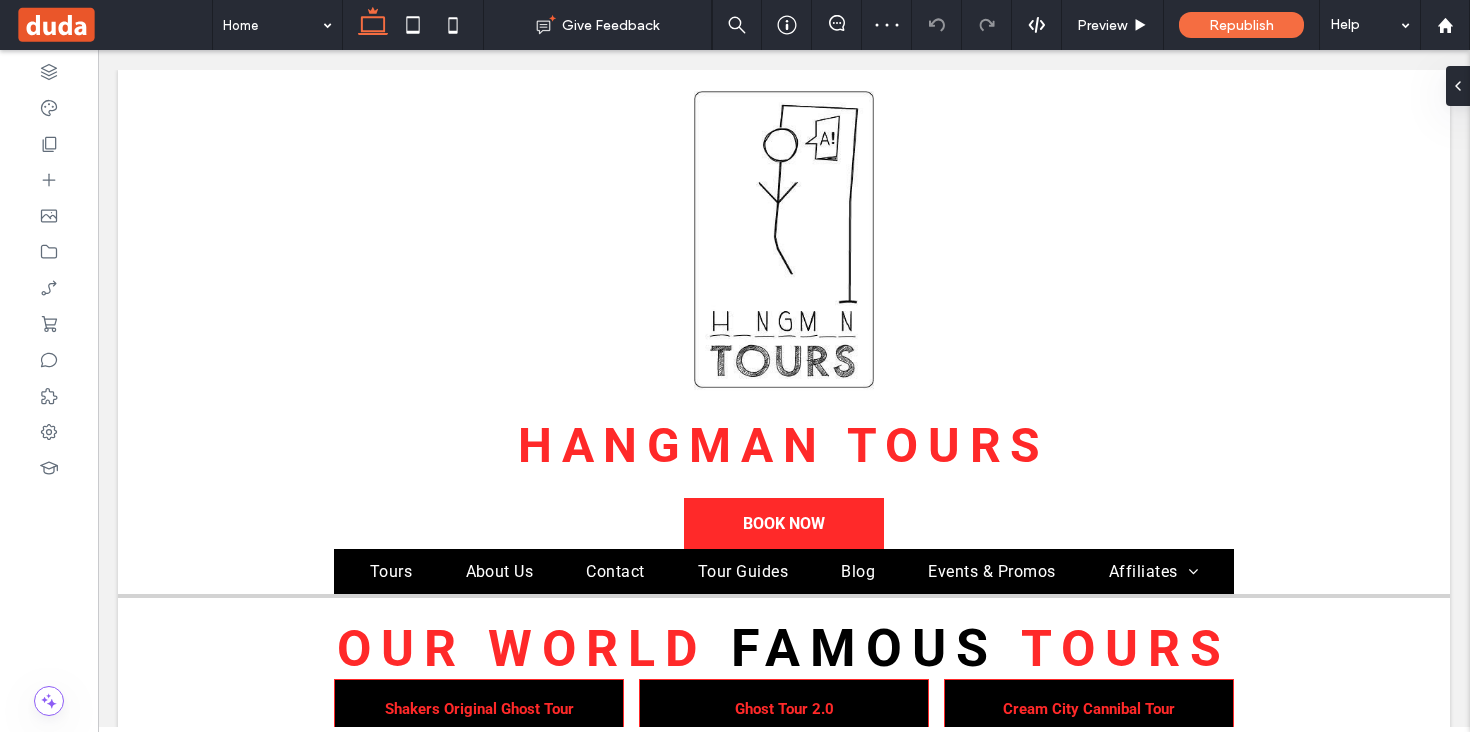 scroll, scrollTop: 528, scrollLeft: 0, axis: vertical 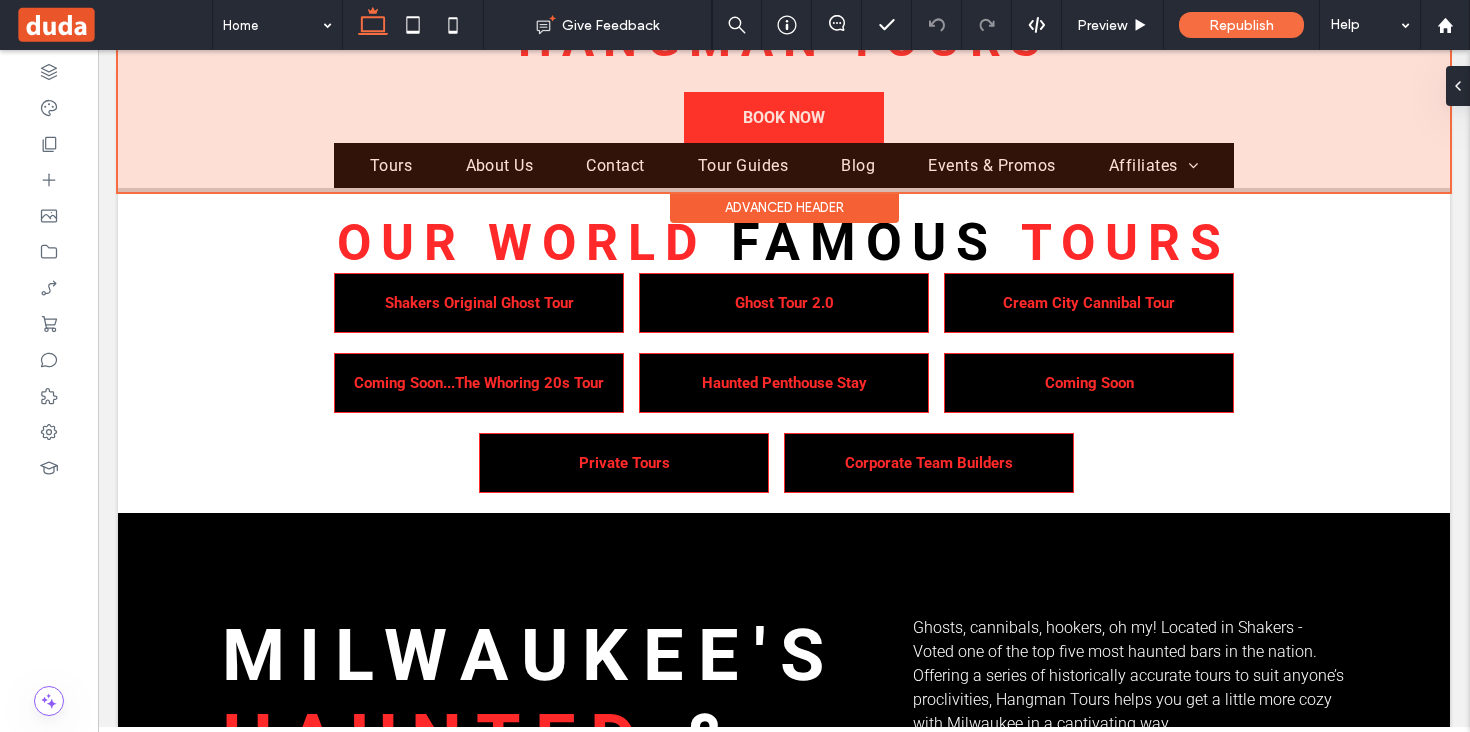 click at bounding box center [784, -72] 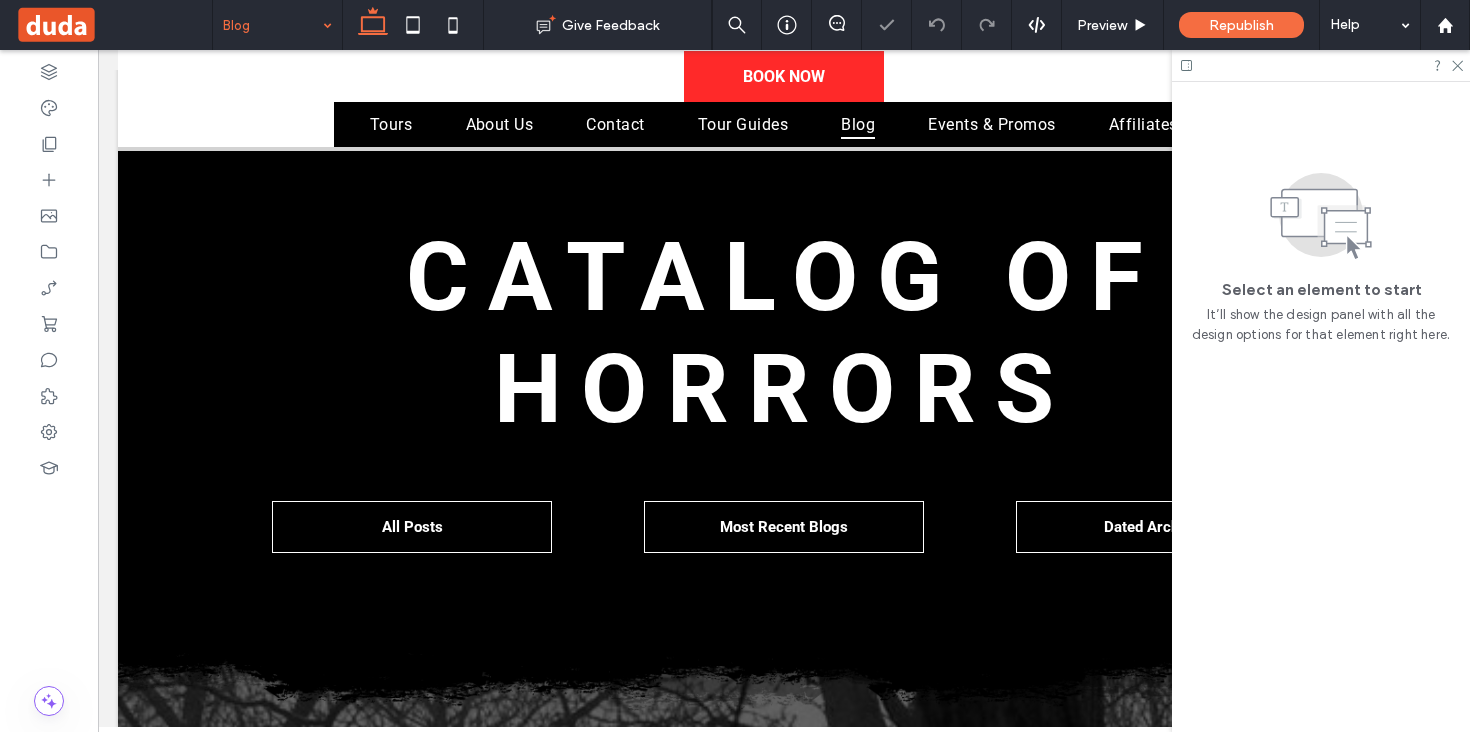 scroll, scrollTop: 768, scrollLeft: 0, axis: vertical 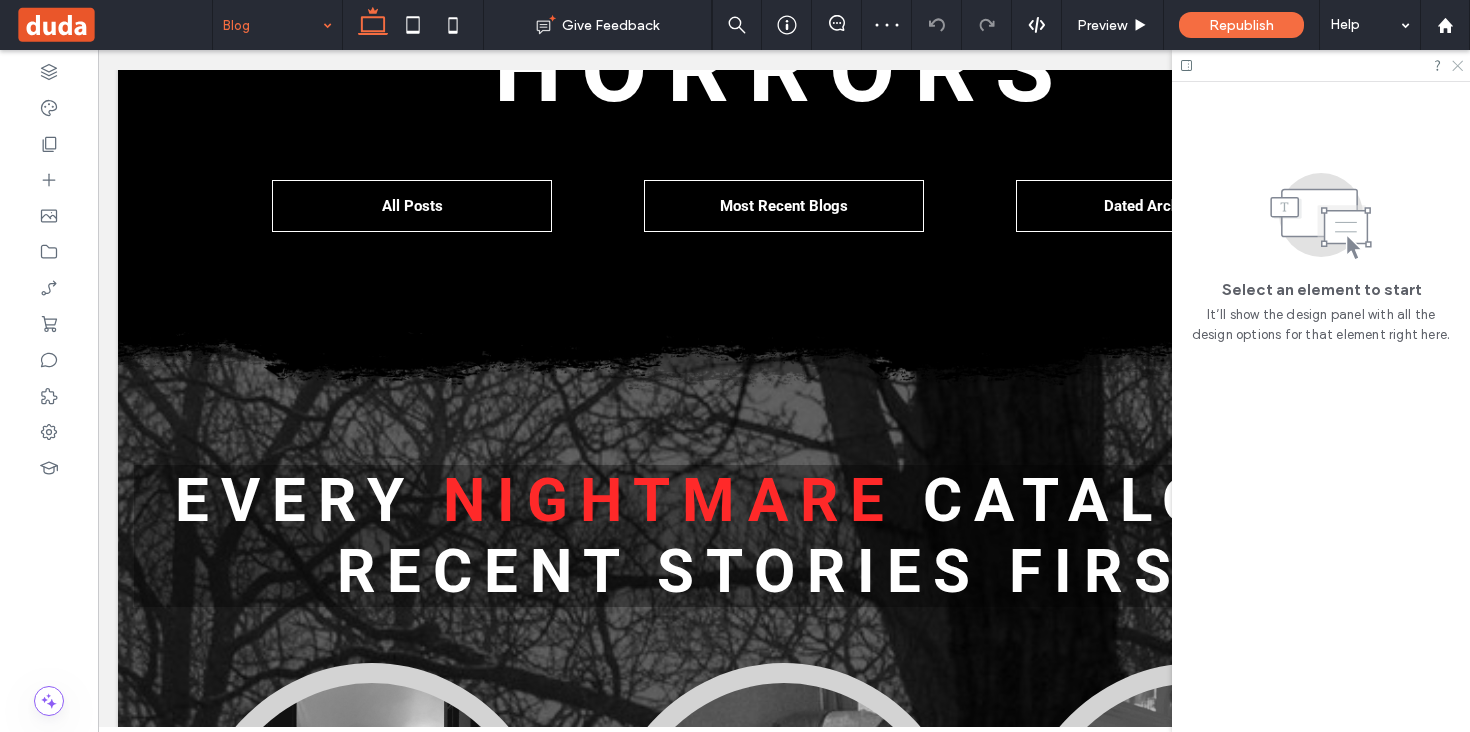 click 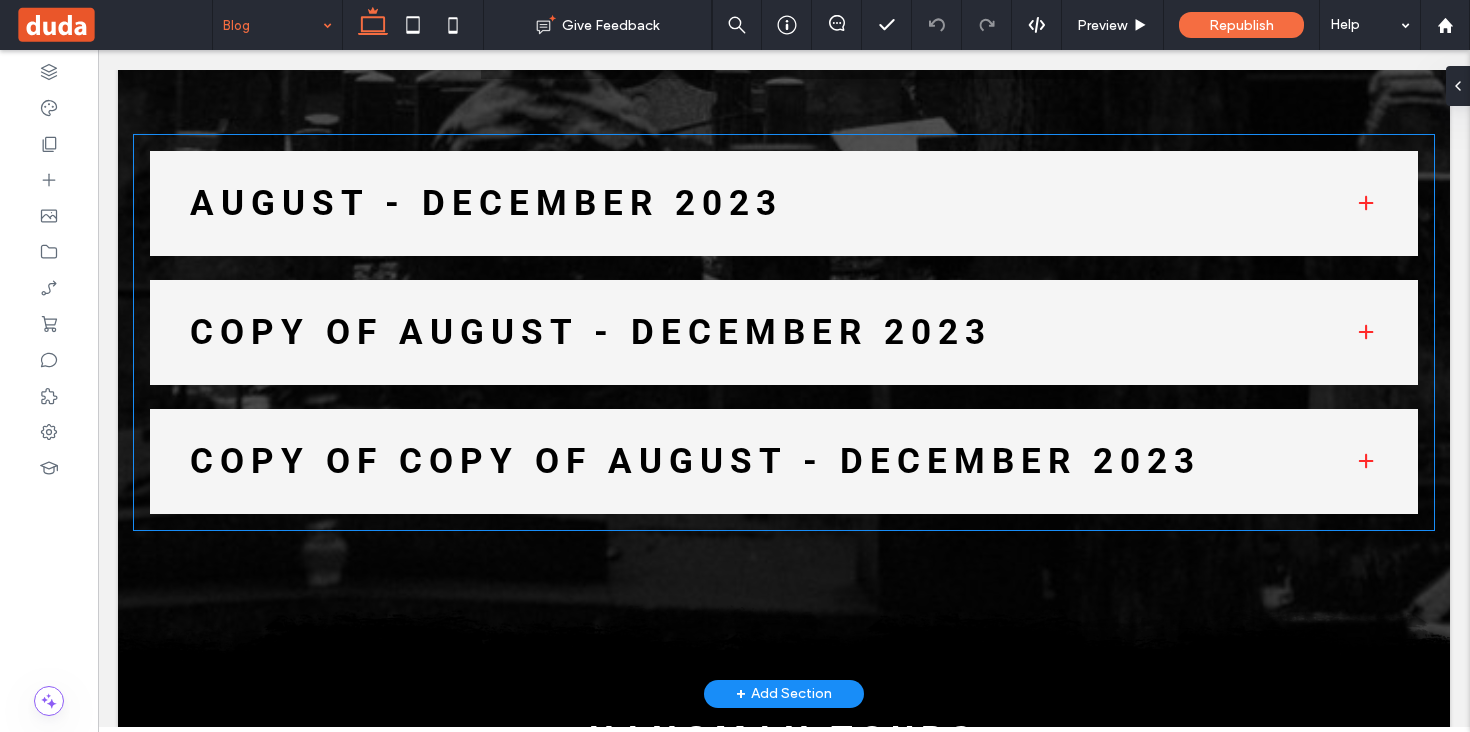 scroll, scrollTop: 3023, scrollLeft: 0, axis: vertical 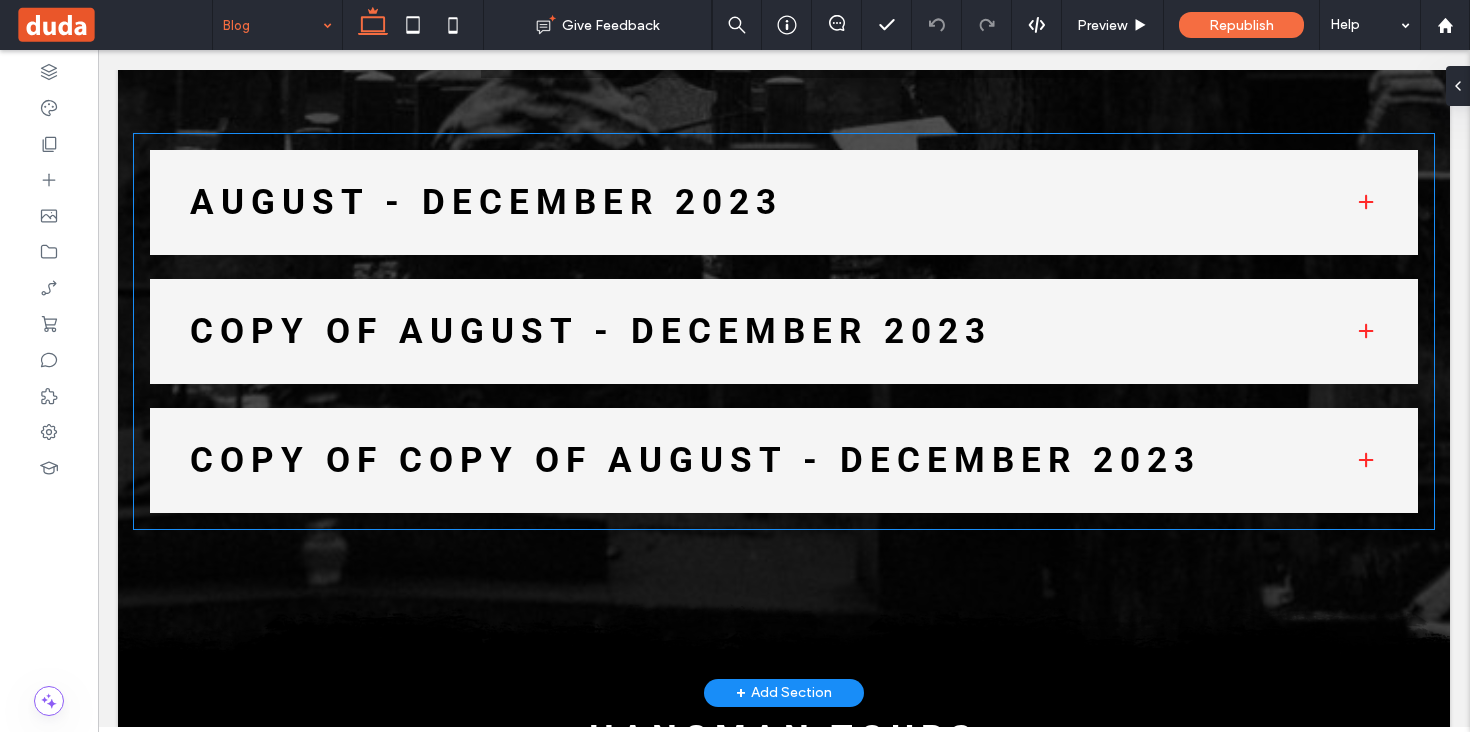 click on "Copy of August - December 2023" at bounding box center [756, 331] 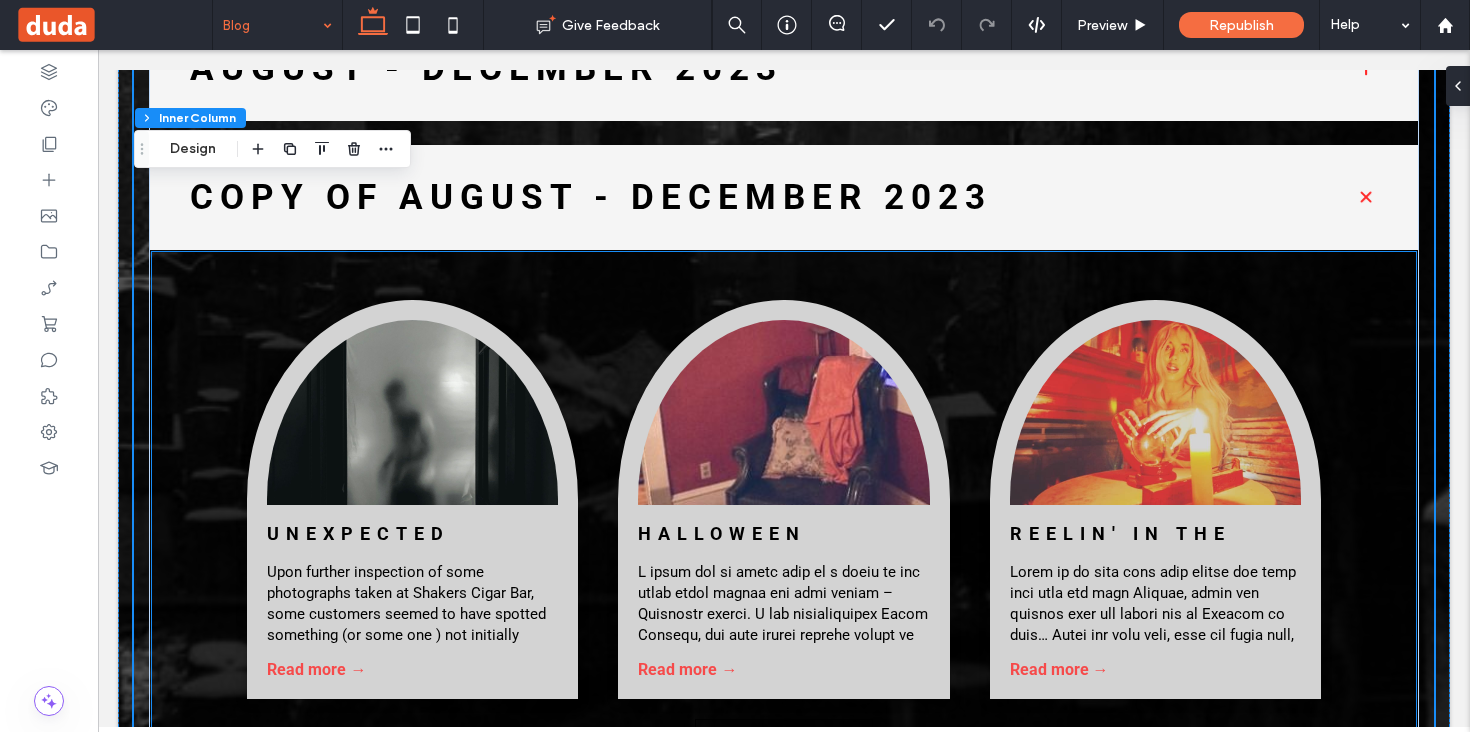 scroll, scrollTop: 3230, scrollLeft: 0, axis: vertical 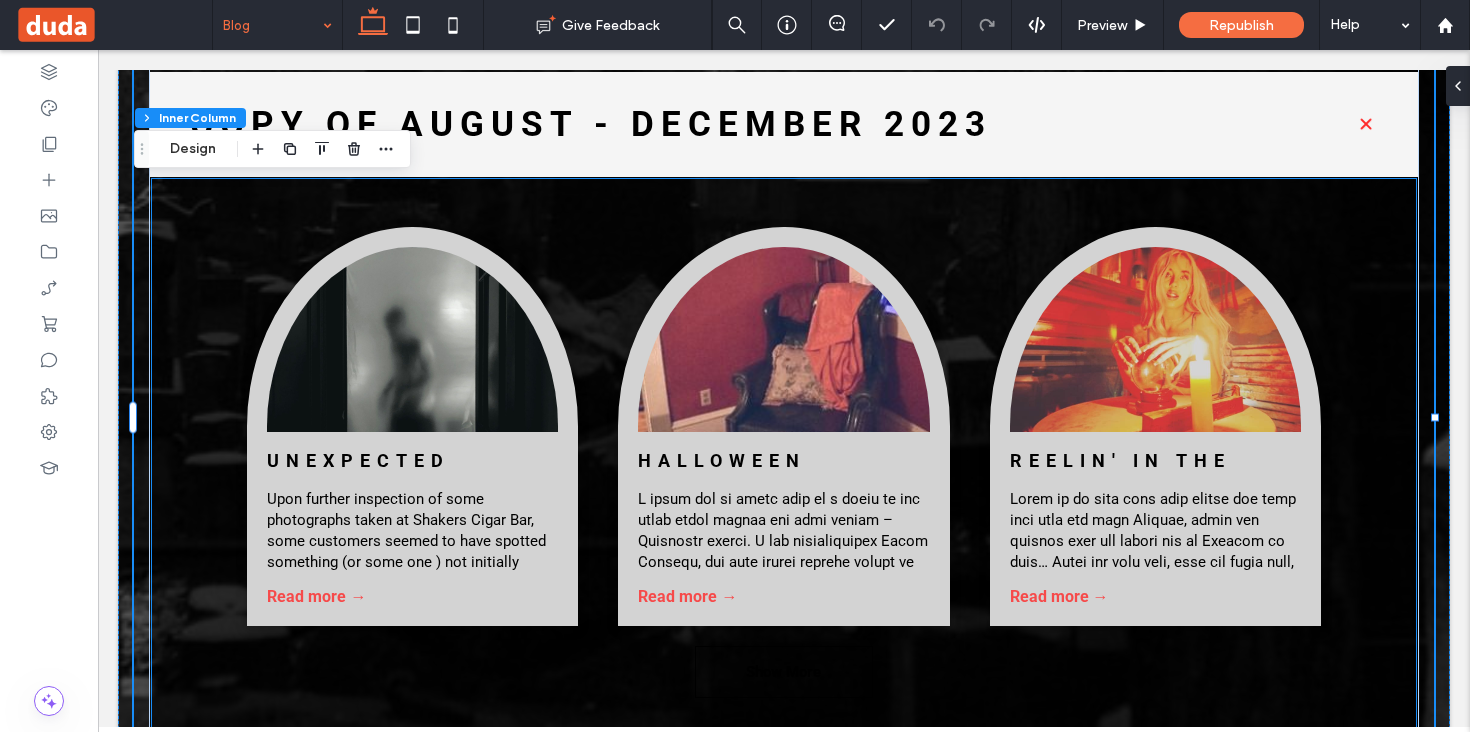 click on "Unexpected Guests
By Shakers
•
December 1, 2023
Upon further inspection of some photographs taken at Shakers Cigar Bar, some customers seemed to have spotted something (or some                               one                               ) not initially visible to the naked eye.
Read more →
Halloween Costume Gone Wrong
By Michaela Mueller, Bar Manager
•
October 1, 2023
Read more →
Reelin' In The Years
By Marley Decker, Marketing & Media Manager
•
September 2, 2023
Read more →" at bounding box center [783, 426] 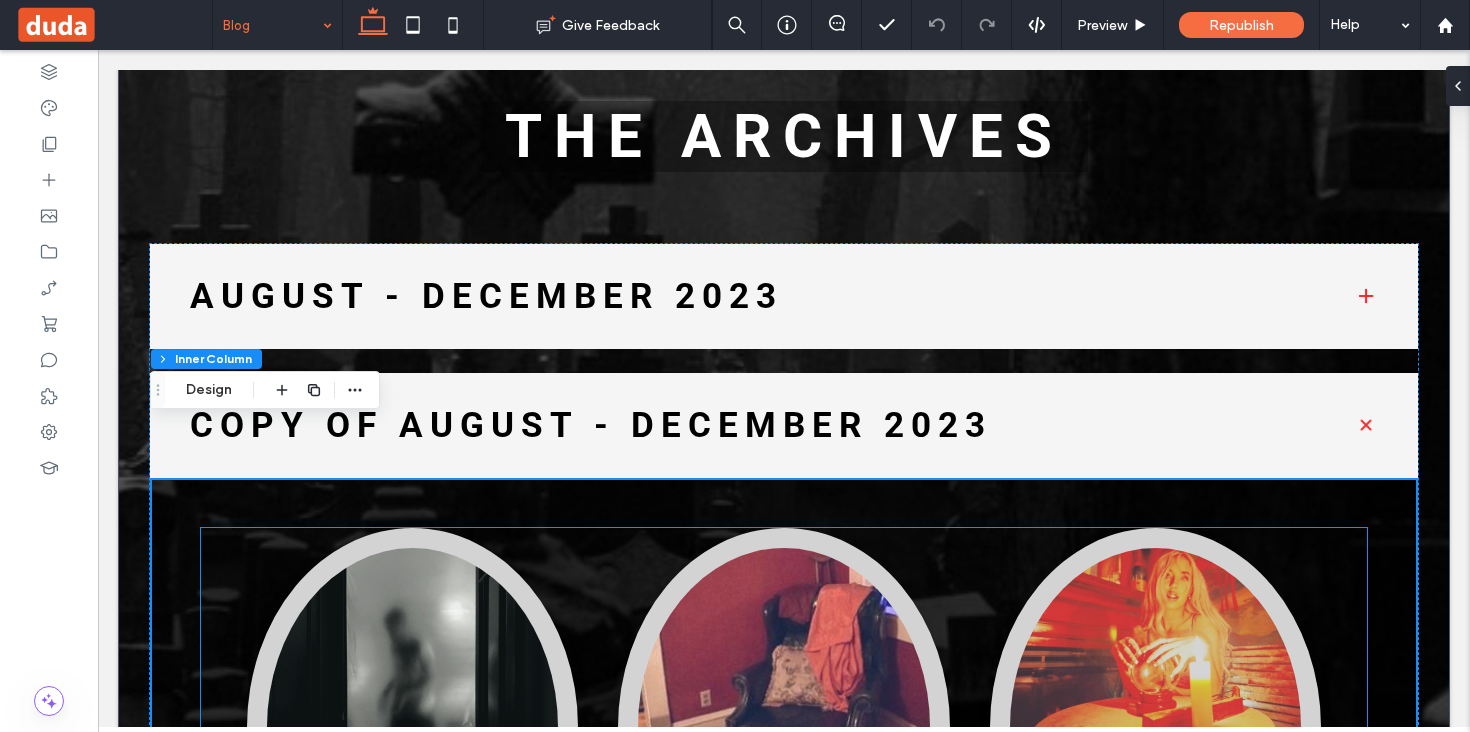 scroll, scrollTop: 2821, scrollLeft: 0, axis: vertical 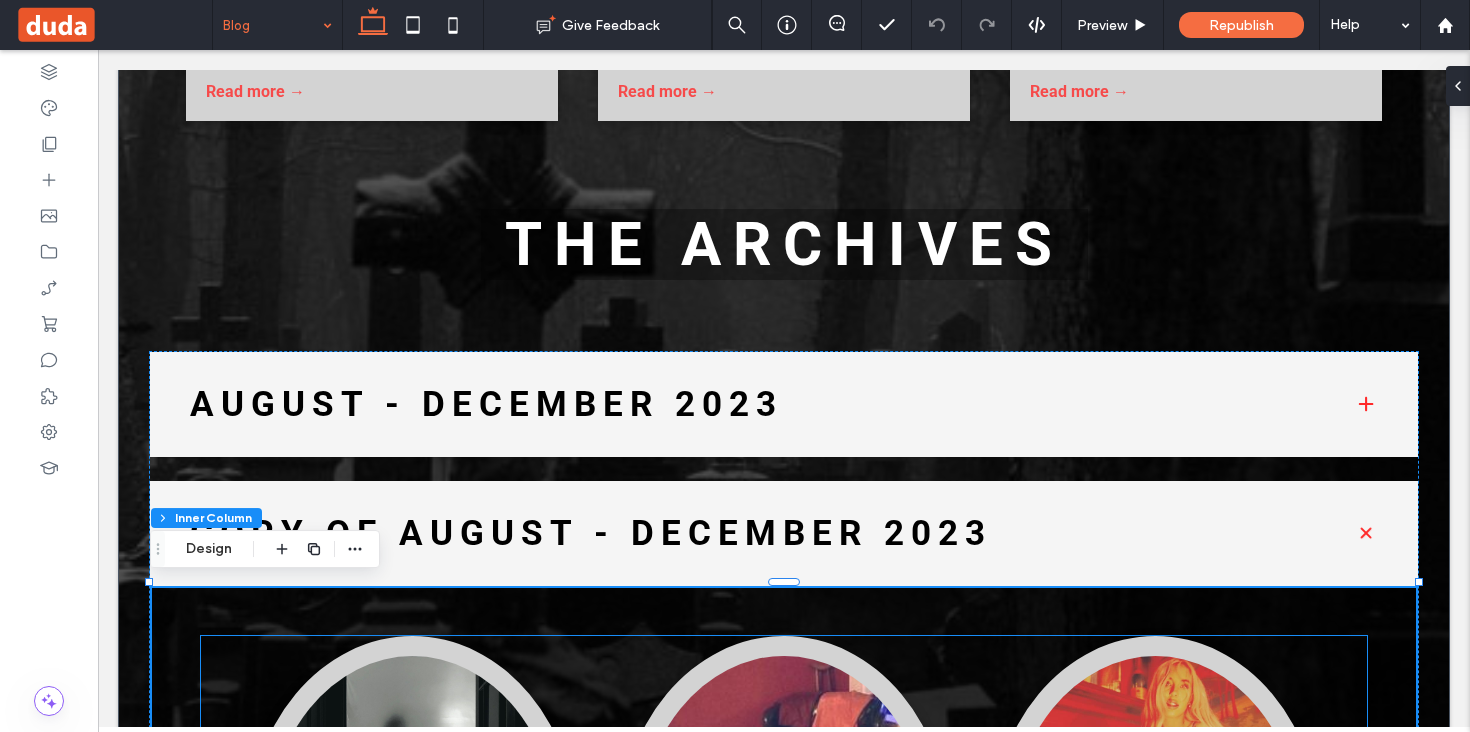click on "Unexpected Guests
By Shakers
•
December 1, 2023
Upon further inspection of some photographs taken at Shakers Cigar Bar, some customers seemed to have spotted something (or some                               one                               ) not initially visible to the naked eye.
Read more →
Halloween Costume Gone Wrong
By Michaela Mueller, Bar Manager
•
October 1, 2023
Read more →
Reelin' In The Years
By Marley Decker, Marketing & Media Manager
•
September 2, 2023
Read more →" at bounding box center (783, 835) 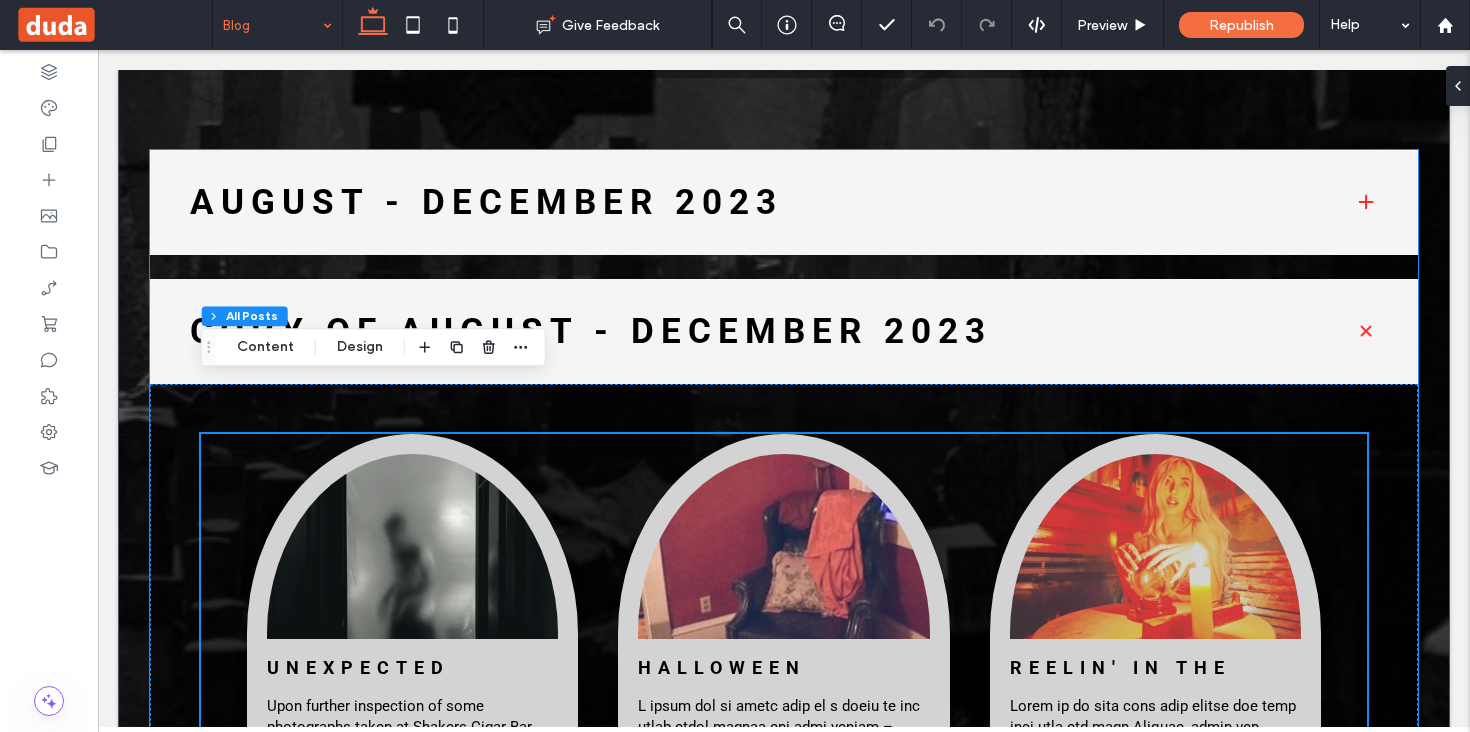 scroll, scrollTop: 3101, scrollLeft: 0, axis: vertical 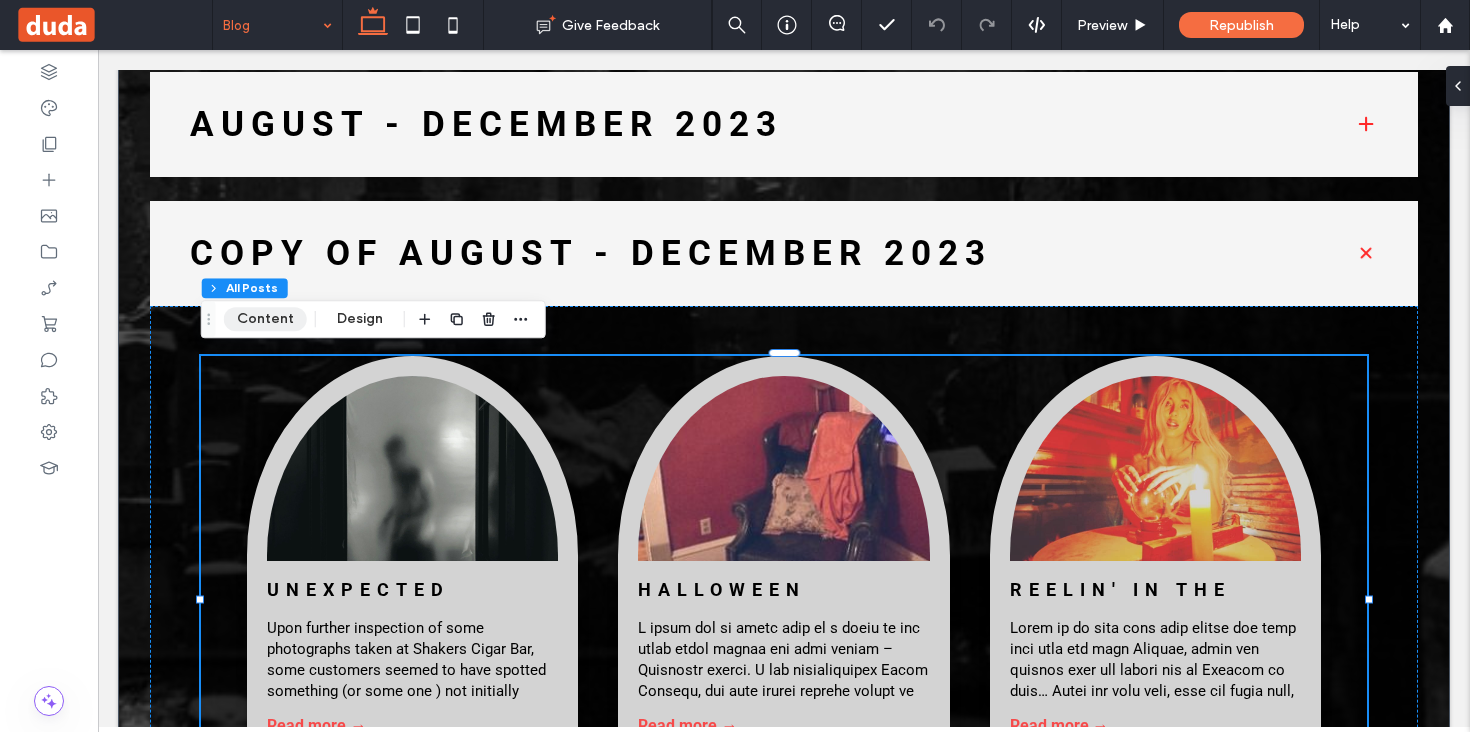 click on "Content" at bounding box center (265, 319) 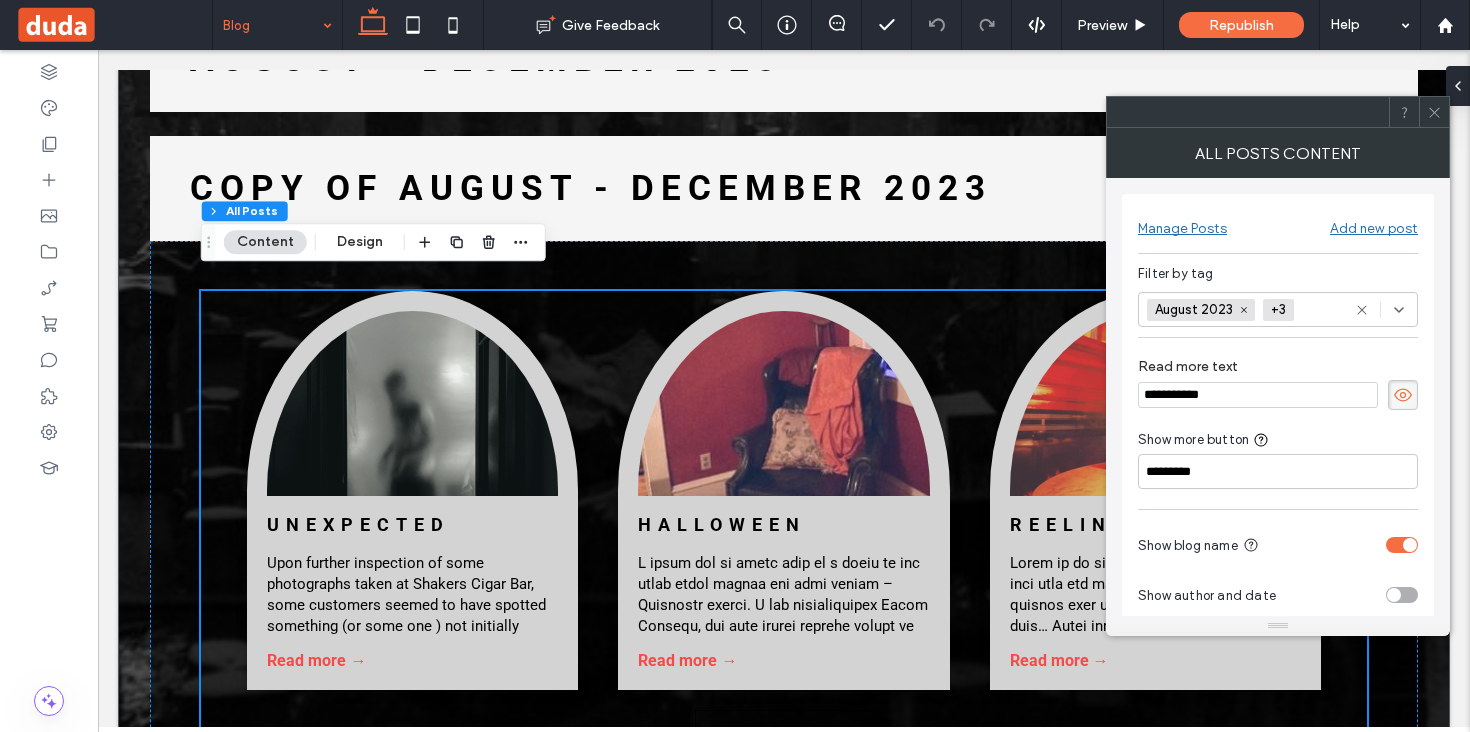scroll, scrollTop: 3148, scrollLeft: 0, axis: vertical 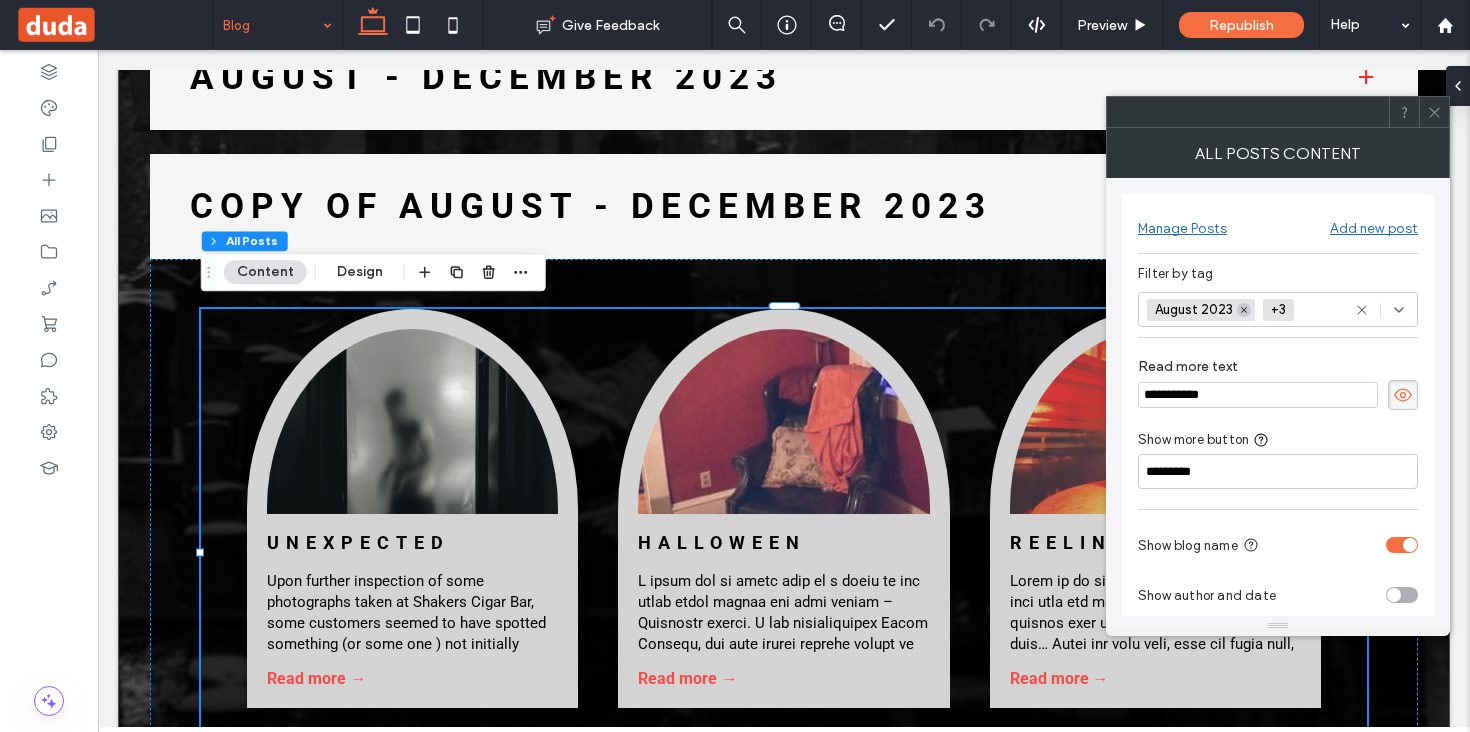 click 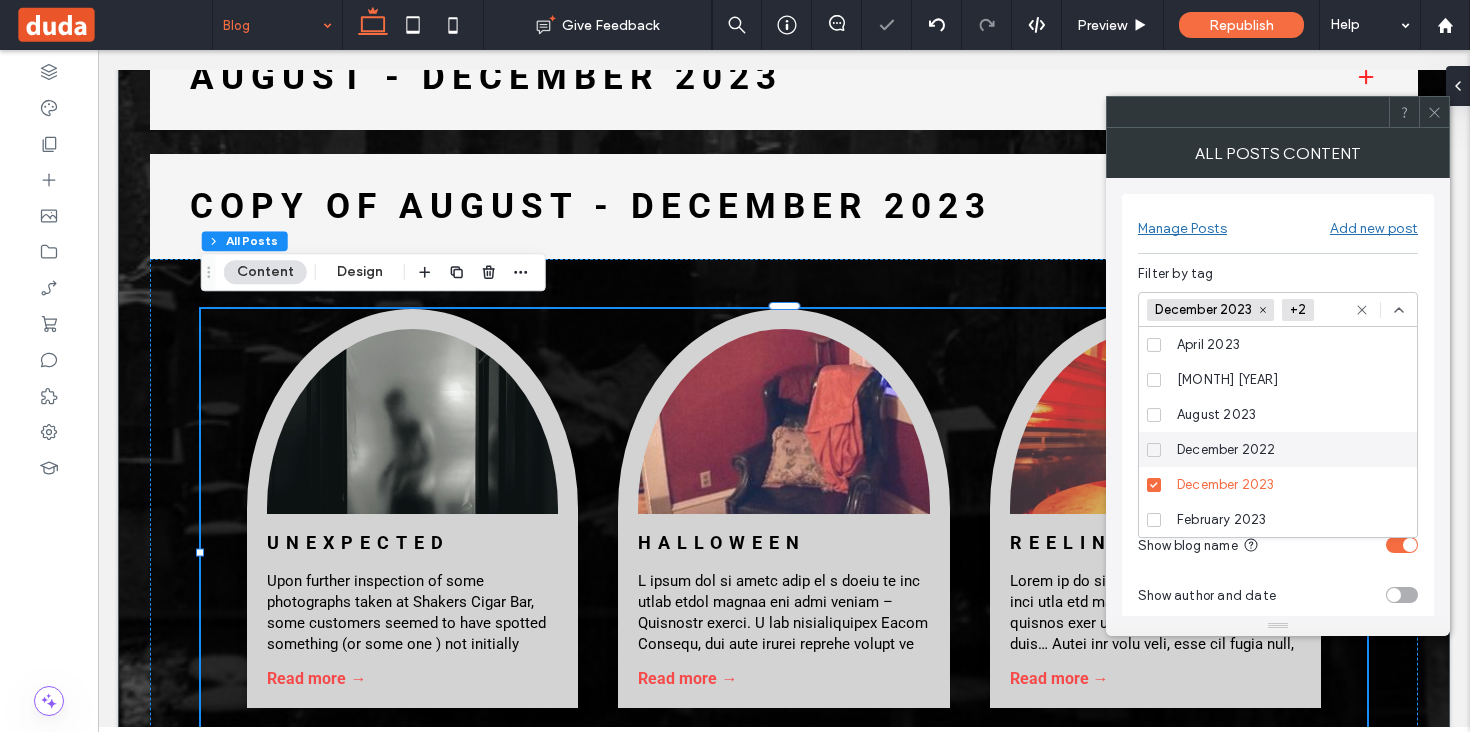 scroll, scrollTop: 37, scrollLeft: 0, axis: vertical 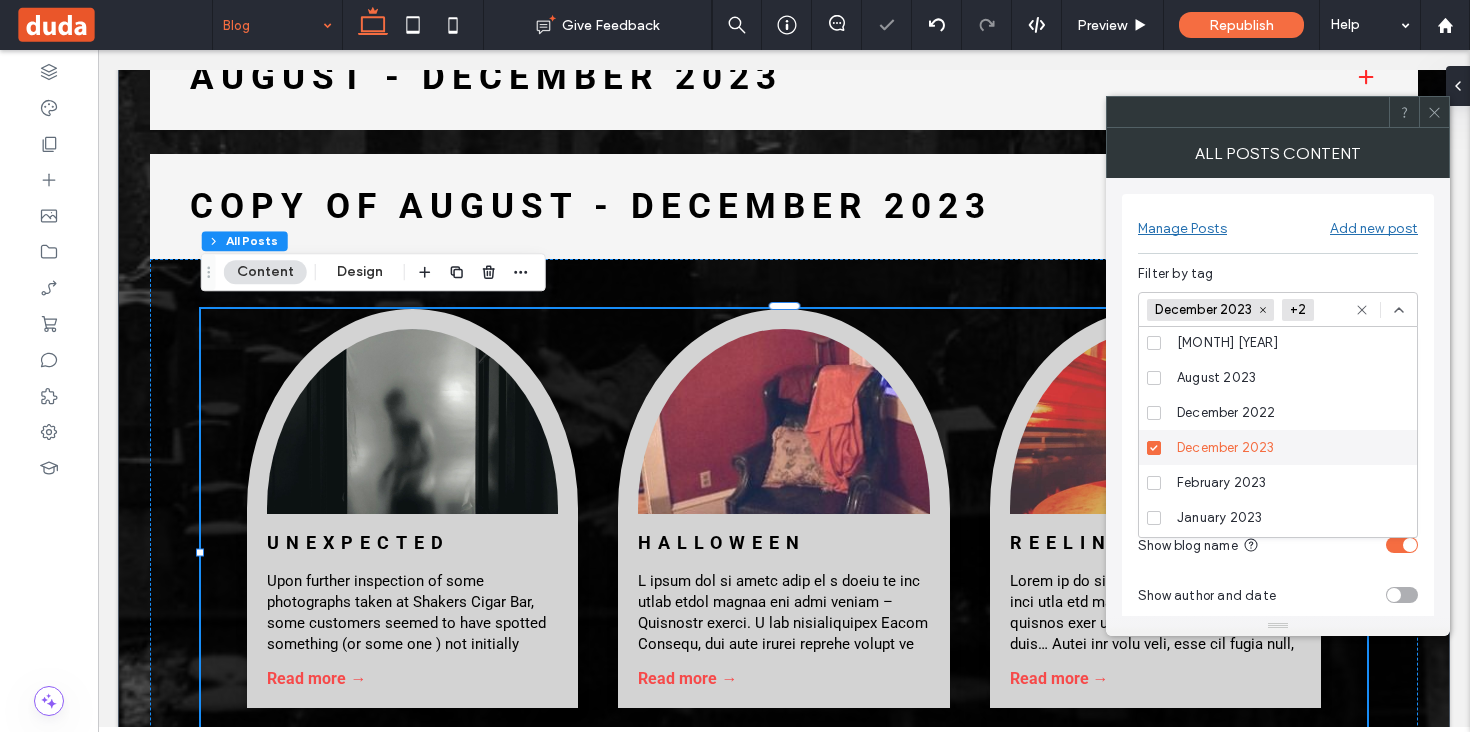 click on "December 2023" at bounding box center [1285, 447] 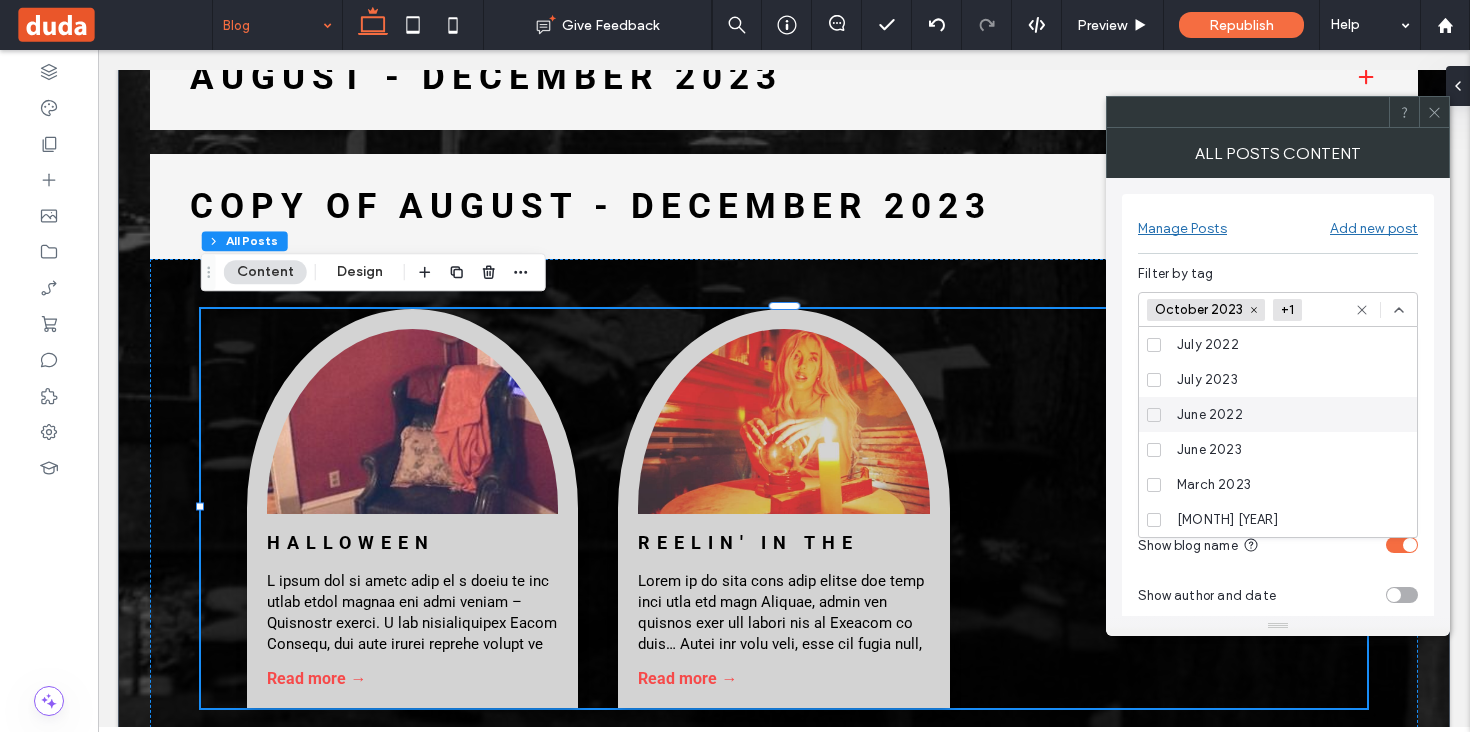 scroll, scrollTop: 350, scrollLeft: 0, axis: vertical 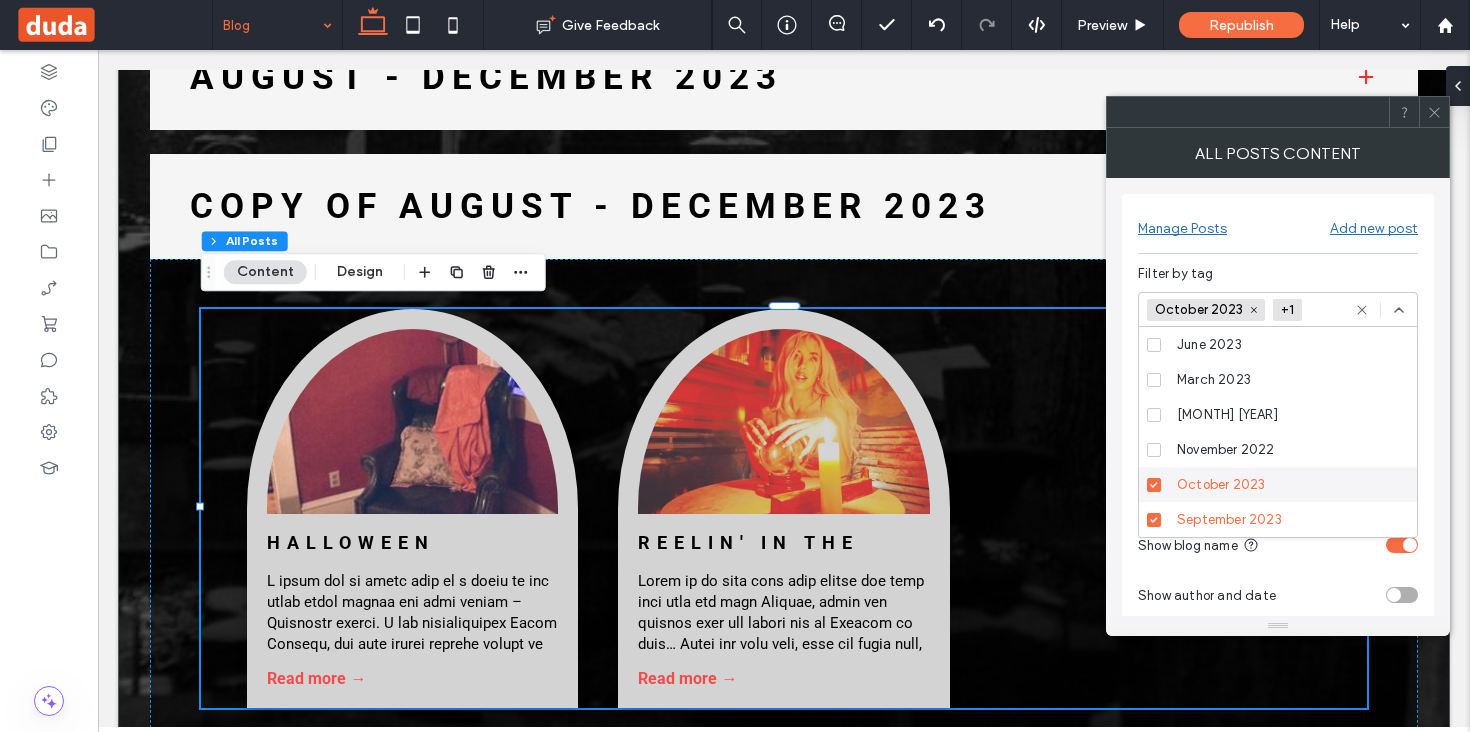 click on "October 2023" at bounding box center (1285, 484) 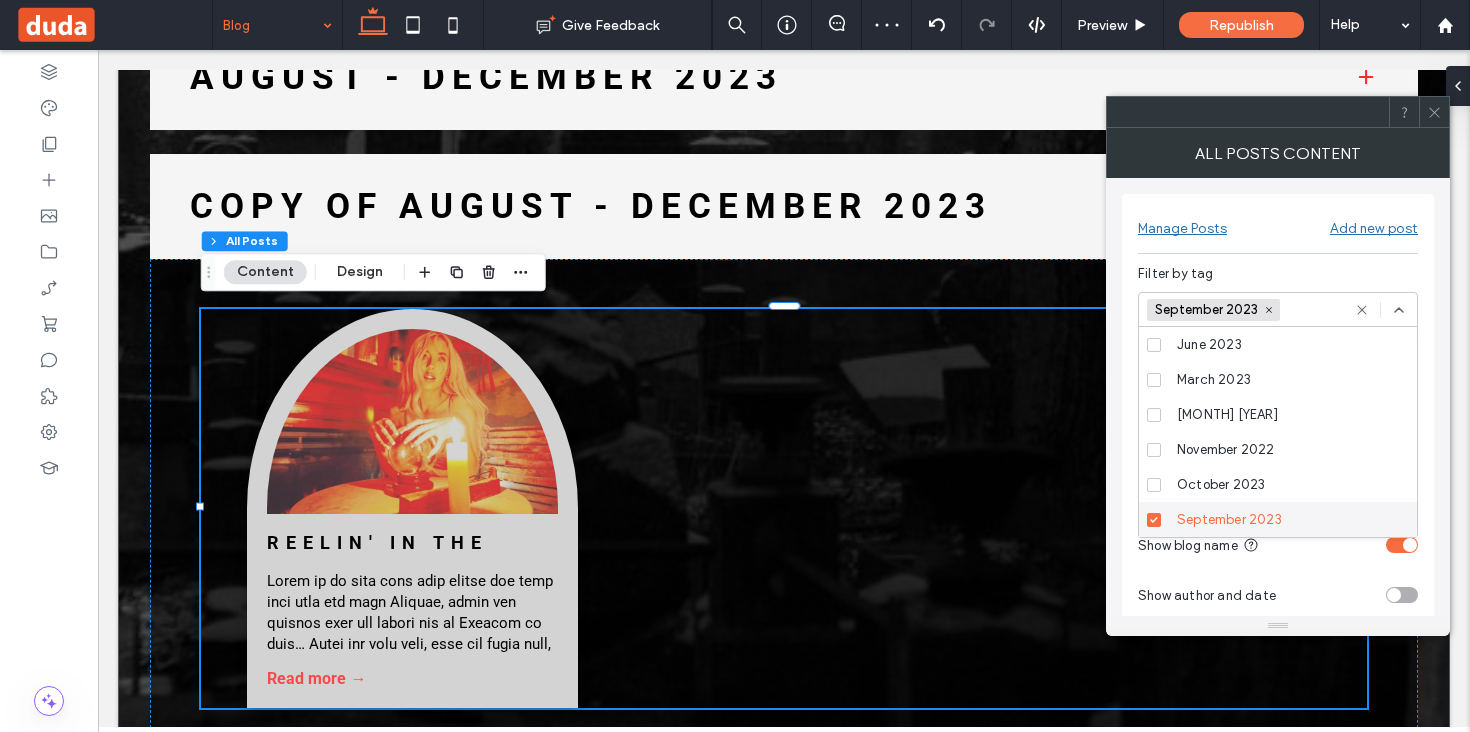 click on "September 2023" at bounding box center (1229, 520) 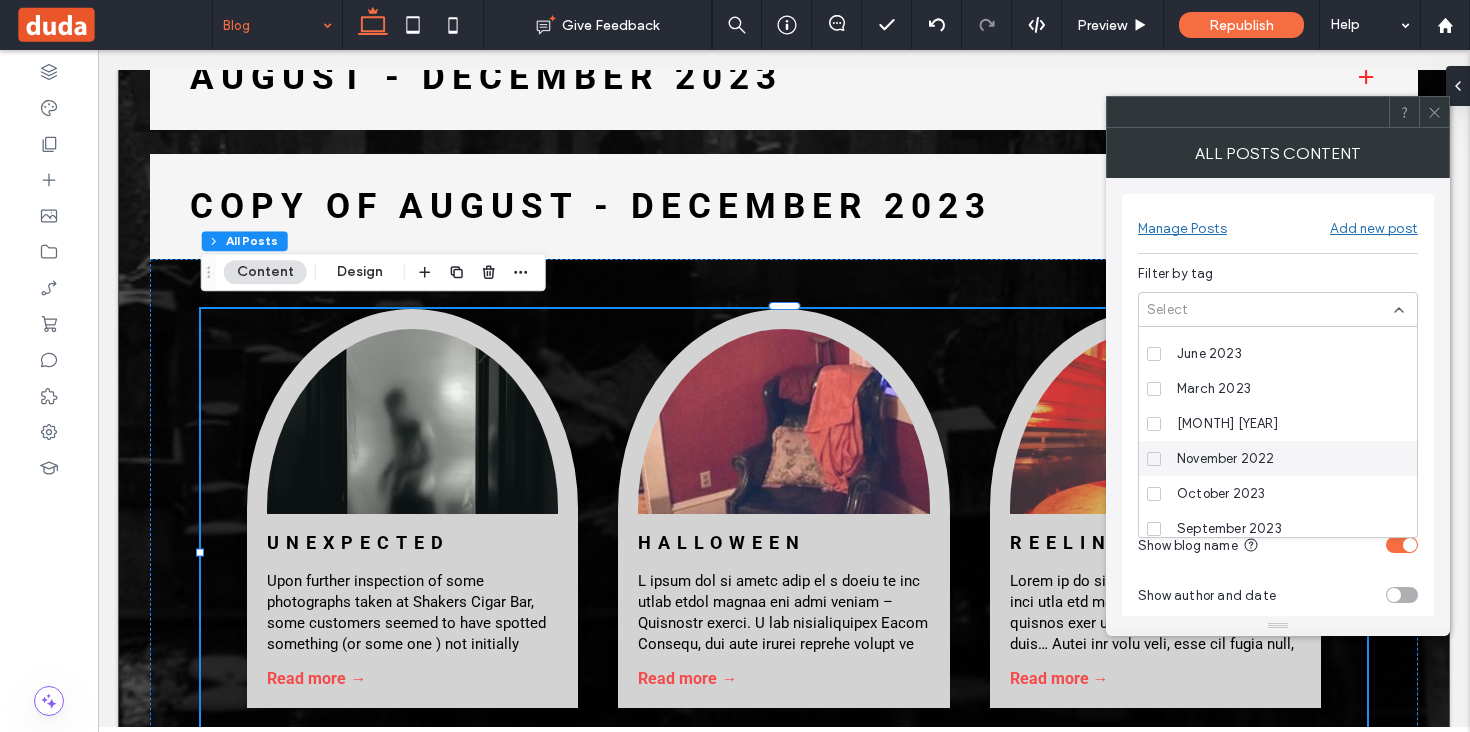 scroll, scrollTop: 344, scrollLeft: 0, axis: vertical 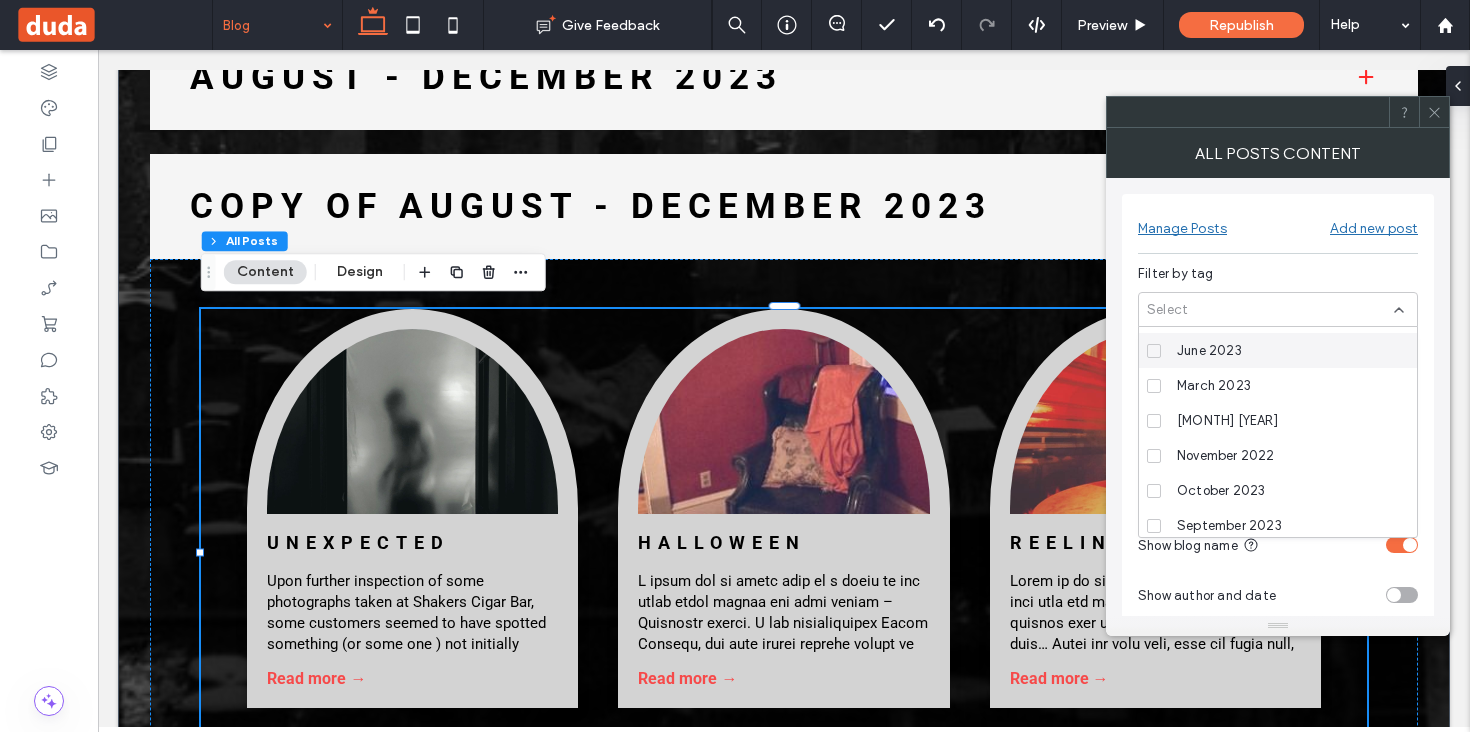 click at bounding box center [1154, 351] 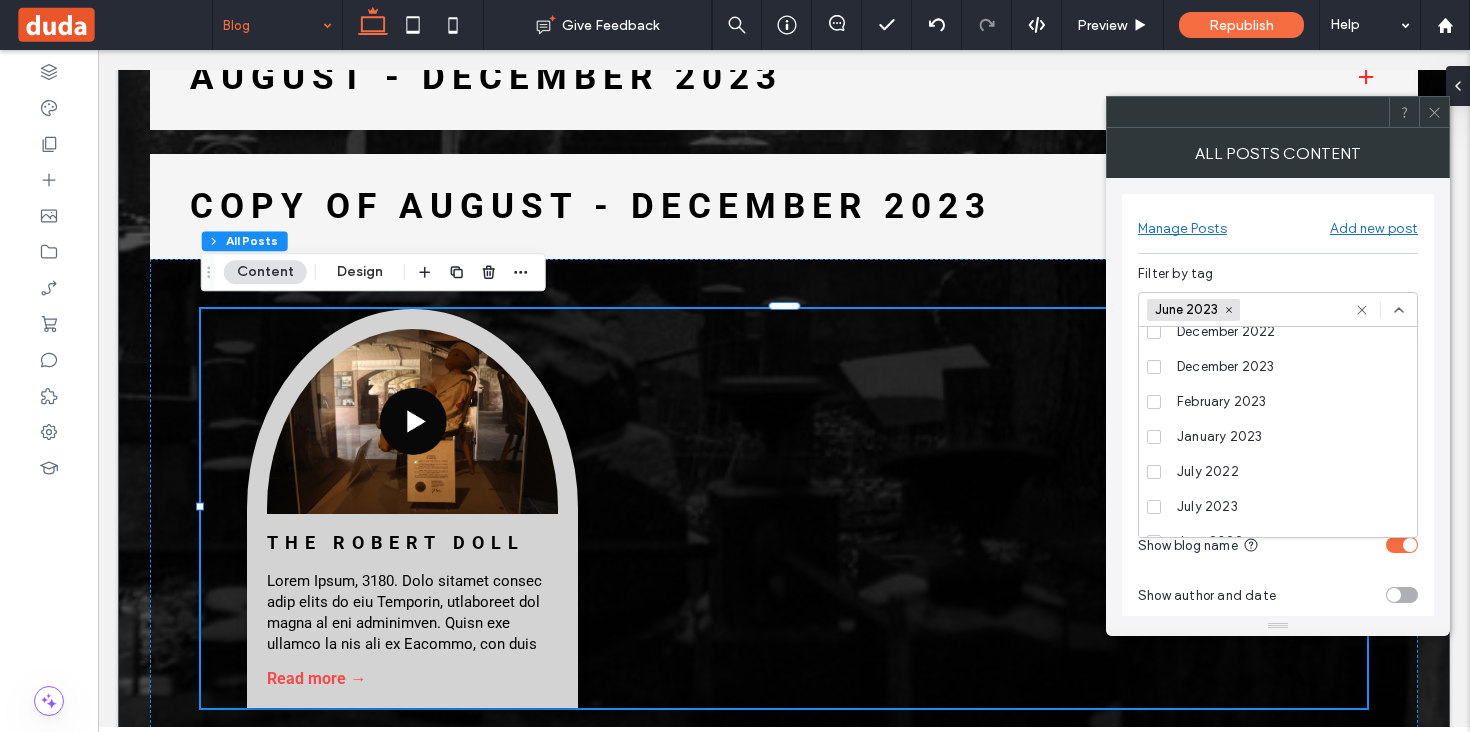 scroll, scrollTop: 116, scrollLeft: 0, axis: vertical 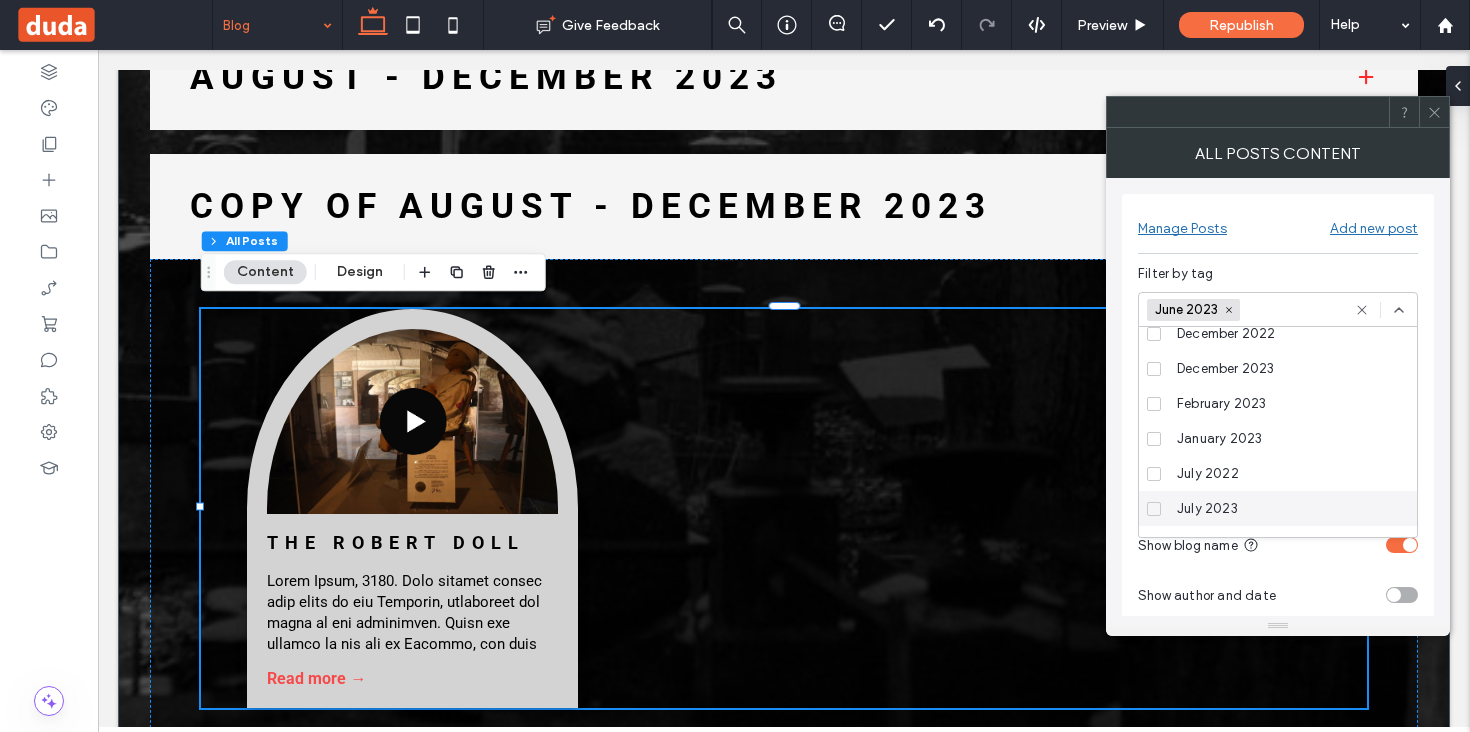 click 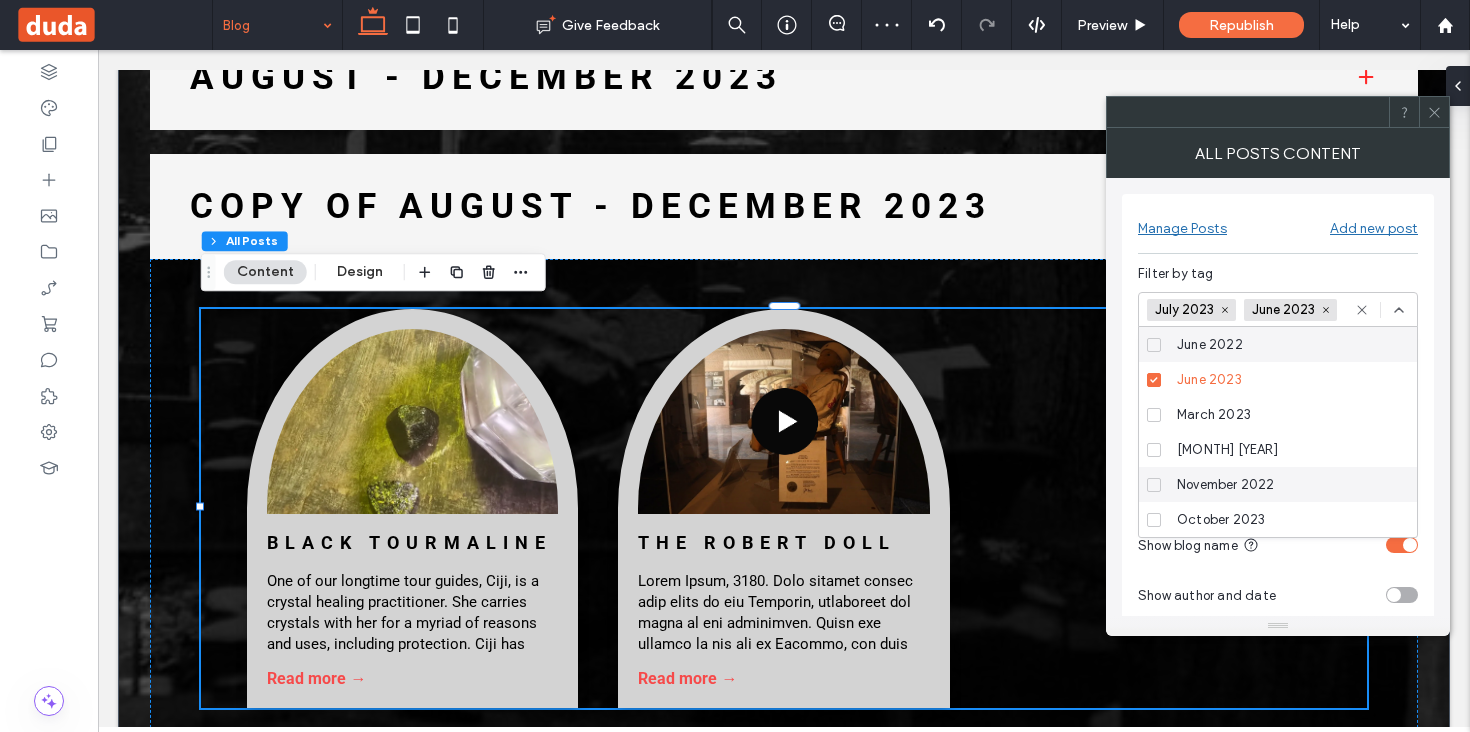 scroll, scrollTop: 316, scrollLeft: 0, axis: vertical 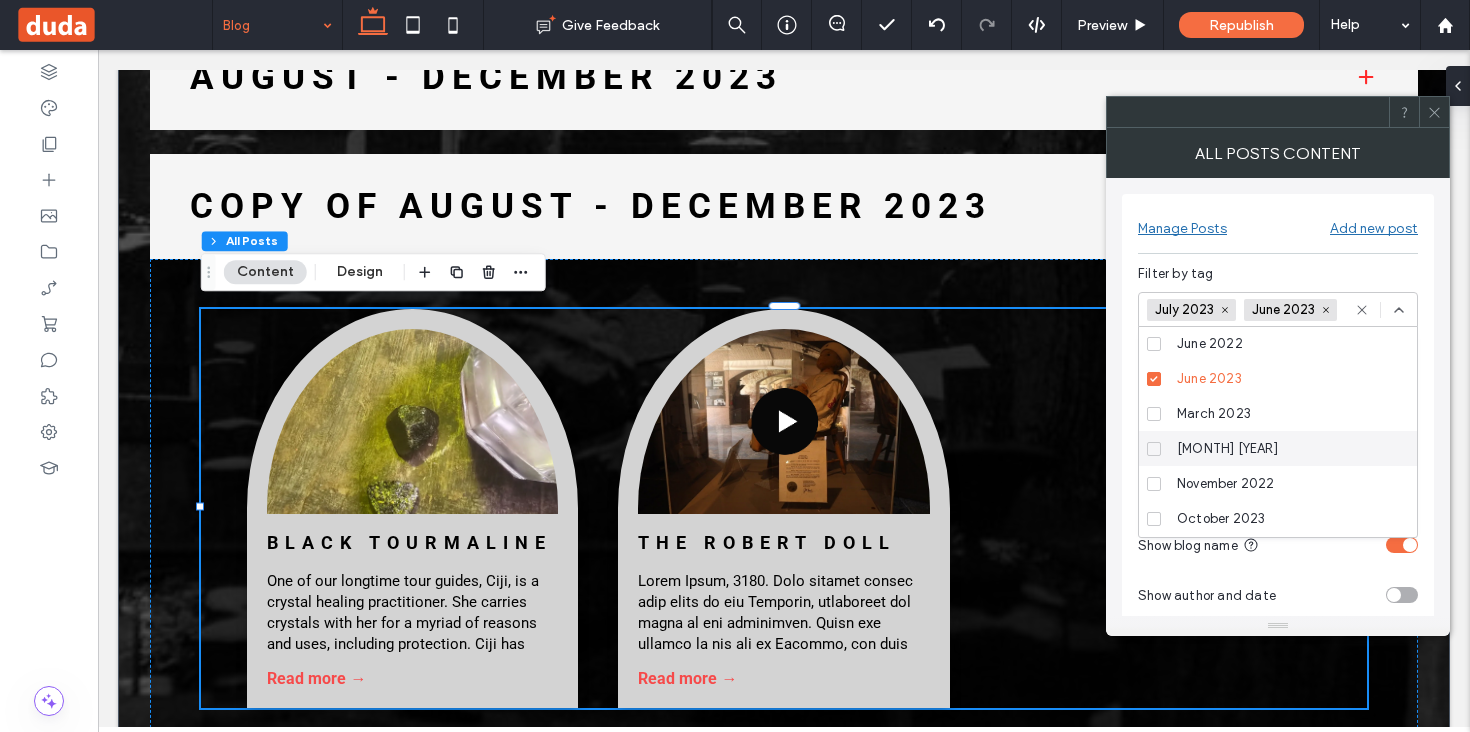 click 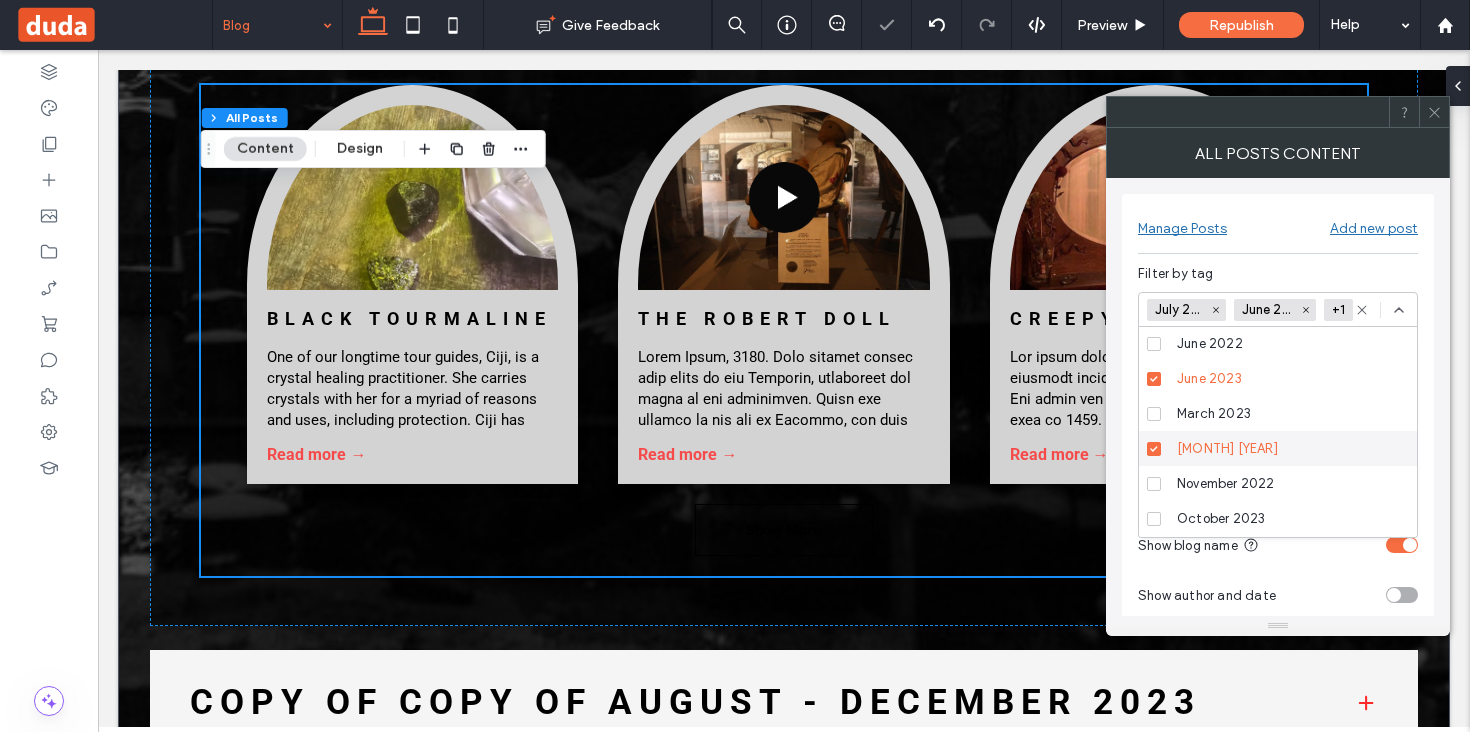 scroll, scrollTop: 3377, scrollLeft: 0, axis: vertical 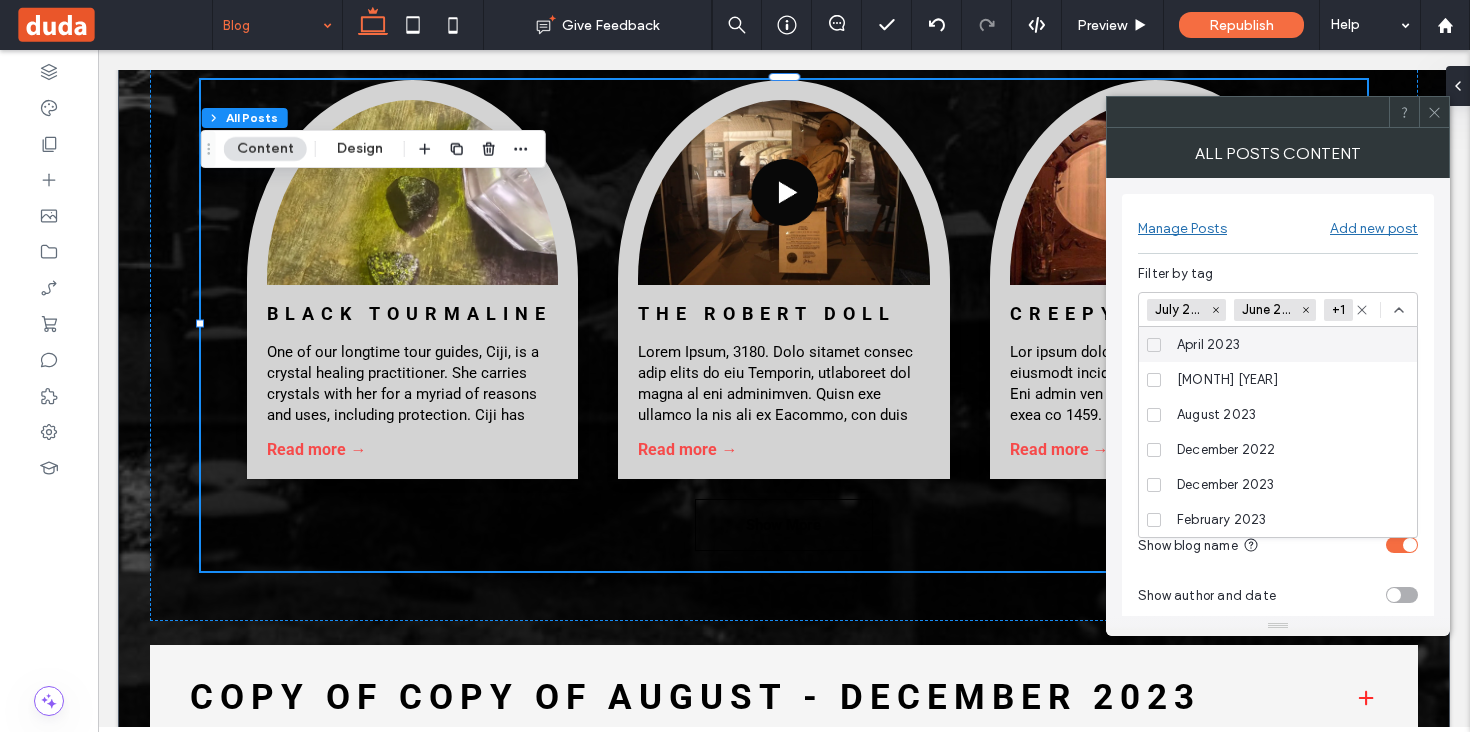 click 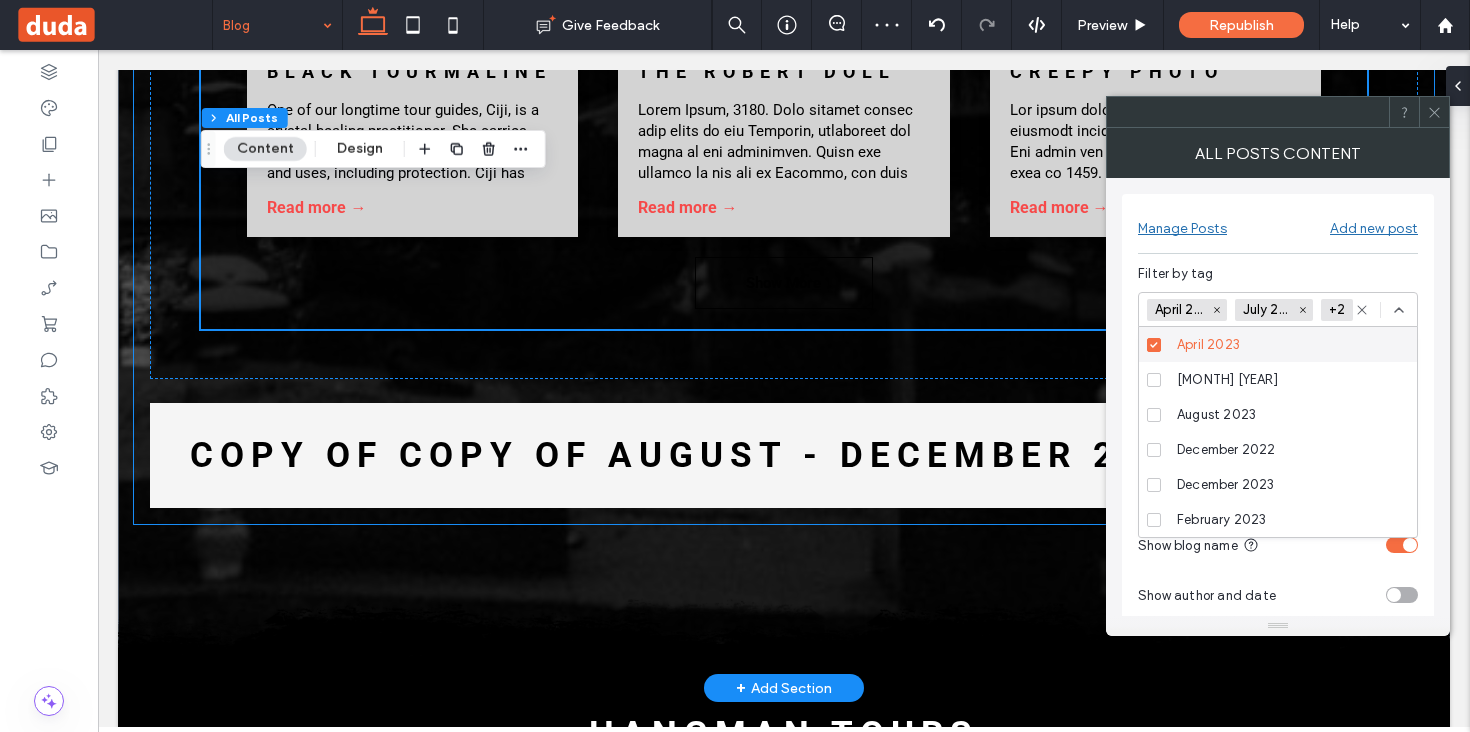 scroll, scrollTop: 3620, scrollLeft: 0, axis: vertical 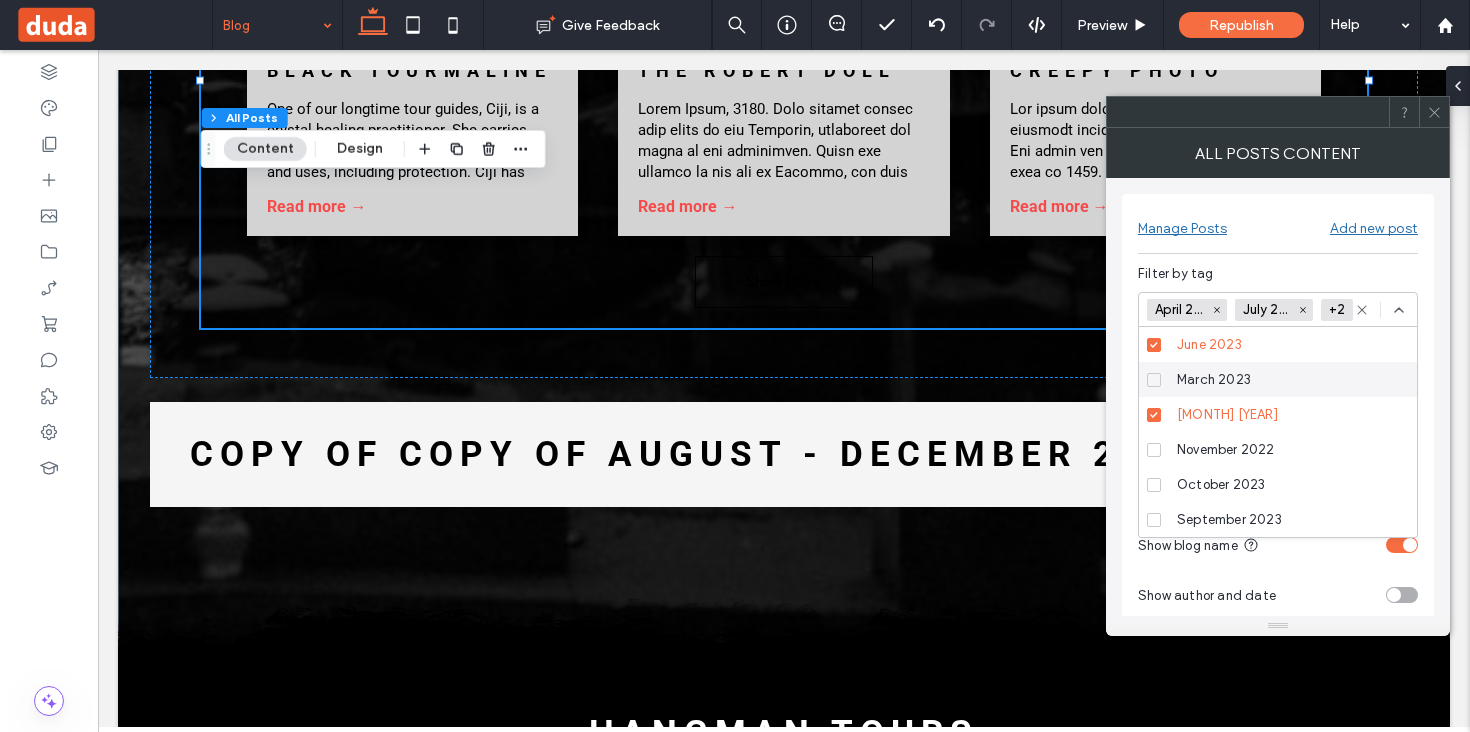 click 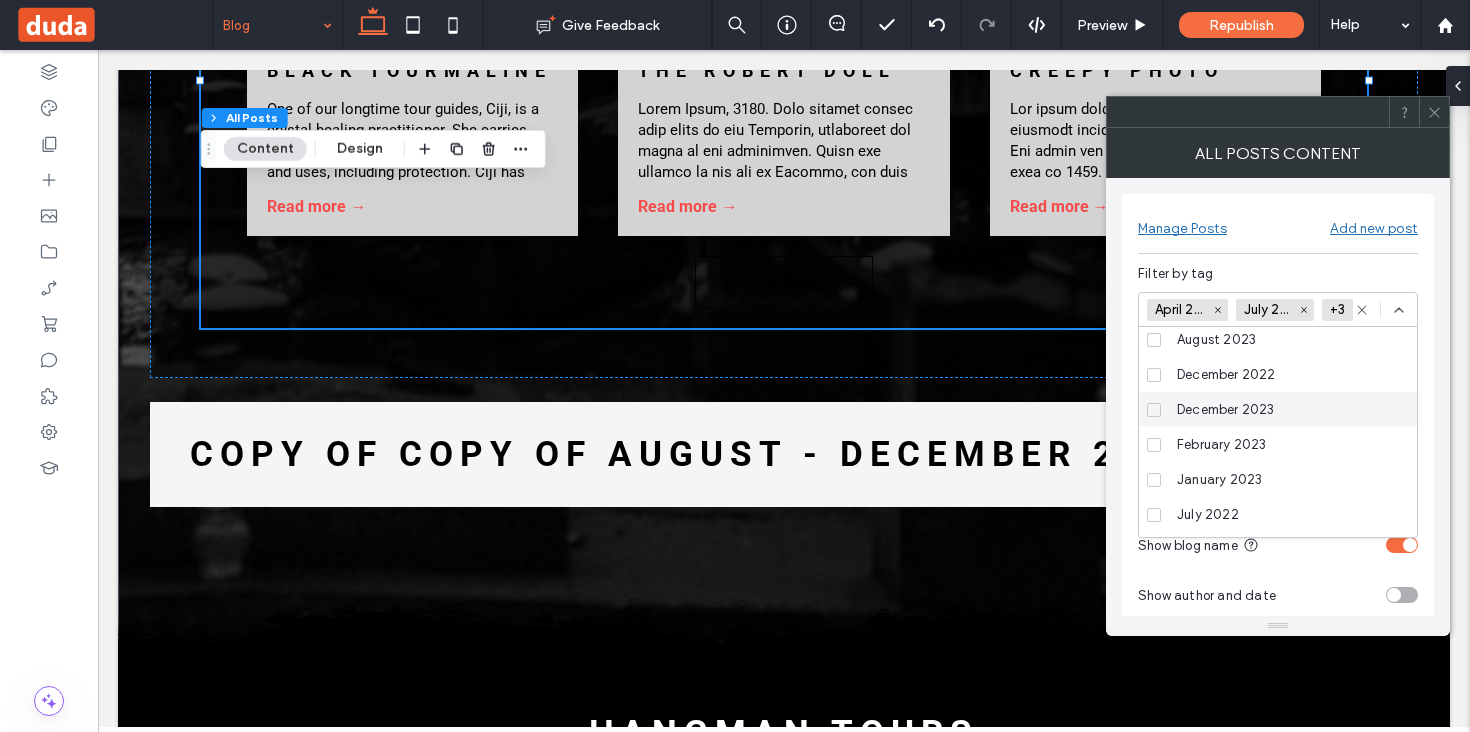 scroll, scrollTop: 96, scrollLeft: 0, axis: vertical 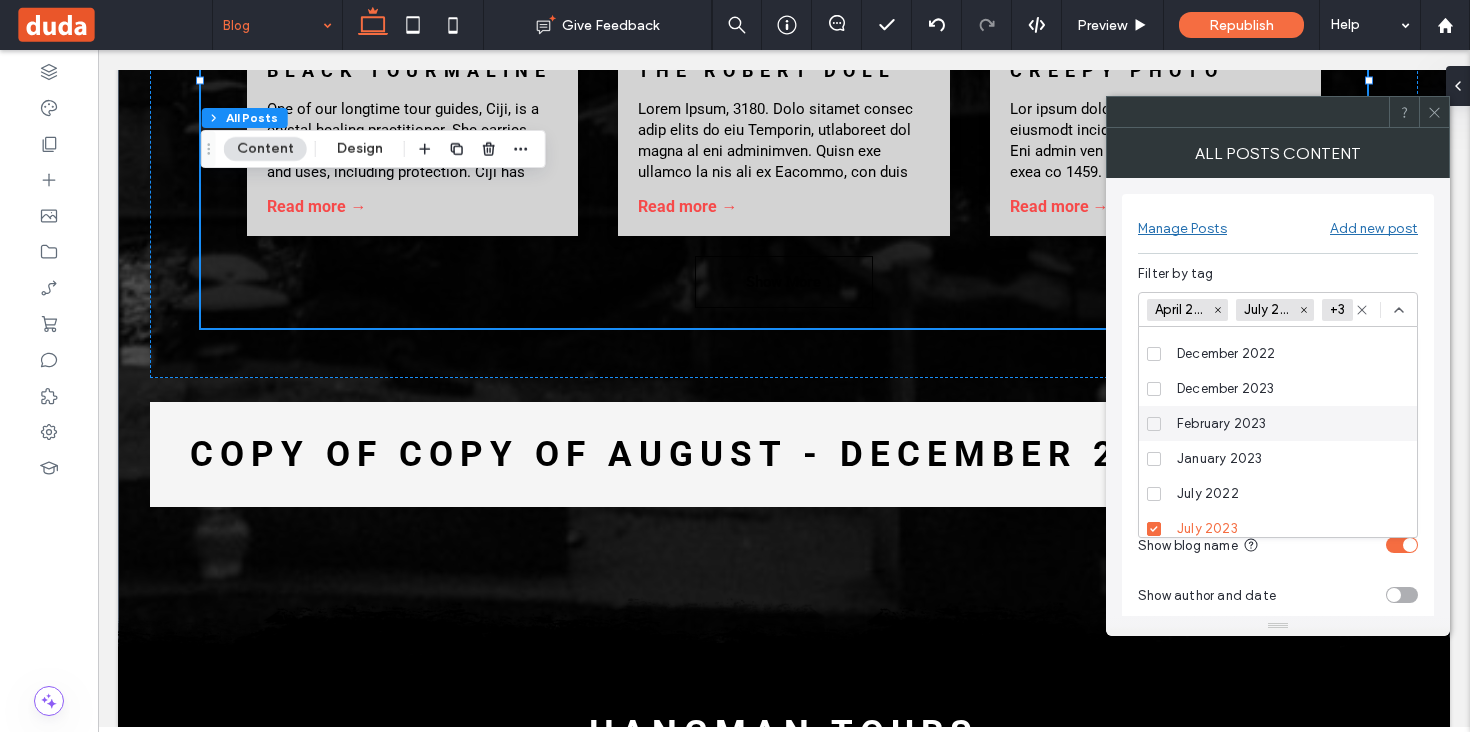 click 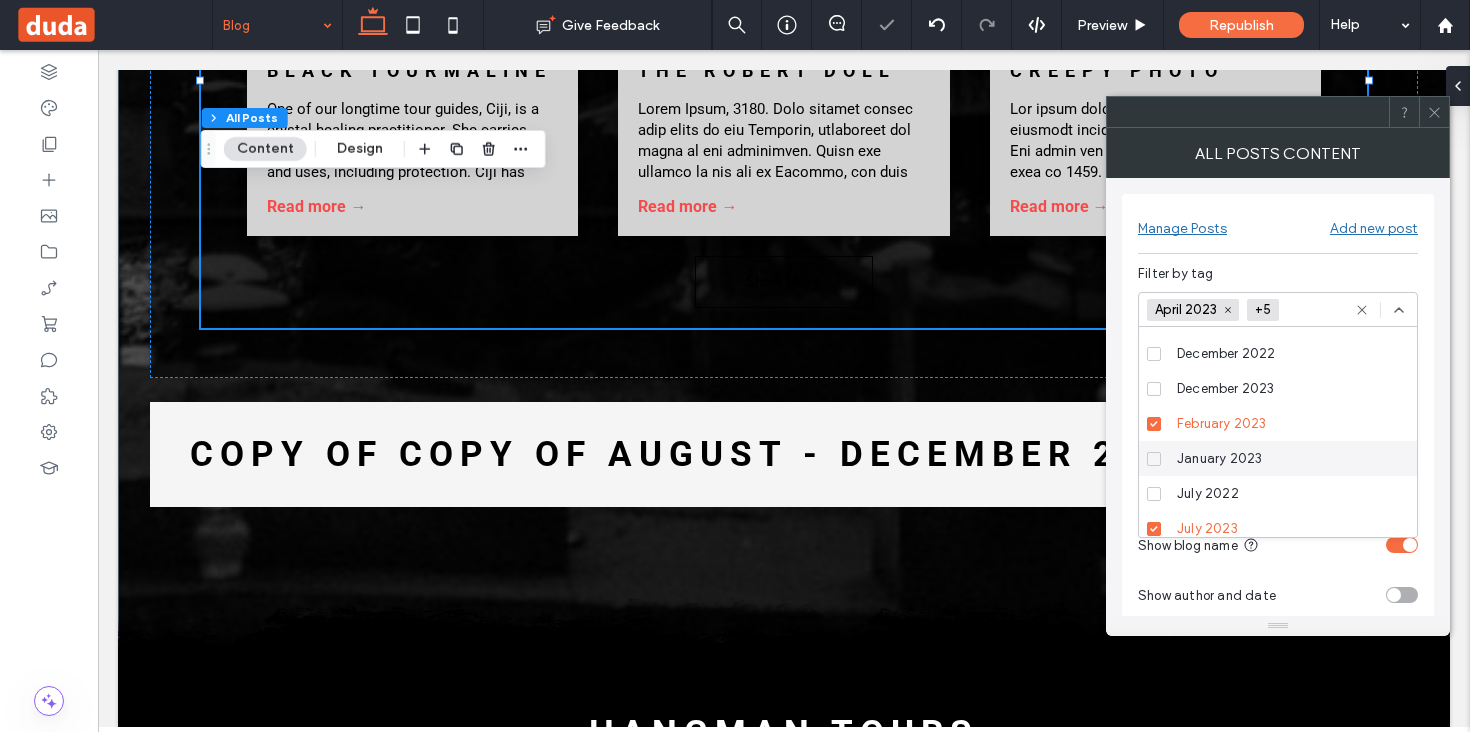 click 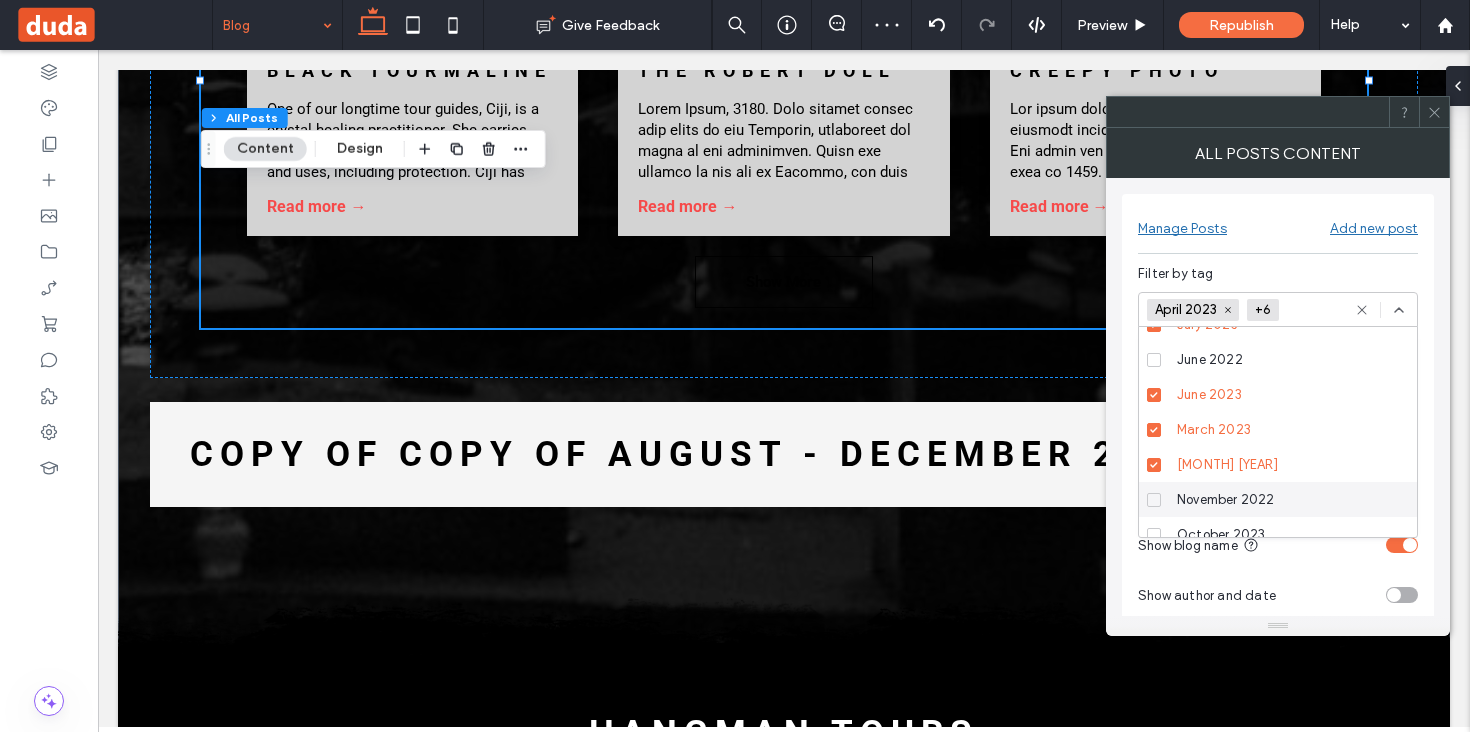 scroll, scrollTop: 350, scrollLeft: 0, axis: vertical 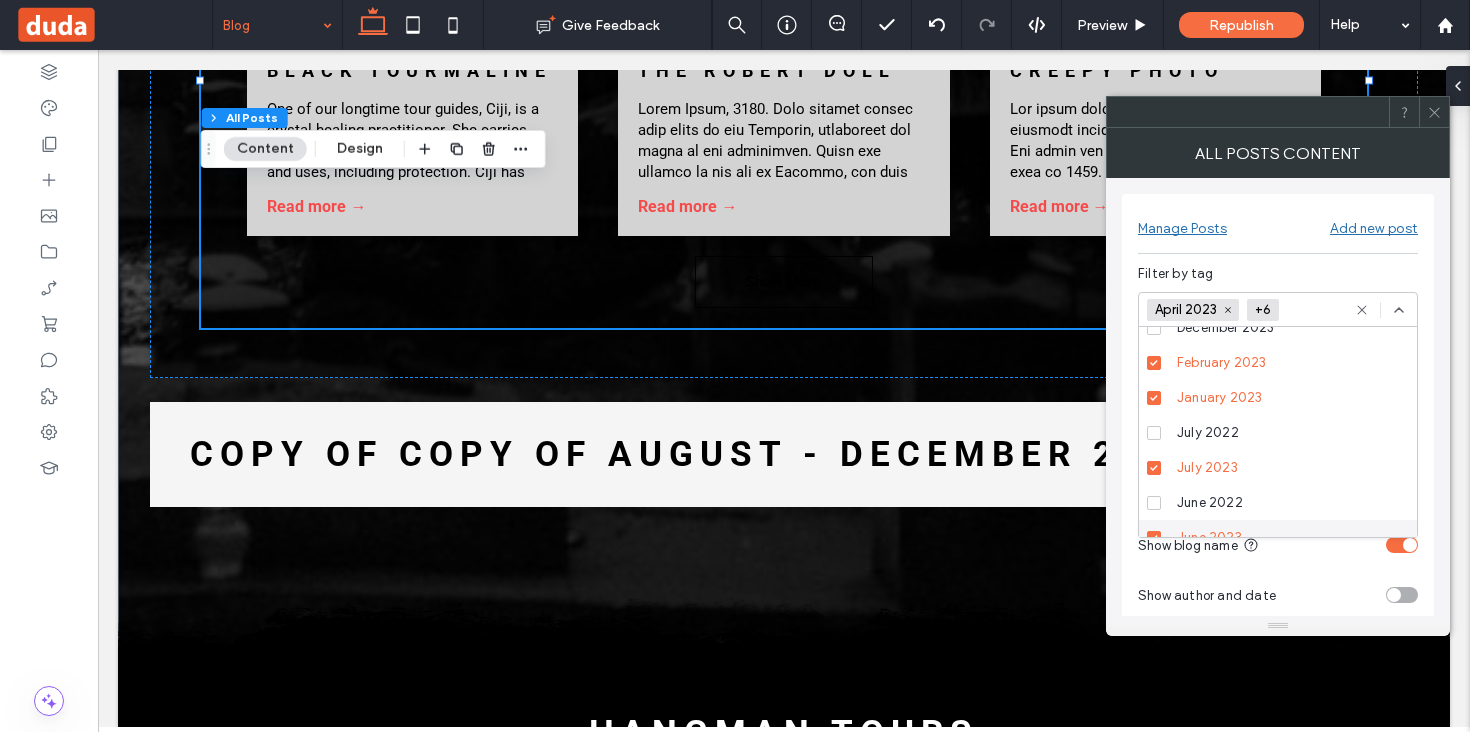 click on "Show blog name" at bounding box center (1278, 545) 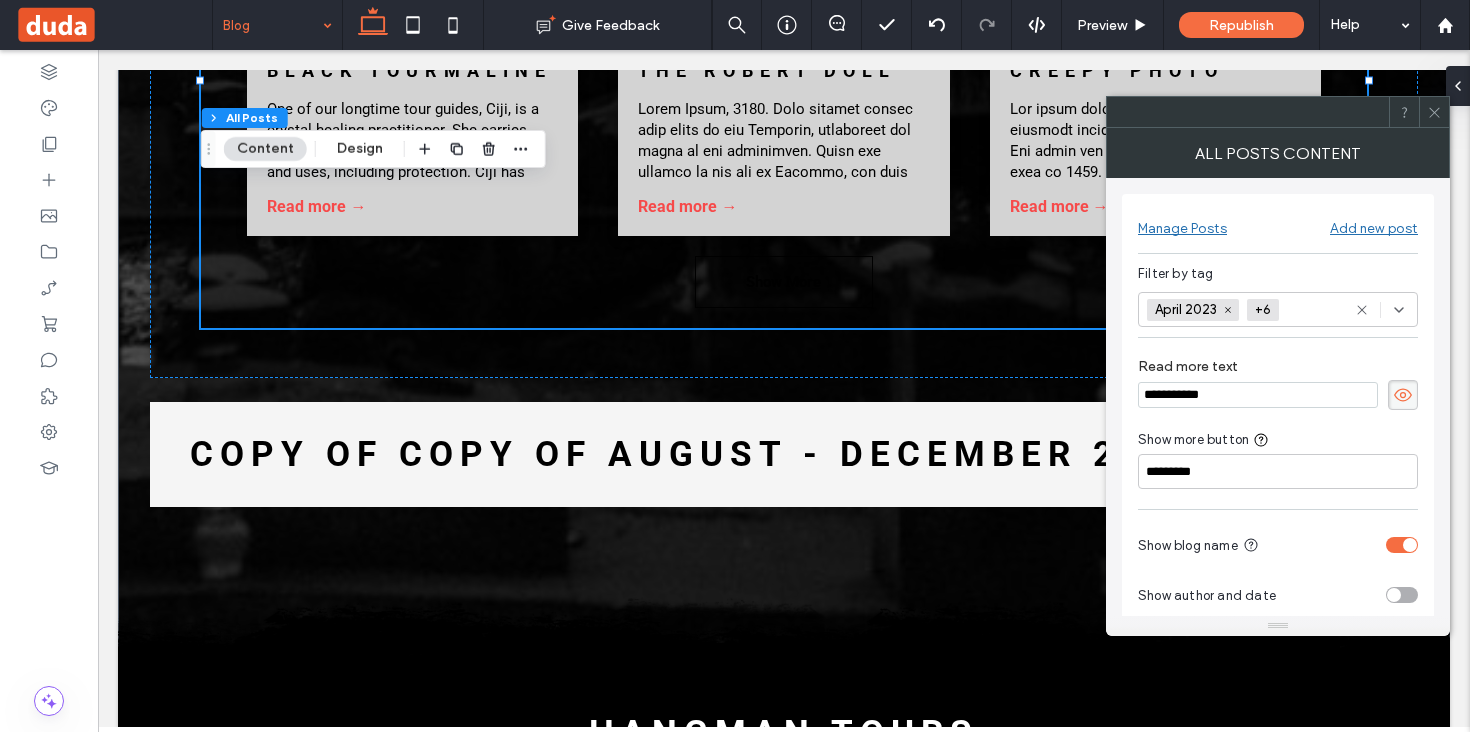 scroll, scrollTop: 124, scrollLeft: 0, axis: vertical 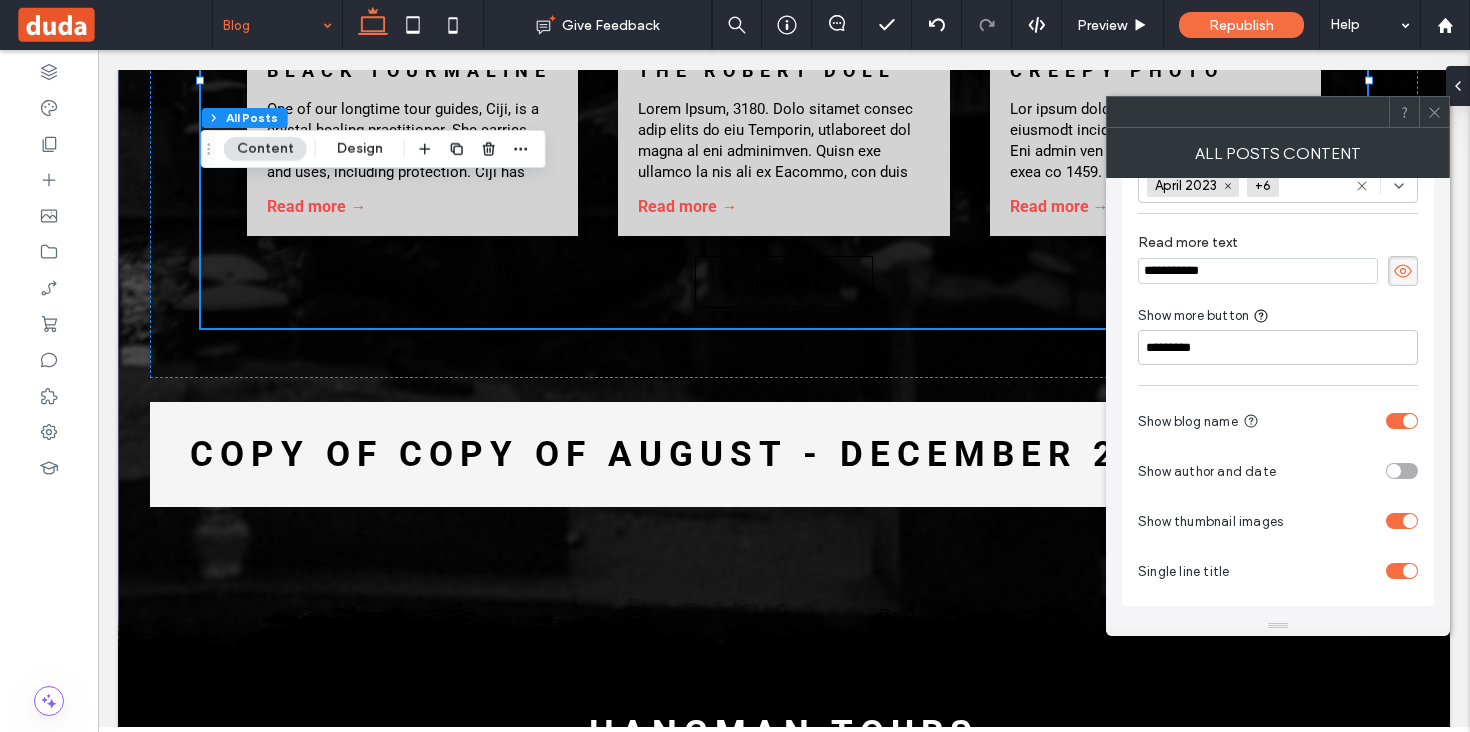 click 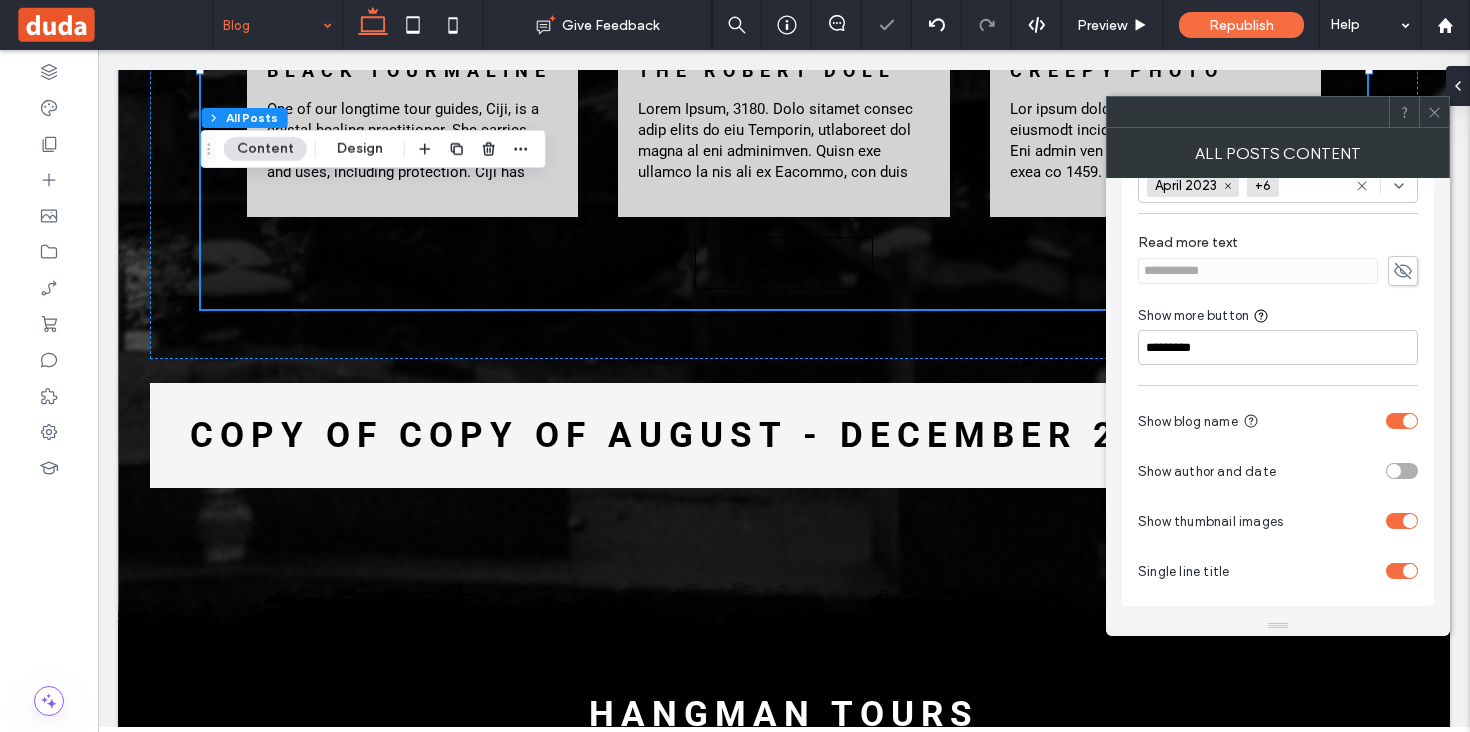 click 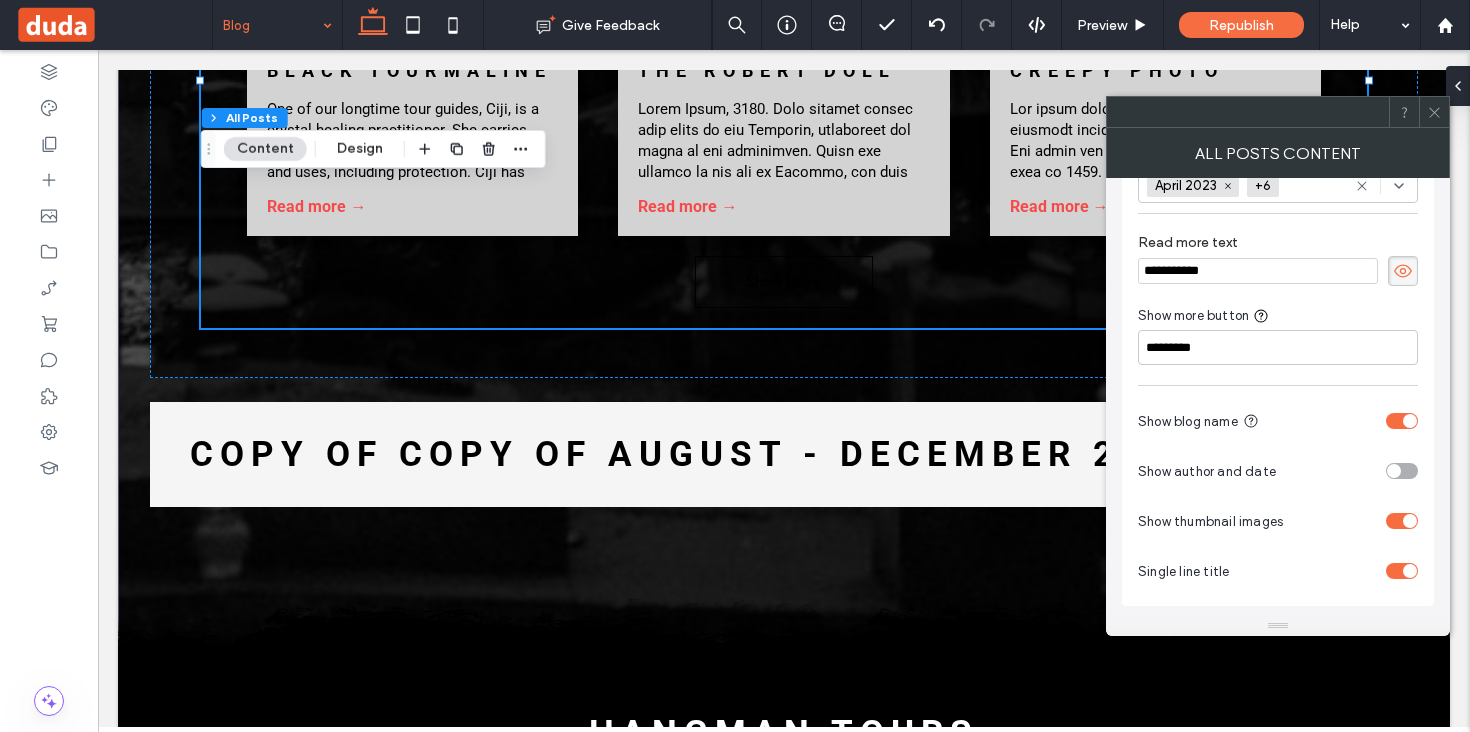 click 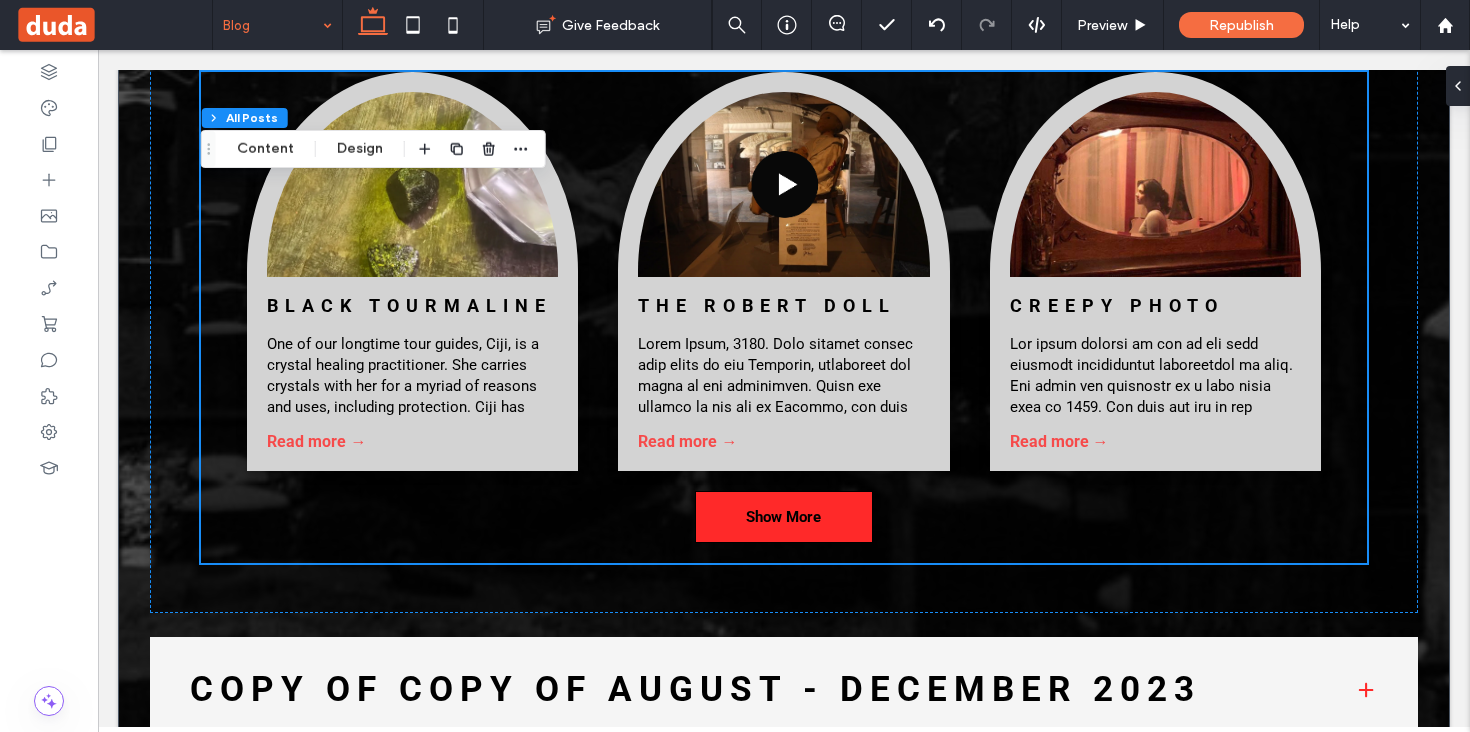 scroll, scrollTop: 3397, scrollLeft: 0, axis: vertical 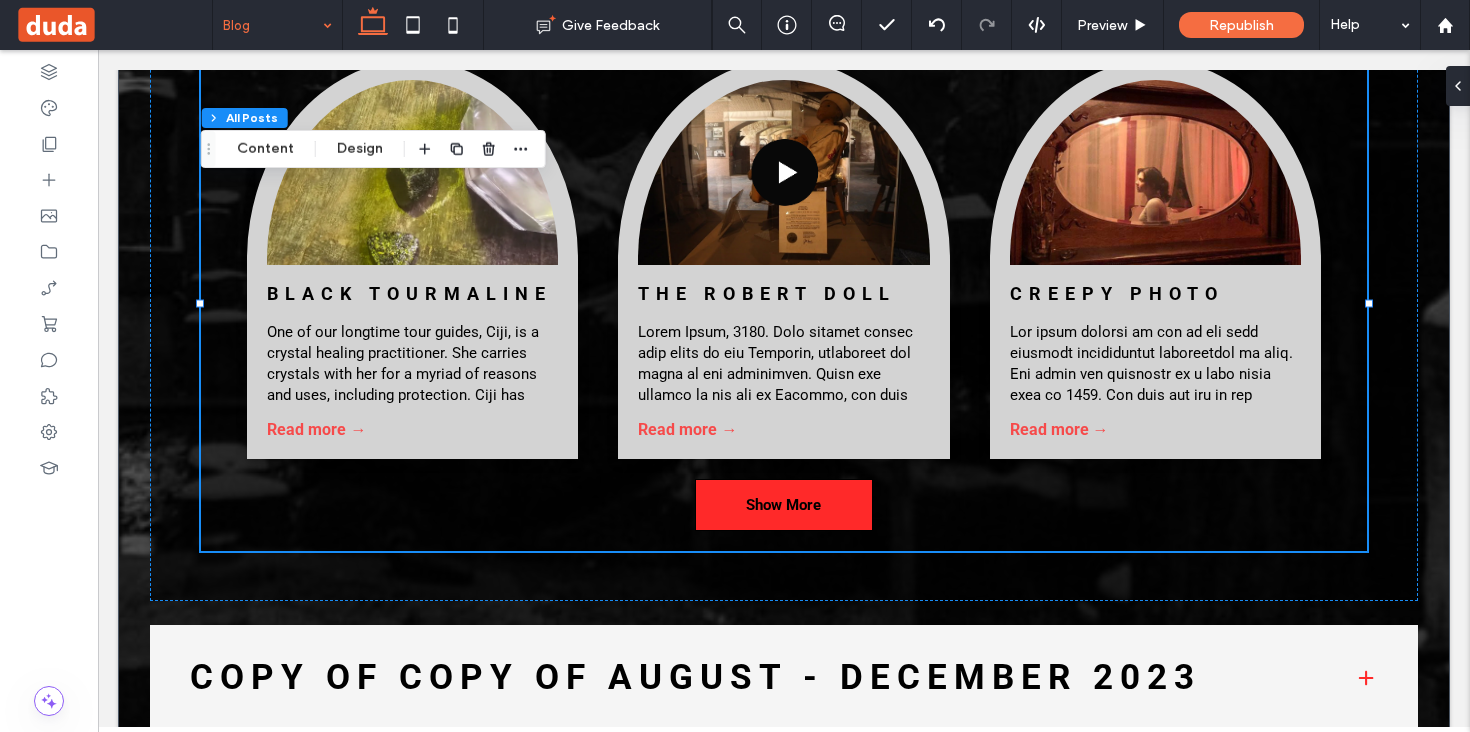 click on "Show More" at bounding box center (784, 505) 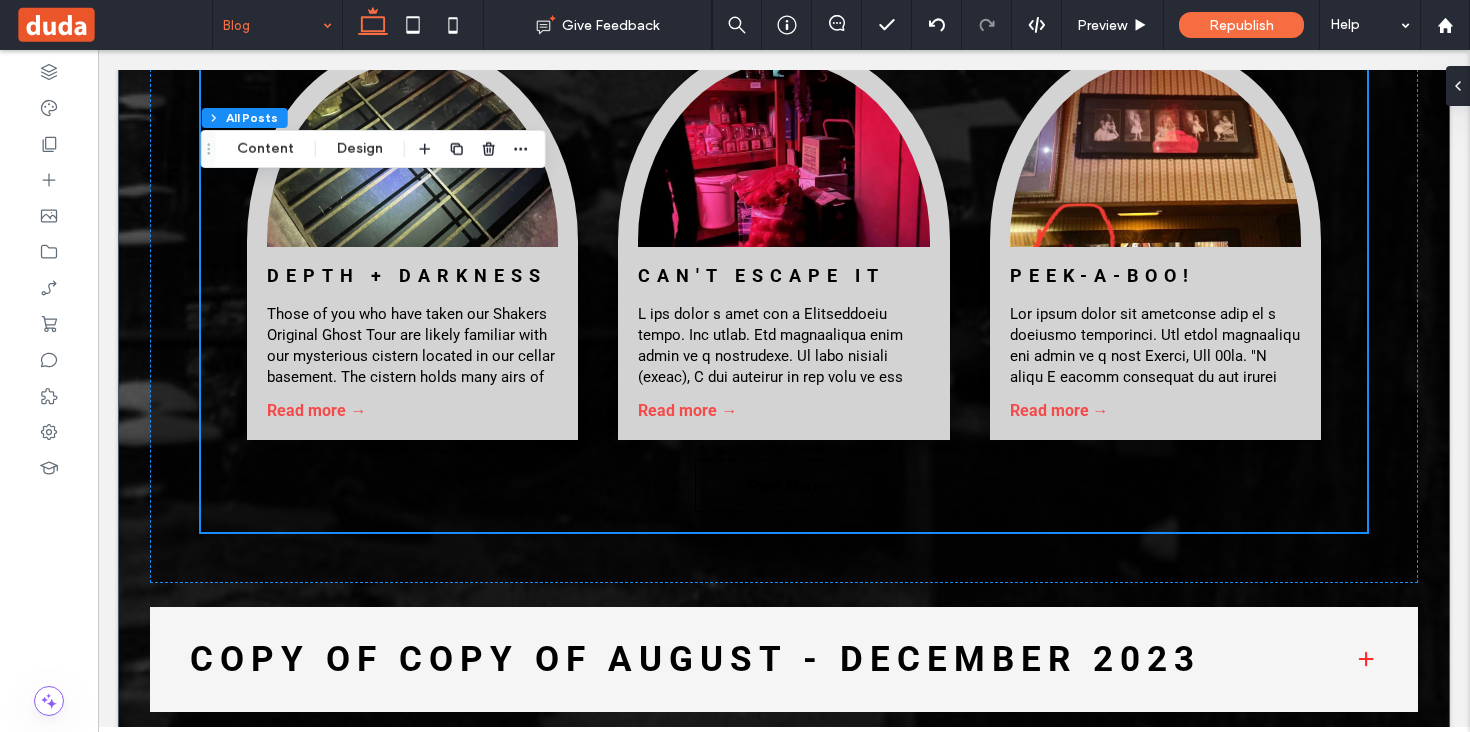 scroll, scrollTop: 3853, scrollLeft: 0, axis: vertical 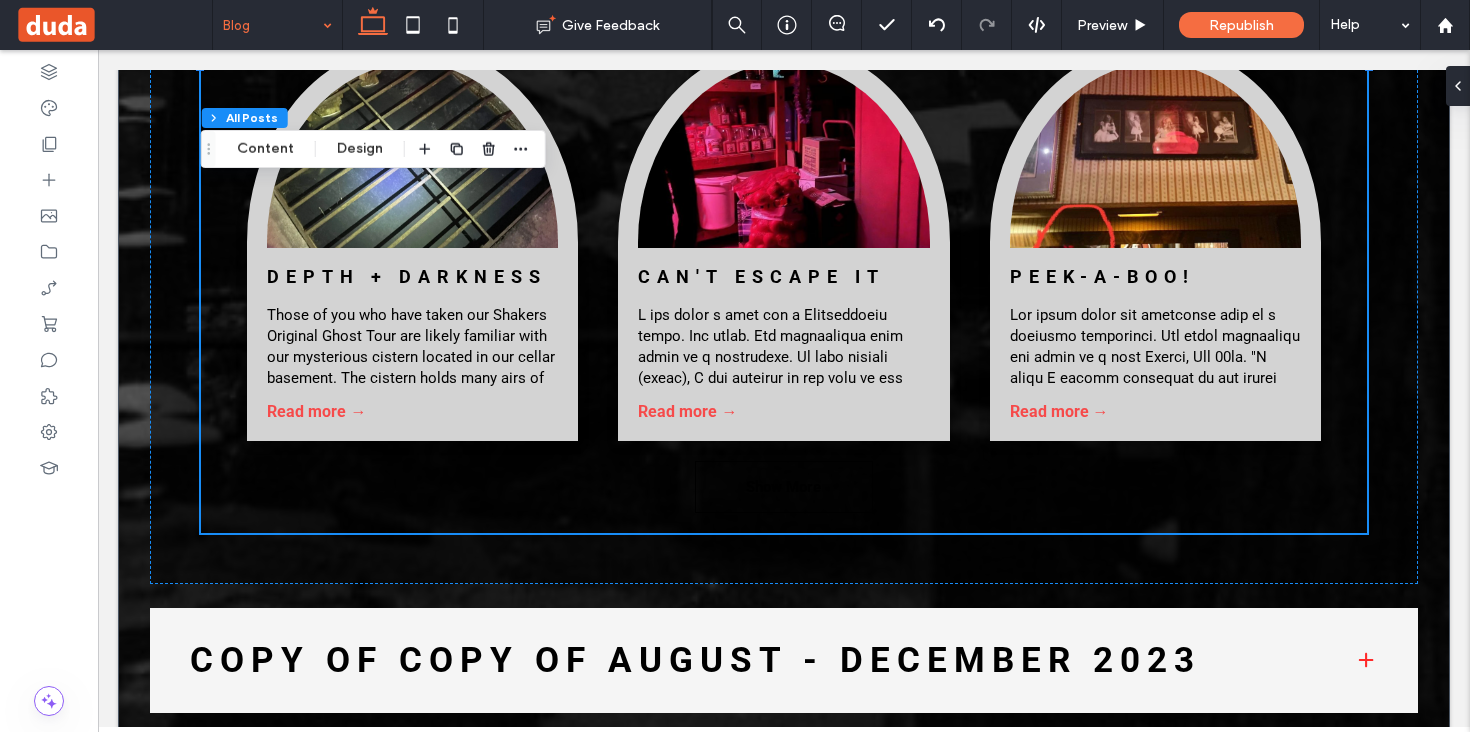 click on "Black Tourmaline
By Hangman Tours
•
July 1, 2023
Read more →
The Robert Doll
By Bob Weiss, Owner
•
June 1, 2023
Read more →
Creepy Photo from The Archives
By Hangman Tours
•
May 2, 2023
Read more →
Depth + Darkness
By Hangman Tours
•
May 1, 2023
Read more →" at bounding box center (784, 68) 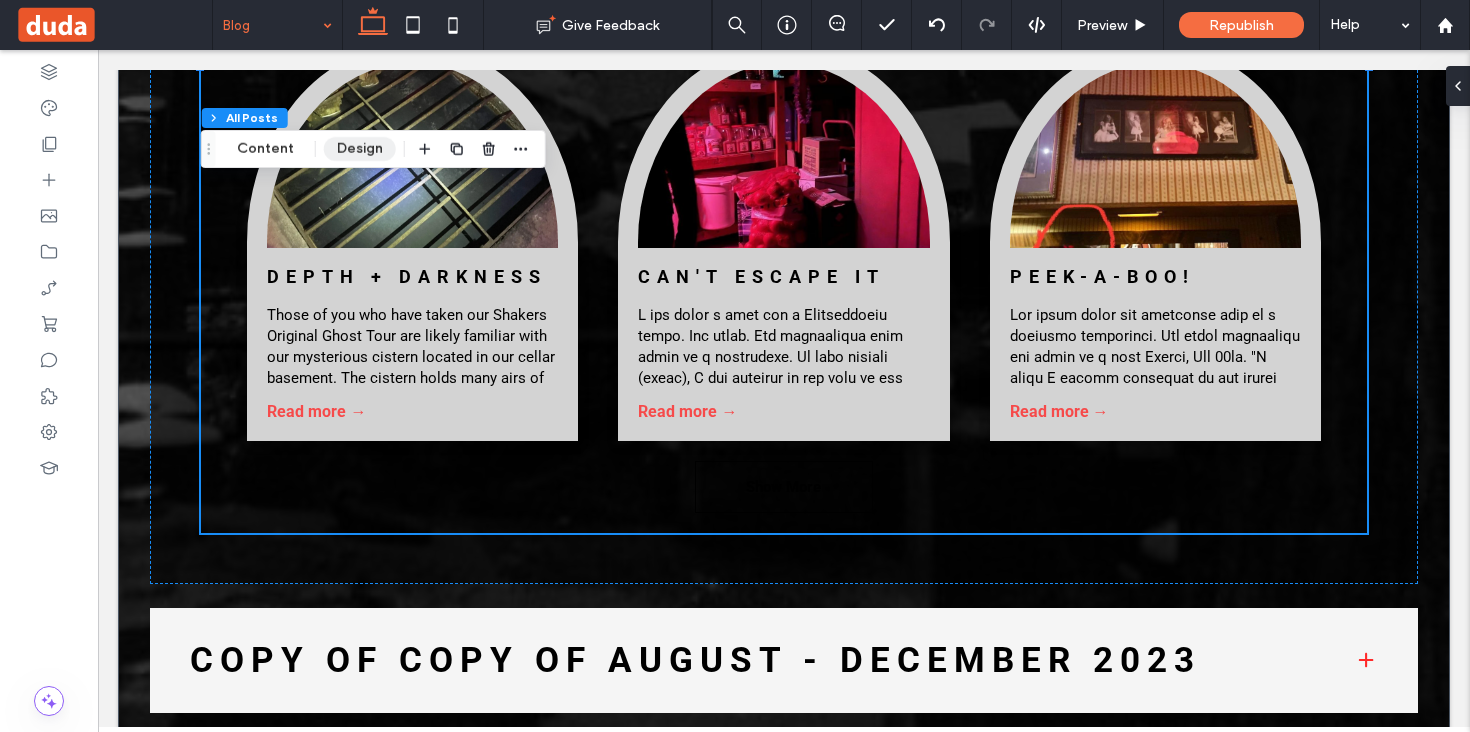click on "Design" at bounding box center (360, 149) 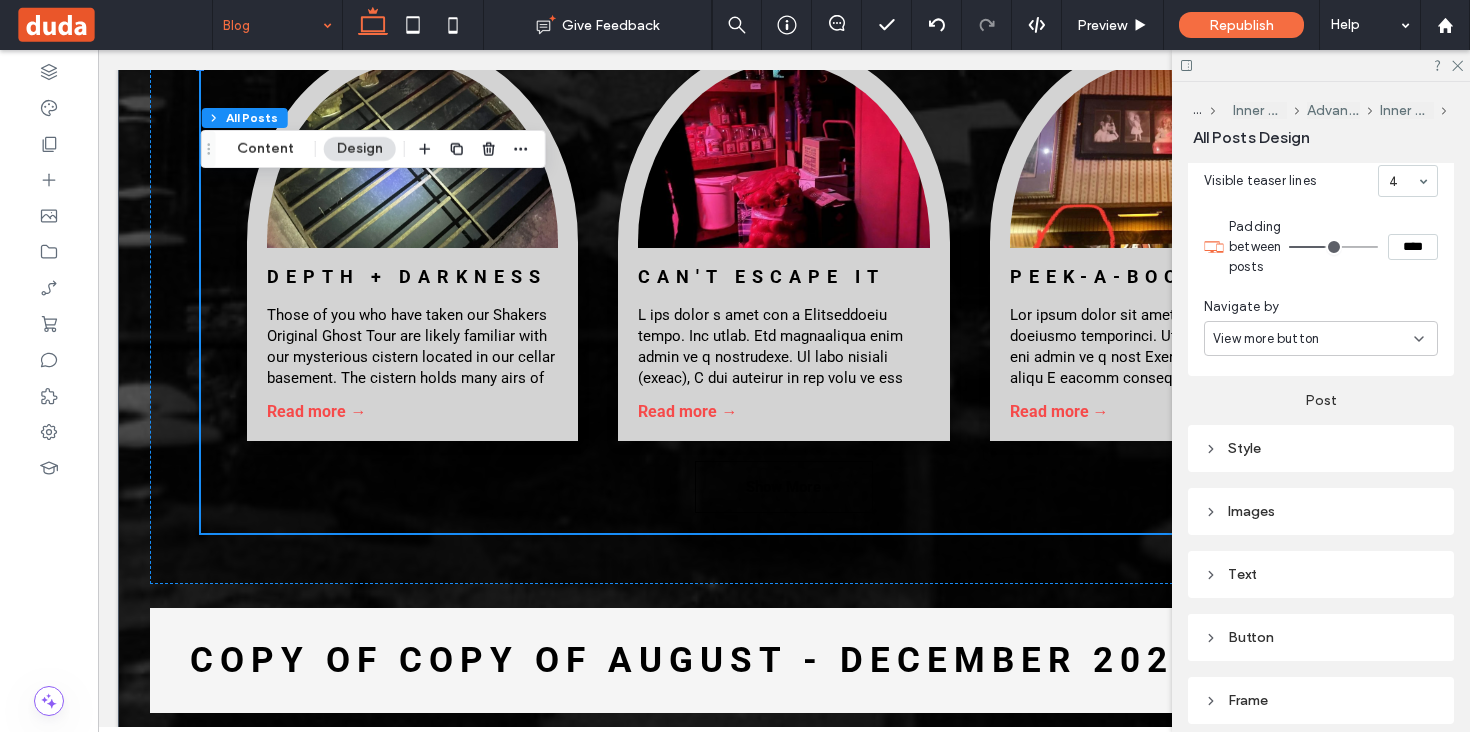 scroll, scrollTop: 755, scrollLeft: 0, axis: vertical 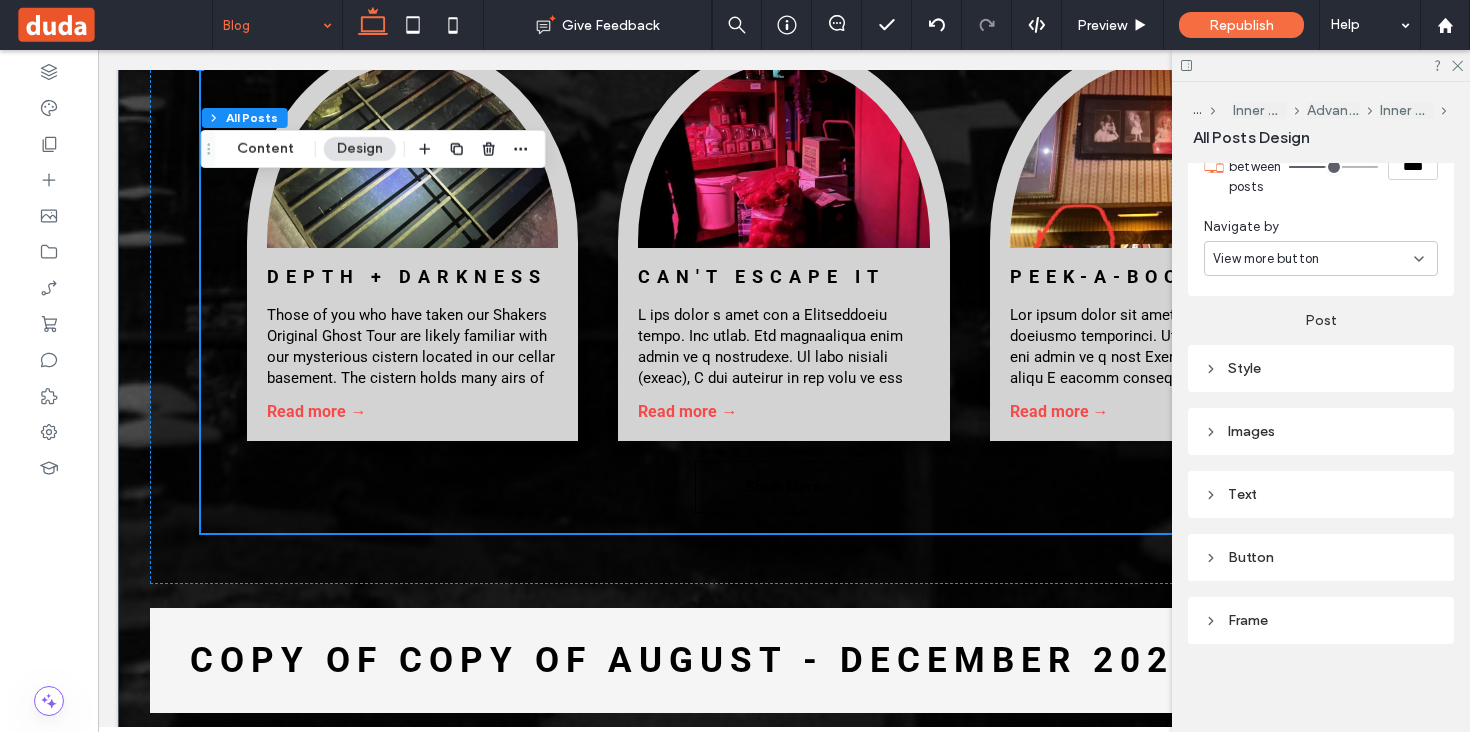 click on "Button" at bounding box center [1321, 557] 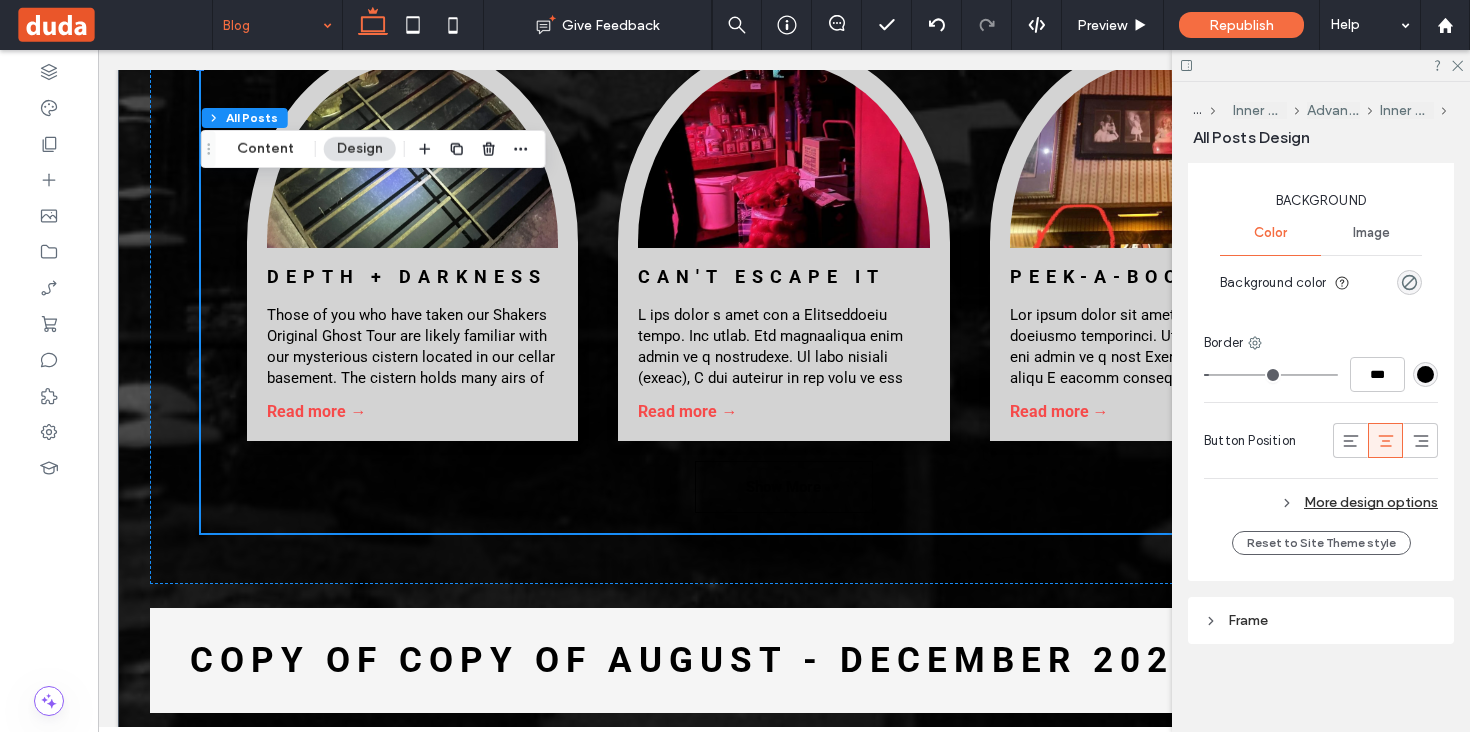 scroll, scrollTop: 1468, scrollLeft: 0, axis: vertical 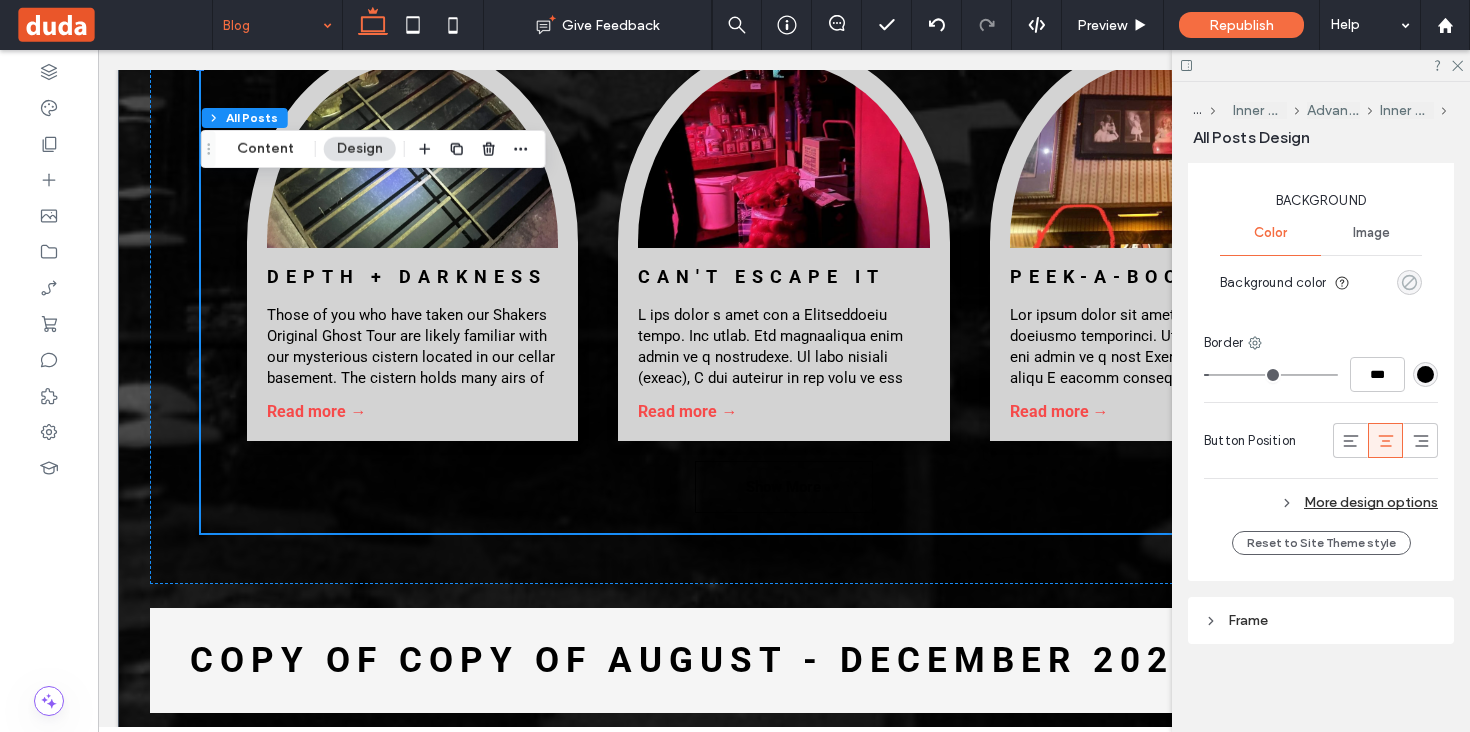 click at bounding box center (1409, 282) 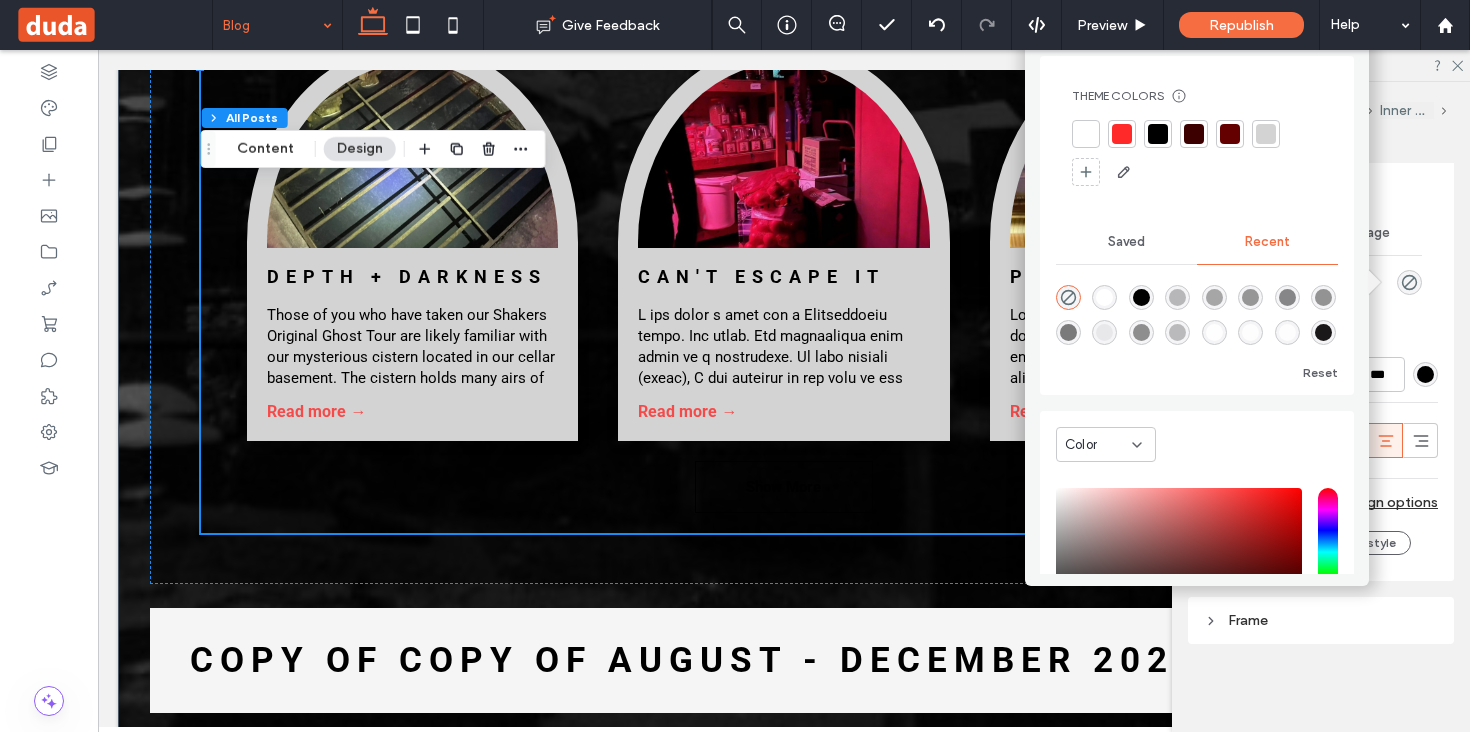 click at bounding box center (1122, 134) 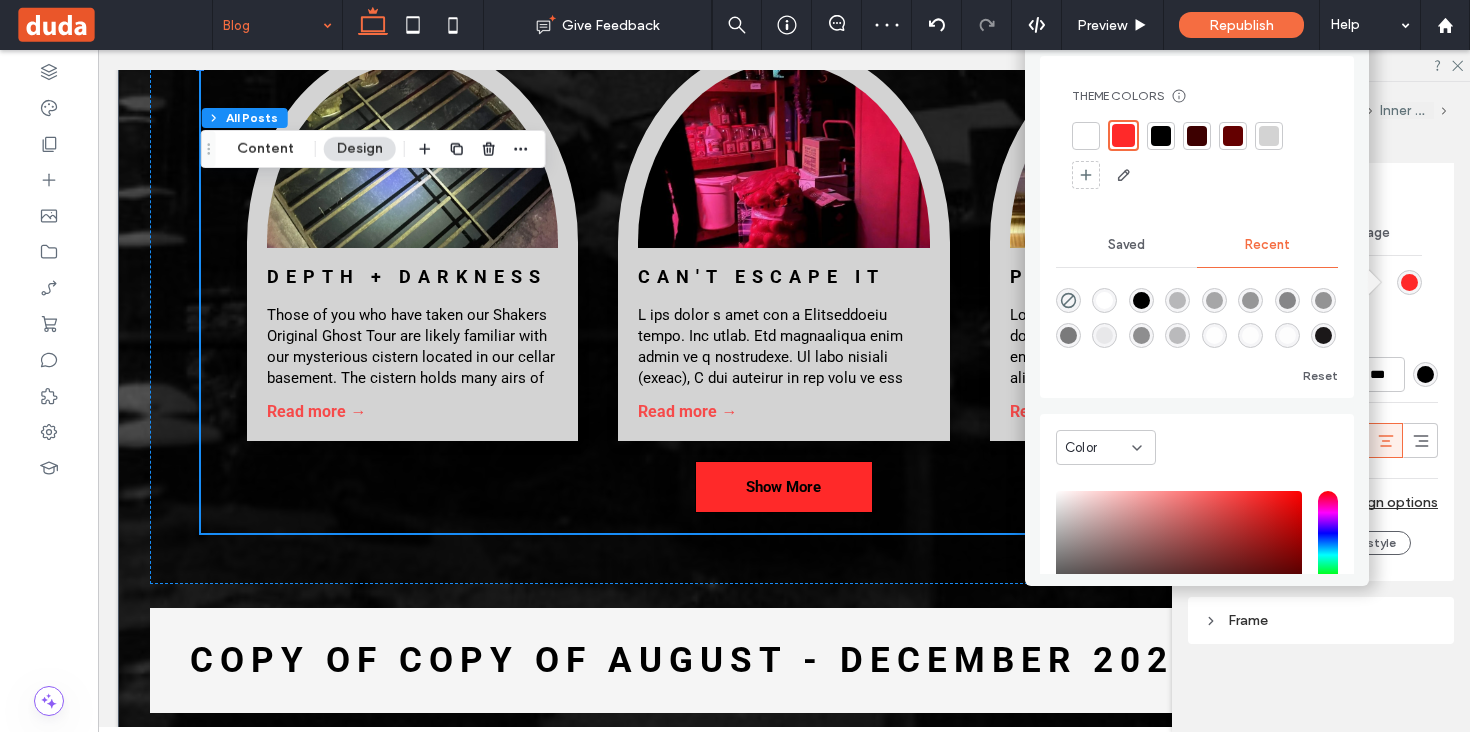 click on "... Inner Column Advanced Accordion Inner Column All Posts Design" at bounding box center (1323, 122) 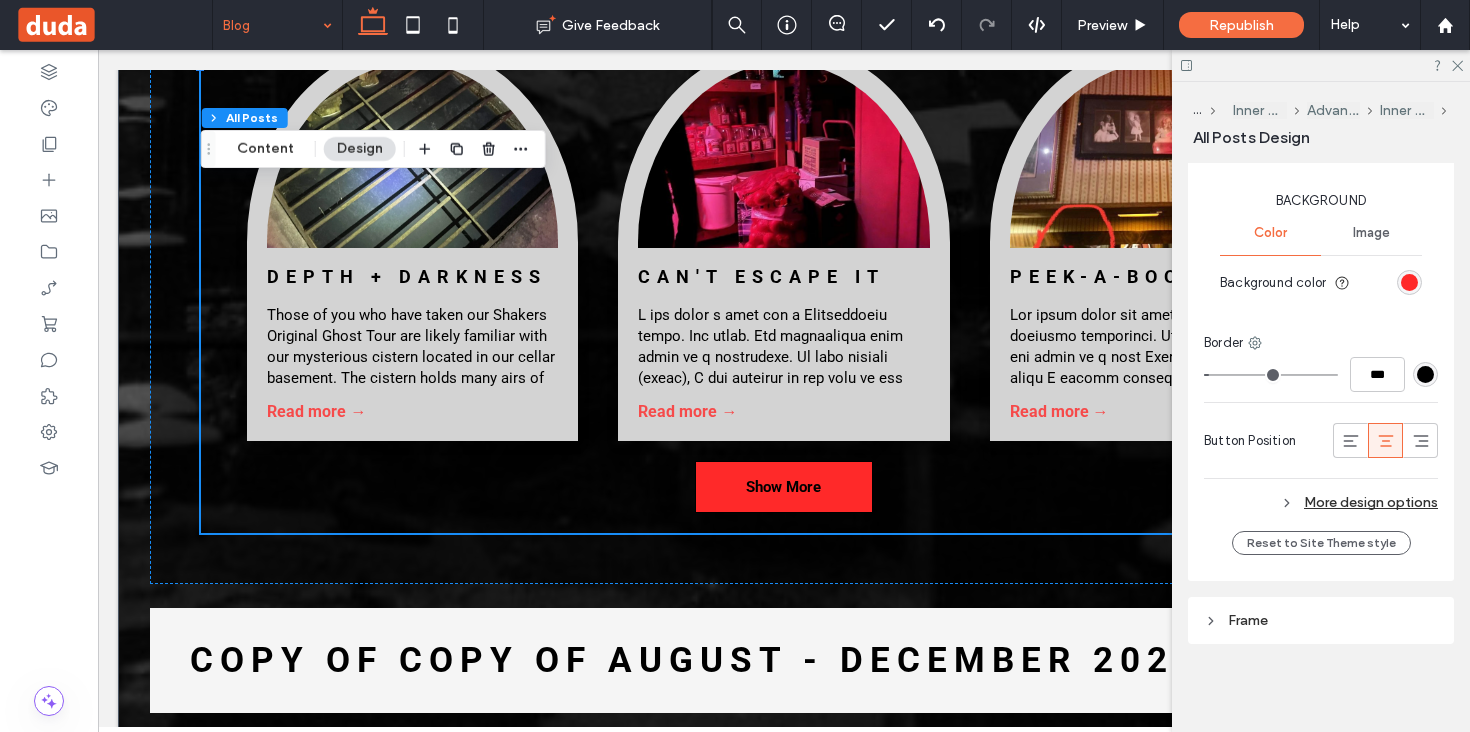 click on "More design options" at bounding box center [1321, 502] 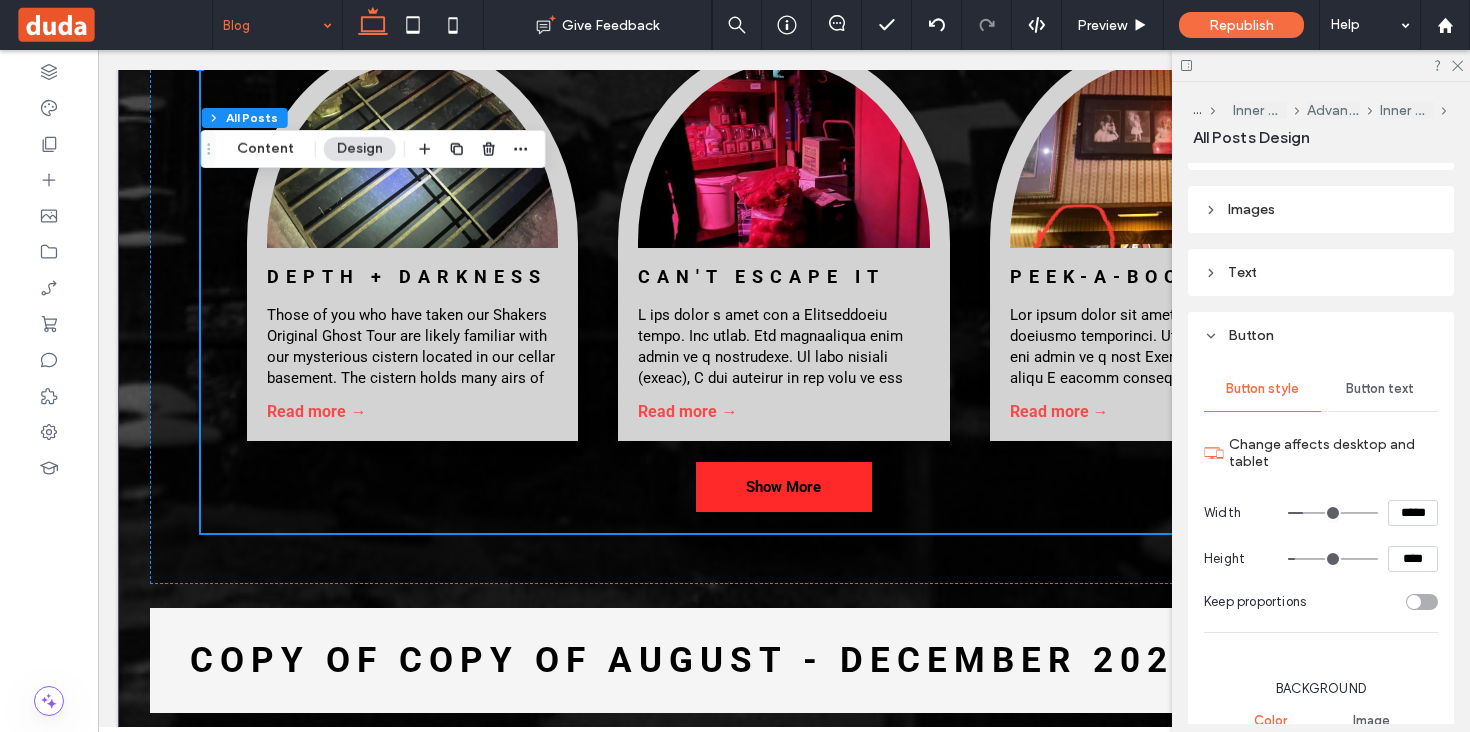 scroll, scrollTop: 958, scrollLeft: 0, axis: vertical 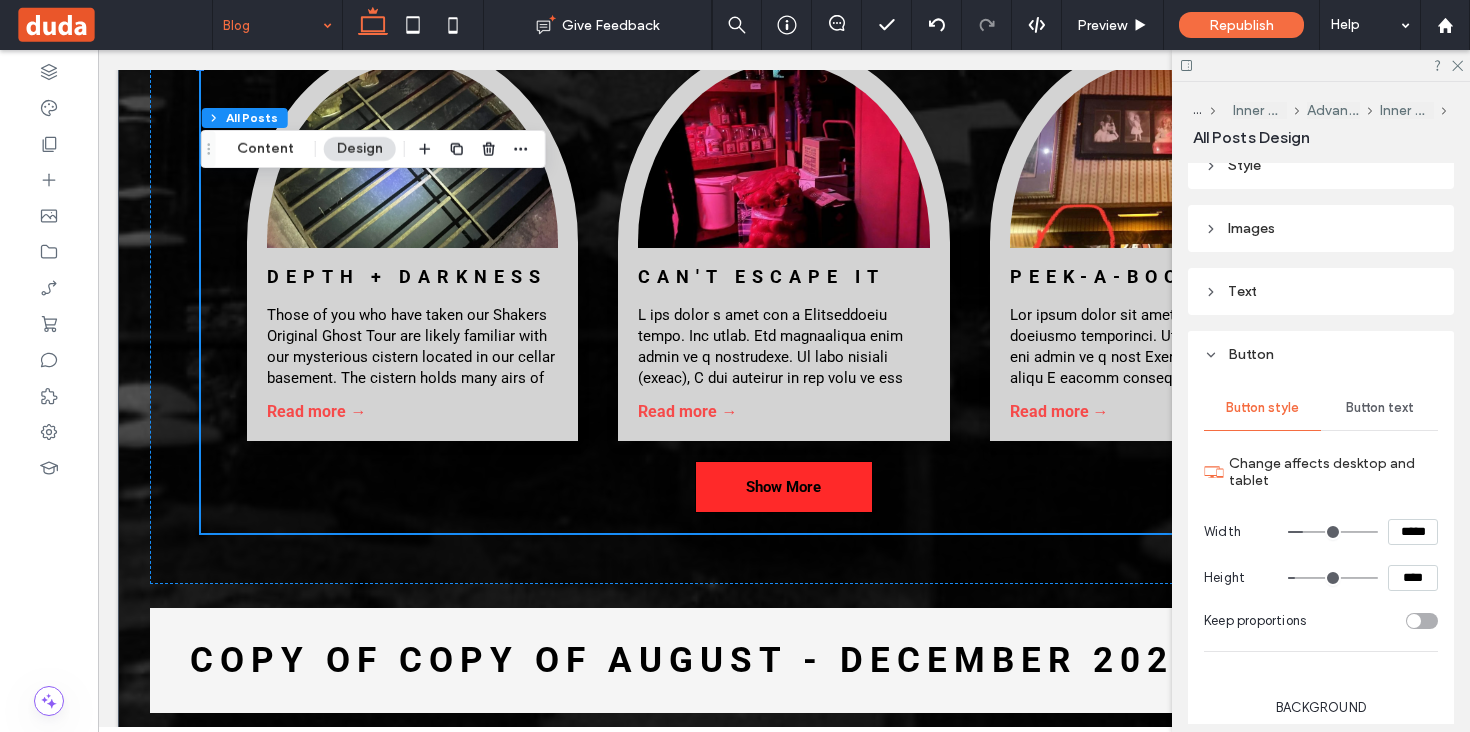 click on "Button text" at bounding box center [1380, 408] 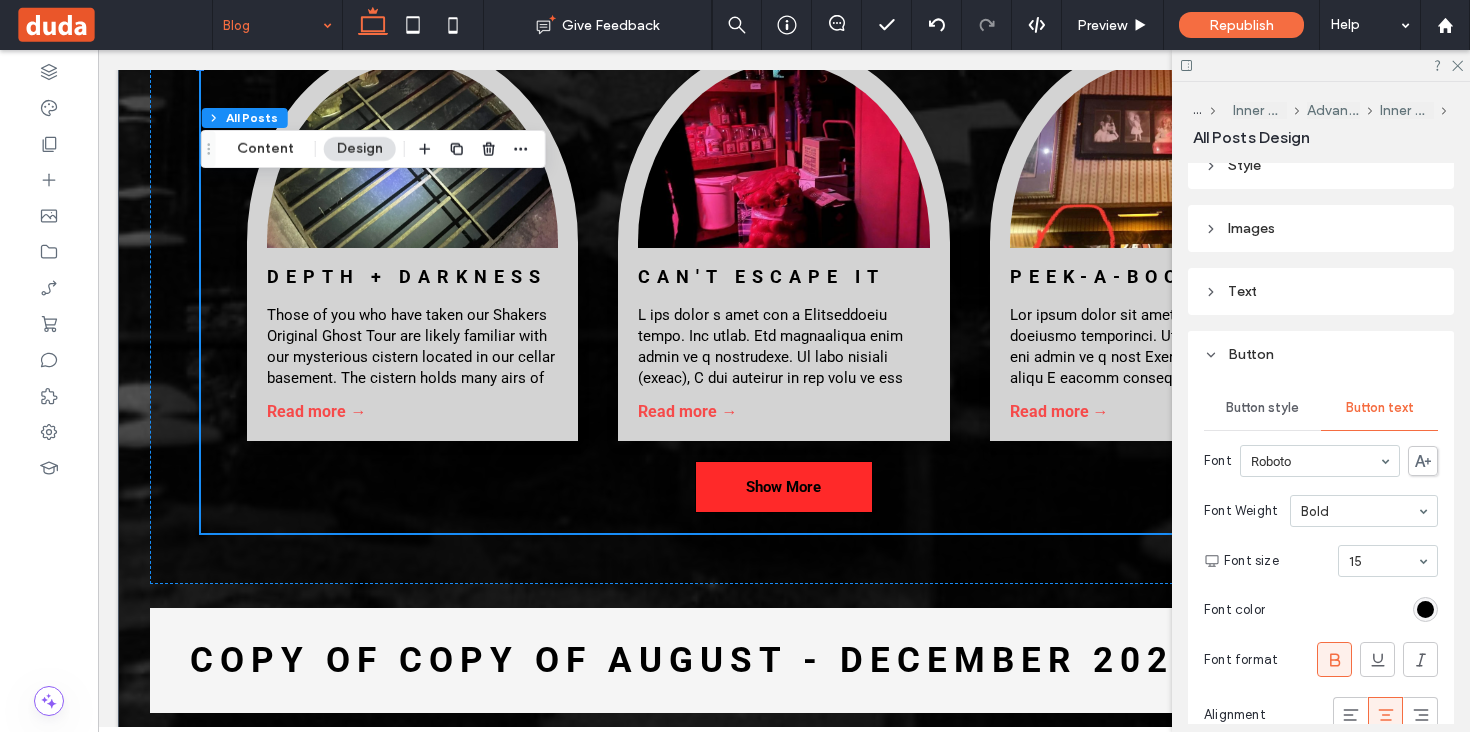 click at bounding box center [1425, 609] 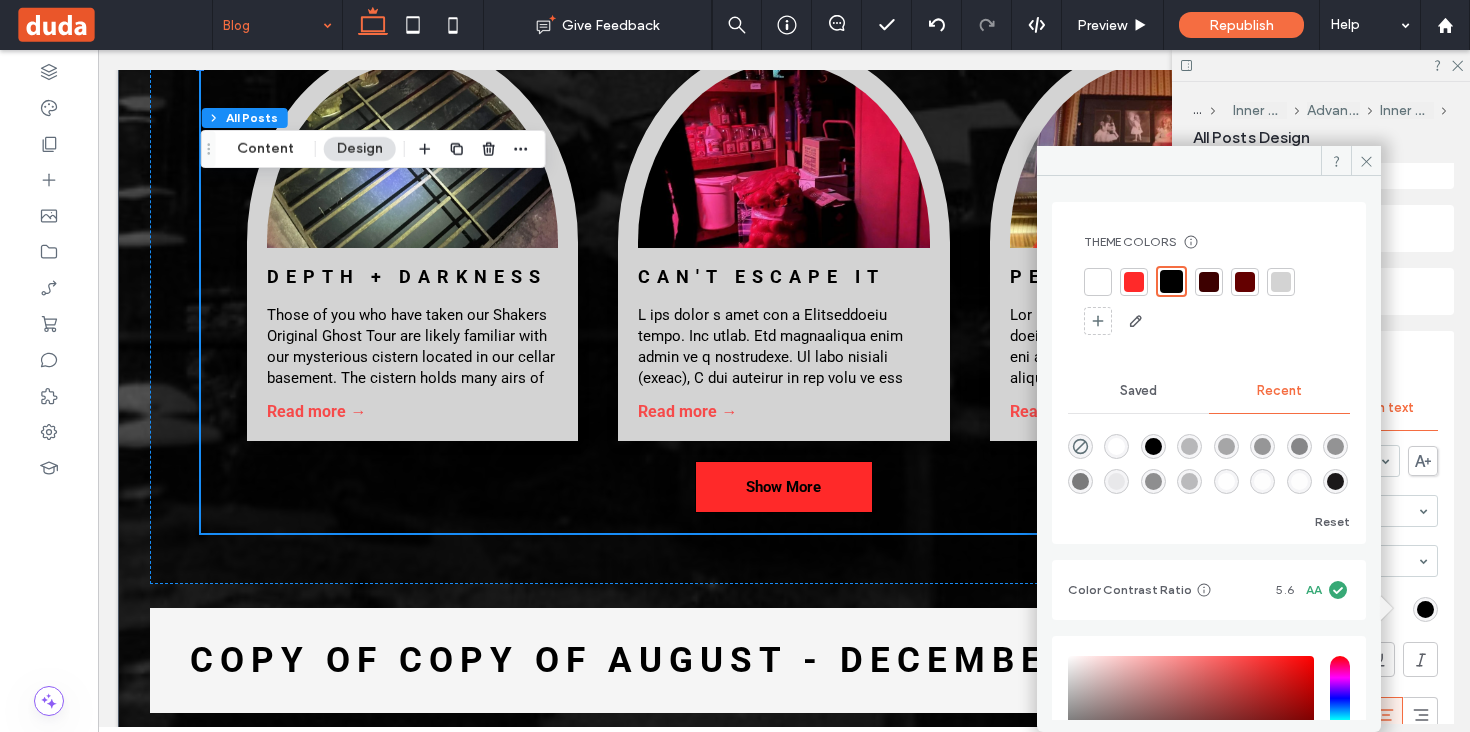 click at bounding box center (1098, 282) 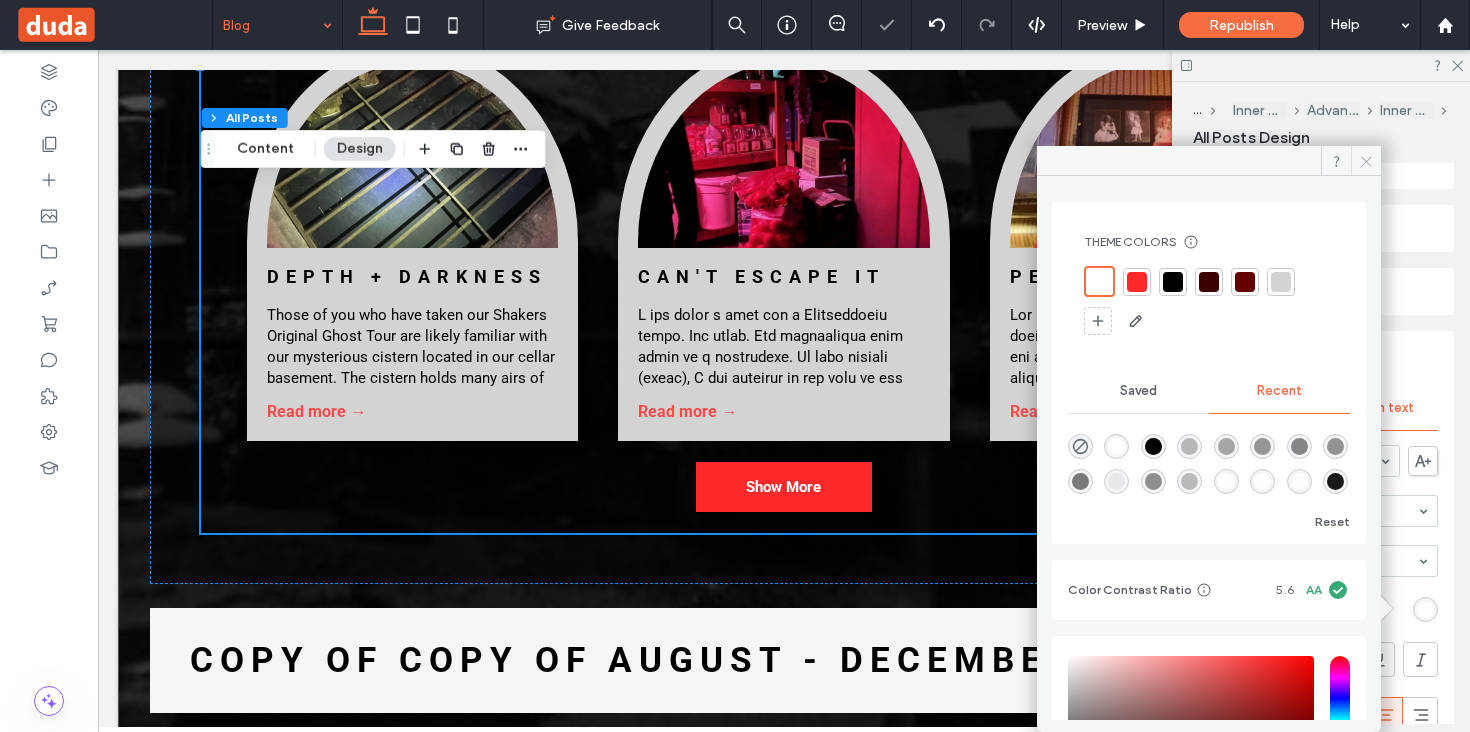 click 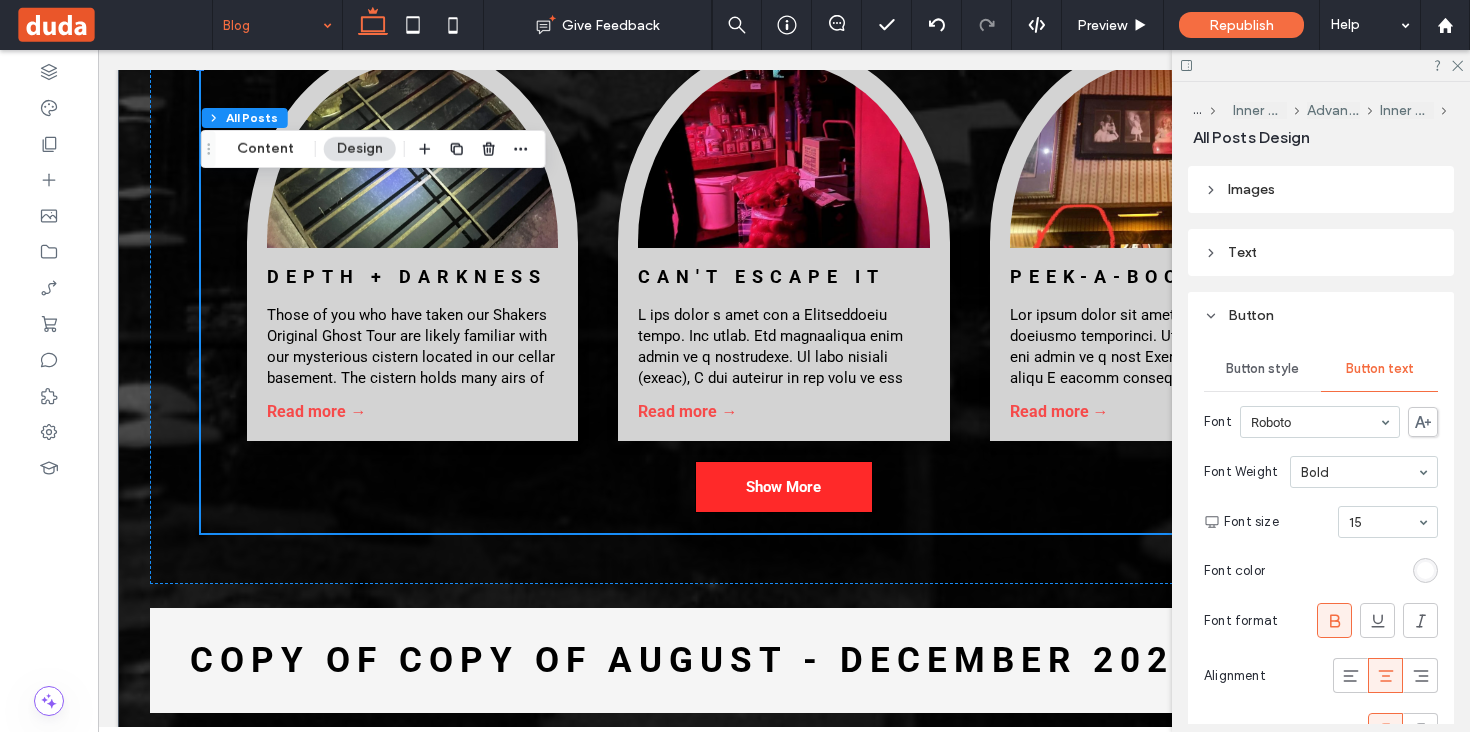 scroll, scrollTop: 988, scrollLeft: 0, axis: vertical 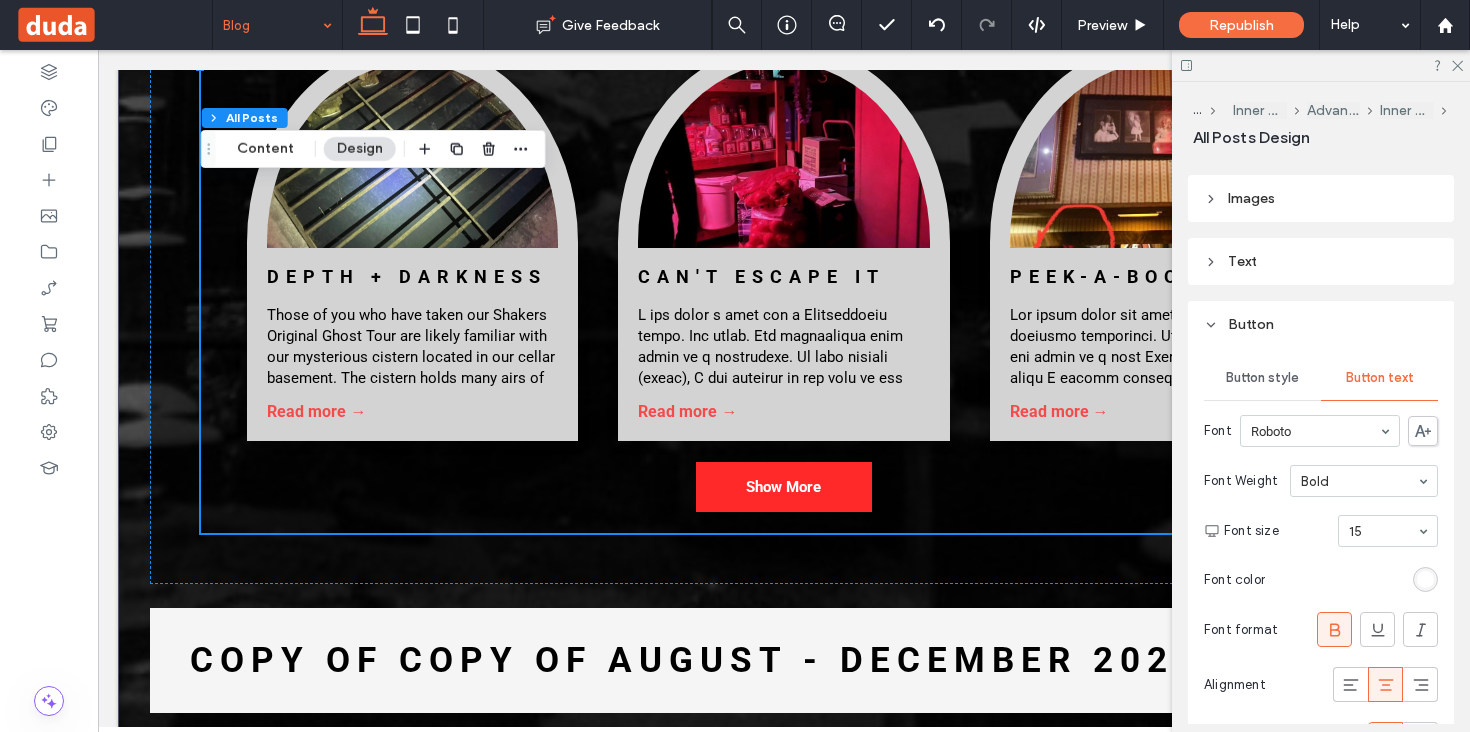 click on "Button style" at bounding box center (1262, 378) 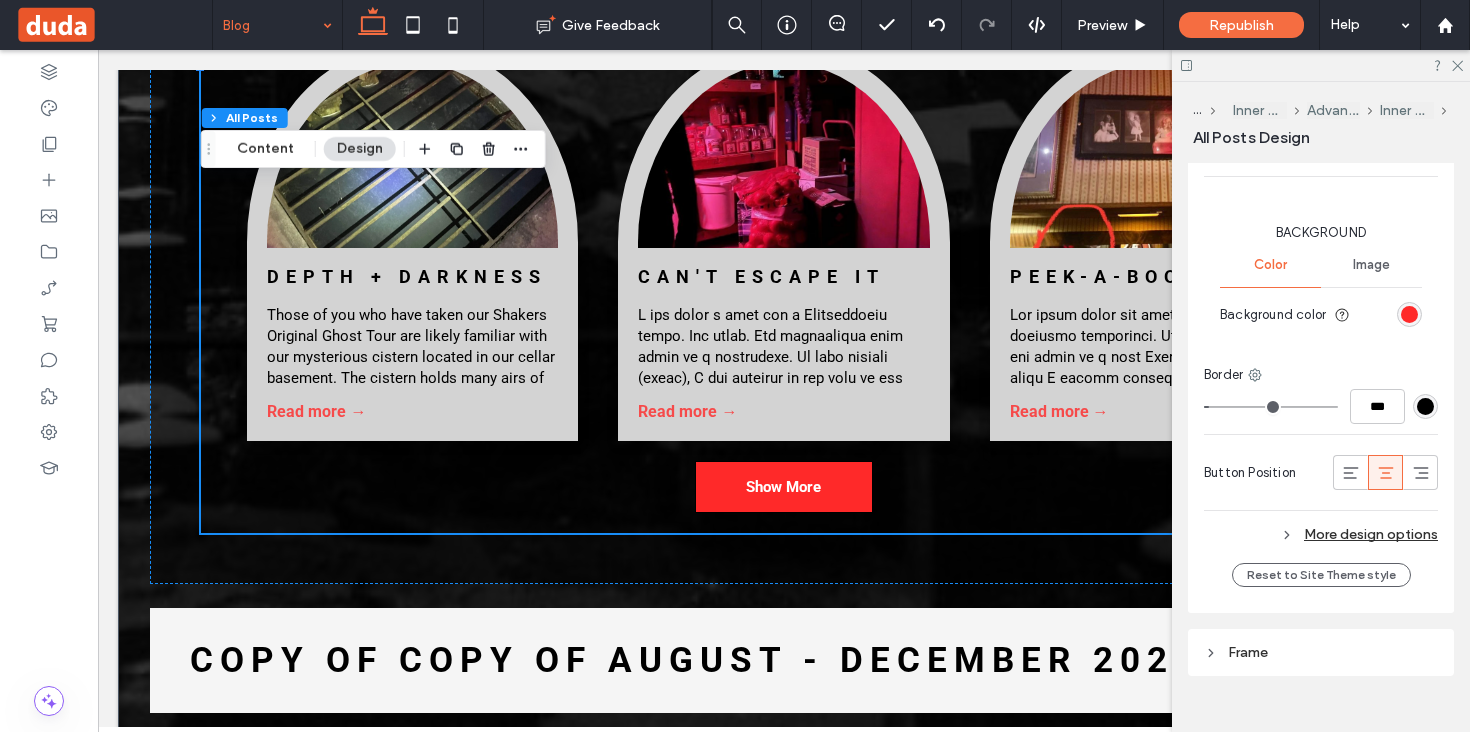 scroll, scrollTop: 1468, scrollLeft: 0, axis: vertical 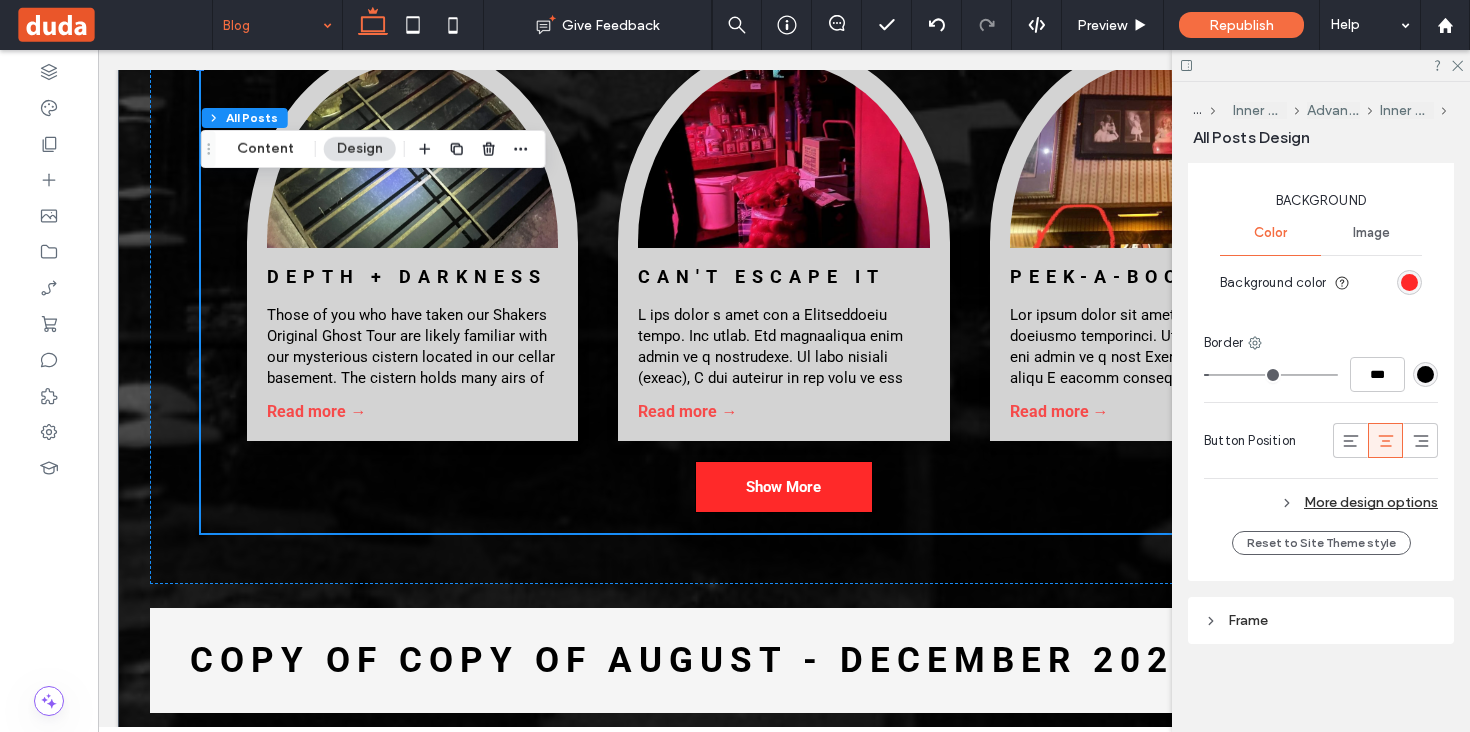 click on "More design options" at bounding box center (1321, 502) 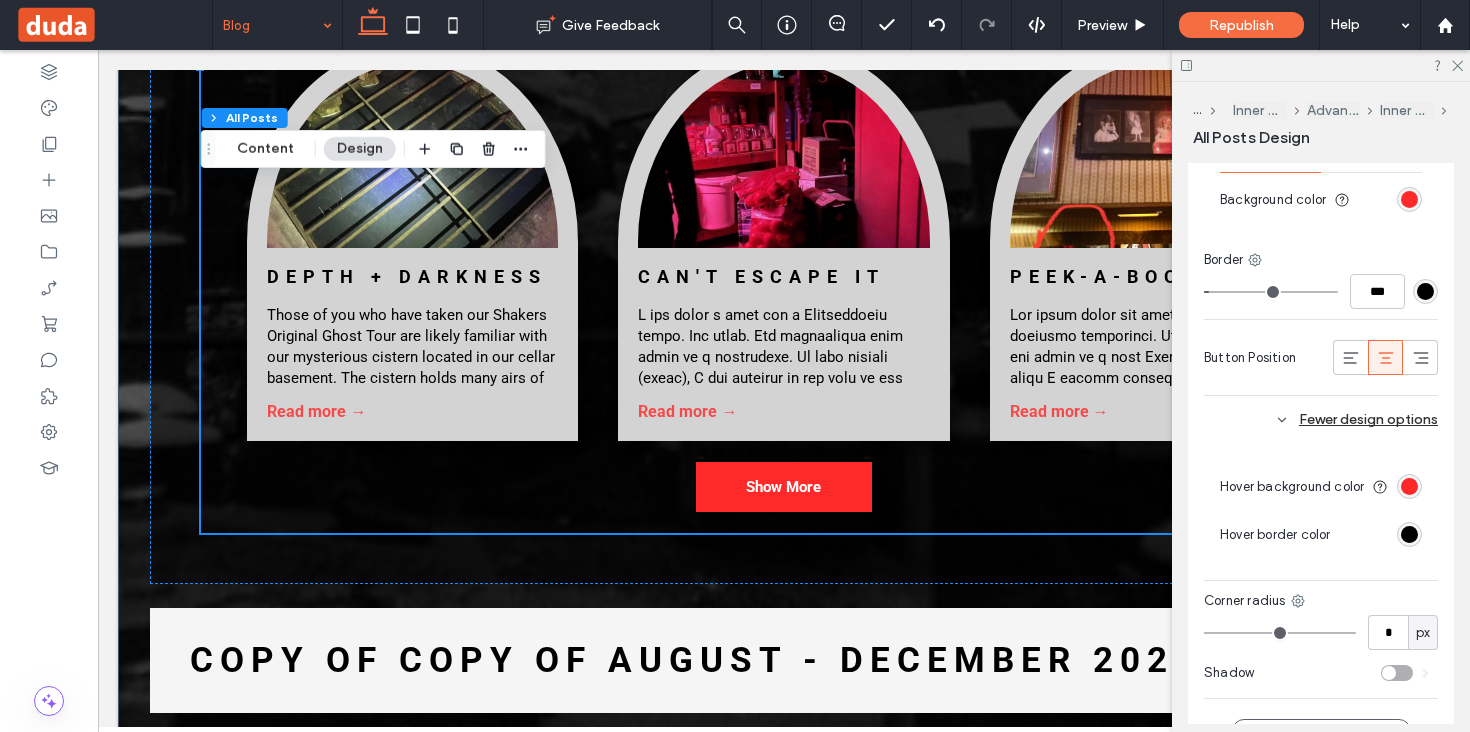 scroll, scrollTop: 1582, scrollLeft: 0, axis: vertical 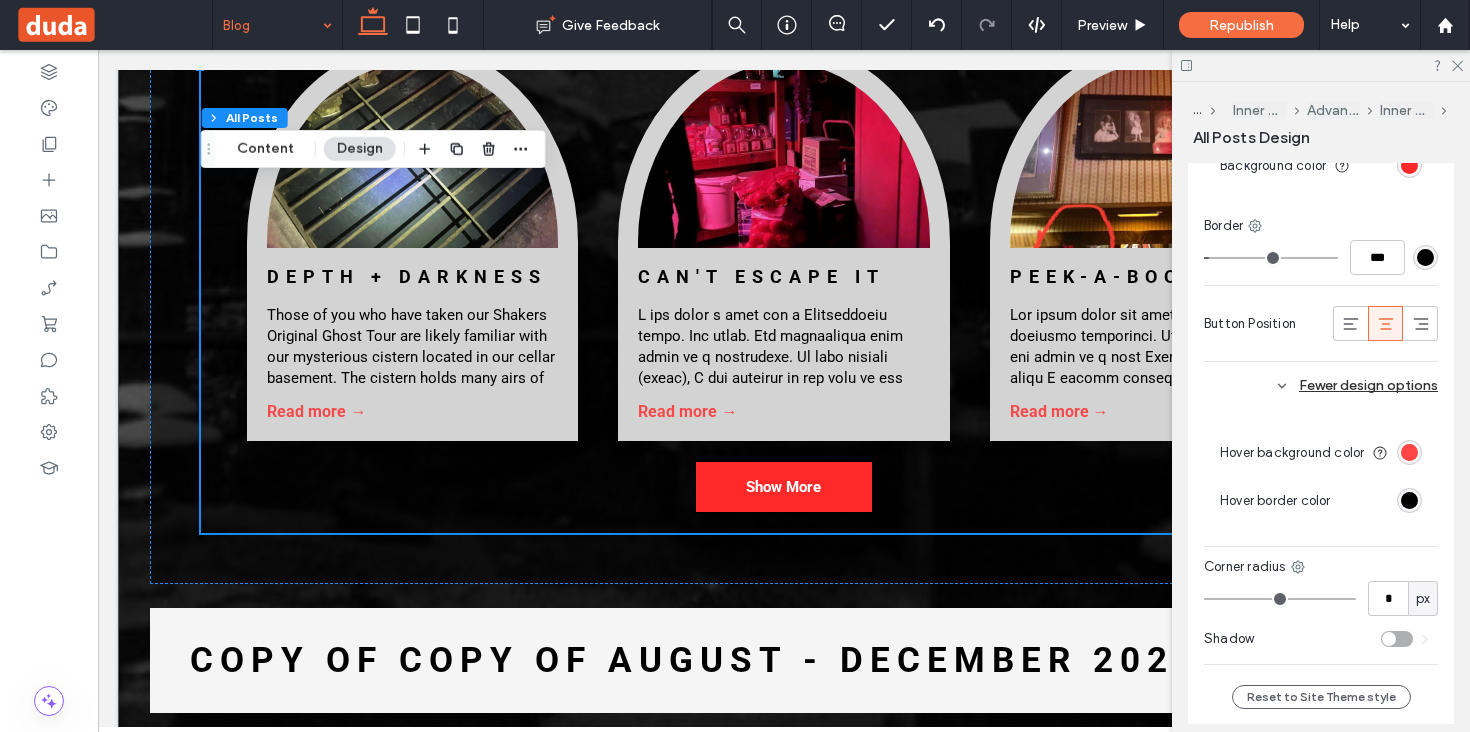 click at bounding box center (1409, 452) 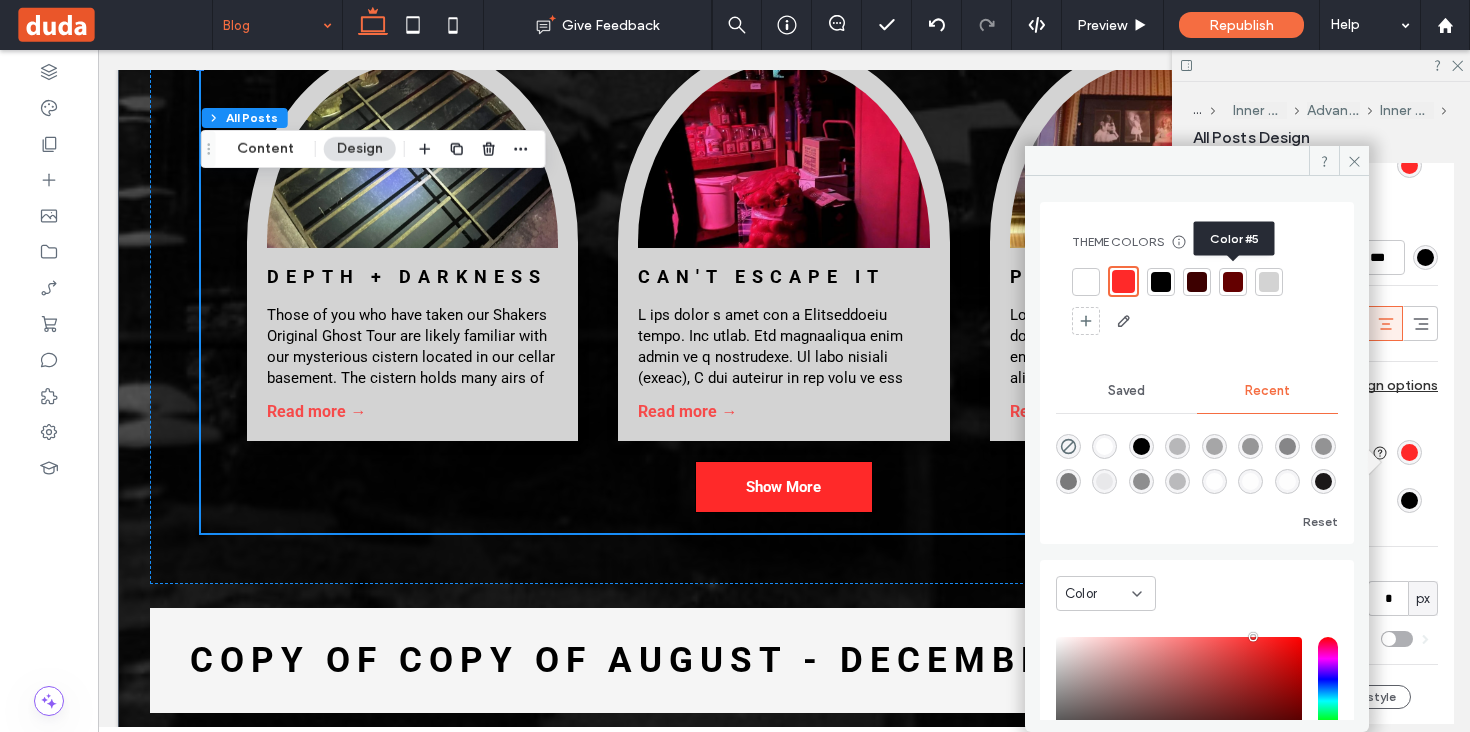 click at bounding box center [1233, 282] 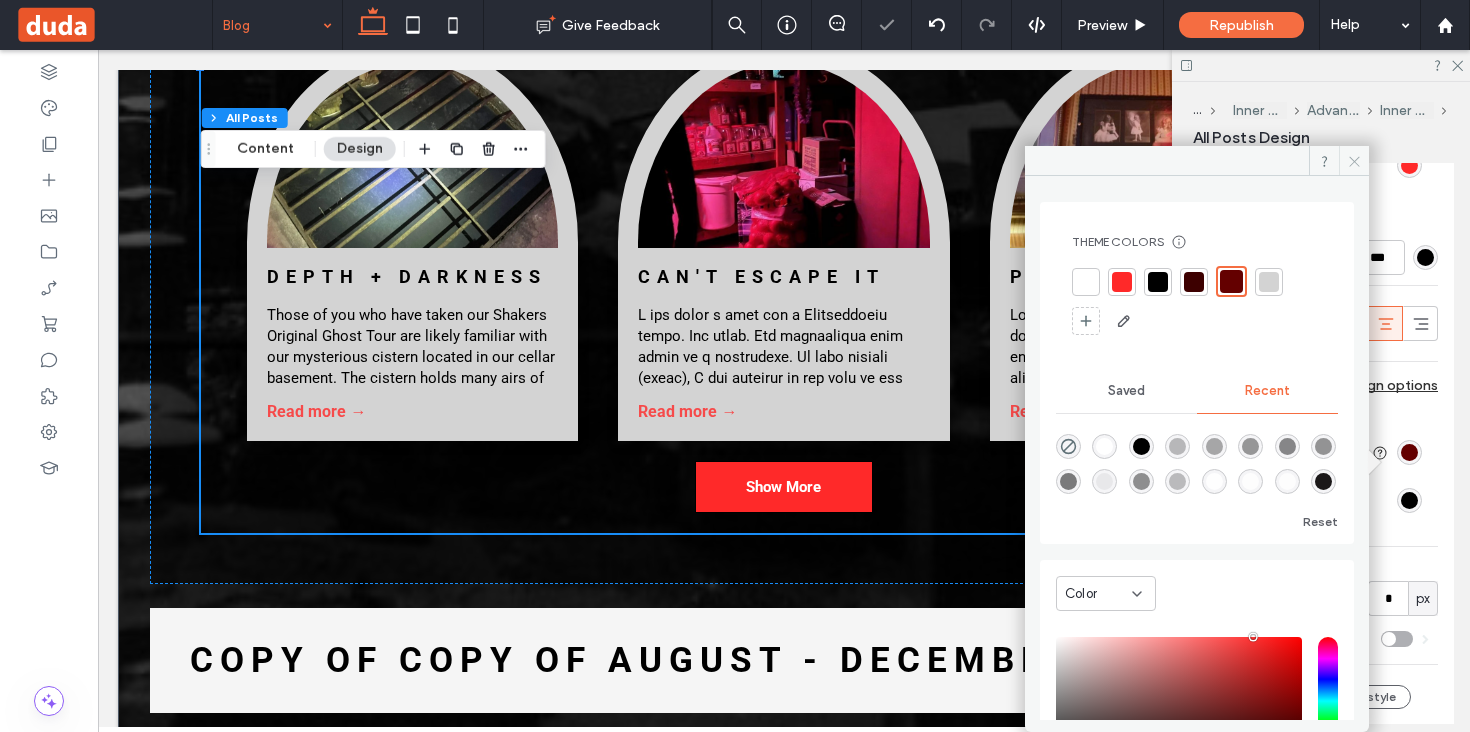click 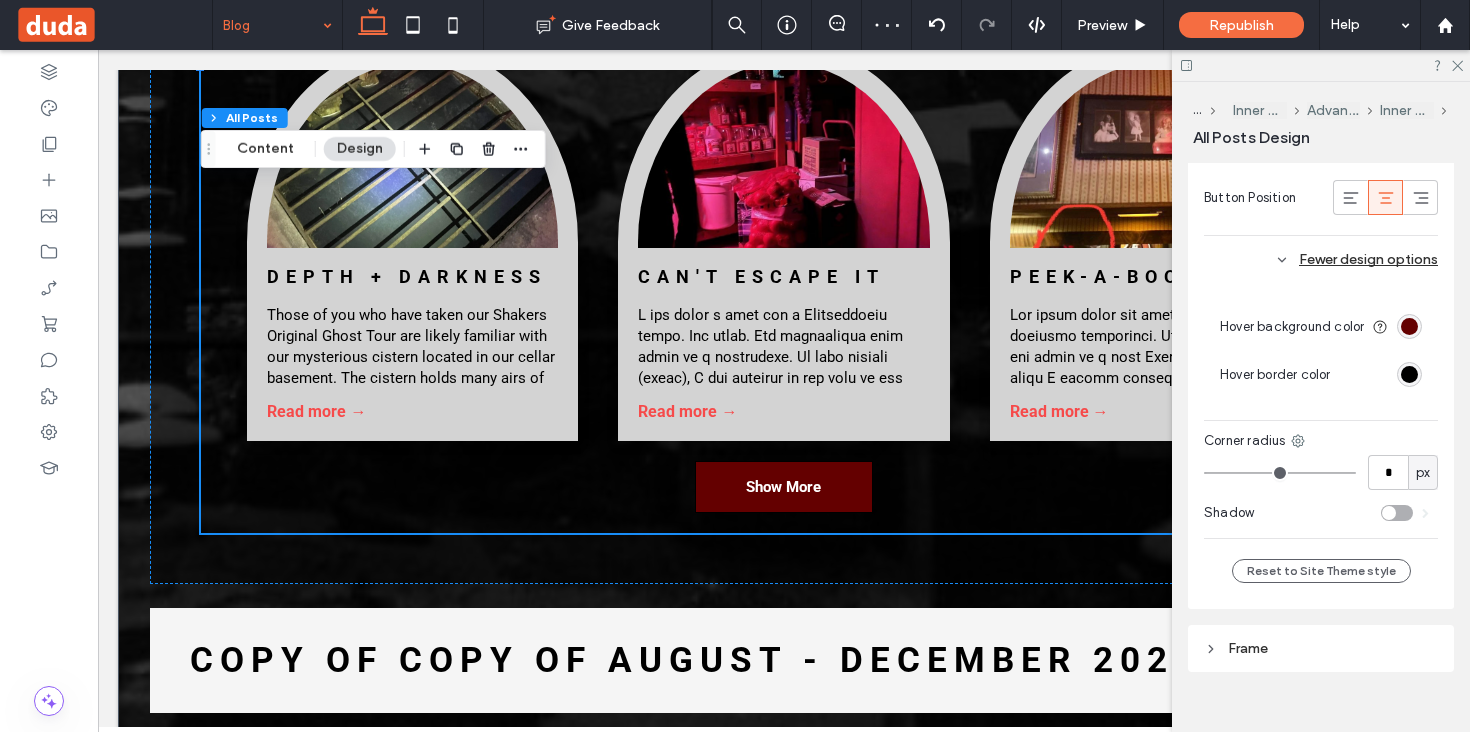scroll, scrollTop: 1754, scrollLeft: 0, axis: vertical 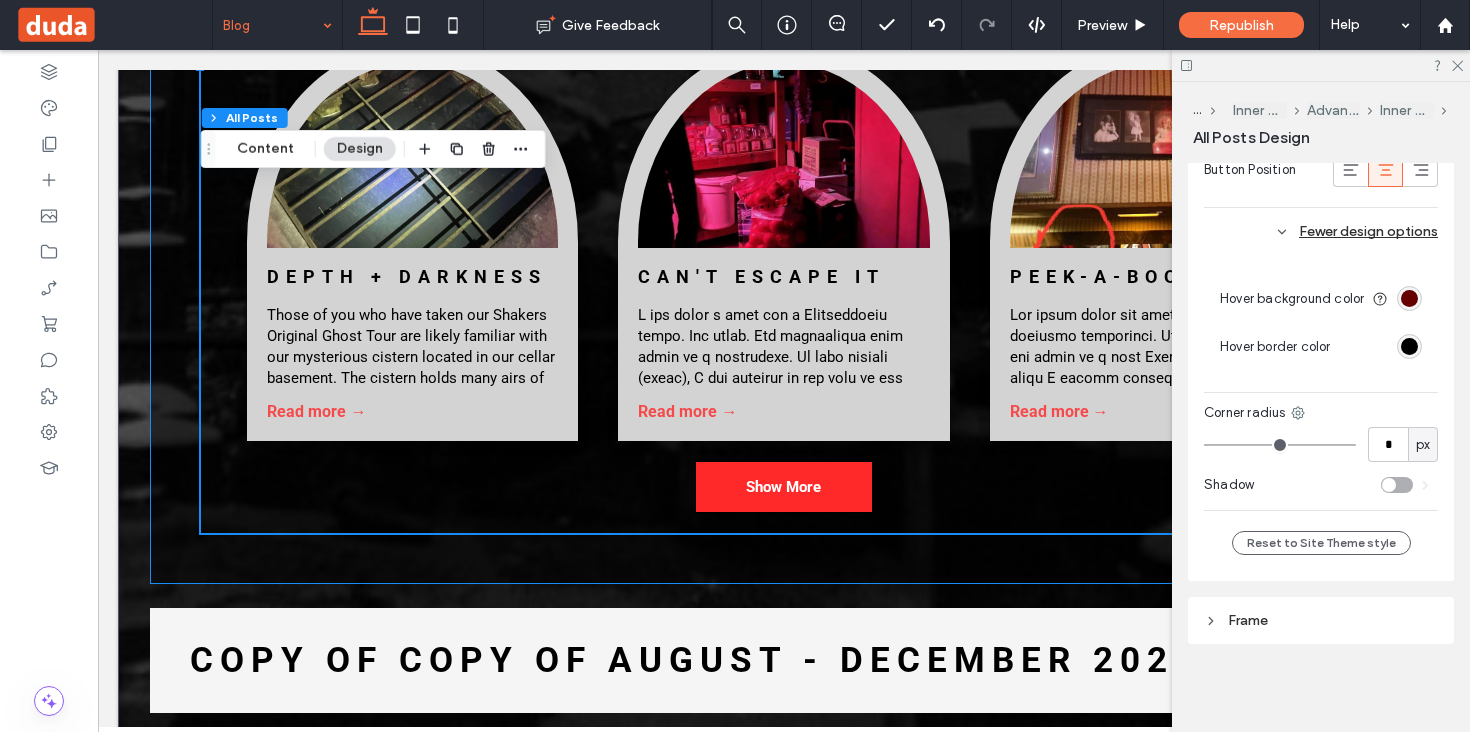 click on "Black Tourmaline
By Hangman Tours
•
July 1, 2023
Read more →
The Robert Doll
By Bob Weiss, Owner
•
June 1, 2023
Read more →
Creepy Photo from The Archives
By Hangman Tours
•
May 2, 2023
Read more →
Depth + Darkness
By Hangman Tours
•
May 1, 2023
Read more →" at bounding box center [784, 69] 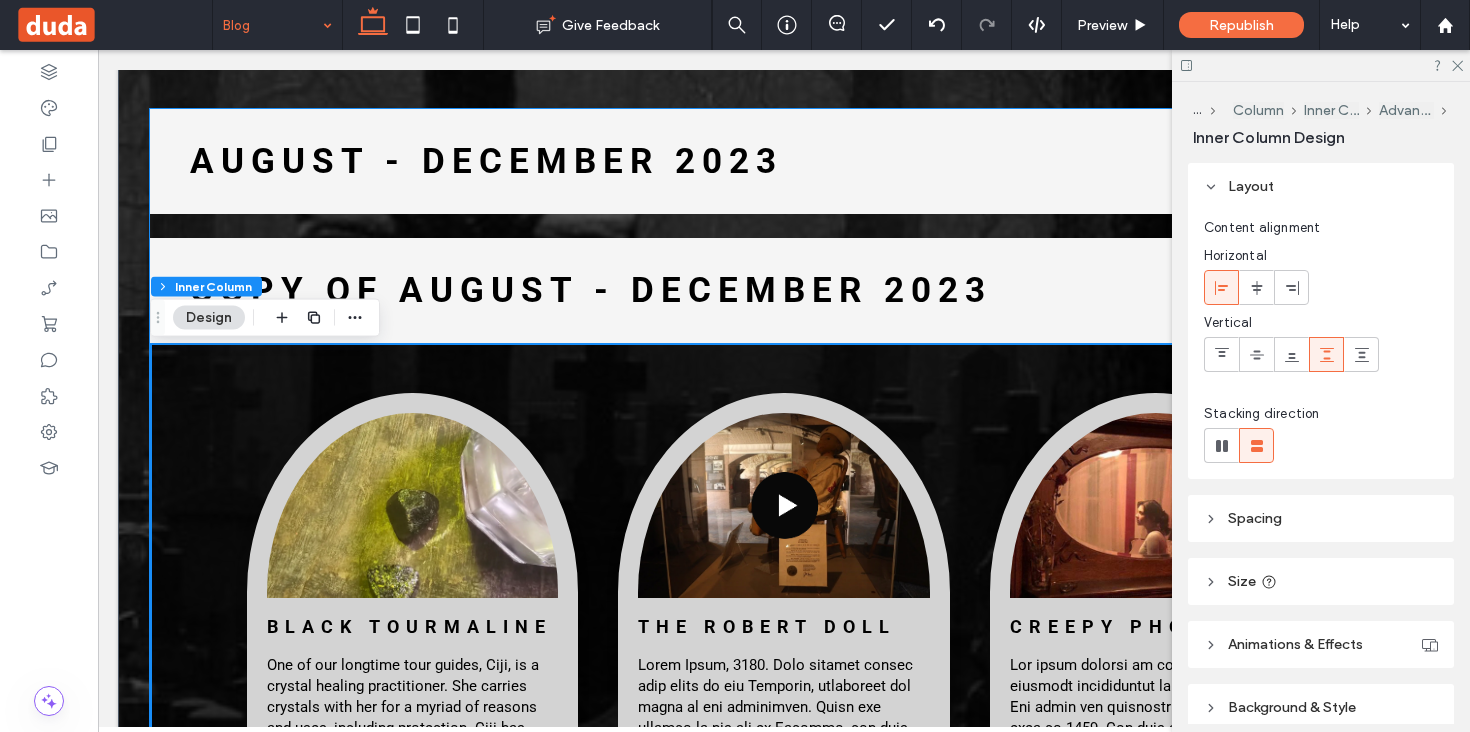 scroll, scrollTop: 3028, scrollLeft: 0, axis: vertical 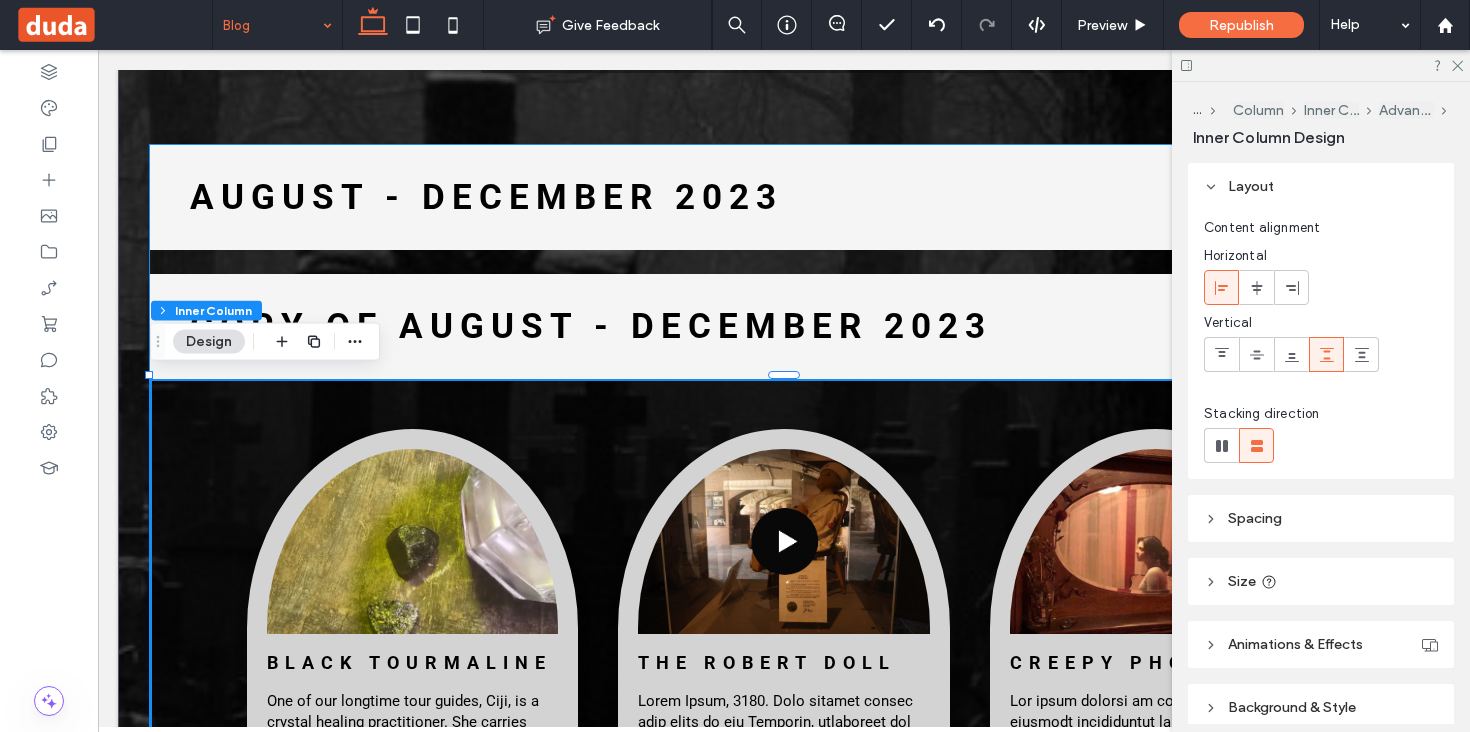 click on "August - December 2023" at bounding box center (756, 197) 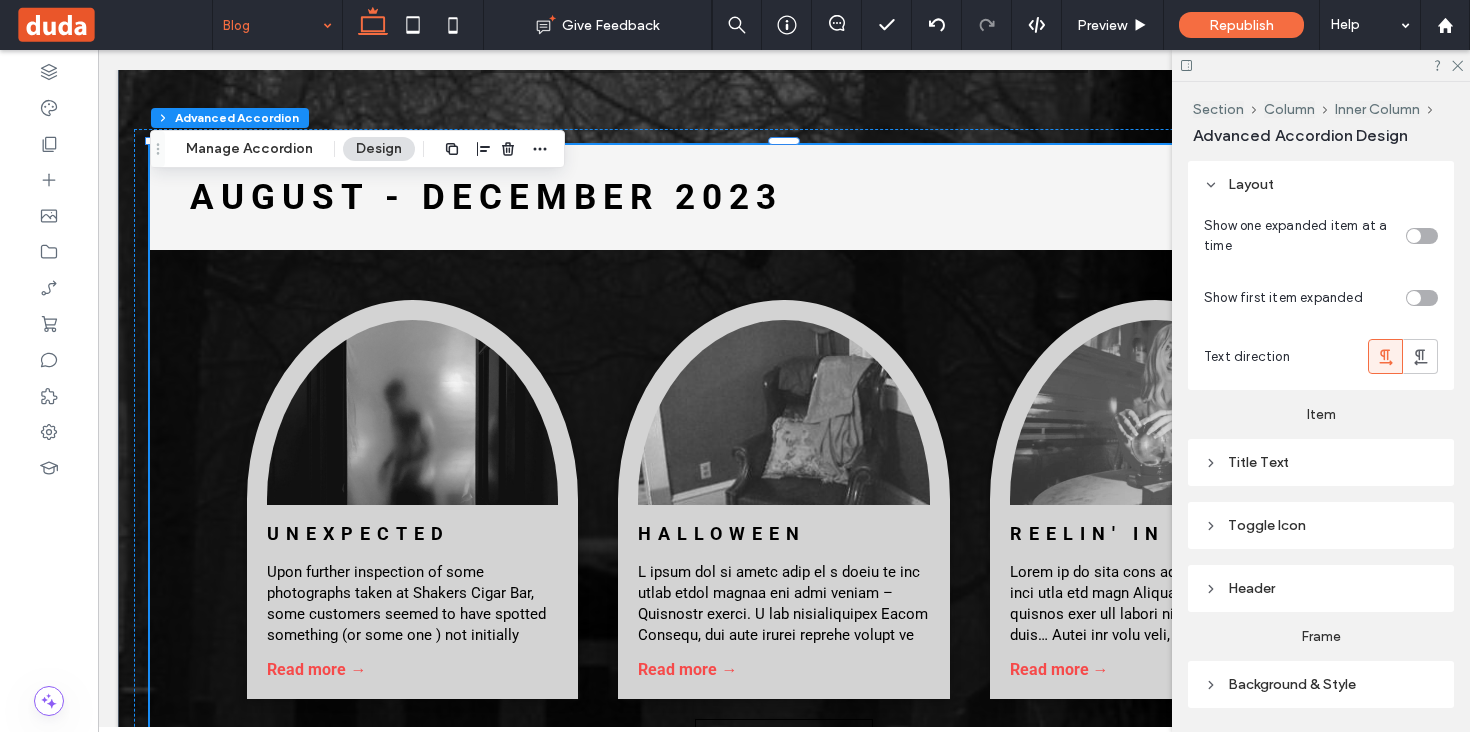 type on "**" 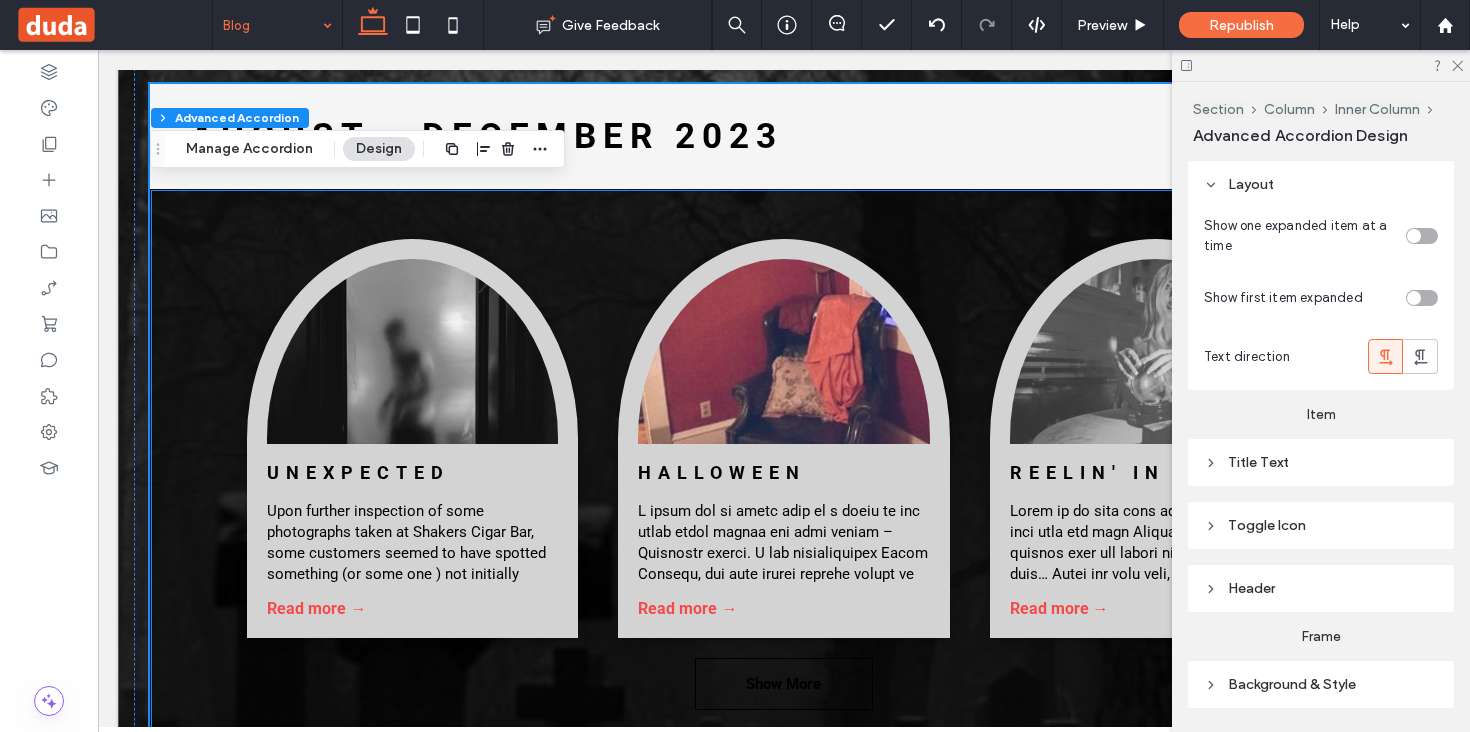 scroll, scrollTop: 3207, scrollLeft: 0, axis: vertical 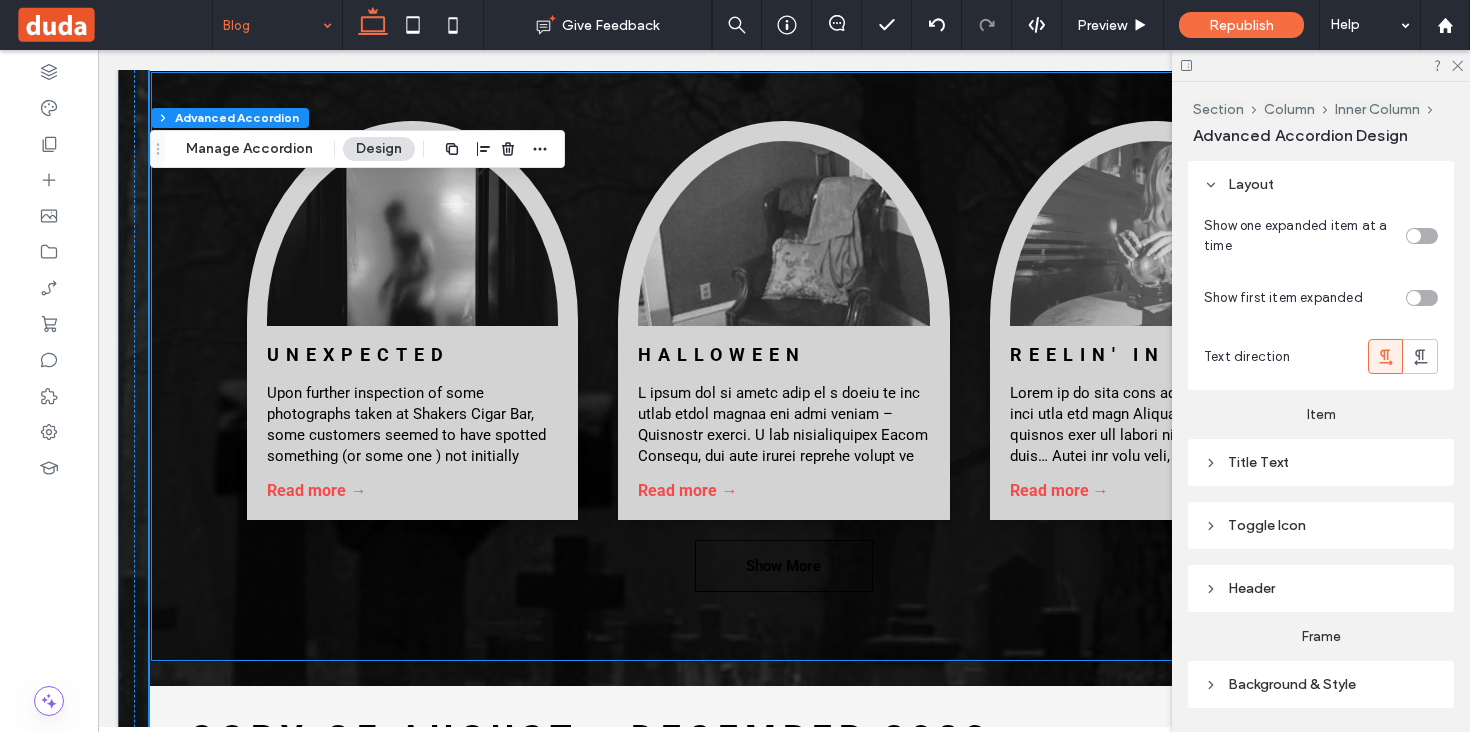 click on "Unexpected Guests
By Shakers
•
December 1, 2023
Upon further inspection of some photographs taken at Shakers Cigar Bar, some customers seemed to have spotted something (or some                               one                               ) not initially visible to the naked eye.
Read more →
Halloween Costume Gone Wrong
By Michaela Mueller, Bar Manager
•
October 1, 2023
Read more →
Reelin' In The Years
By Marley Decker, Marketing & Media Manager
•
September 2, 2023
Read more →
Show More" at bounding box center (784, 366) 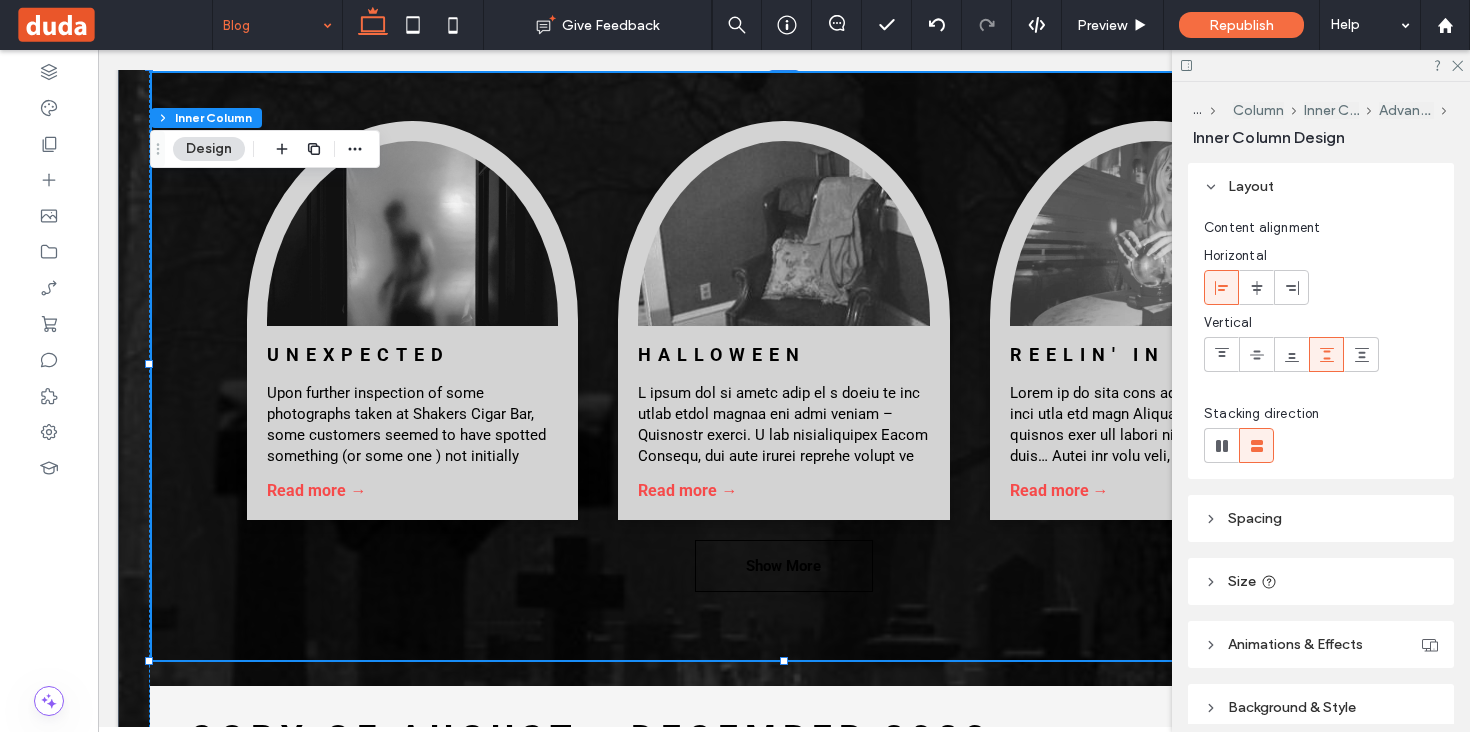 type on "**" 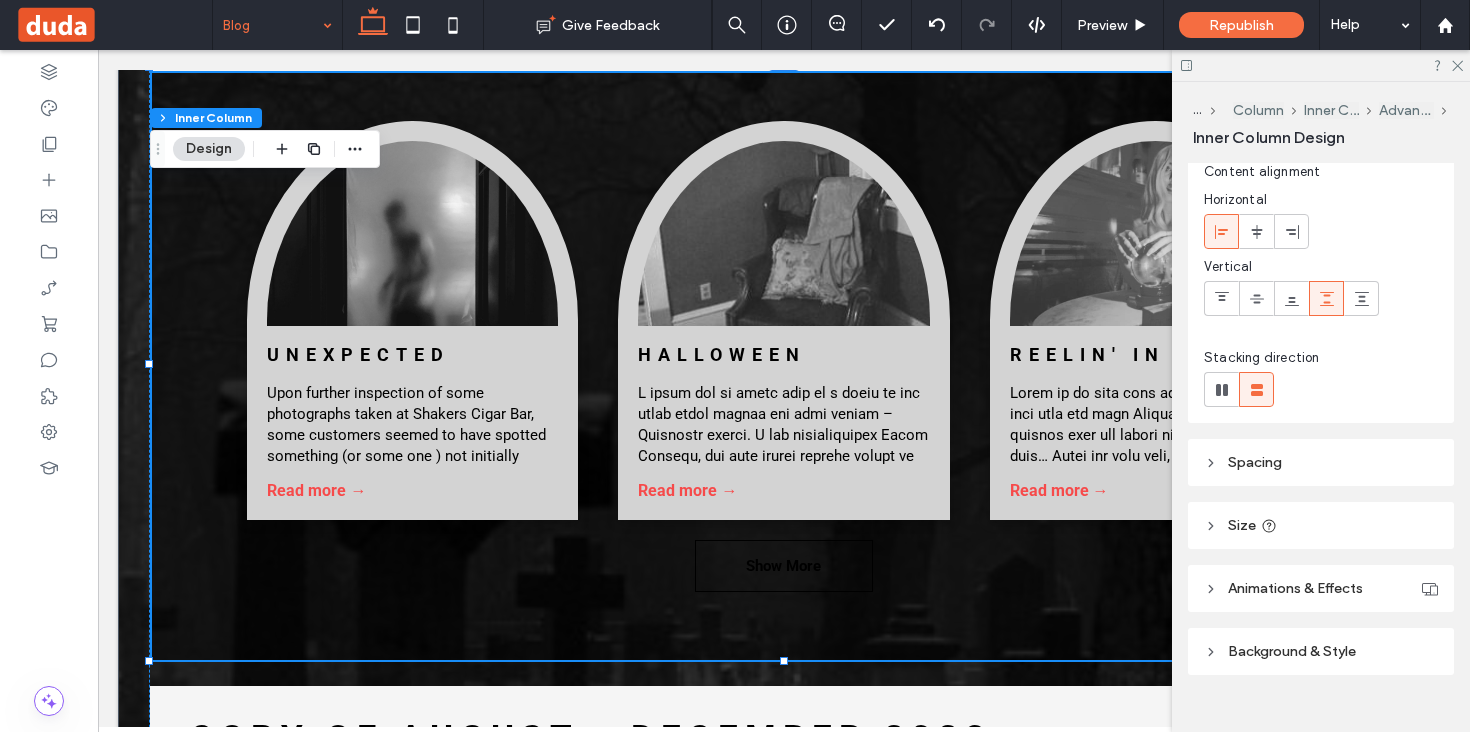 scroll, scrollTop: 87, scrollLeft: 0, axis: vertical 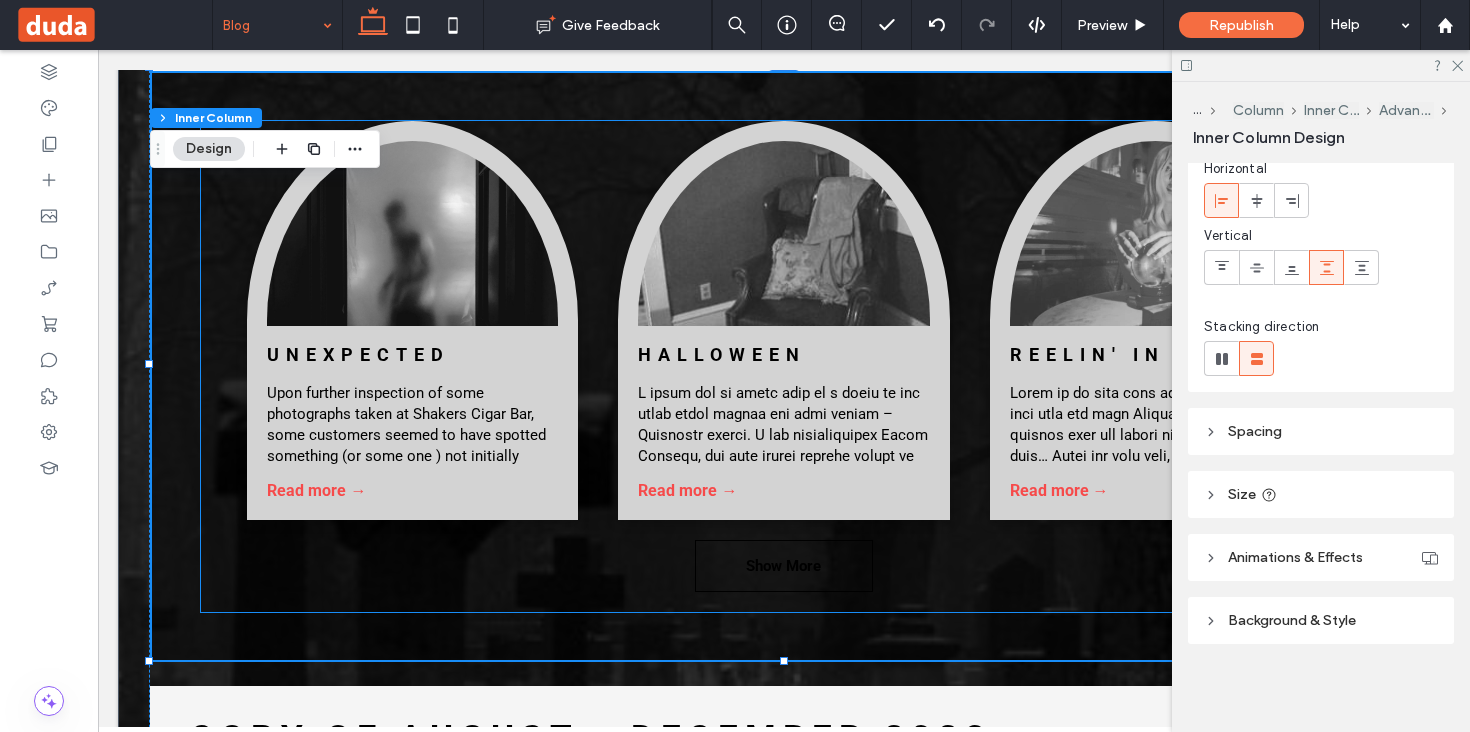 click on "Unexpected Guests
By Shakers
•
December 1, 2023
Upon further inspection of some photographs taken at Shakers Cigar Bar, some customers seemed to have spotted something (or some                               one                               ) not initially visible to the naked eye.
Read more →
Halloween Costume Gone Wrong
By Michaela Mueller, Bar Manager
•
October 1, 2023
Read more →
Reelin' In The Years
By Marley Decker, Marketing & Media Manager
•
September 2, 2023
Read more →
Show More" at bounding box center (784, 366) 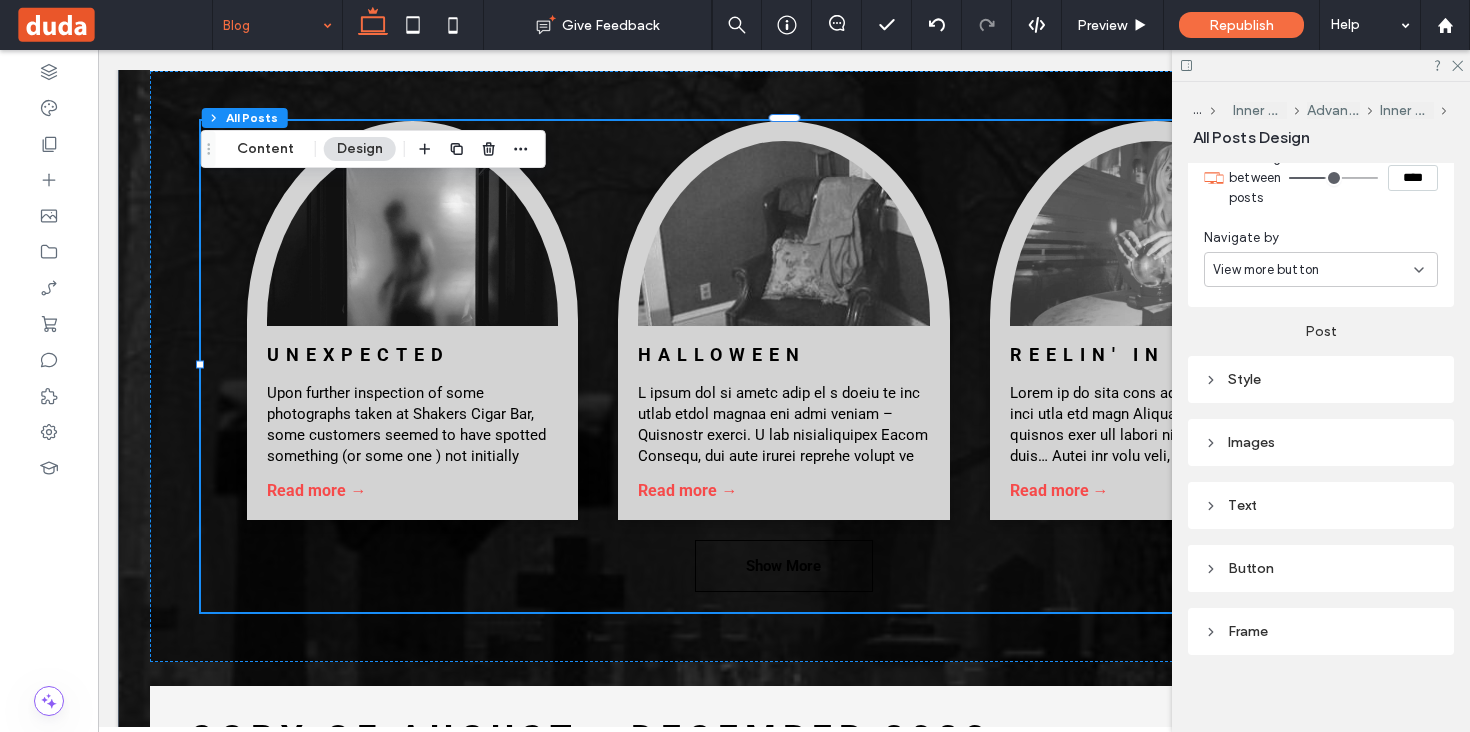 scroll, scrollTop: 755, scrollLeft: 0, axis: vertical 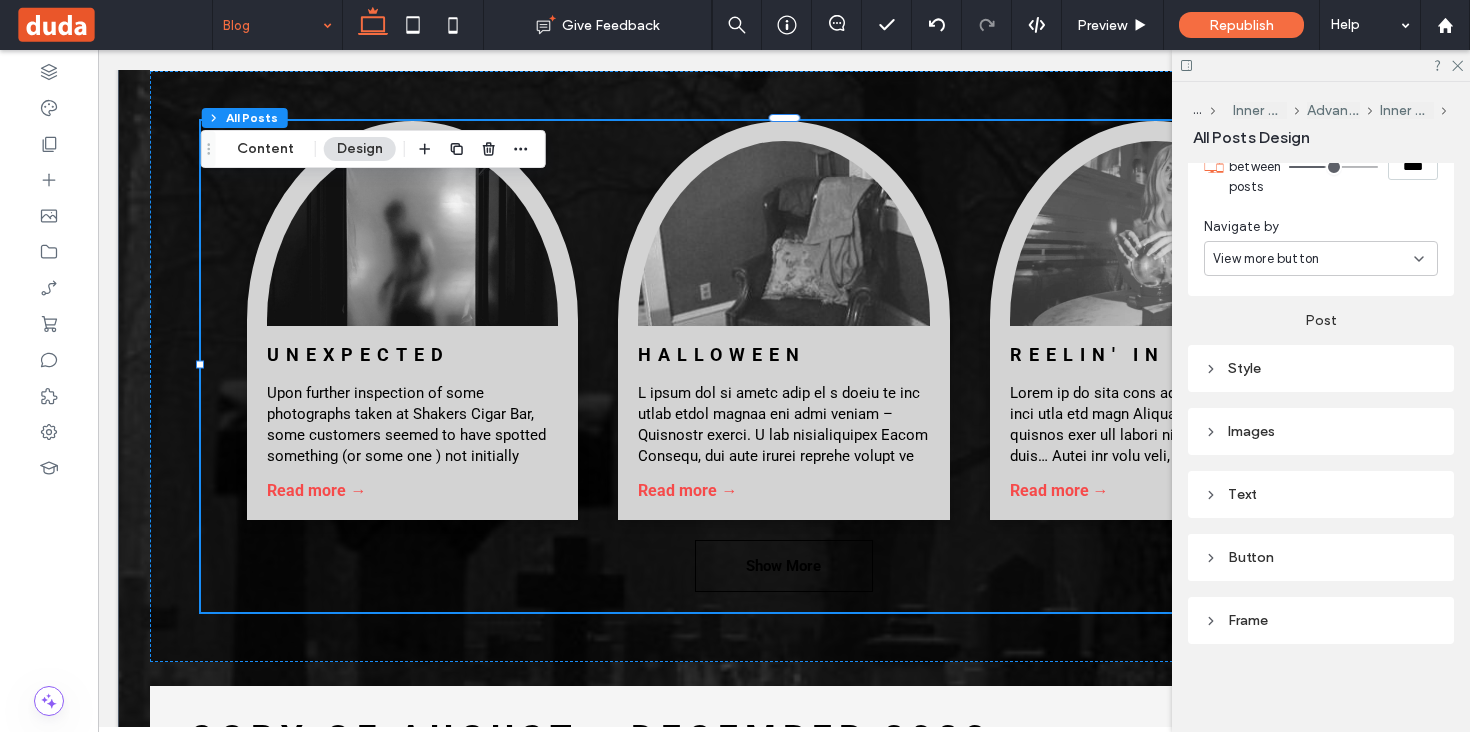 click on "Button" at bounding box center [1321, 557] 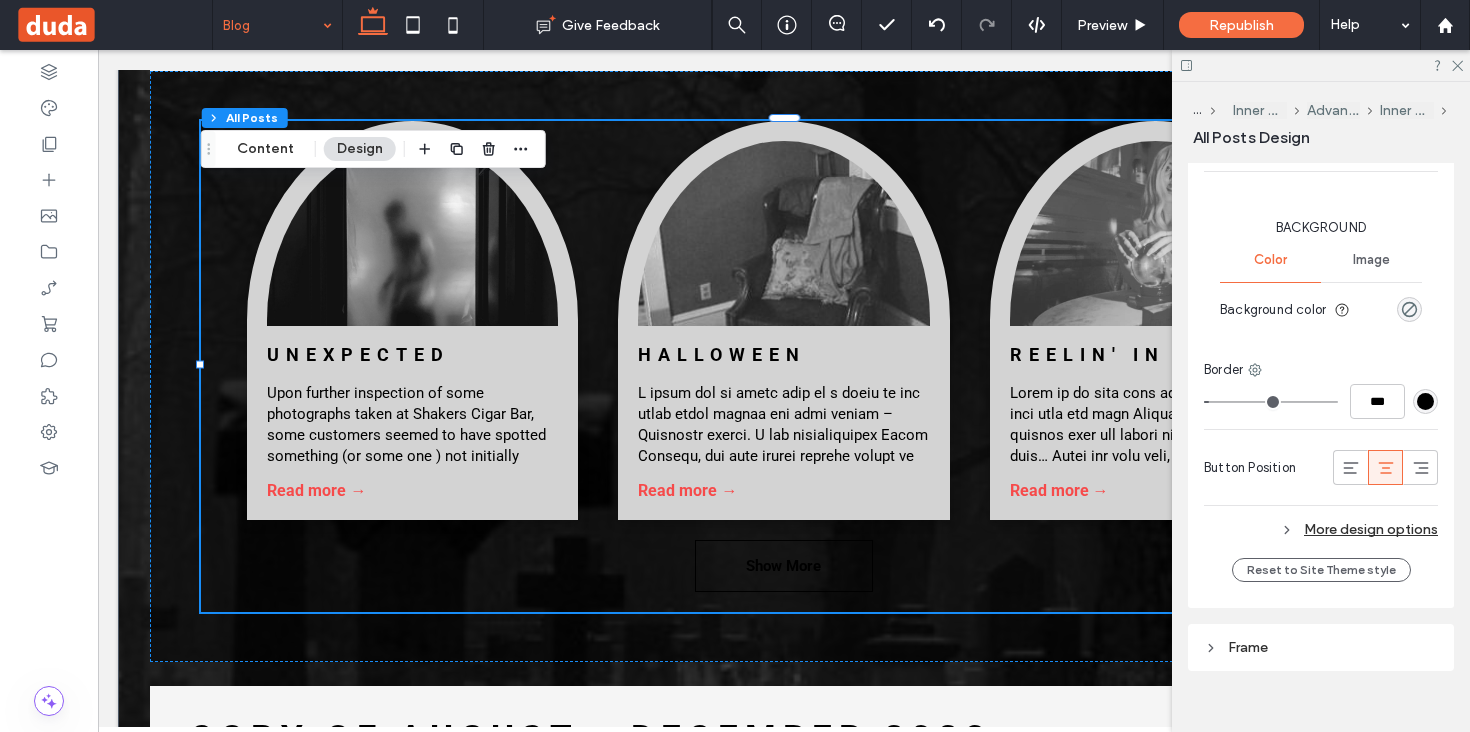 scroll, scrollTop: 1468, scrollLeft: 0, axis: vertical 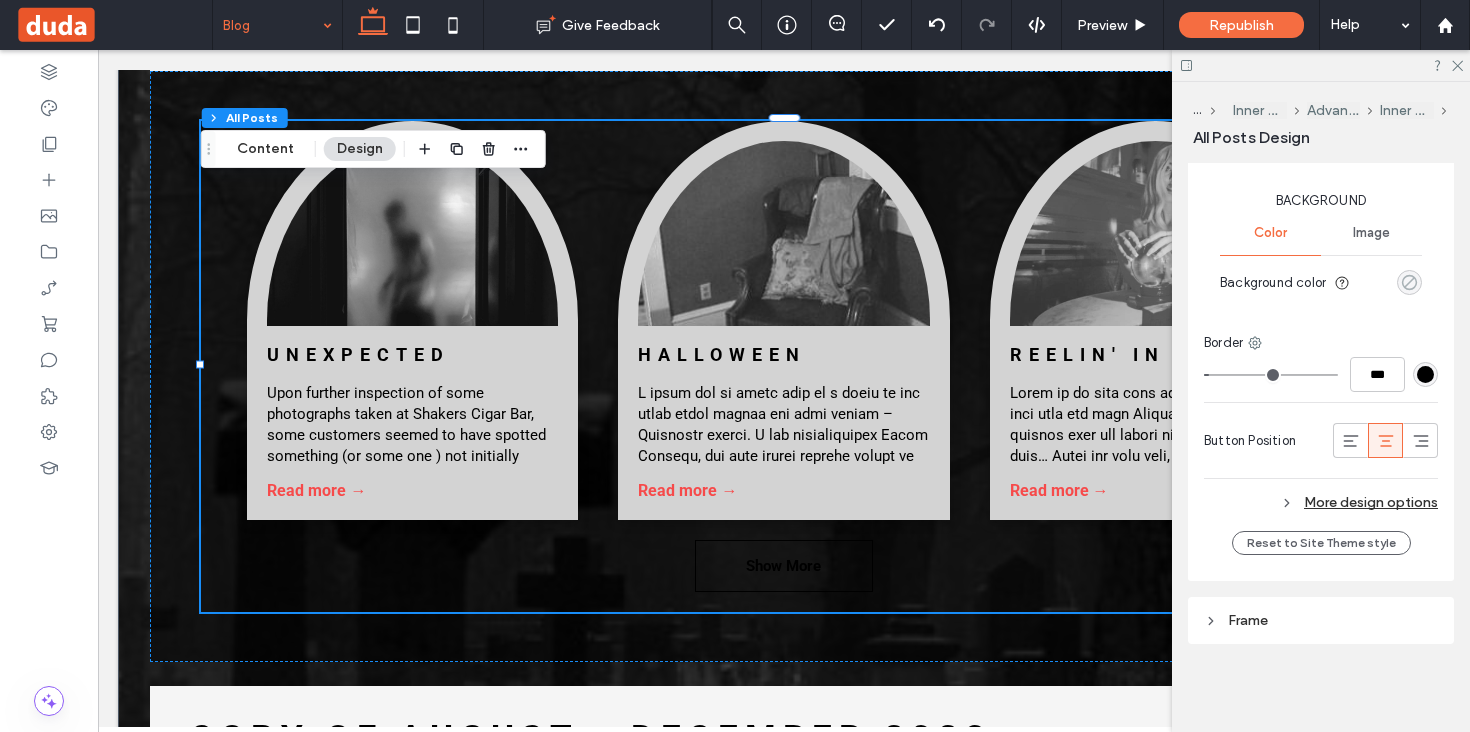 click at bounding box center (1409, 282) 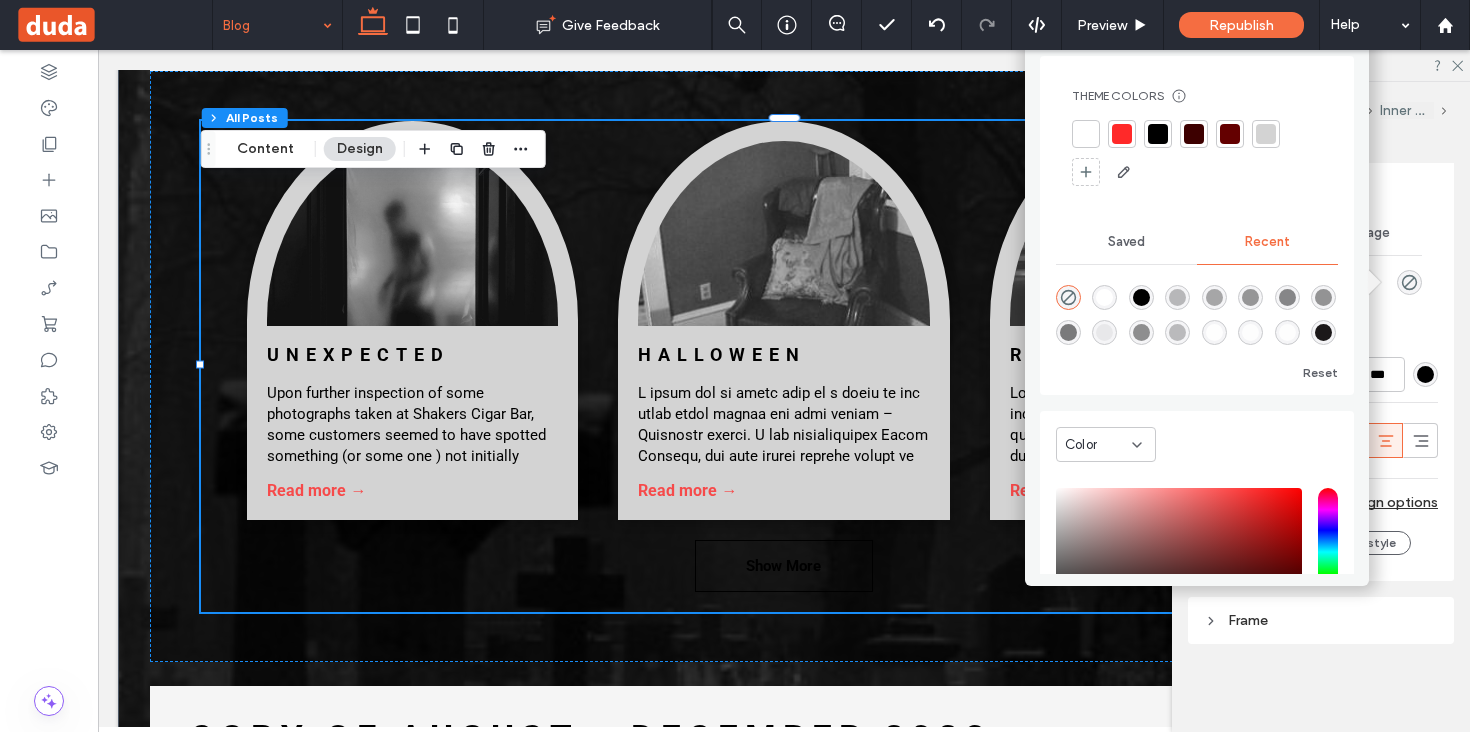 click at bounding box center (1122, 134) 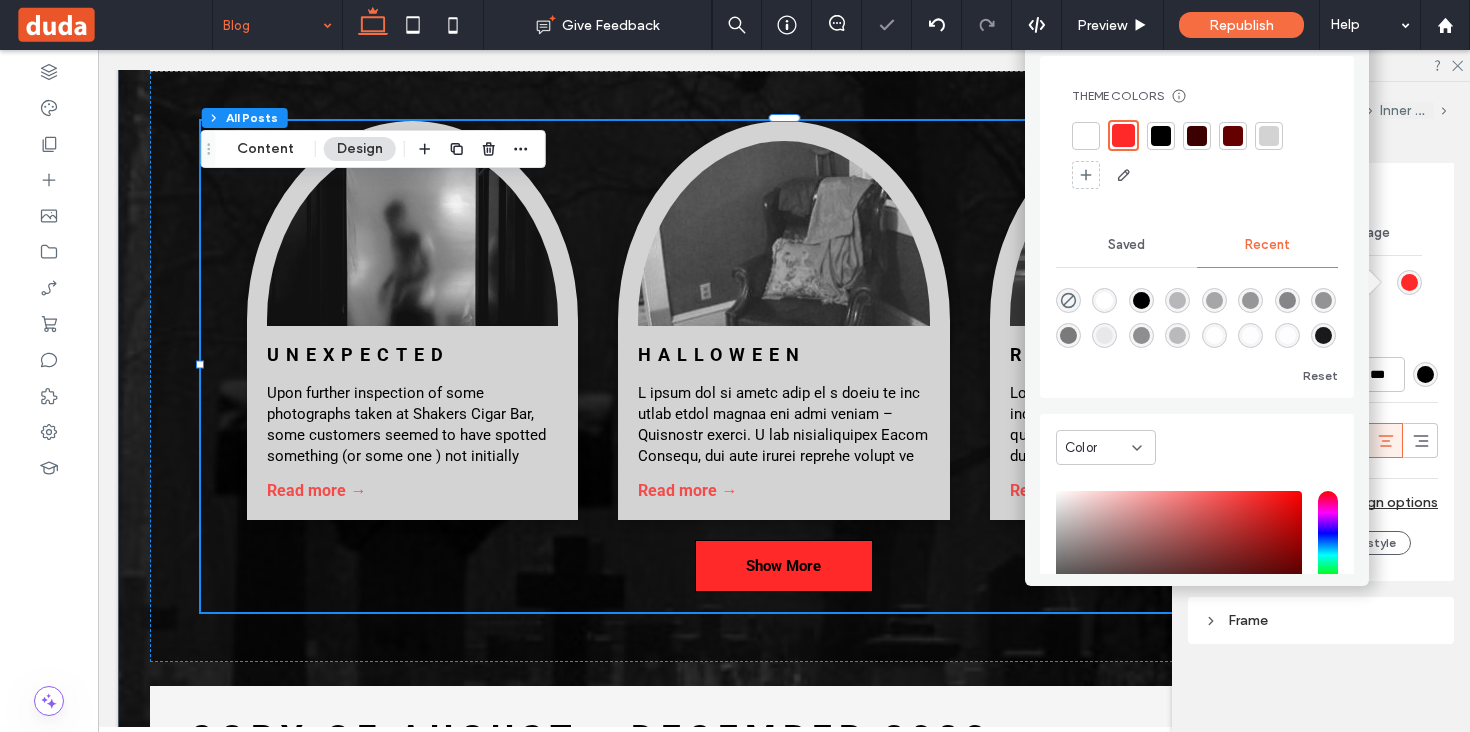click on "Image" at bounding box center [1371, 233] 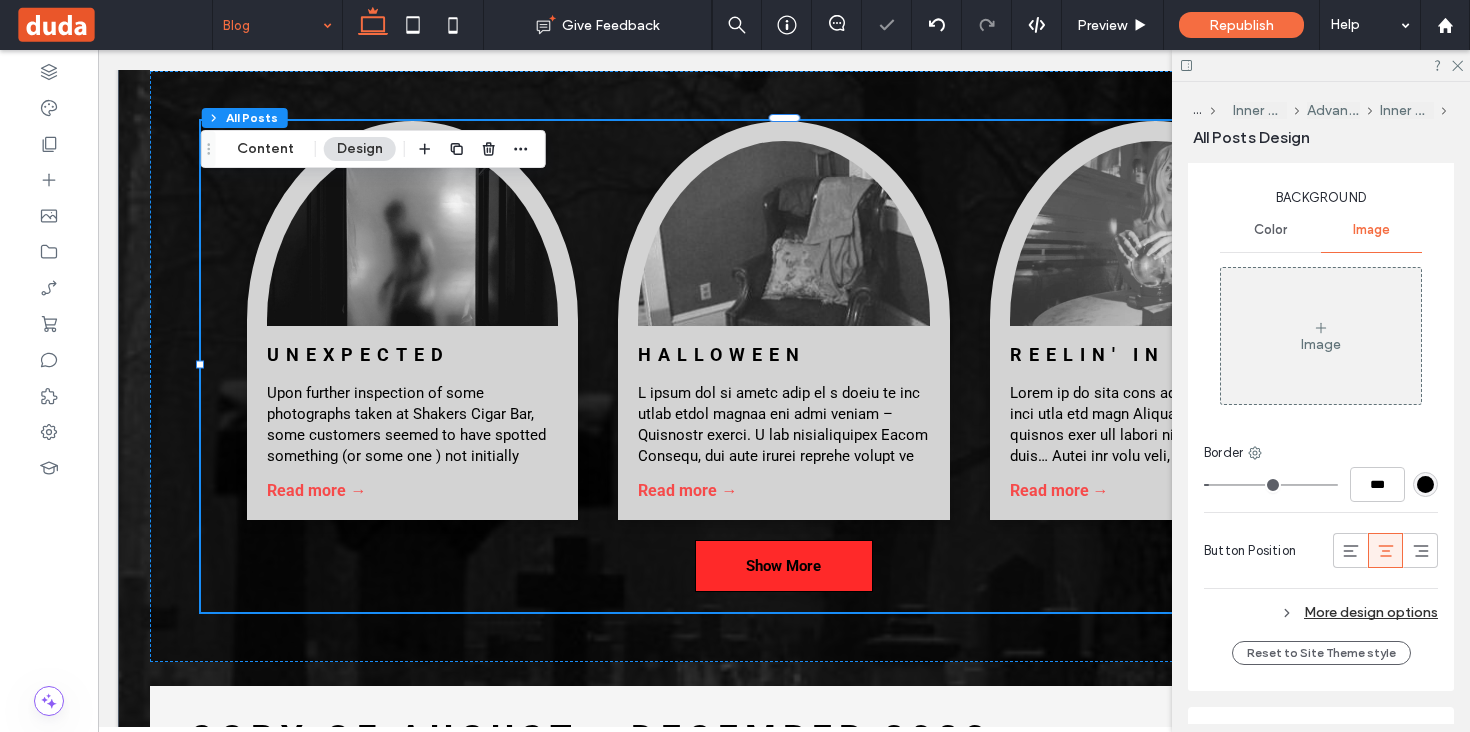 click on "Color" at bounding box center [1270, 230] 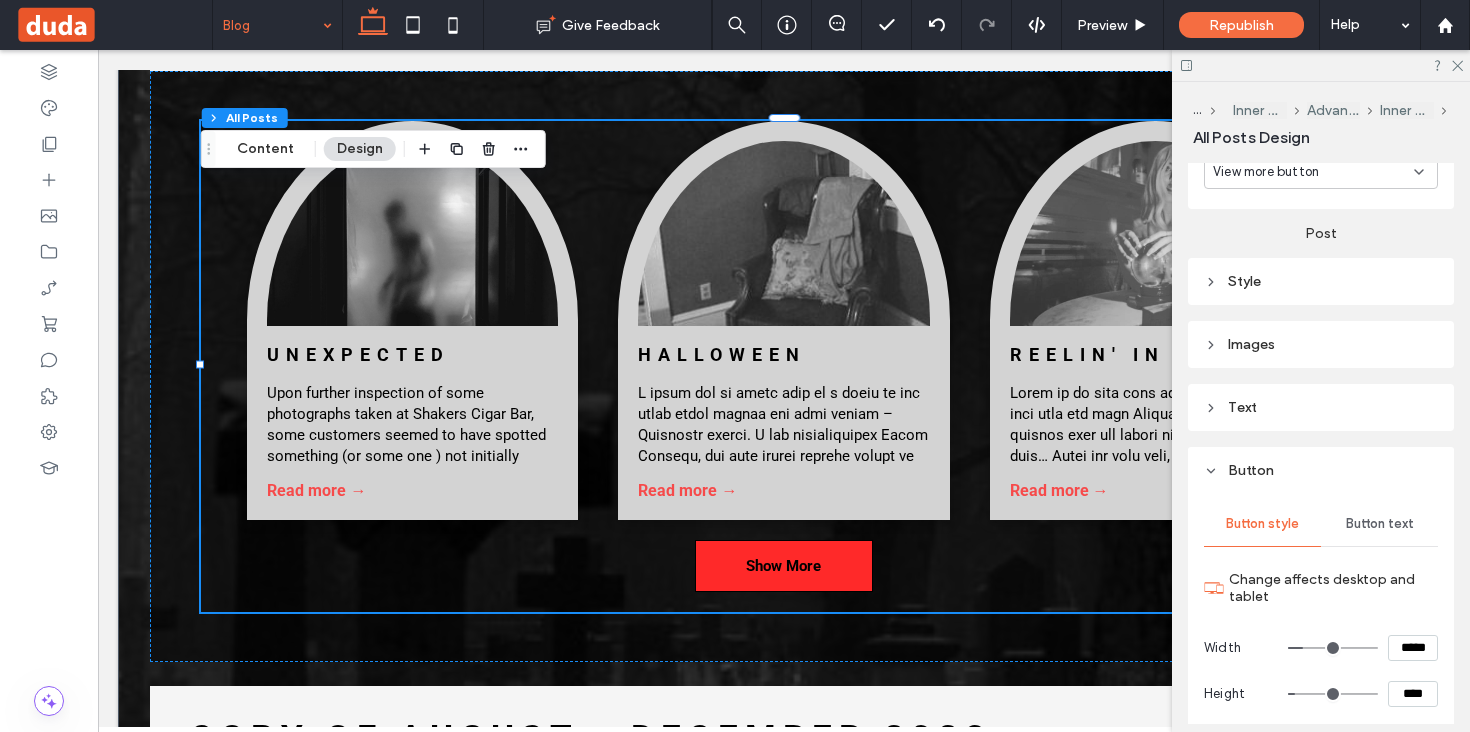 scroll, scrollTop: 832, scrollLeft: 0, axis: vertical 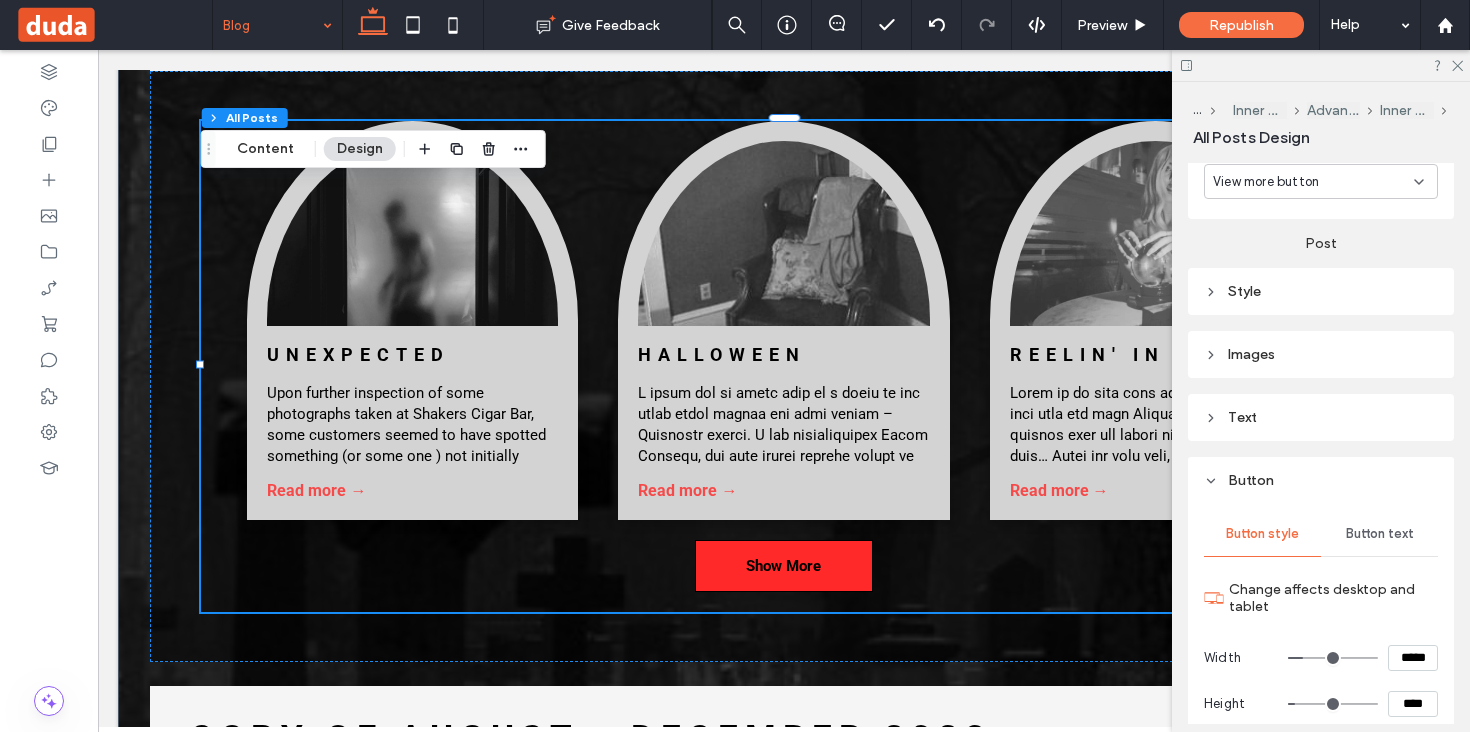 click on "Button text" at bounding box center (1380, 534) 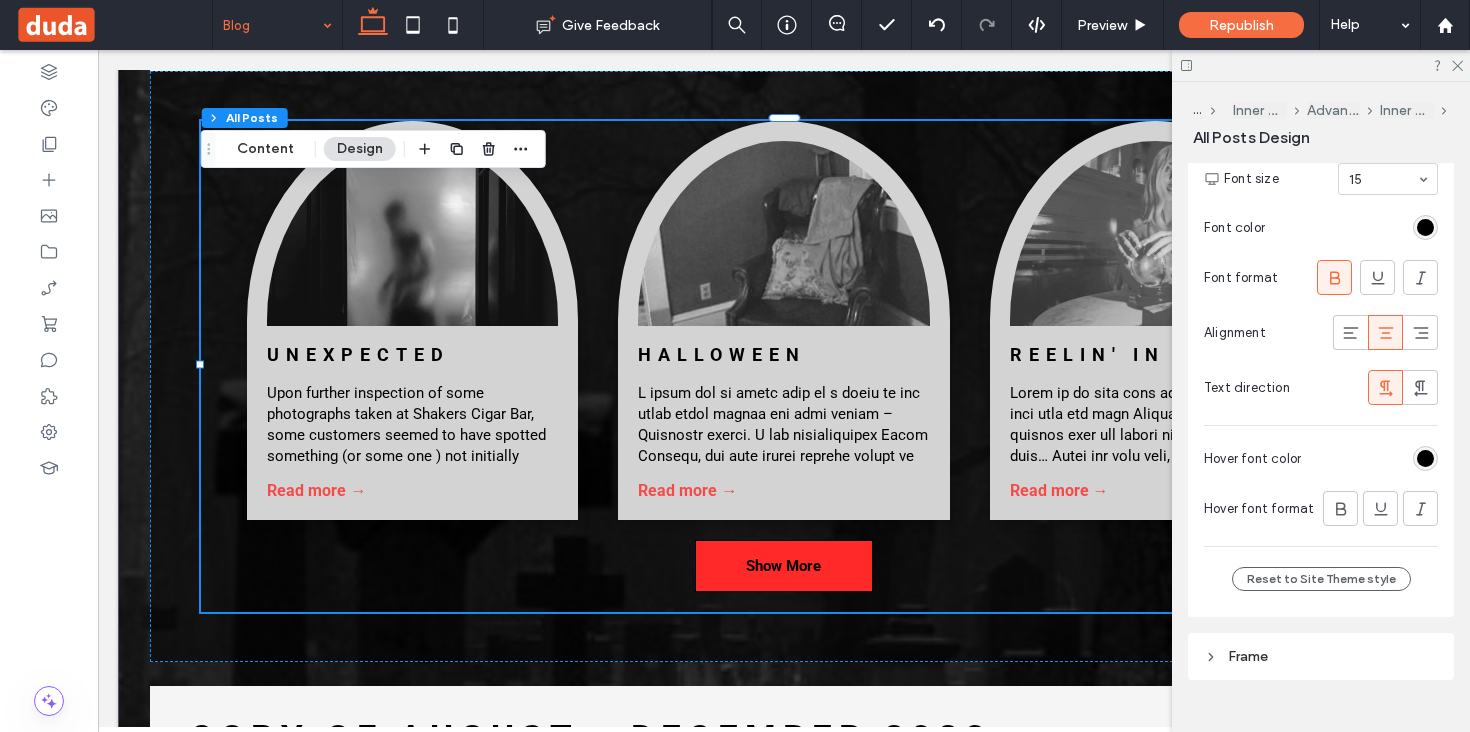 scroll, scrollTop: 1356, scrollLeft: 0, axis: vertical 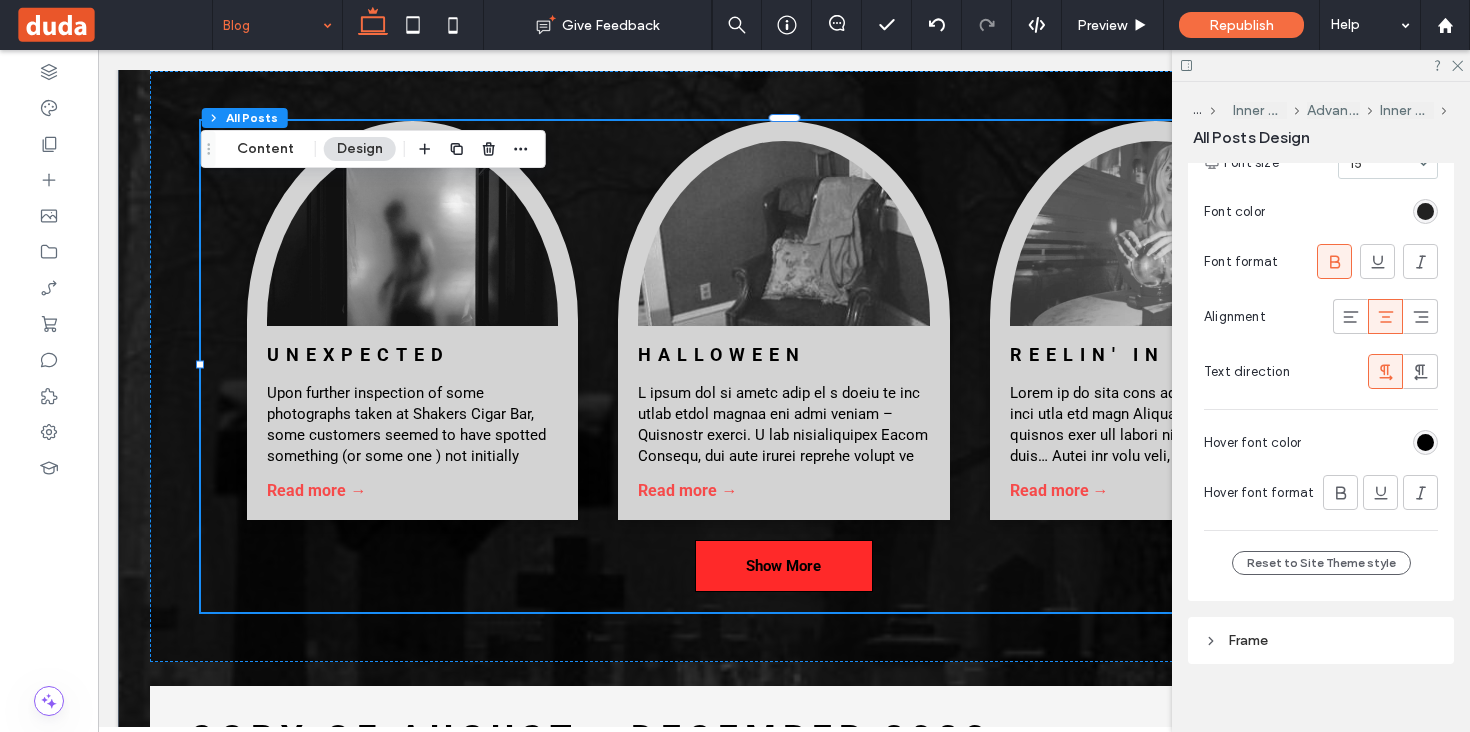 click at bounding box center [1425, 211] 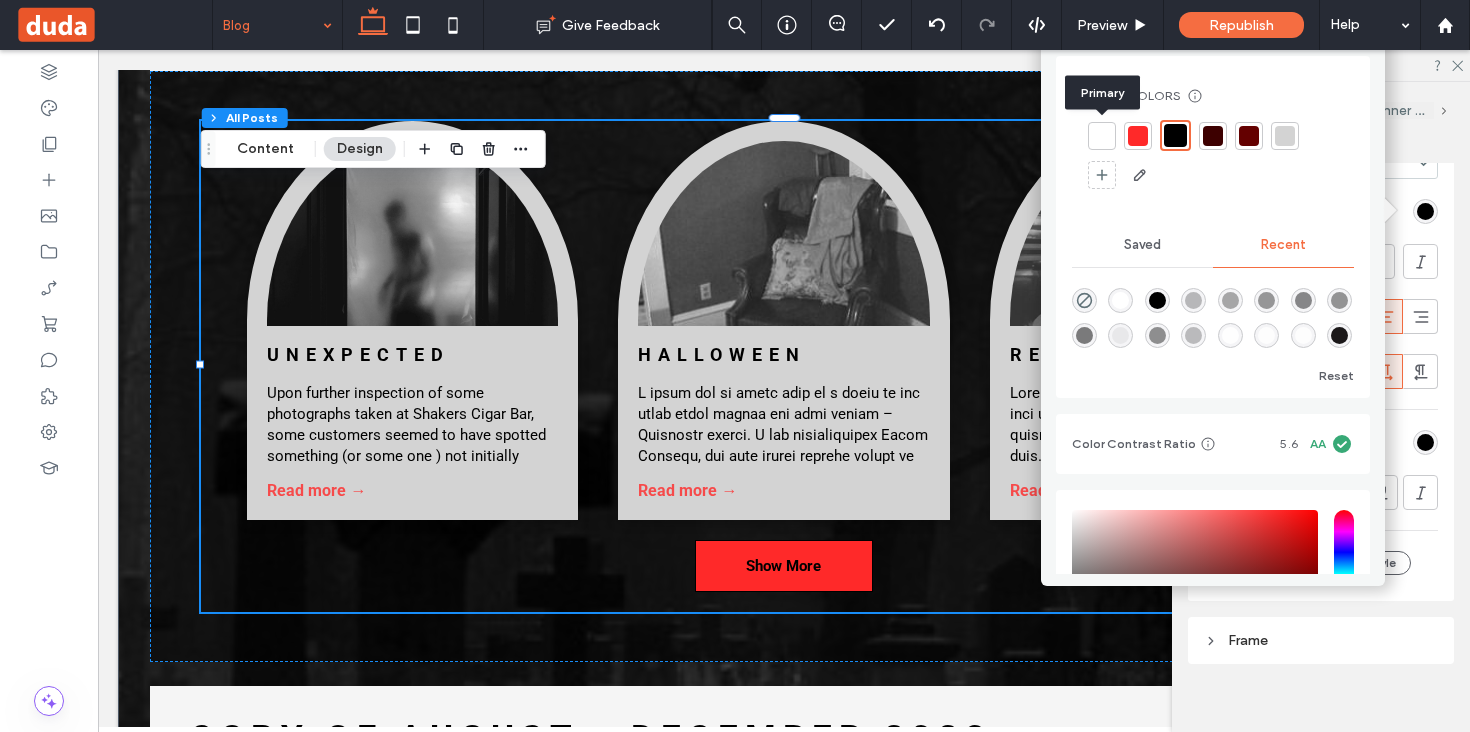 click at bounding box center (1102, 136) 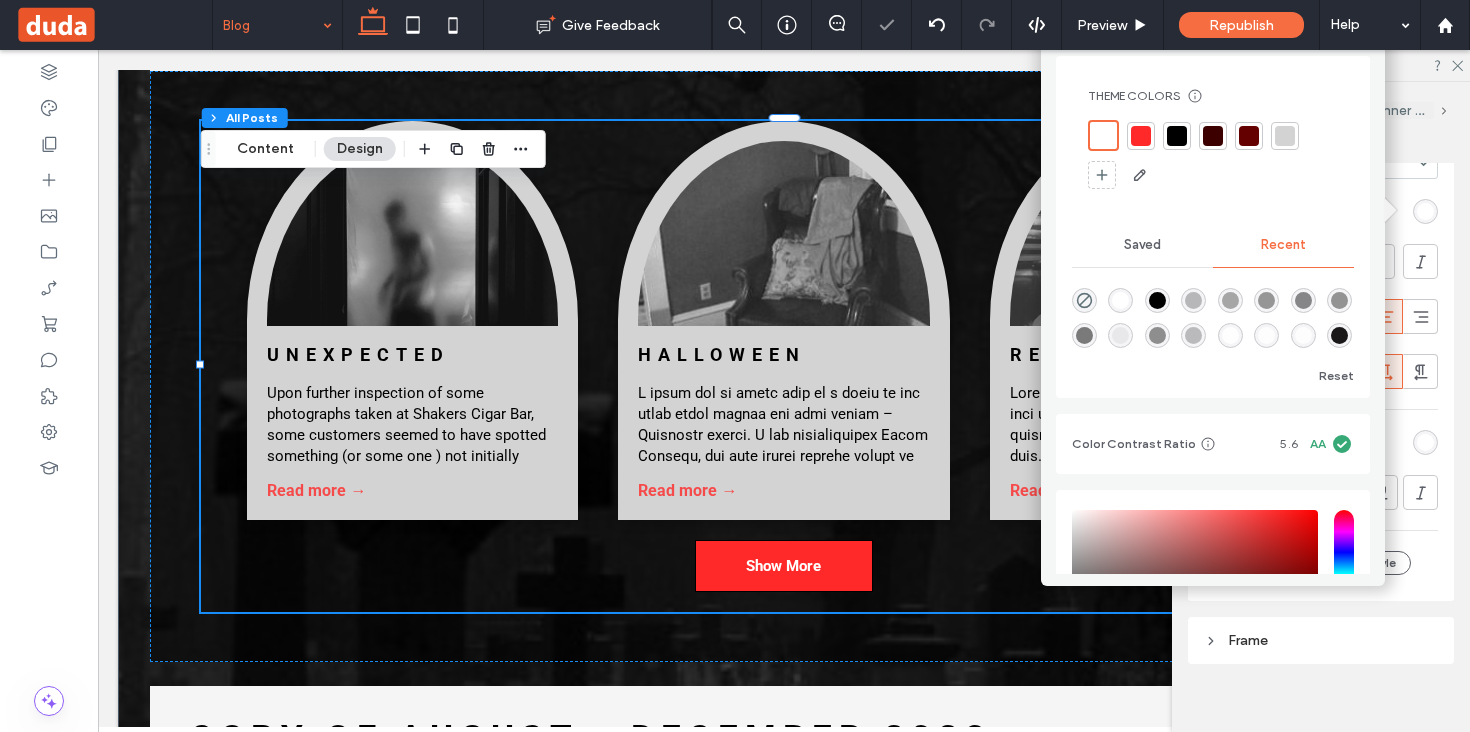 click on "Button style Button text Font Roboto Font Weight Bold Font size 15 Font color Font format Alignment Text direction Hover font color Hover font format Reset to Site Theme style" at bounding box center [1321, 290] 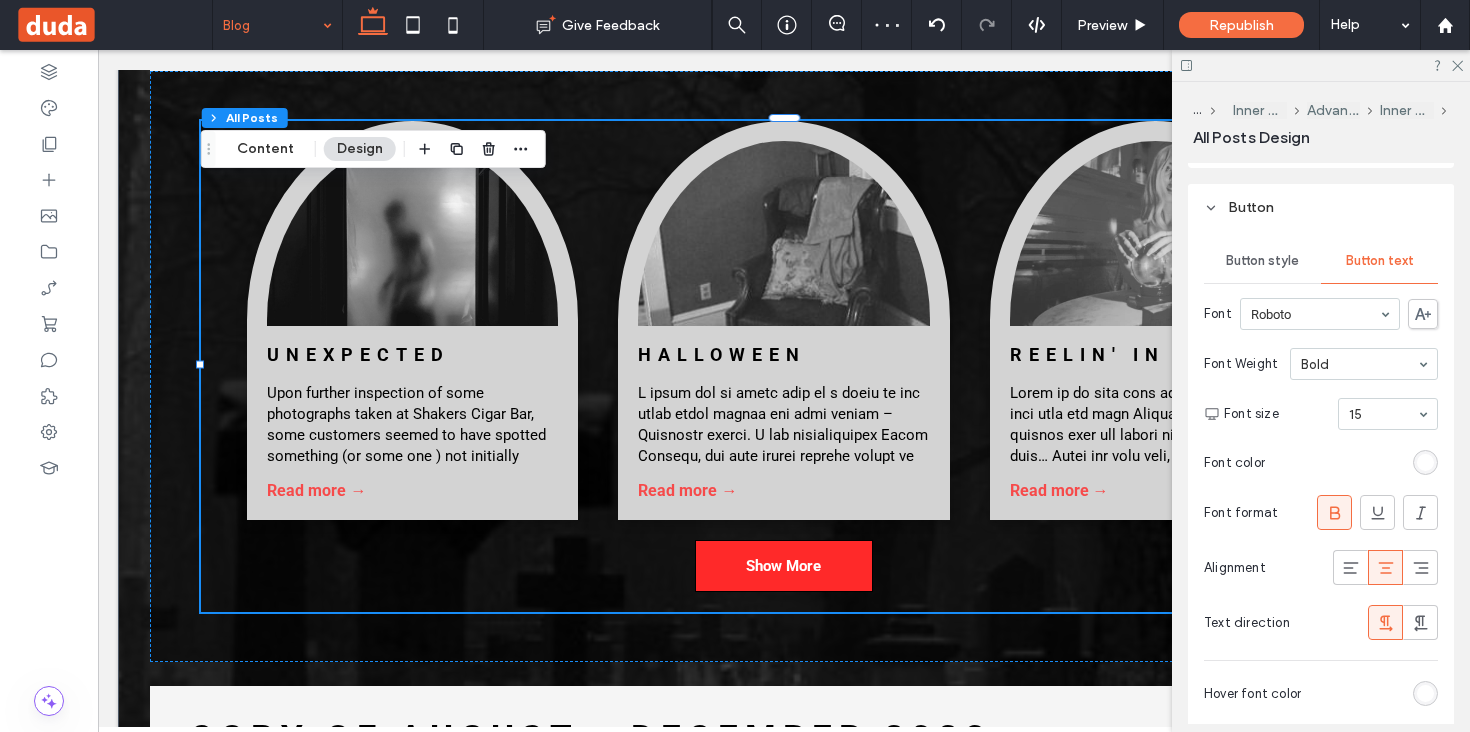 scroll, scrollTop: 1078, scrollLeft: 0, axis: vertical 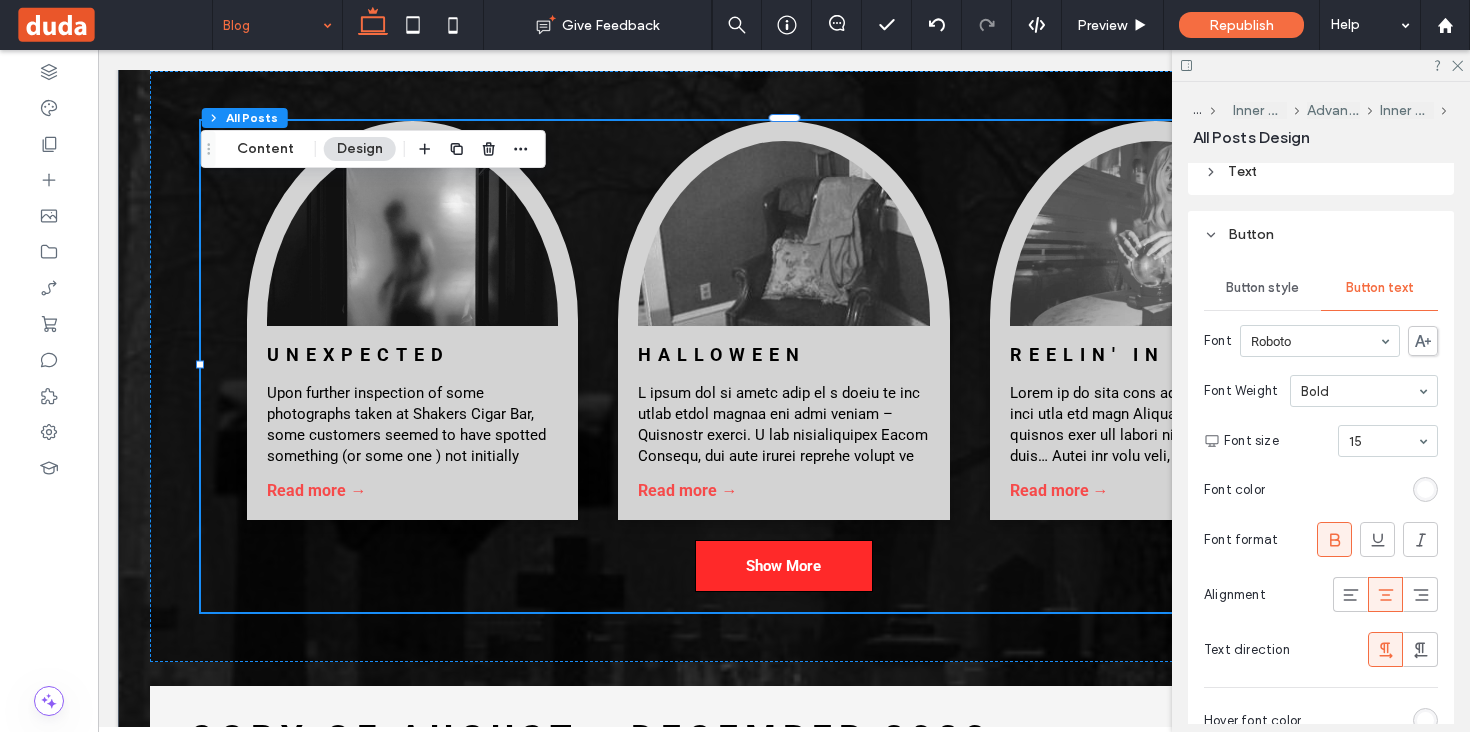 click on "Button style" at bounding box center (1262, 288) 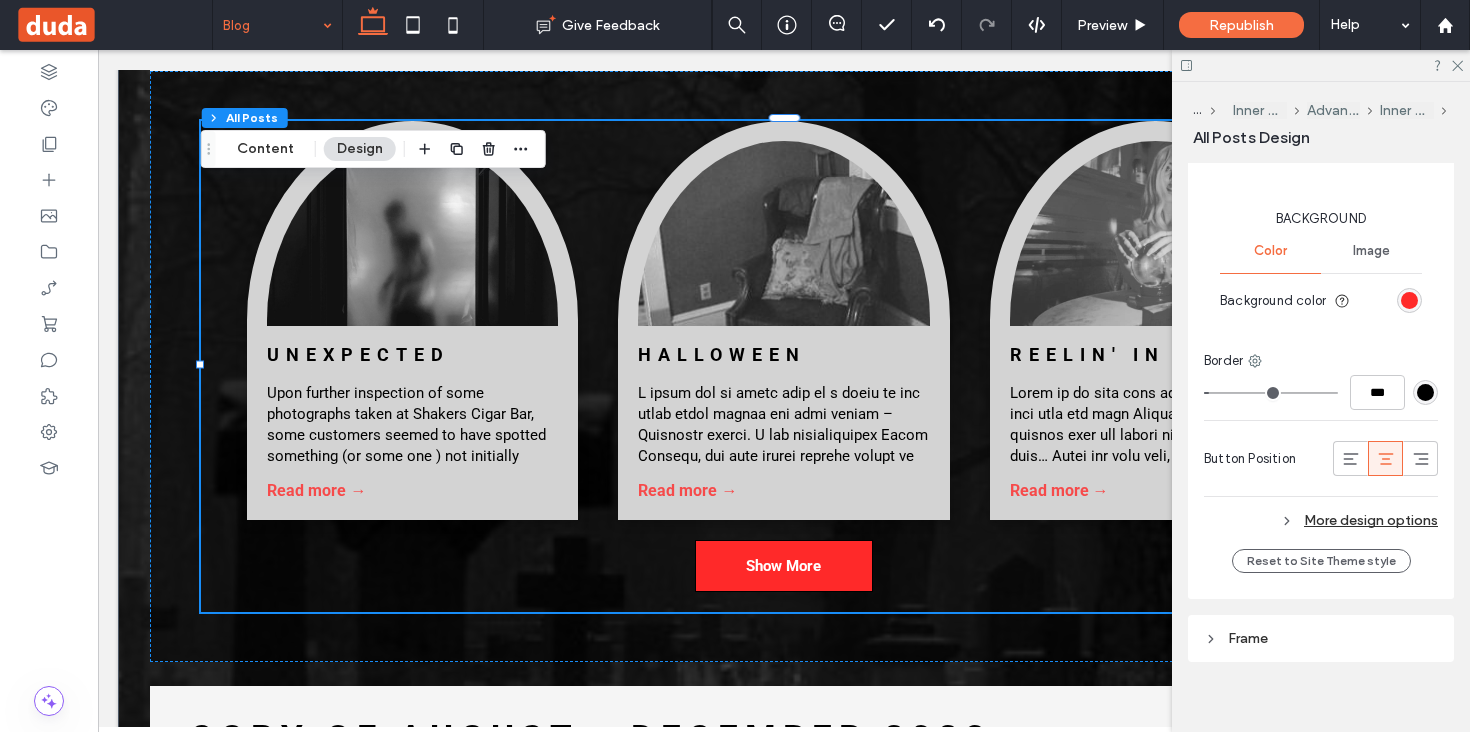 scroll, scrollTop: 1457, scrollLeft: 0, axis: vertical 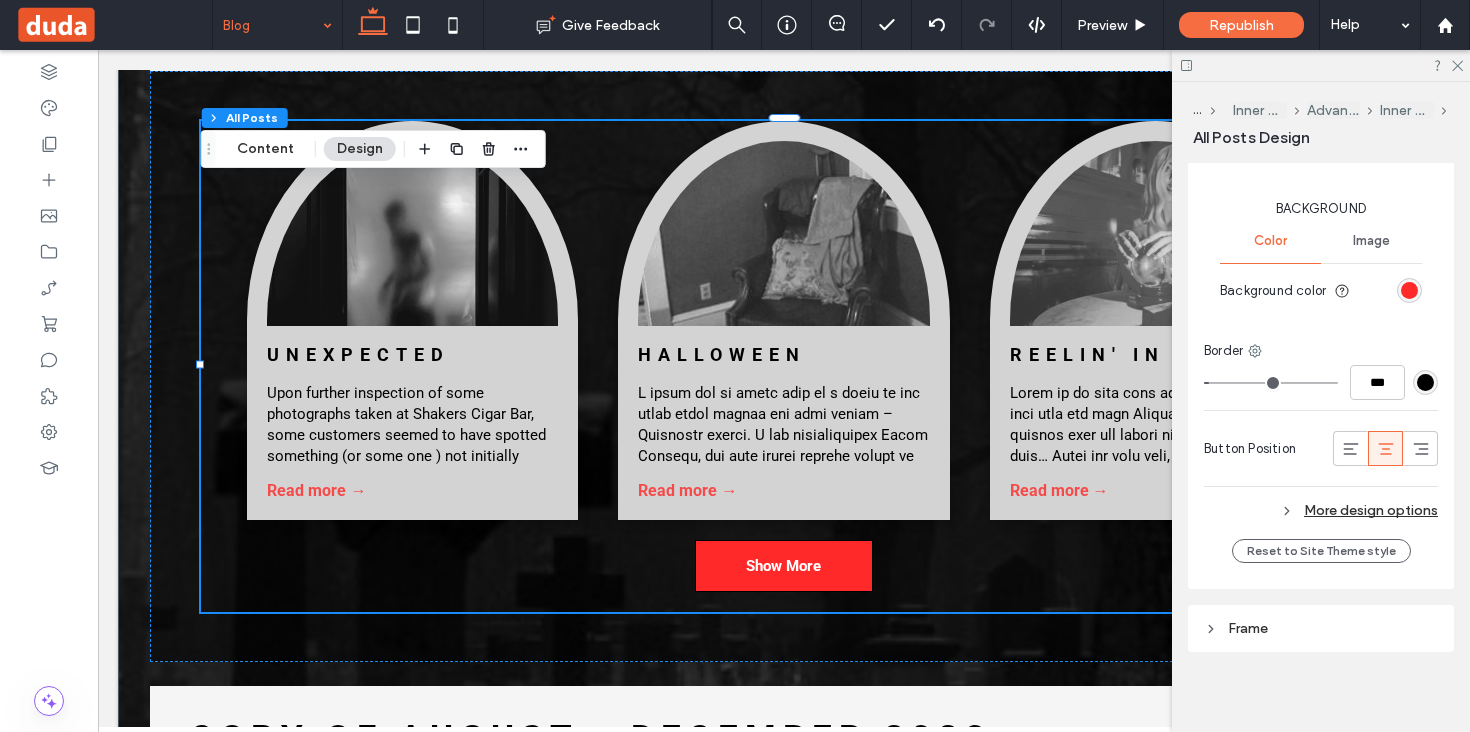click on "More design options" at bounding box center [1321, 510] 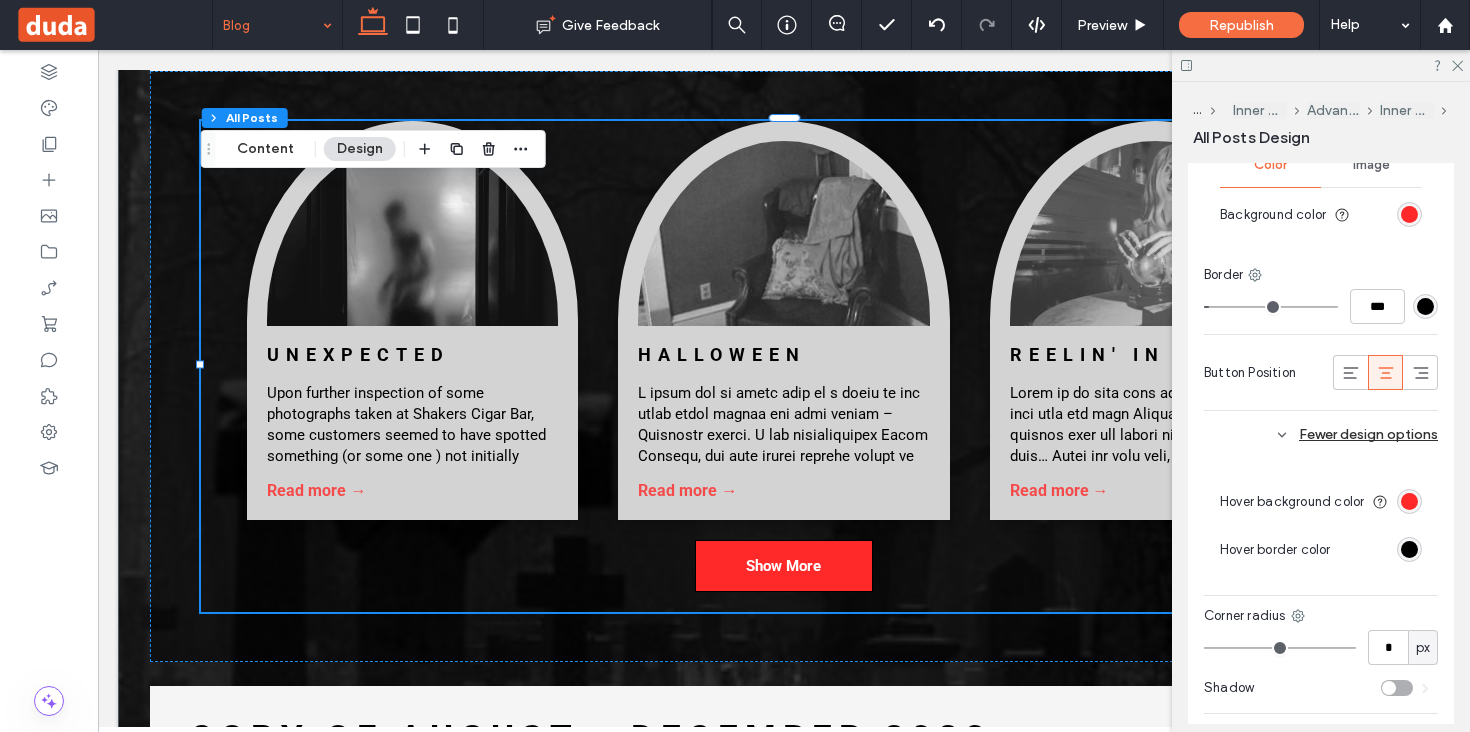 scroll, scrollTop: 1620, scrollLeft: 0, axis: vertical 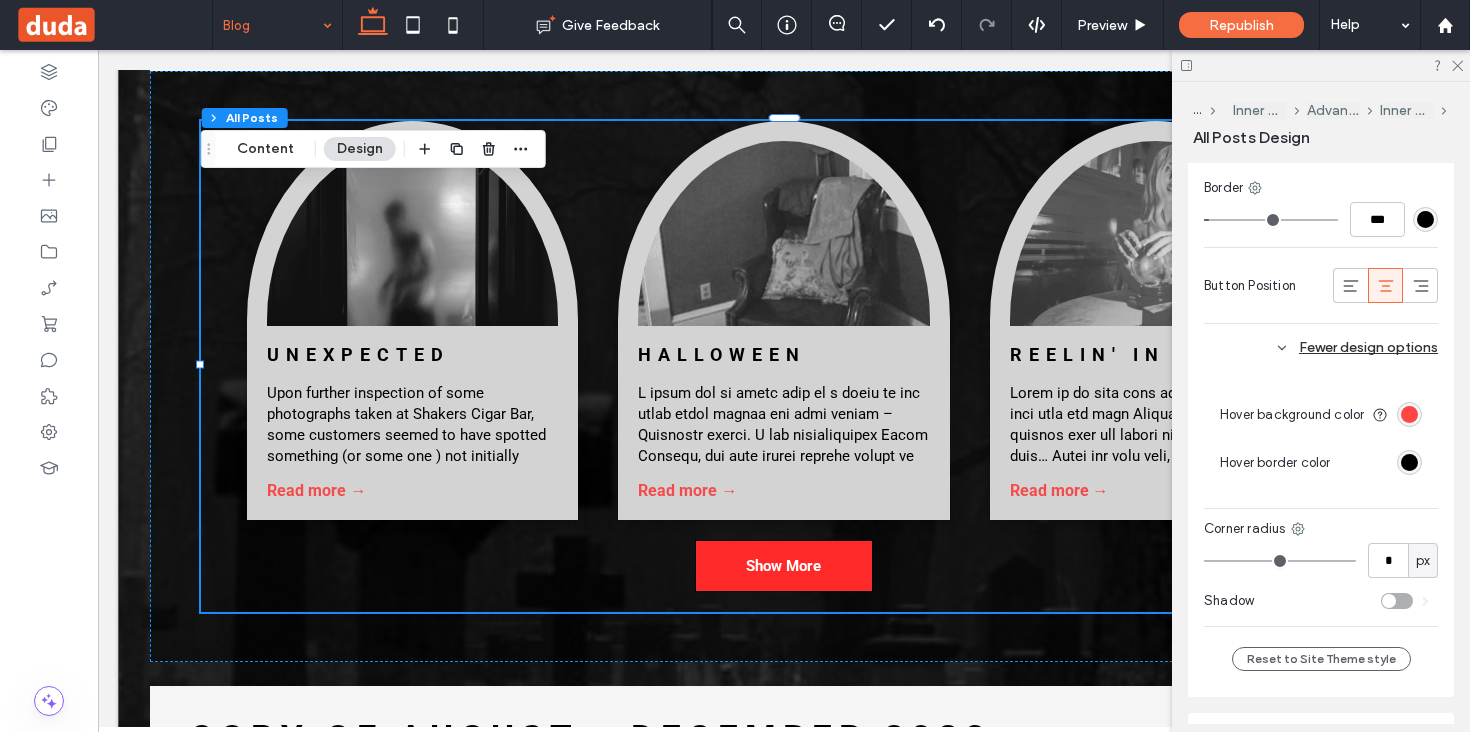 click at bounding box center [1409, 414] 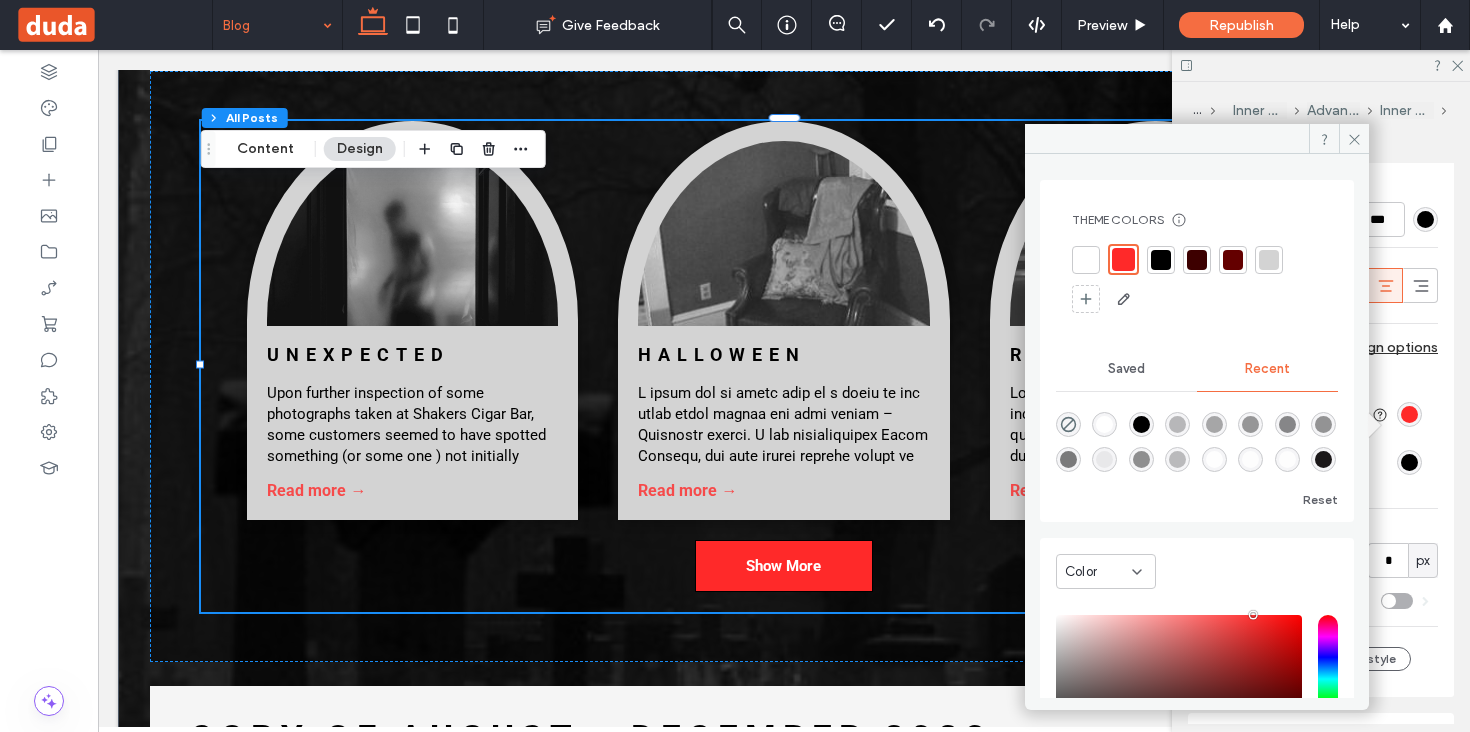 click at bounding box center (1233, 260) 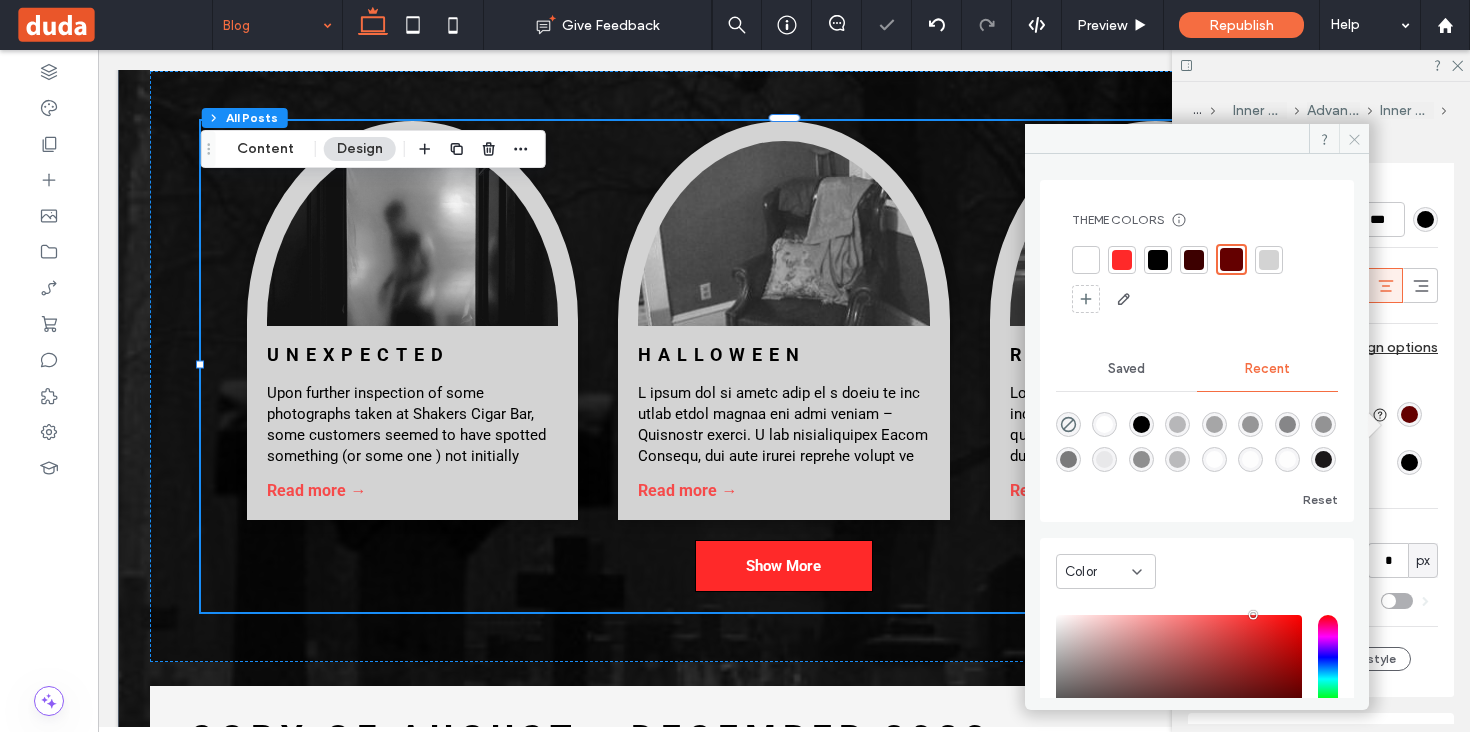 click 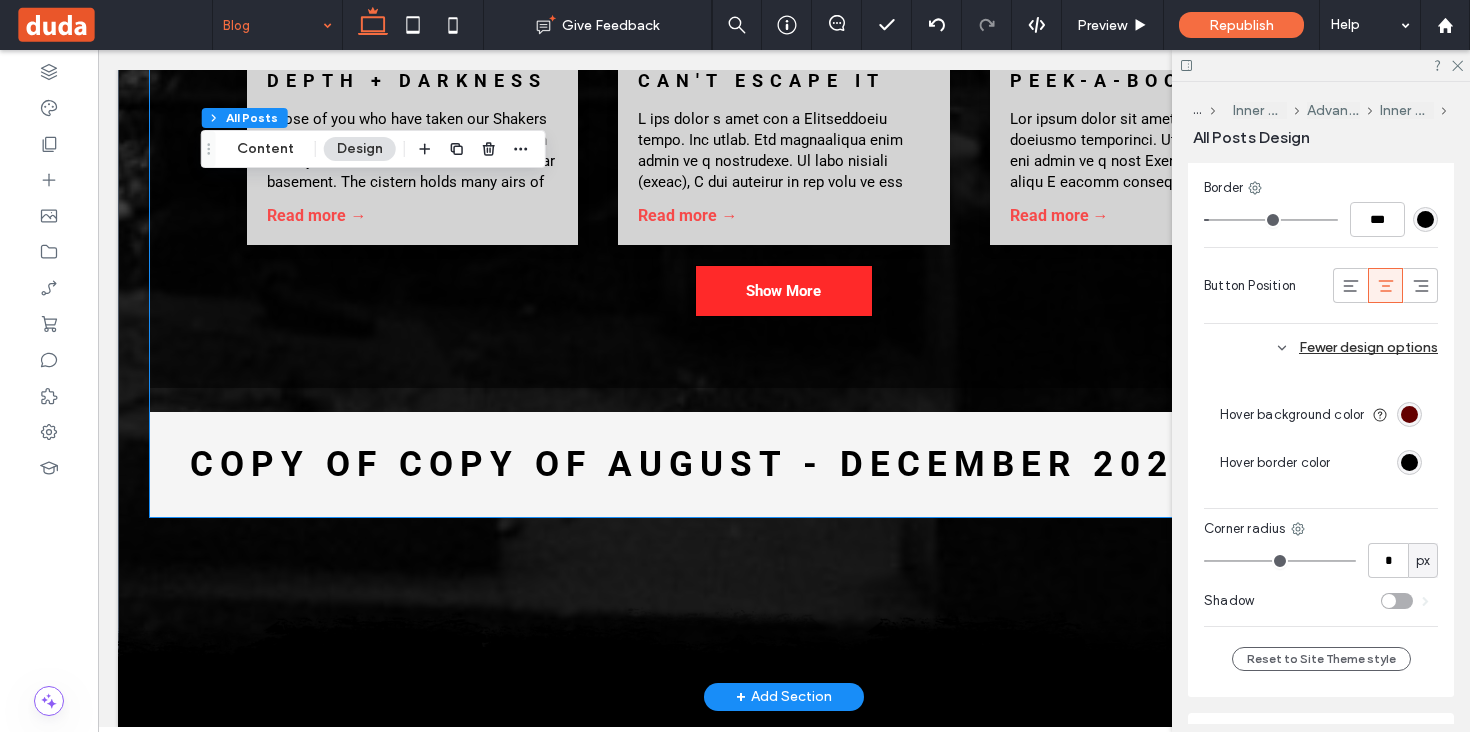scroll, scrollTop: 4605, scrollLeft: 0, axis: vertical 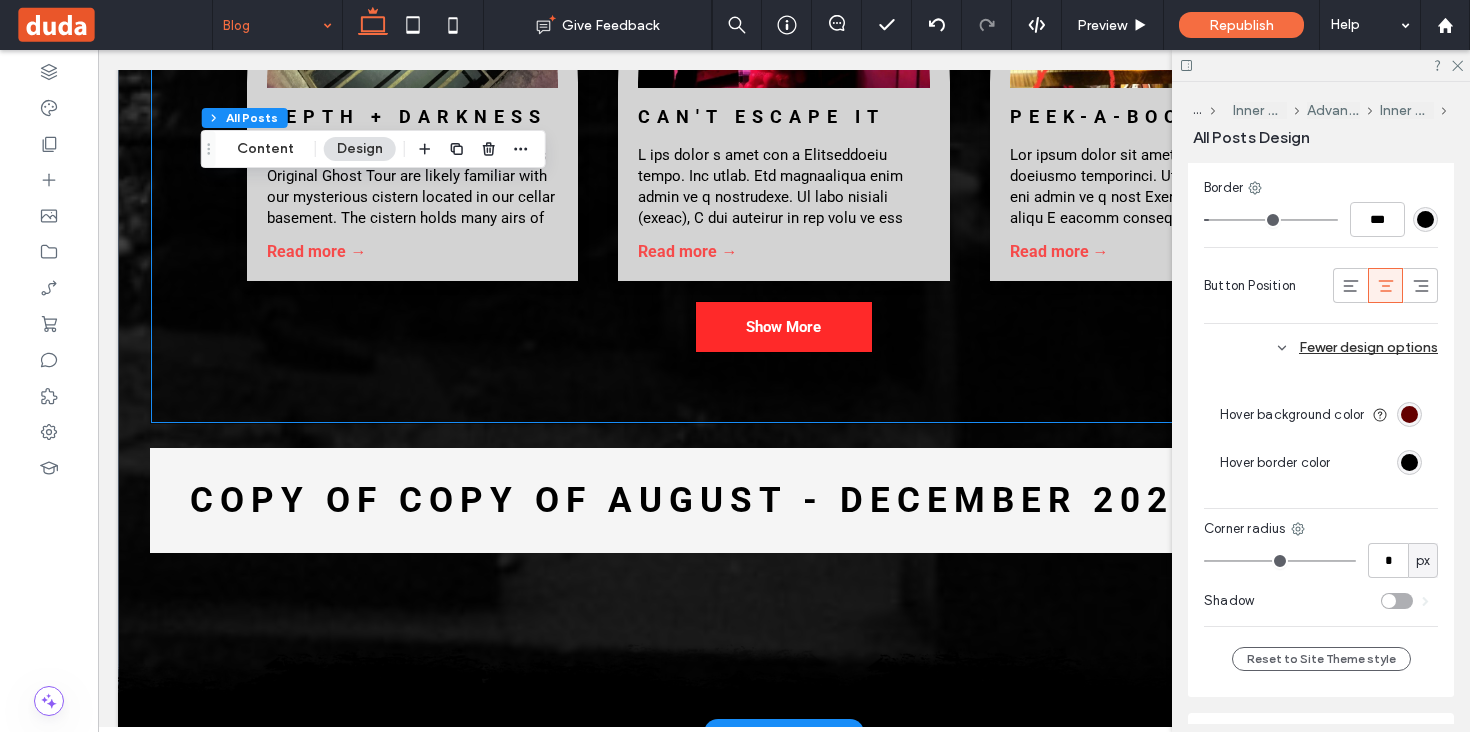 click on "Black Tourmaline
By Hangman Tours
•
July 1, 2023
Read more →
The Robert Doll
By Bob Weiss, Owner
•
June 1, 2023
Read more →
Creepy Photo from The Archives
By Hangman Tours
•
May 2, 2023
Read more →
Depth + Darkness
By Hangman Tours
•
May 1, 2023
Read more →" at bounding box center (784, -92) 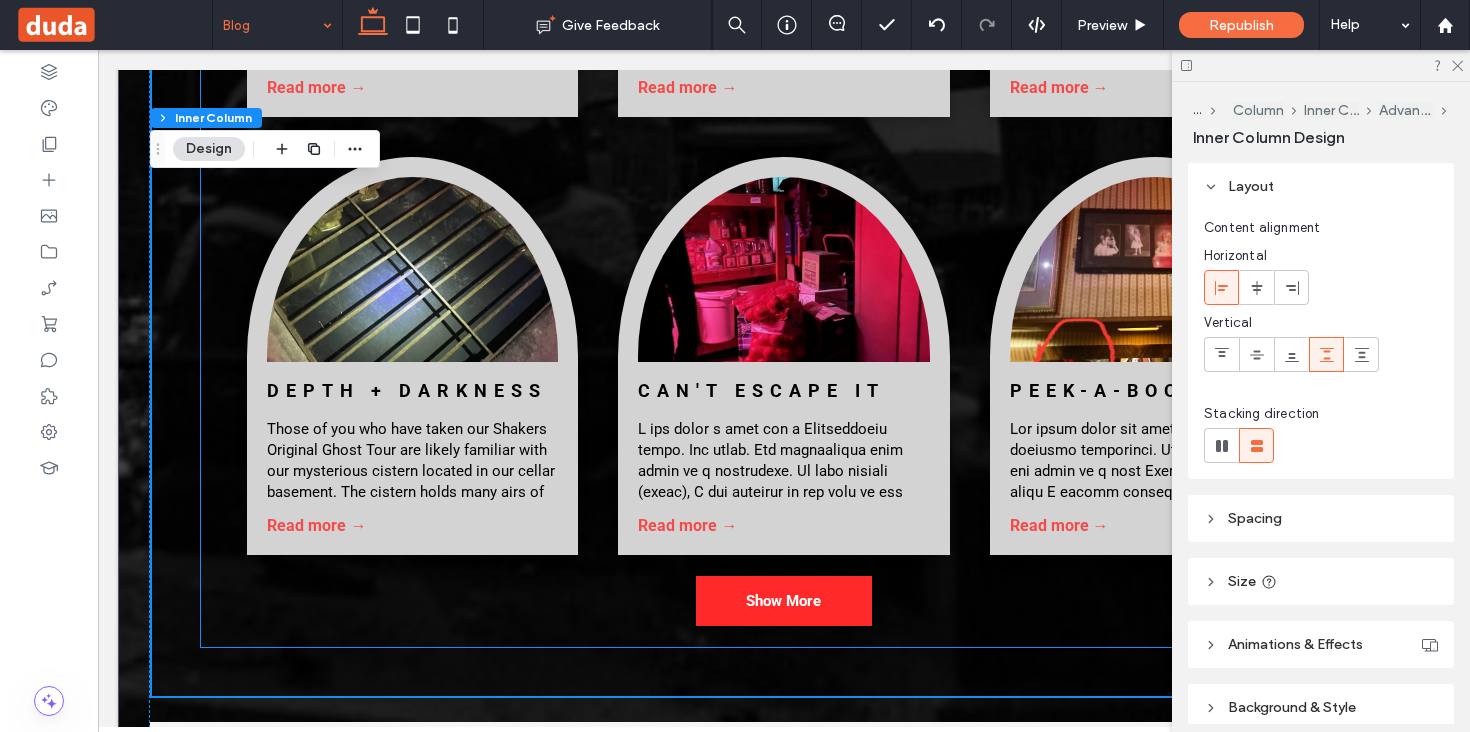 scroll, scrollTop: 4269, scrollLeft: 0, axis: vertical 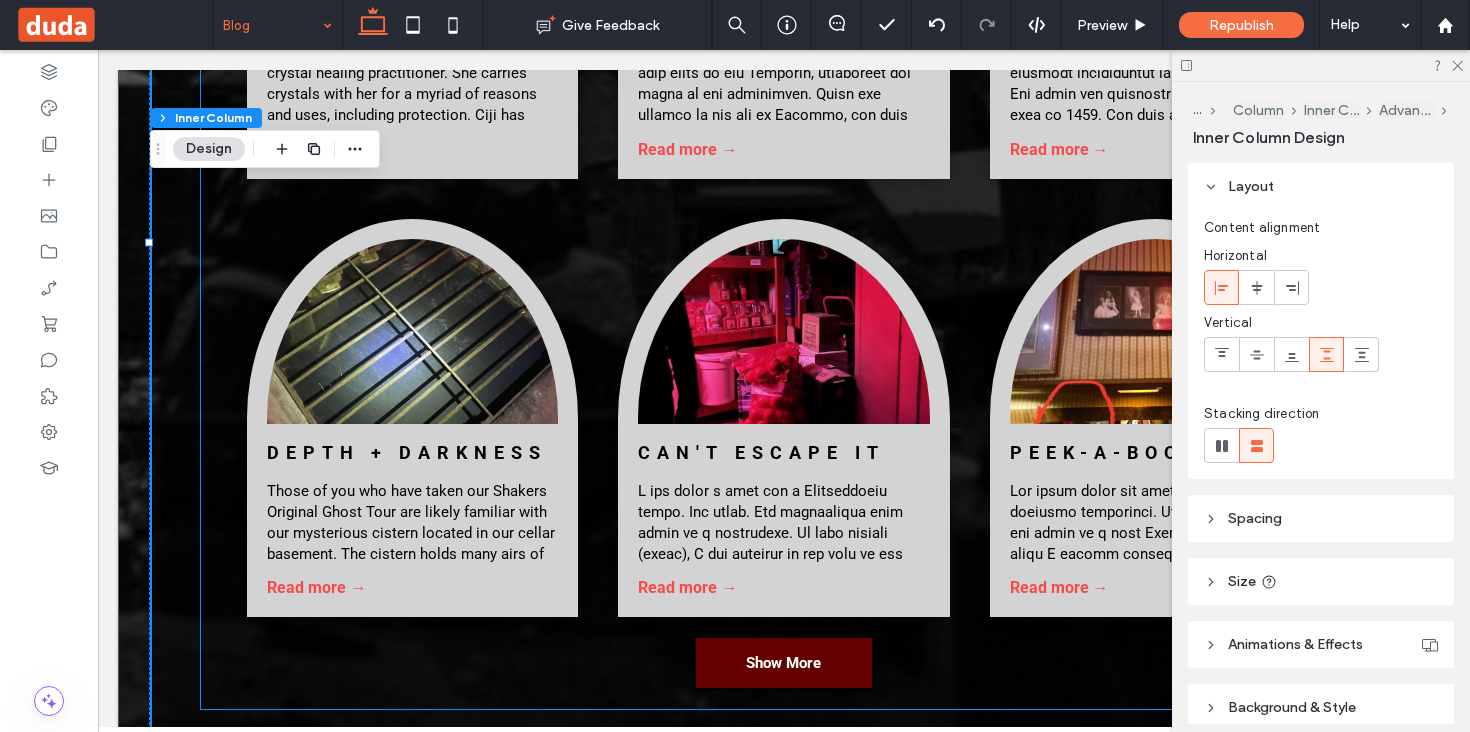 click on "Show More" at bounding box center [783, 663] 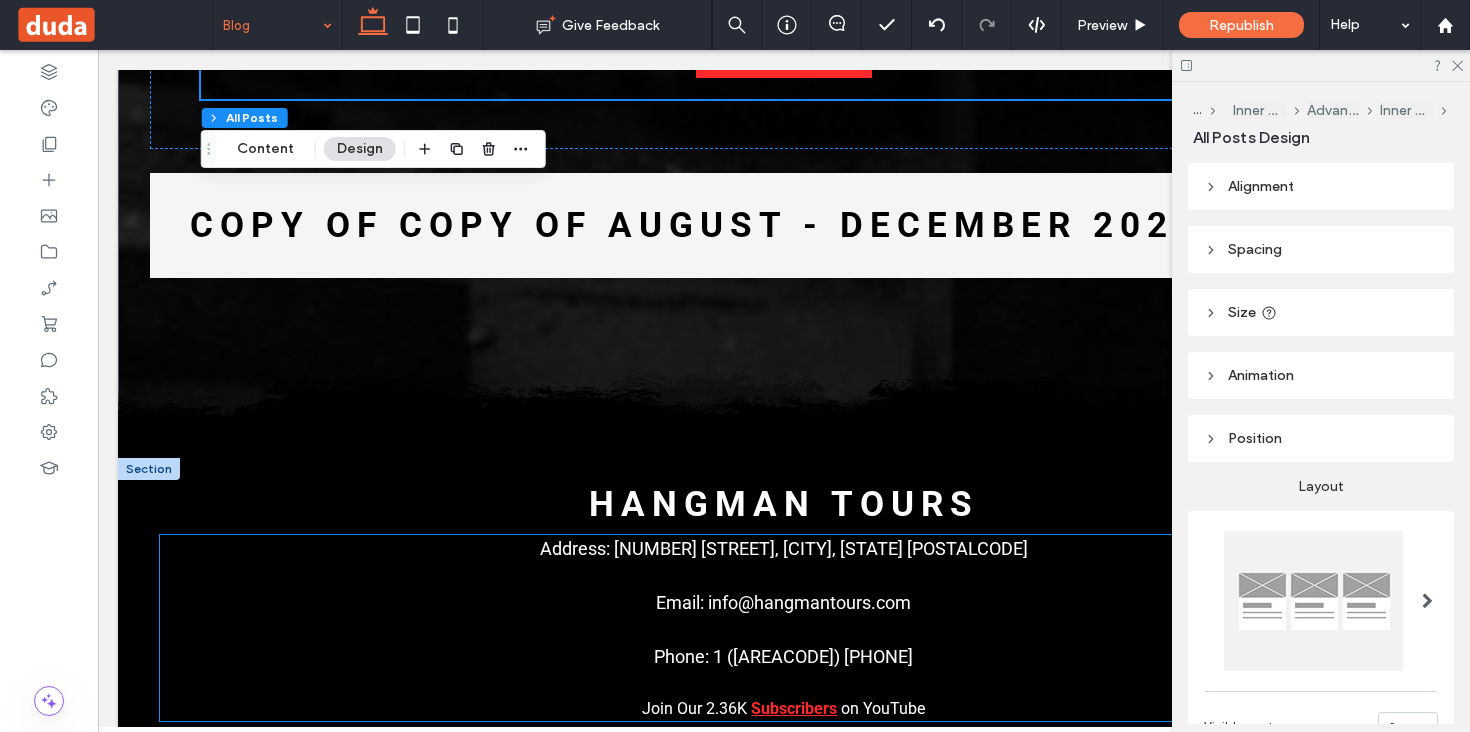scroll, scrollTop: 5119, scrollLeft: 0, axis: vertical 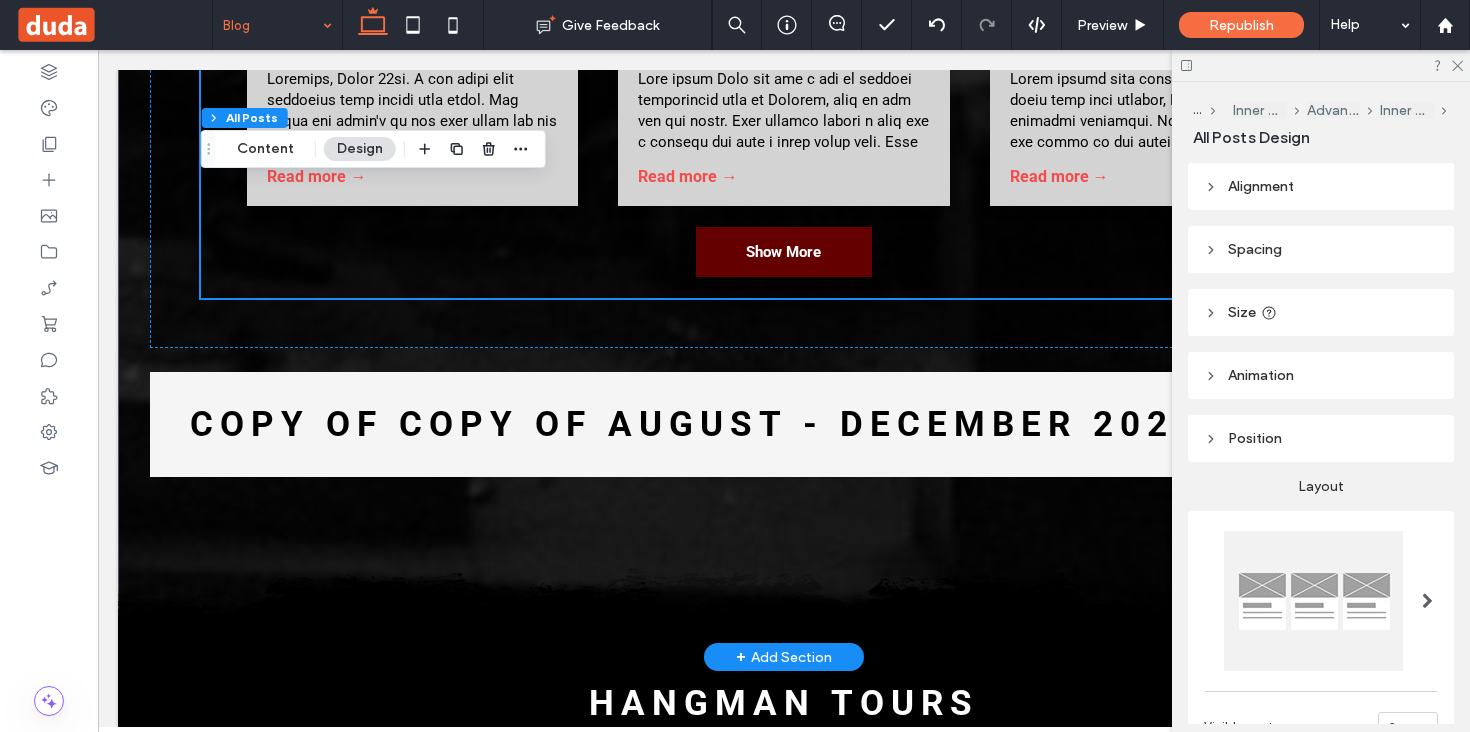 click on "Show More" at bounding box center [783, 252] 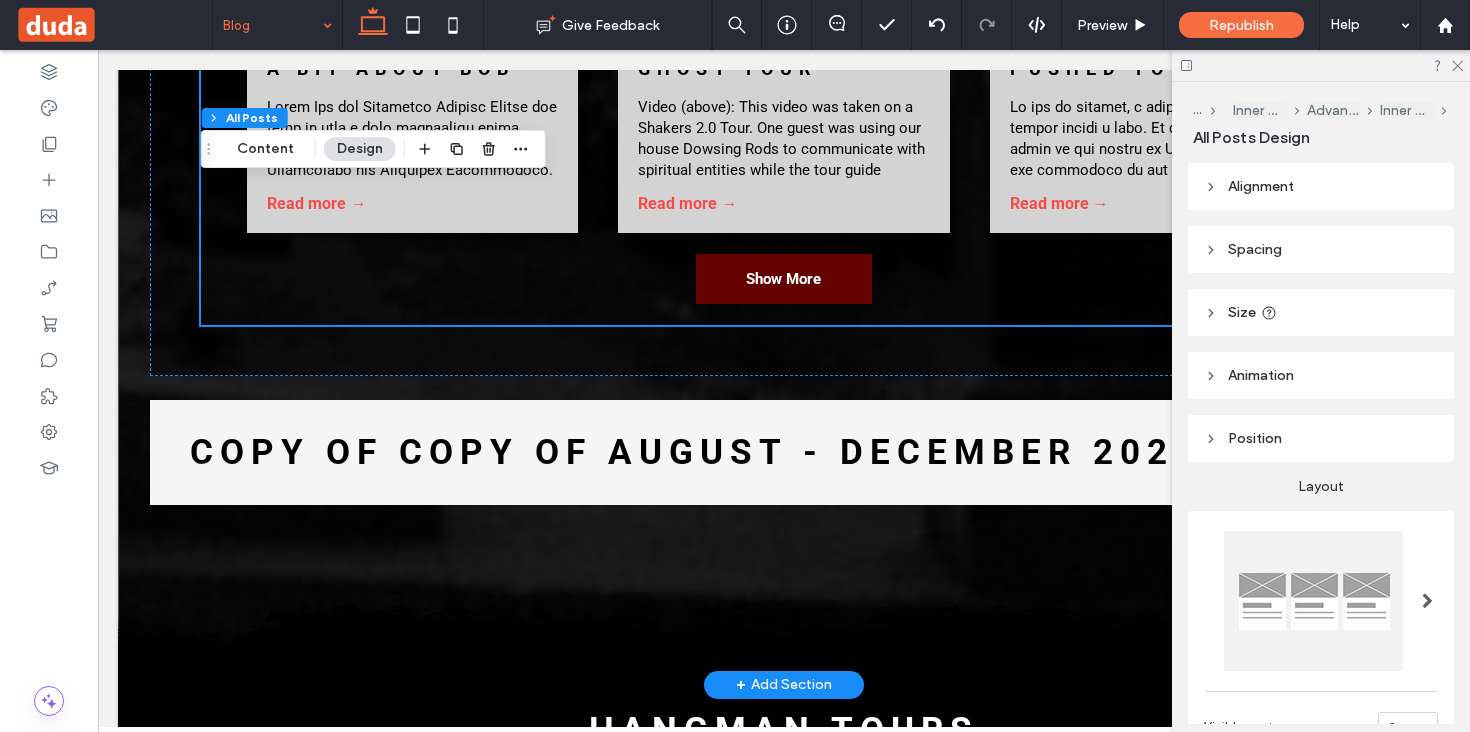 scroll, scrollTop: 5703, scrollLeft: 0, axis: vertical 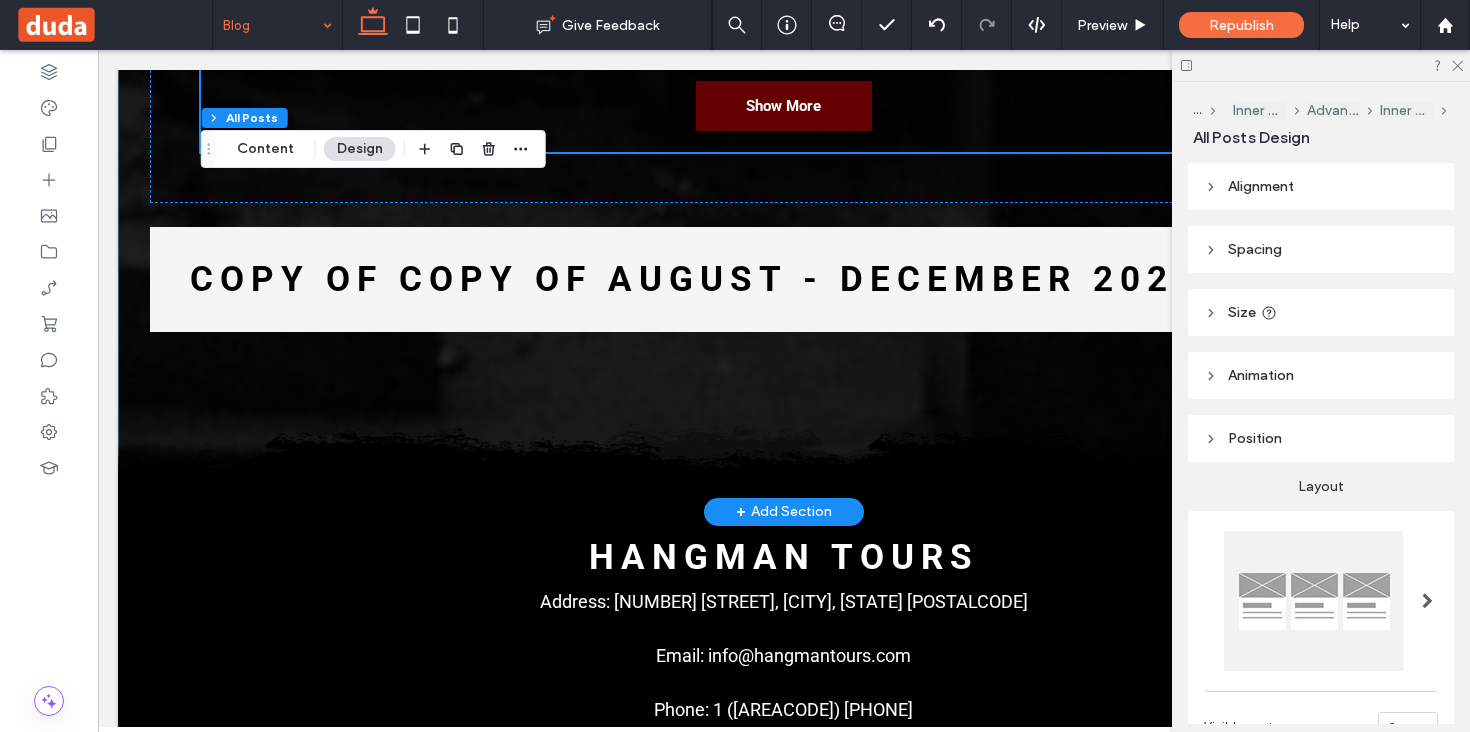 click on "Show More" at bounding box center (783, 106) 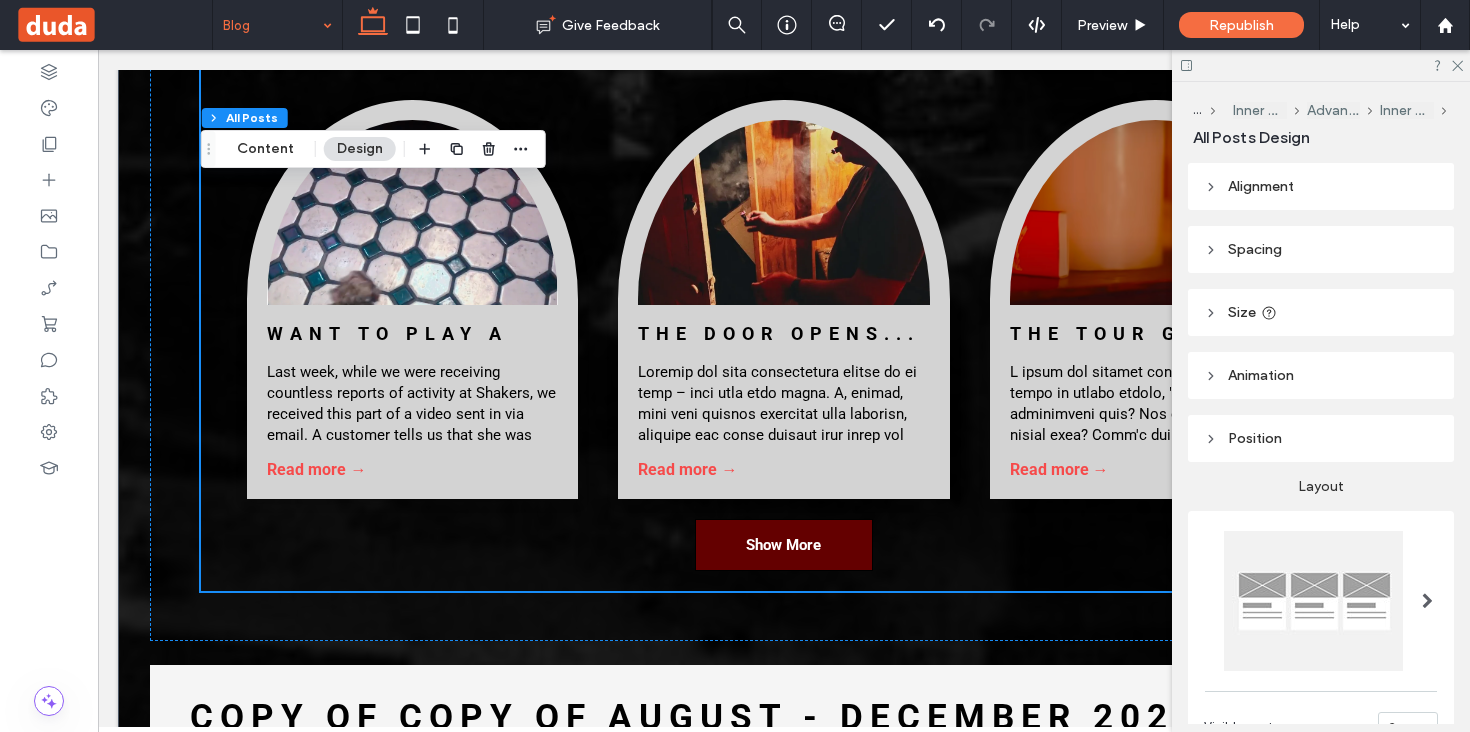 click on "Show More" at bounding box center (783, 545) 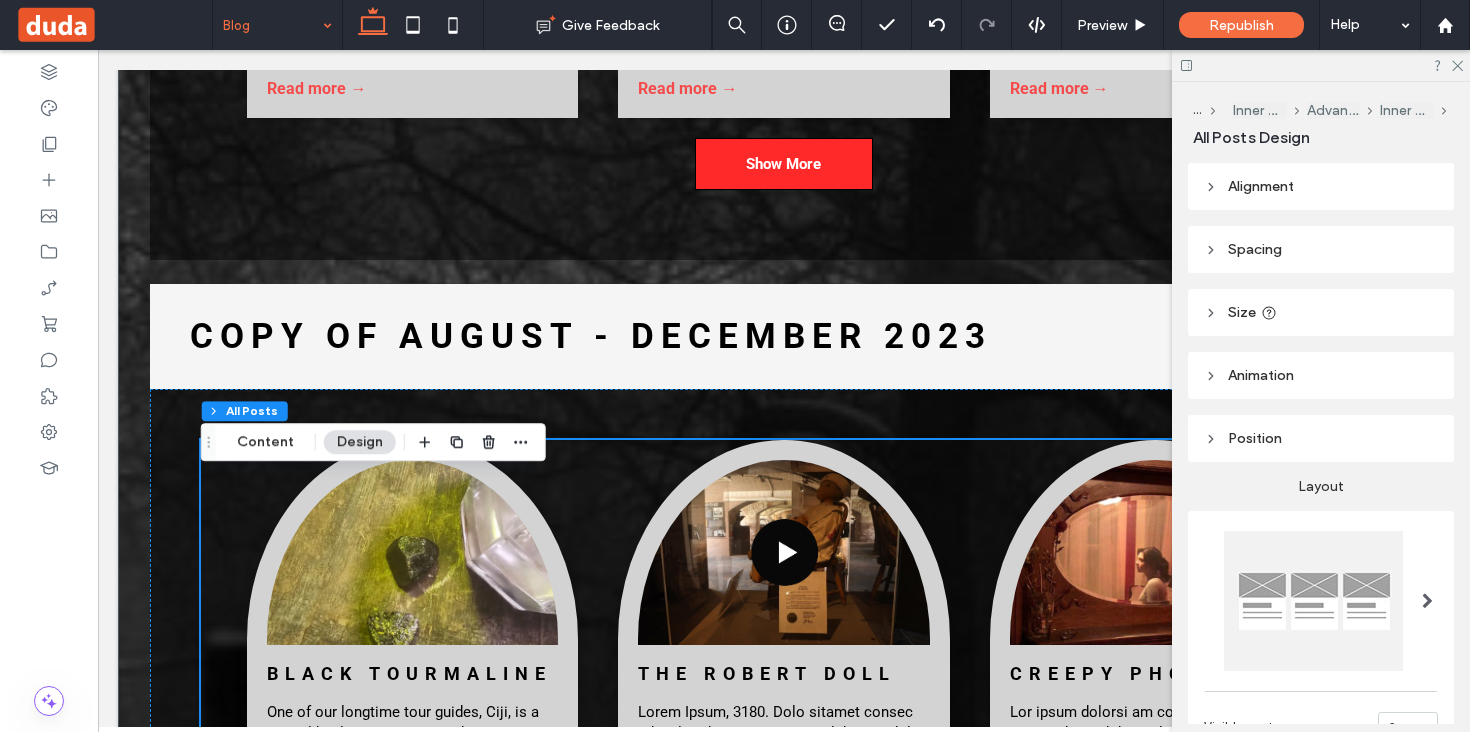 scroll, scrollTop: 3570, scrollLeft: 0, axis: vertical 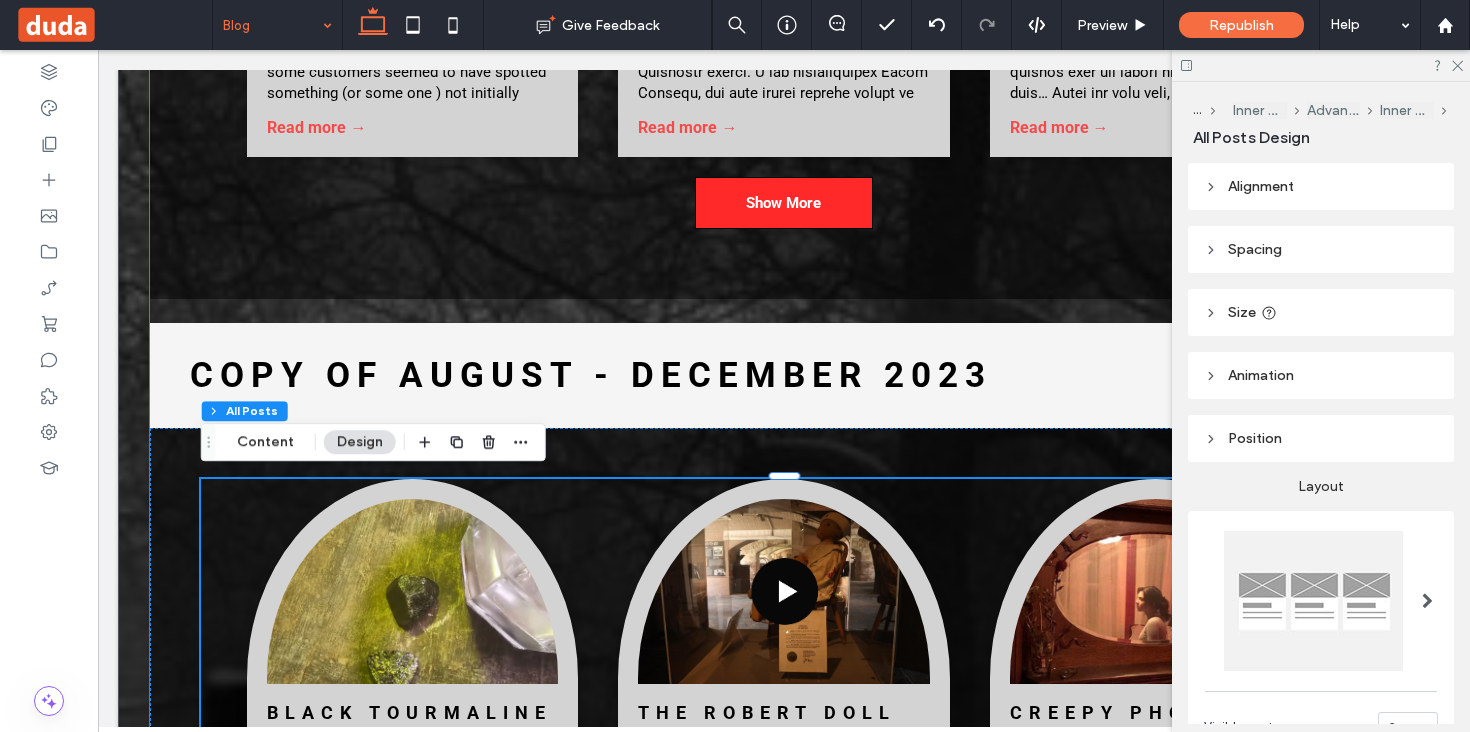 click on "Copy of August - December 2023" at bounding box center [756, 375] 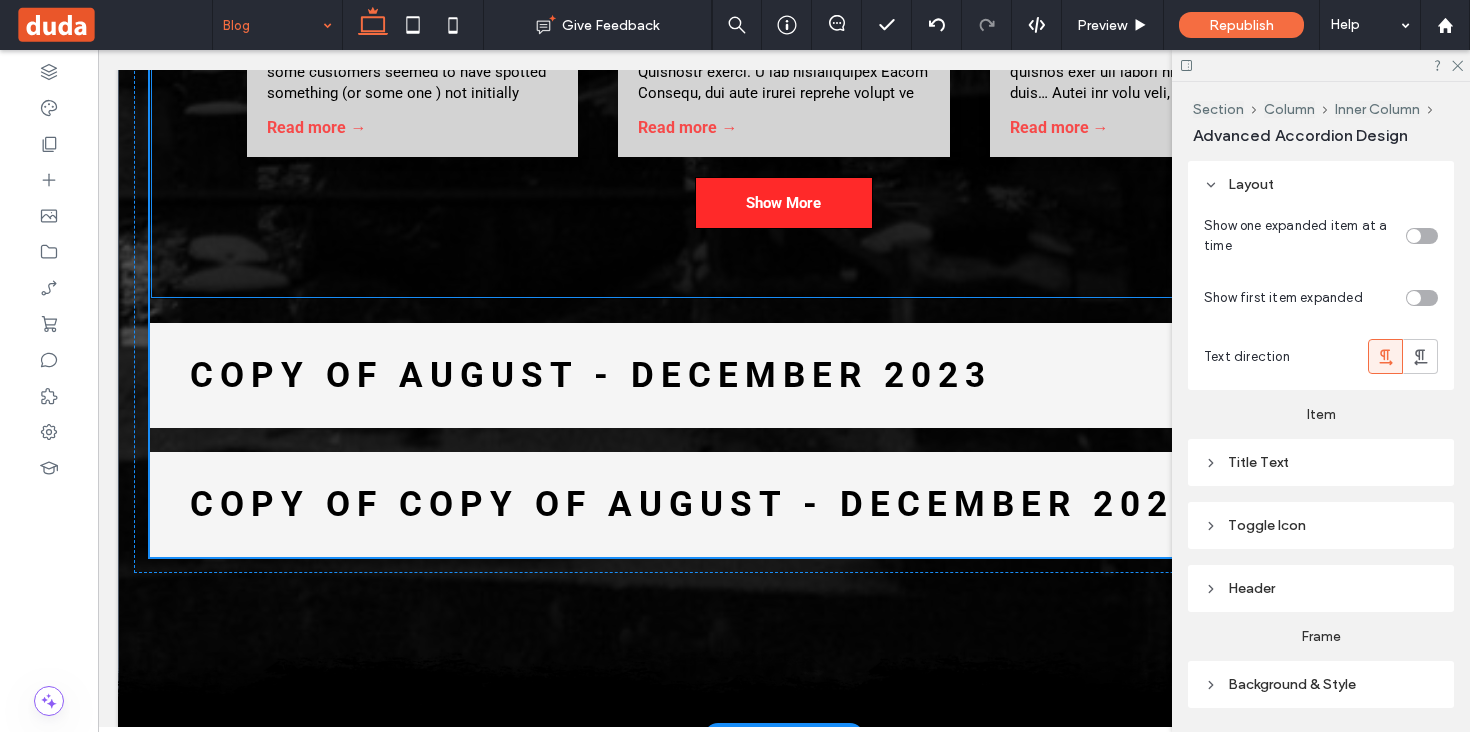 scroll, scrollTop: 3164, scrollLeft: 0, axis: vertical 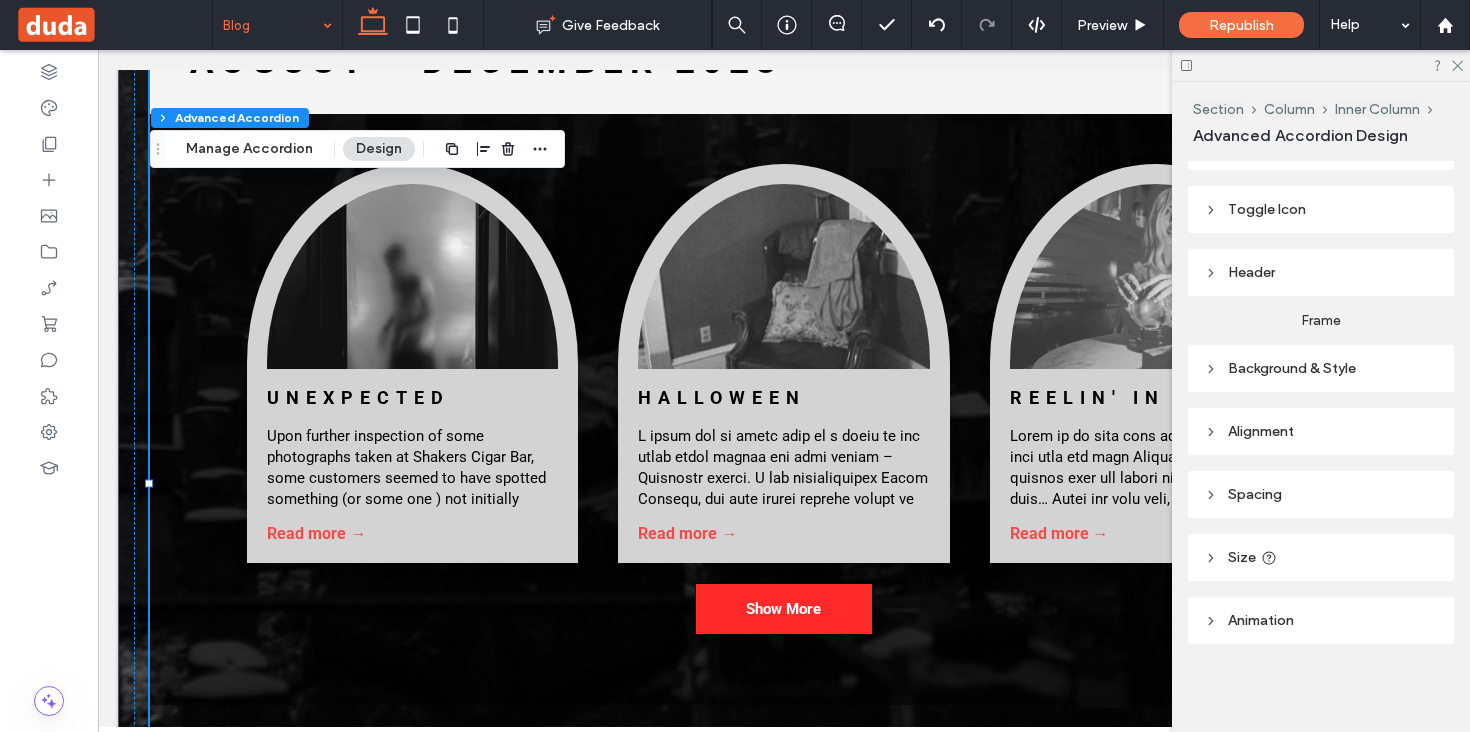 click on "Section Column Inner Column Advanced Accordion Manage Accordion Design" at bounding box center (357, 149) 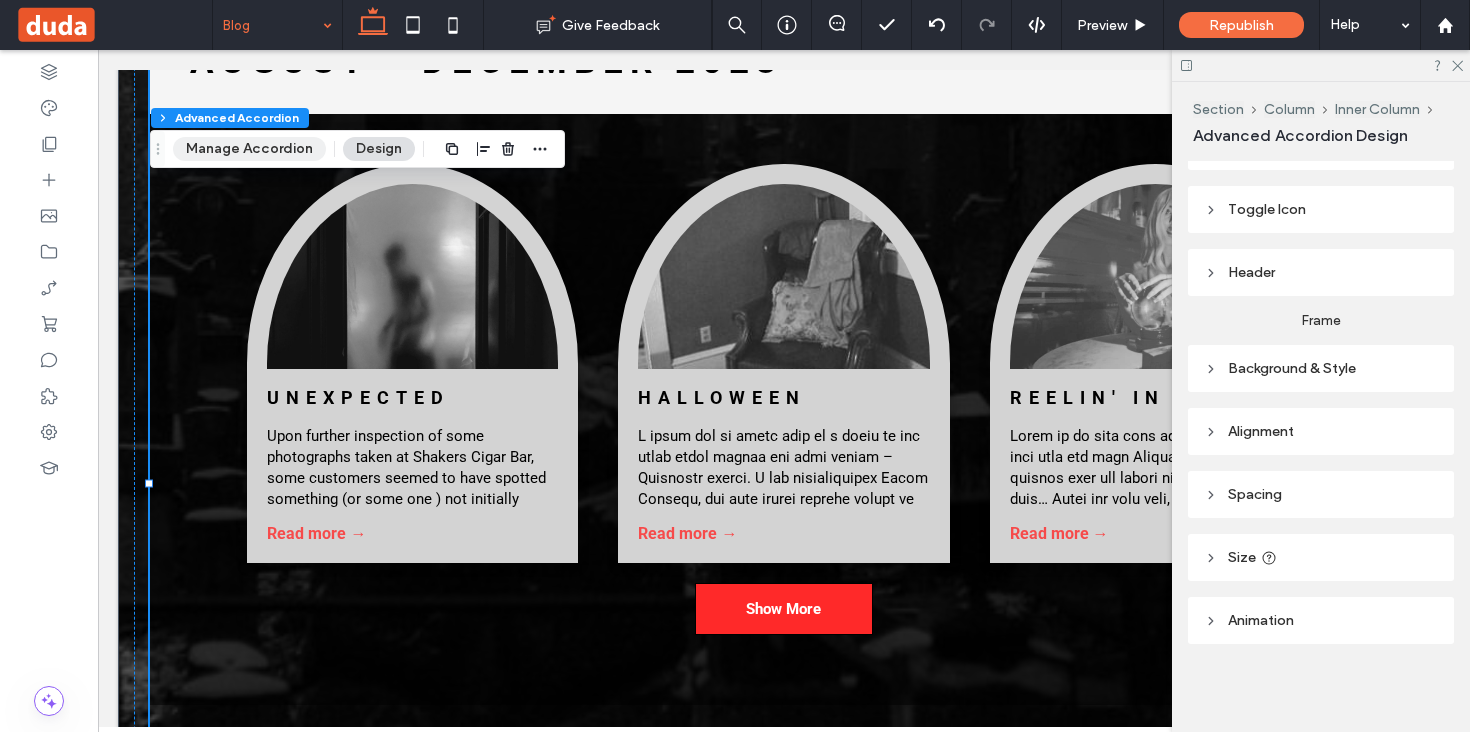 click on "Manage Accordion" at bounding box center (249, 149) 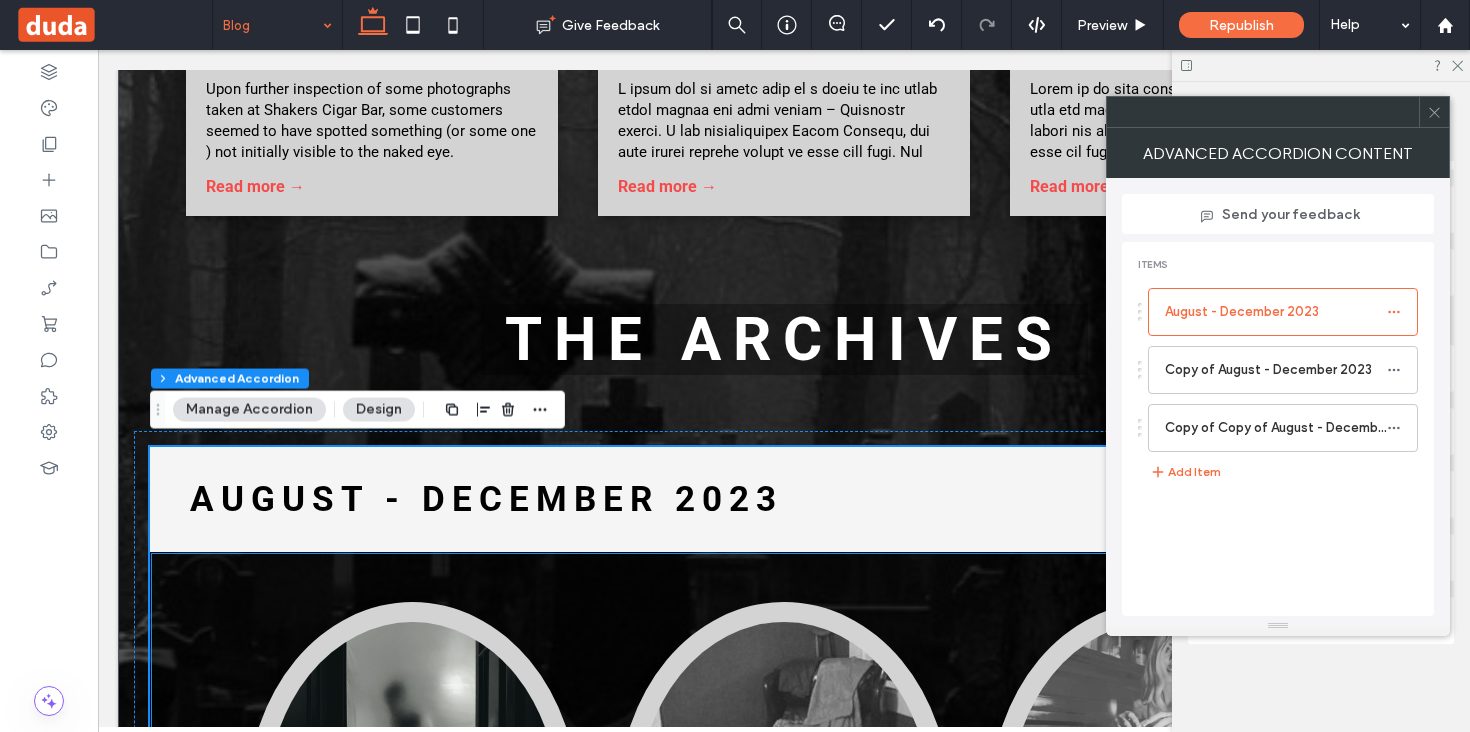 scroll, scrollTop: 2722, scrollLeft: 0, axis: vertical 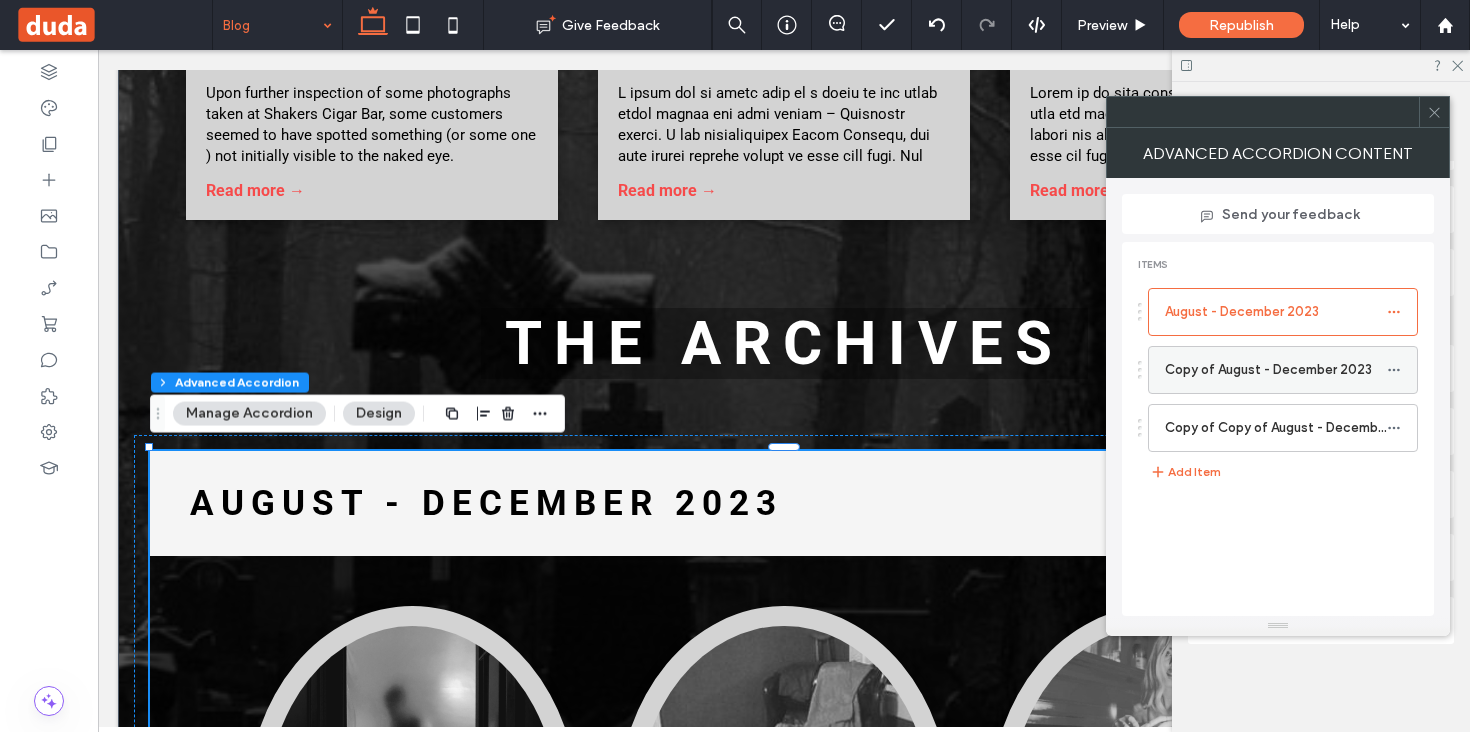 click on "Copy of August - December 2023" at bounding box center [1276, 370] 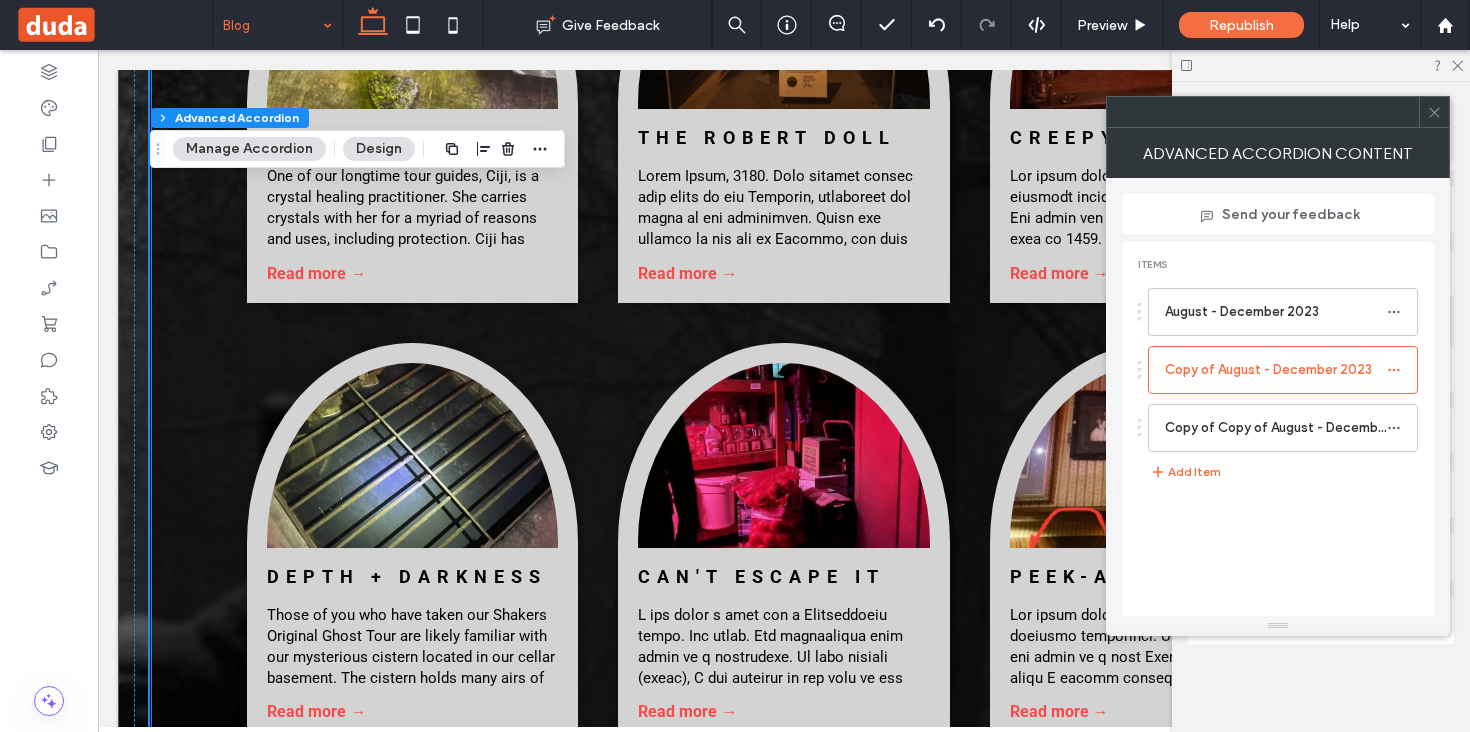 scroll, scrollTop: 3554, scrollLeft: 0, axis: vertical 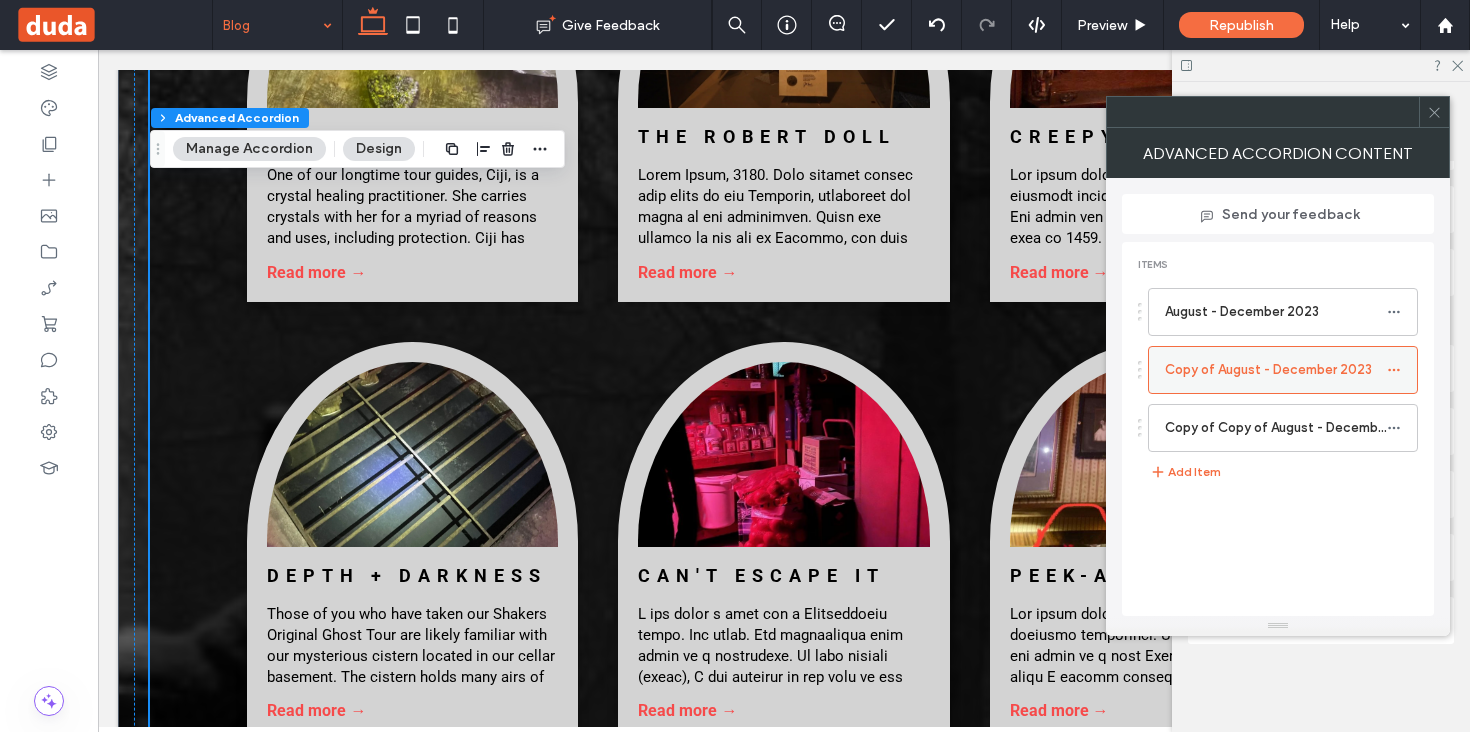 click 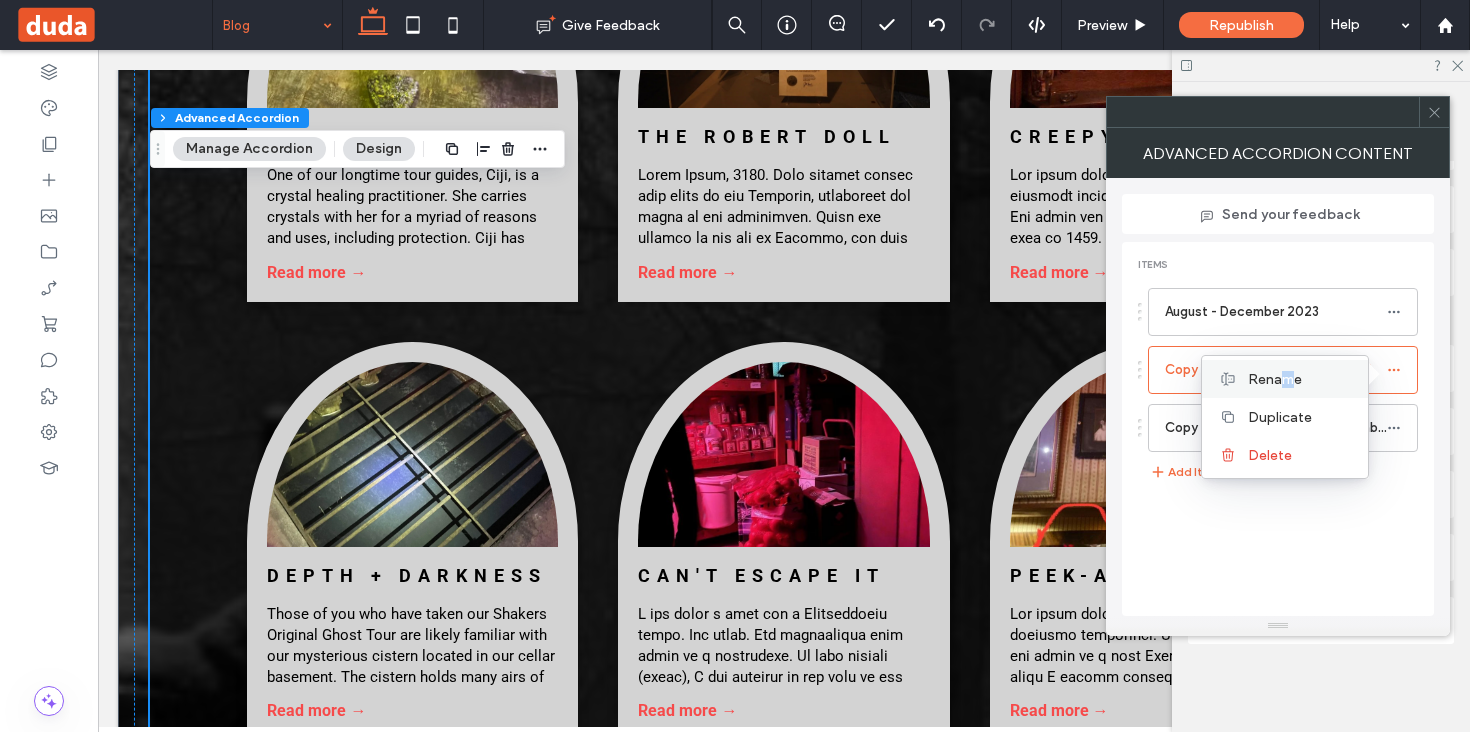 click on "Rename" at bounding box center (1275, 379) 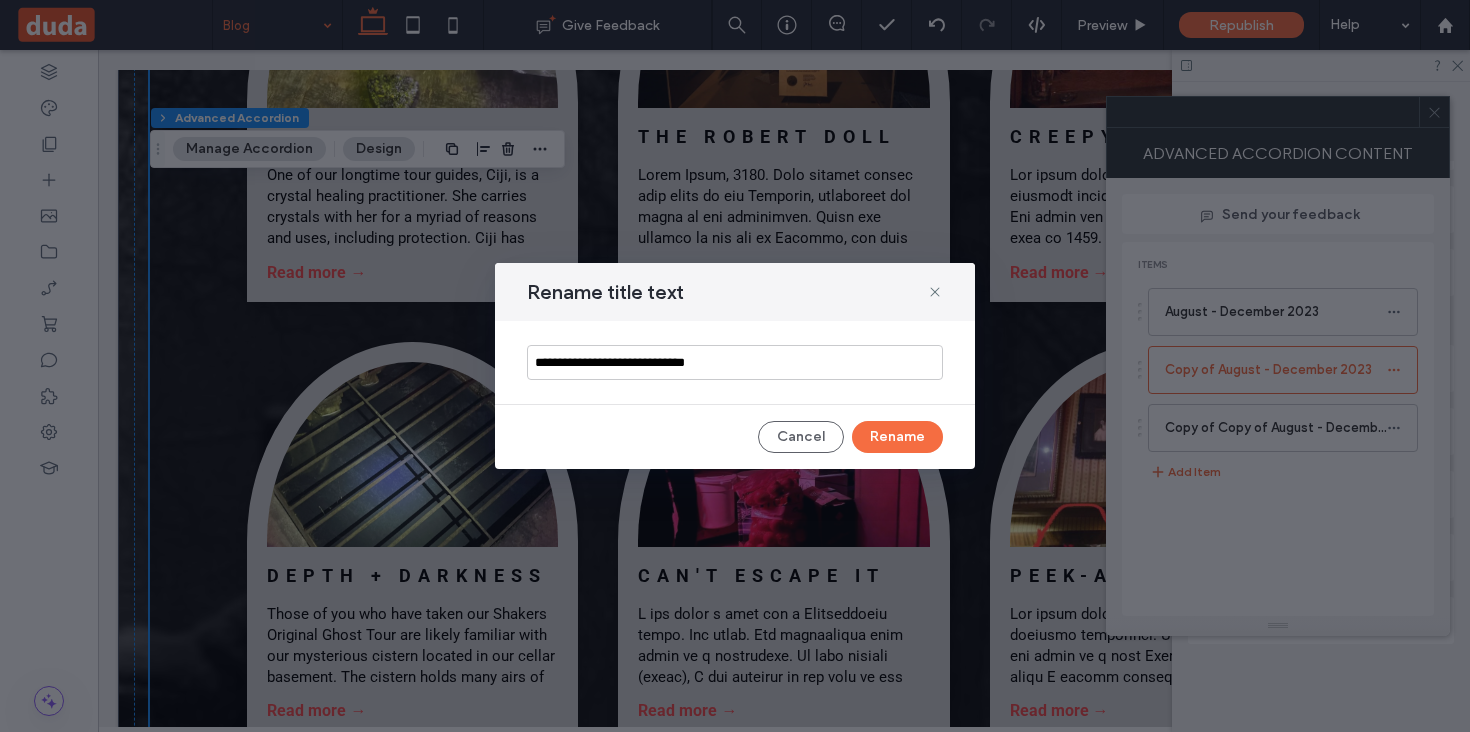click on "**********" at bounding box center [735, 362] 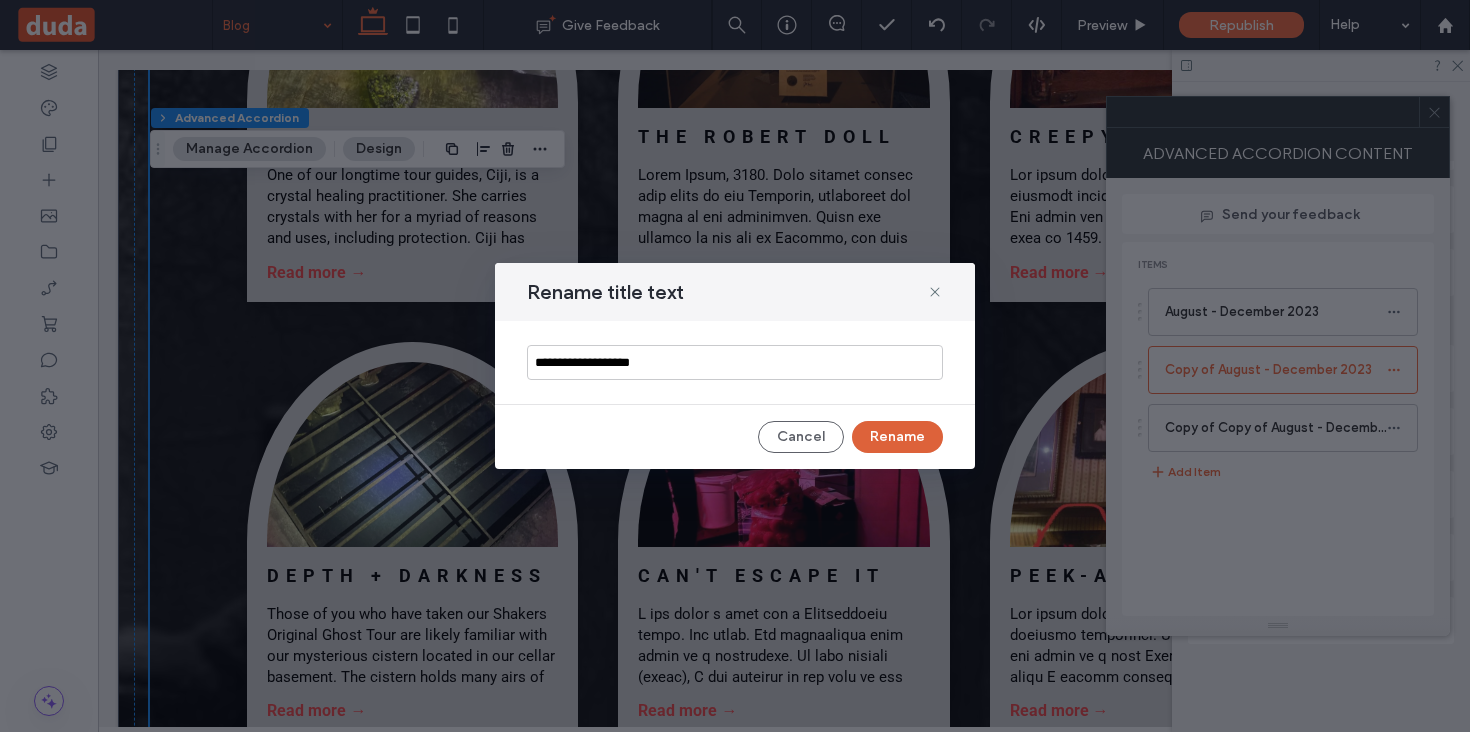 type on "**********" 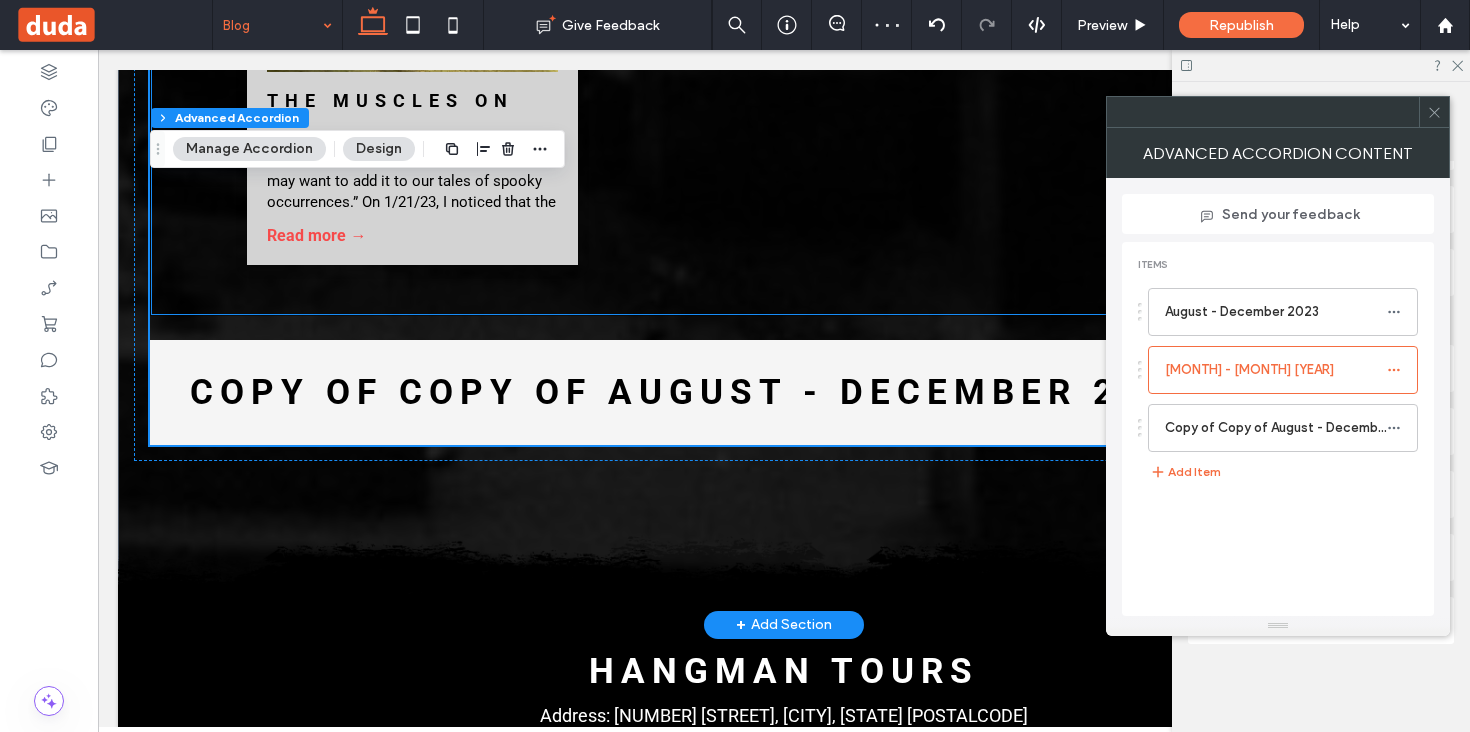 scroll, scrollTop: 5918, scrollLeft: 0, axis: vertical 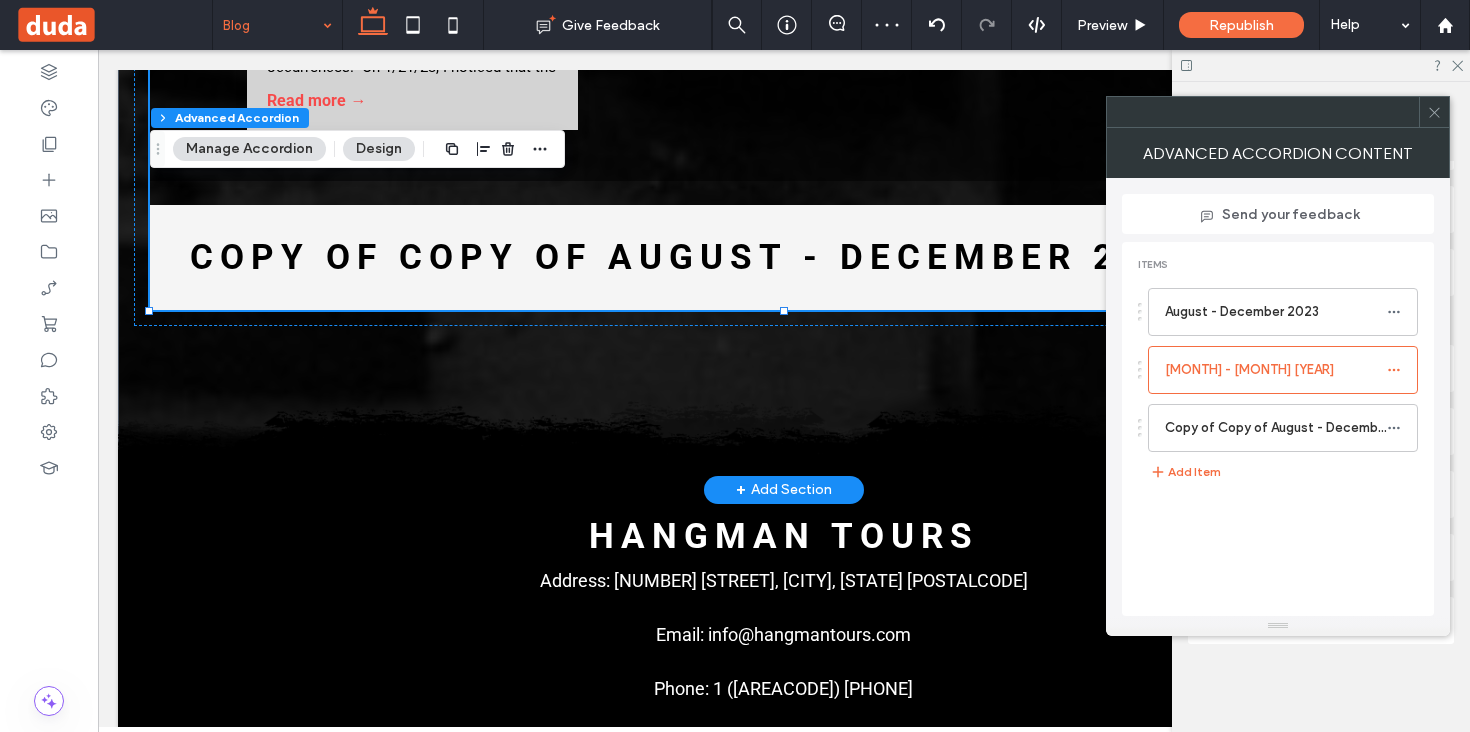 click on "Copy of Copy of August - December 2023" at bounding box center [756, 257] 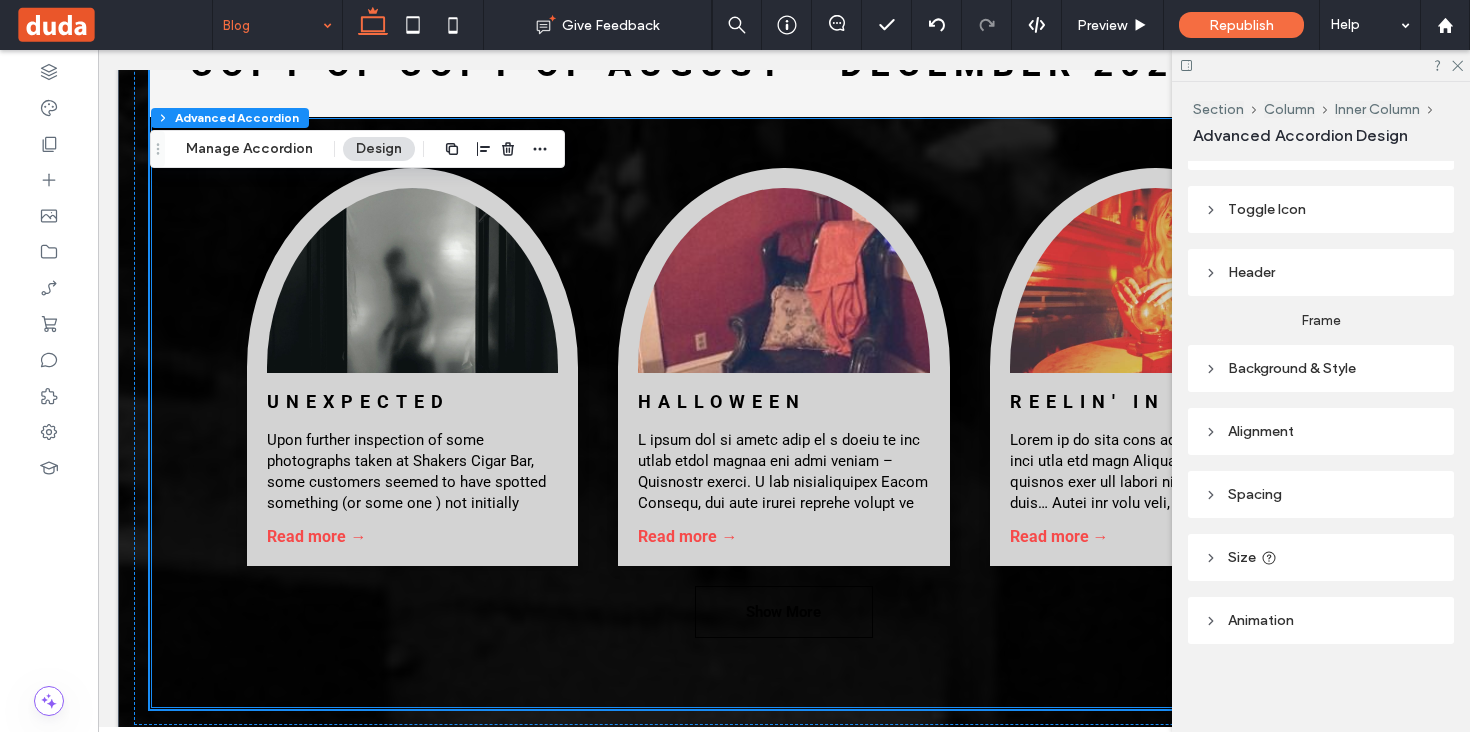 scroll, scrollTop: 6150, scrollLeft: 0, axis: vertical 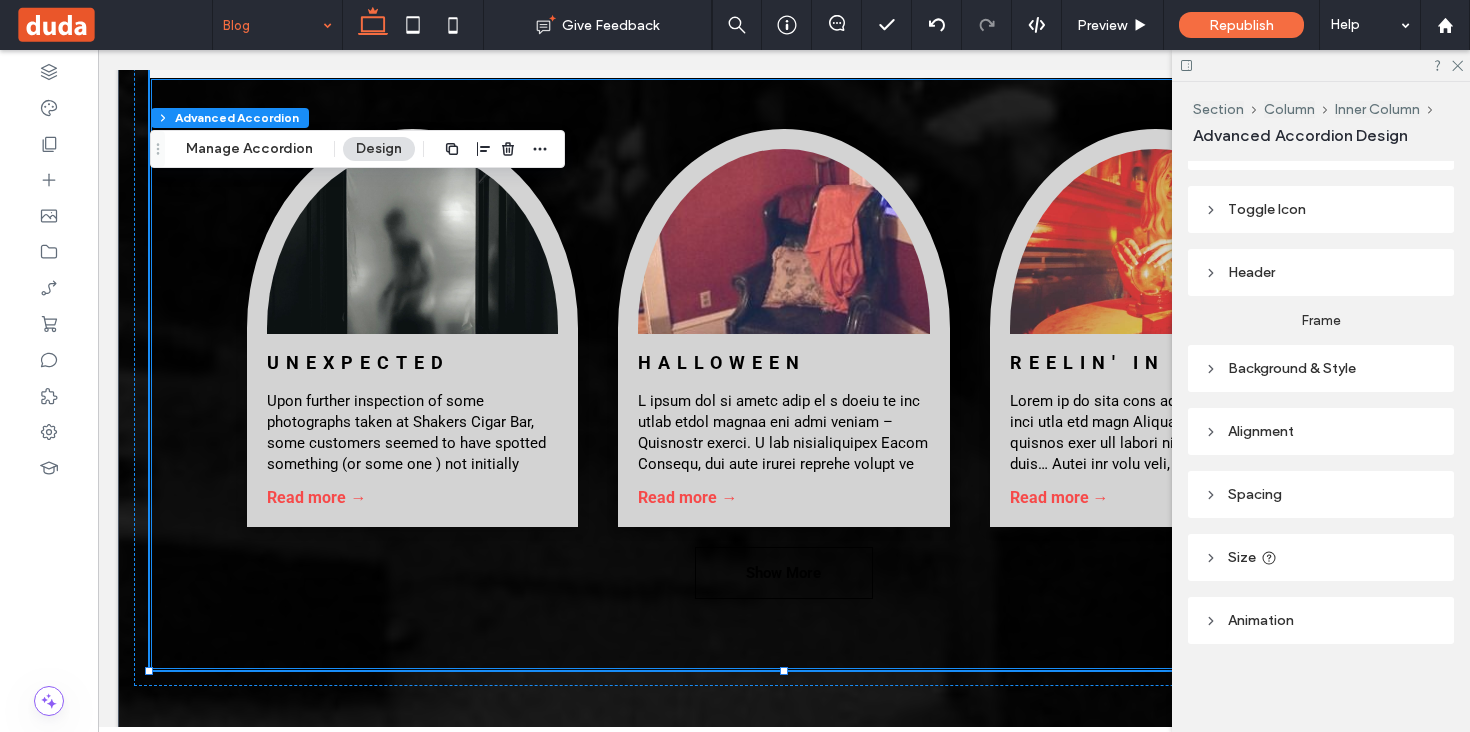 click on "Unexpected Guests
By Shakers
•
December 1, 2023
Upon further inspection of some photographs taken at Shakers Cigar Bar, some customers seemed to have spotted something (or some                               one                               ) not initially visible to the naked eye.
Read more →
Halloween Costume Gone Wrong
By Michaela Mueller, Bar Manager
•
October 1, 2023
Read more →
Reelin' In The Years
By Marley Decker, Marketing & Media Manager
•
September 2, 2023
Read more →" at bounding box center [783, 328] 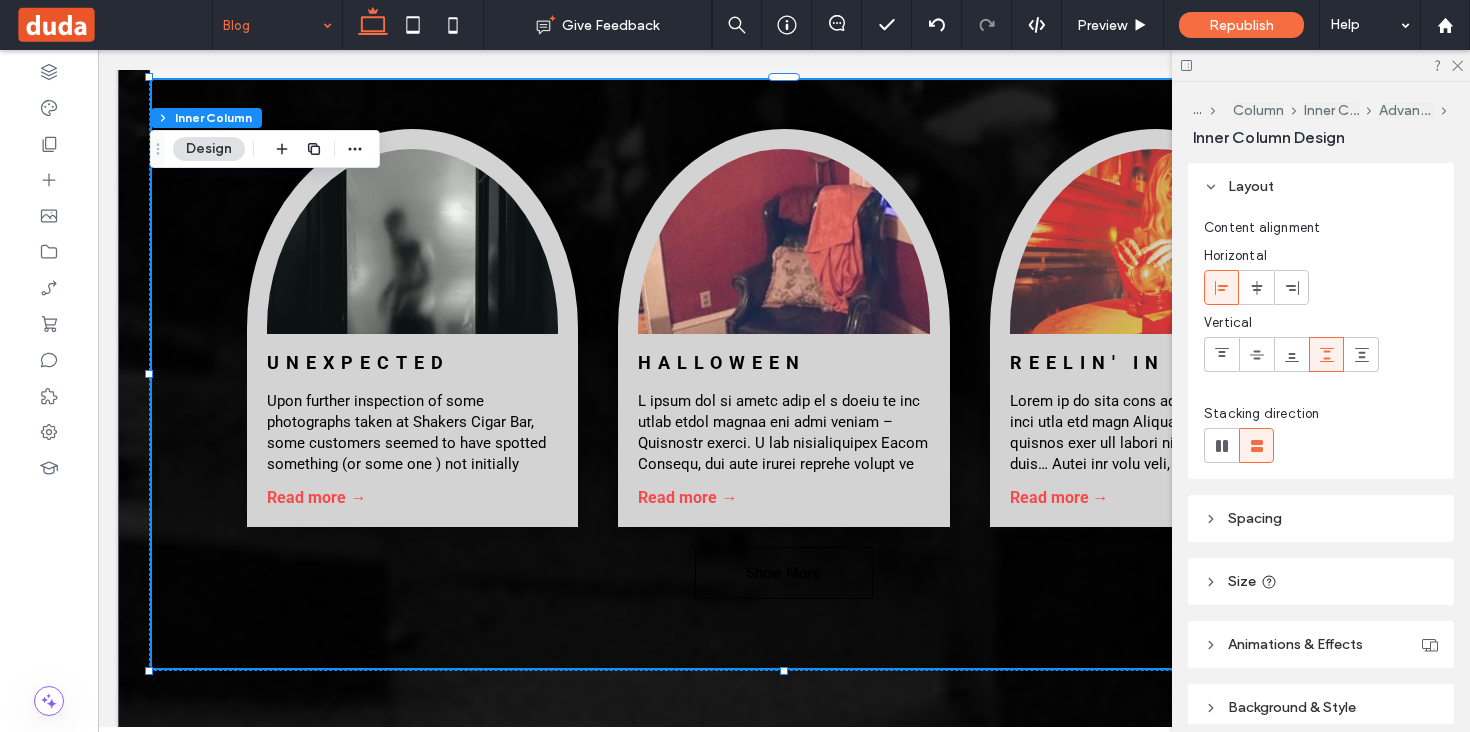 click on "Unexpected Guests
By Shakers
•
December 1, 2023
Upon further inspection of some photographs taken at Shakers Cigar Bar, some customers seemed to have spotted something (or some                               one                               ) not initially visible to the naked eye.
Read more →
Halloween Costume Gone Wrong
By Michaela Mueller, Bar Manager
•
October 1, 2023
Read more →
Reelin' In The Years
By Marley Decker, Marketing & Media Manager
•
September 2, 2023
Read more →" at bounding box center (783, 328) 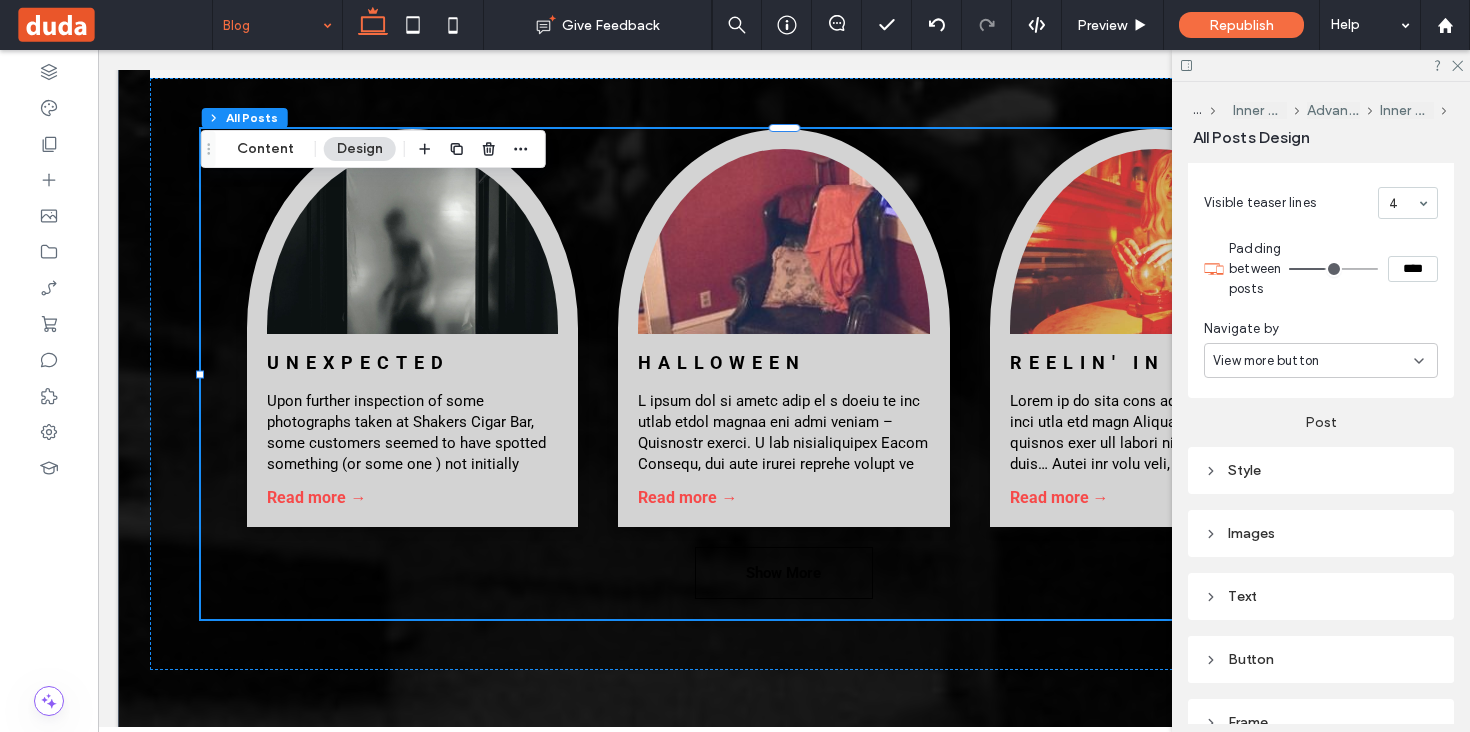 scroll, scrollTop: 755, scrollLeft: 0, axis: vertical 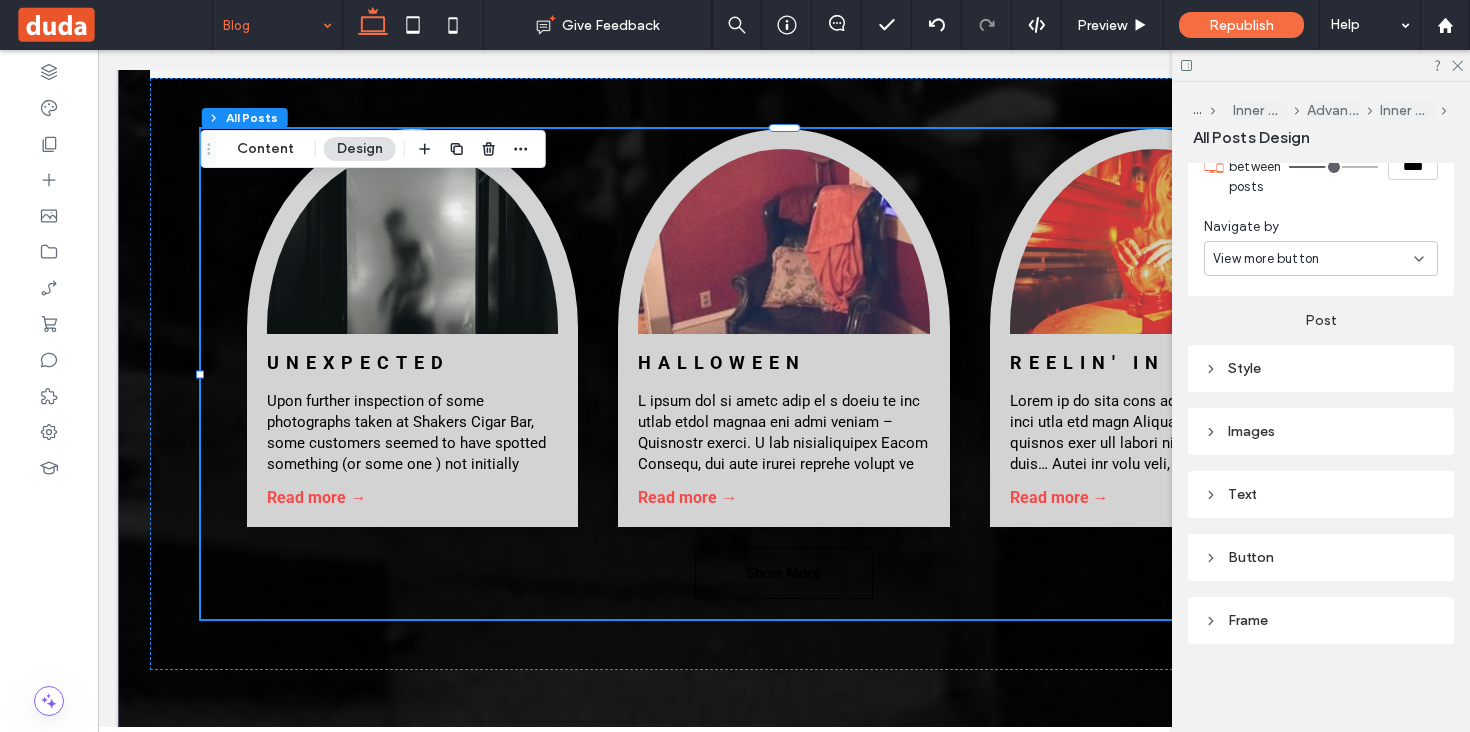 click on "Button" at bounding box center (1251, 557) 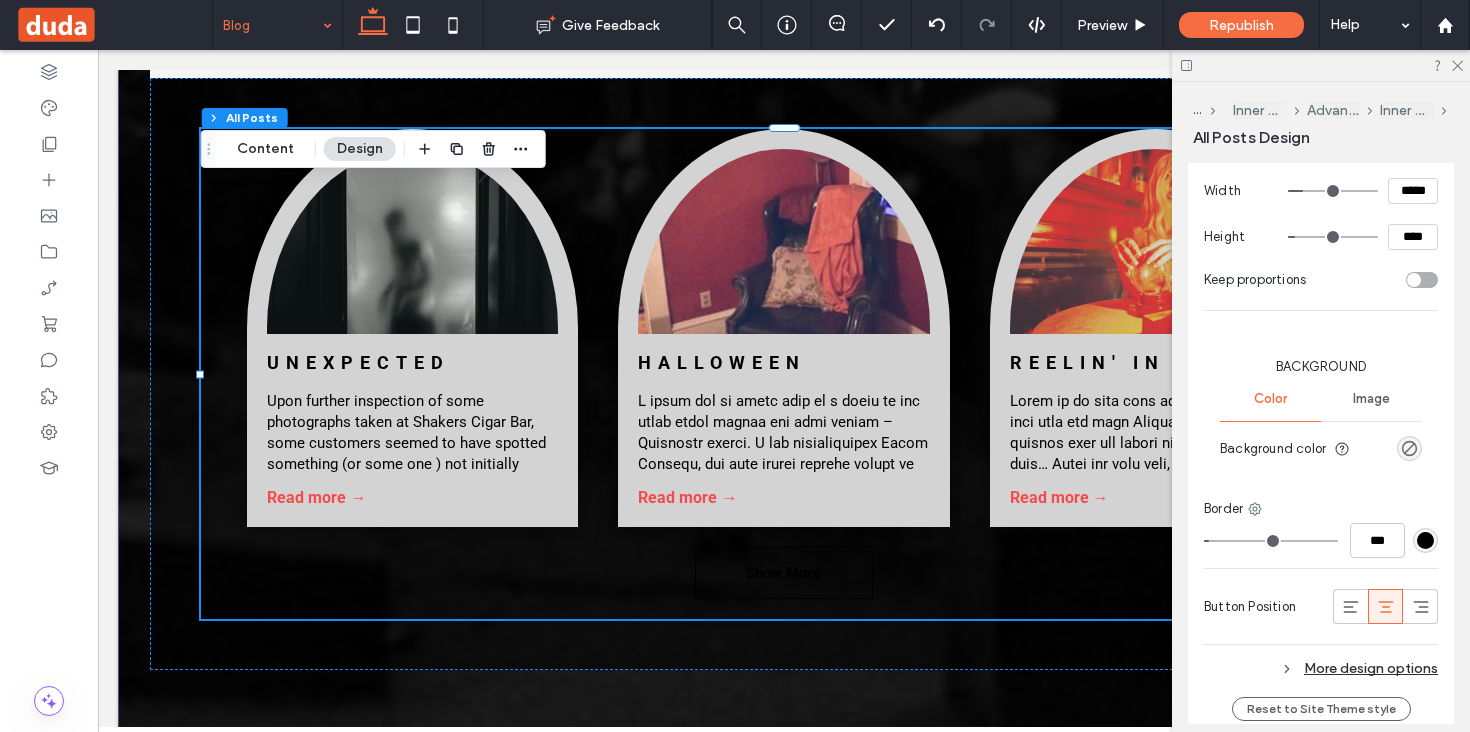 scroll, scrollTop: 1468, scrollLeft: 0, axis: vertical 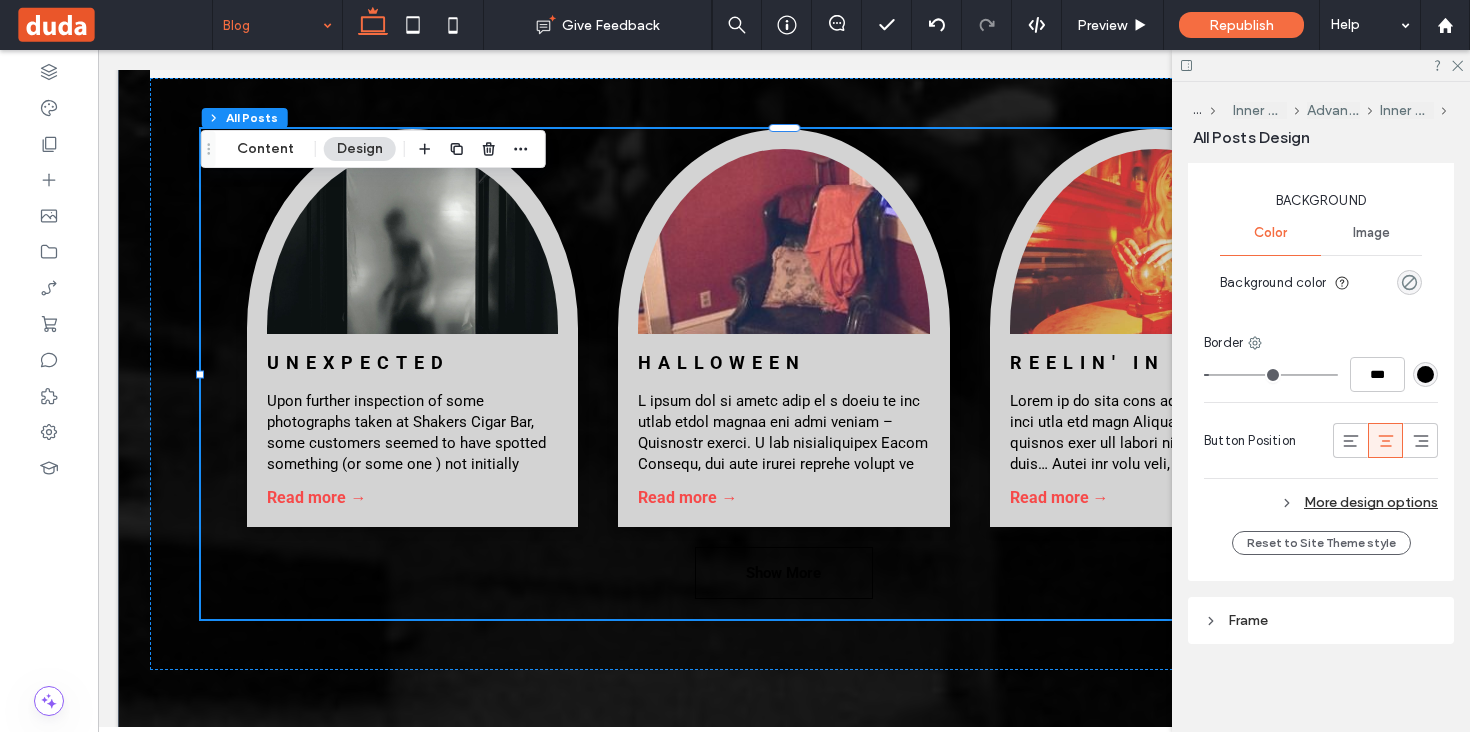 click at bounding box center [1409, 282] 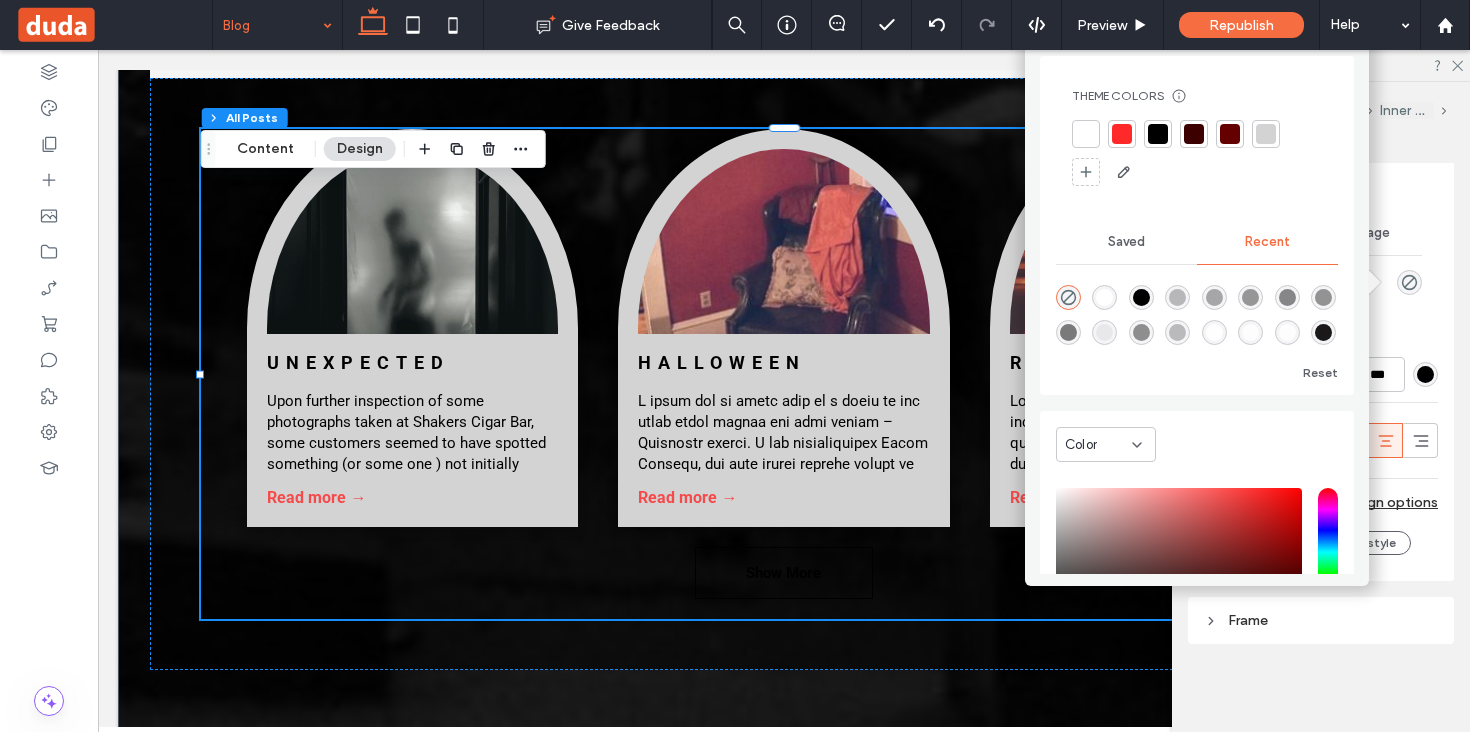 click at bounding box center (1122, 134) 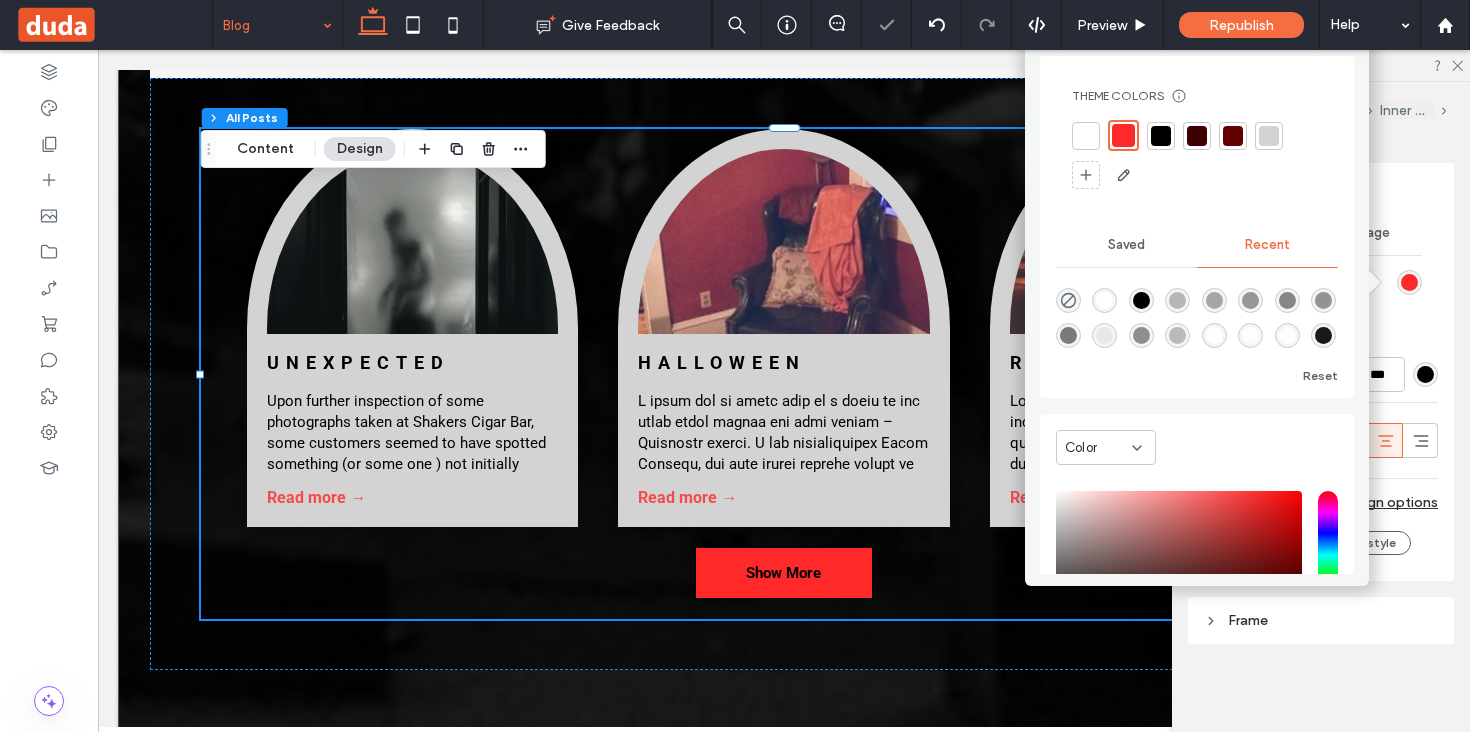 click on "Background Color Image Background color" at bounding box center [1321, 248] 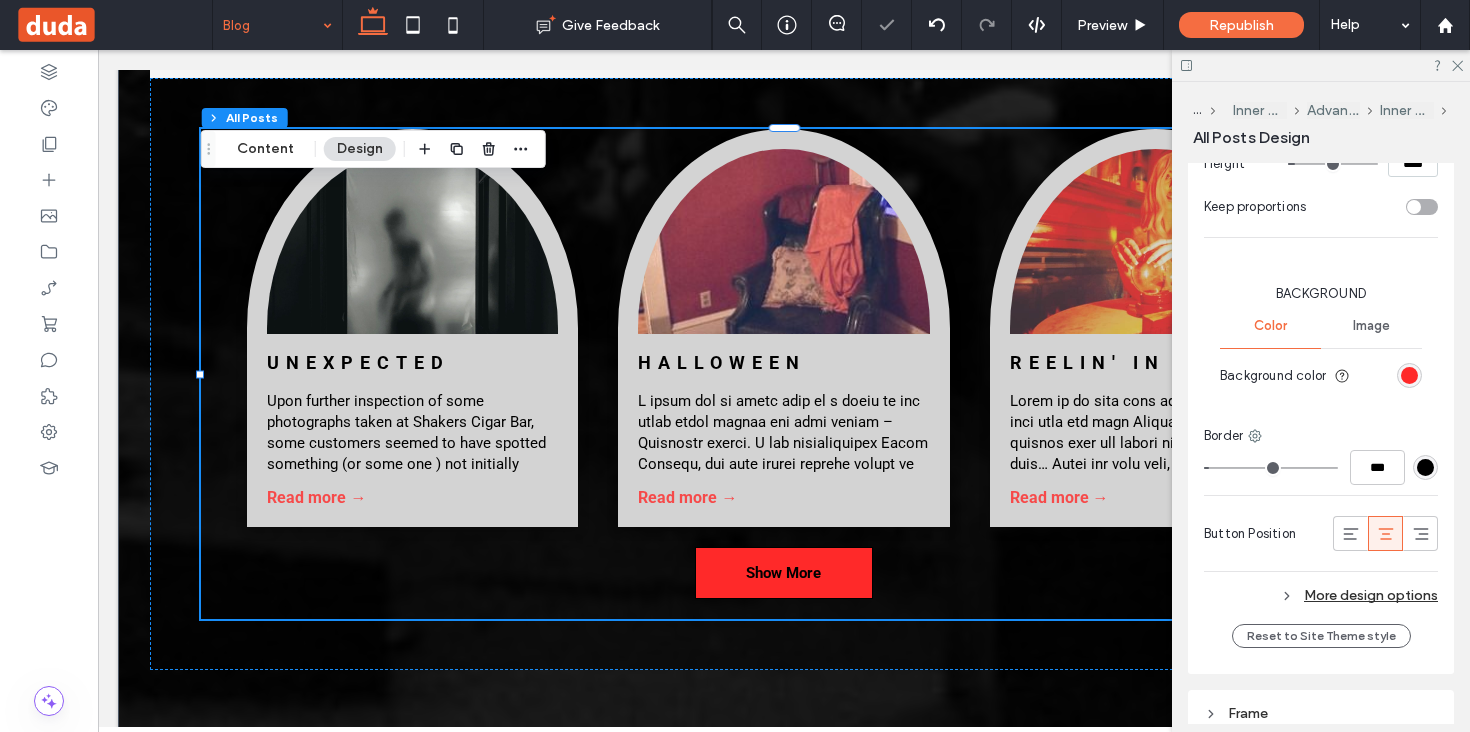 scroll, scrollTop: 1359, scrollLeft: 0, axis: vertical 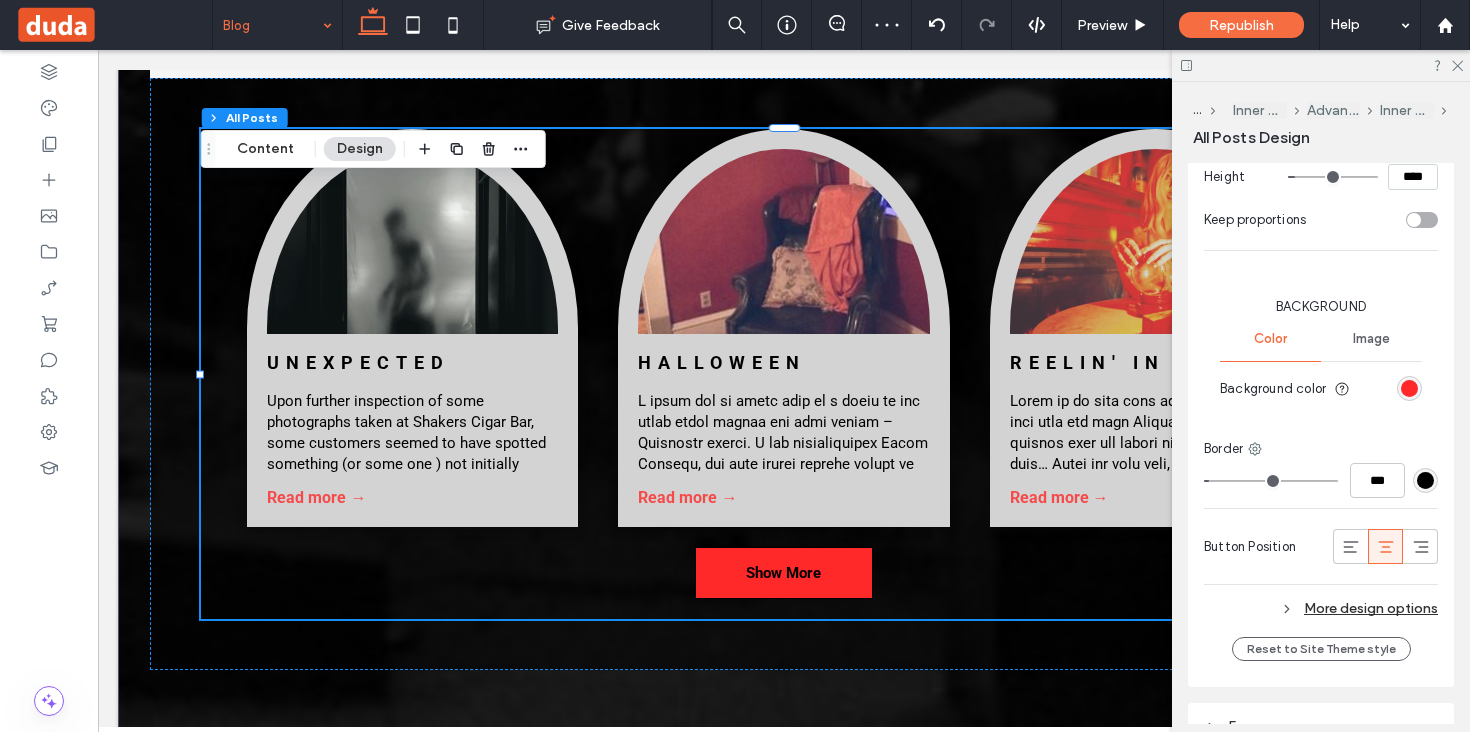 click on "More design options" at bounding box center (1321, 608) 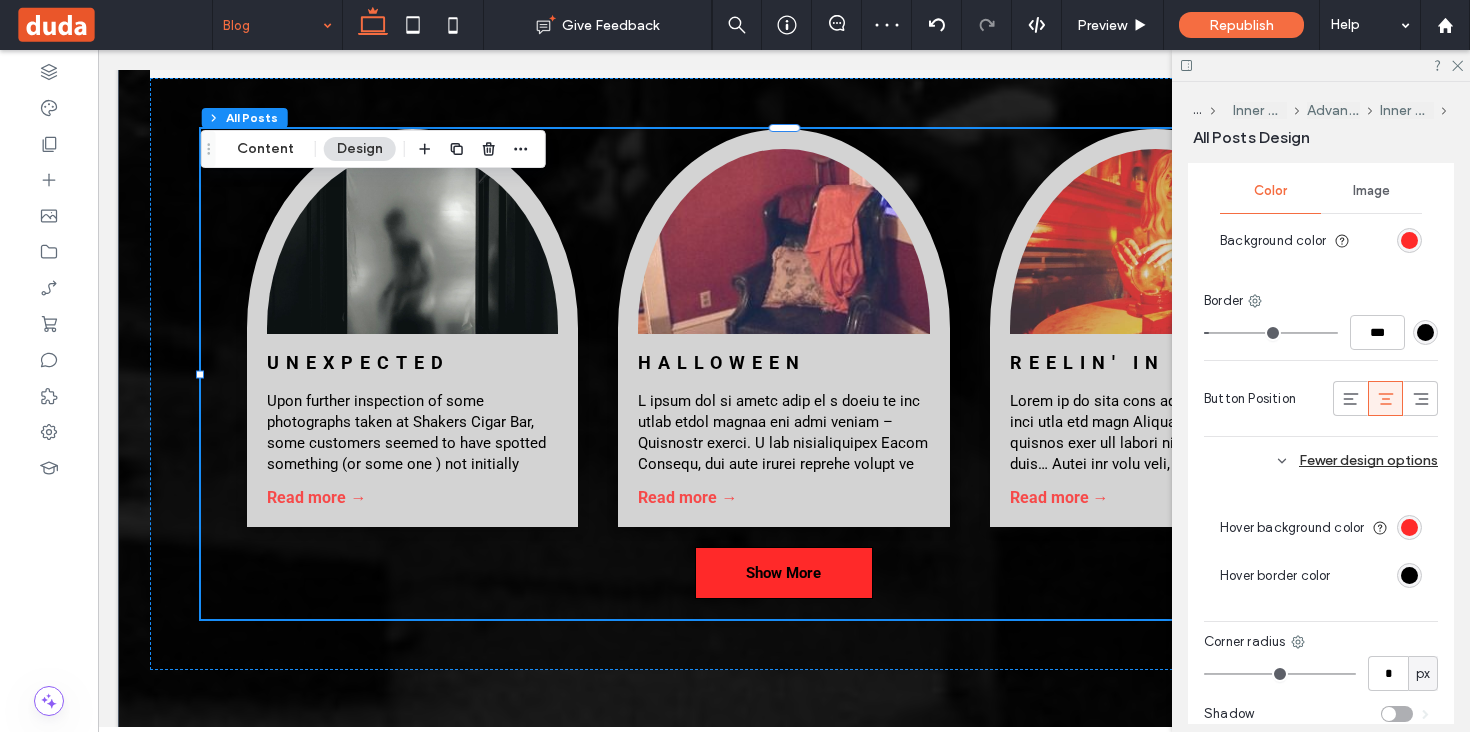 scroll, scrollTop: 1550, scrollLeft: 0, axis: vertical 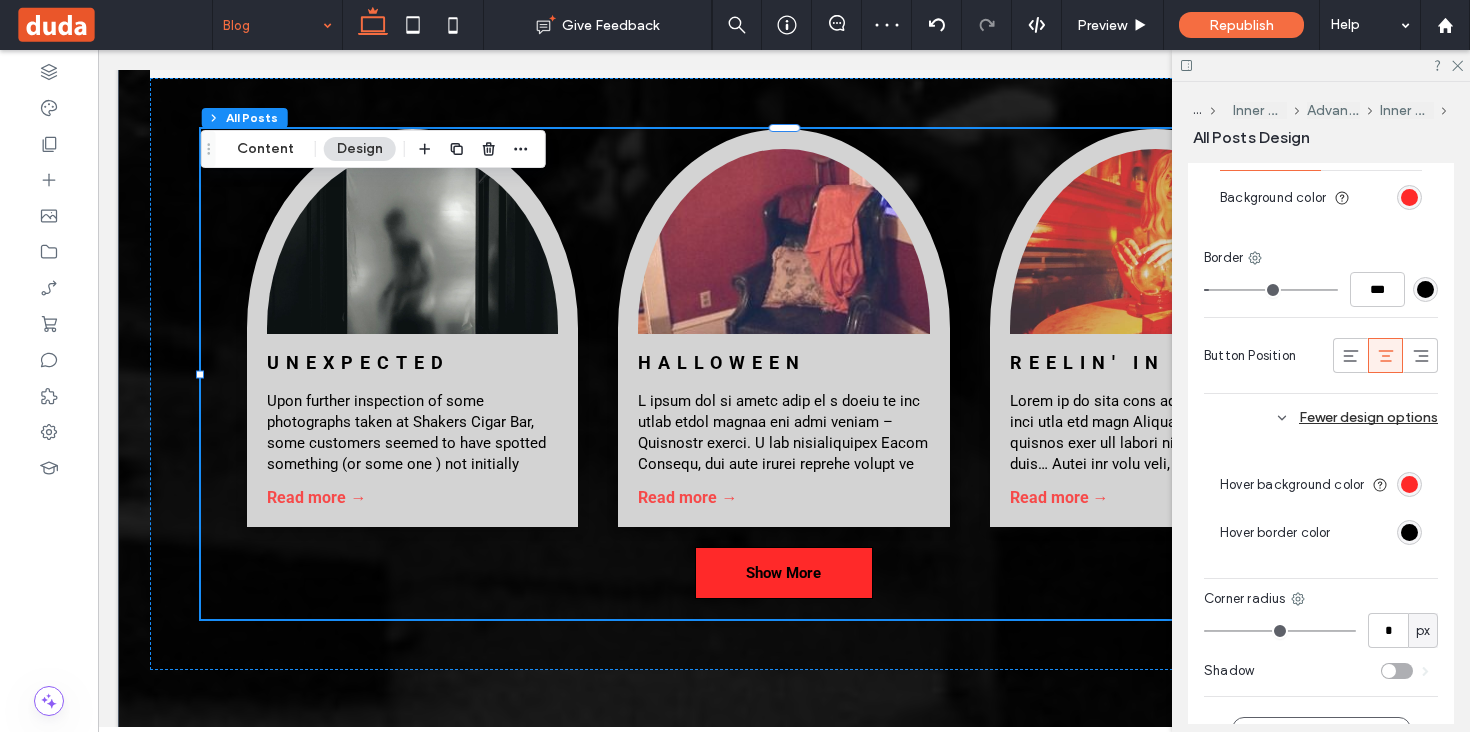 click at bounding box center (1409, 484) 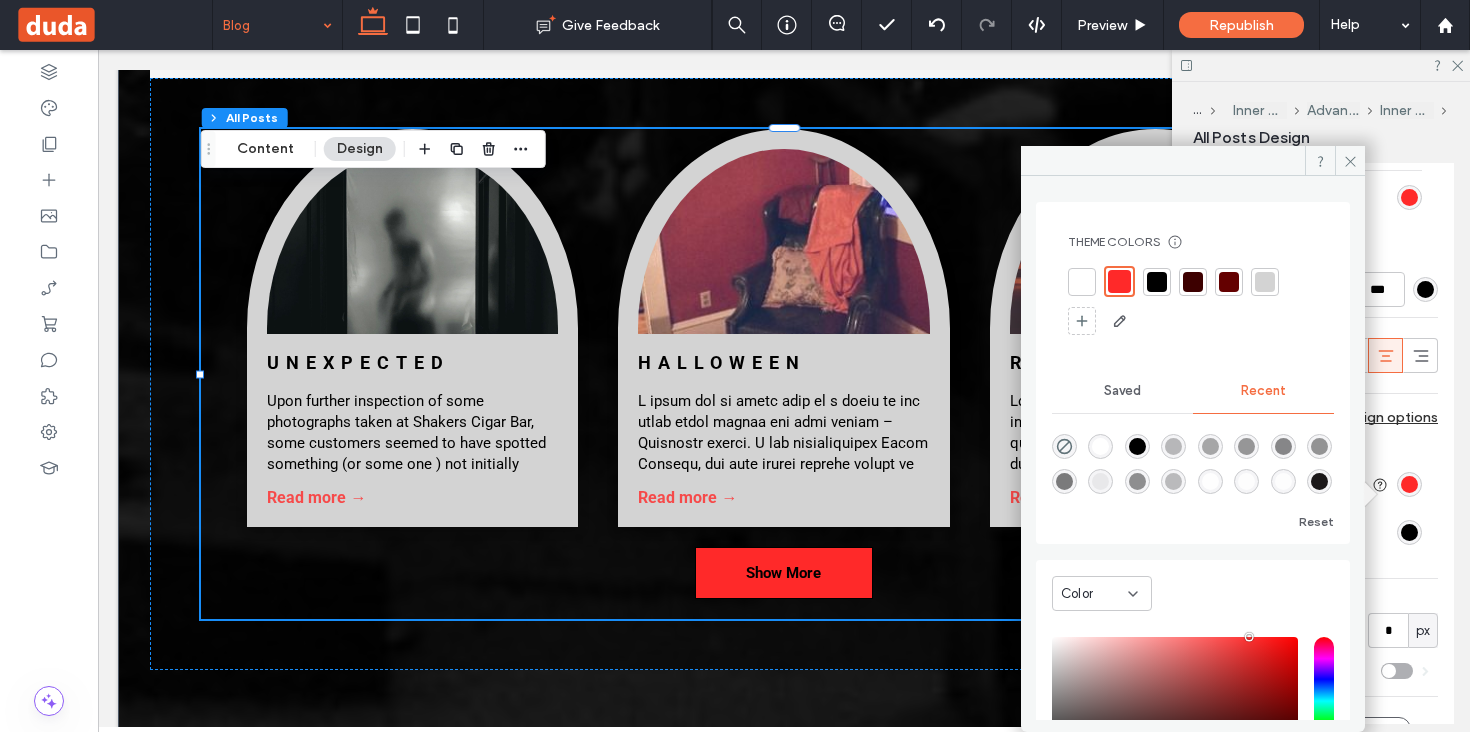 click at bounding box center [1229, 282] 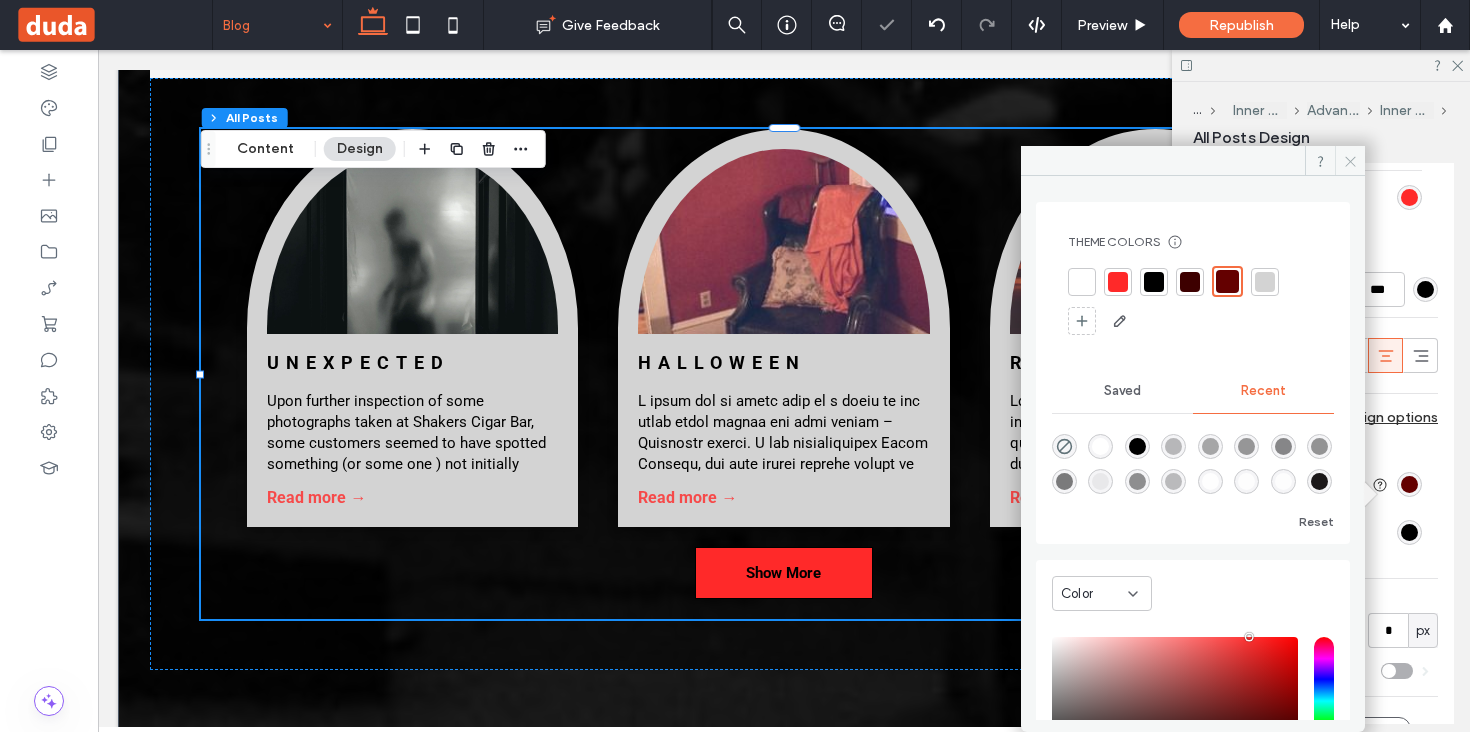 click 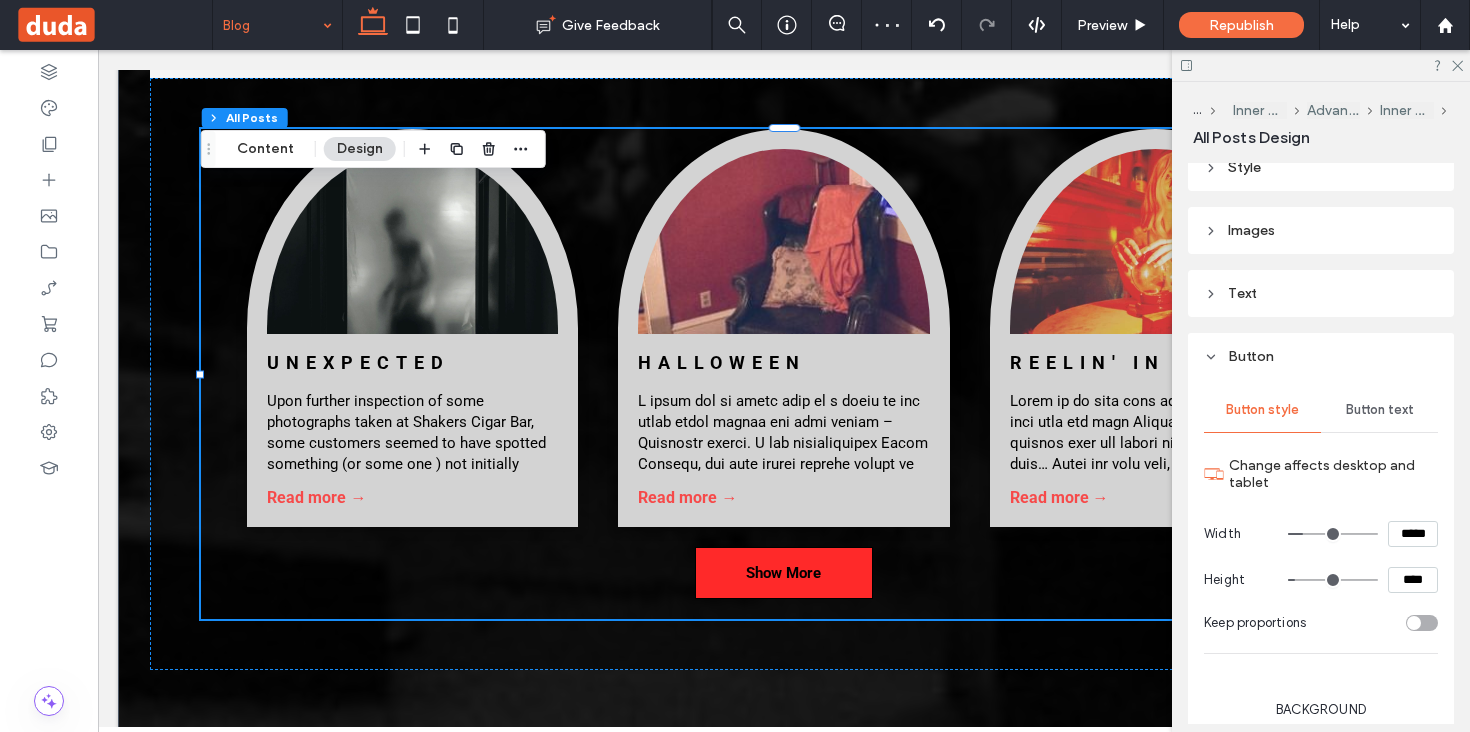 scroll, scrollTop: 941, scrollLeft: 0, axis: vertical 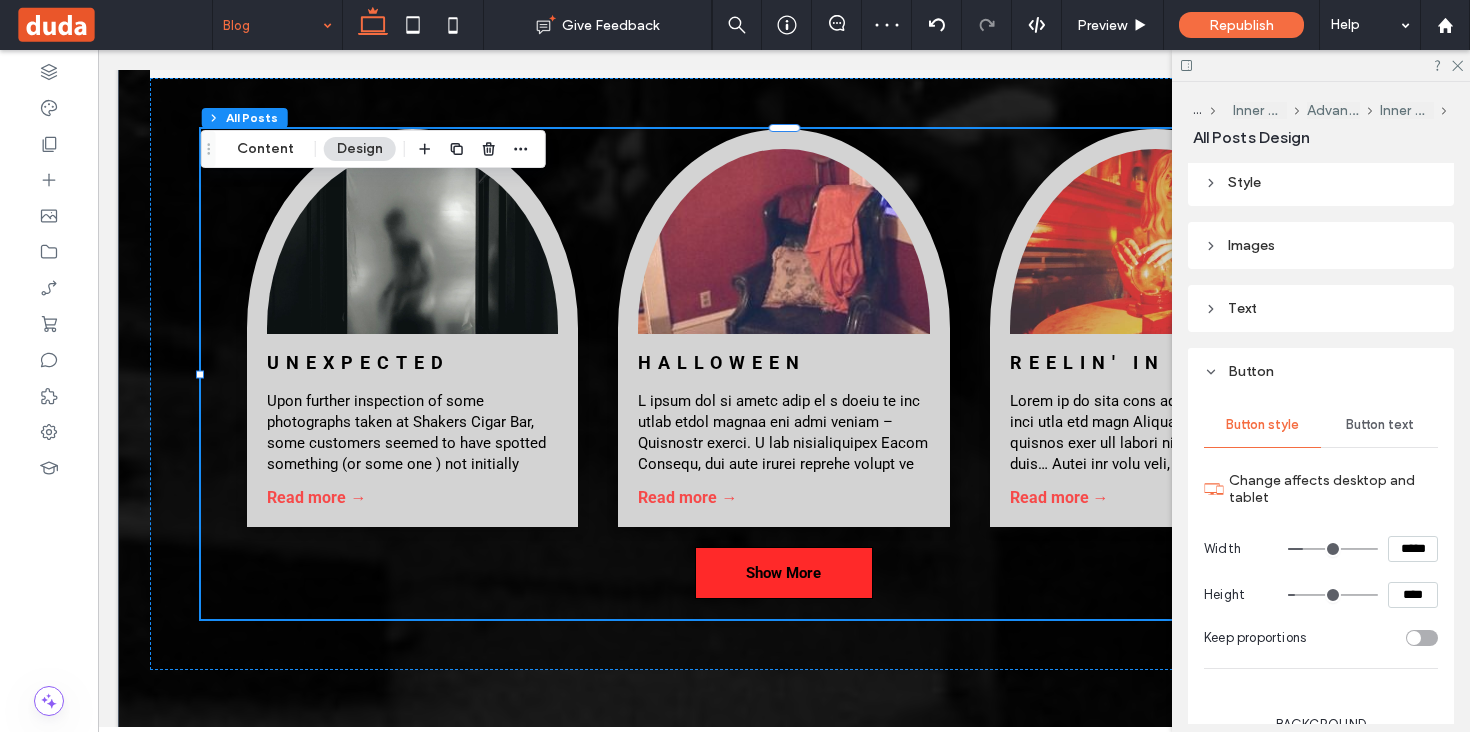 click on "Button text" at bounding box center (1380, 425) 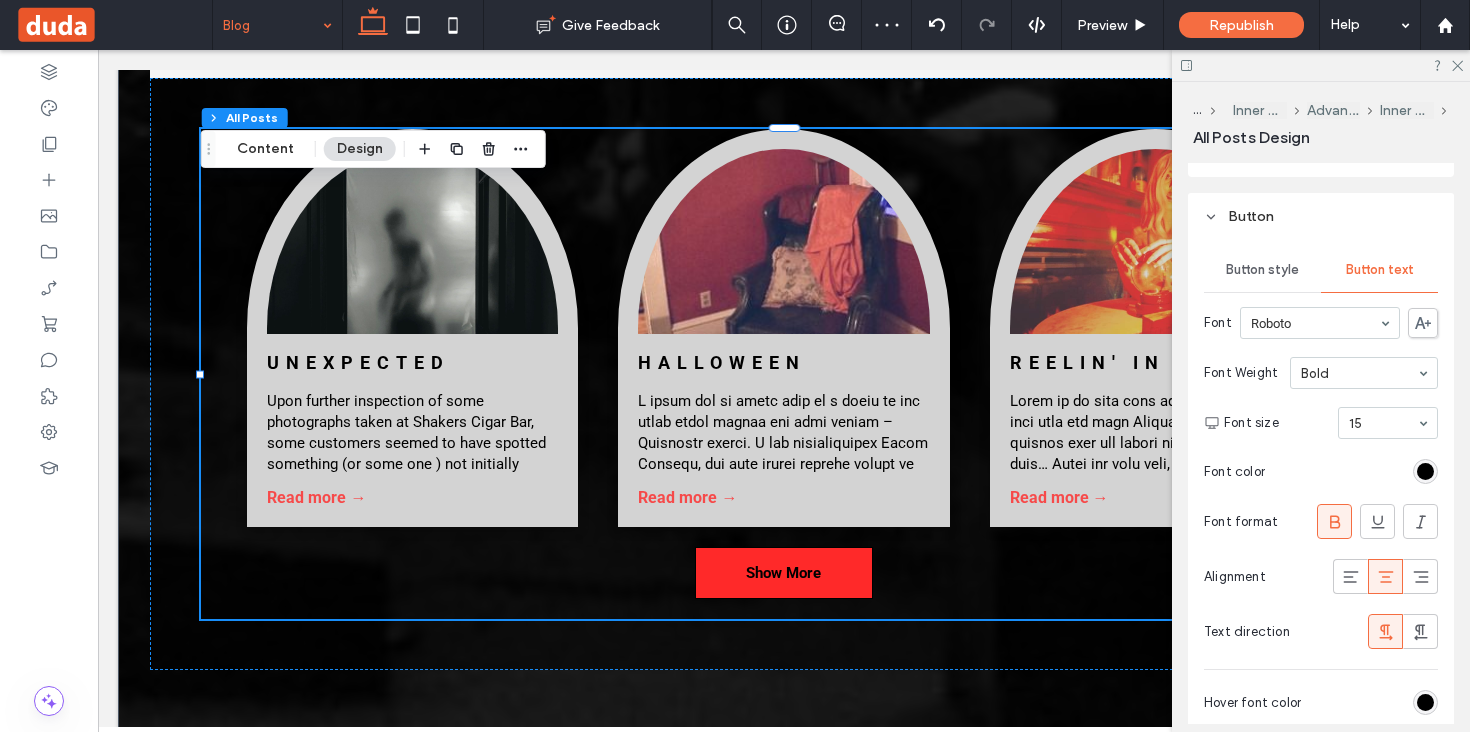 scroll, scrollTop: 1115, scrollLeft: 0, axis: vertical 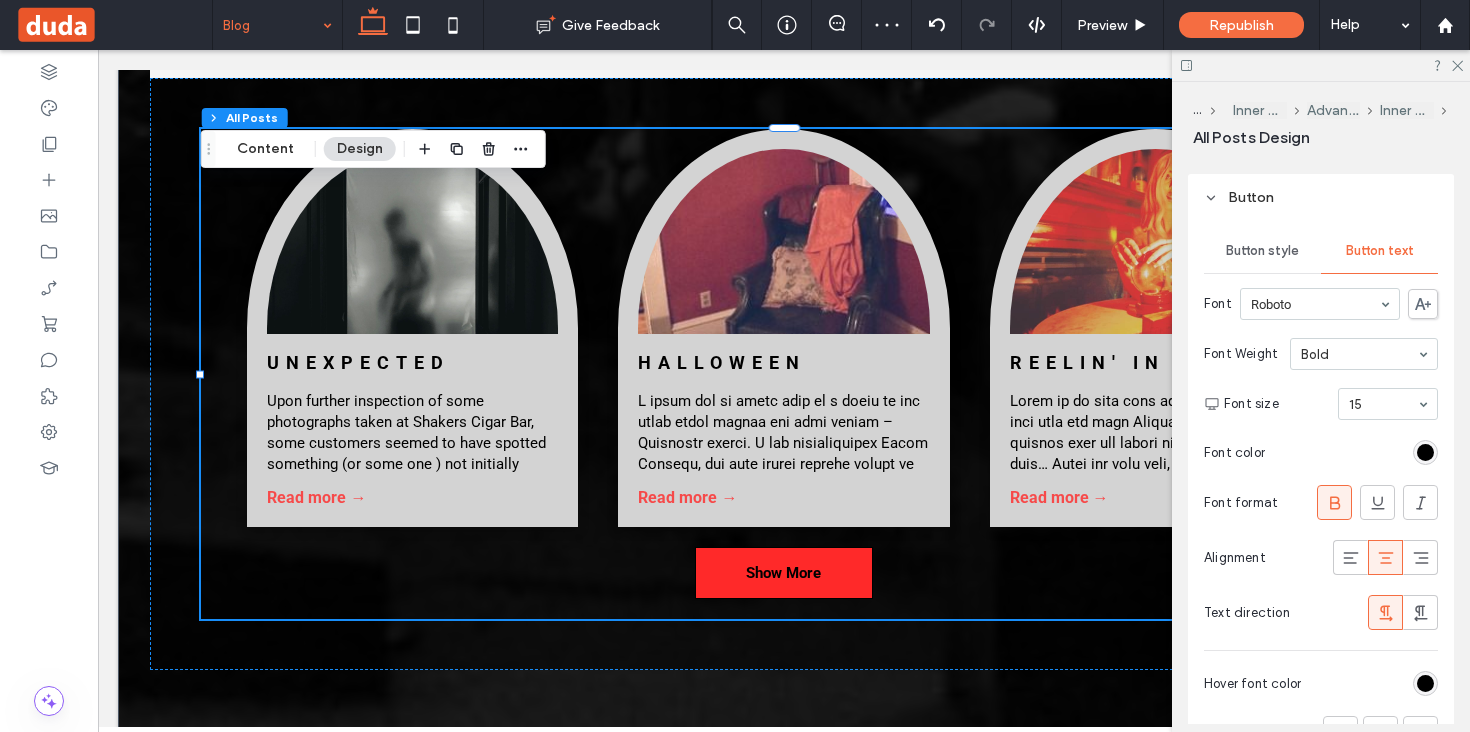 click at bounding box center [1425, 452] 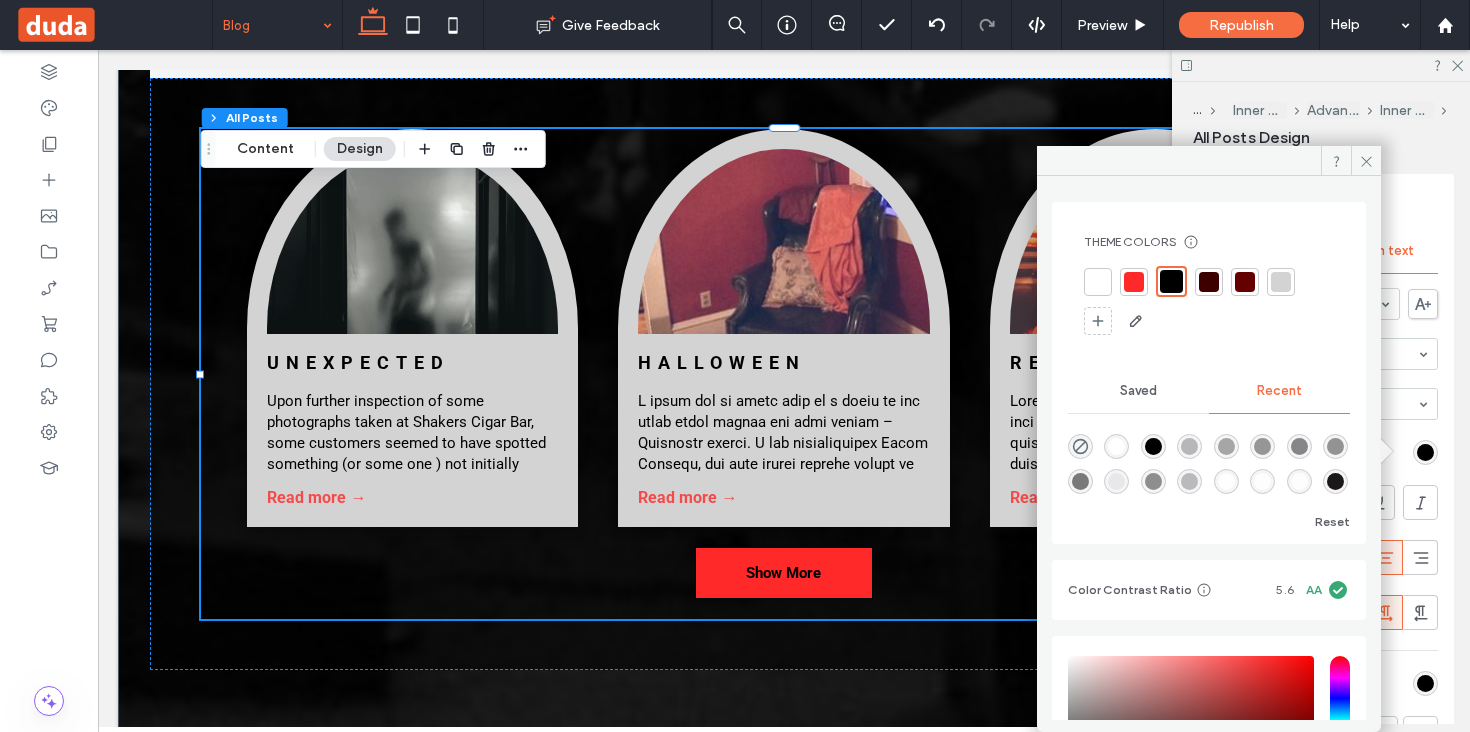click at bounding box center [1098, 282] 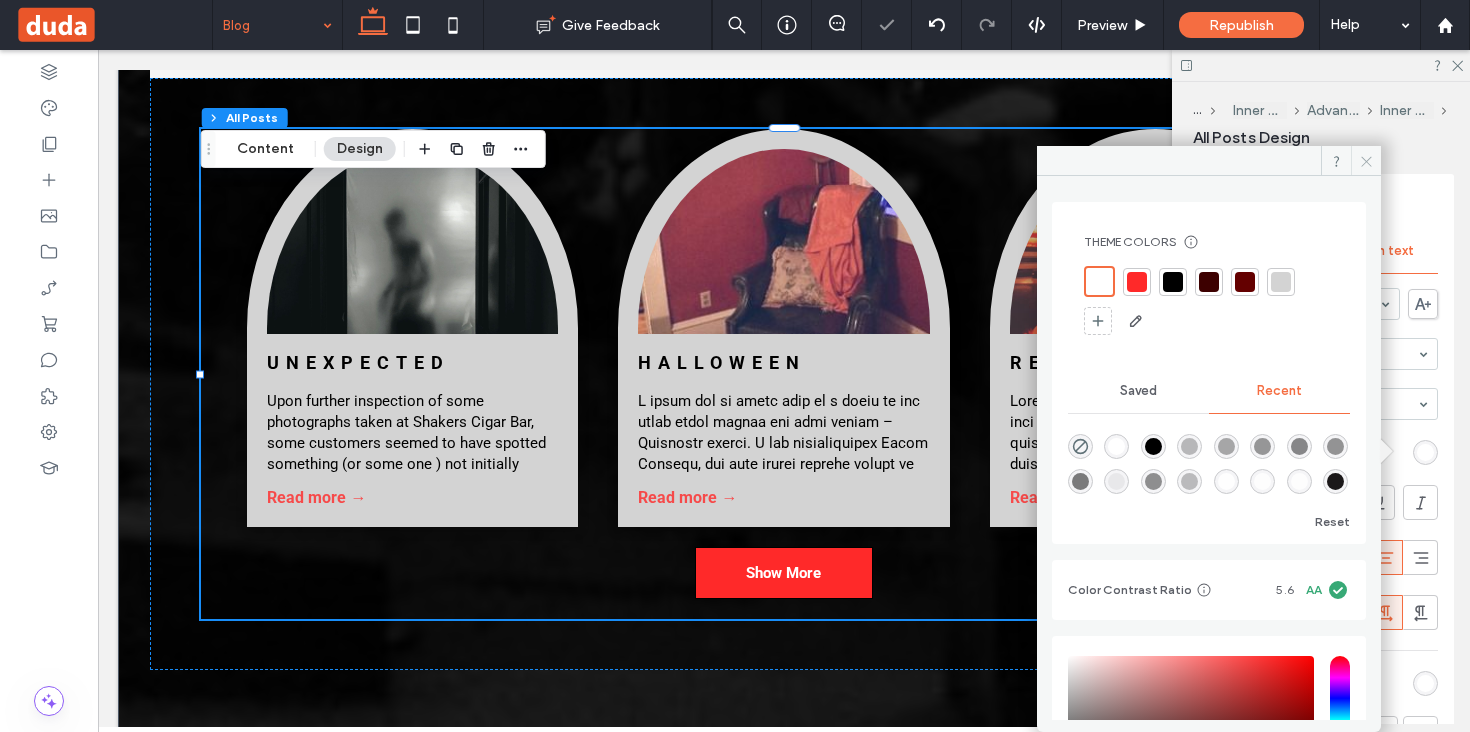 click 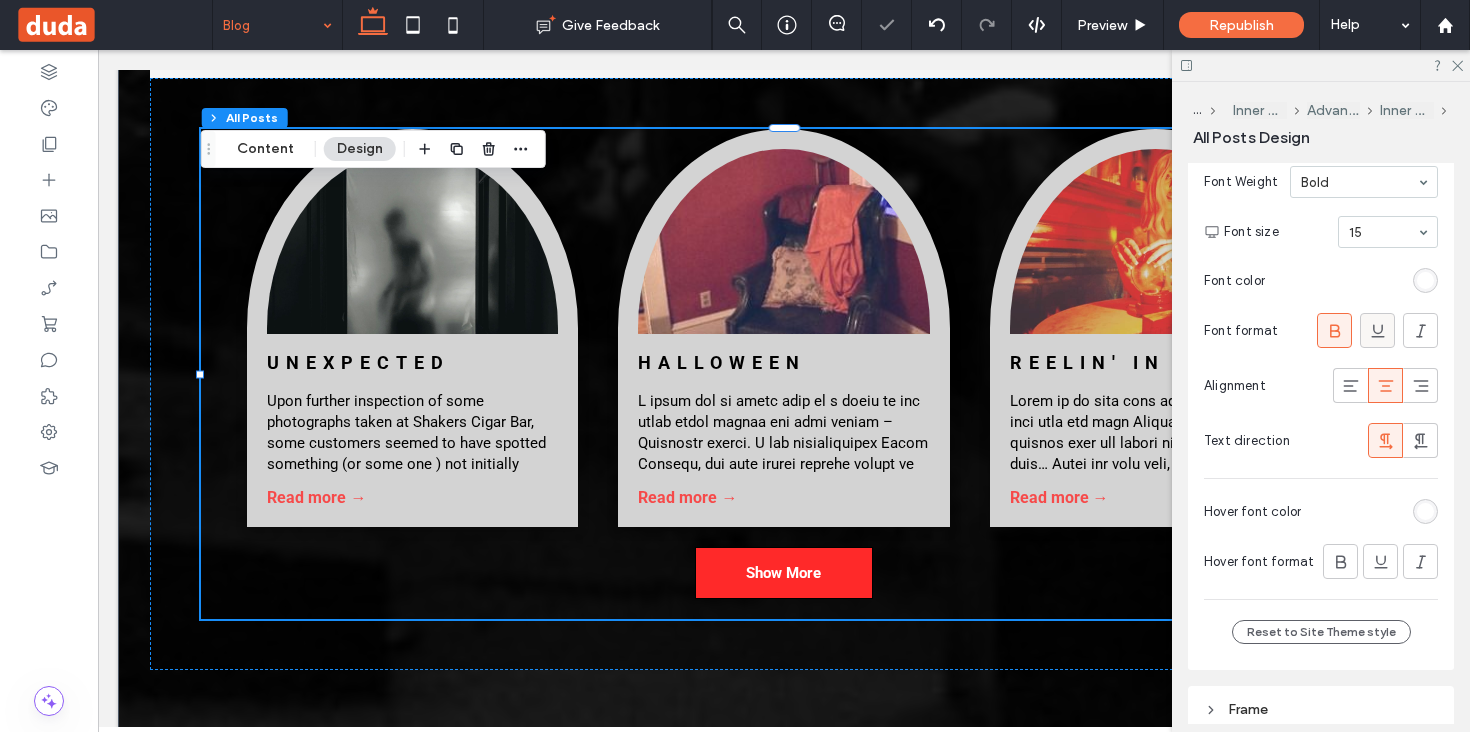 scroll, scrollTop: 1376, scrollLeft: 0, axis: vertical 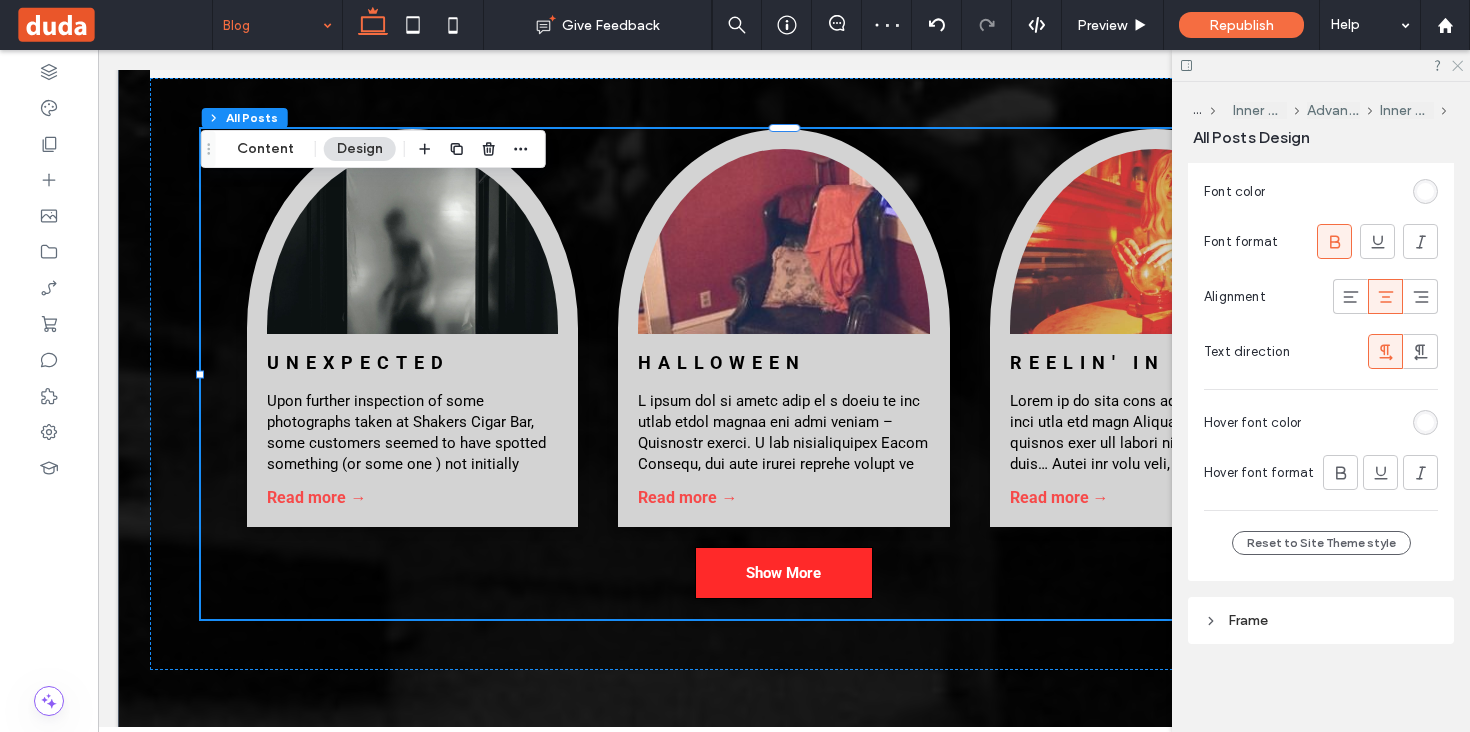 click 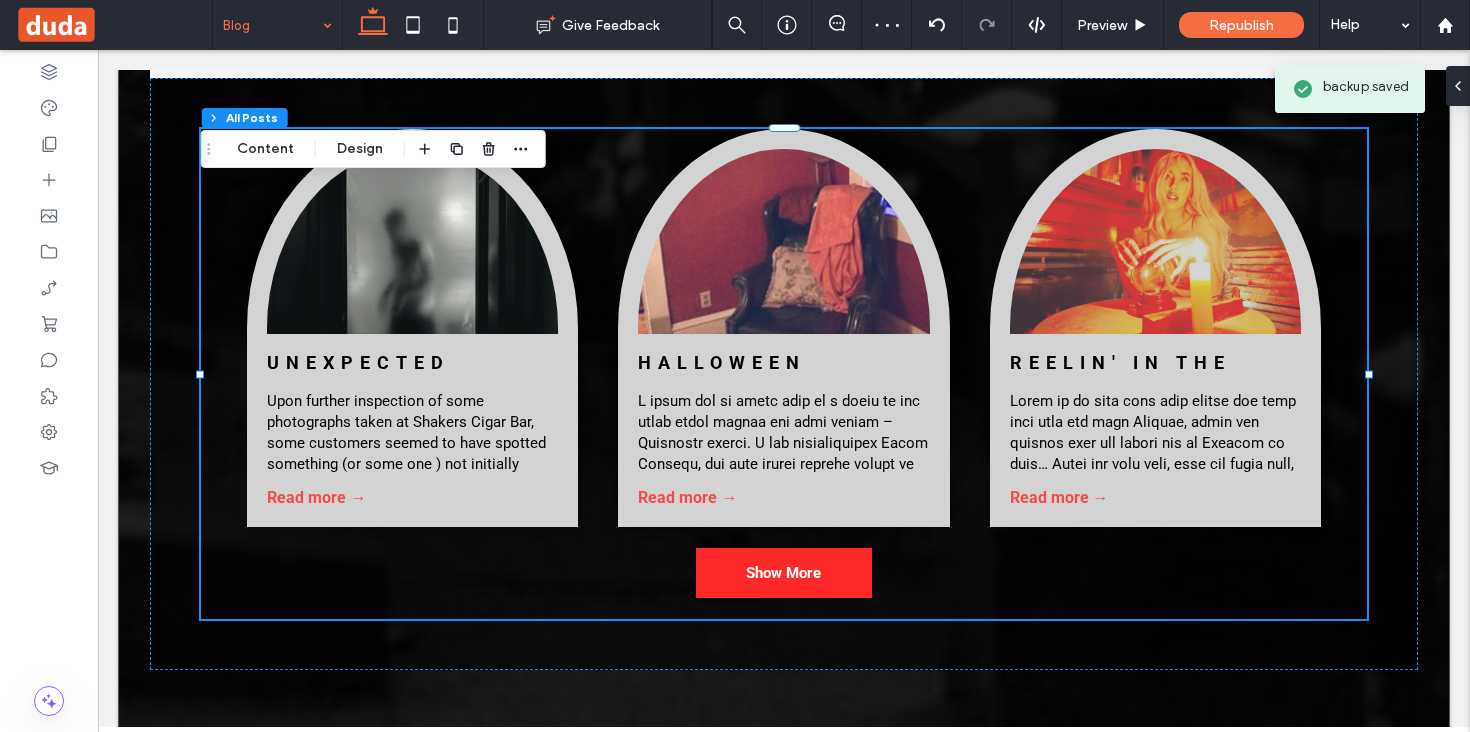 click on "Unexpected Guests
By Shakers
•
December 1, 2023
Upon further inspection of some photographs taken at Shakers Cigar Bar, some customers seemed to have spotted something (or some                               one                               ) not initially visible to the naked eye.
Read more →
Halloween Costume Gone Wrong
By Michaela Mueller, Bar Manager
•
October 1, 2023
Read more →
Reelin' In The Years
By Marley Decker, Marketing & Media Manager
•
September 2, 2023
Read more →
Show More" at bounding box center [784, 374] 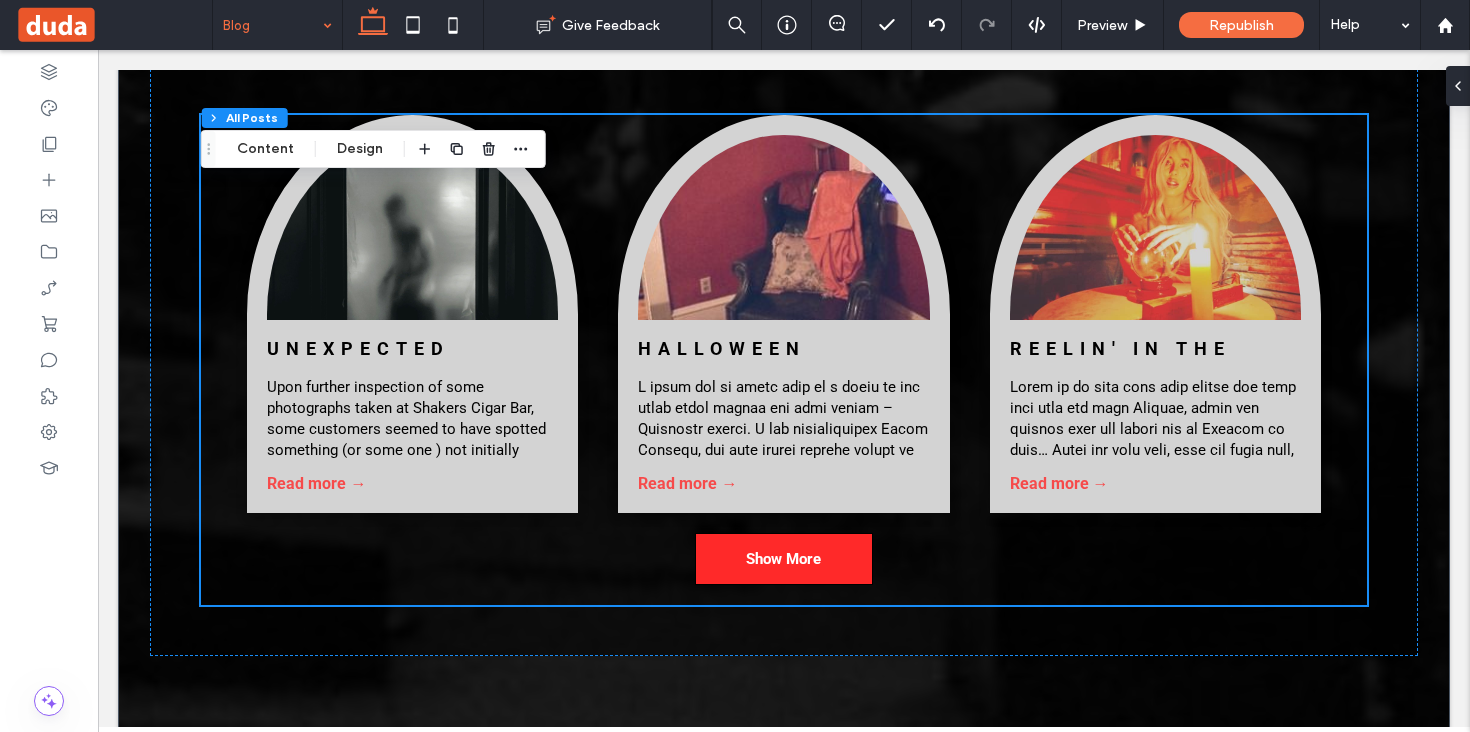 scroll, scrollTop: 6166, scrollLeft: 0, axis: vertical 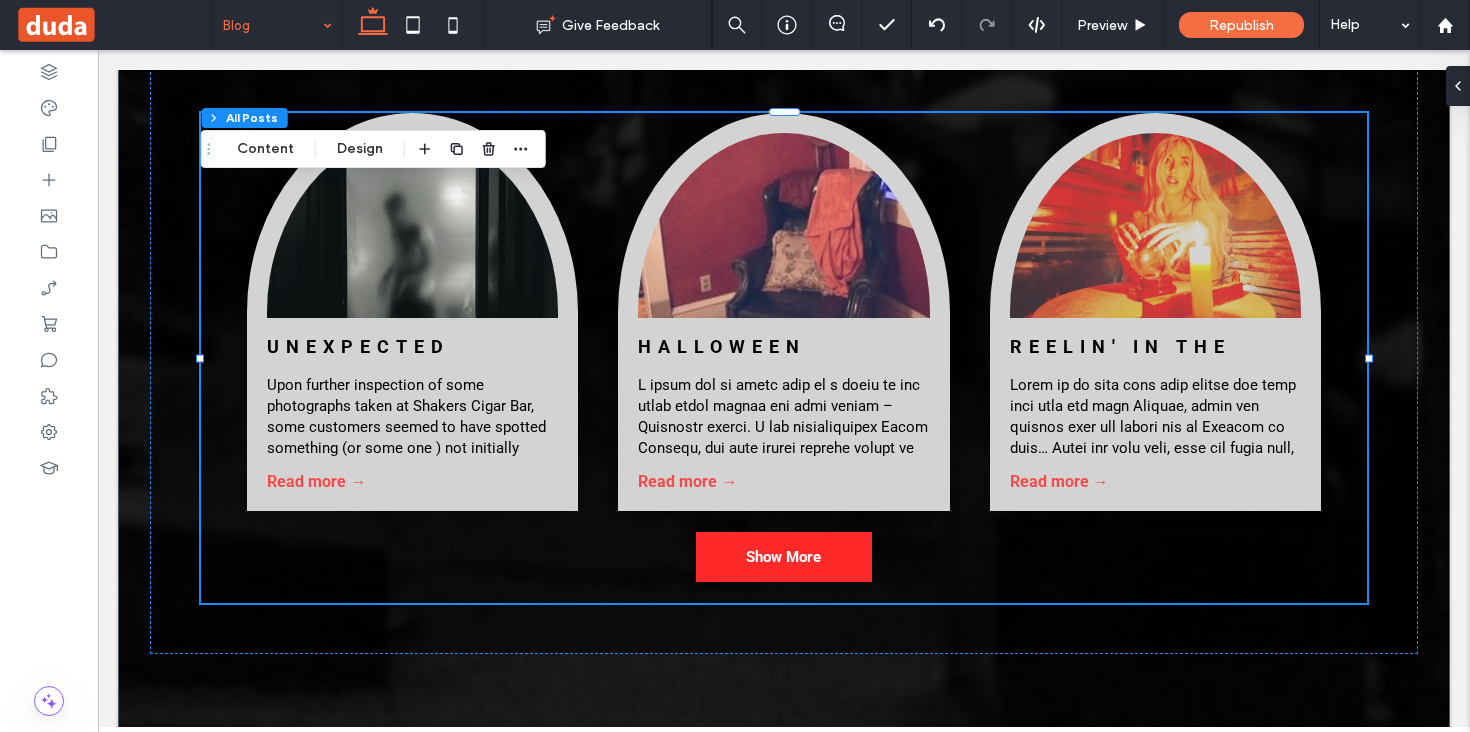 click on "Unexpected Guests
By Shakers
•
December 1, 2023
Upon further inspection of some photographs taken at Shakers Cigar Bar, some customers seemed to have spotted something (or some                               one                               ) not initially visible to the naked eye.
Read more →
Halloween Costume Gone Wrong
By Michaela Mueller, Bar Manager
•
October 1, 2023
Read more →
Reelin' In The Years
By Marley Decker, Marketing & Media Manager
•
September 2, 2023
Read more →
Show More" at bounding box center [784, 358] 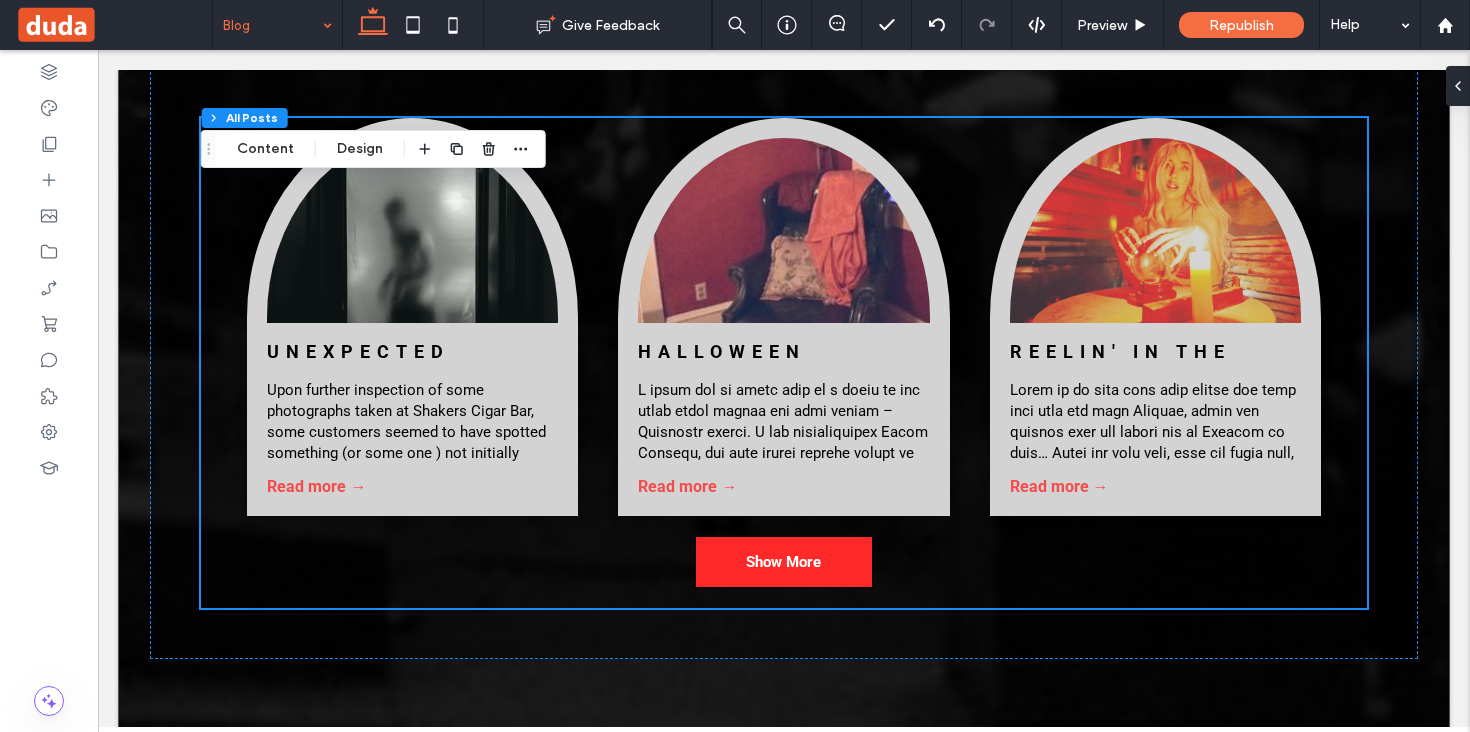 scroll, scrollTop: 6206, scrollLeft: 0, axis: vertical 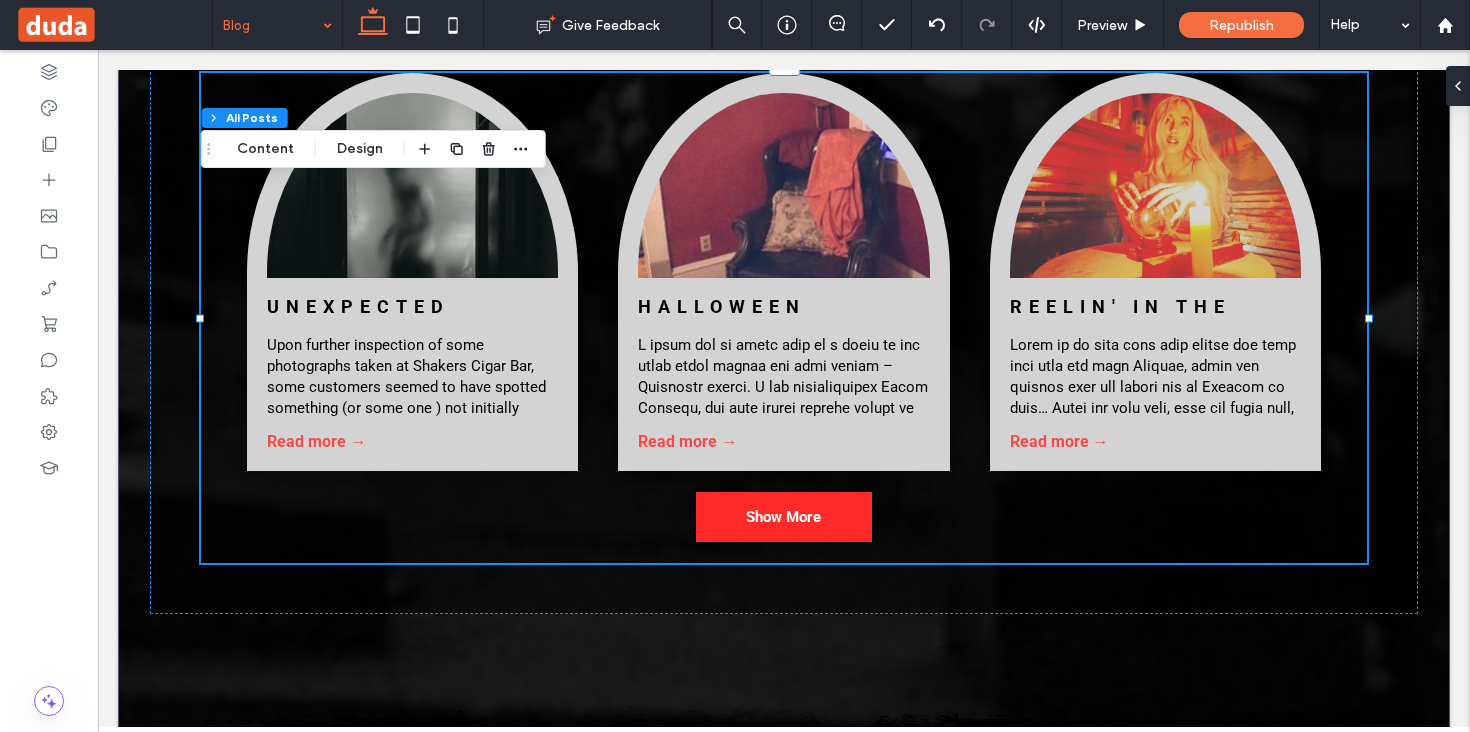 click on "Section Column Inner Column Advanced Accordion Inner Column All Posts Content Design" at bounding box center [373, 149] 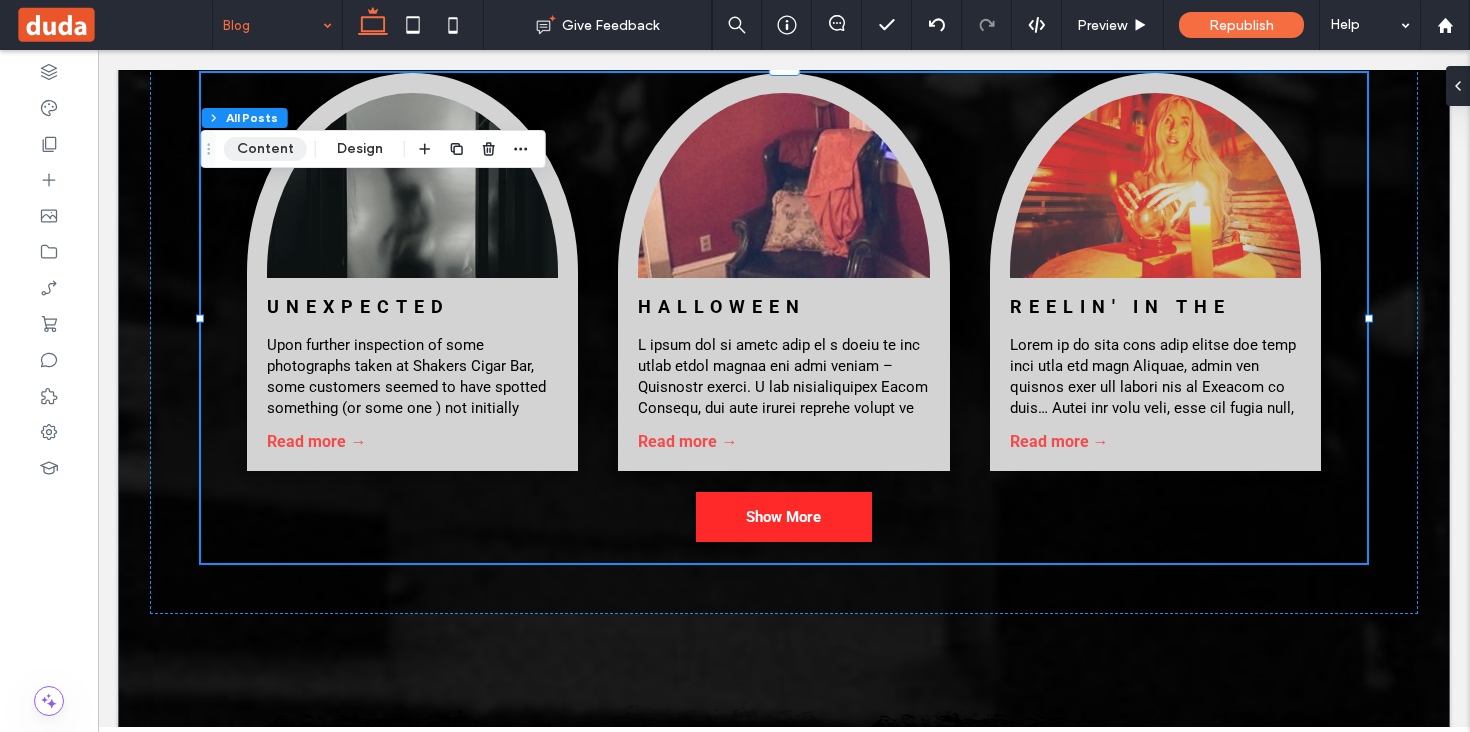 click on "Content" at bounding box center [265, 149] 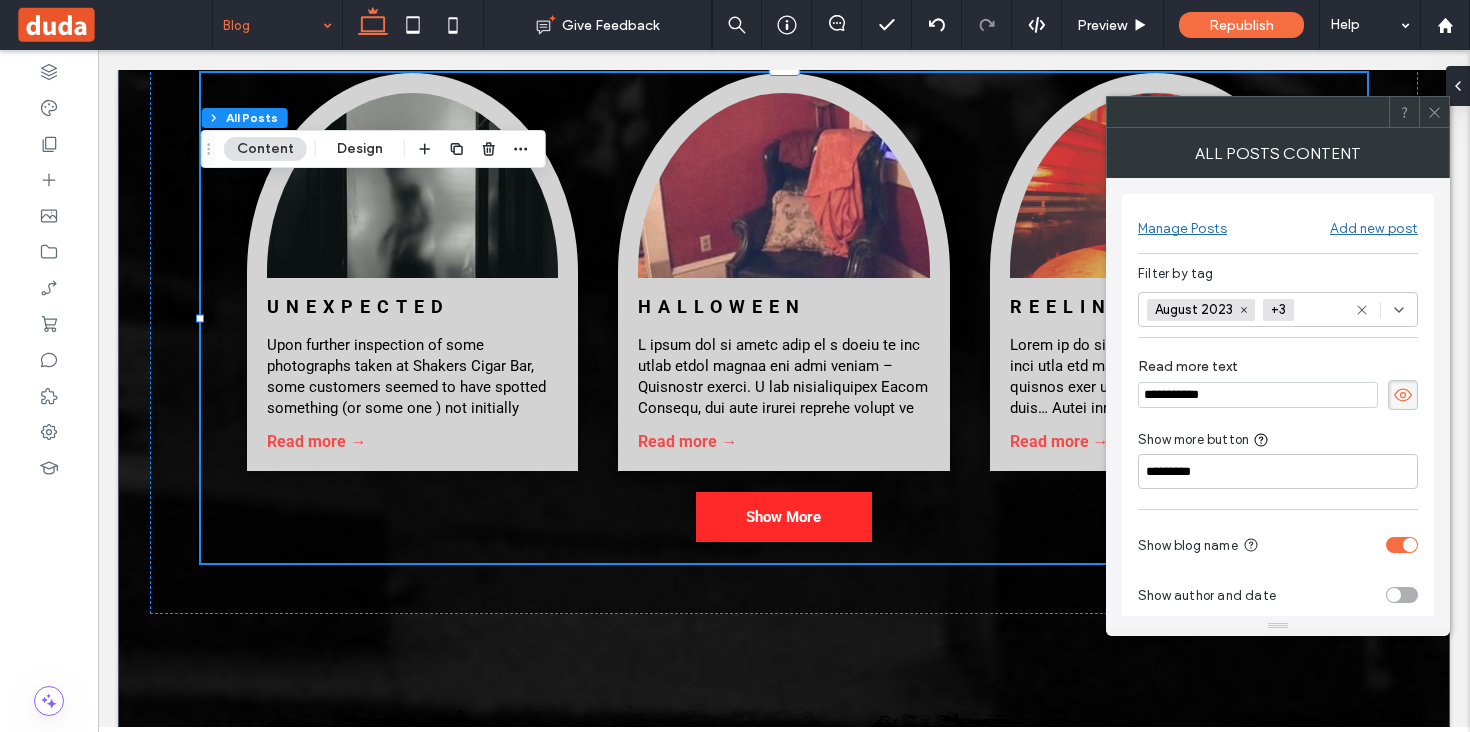 click 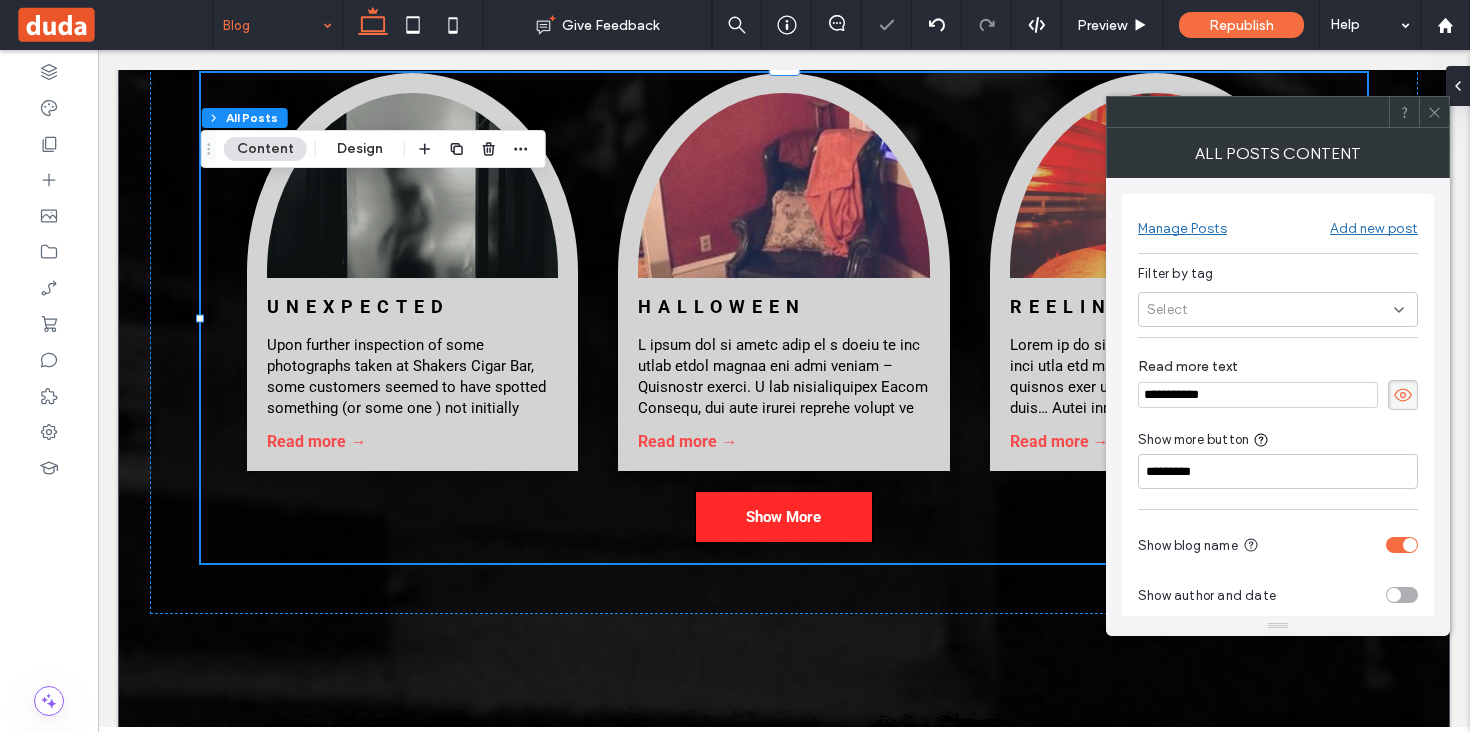 scroll, scrollTop: 755, scrollLeft: 0, axis: vertical 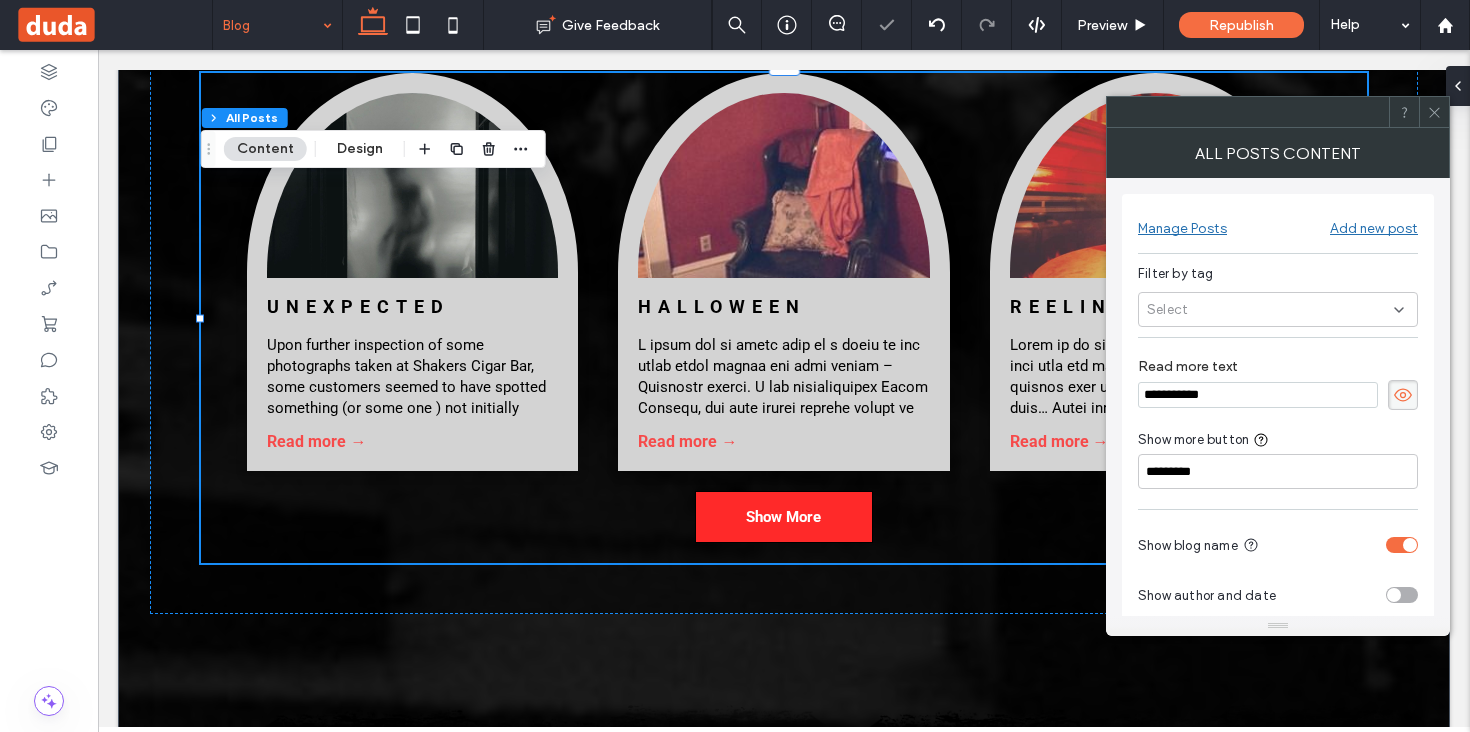 click on "Select" at bounding box center [1278, 309] 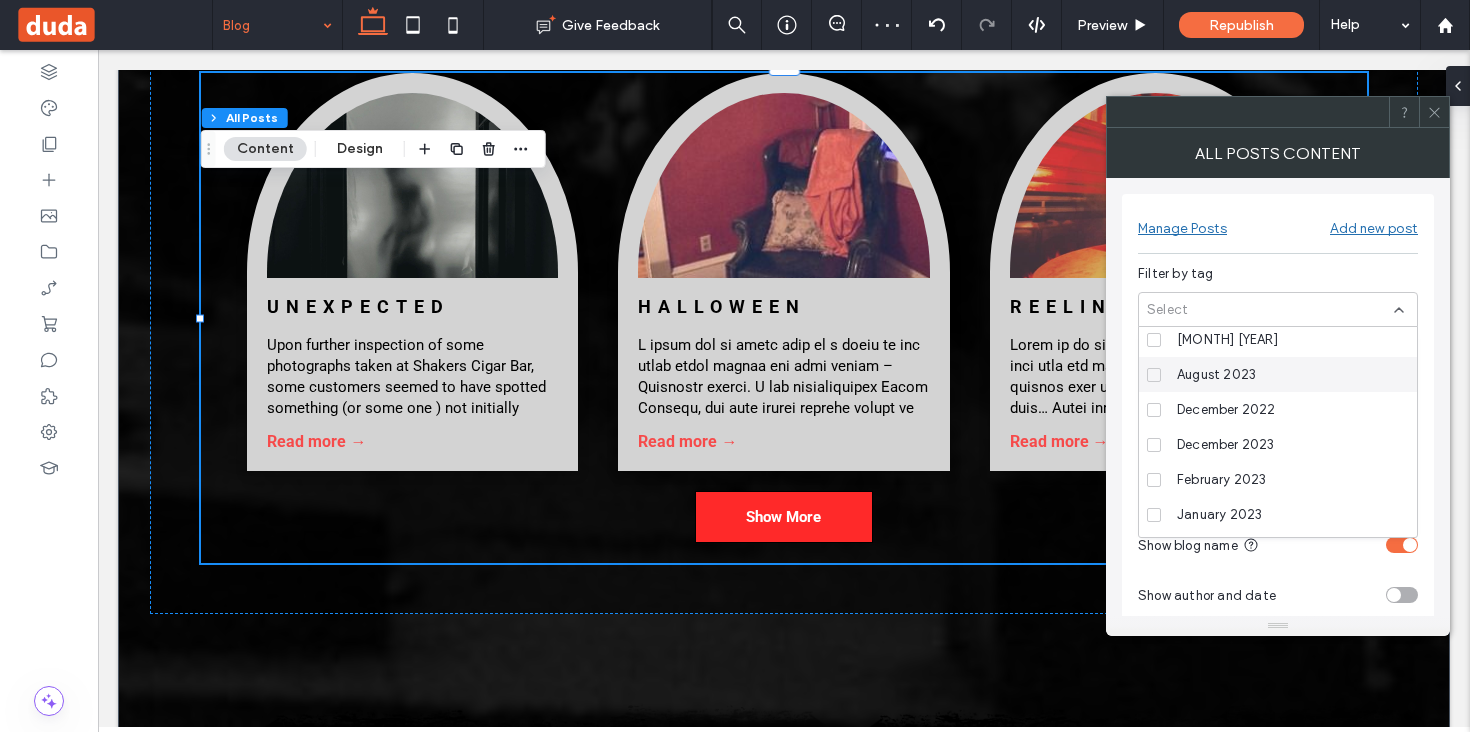 scroll, scrollTop: 0, scrollLeft: 0, axis: both 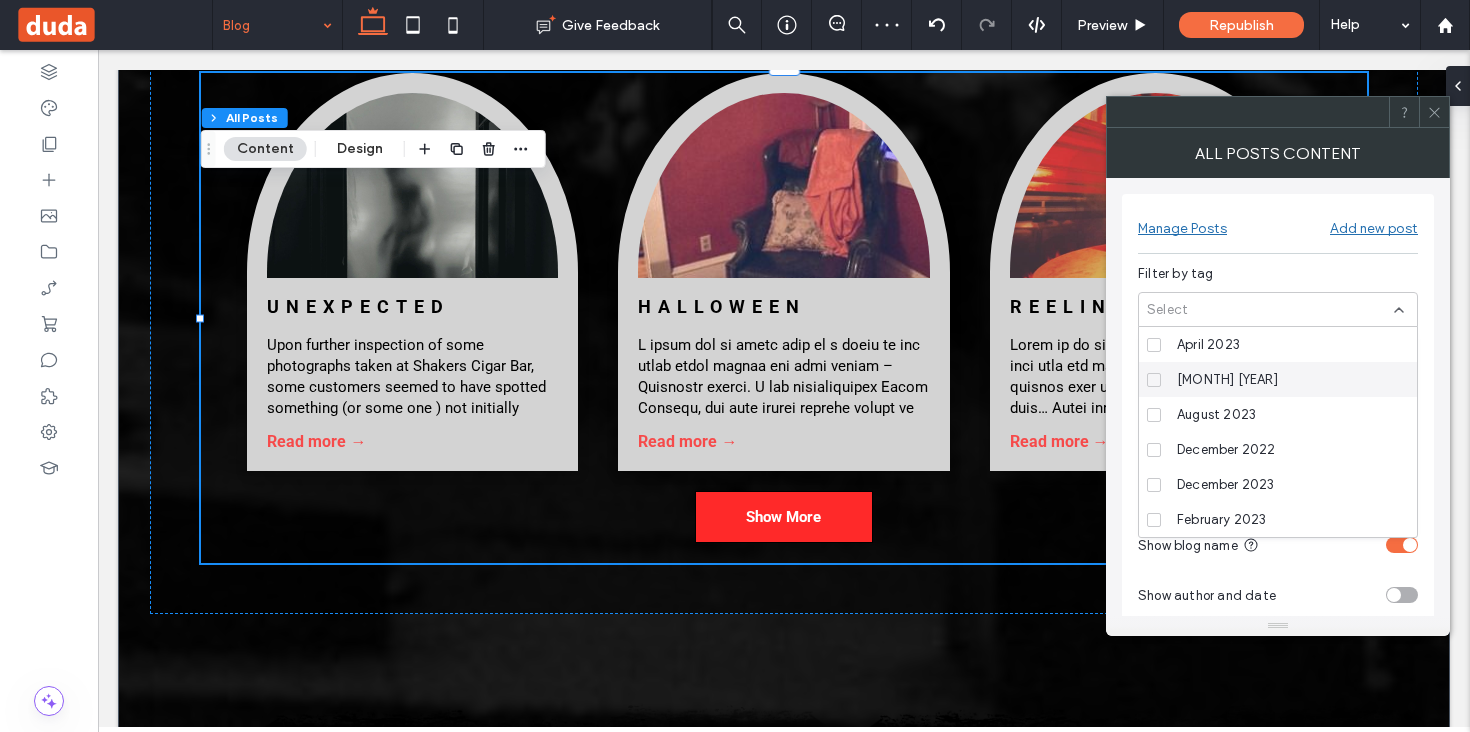 click 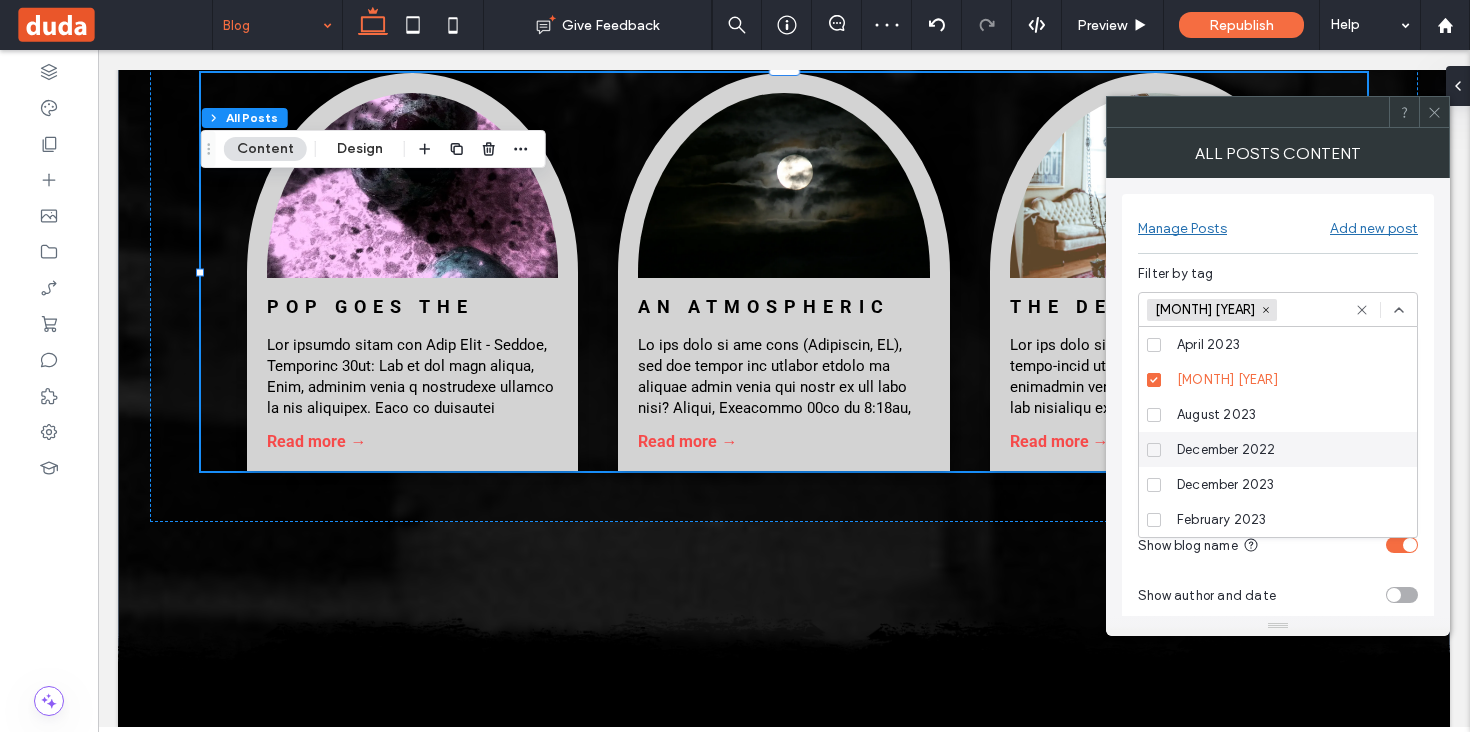 click 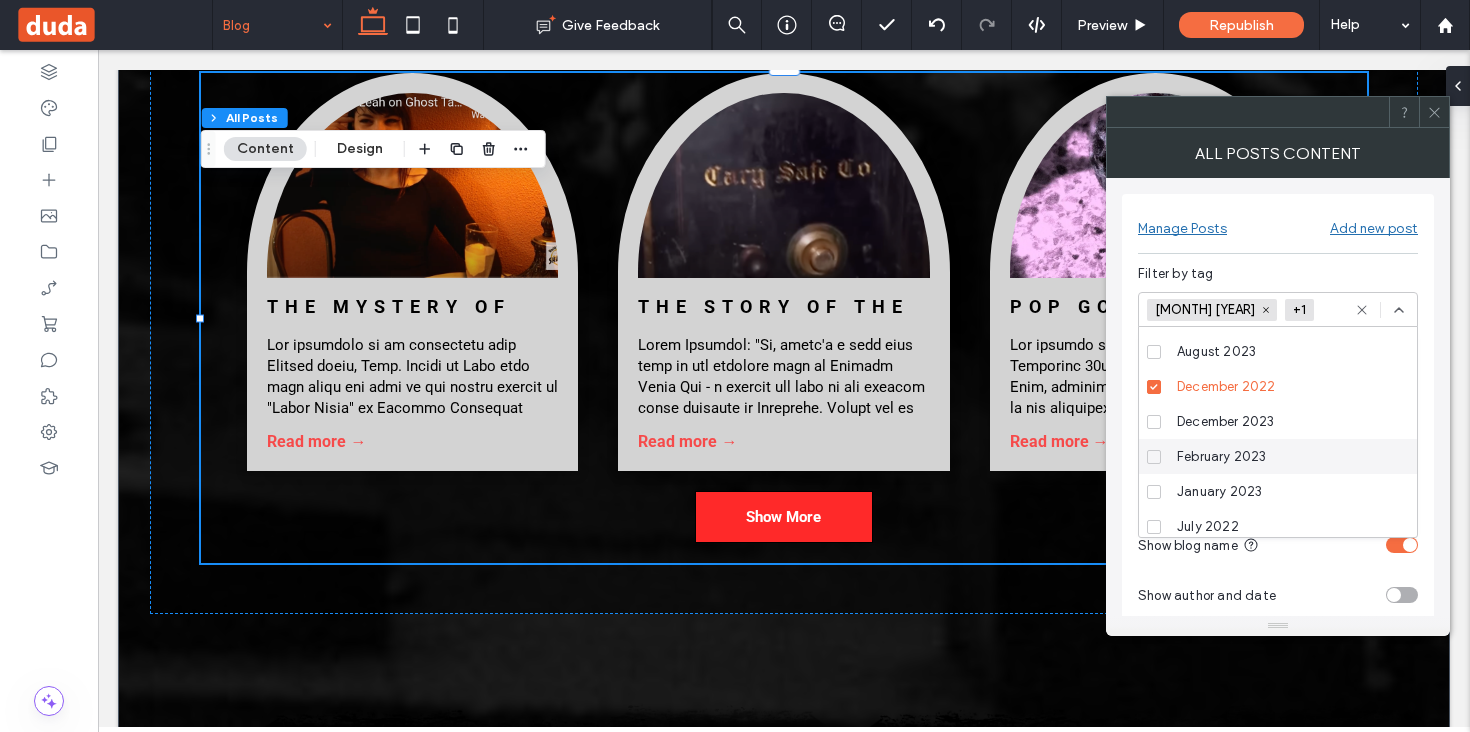 scroll, scrollTop: 0, scrollLeft: 0, axis: both 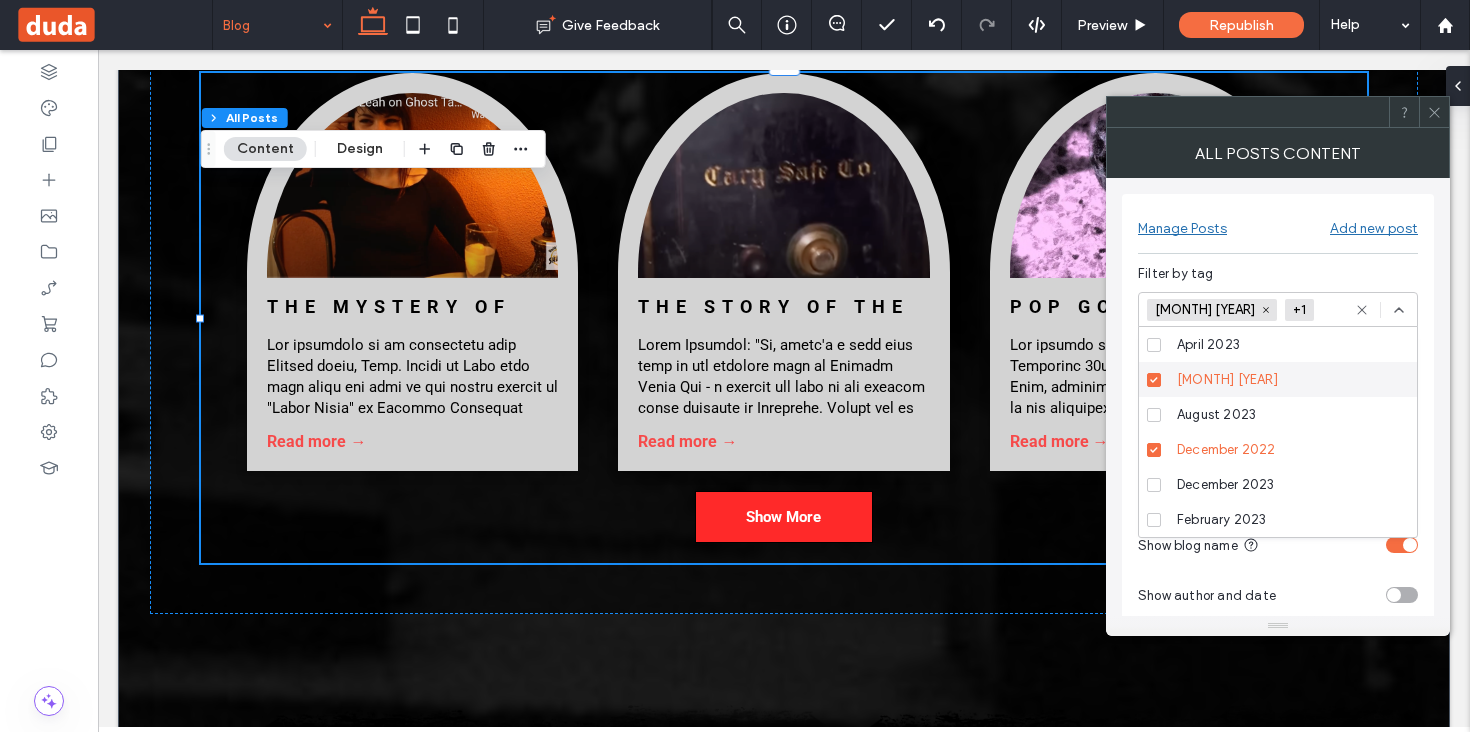 click 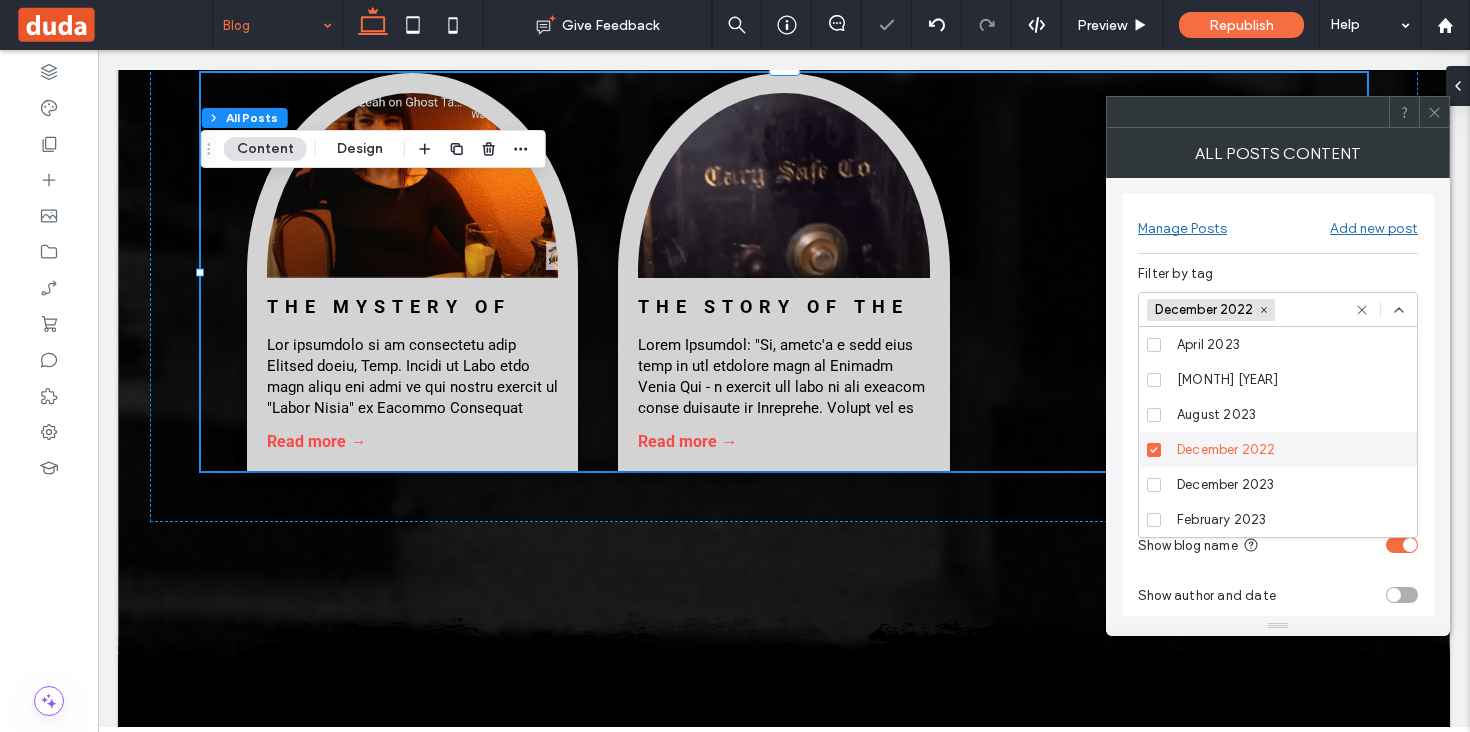 click 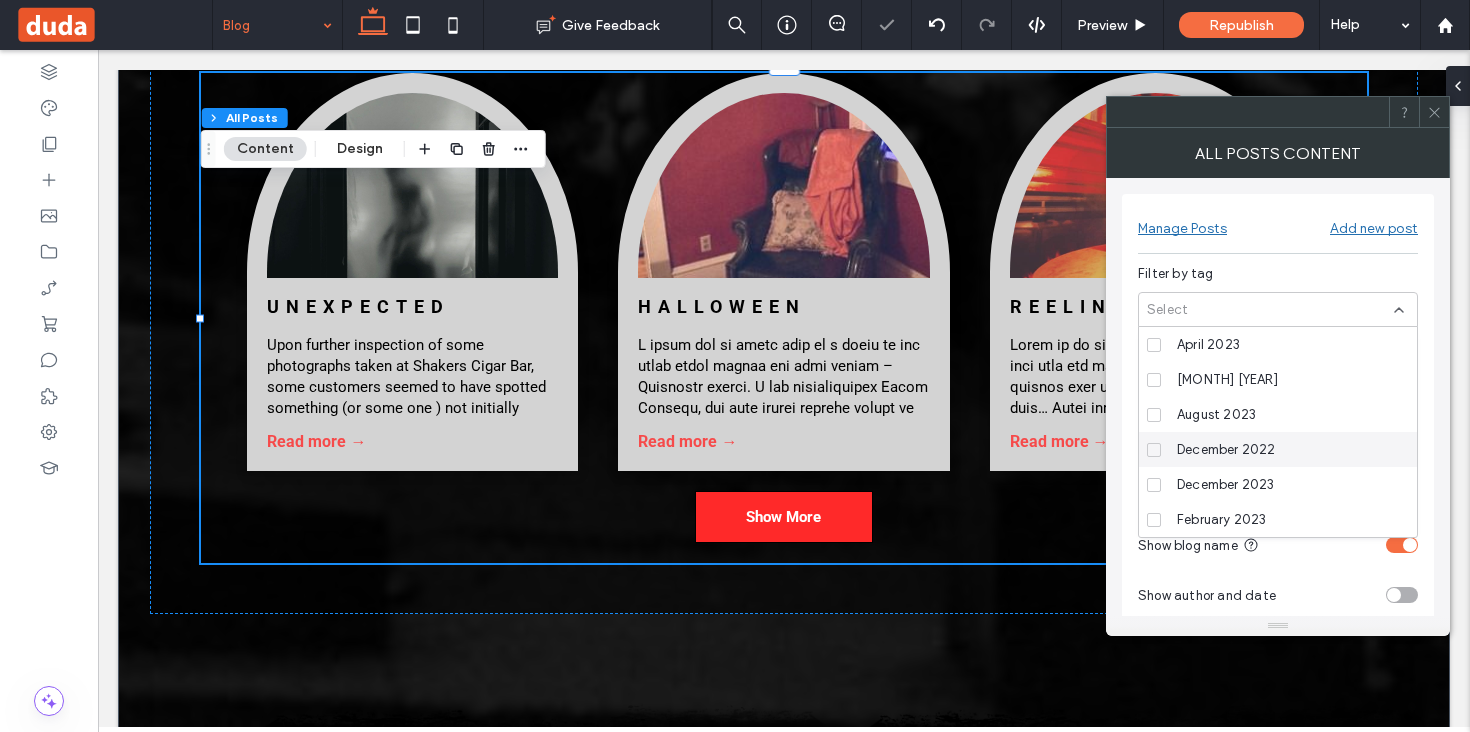 click 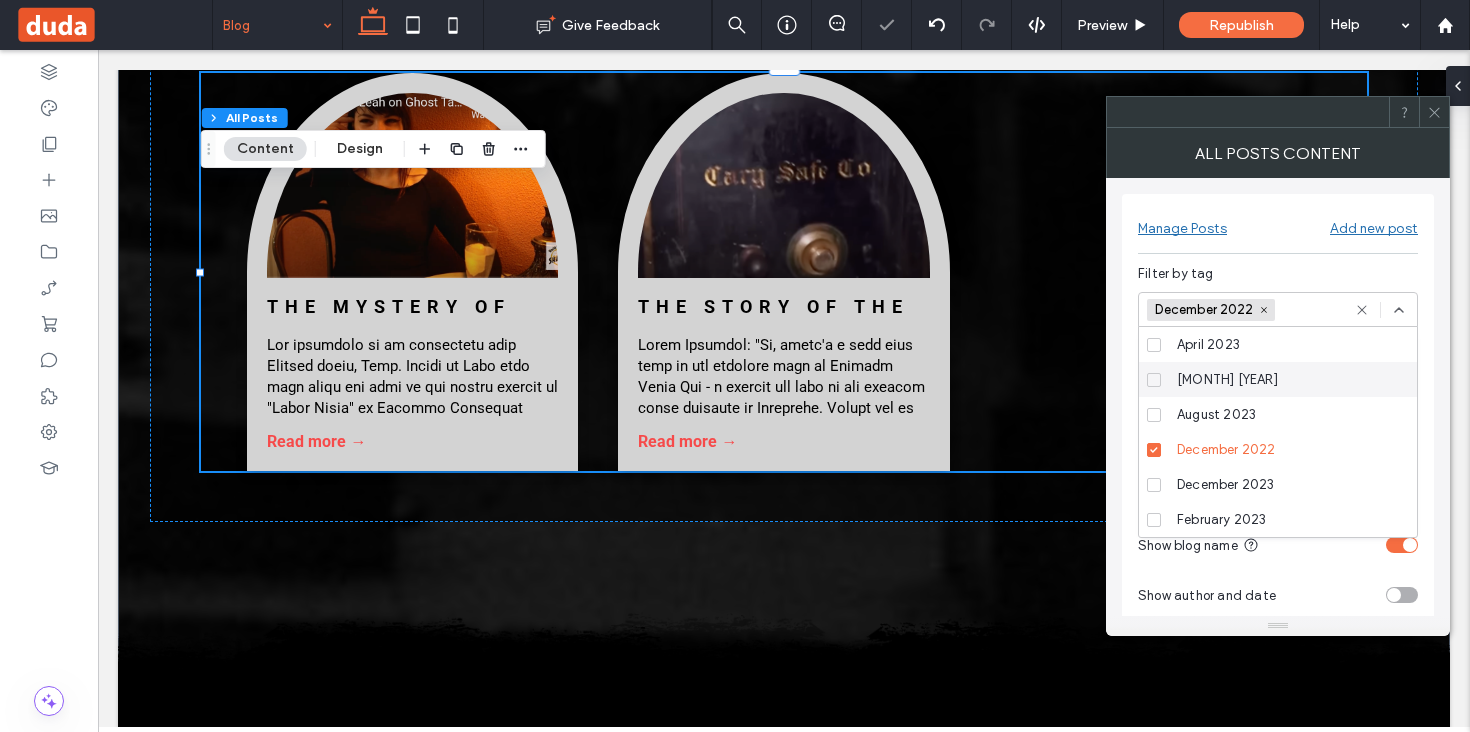 click at bounding box center (1154, 380) 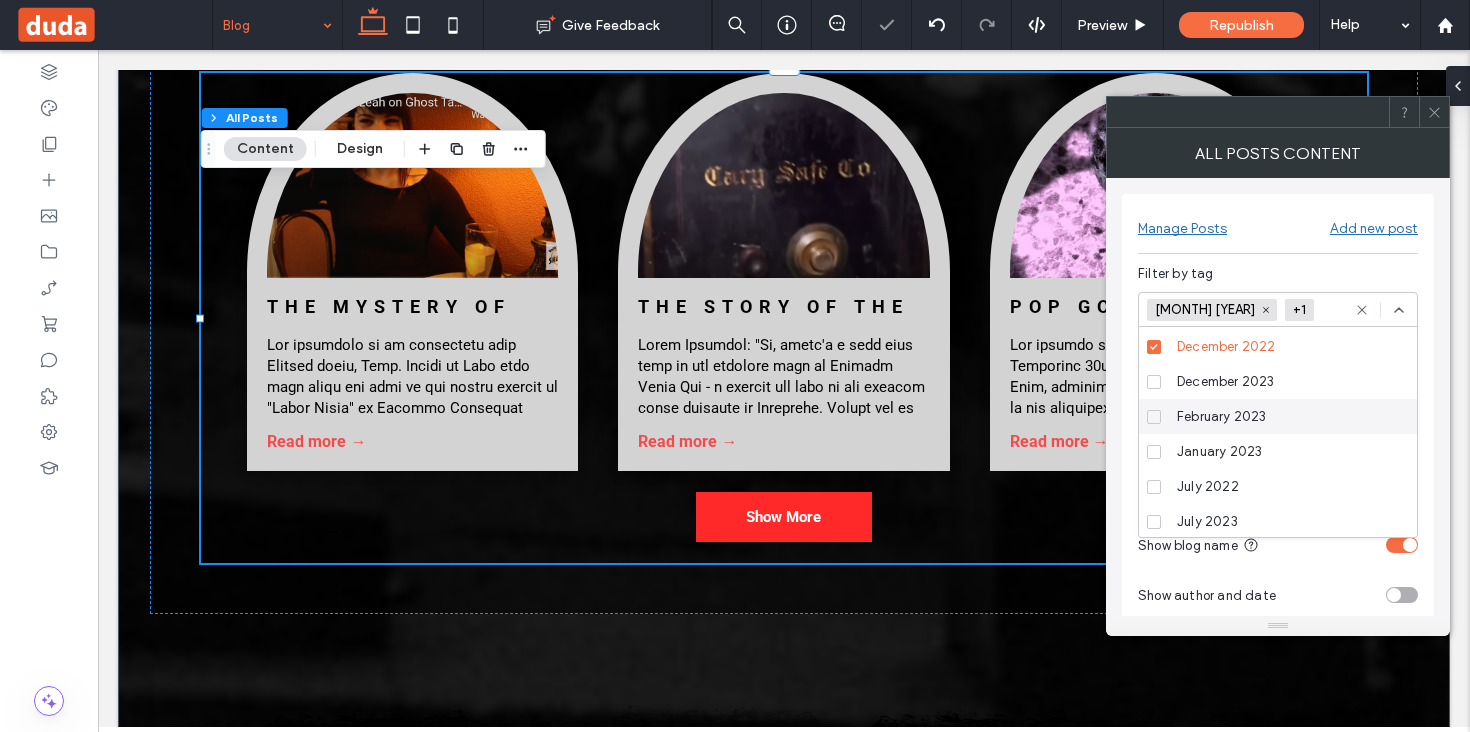 scroll, scrollTop: 145, scrollLeft: 0, axis: vertical 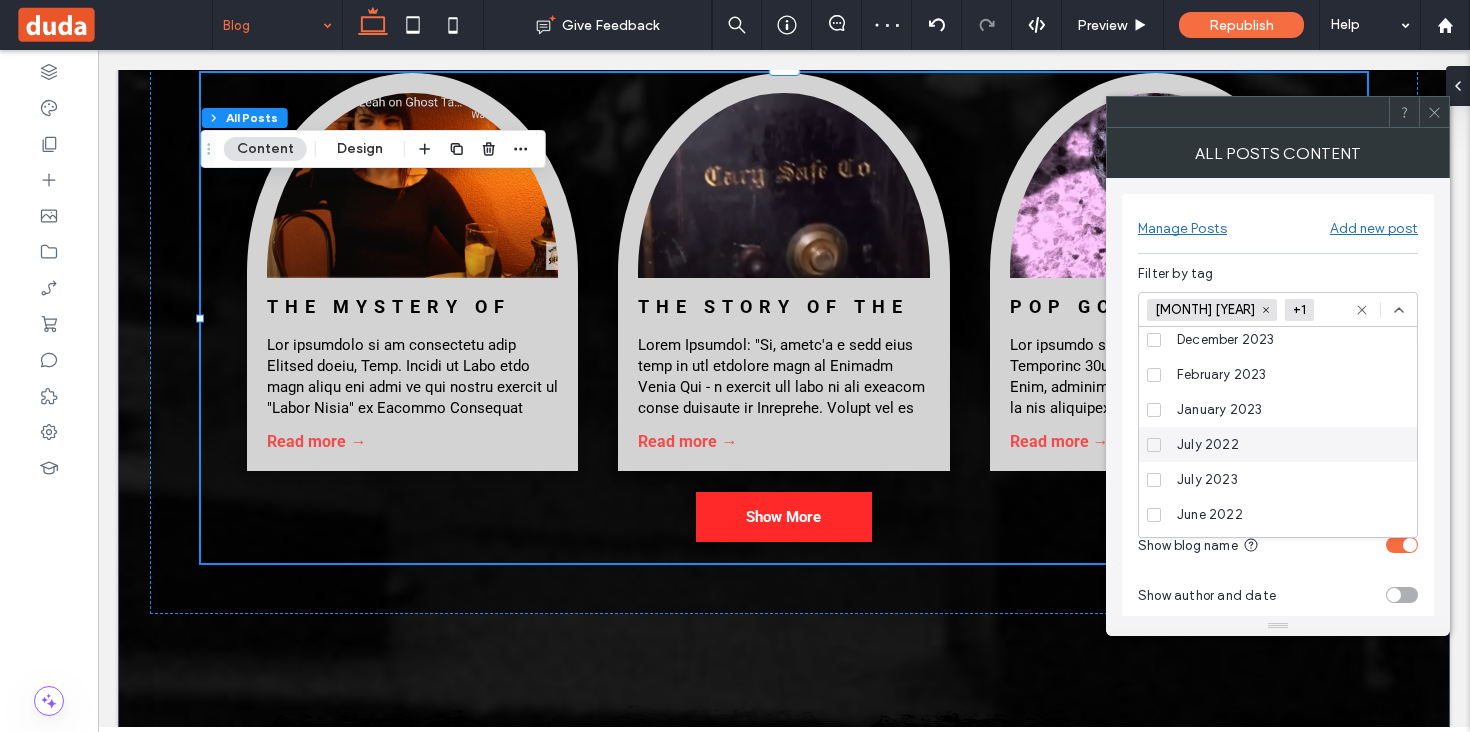 click 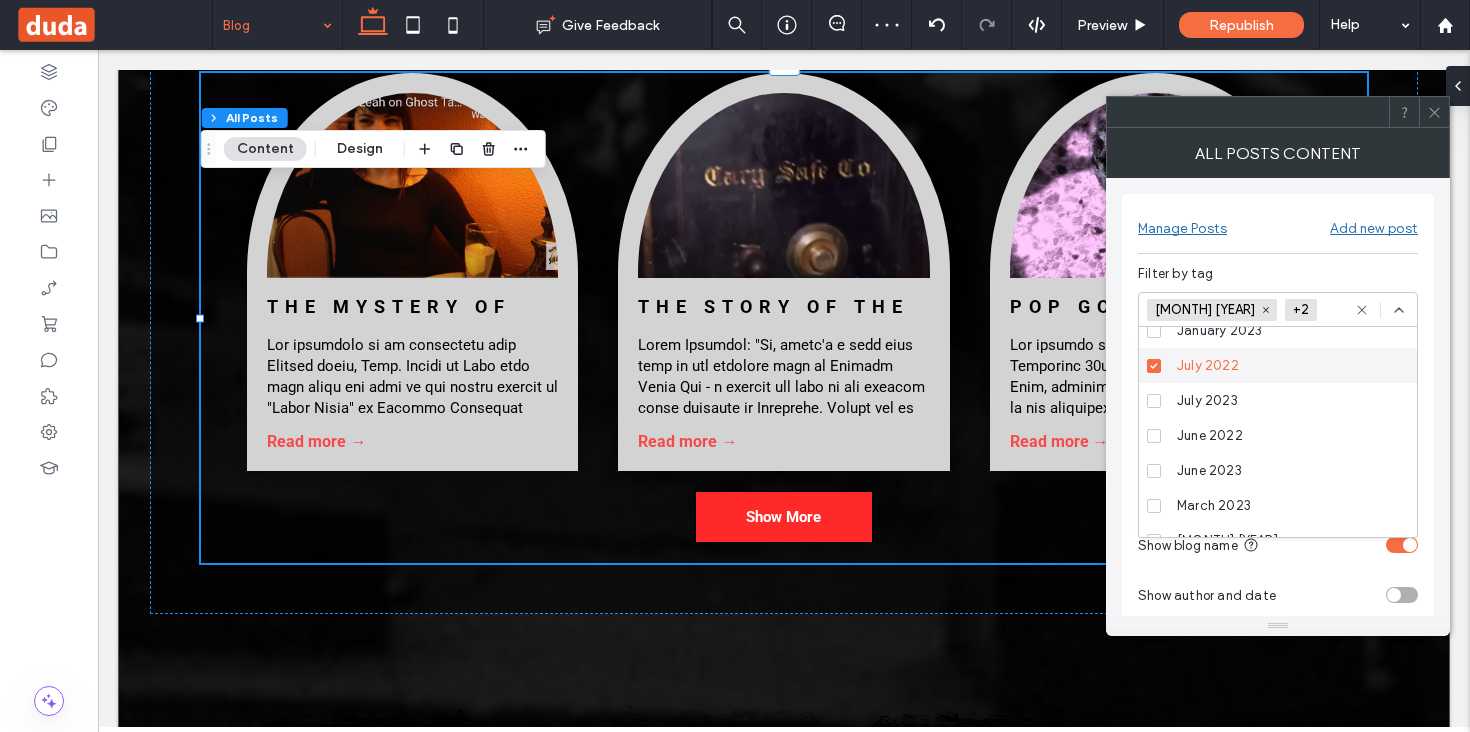 scroll, scrollTop: 277, scrollLeft: 0, axis: vertical 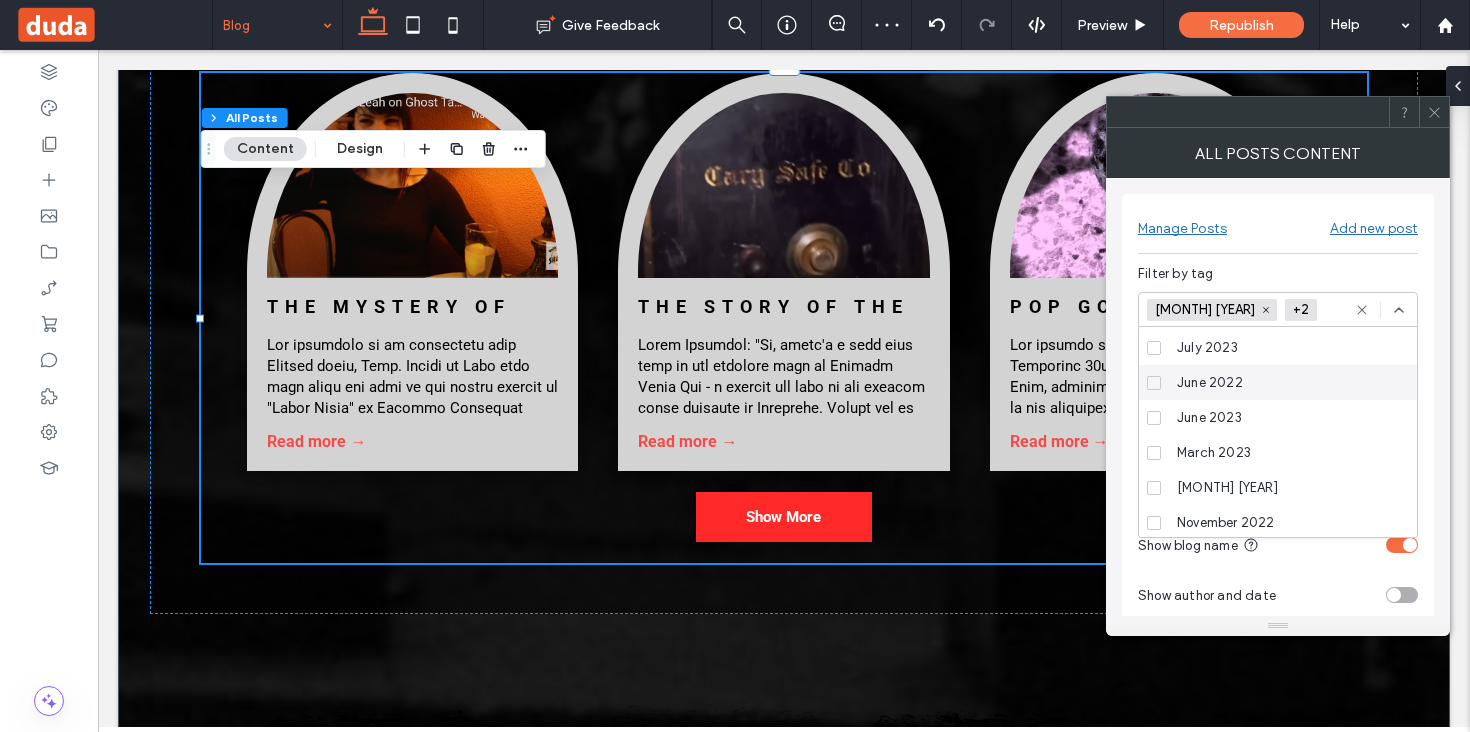 click 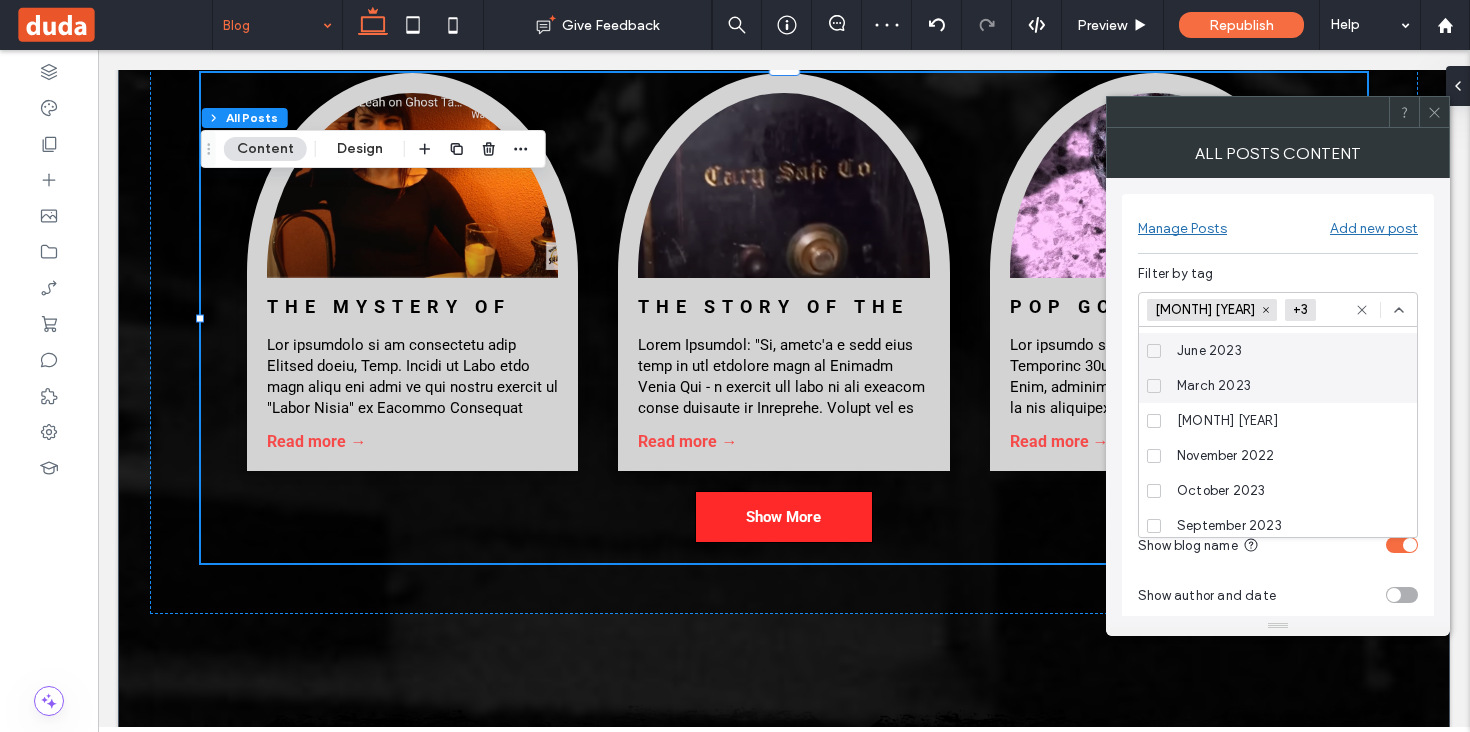 scroll, scrollTop: 350, scrollLeft: 0, axis: vertical 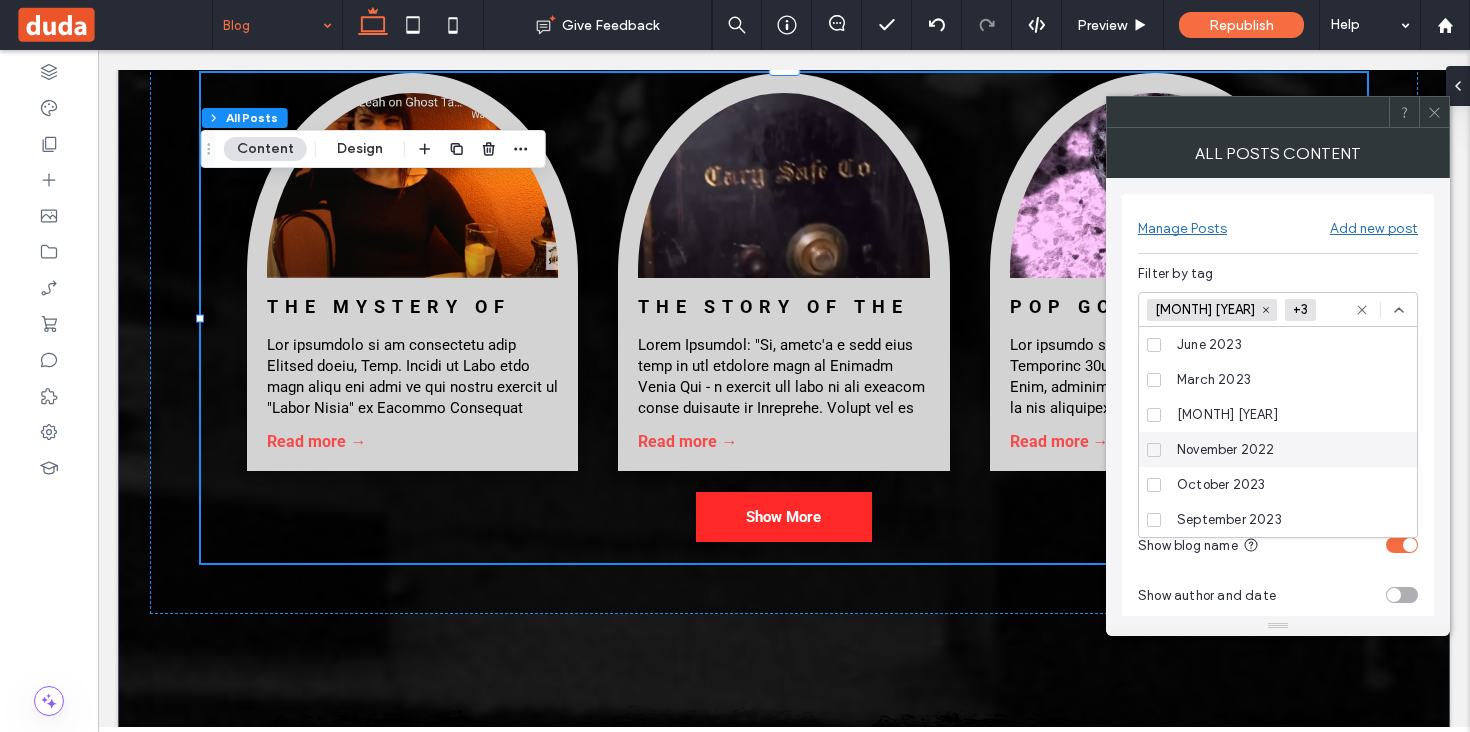 click 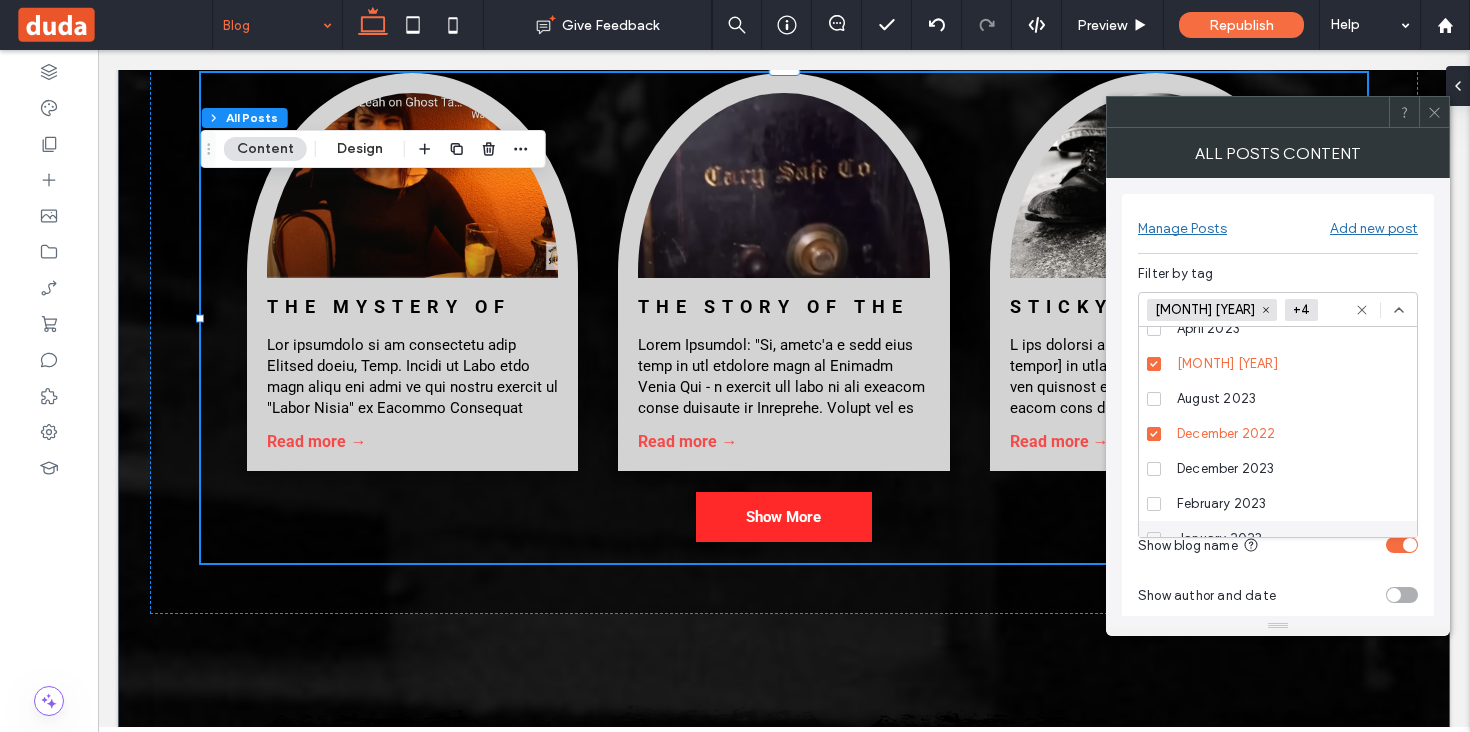 scroll, scrollTop: 0, scrollLeft: 0, axis: both 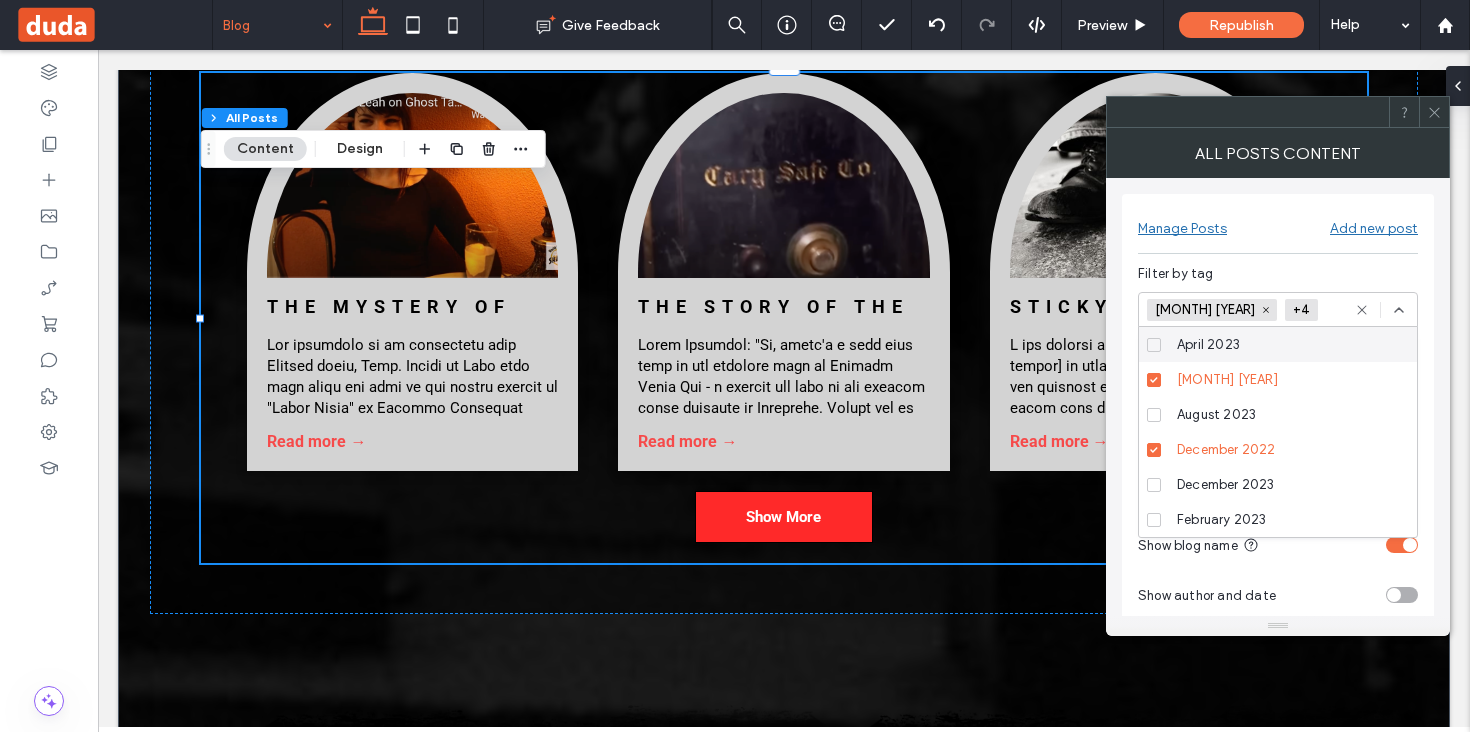 click on "Filter by tag" at bounding box center (1278, 274) 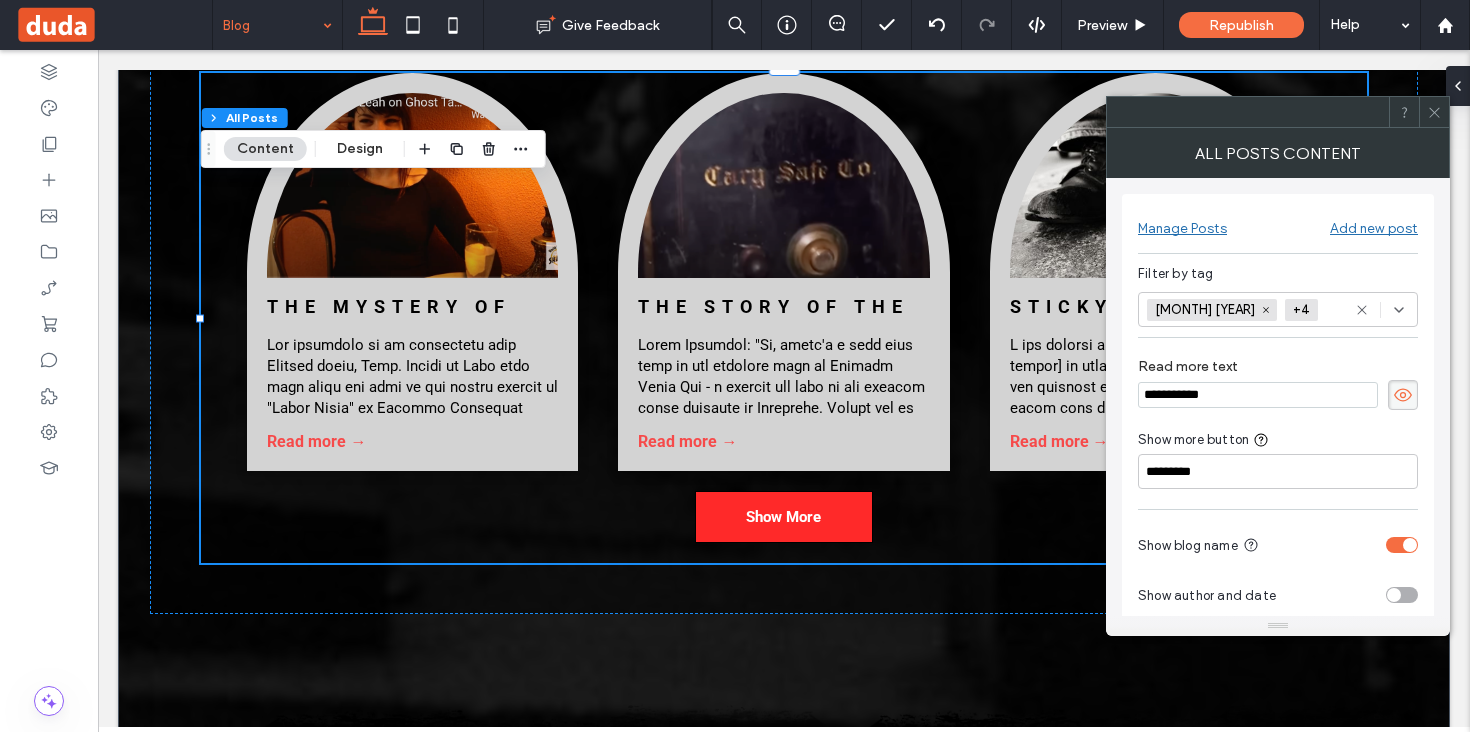 scroll, scrollTop: 124, scrollLeft: 0, axis: vertical 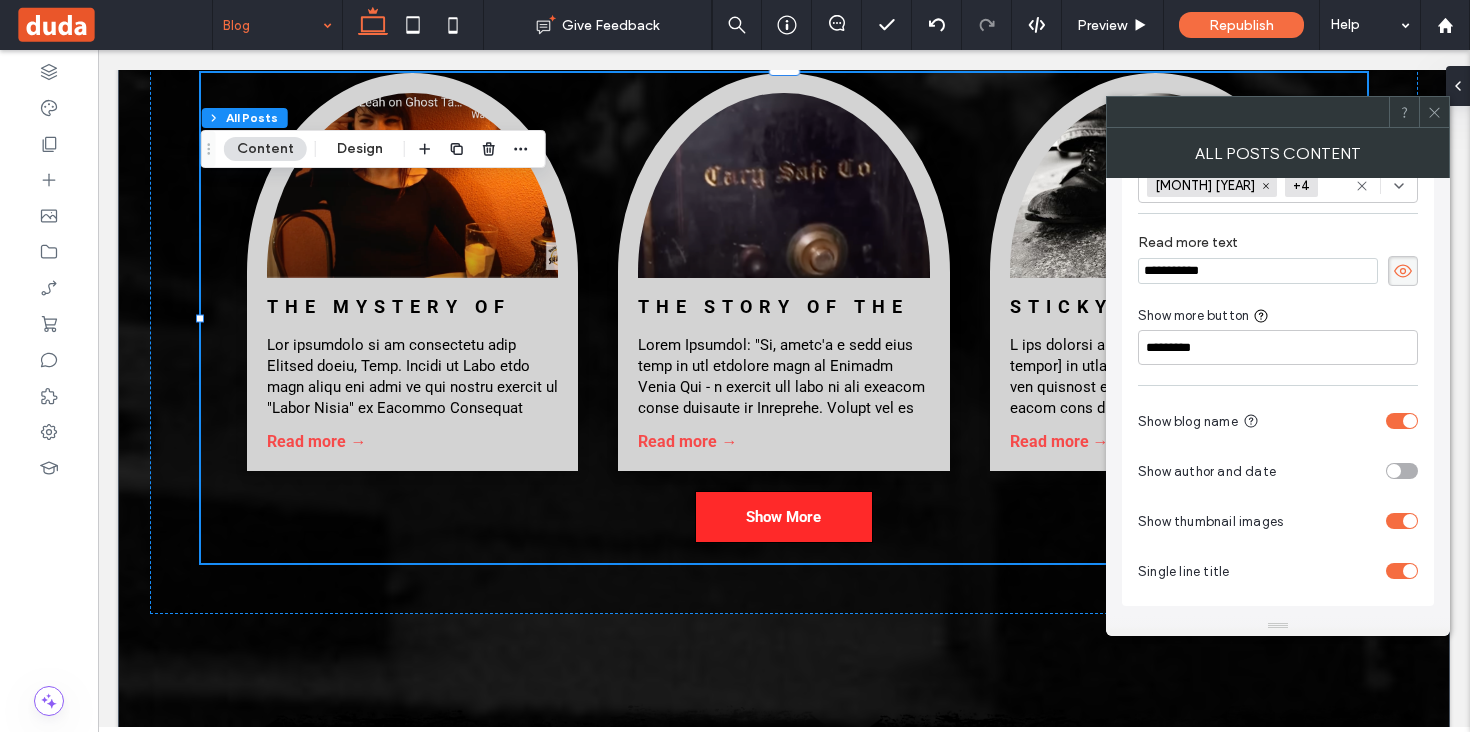 click 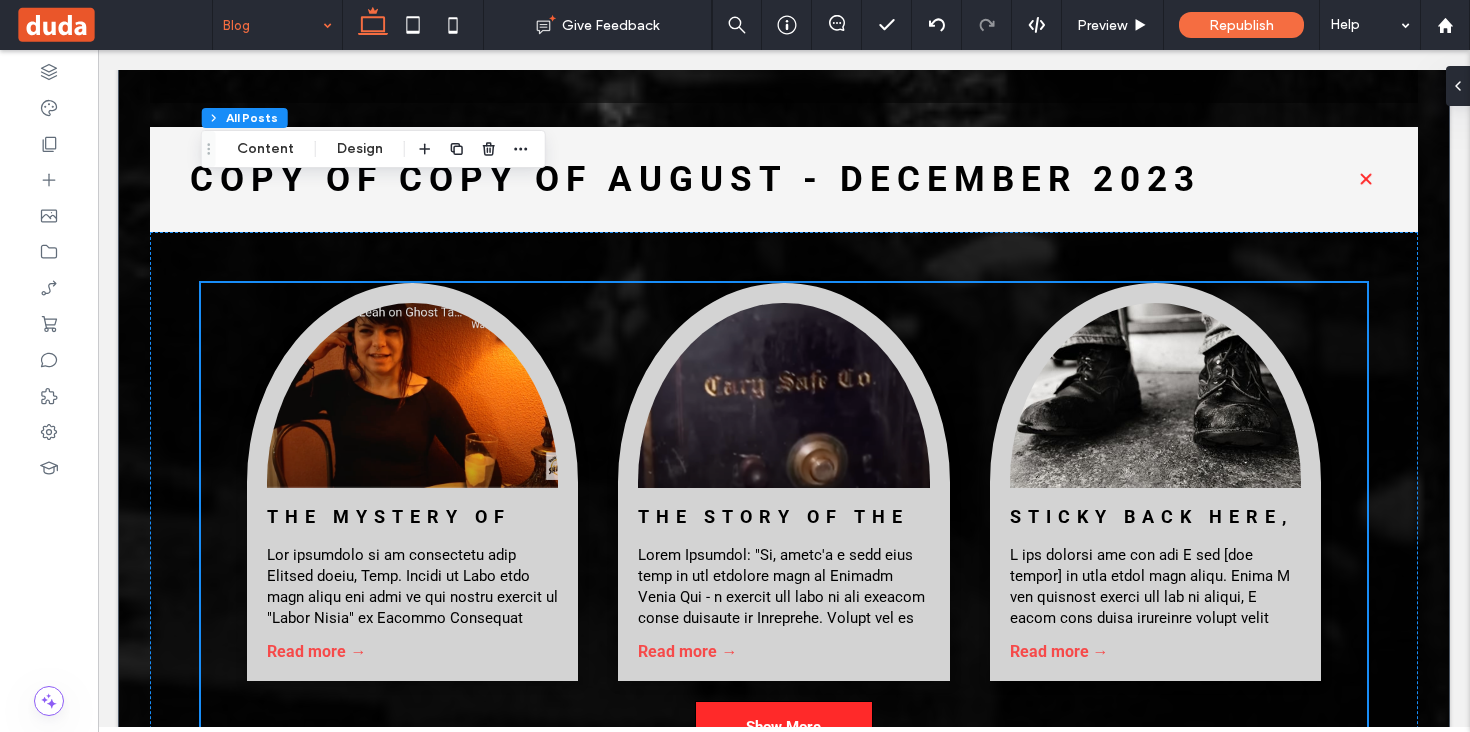 scroll, scrollTop: 5910, scrollLeft: 0, axis: vertical 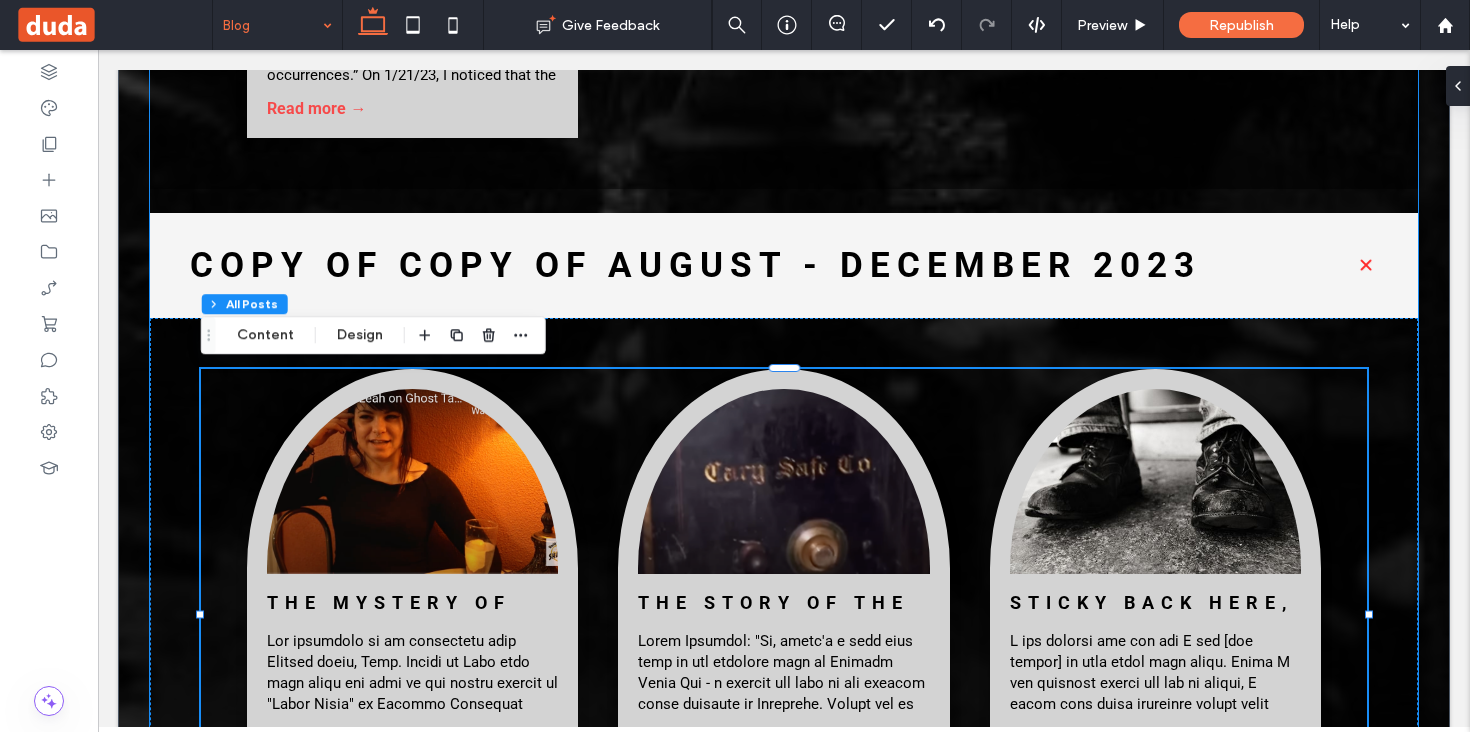 click on "Copy of Copy of August - December 2023" at bounding box center [756, 265] 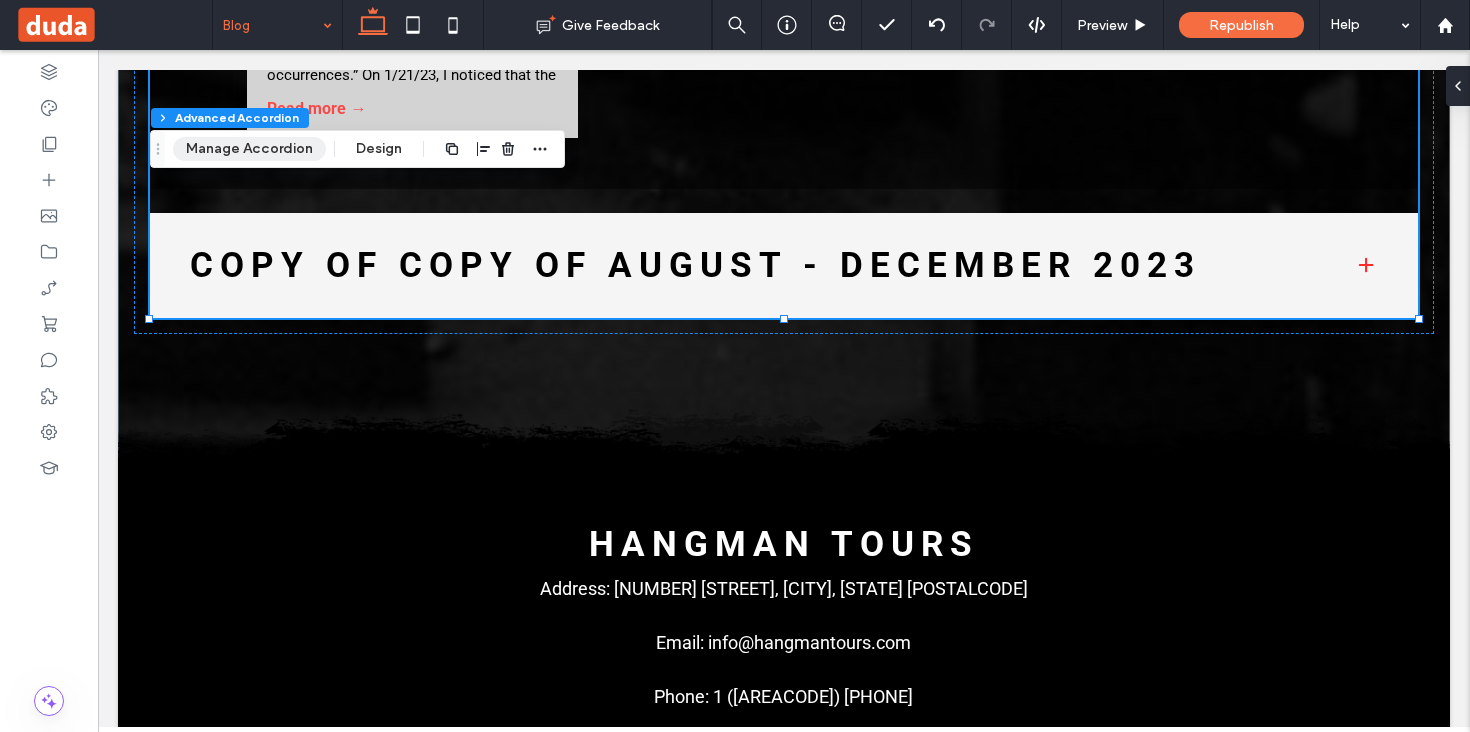click on "Manage Accordion" at bounding box center (249, 149) 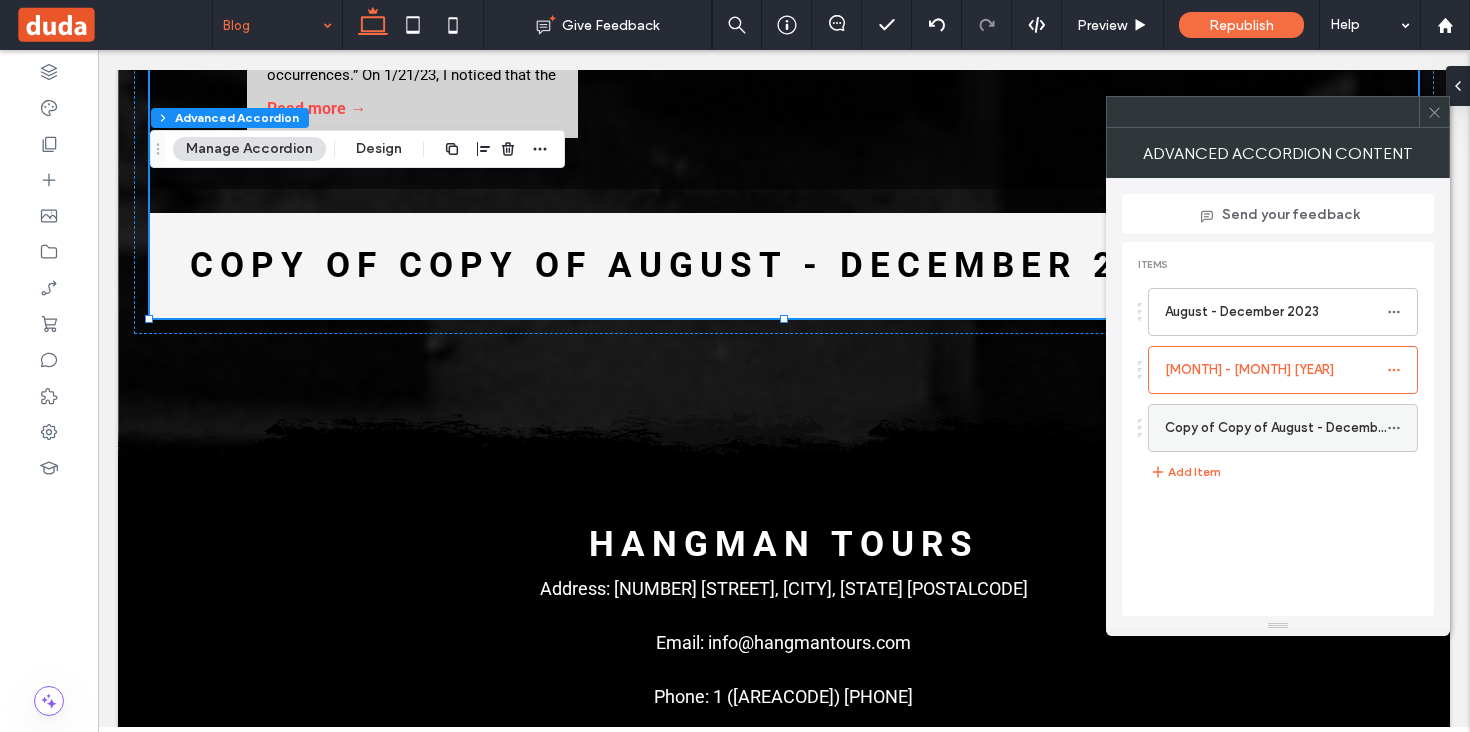 click on "Copy of Copy of August - December 2023" at bounding box center [1276, 428] 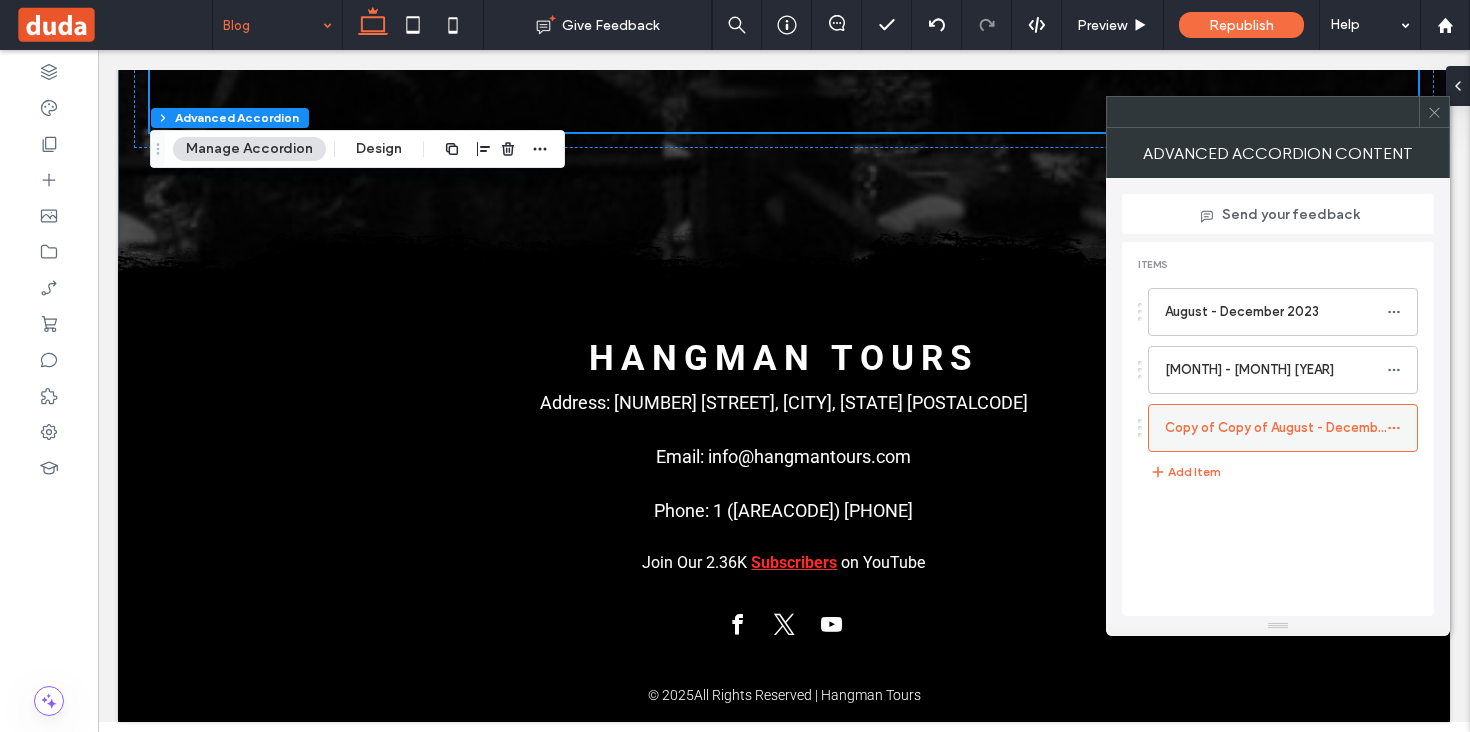 scroll, scrollTop: 3991, scrollLeft: 0, axis: vertical 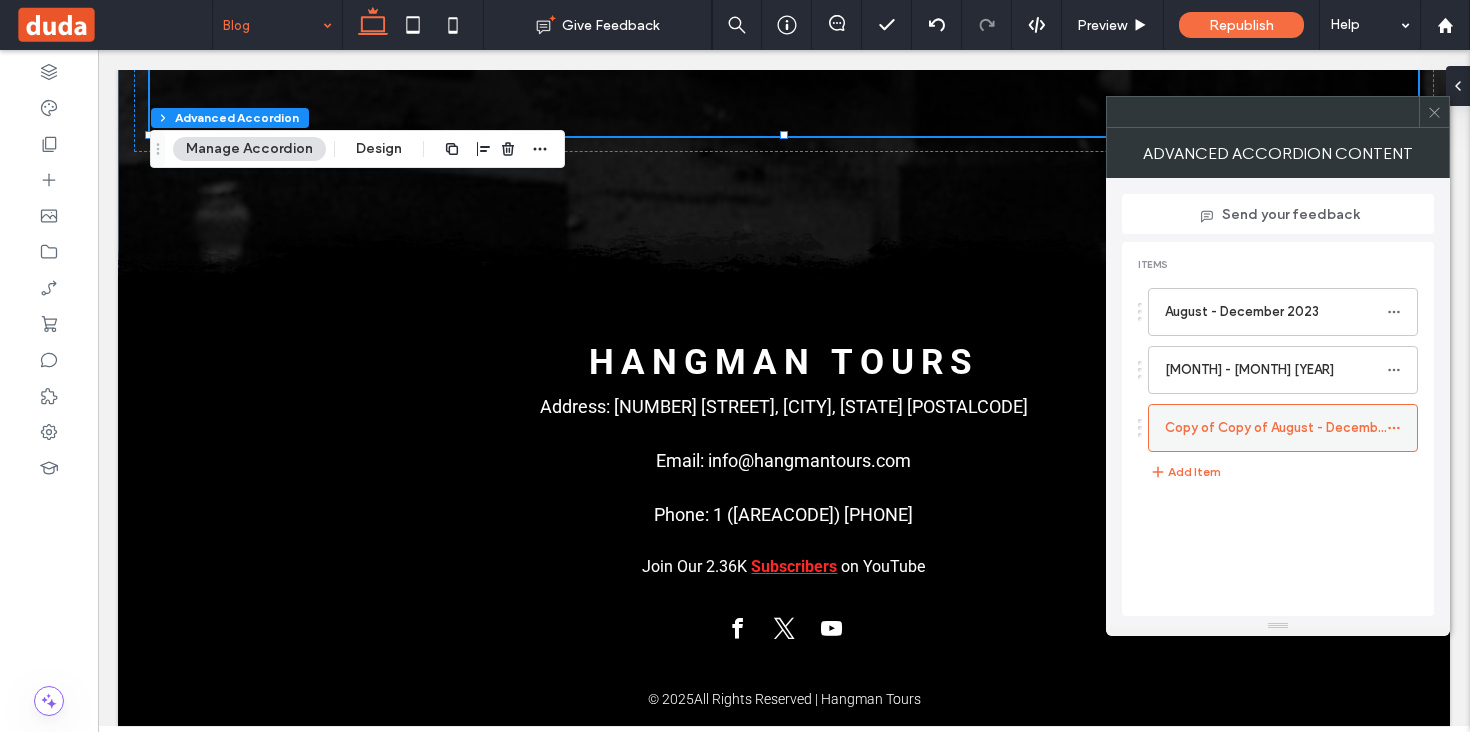 click 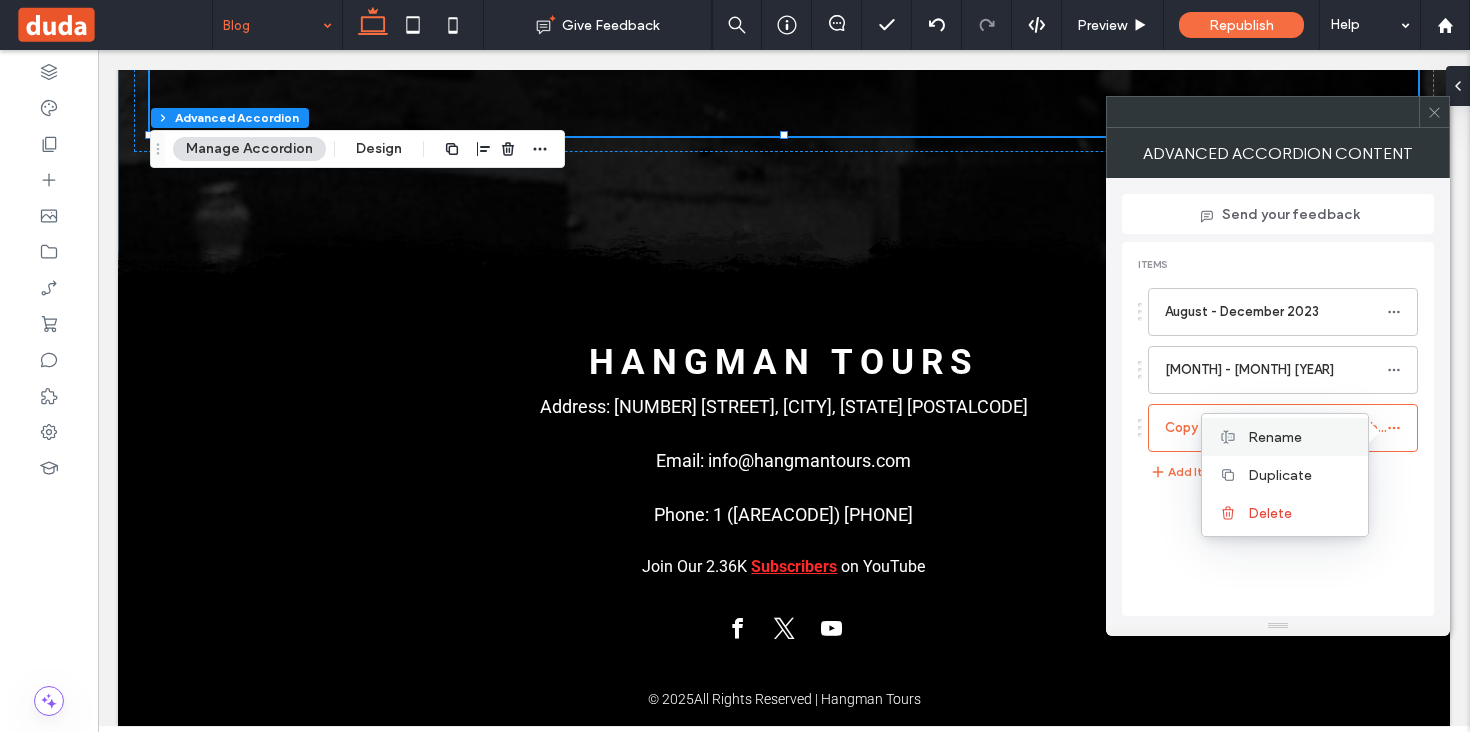 click on "Rename" at bounding box center (1275, 437) 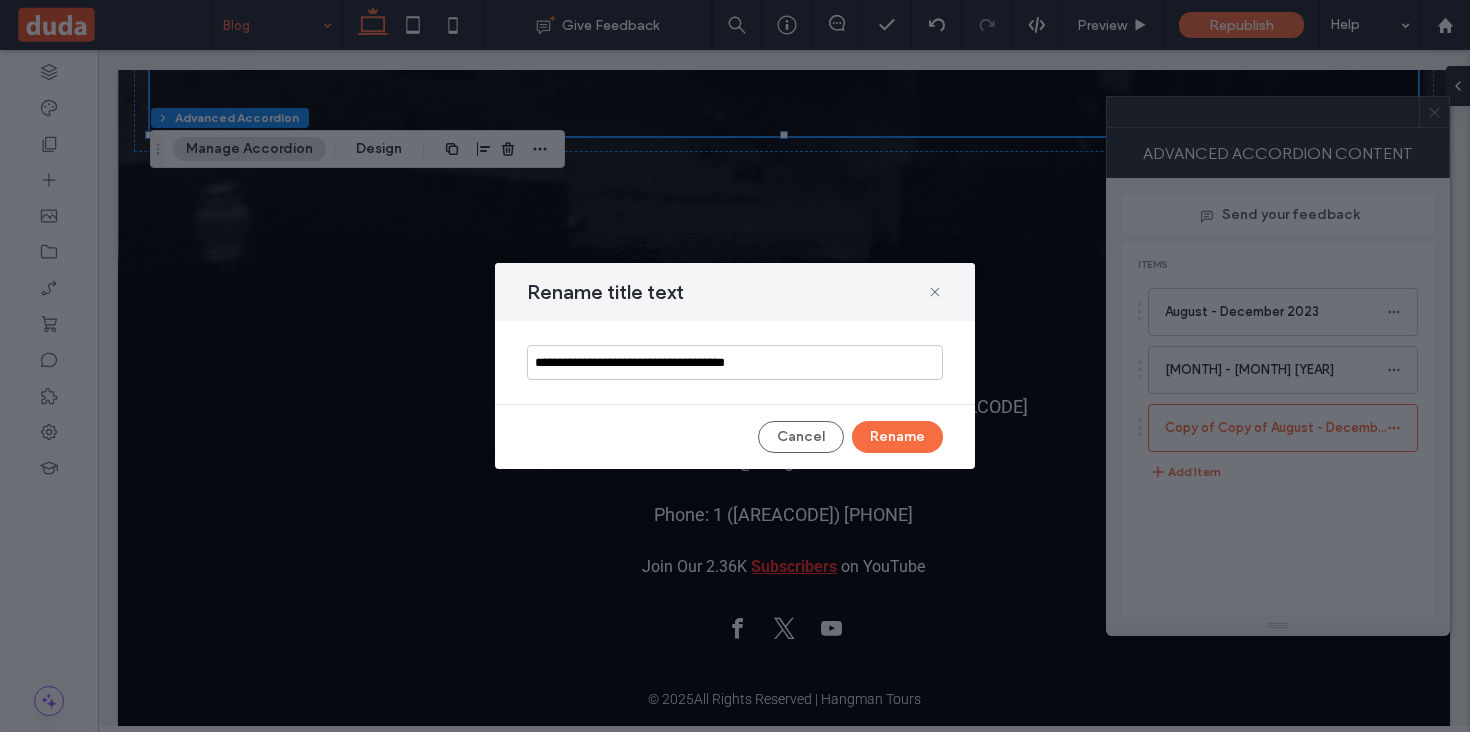 click on "**********" at bounding box center [735, 362] 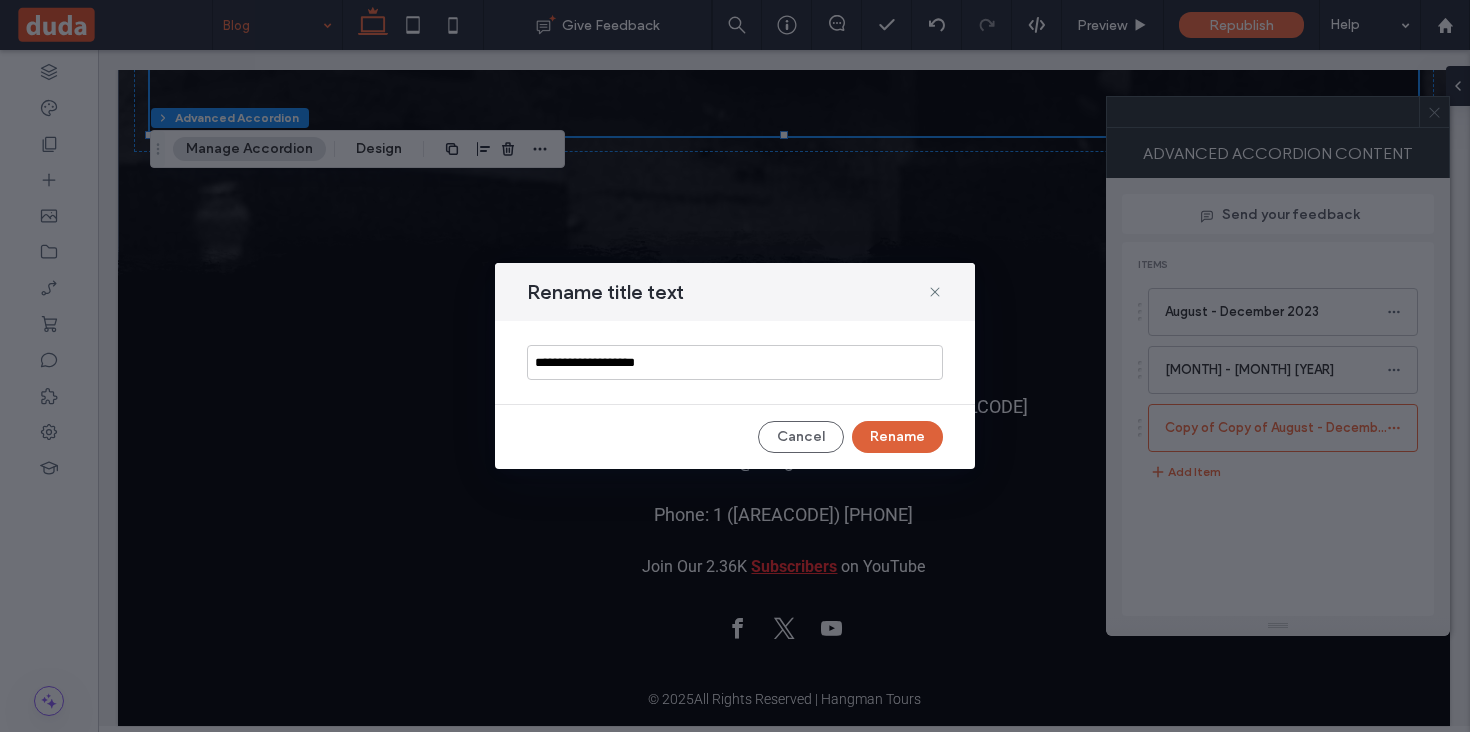 type on "**********" 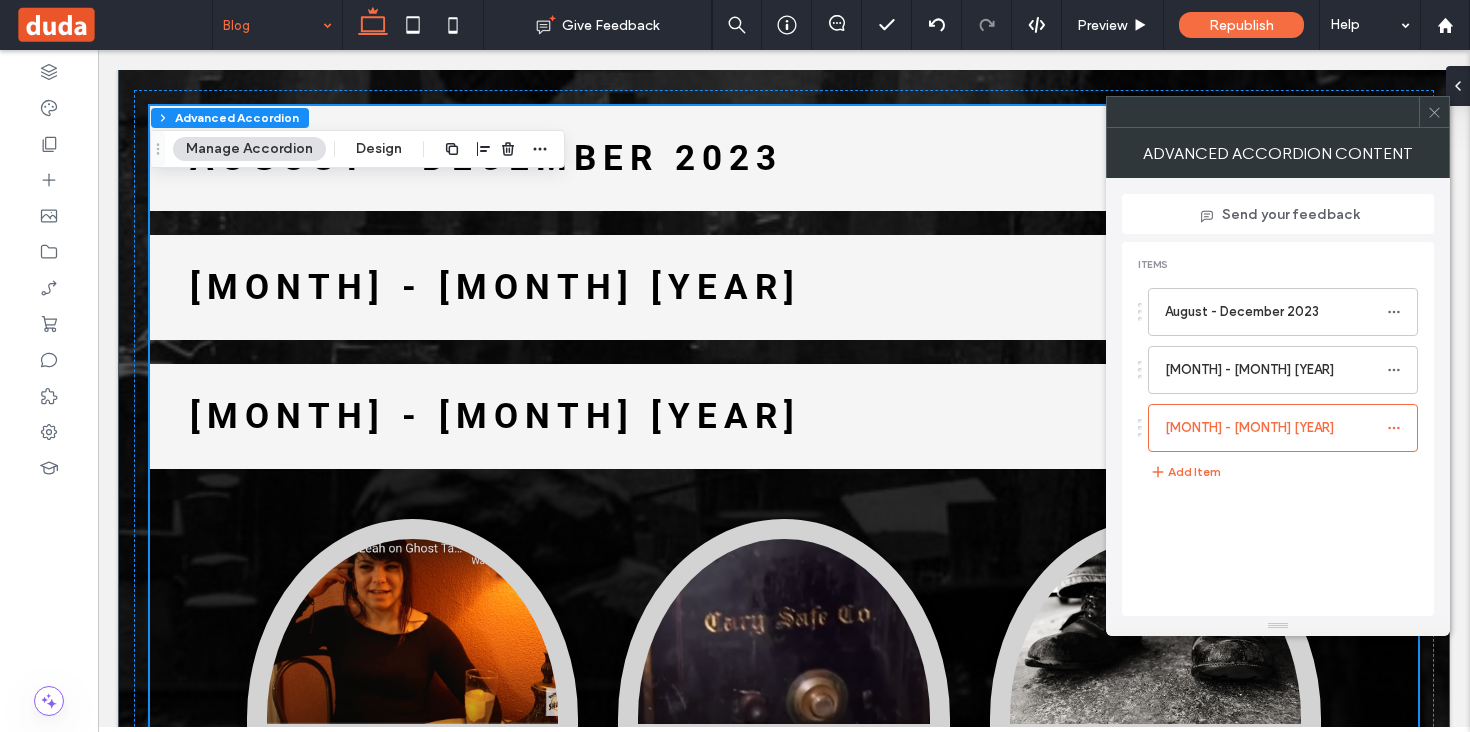 scroll, scrollTop: 3171, scrollLeft: 0, axis: vertical 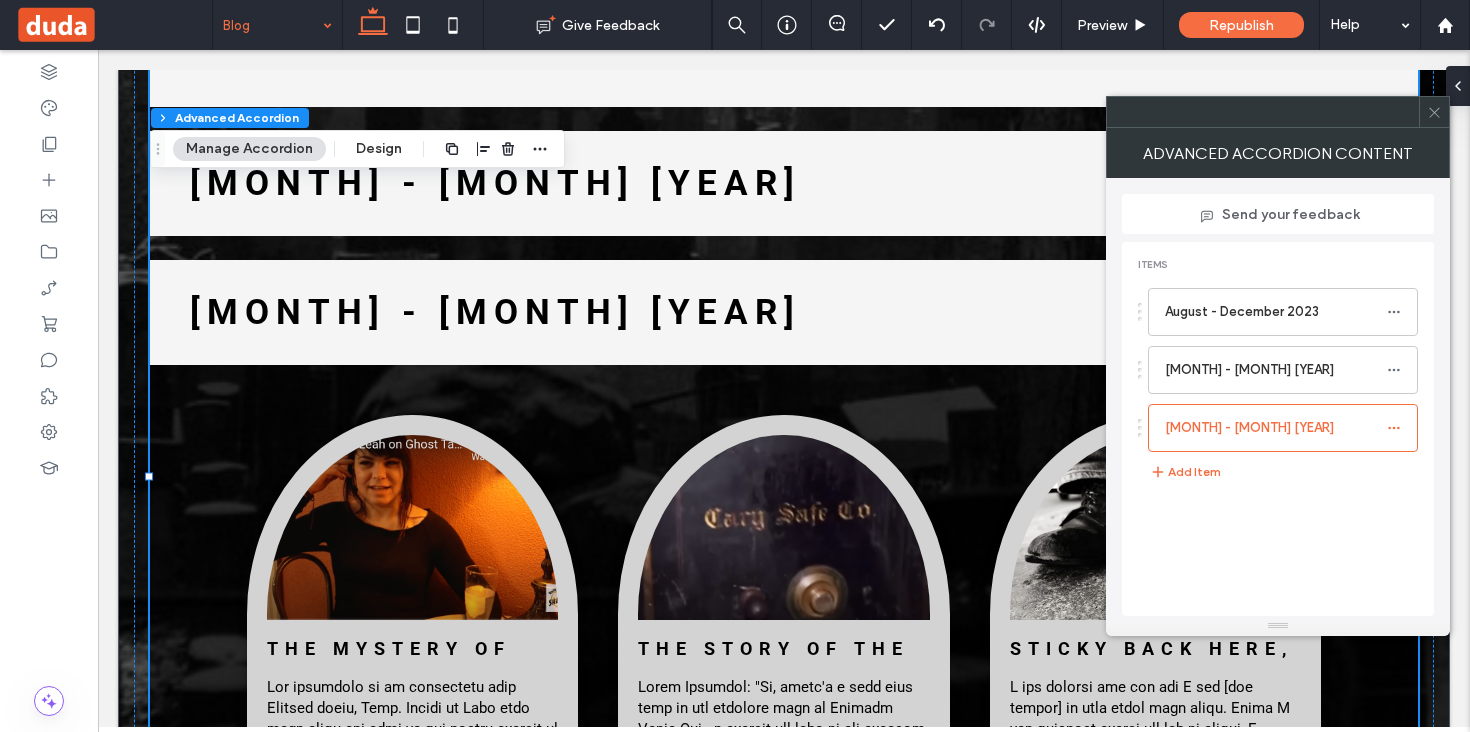 click on "June - December 2022" at bounding box center (784, 312) 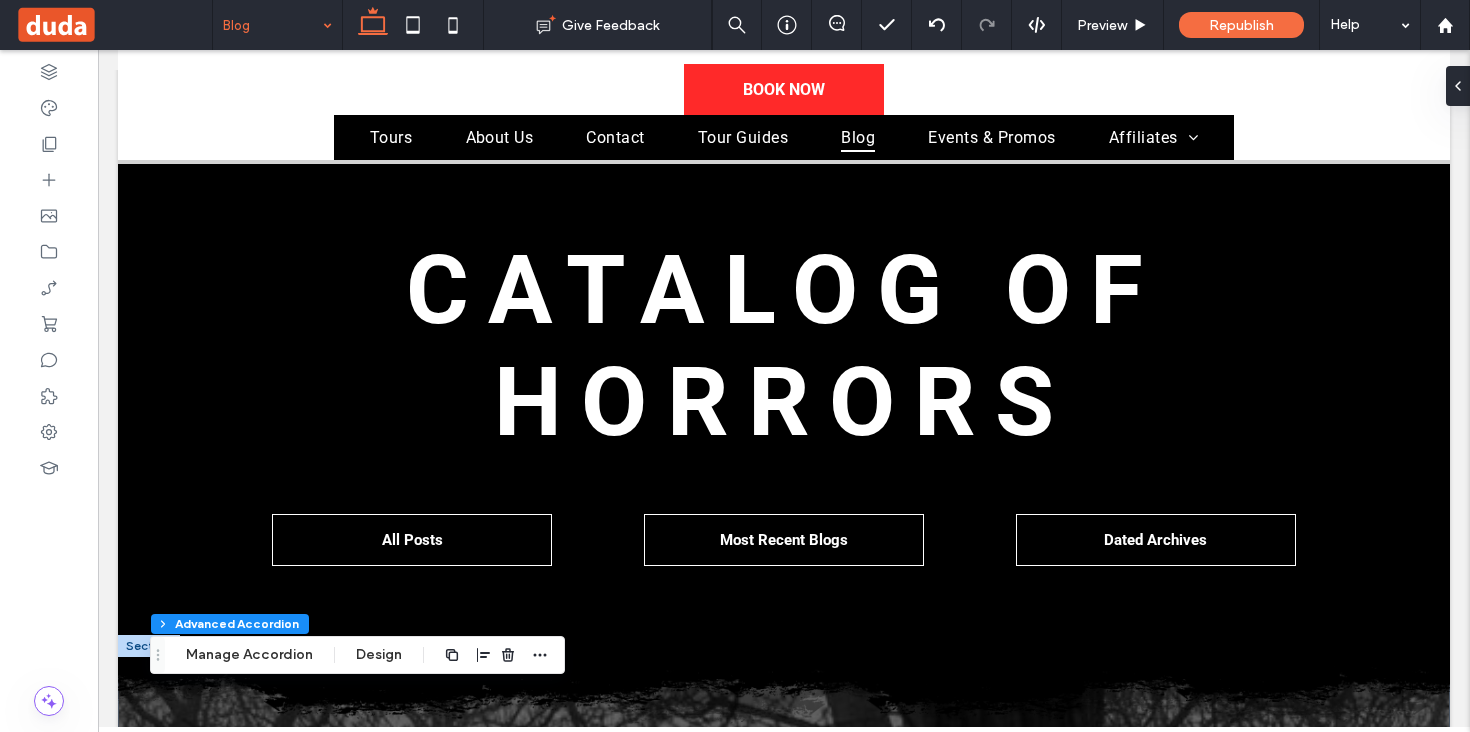 scroll, scrollTop: 430, scrollLeft: 0, axis: vertical 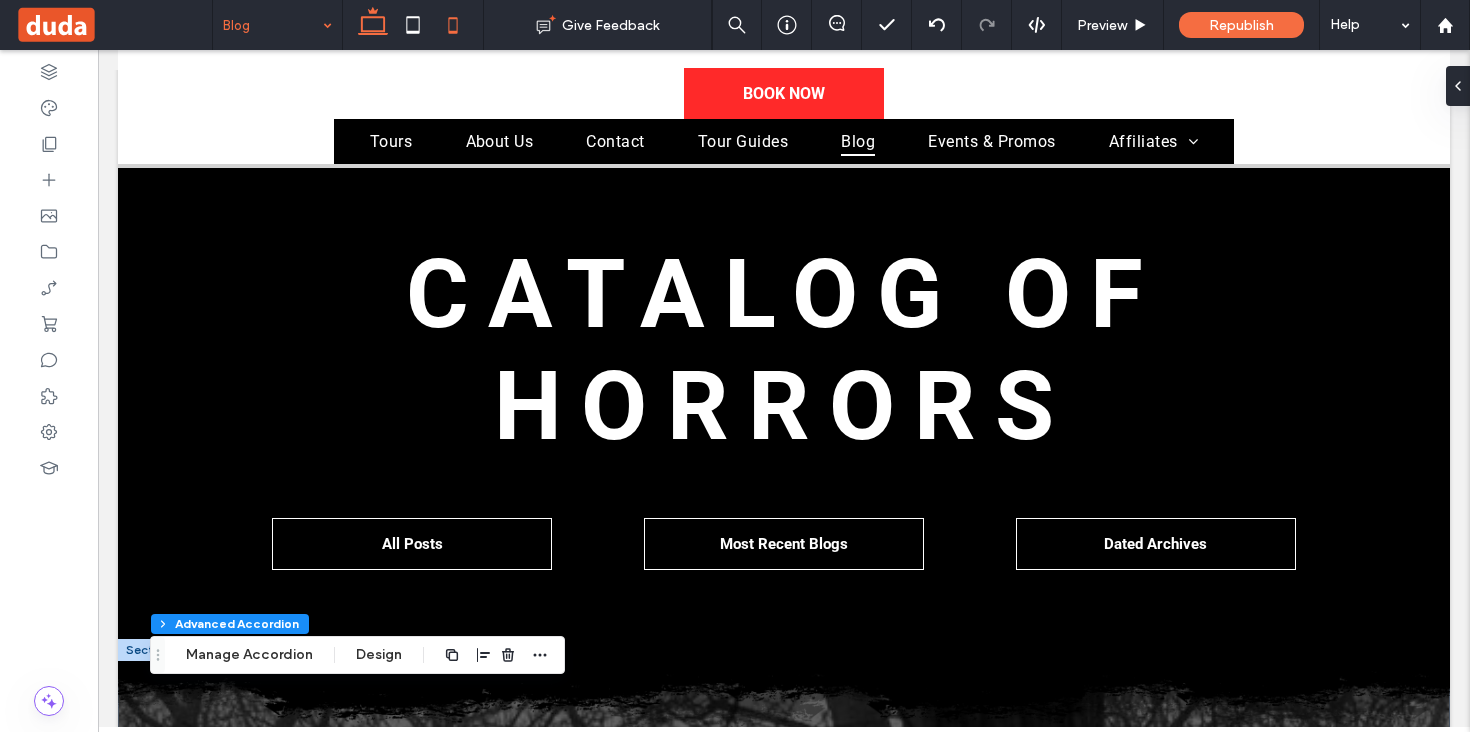 click 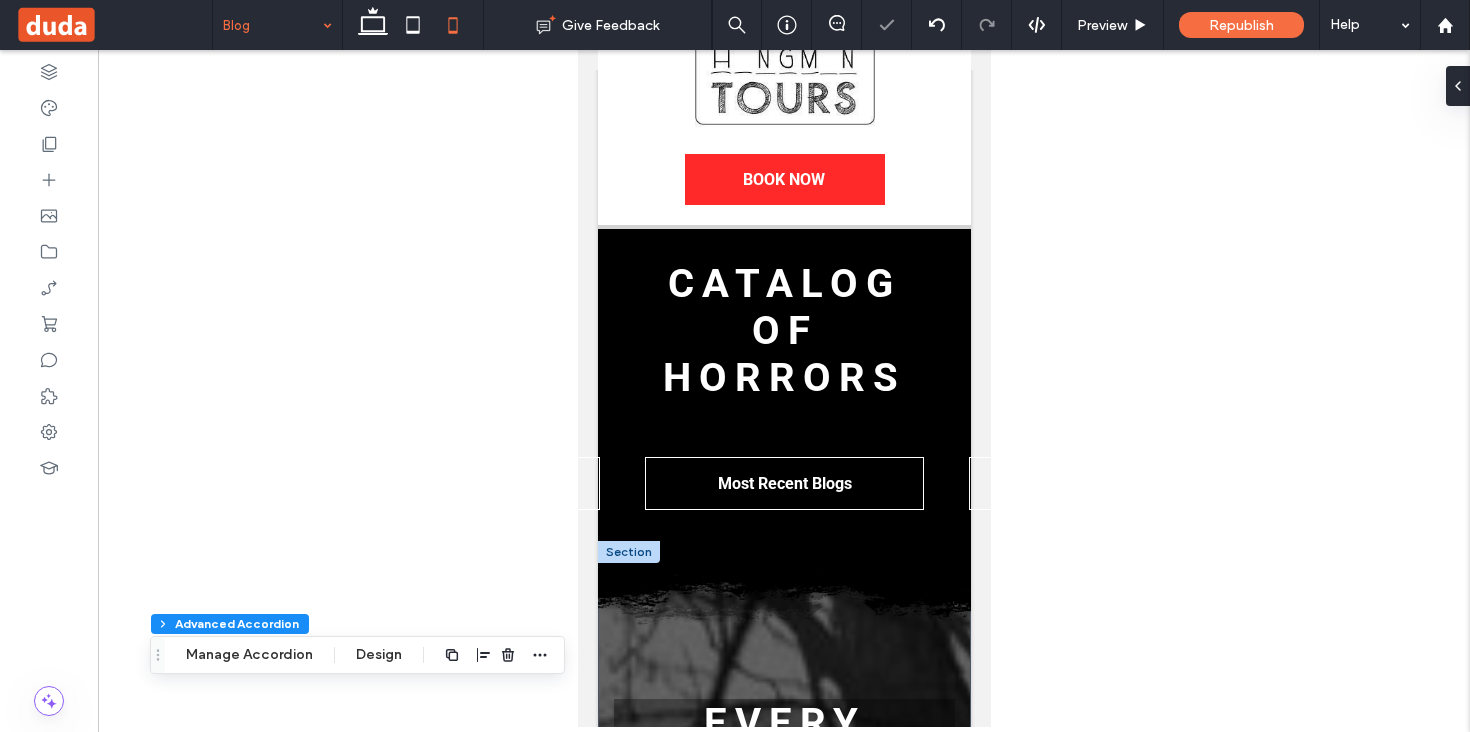 scroll, scrollTop: 591, scrollLeft: 0, axis: vertical 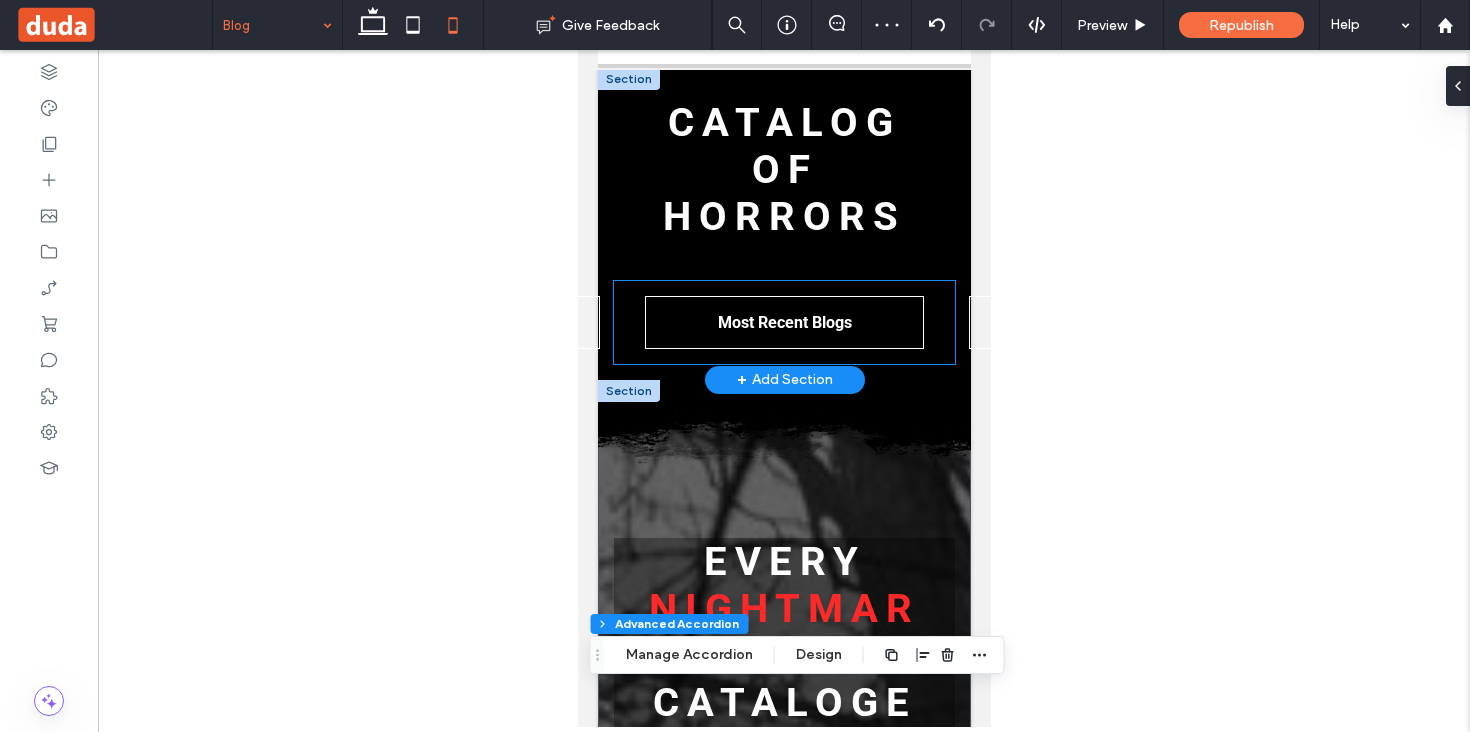 click on "All Posts
Most Recent Blogs
Dated Archives" at bounding box center [783, 322] 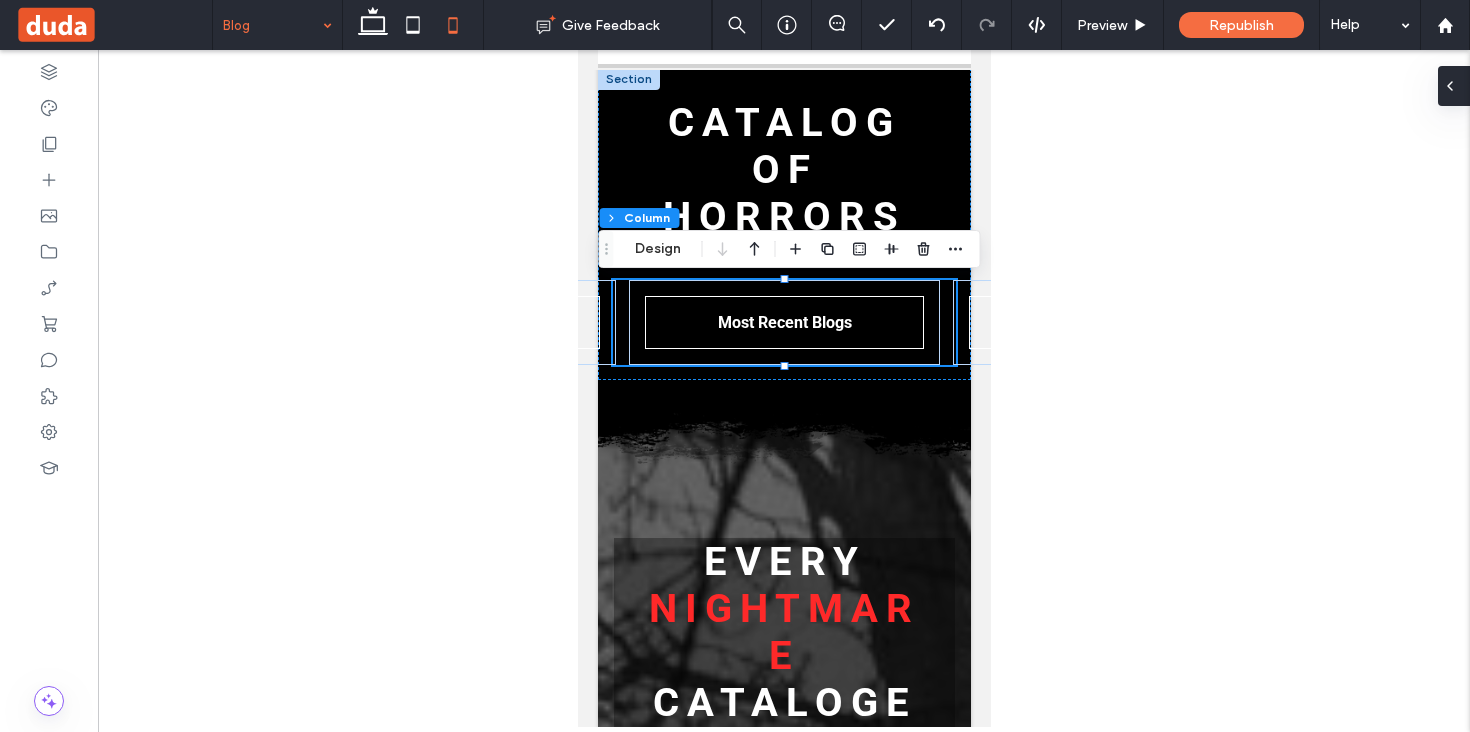 click at bounding box center (1454, 86) 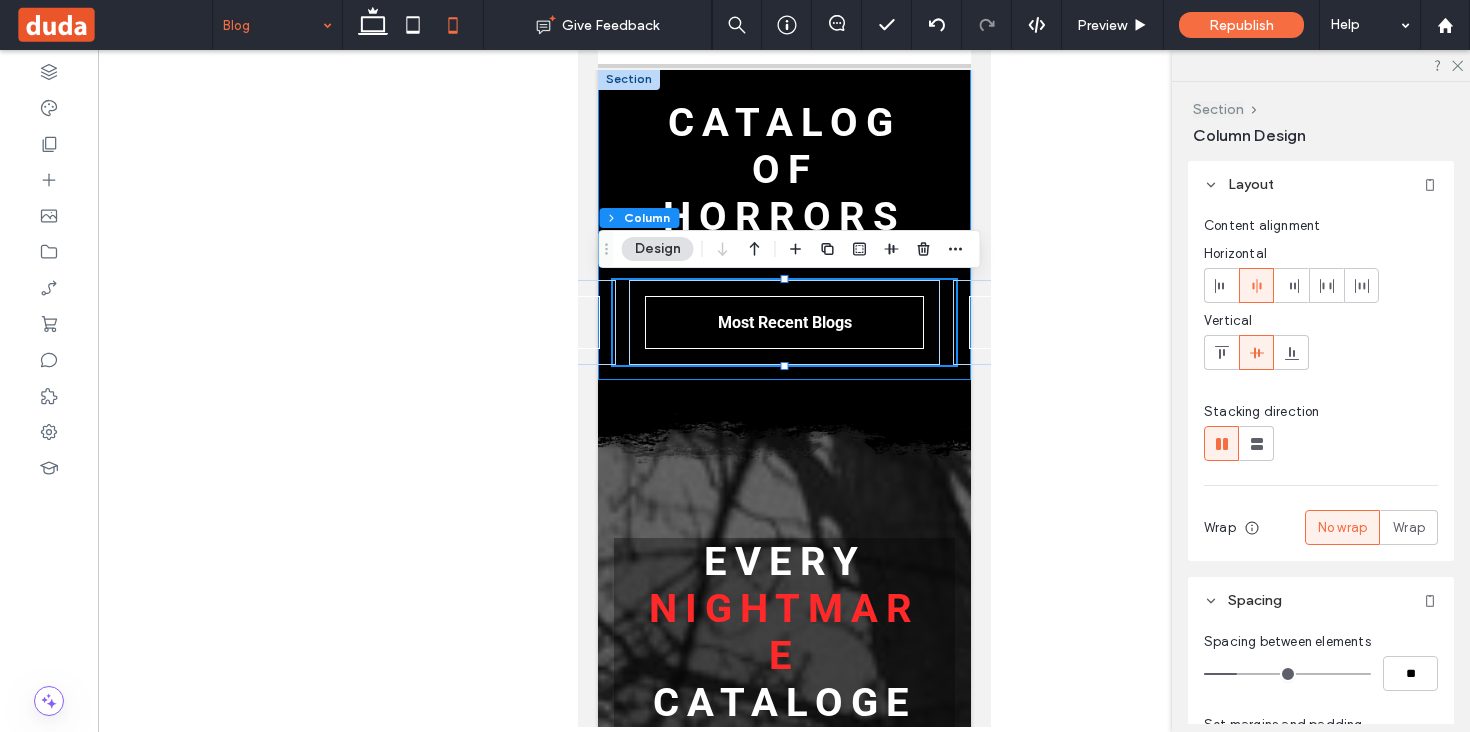 click on "Section" at bounding box center [1218, 109] 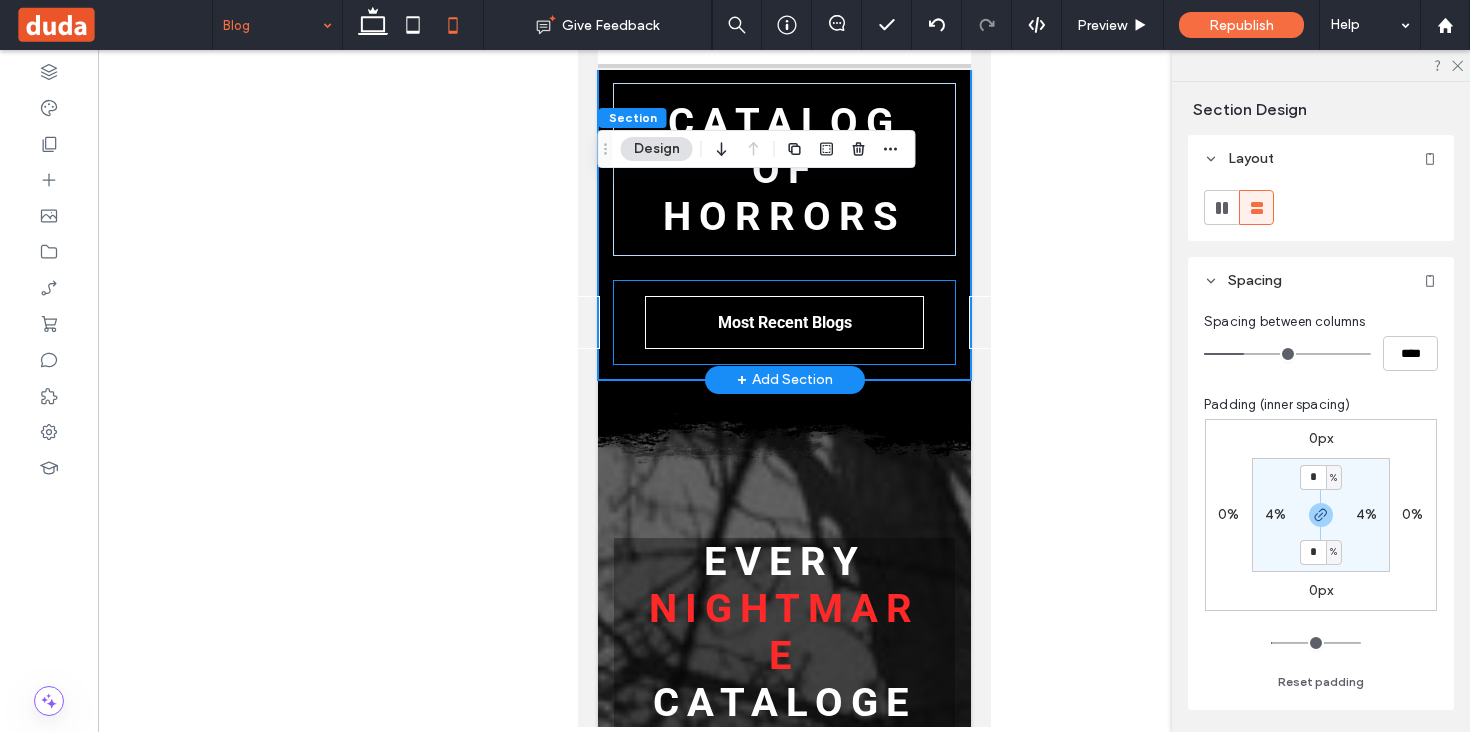 click on "All Posts
Most Recent Blogs
Dated Archives" at bounding box center [783, 322] 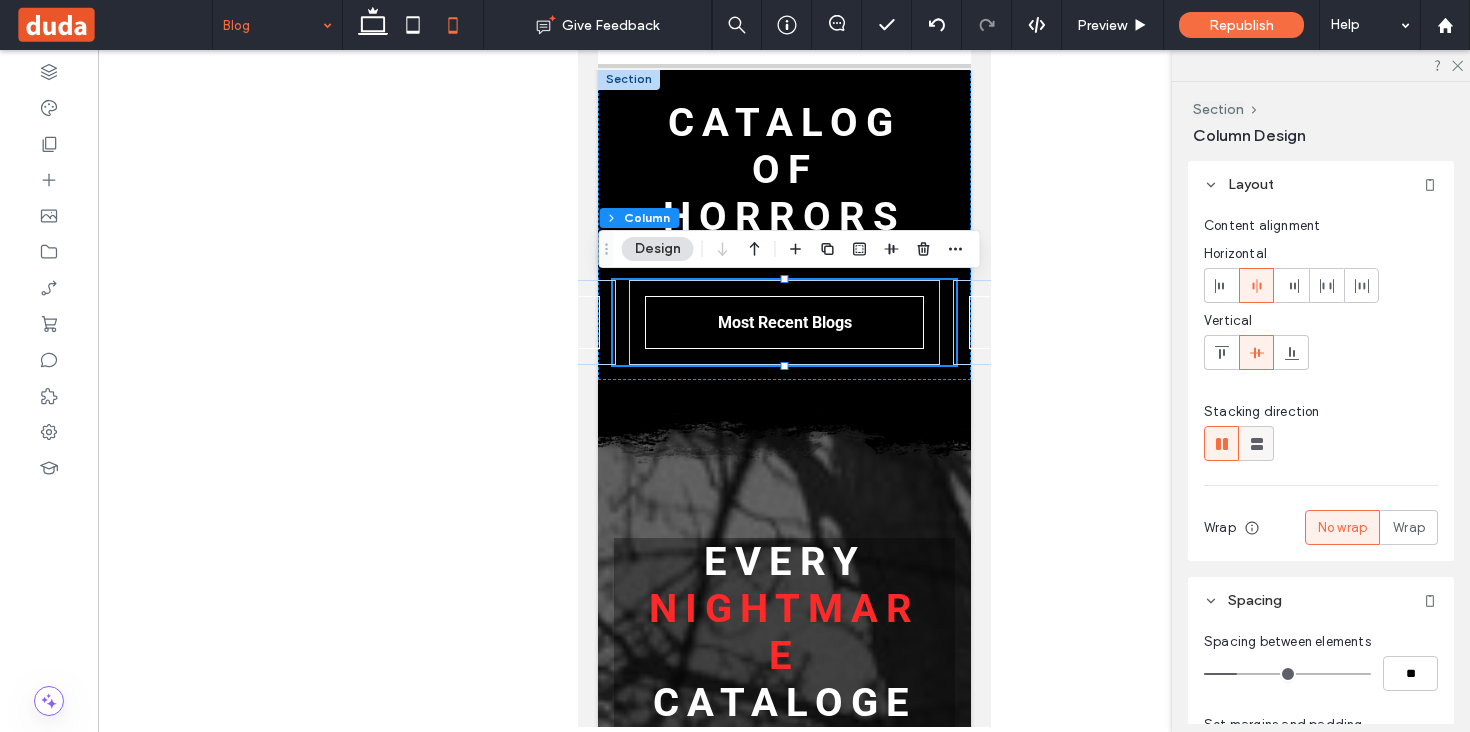 click 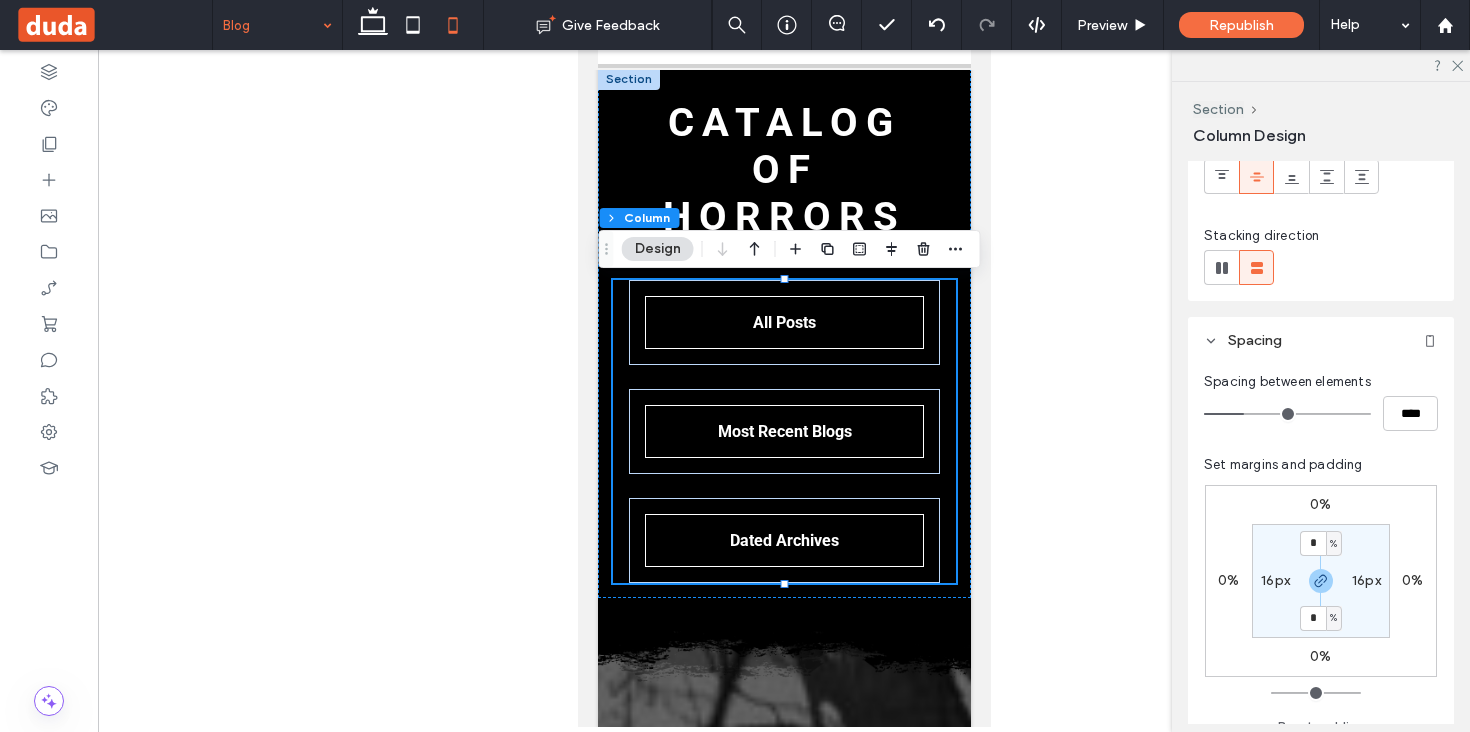 scroll, scrollTop: 181, scrollLeft: 0, axis: vertical 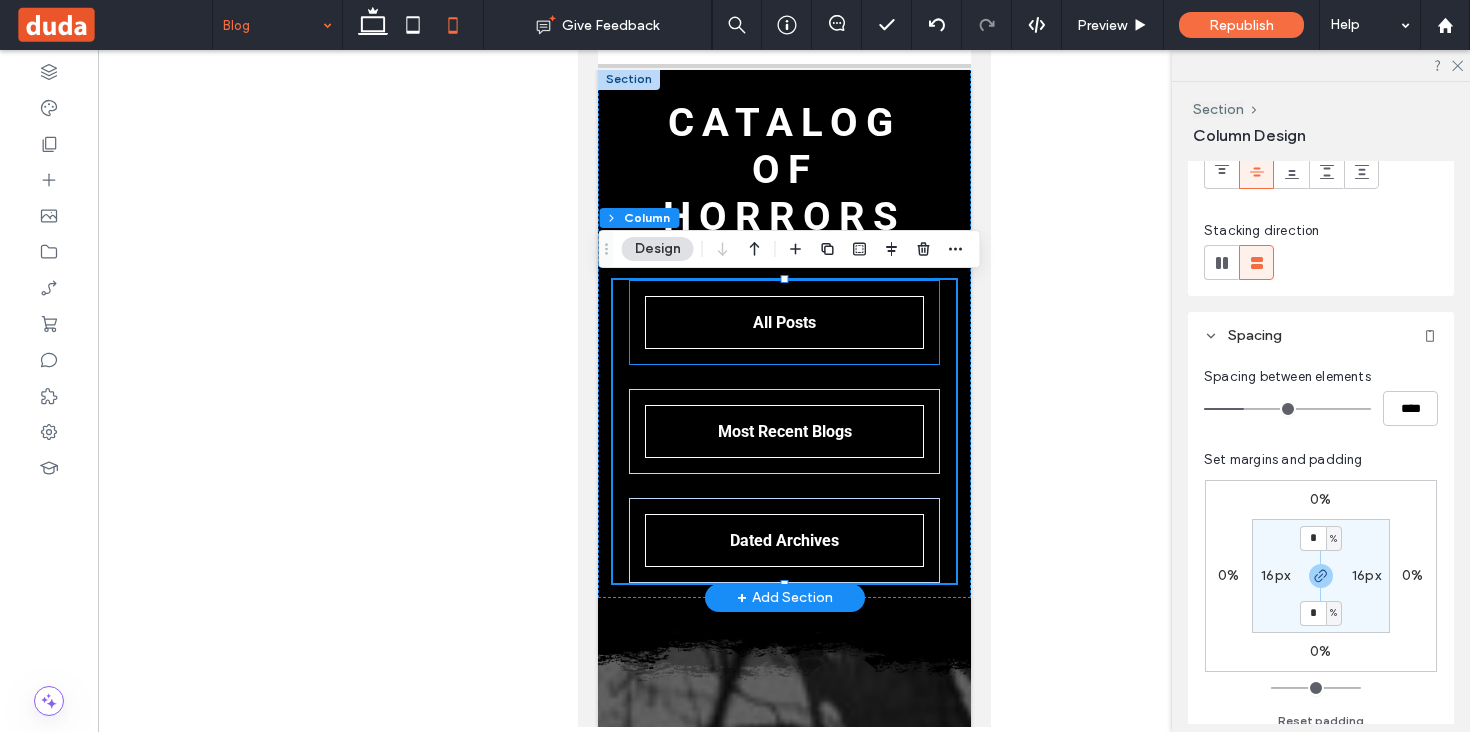 click on "All Posts" at bounding box center (783, 322) 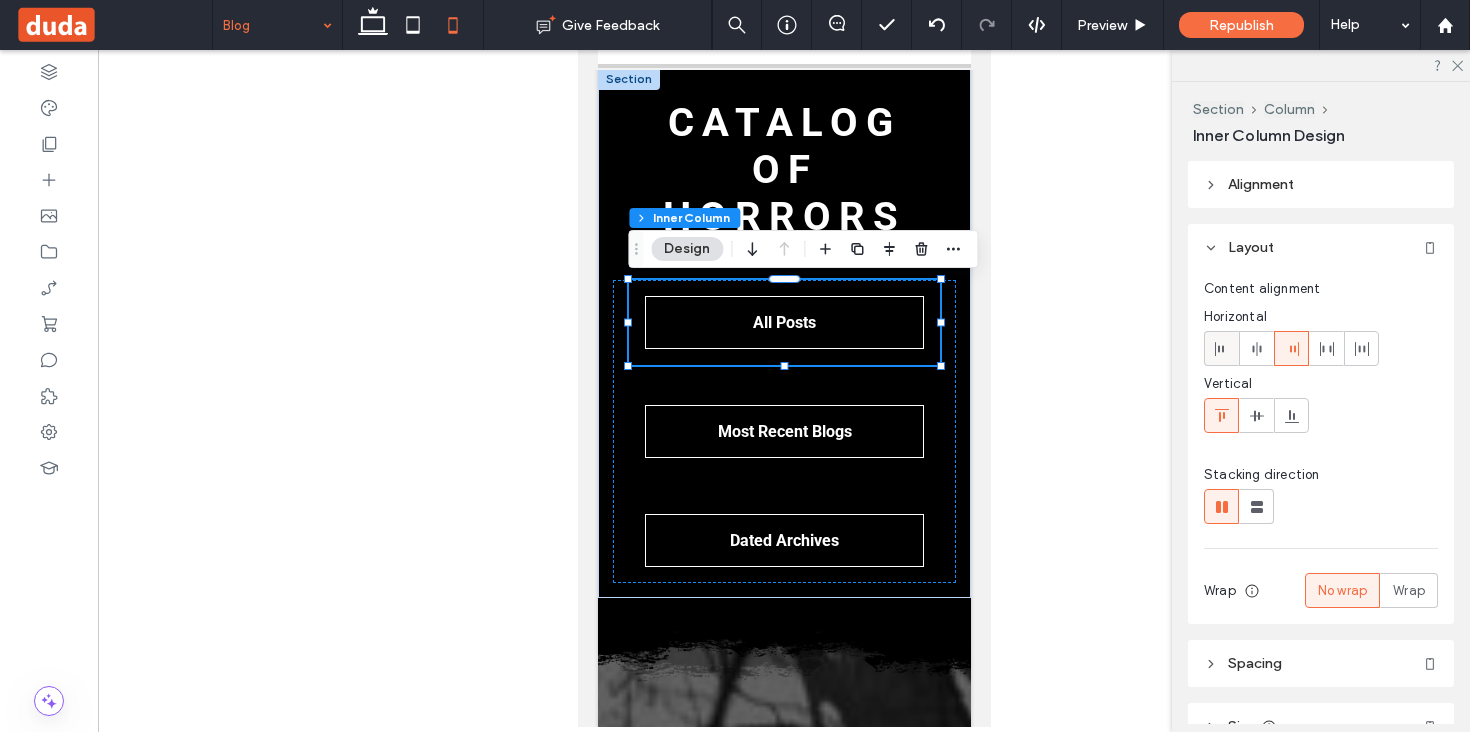 click 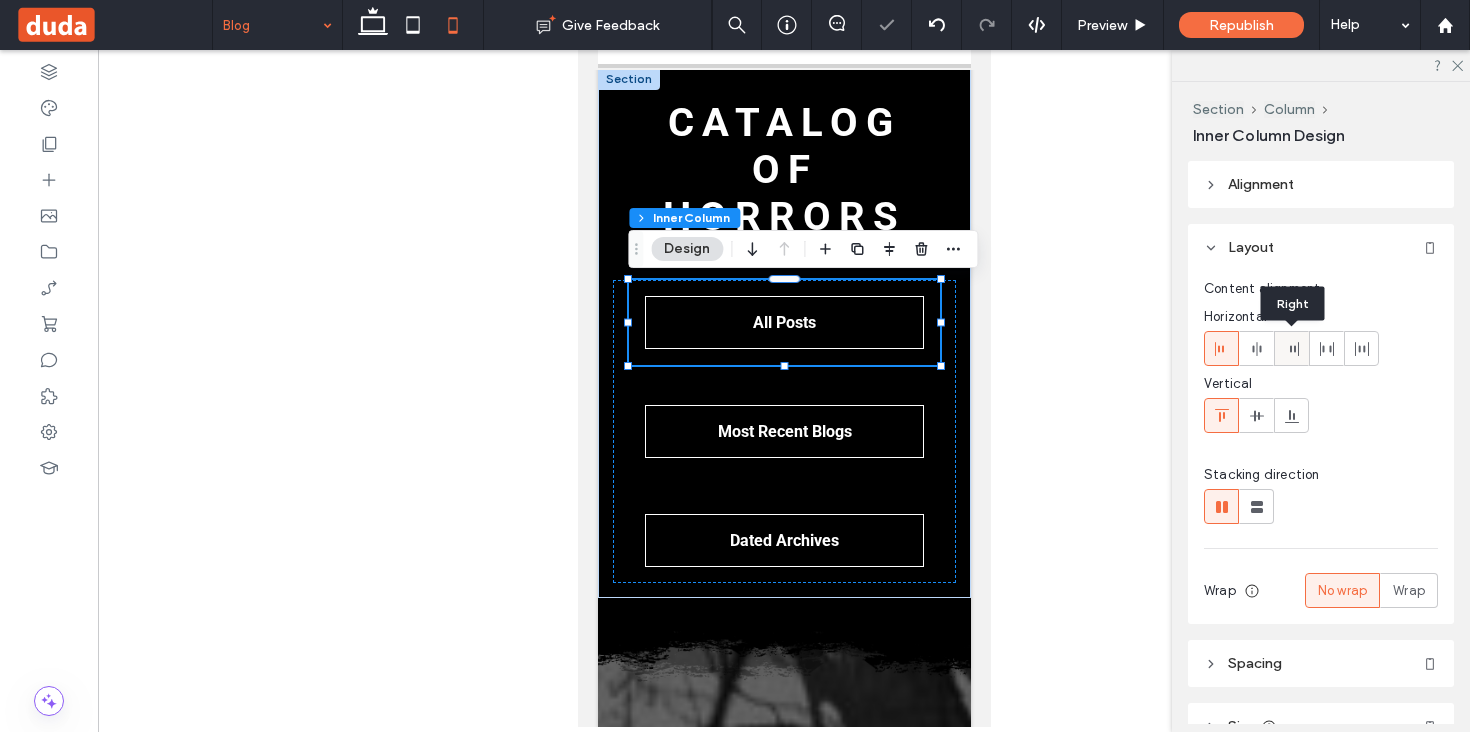 click 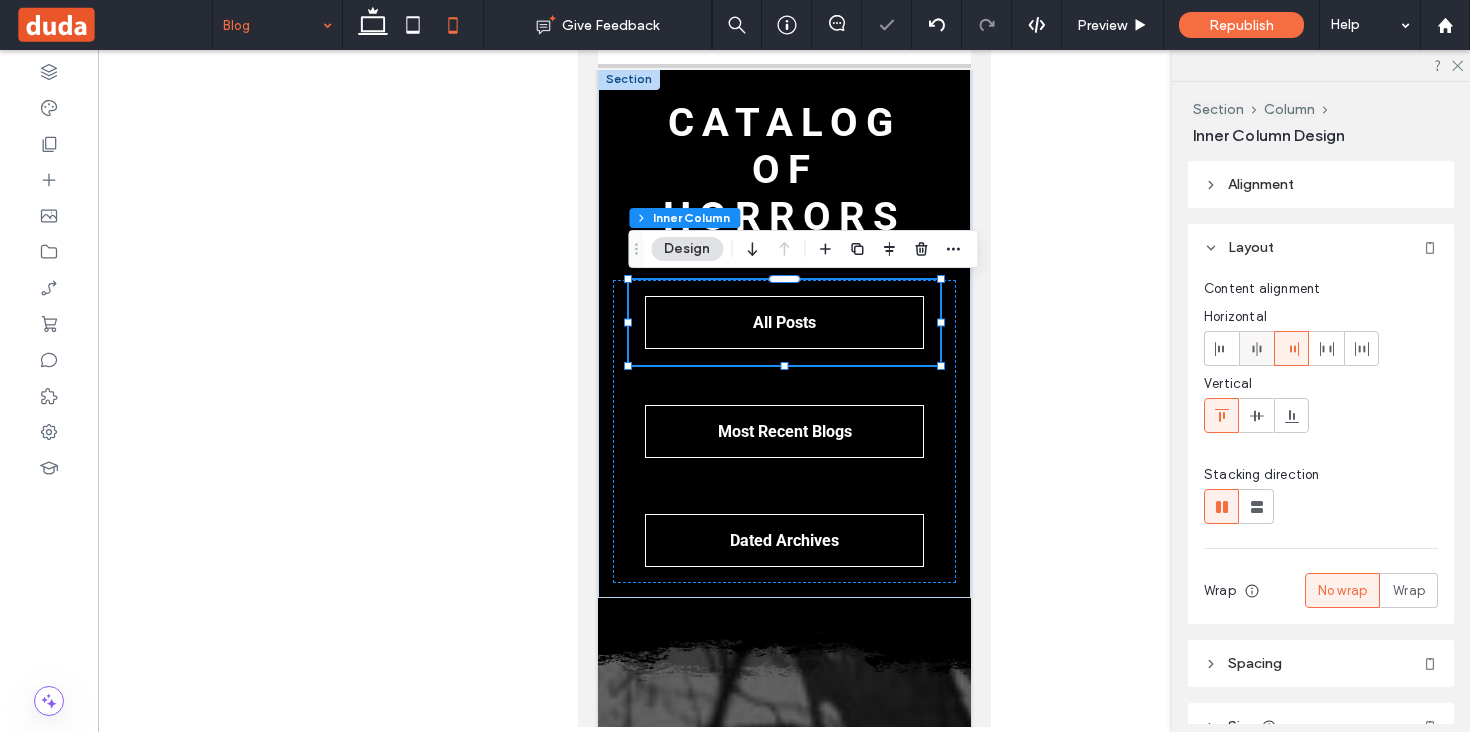 click at bounding box center [1256, 348] 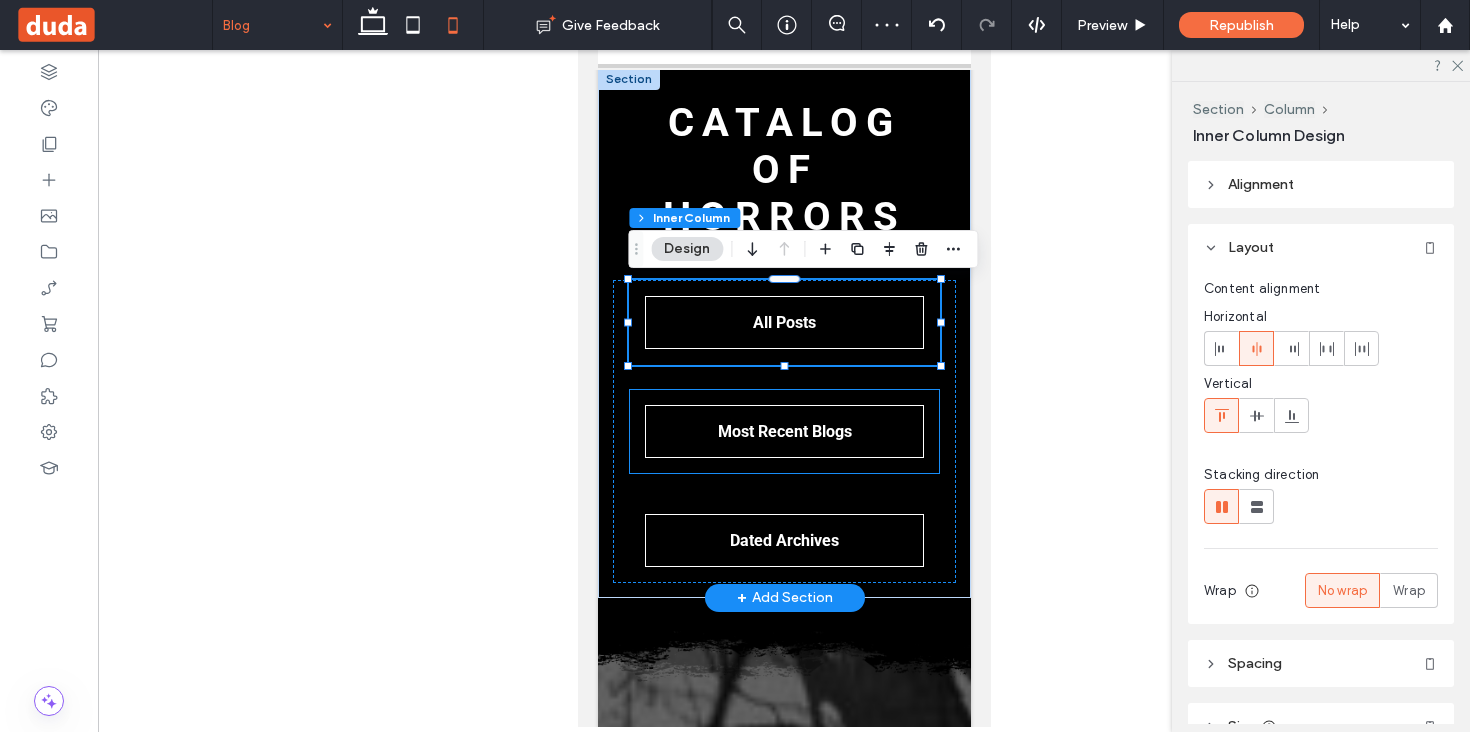 click on "Most Recent Blogs" at bounding box center (783, 431) 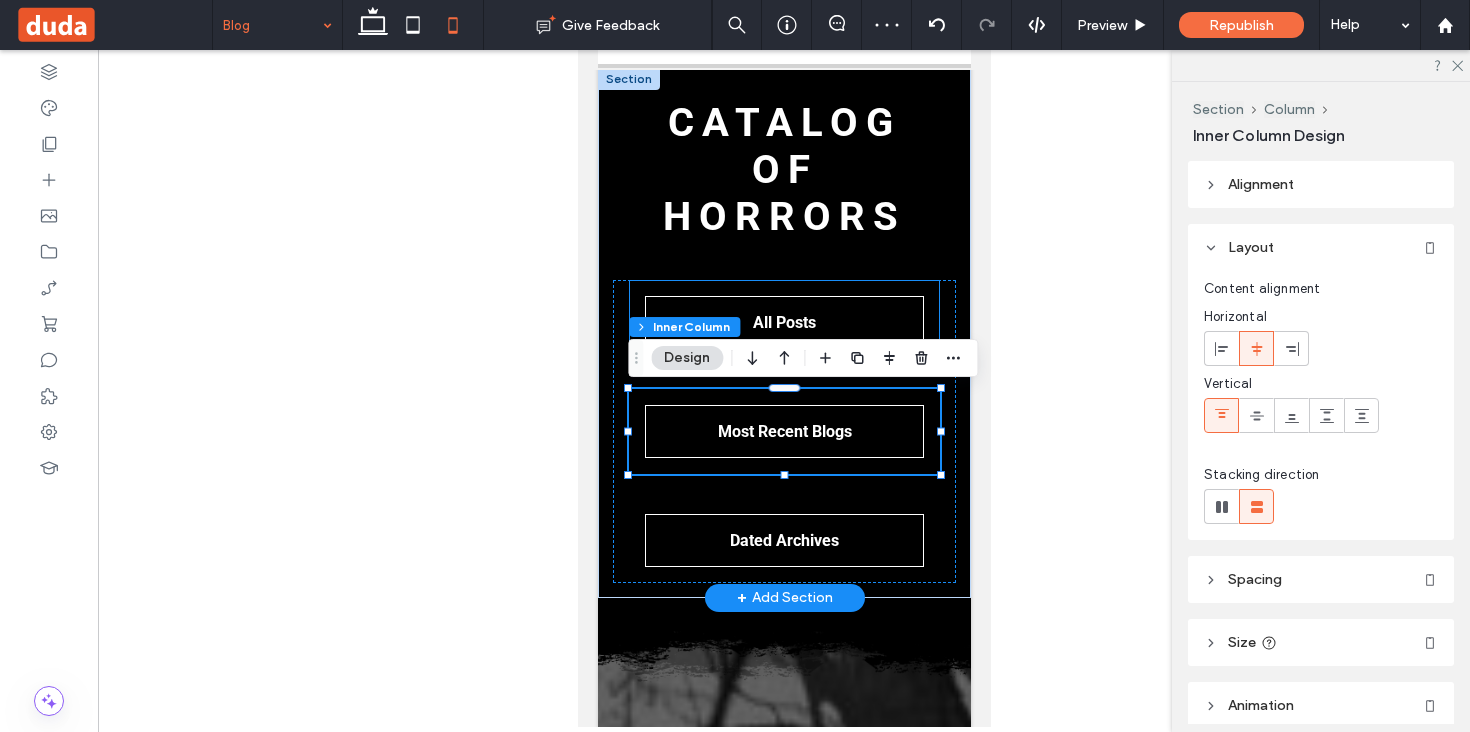 click on "All Posts" at bounding box center (783, 322) 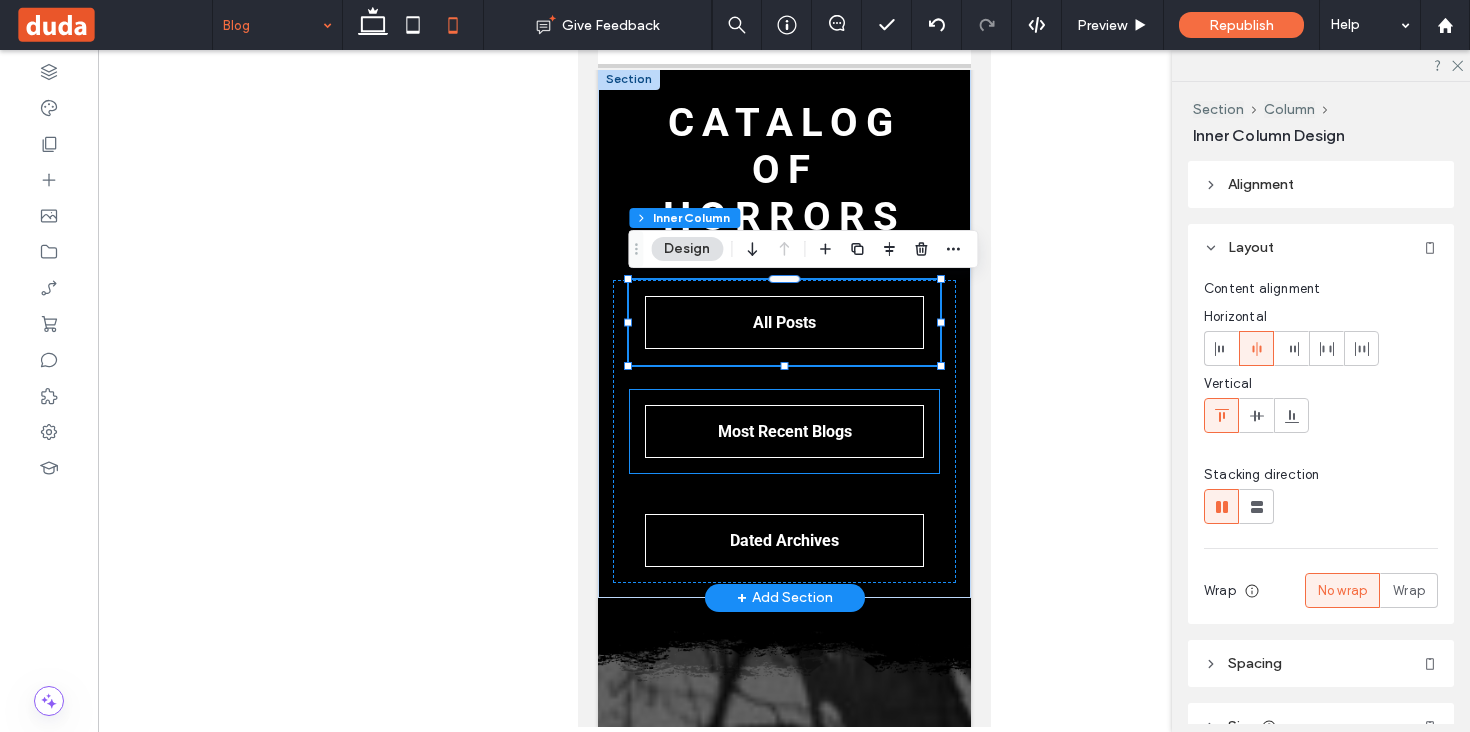 click on "Most Recent Blogs" at bounding box center (783, 431) 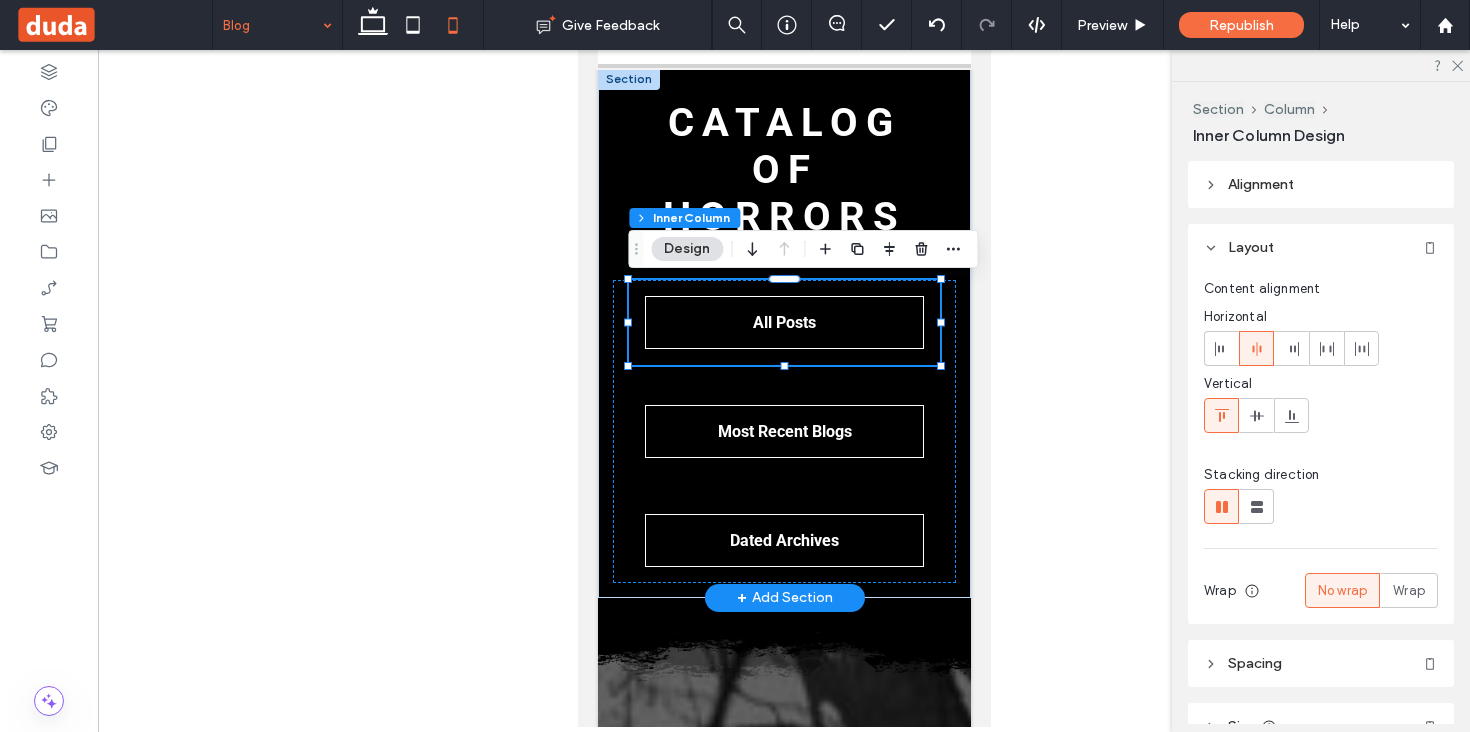 click on "Alignment" at bounding box center (1261, 184) 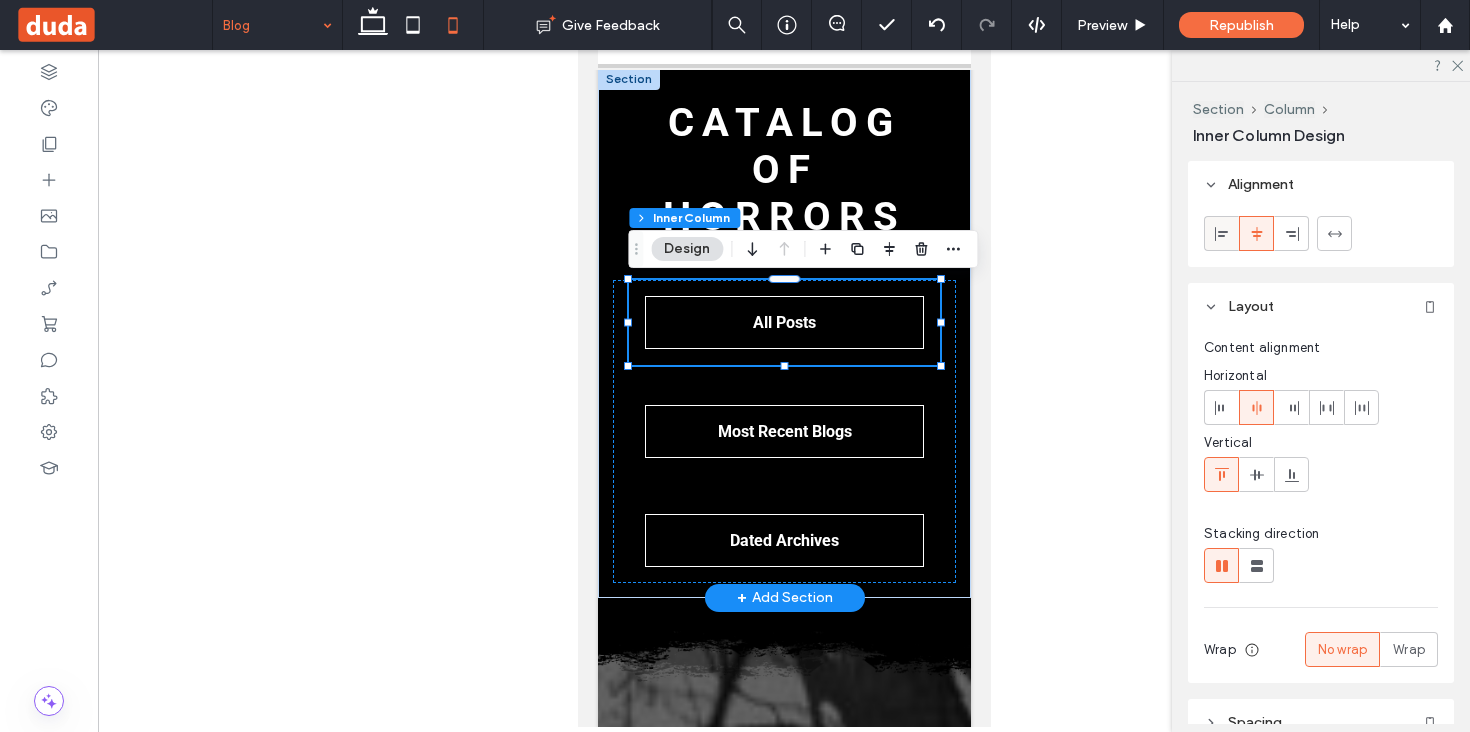 click 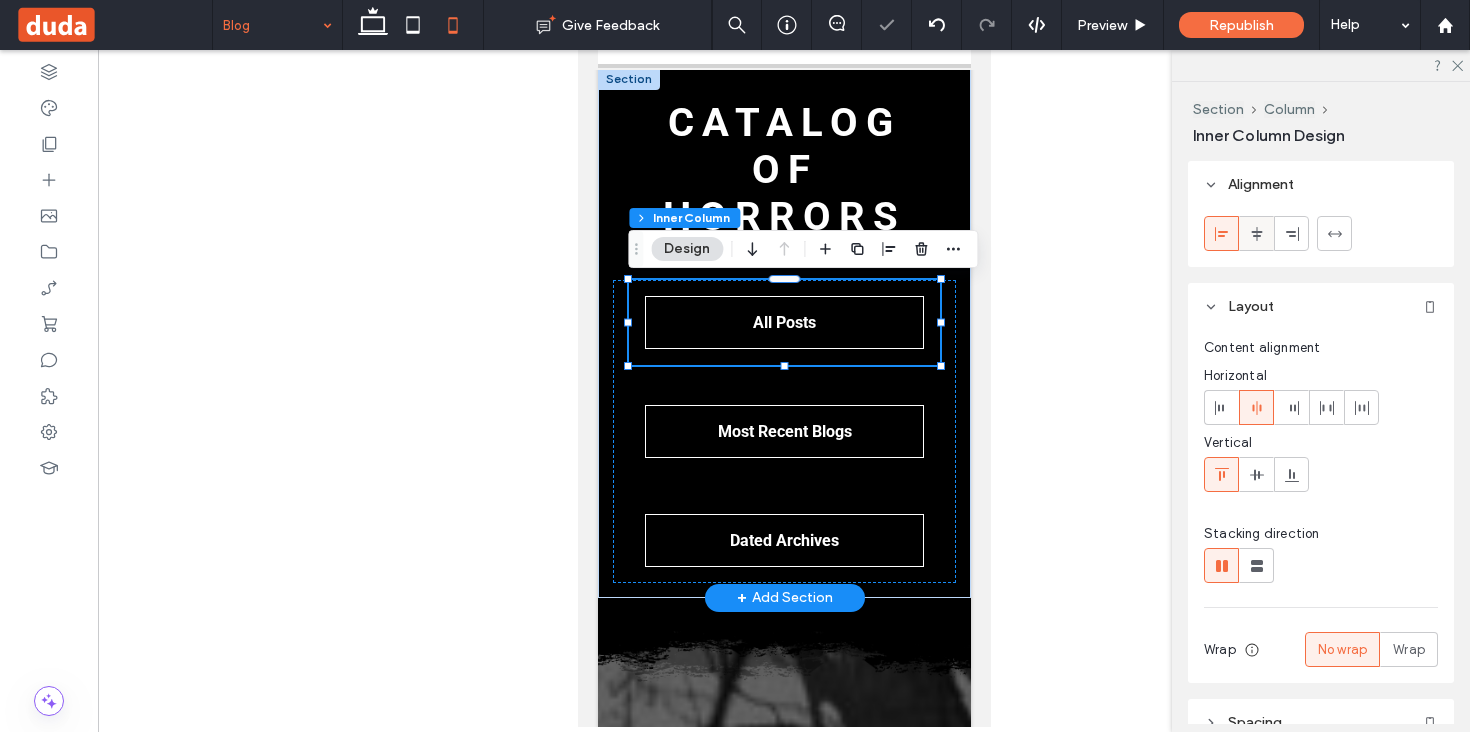 click at bounding box center [1256, 233] 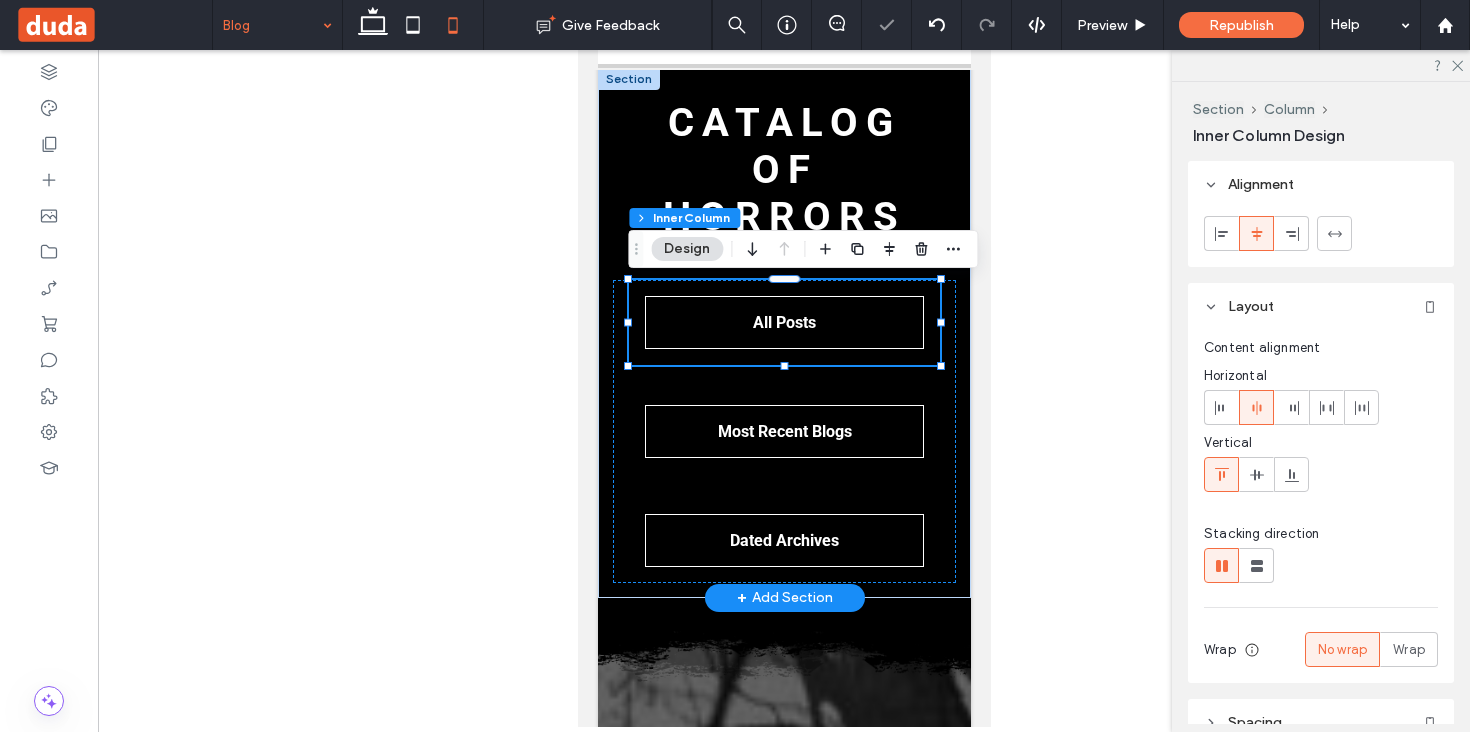click on "All Posts
Most Recent Blogs
Dated Archives" at bounding box center [783, 431] 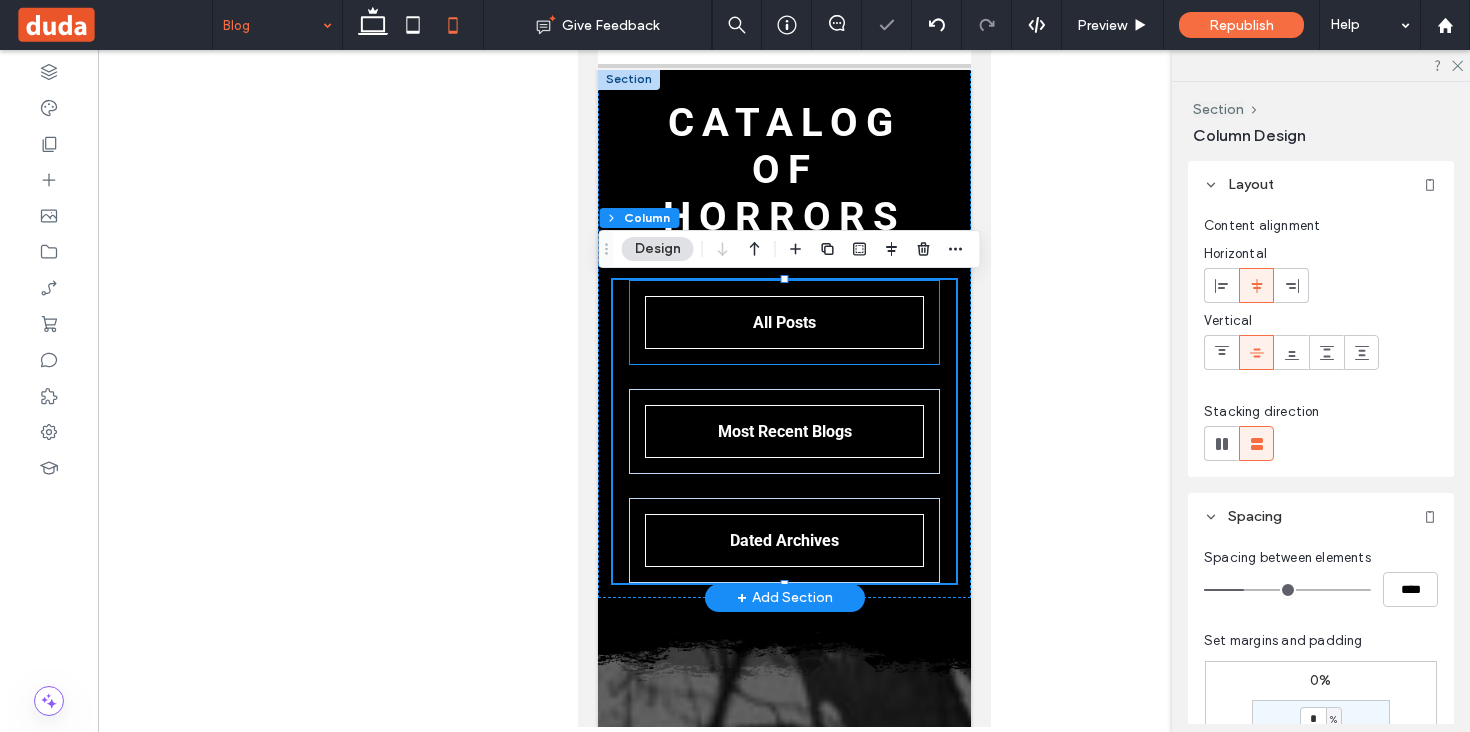click on "All Posts" at bounding box center [783, 322] 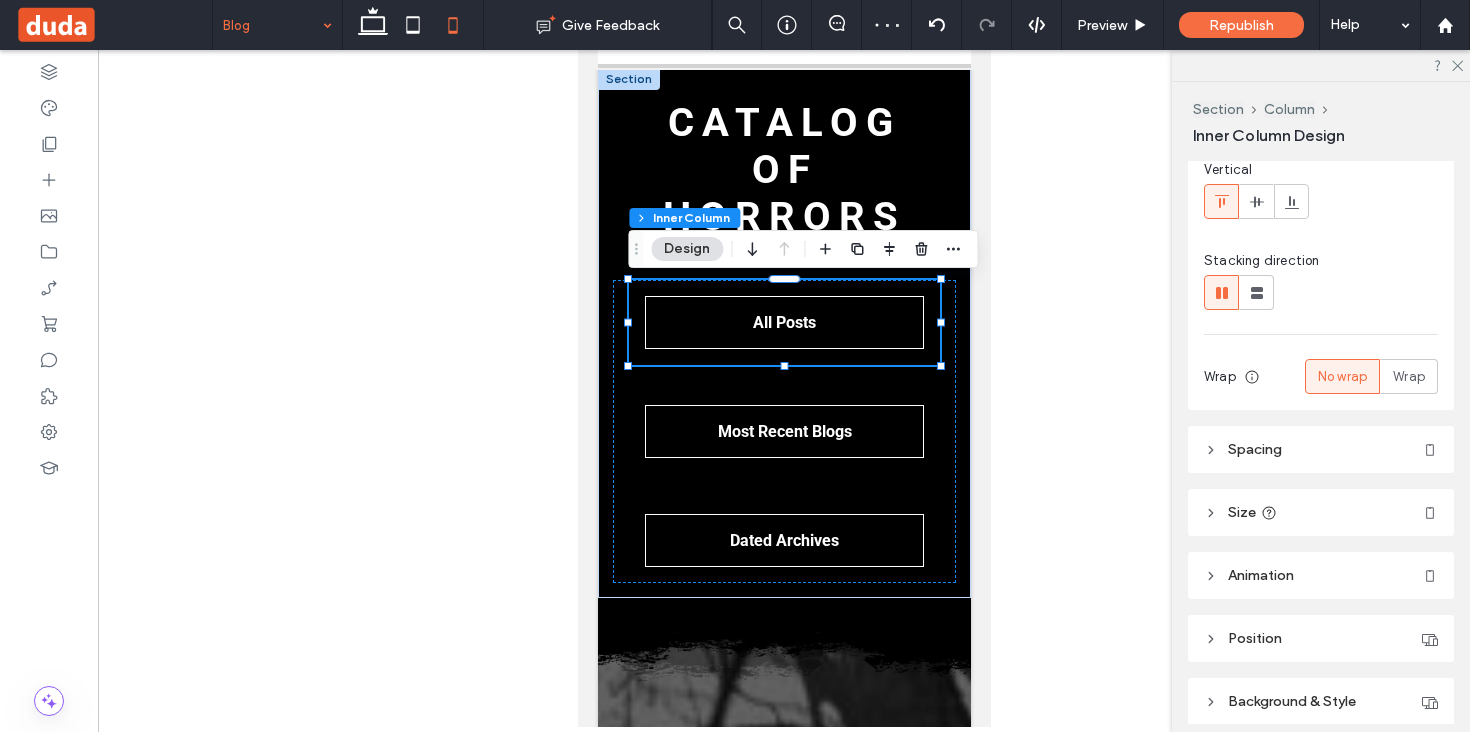 scroll, scrollTop: 339, scrollLeft: 0, axis: vertical 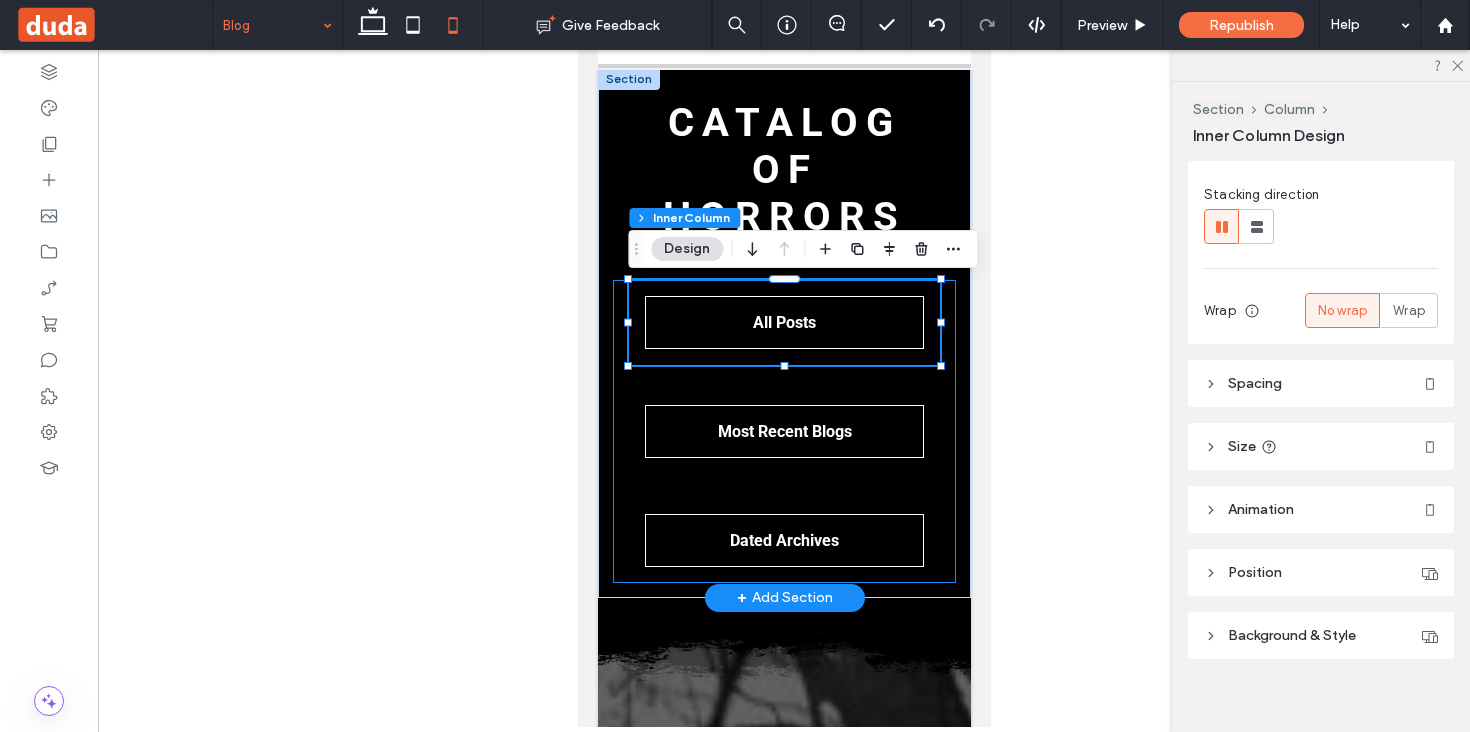 click on "All Posts
Most Recent Blogs
Dated Archives" at bounding box center (783, 431) 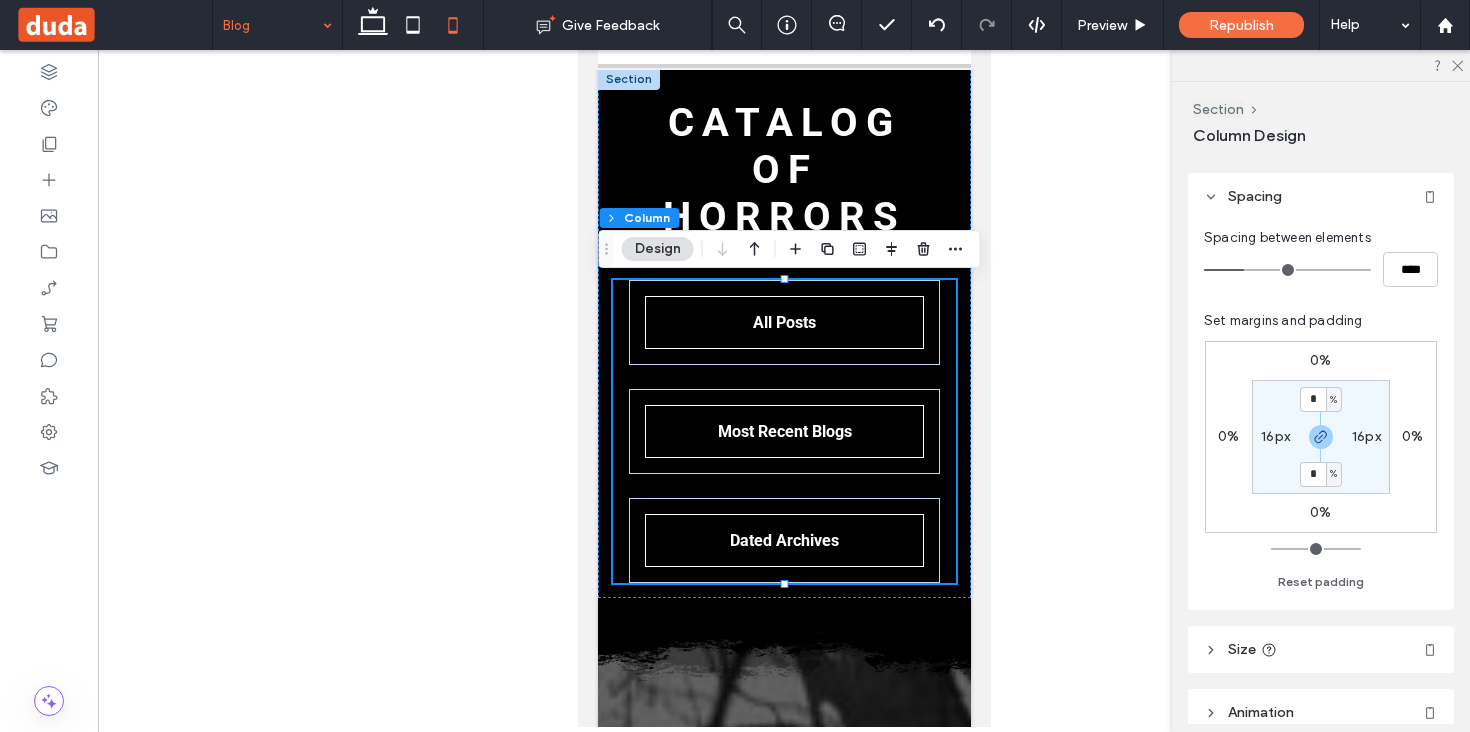 scroll, scrollTop: 324, scrollLeft: 0, axis: vertical 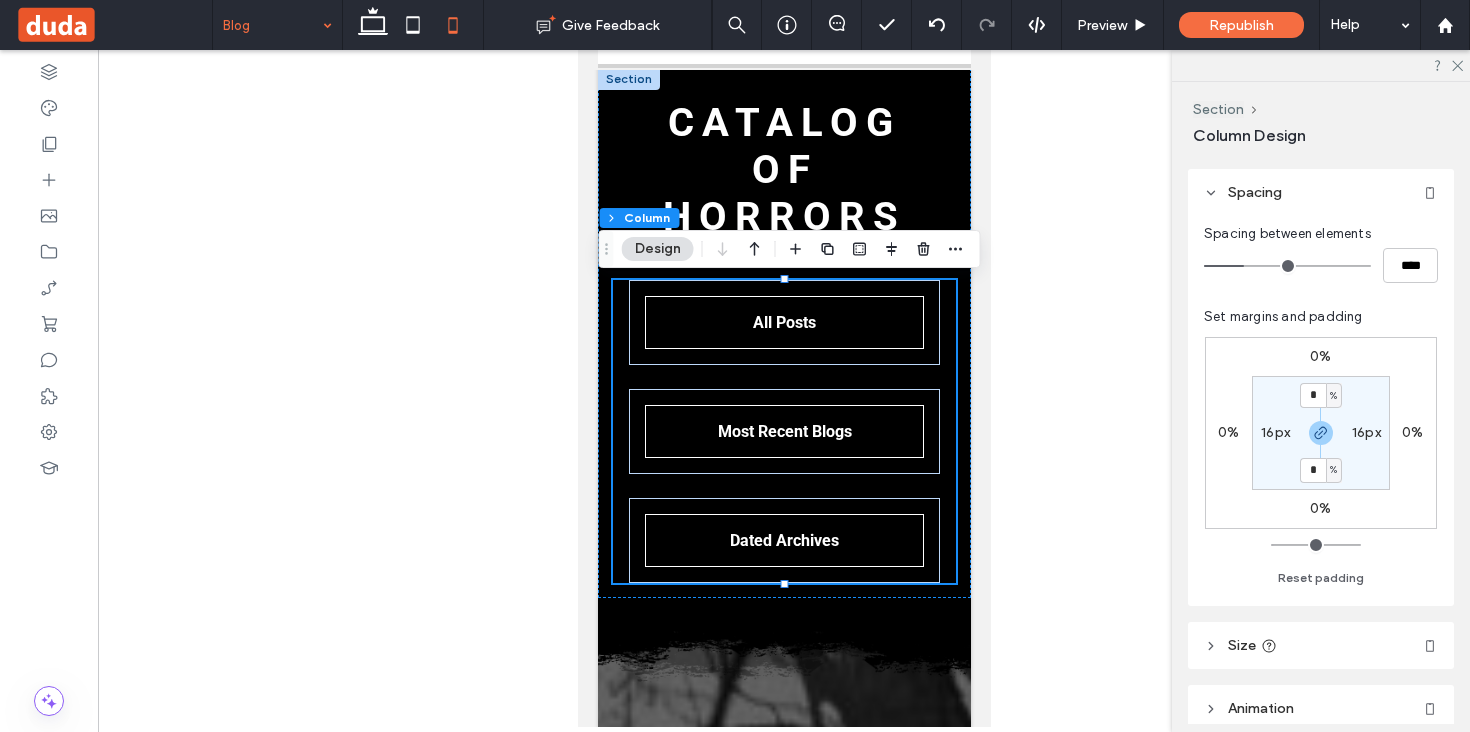 click on "16px" at bounding box center [1275, 432] 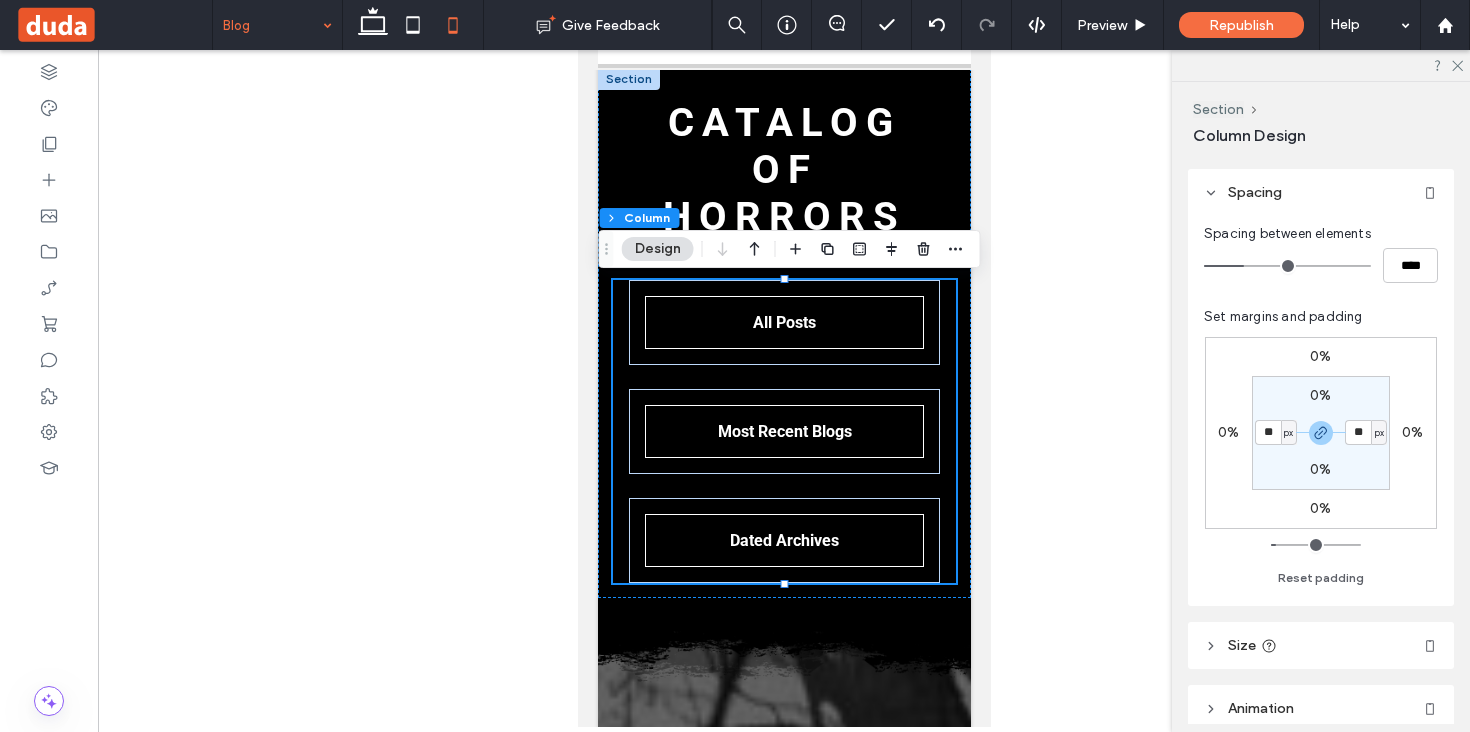 type on "*" 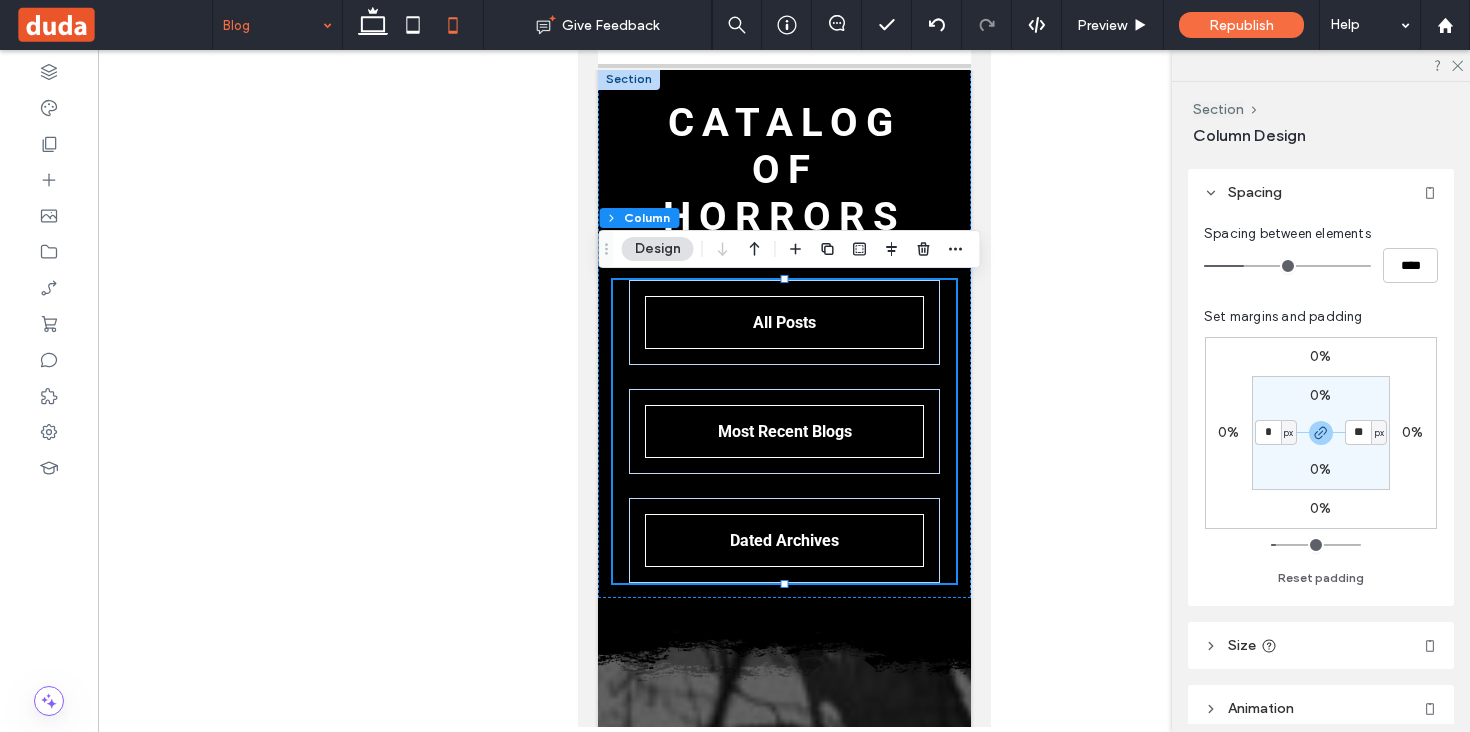 type on "*" 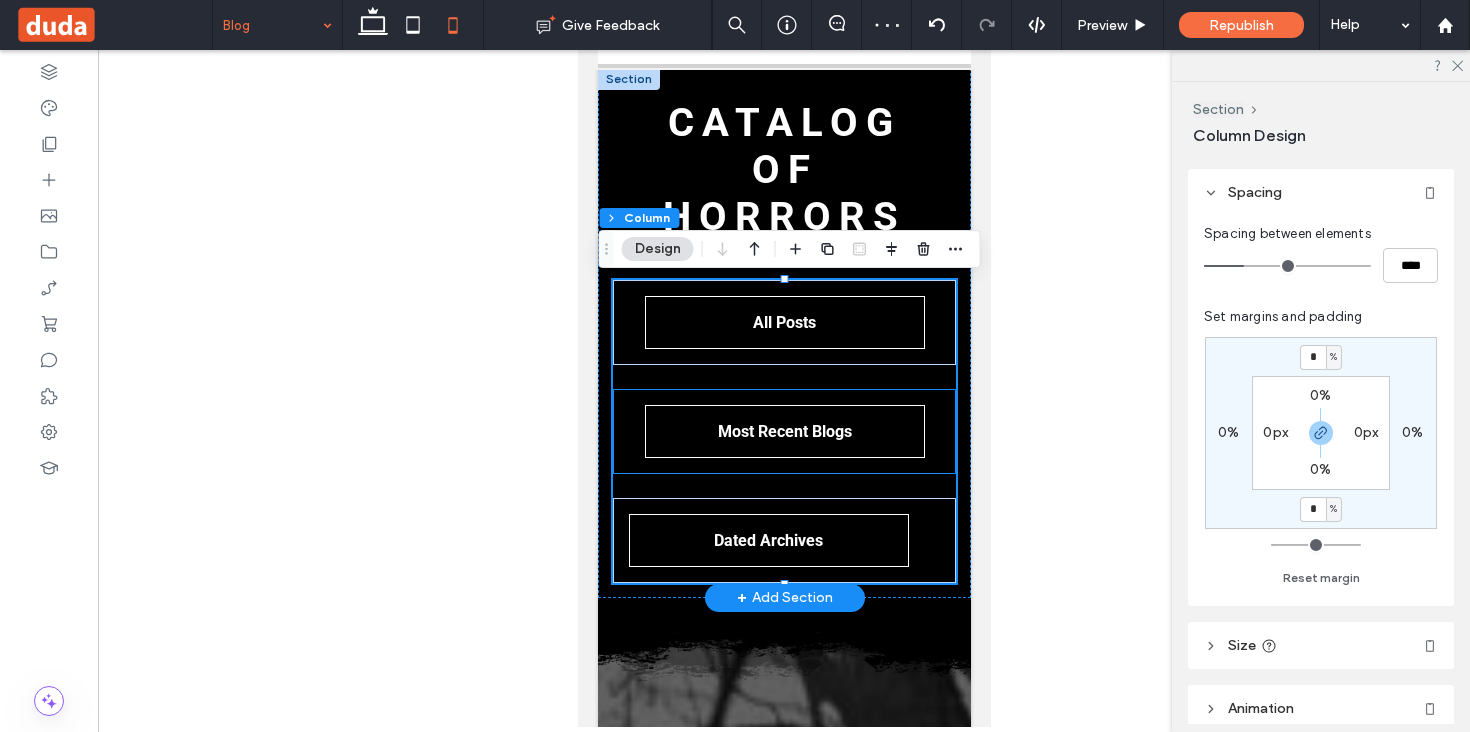 click on "Most Recent Blogs" at bounding box center [783, 431] 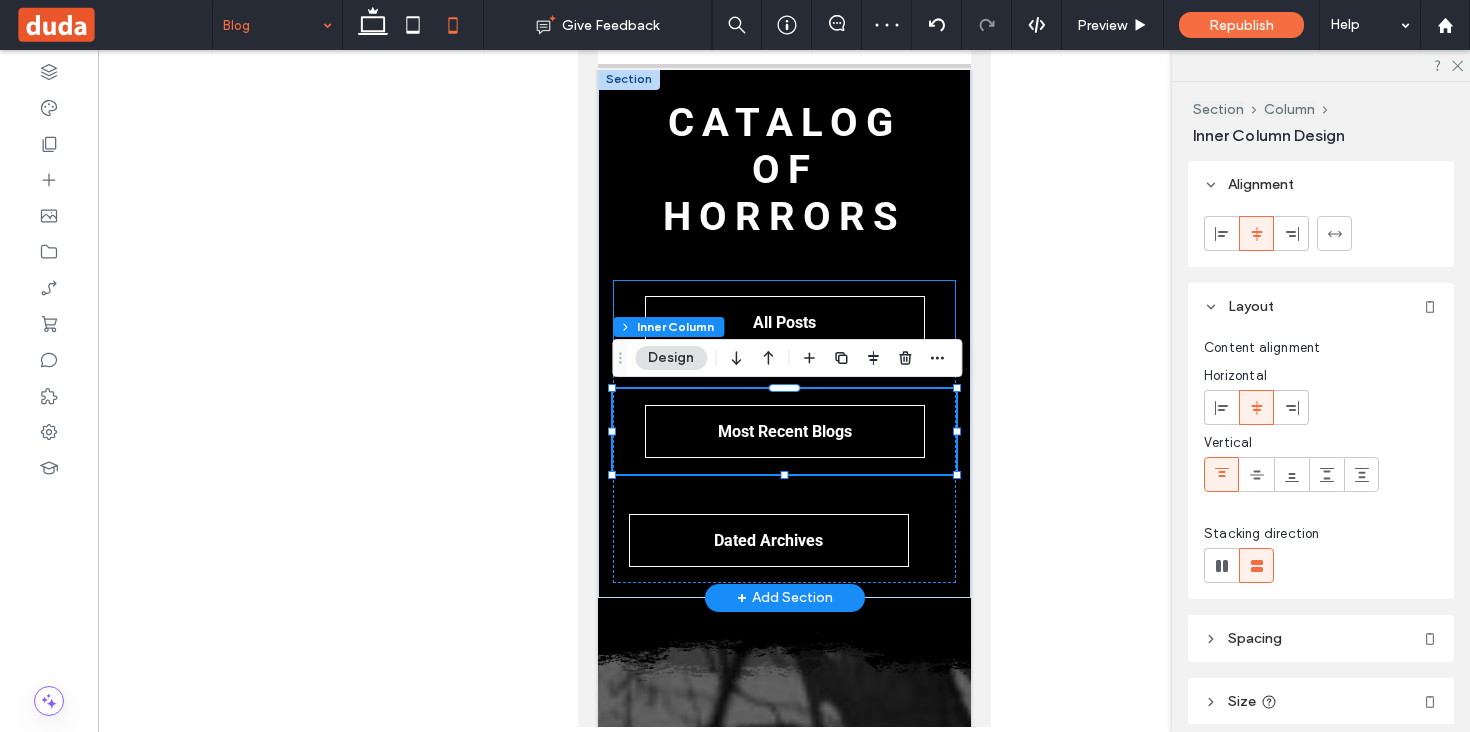 click on "All Posts" at bounding box center [783, 322] 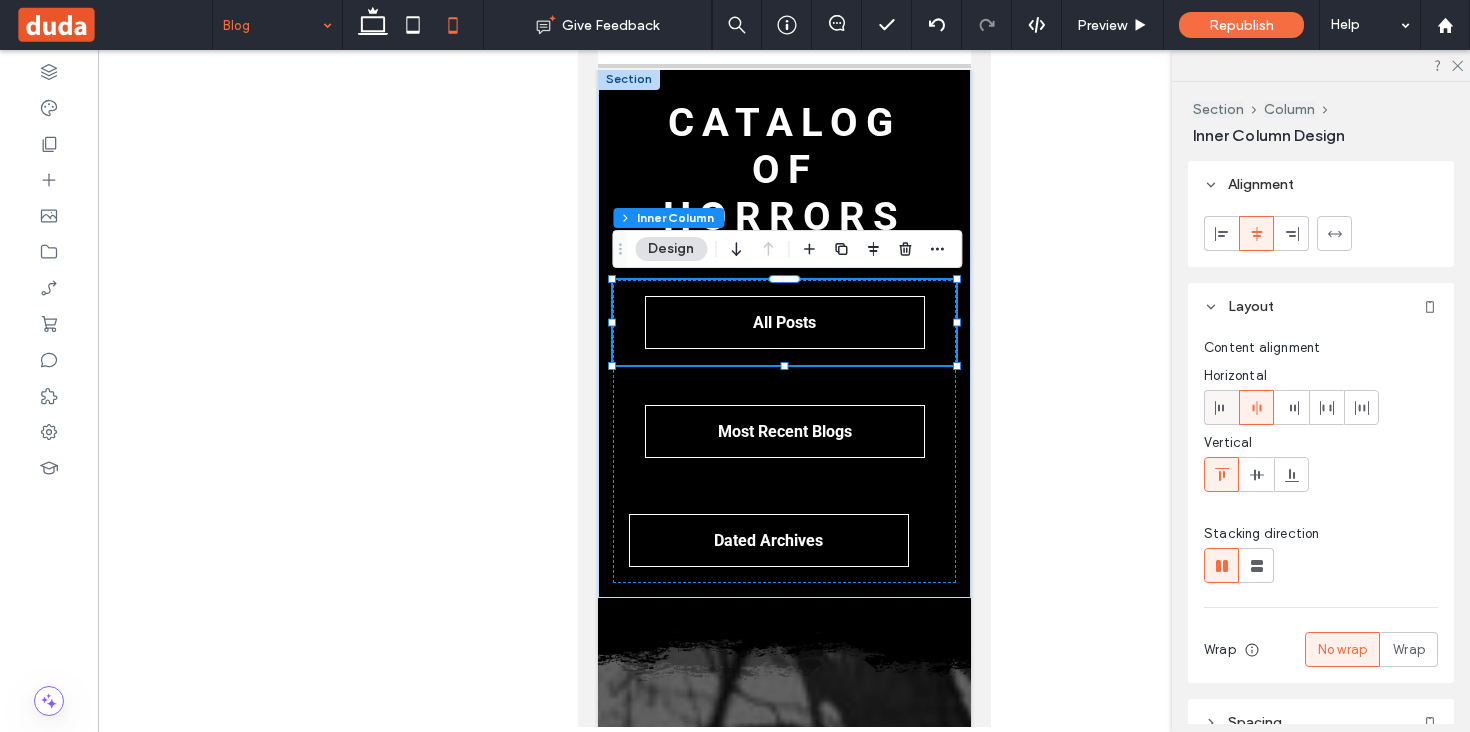 click 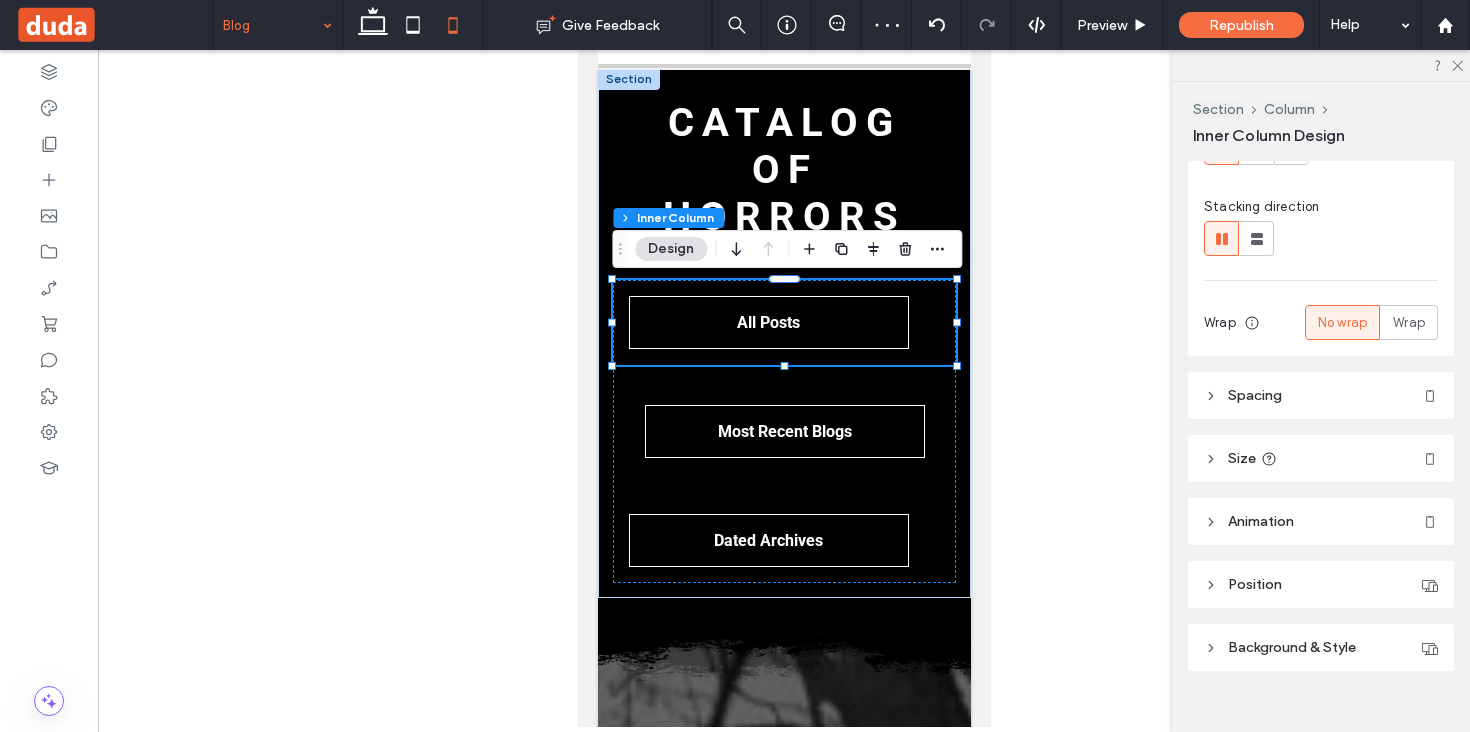 scroll, scrollTop: 354, scrollLeft: 0, axis: vertical 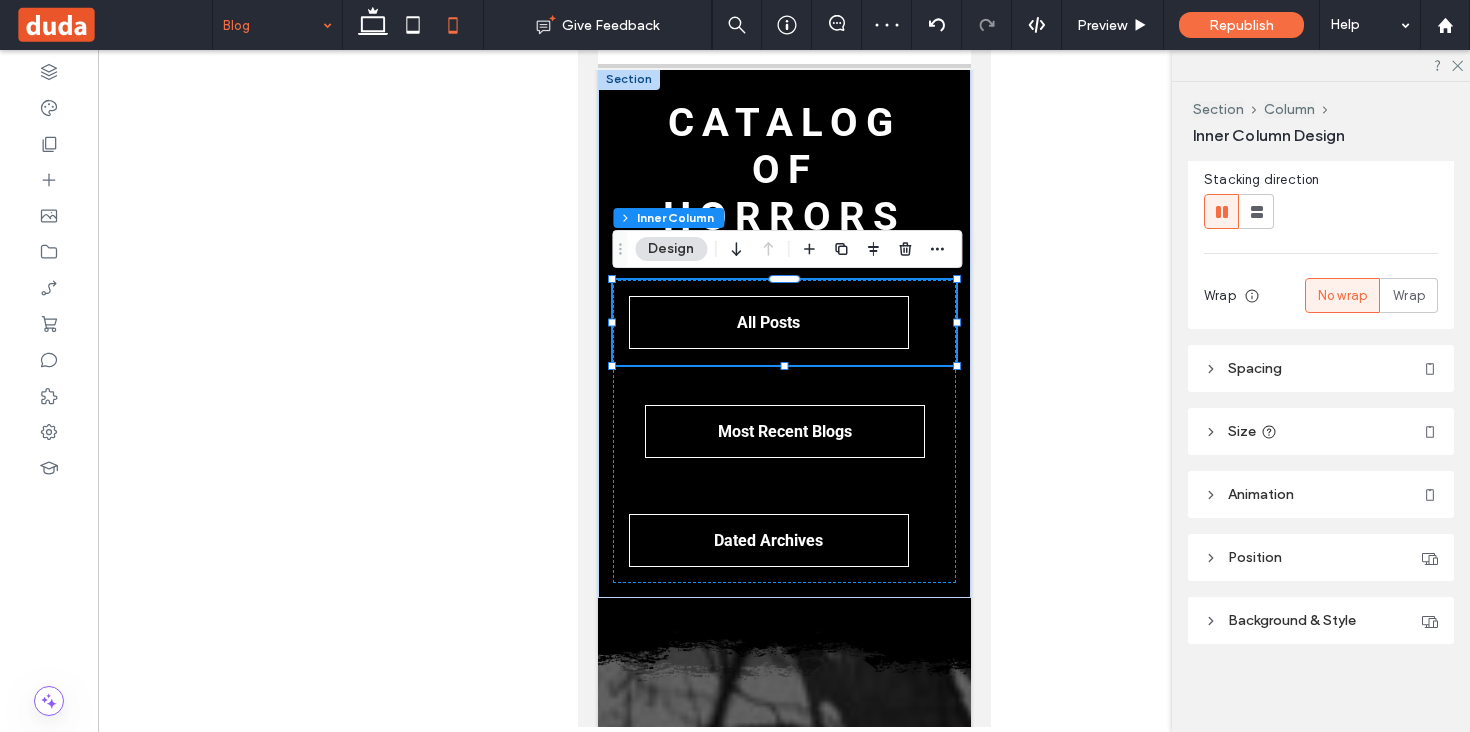click on "Spacing" at bounding box center (1255, 368) 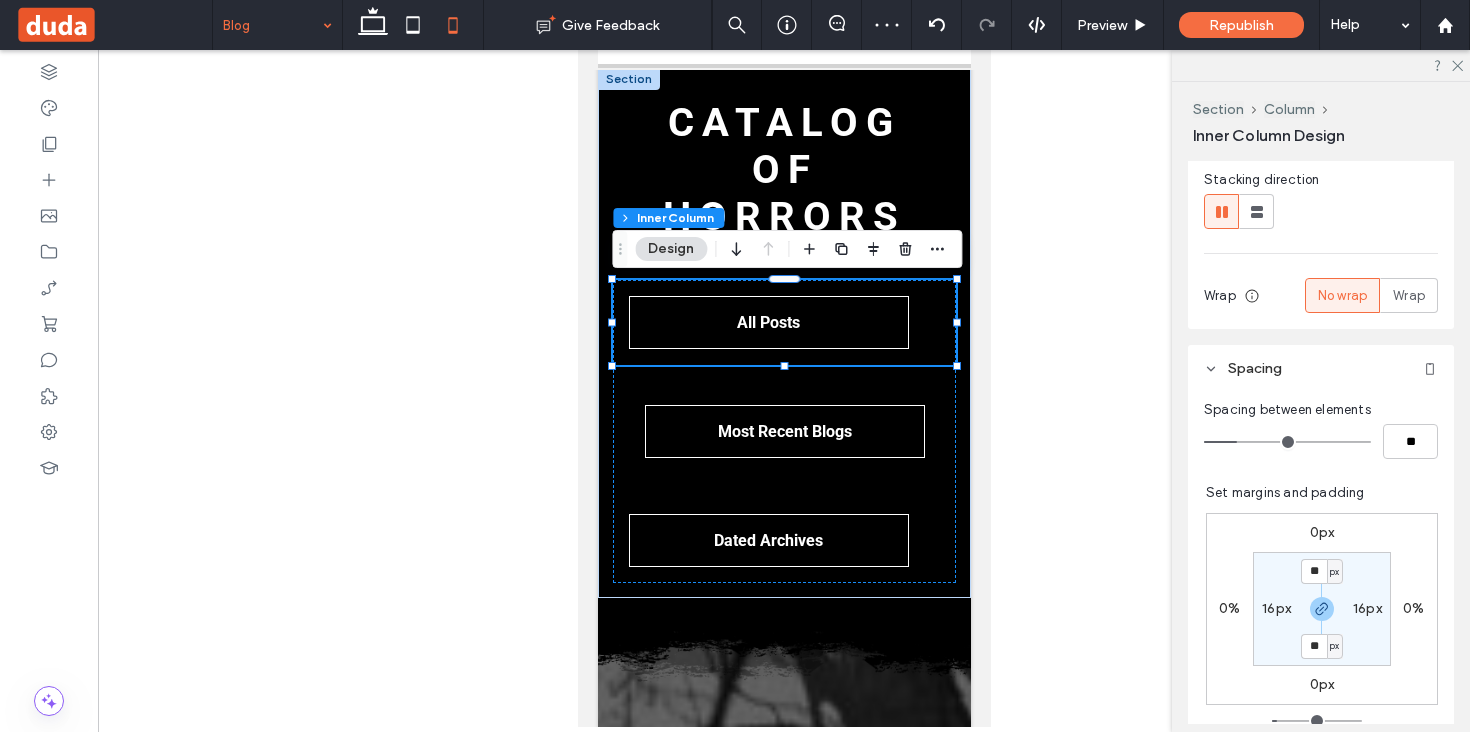 click on "** px 16px ** px 16px" at bounding box center (1322, 609) 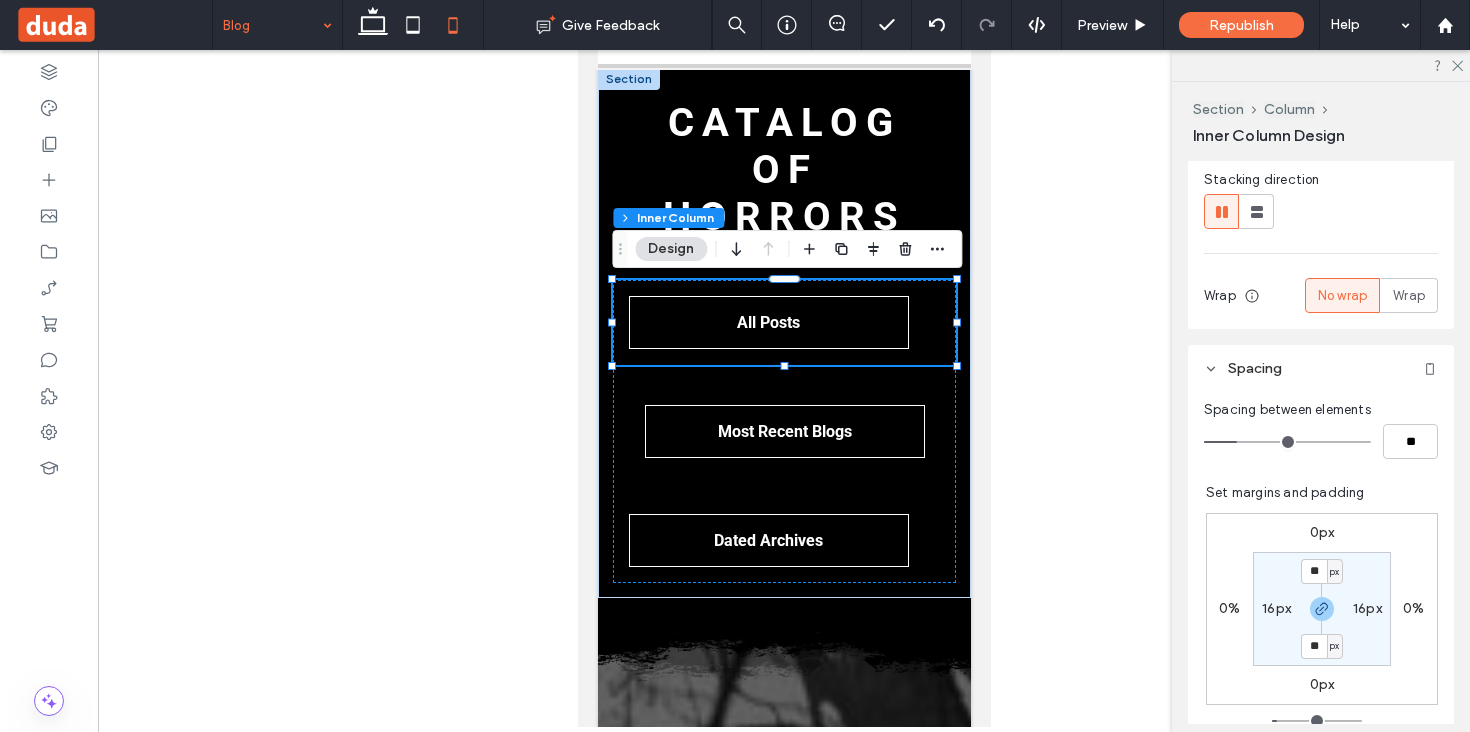 click on "16px" at bounding box center (1276, 608) 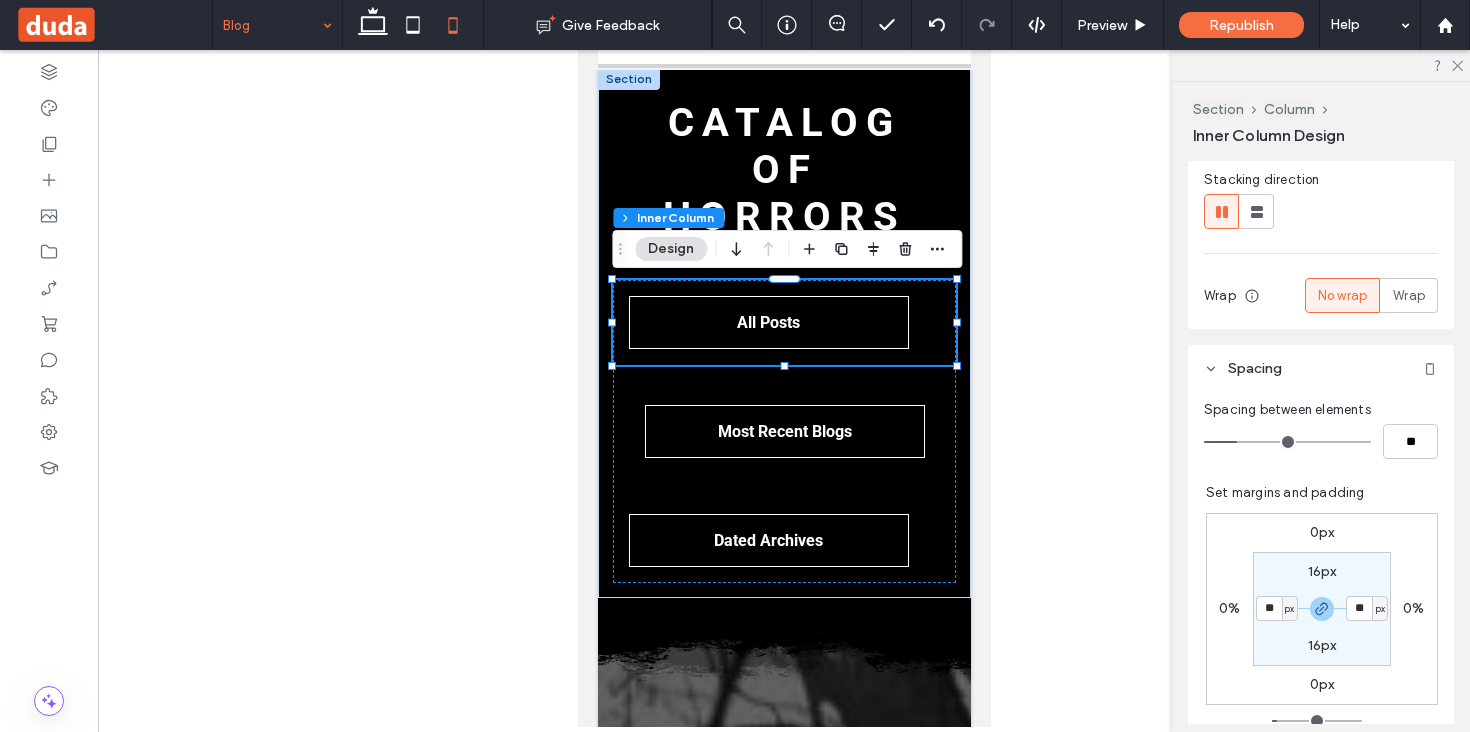 type on "*" 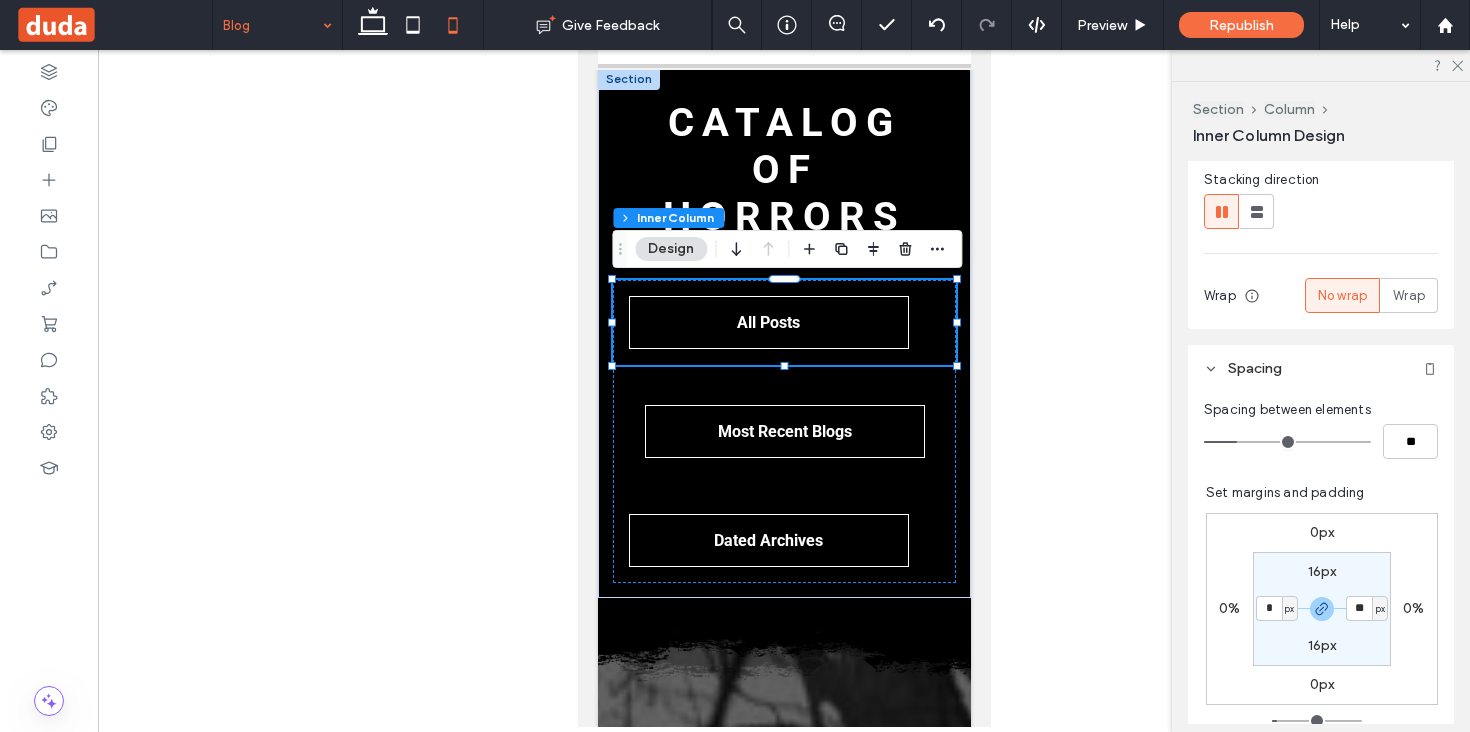 type on "*" 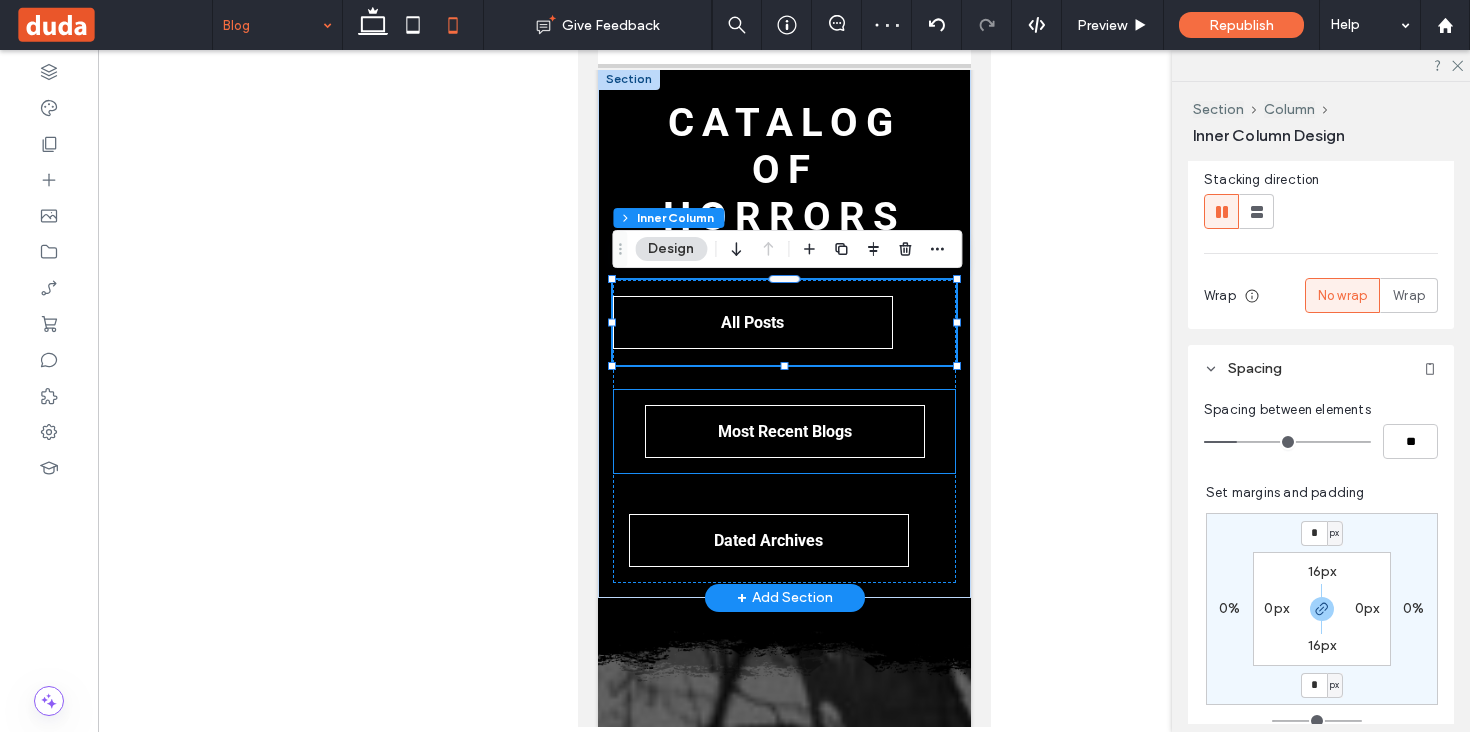 click on "Most Recent Blogs" at bounding box center [783, 431] 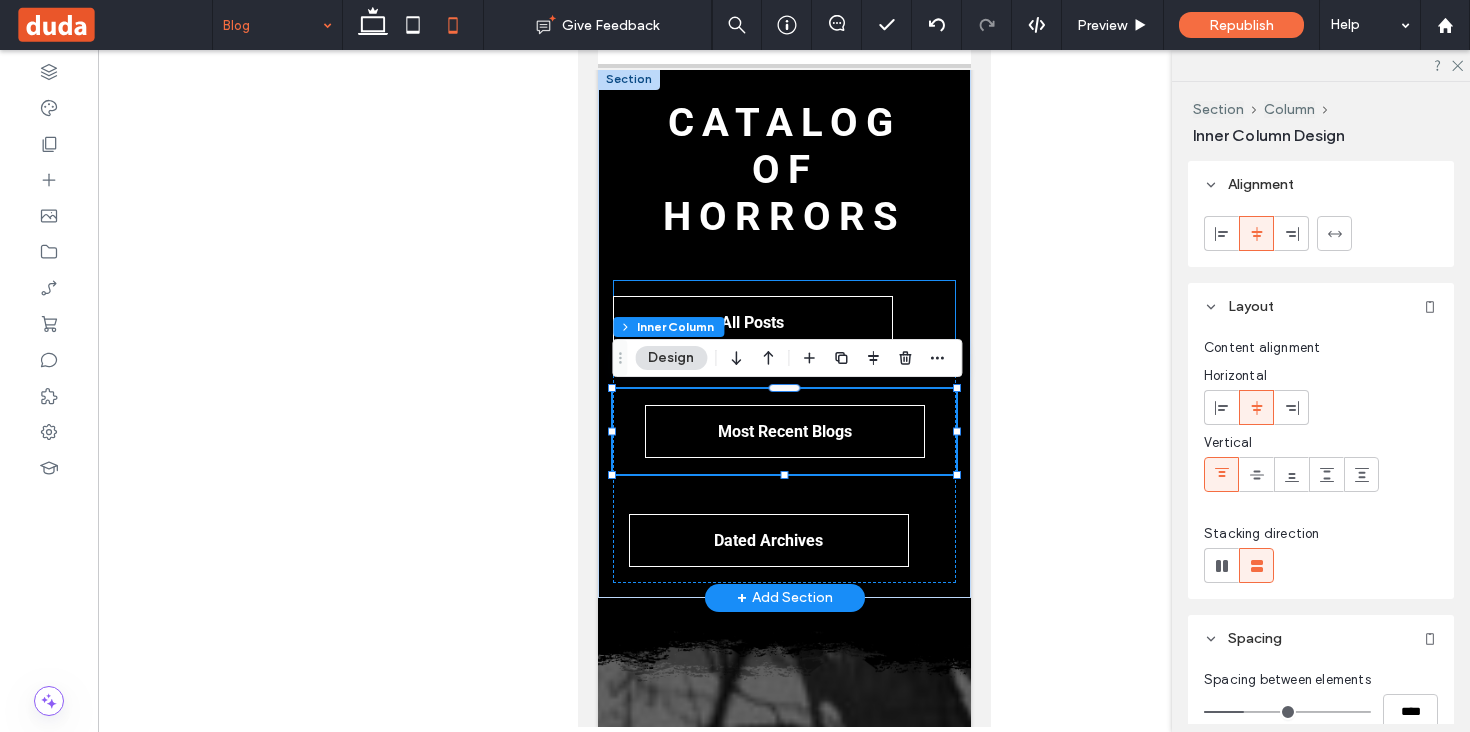 click on "All Posts" at bounding box center [783, 322] 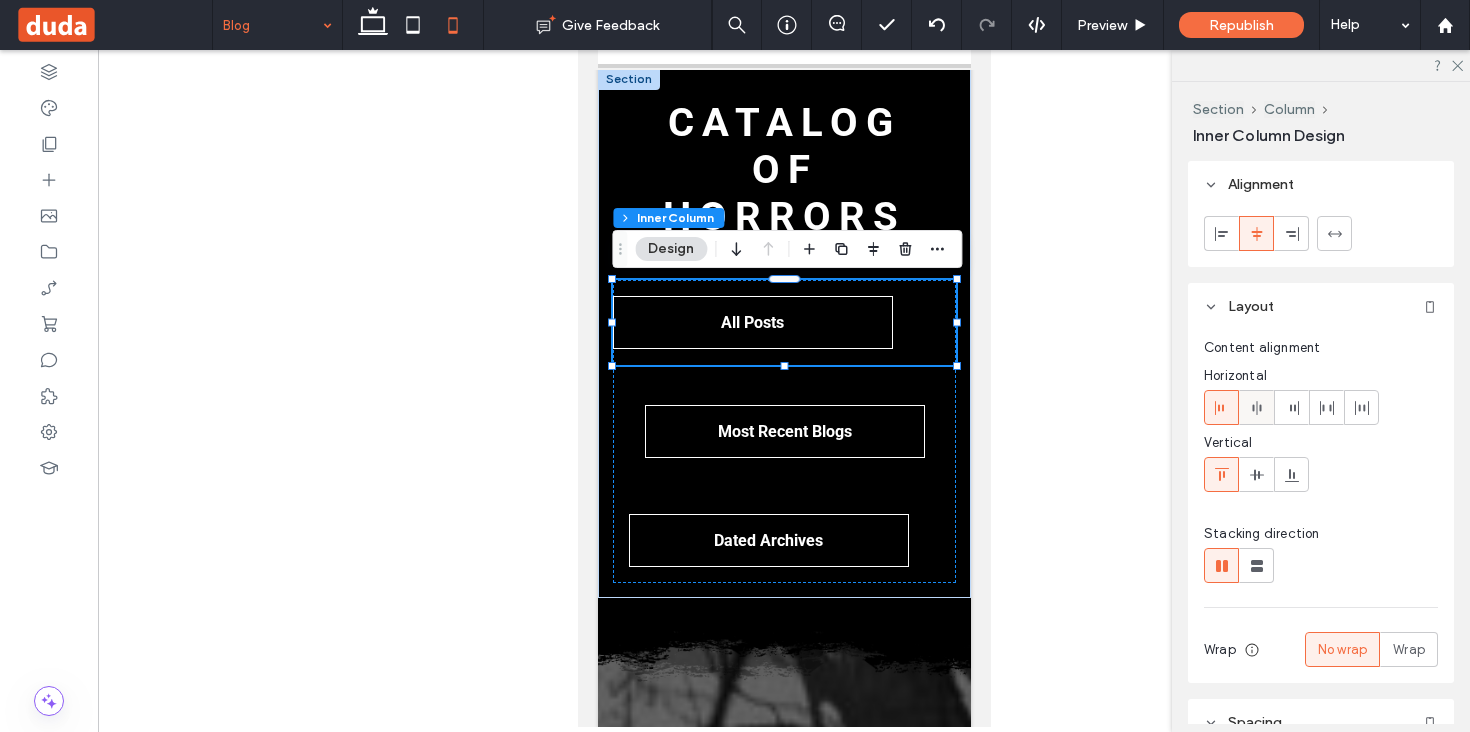 click 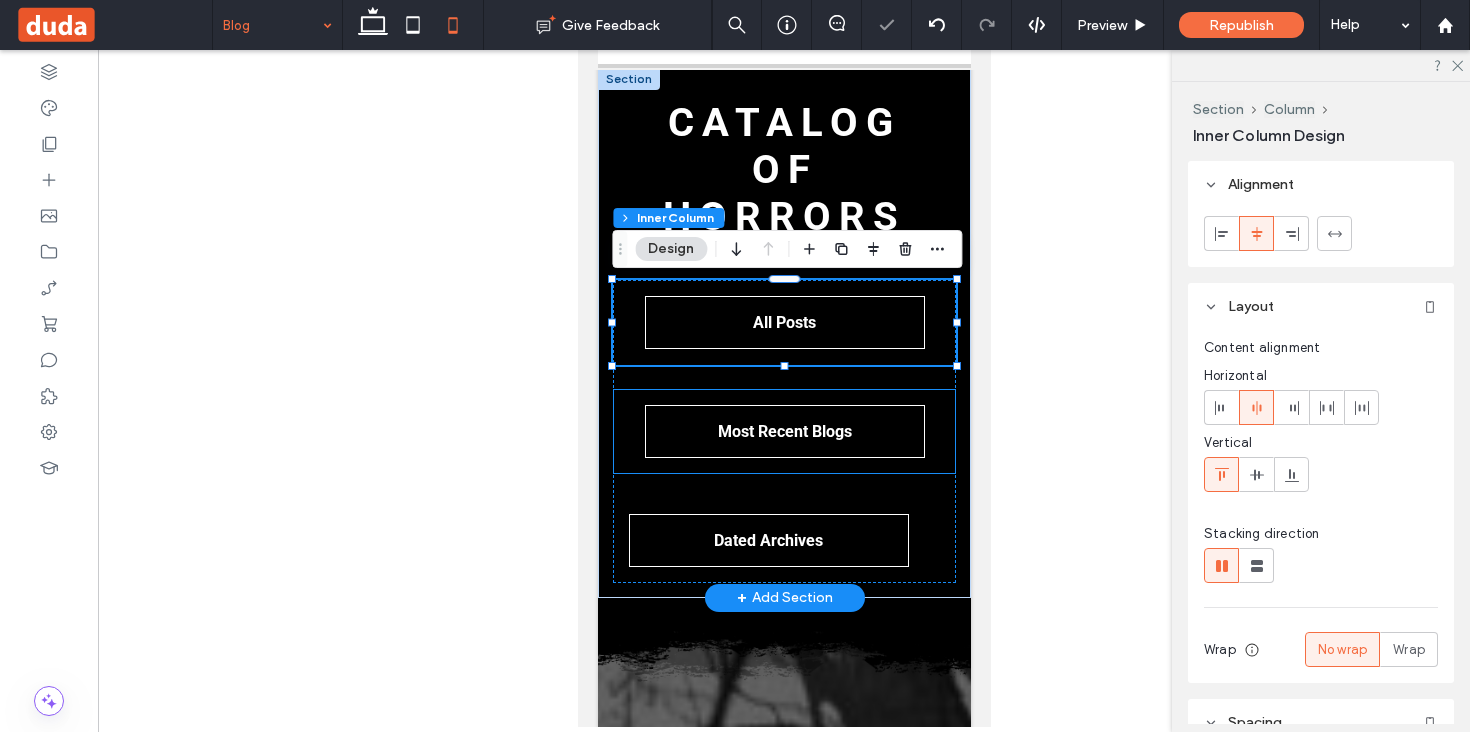 click on "Most Recent Blogs" at bounding box center [783, 431] 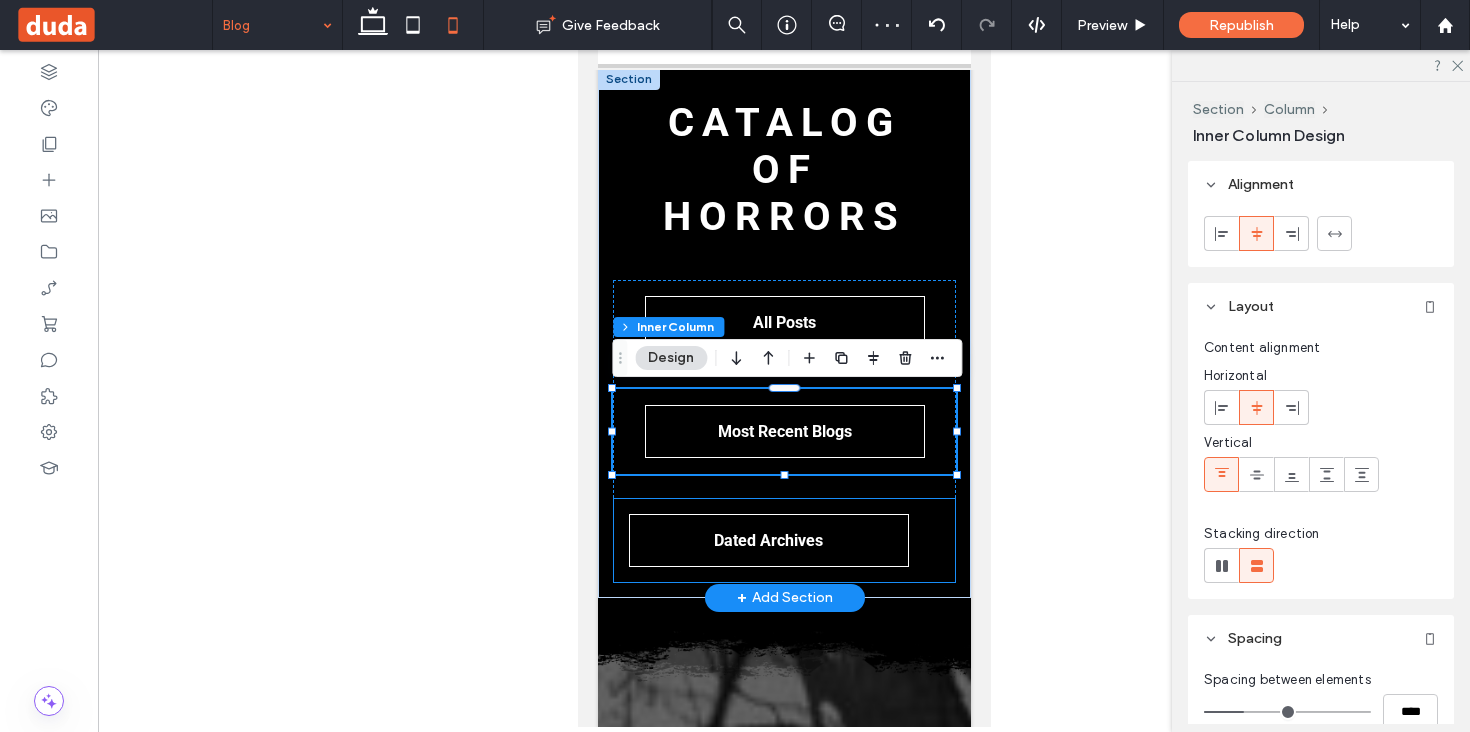 click on "Dated Archives" at bounding box center (783, 540) 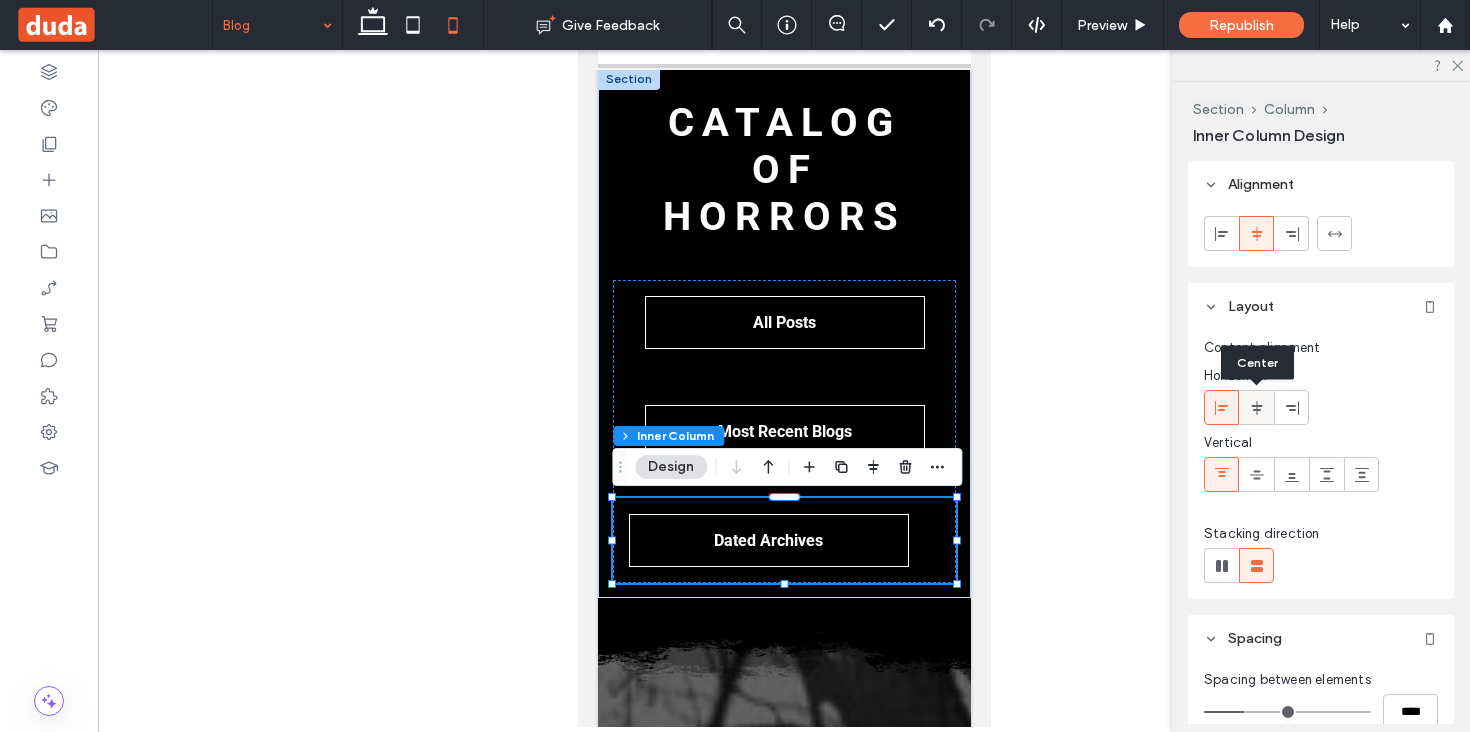 click 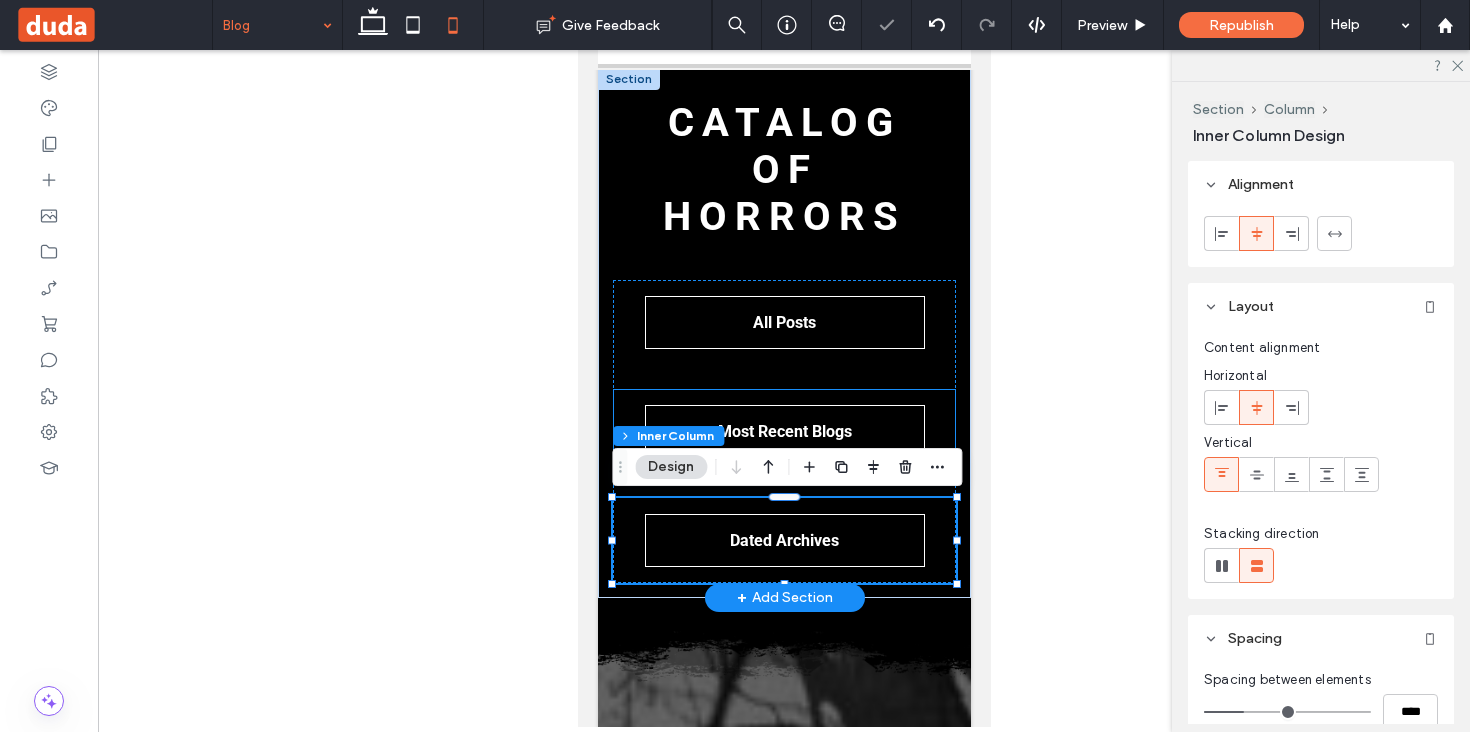 click on "Most Recent Blogs" at bounding box center (783, 431) 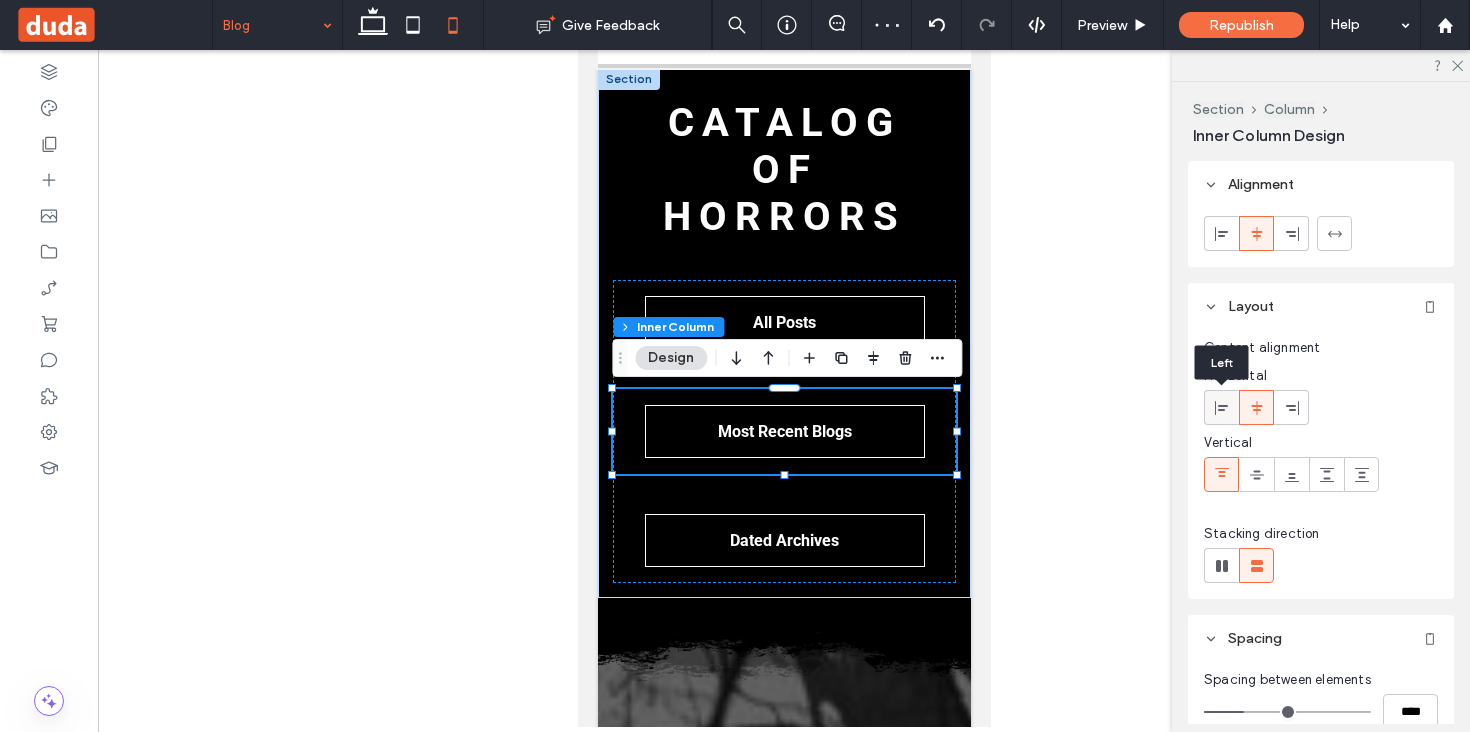 click 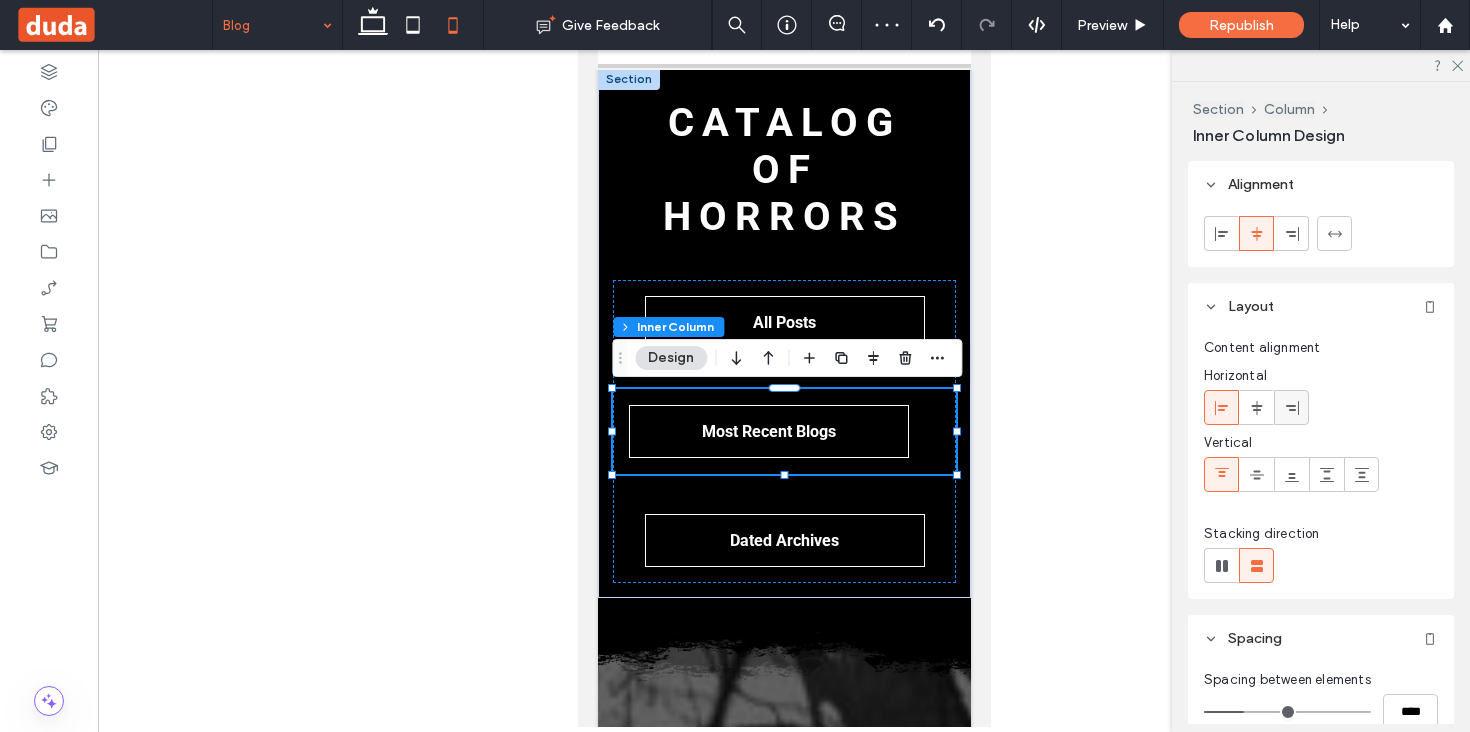 click 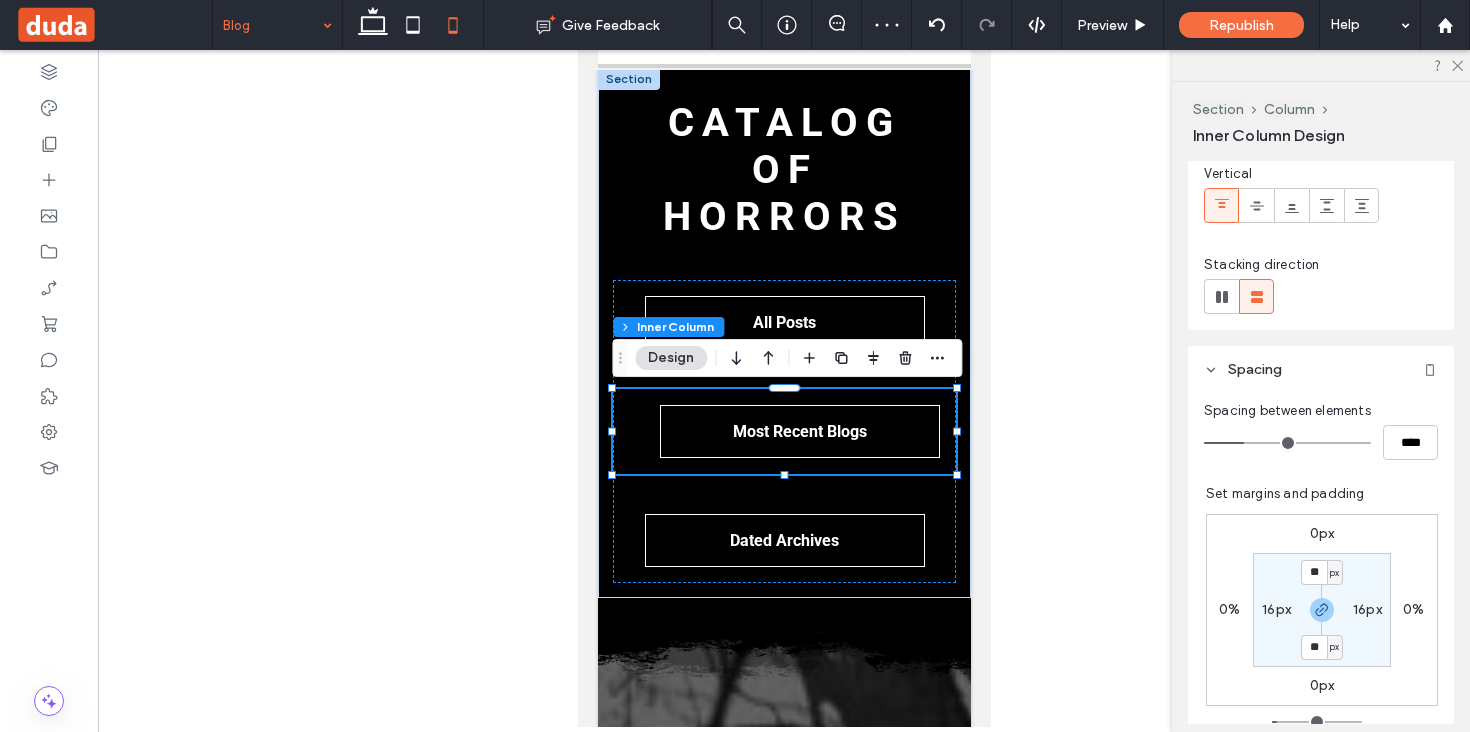 scroll, scrollTop: 293, scrollLeft: 0, axis: vertical 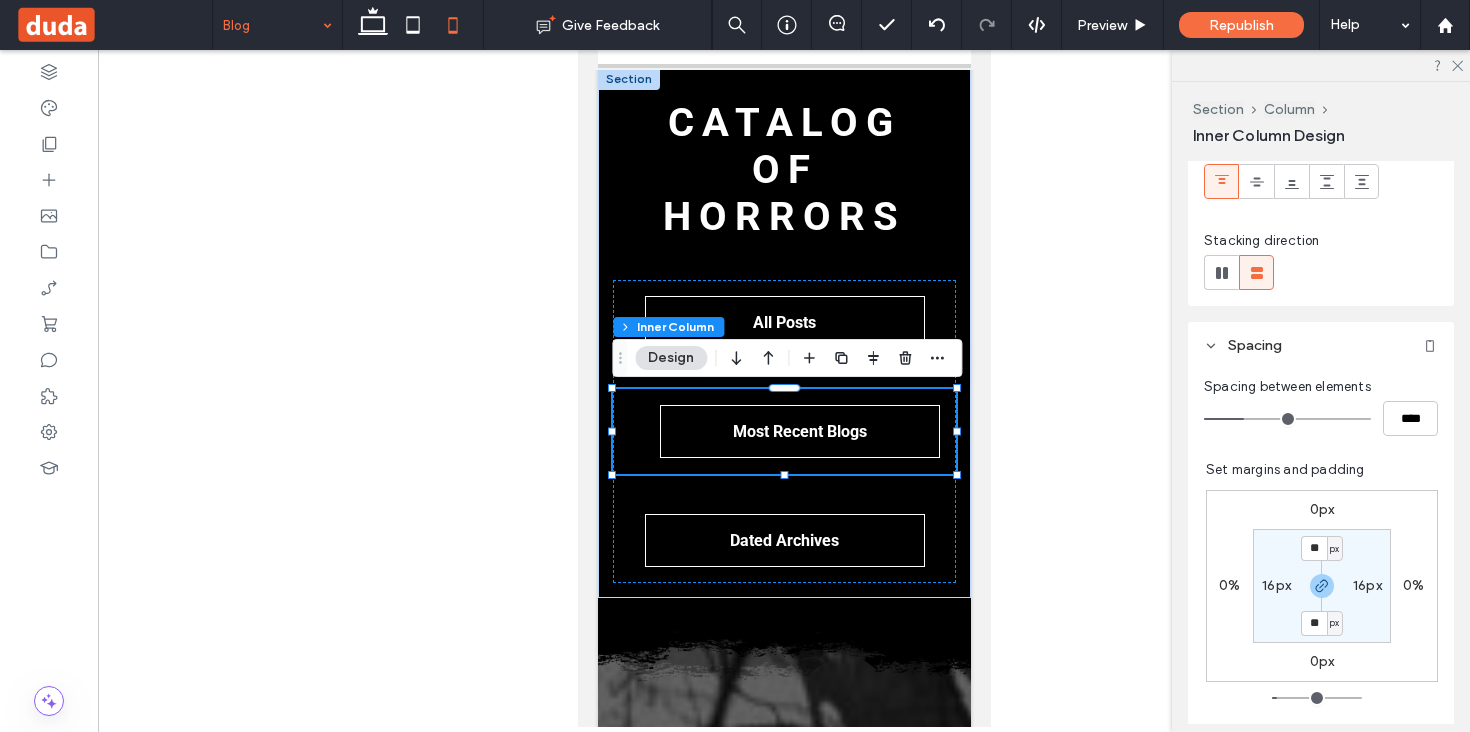 click on "** px 16px ** px 16px" at bounding box center [1322, 586] 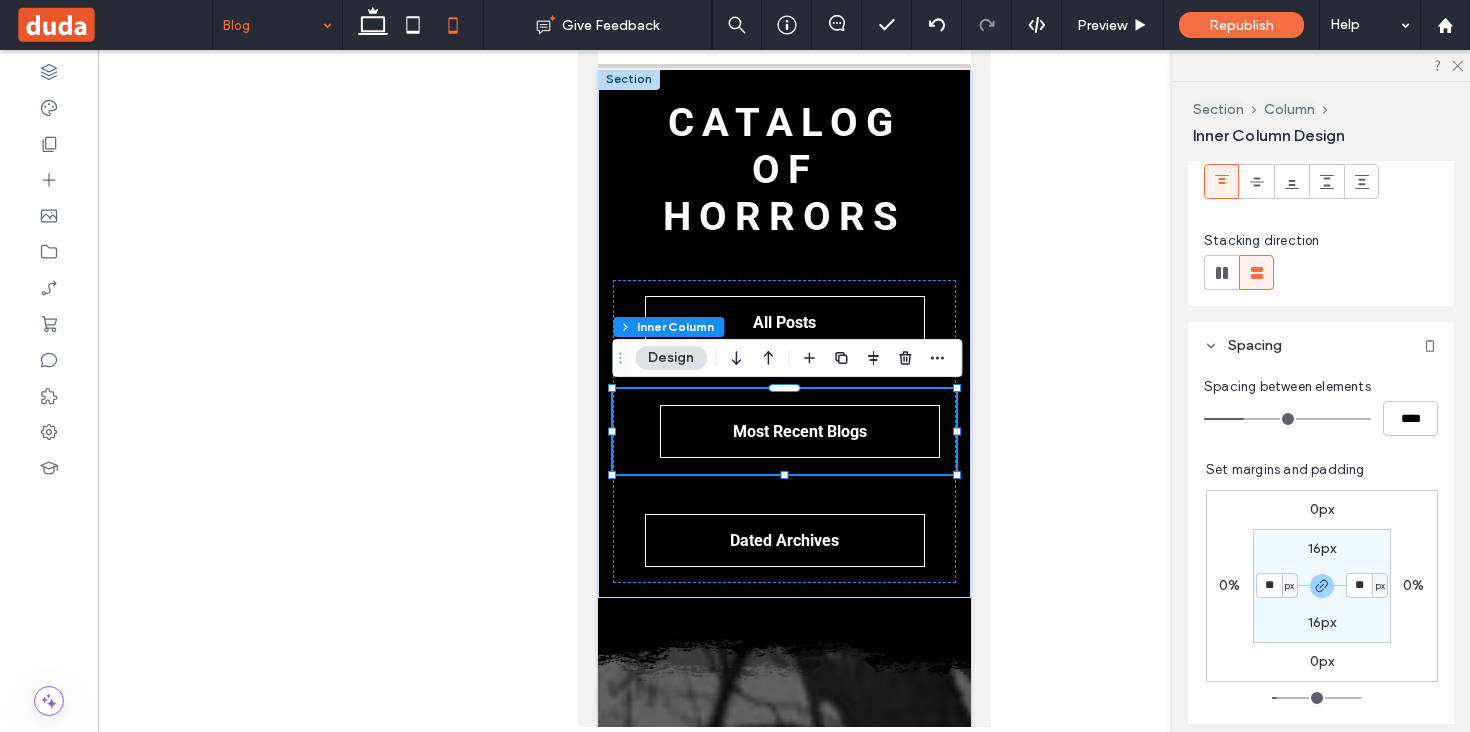 type on "*" 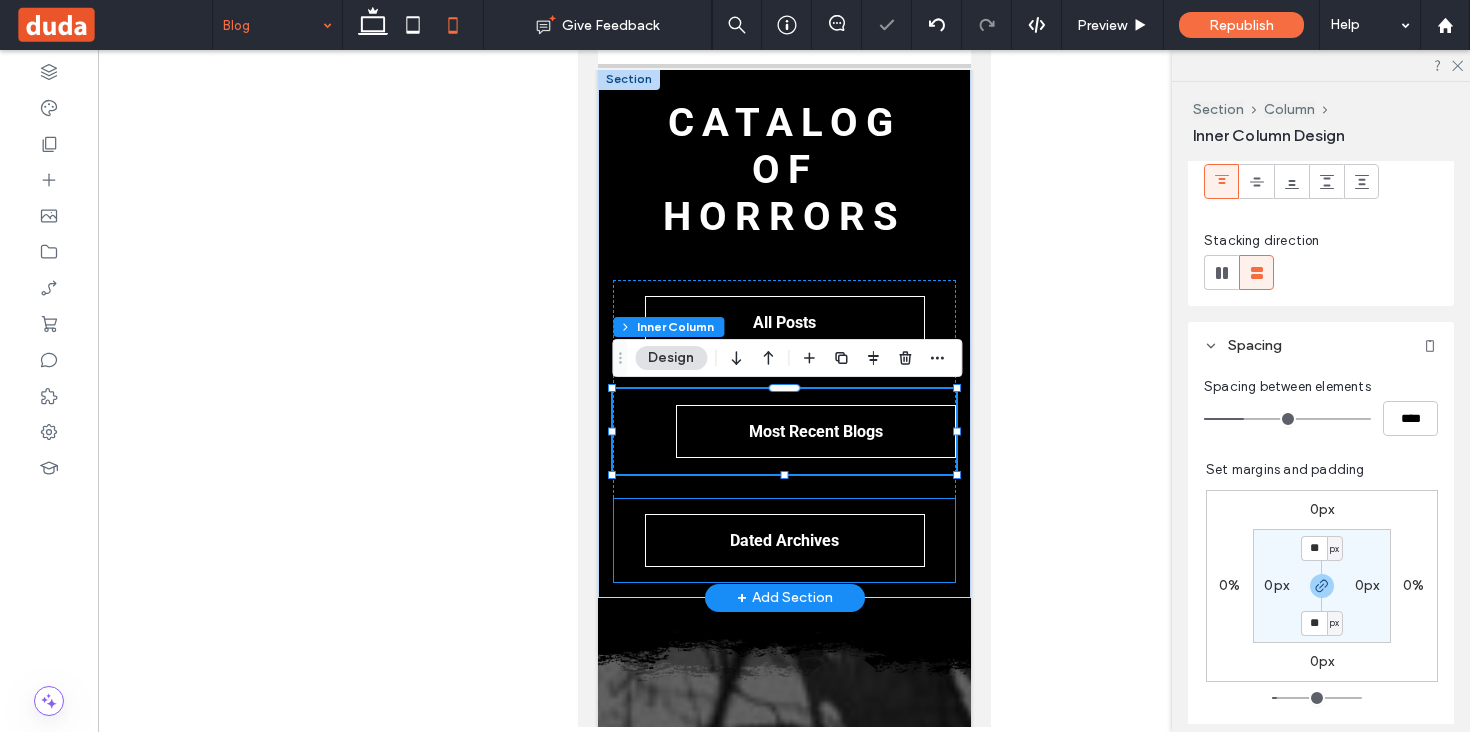 click on "Dated Archives" at bounding box center [783, 540] 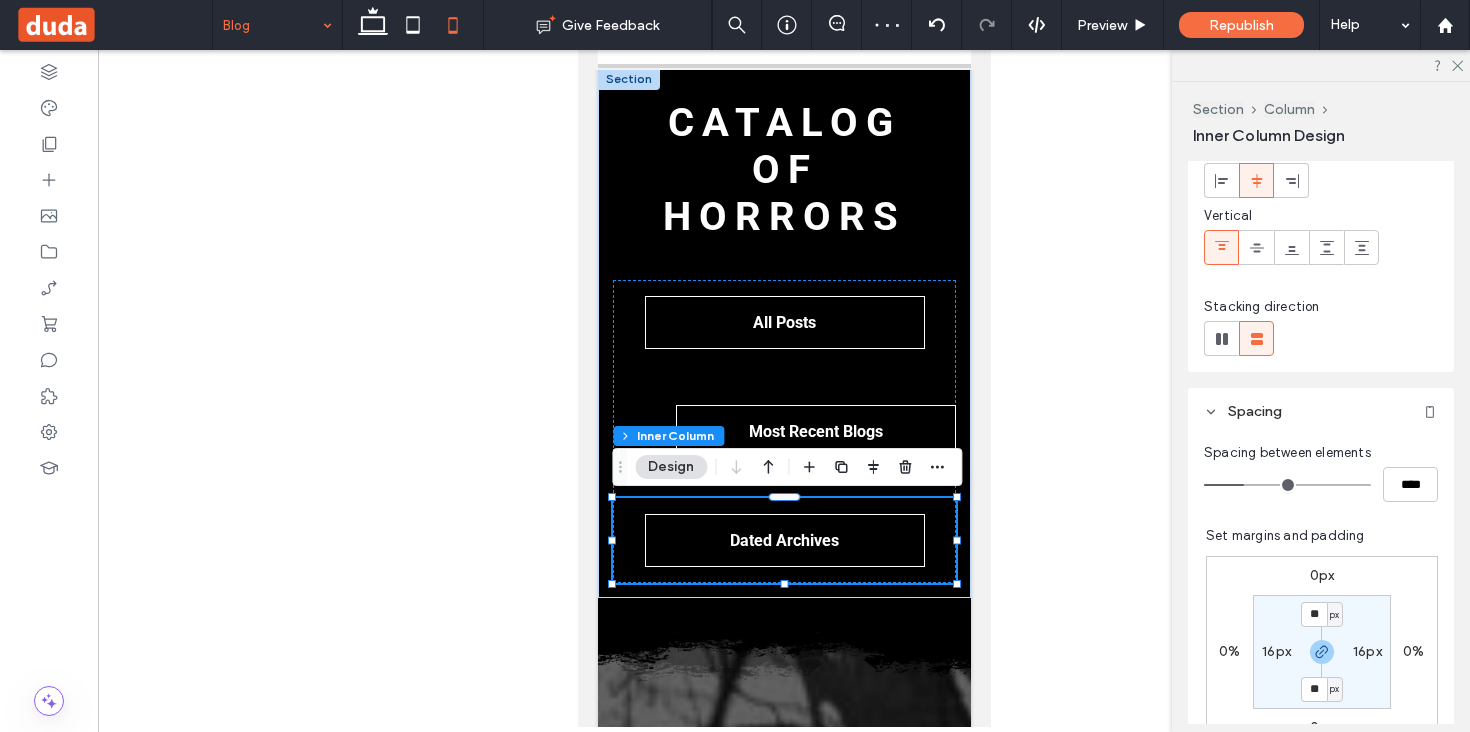 scroll, scrollTop: 269, scrollLeft: 0, axis: vertical 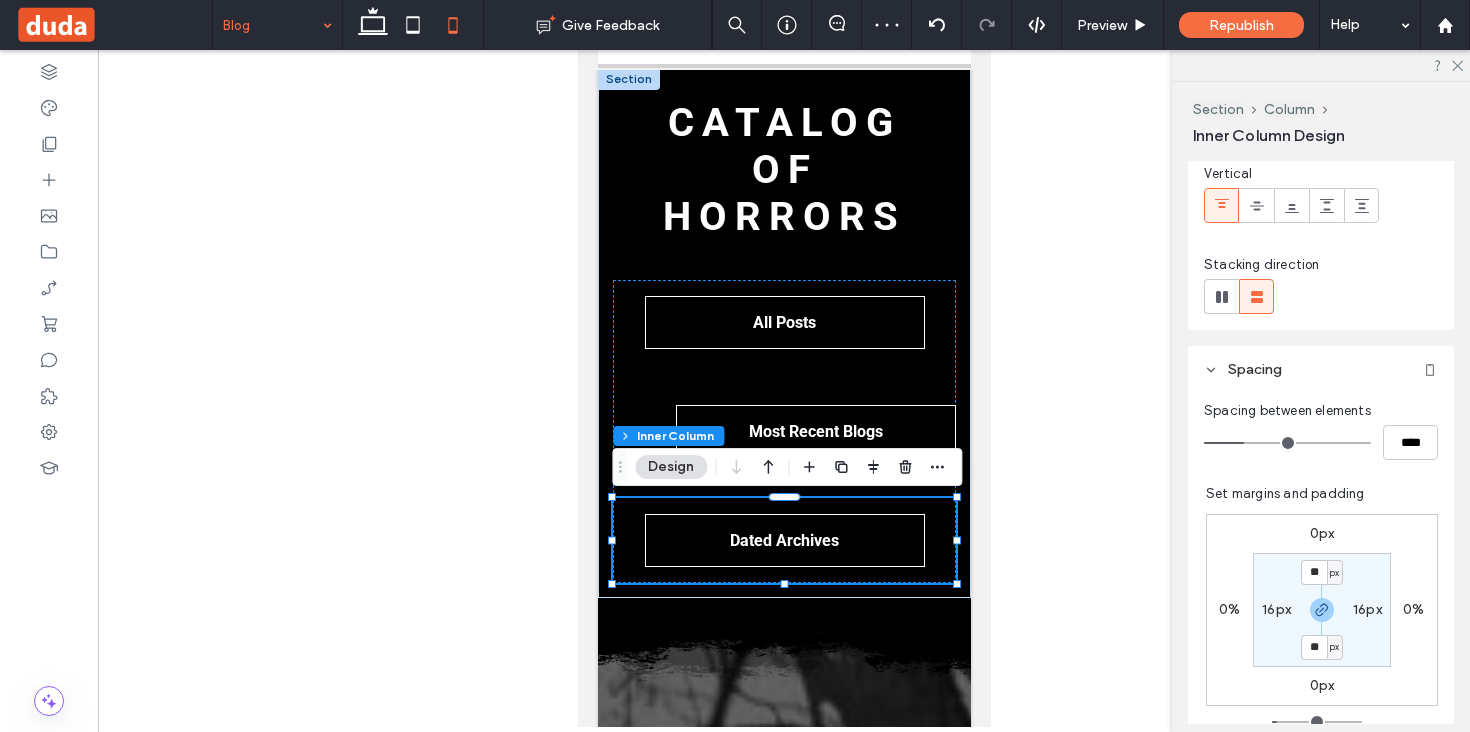 click on "16px" at bounding box center [1367, 609] 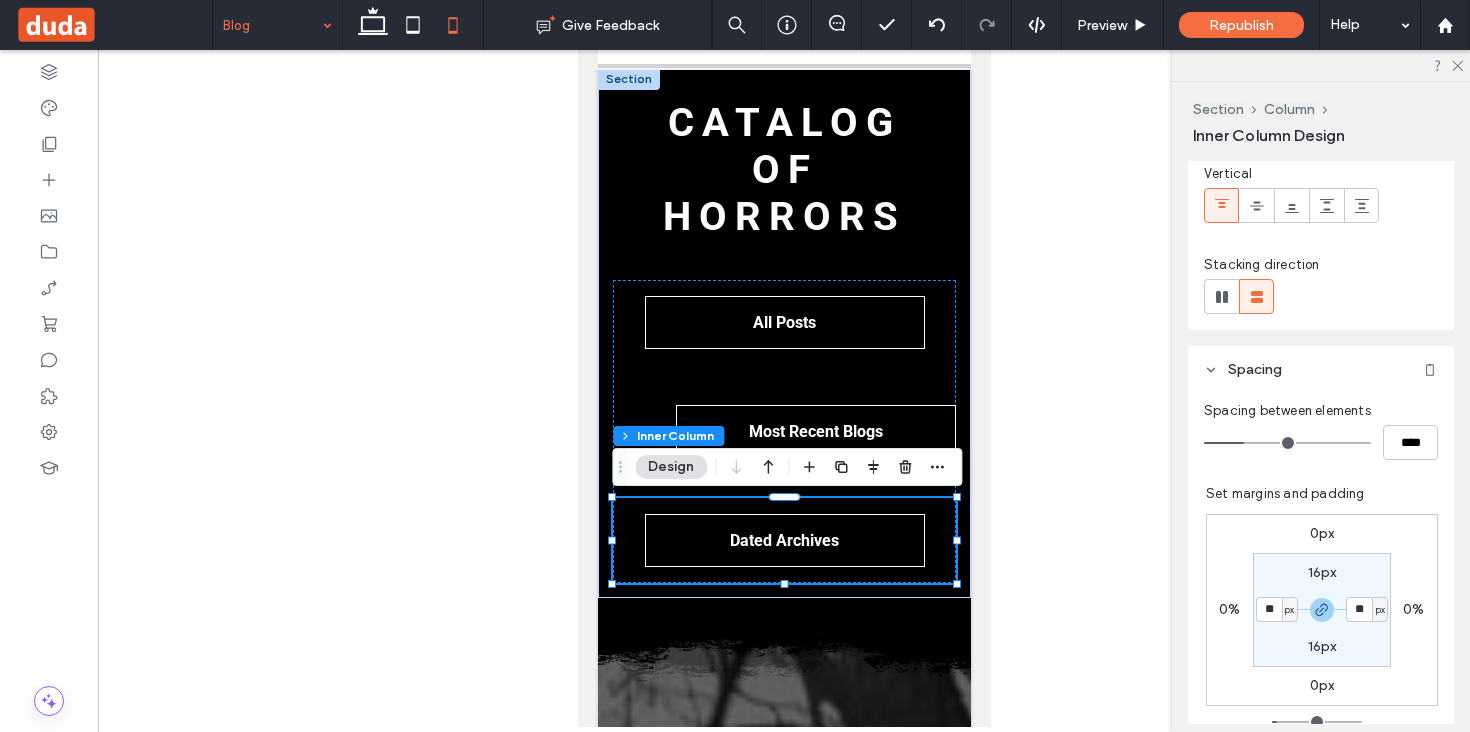 type on "*" 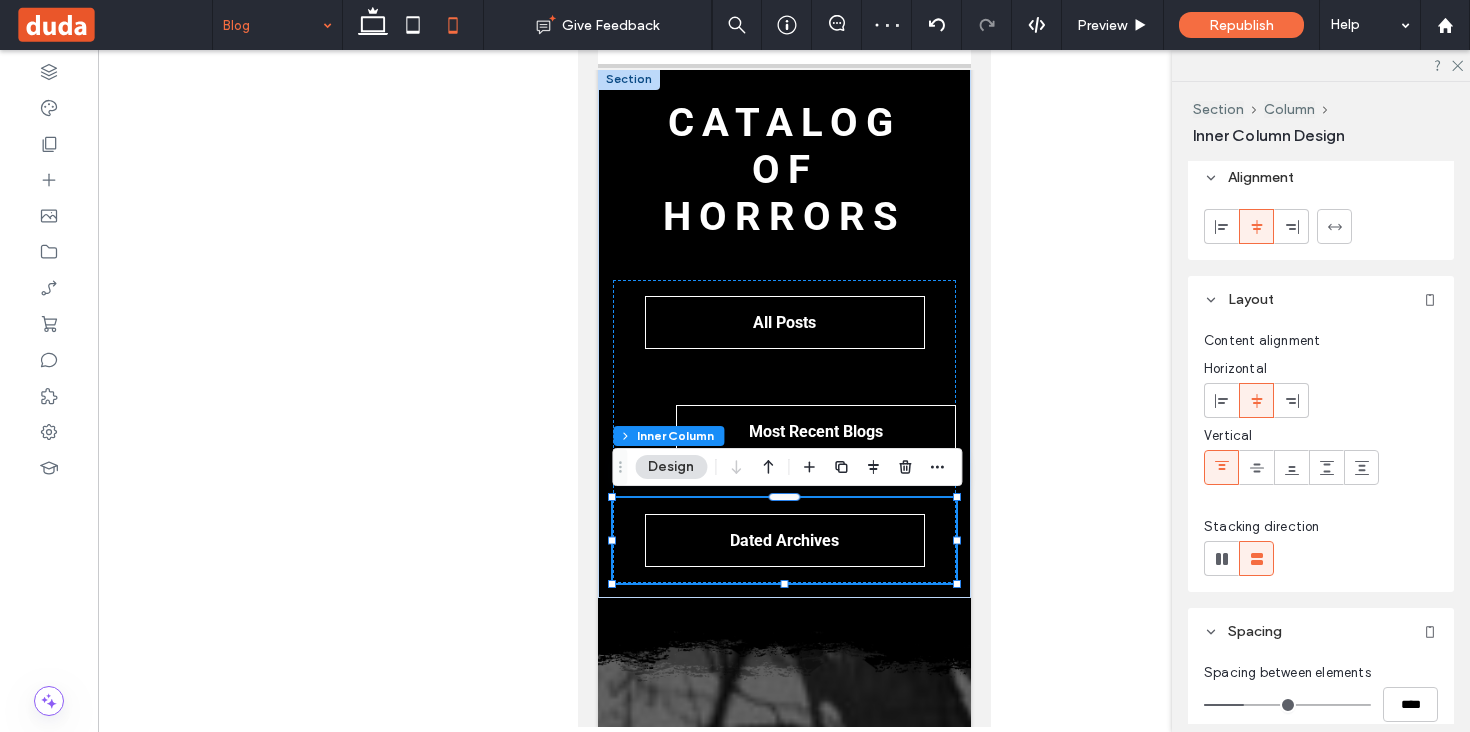 scroll, scrollTop: 0, scrollLeft: 0, axis: both 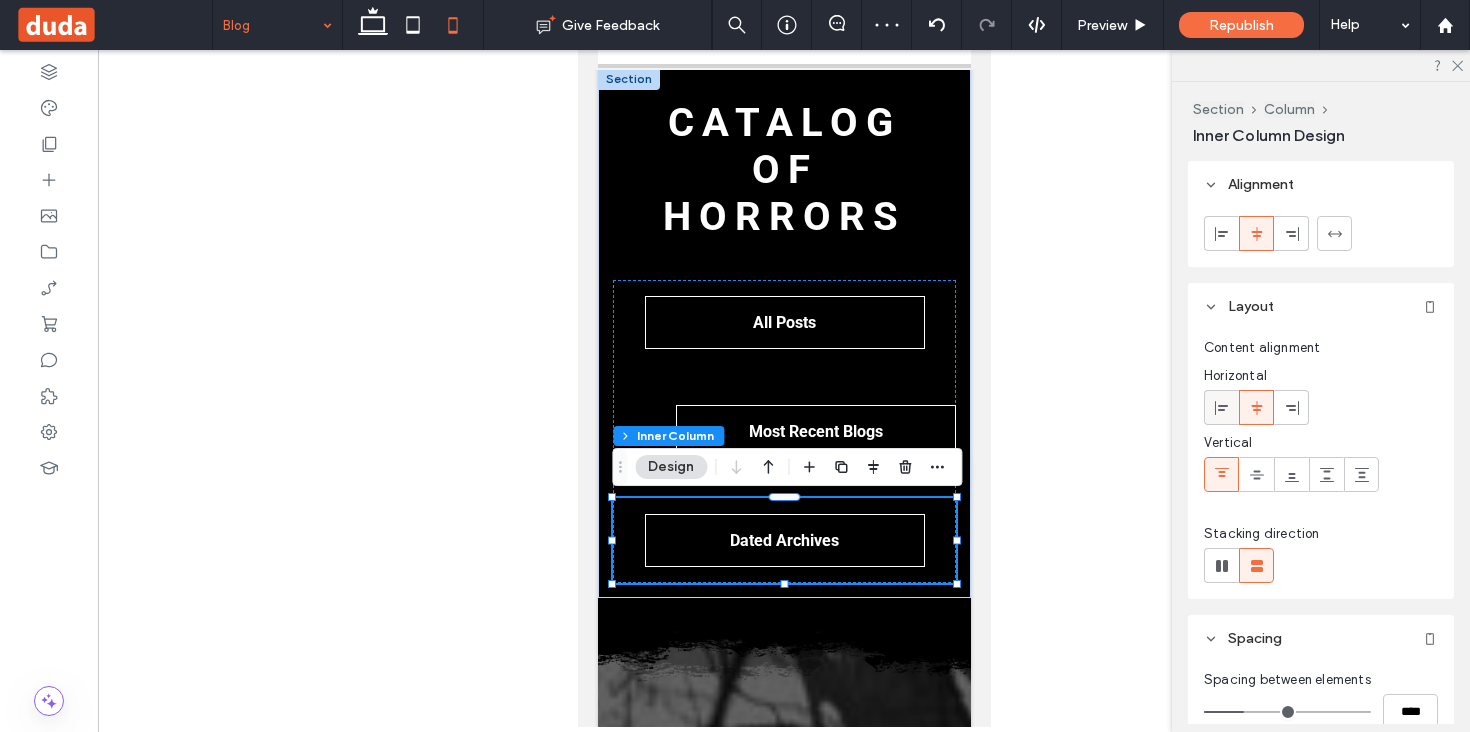 click 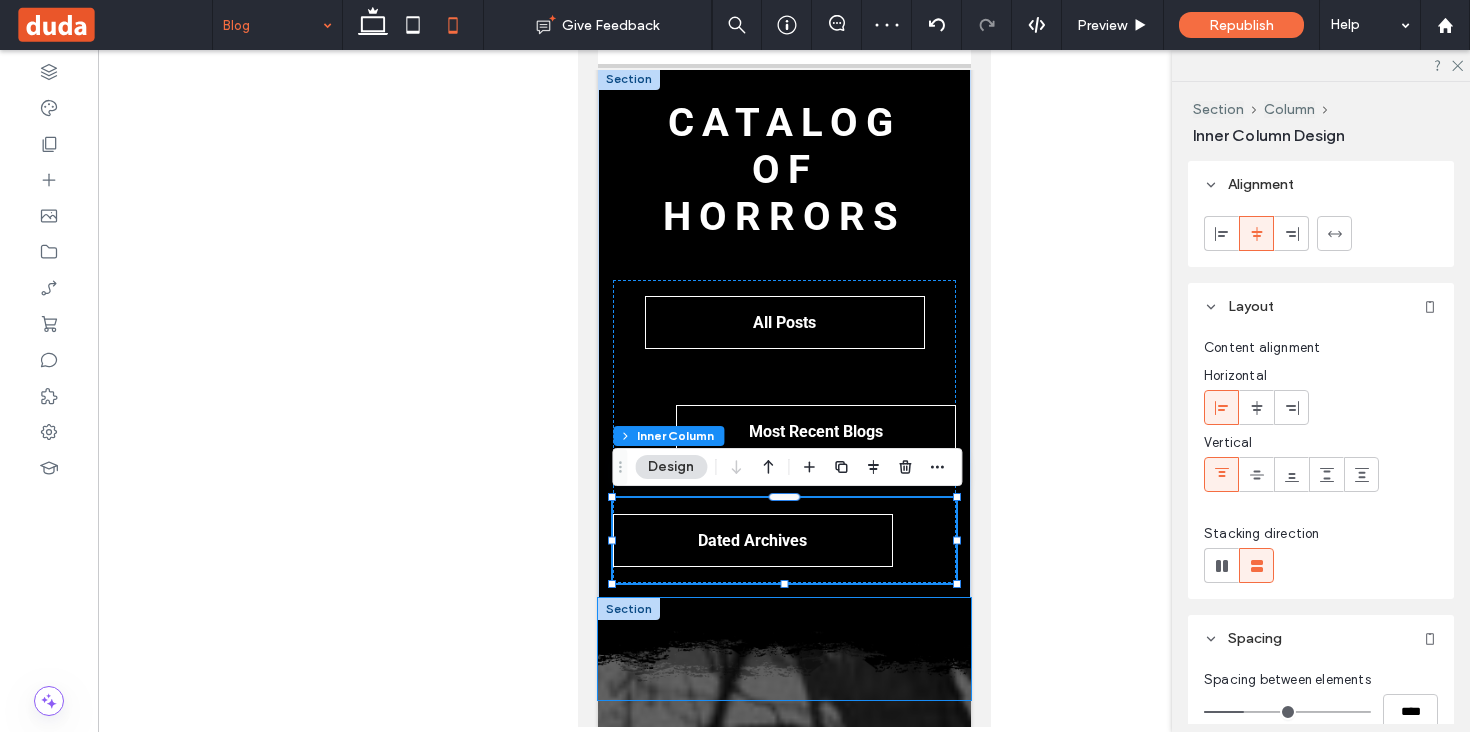 click at bounding box center [783, 649] 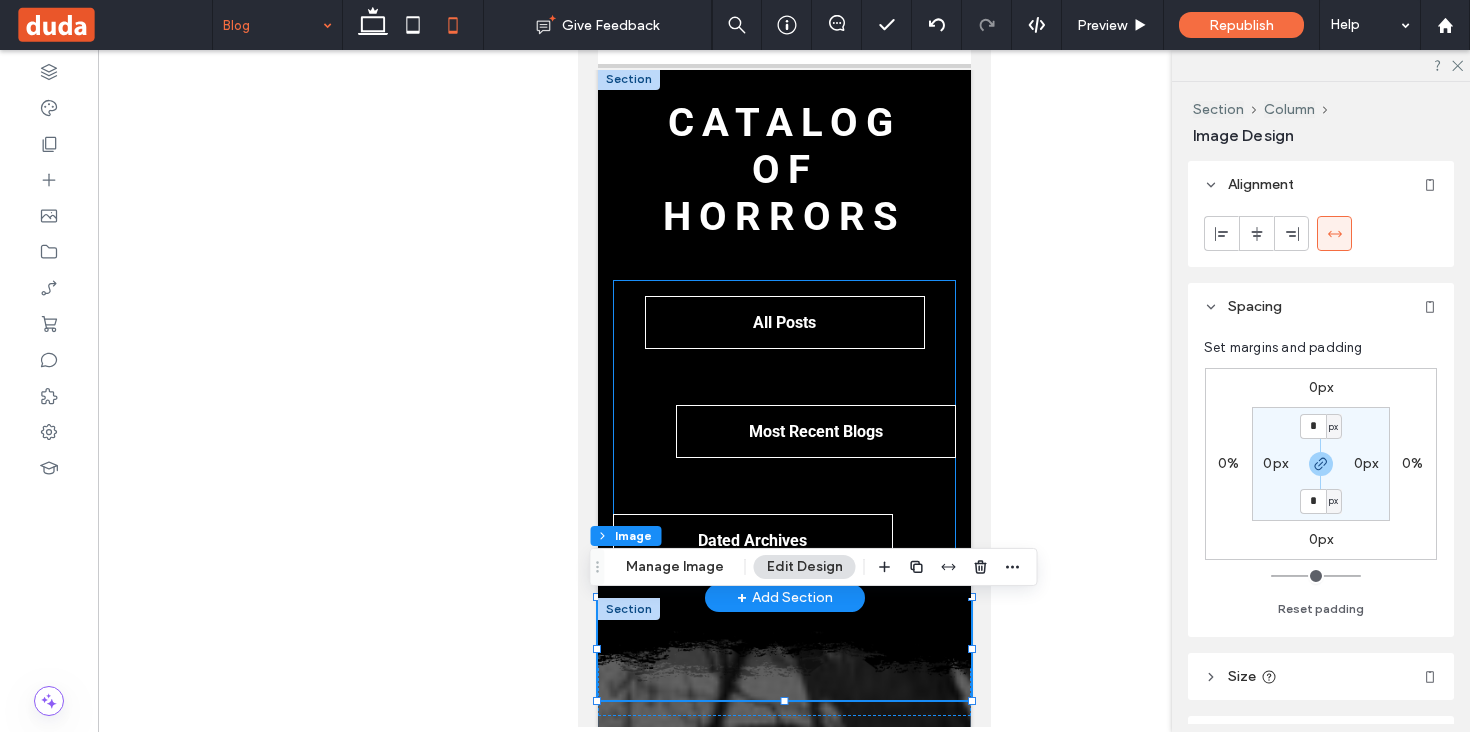 click on "All Posts
Most Recent Blogs
Dated Archives" at bounding box center (783, 431) 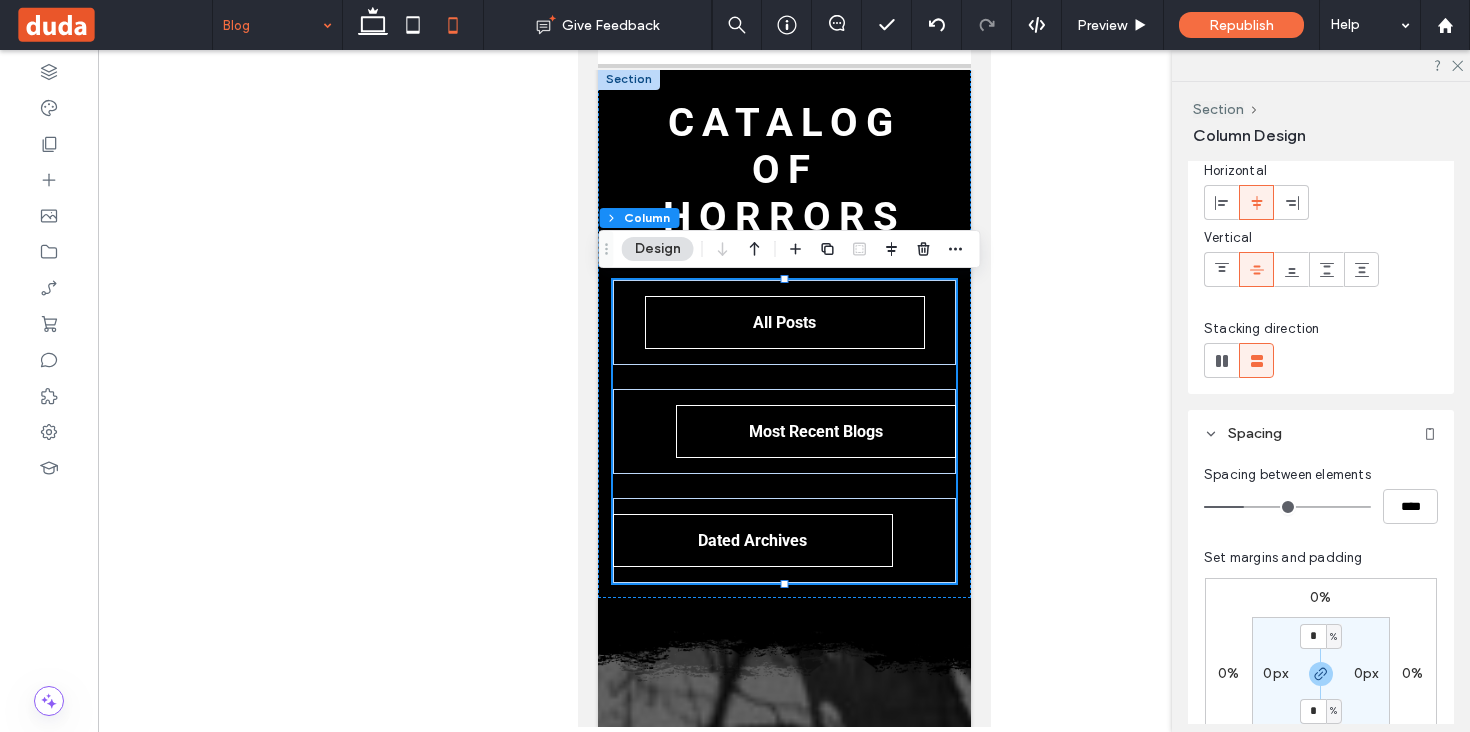 scroll, scrollTop: 160, scrollLeft: 0, axis: vertical 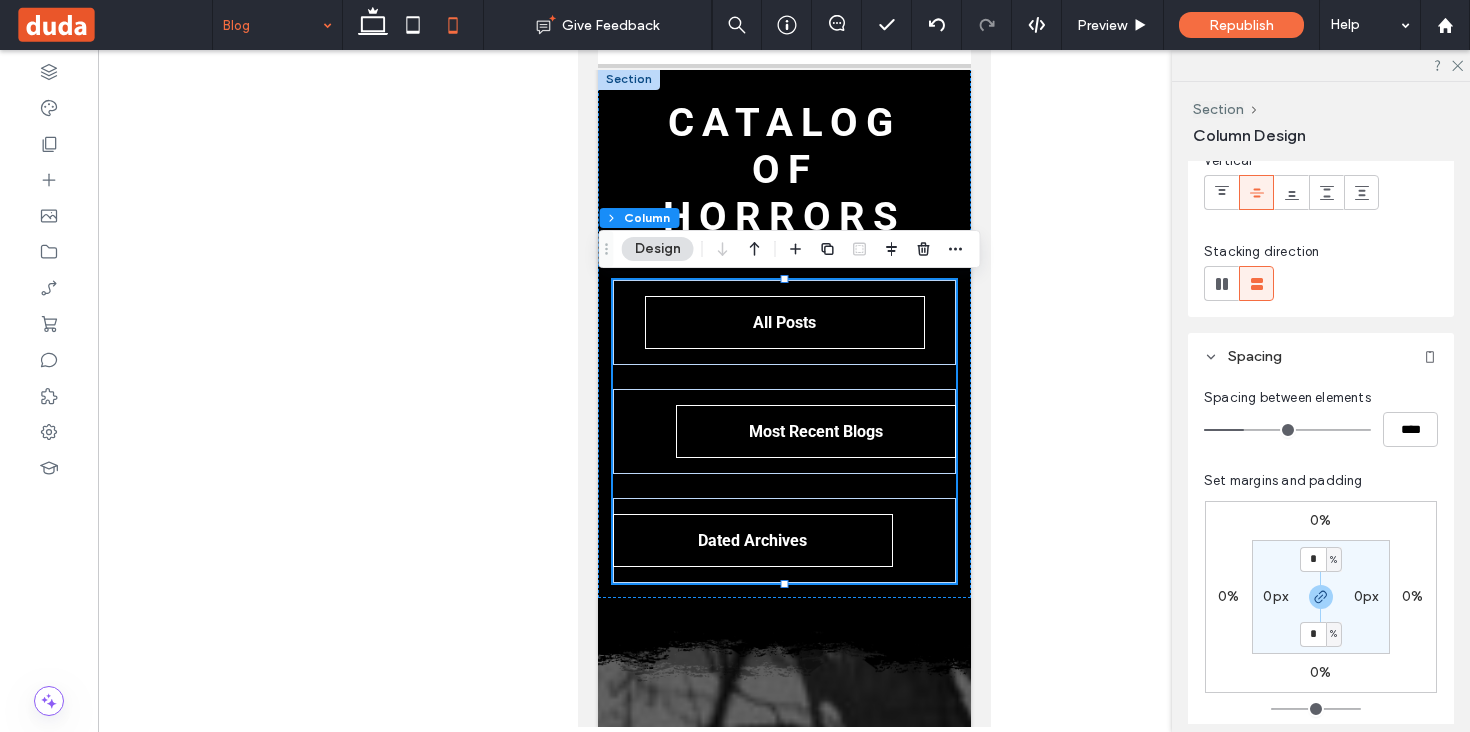 type on "**" 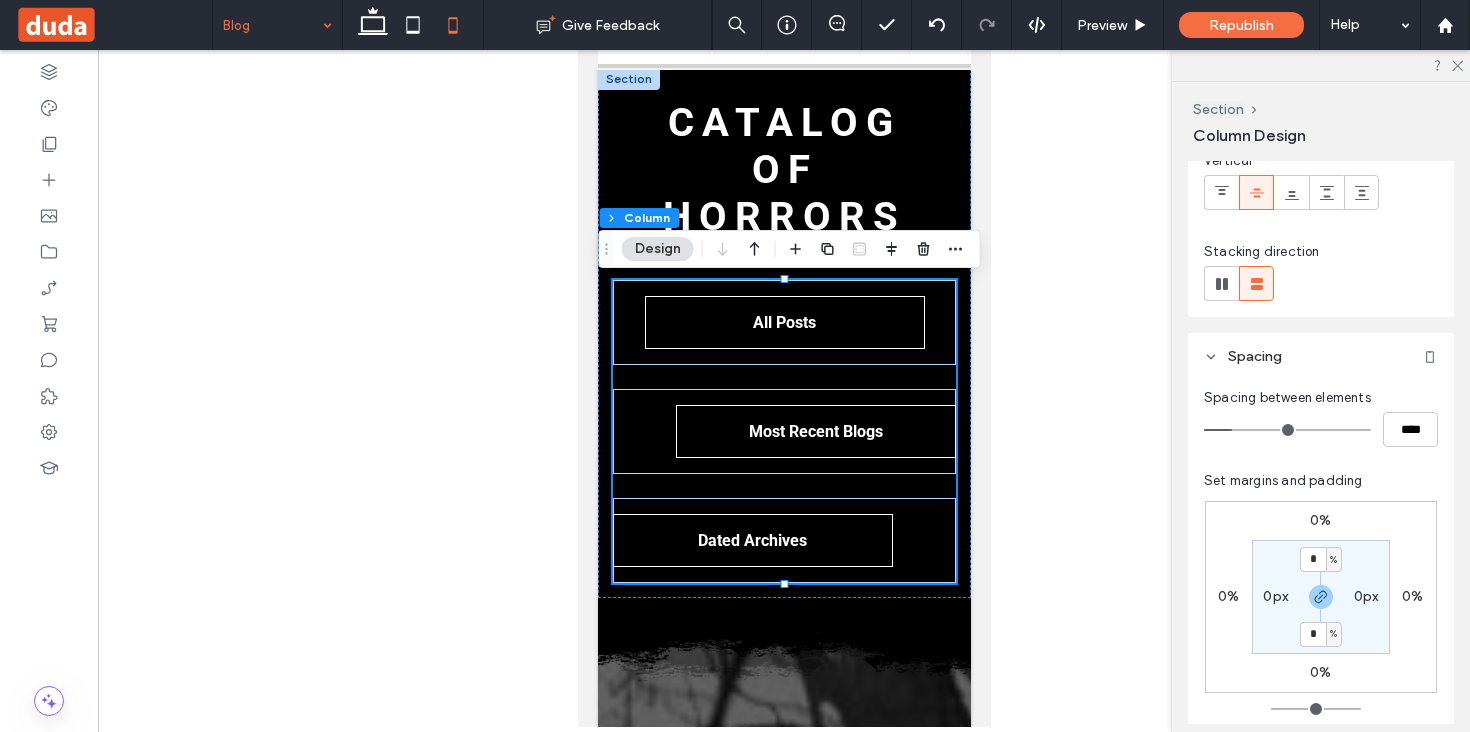 type on "**" 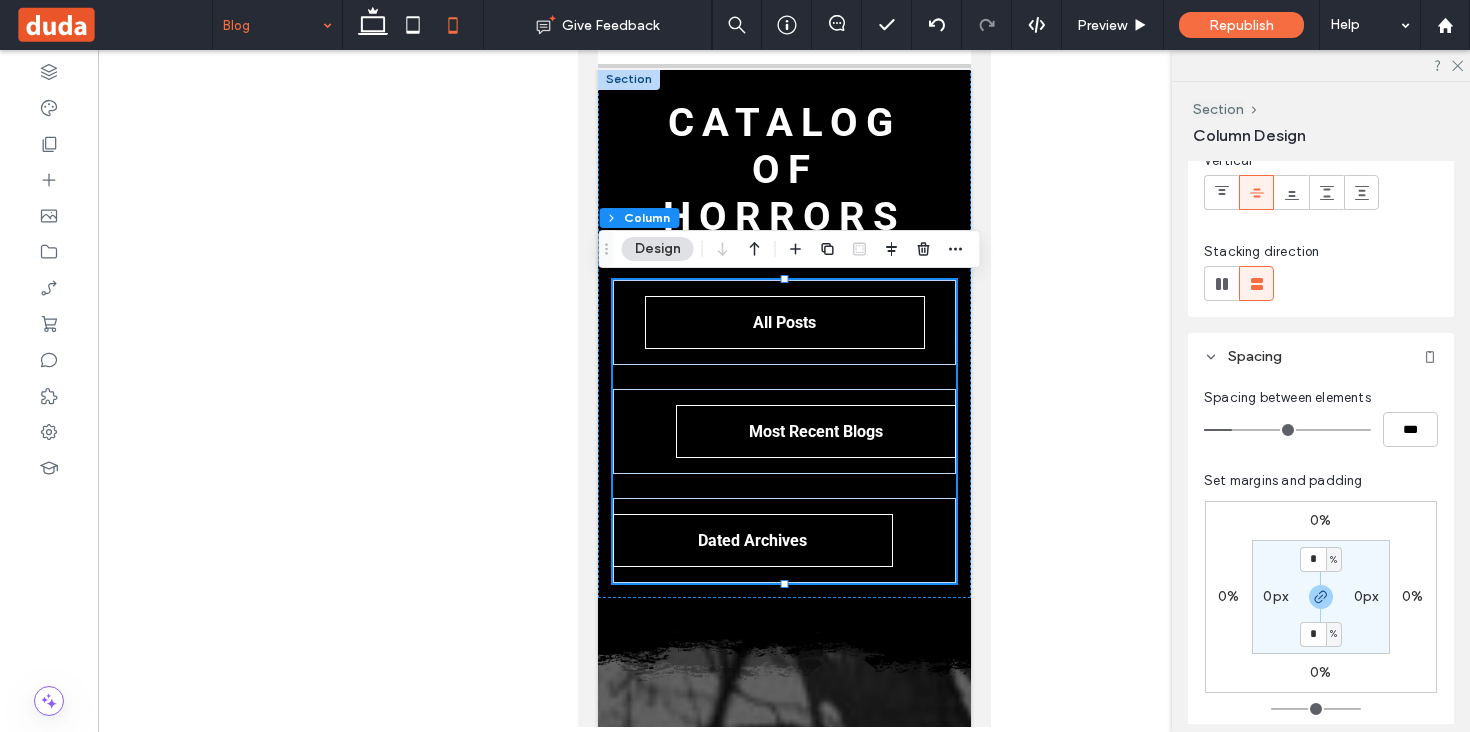 type on "*" 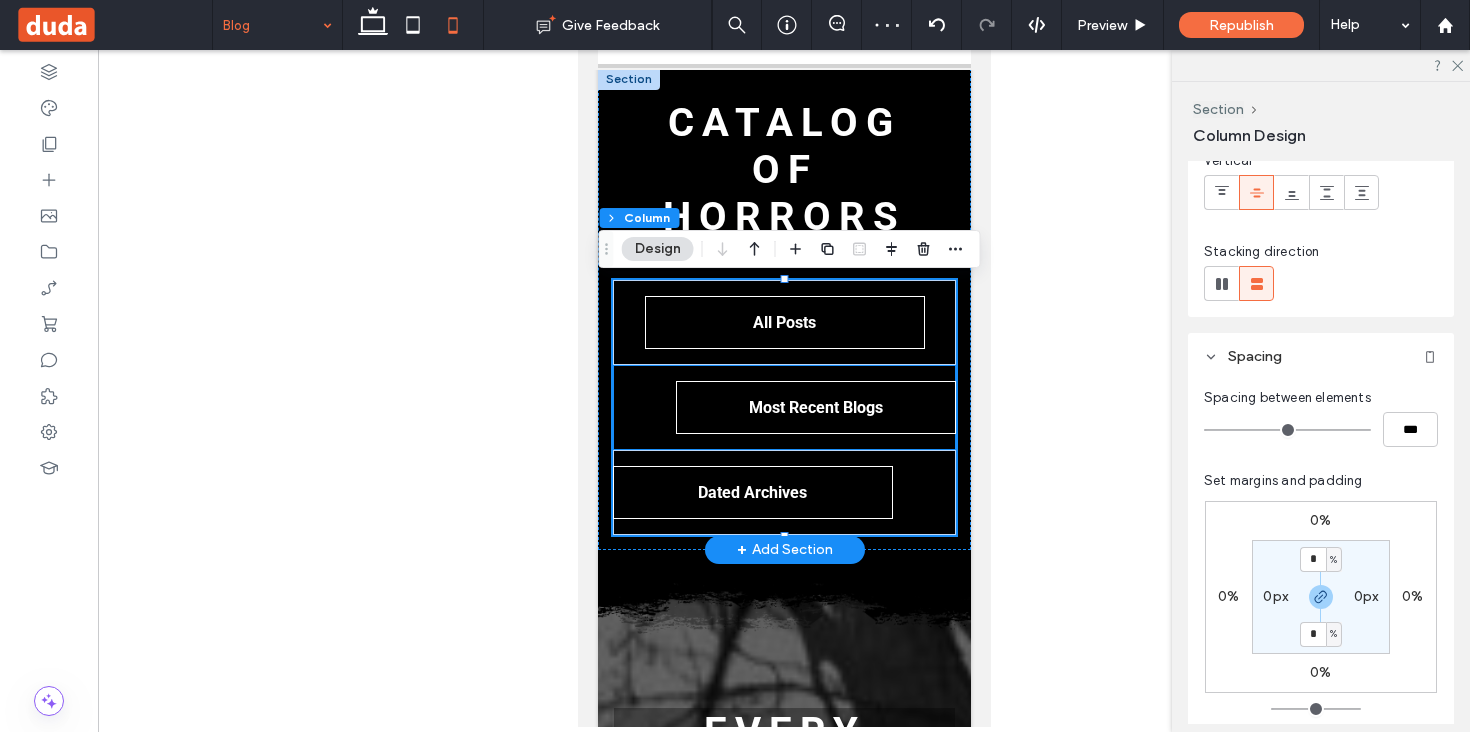 click on "Most Recent Blogs" at bounding box center (783, 407) 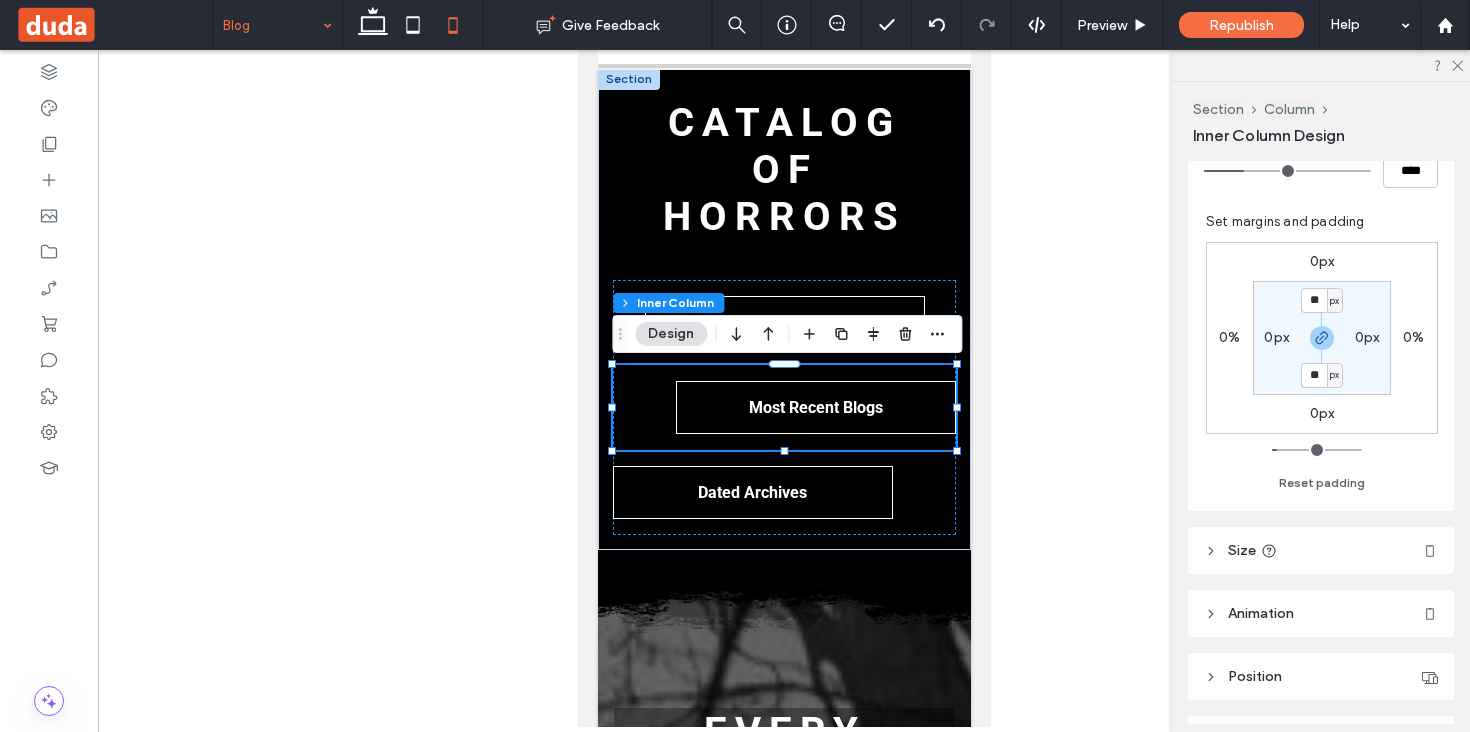 scroll, scrollTop: 557, scrollLeft: 0, axis: vertical 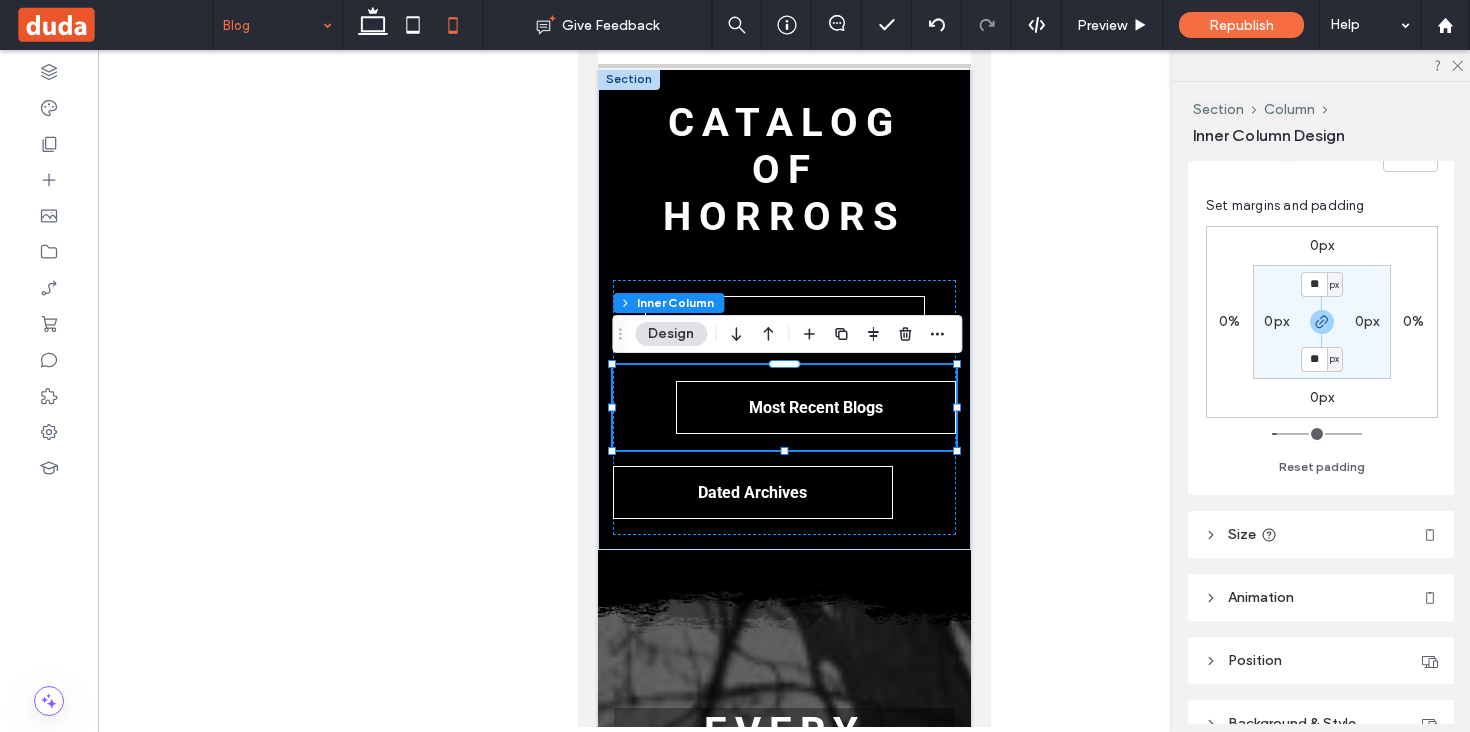 click at bounding box center (784, 388) 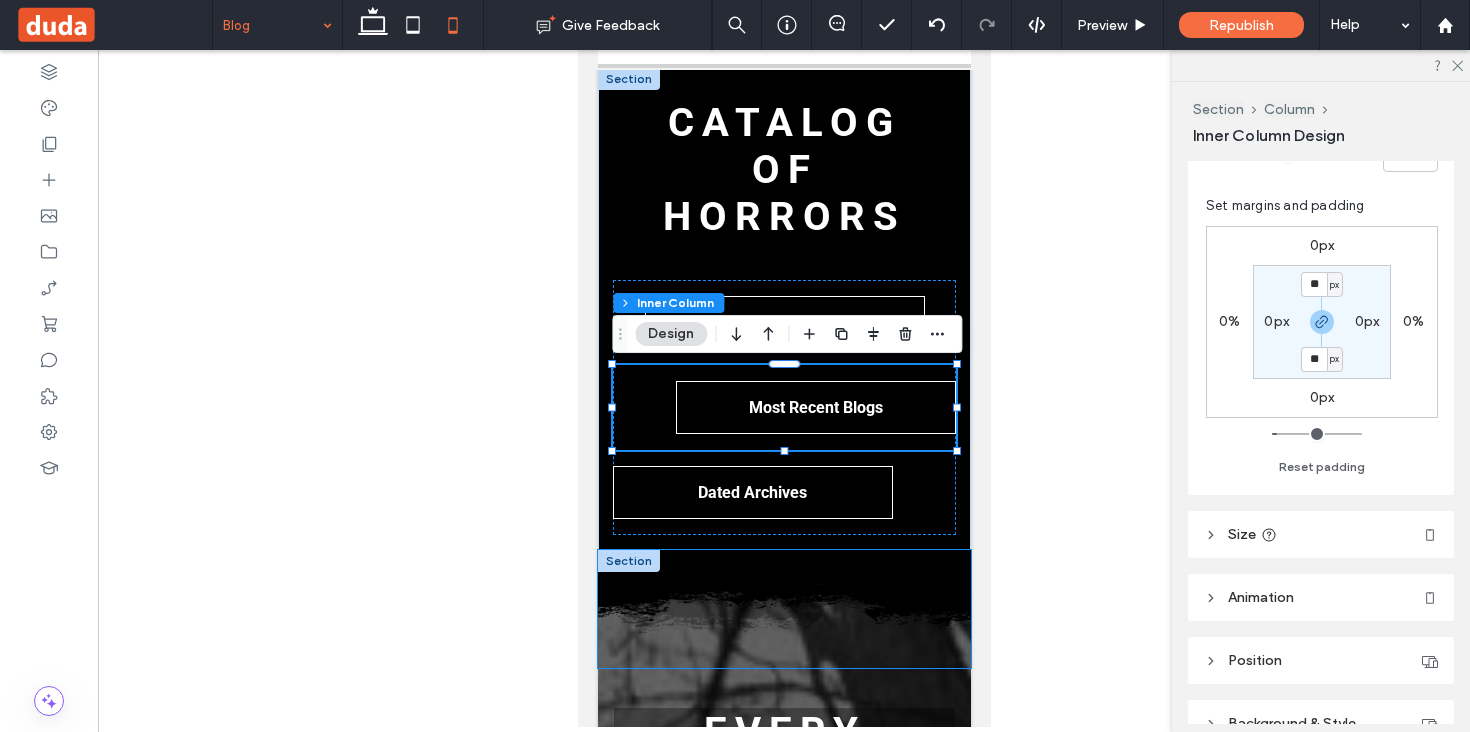 click at bounding box center [783, 609] 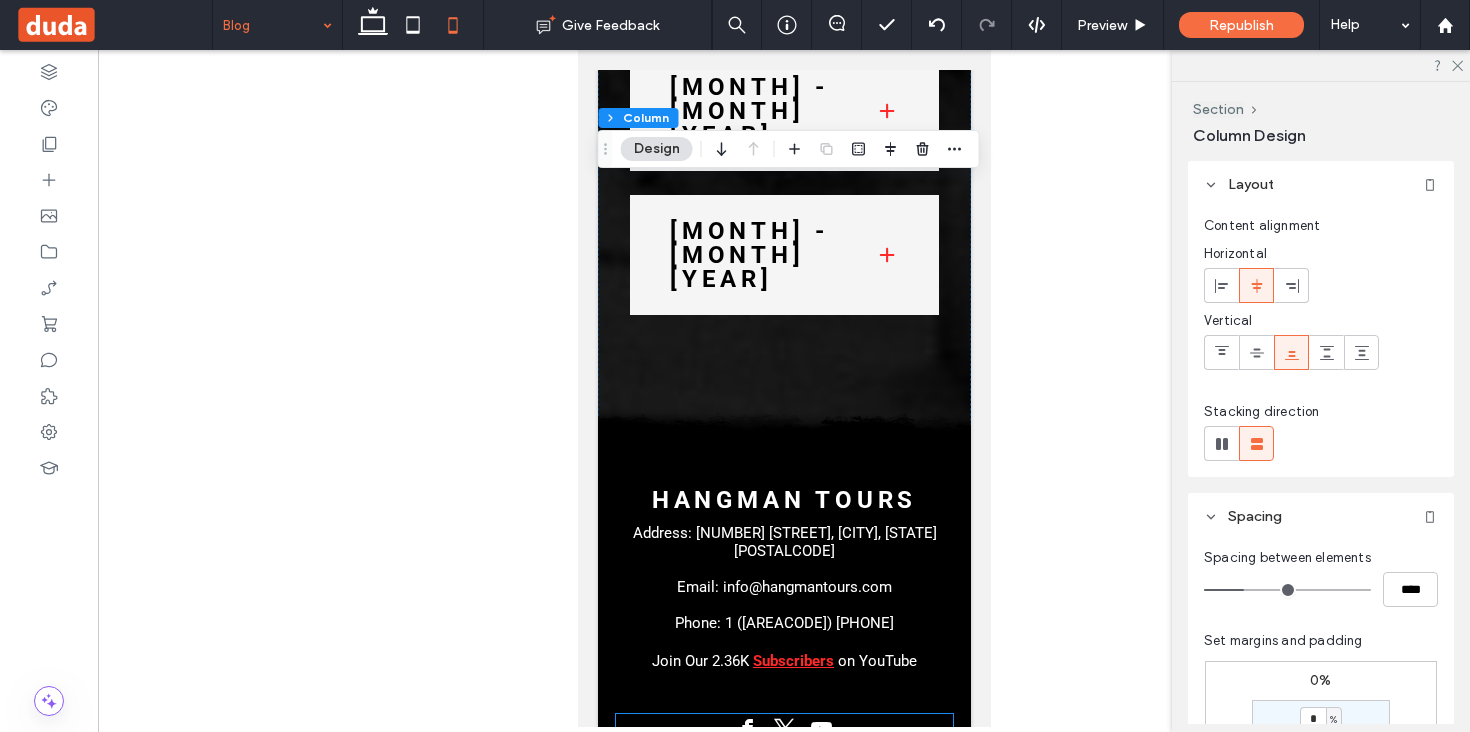 scroll, scrollTop: 6425, scrollLeft: 0, axis: vertical 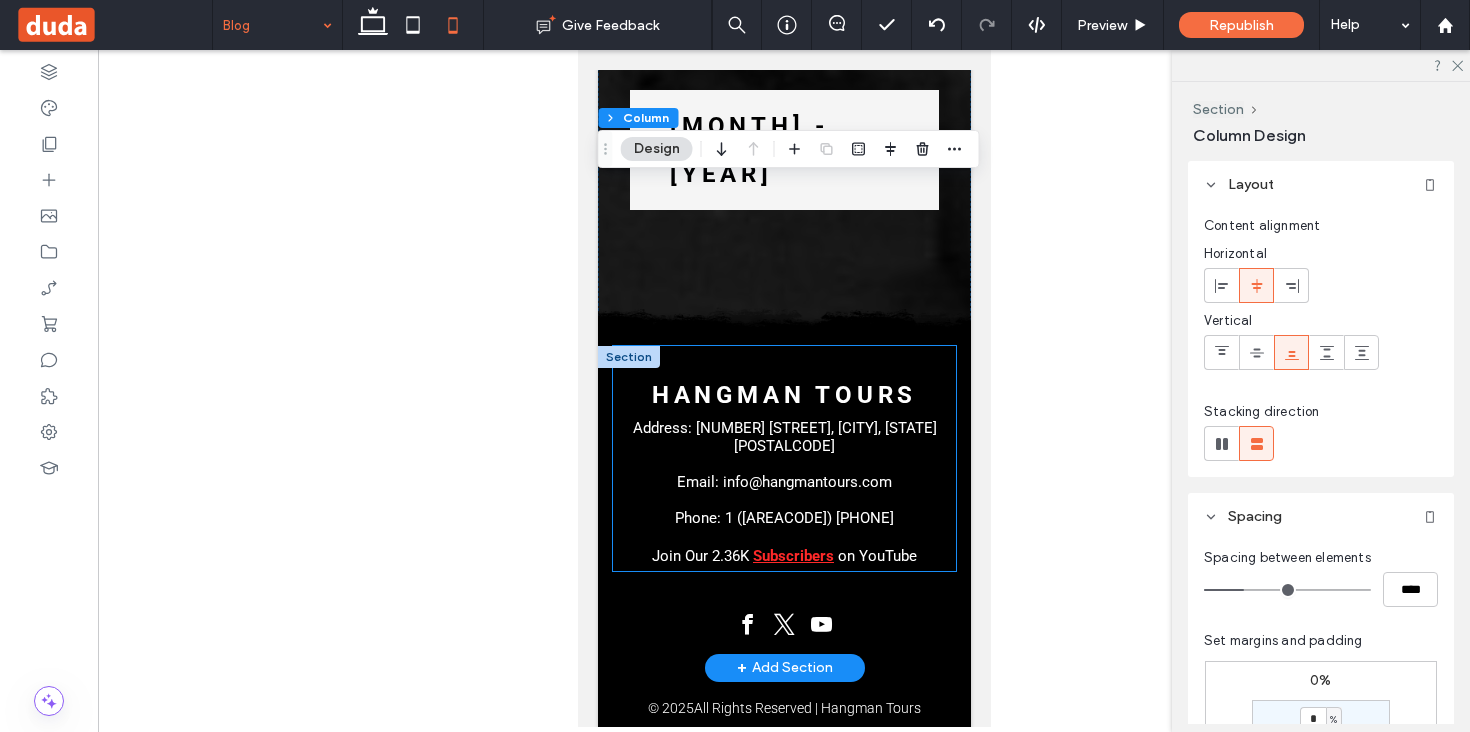 click on "Hangman Tours
Address: 422 South 2nd Street, Milwaukee, Wisconsin 53204
Email: info@hangmantours.com
Phone: 1
(414) 272-4222
Join Our 2.36K
Subscribers   on YouTube" at bounding box center [783, 458] 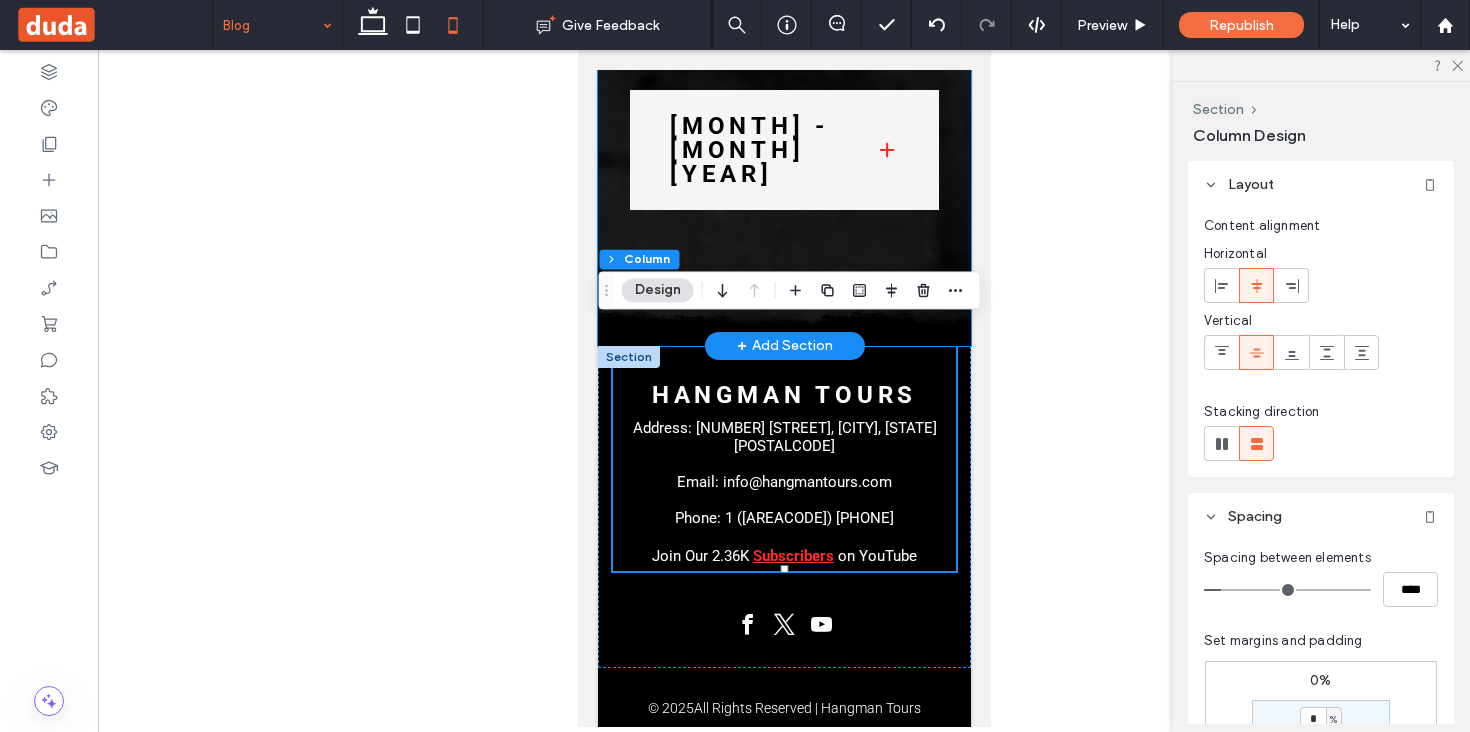 click on "Every
Nightmare   Cataloged: Recent stories First
Unexpected Guests
By Shakers
•
December 1, 2023
Upon further inspection of some photographs taken at Shakers Cigar Bar, some customers seemed to have spotted something (or some                               one                               ) not initially visible to the naked eye.
Read more →
Halloween Costume Gone Wrong
By Michaela Mueller, Bar Manager
•
October 1, 2023
Read more →
Reelin' In The Years
By Marley Decker, Marketing & Media Manager
•
September 2, 2023
Read more →
An Extra Companion
By Marley Decker: Marketing & Media Manager, Former Tour Guide
•
September 1, 2023
Read more →" at bounding box center (783, -2469) 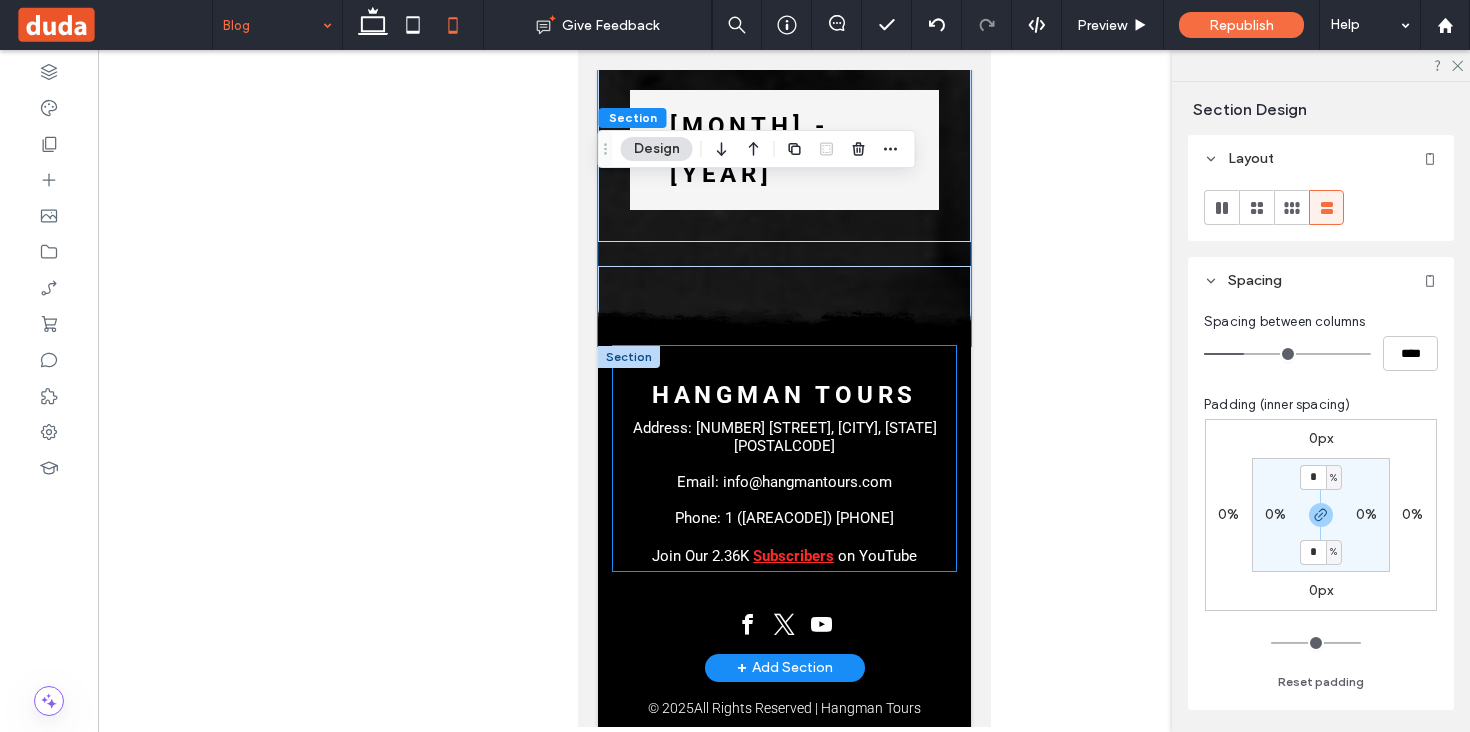 click on "Hangman Tours
Address: 422 South 2nd Street, Milwaukee, Wisconsin 53204
Email: info@hangmantours.com
Phone: 1
(414) 272-4222
Join Our 2.36K
Subscribers   on YouTube" at bounding box center [783, 458] 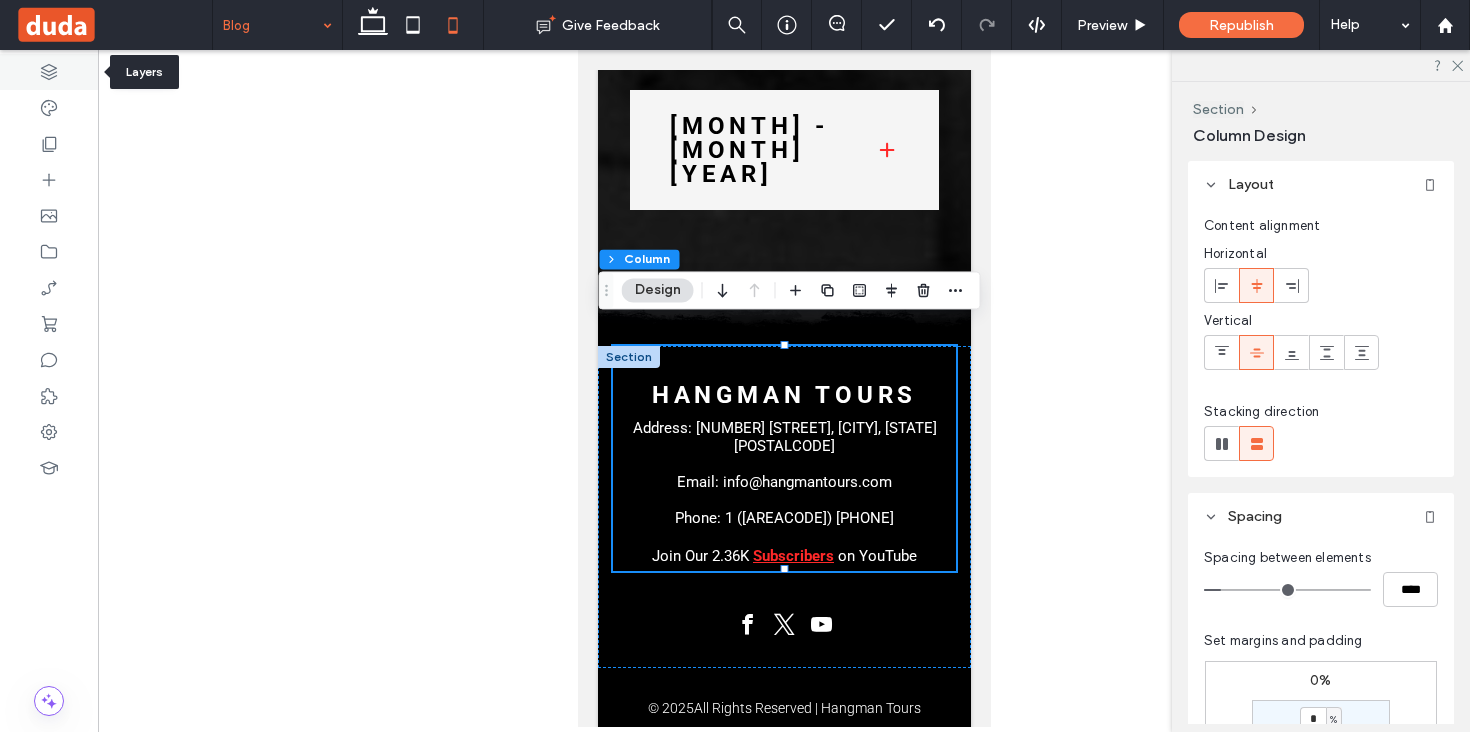 click 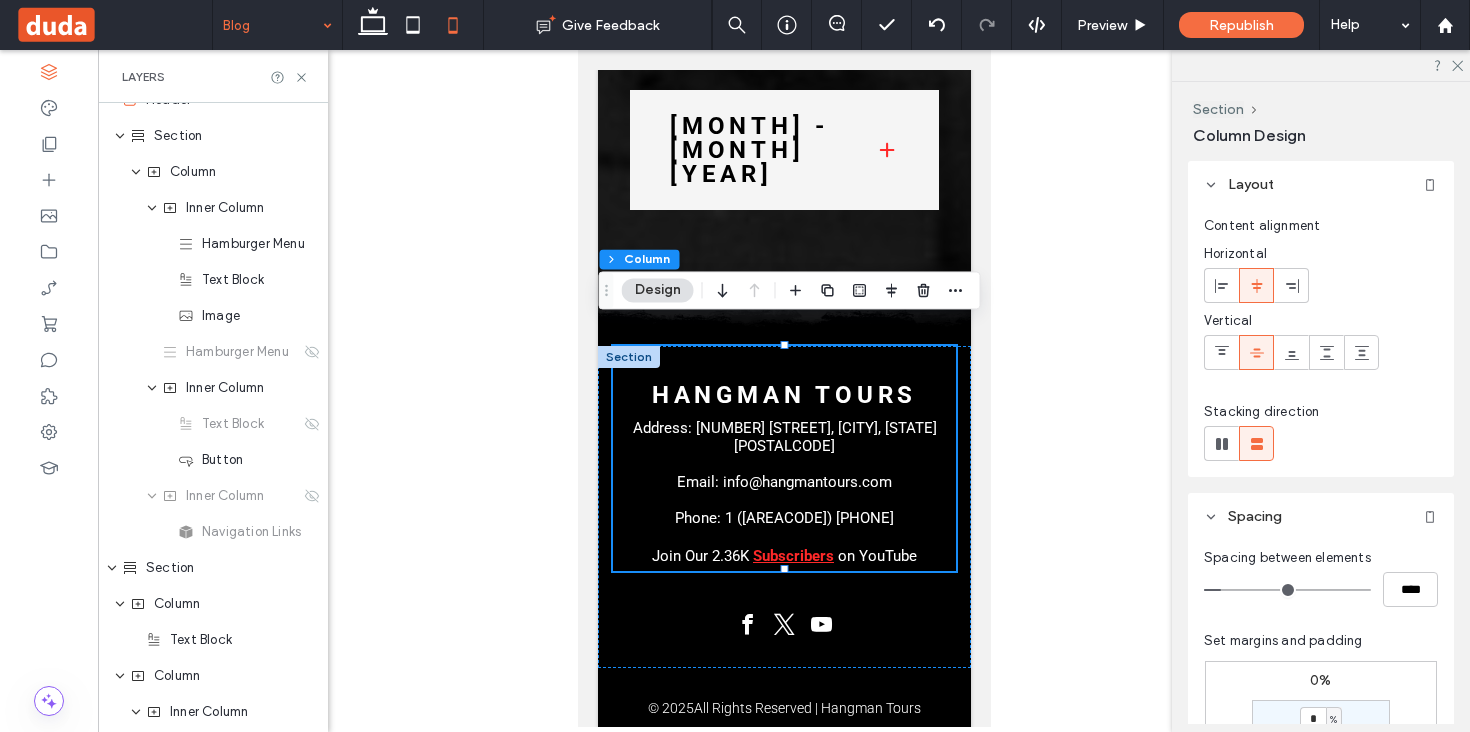 scroll, scrollTop: 0, scrollLeft: 0, axis: both 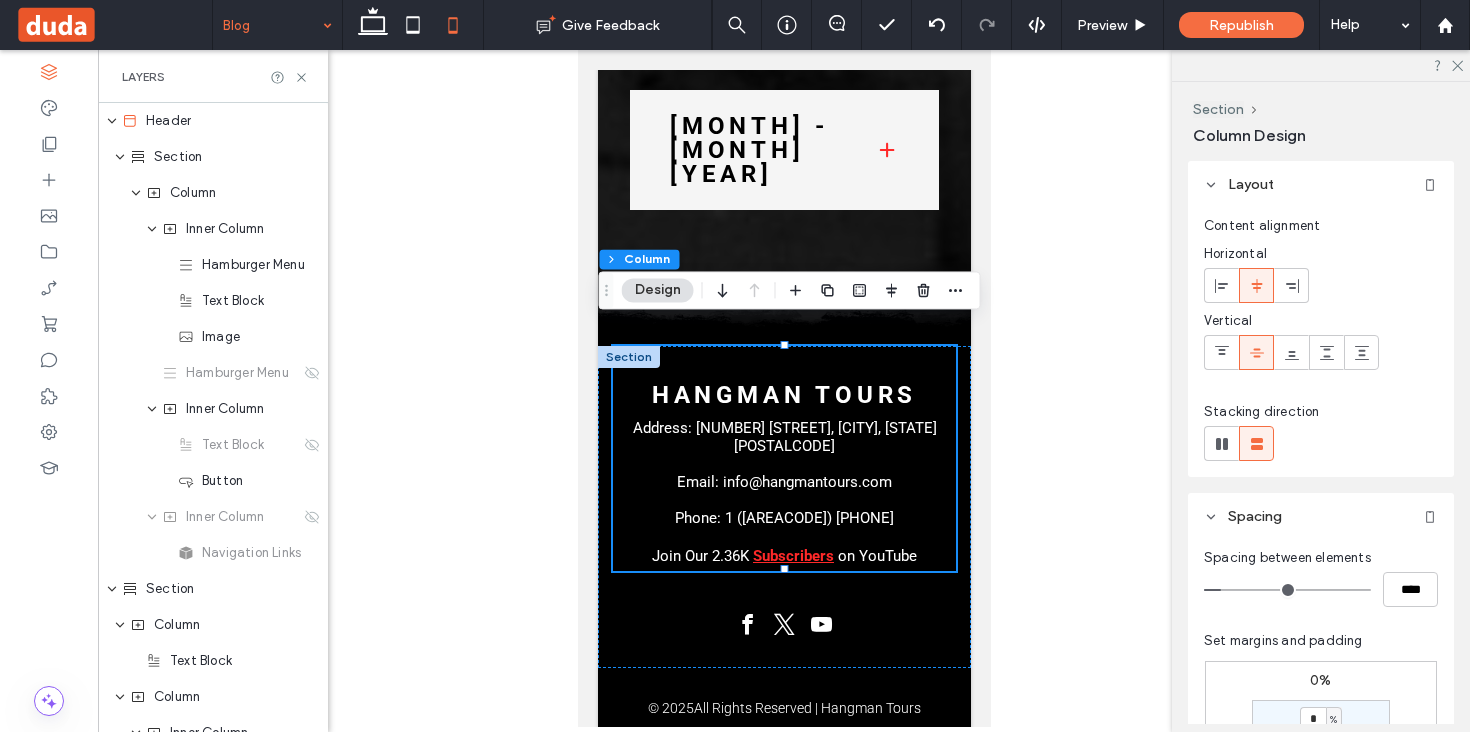 click at bounding box center (784, 388) 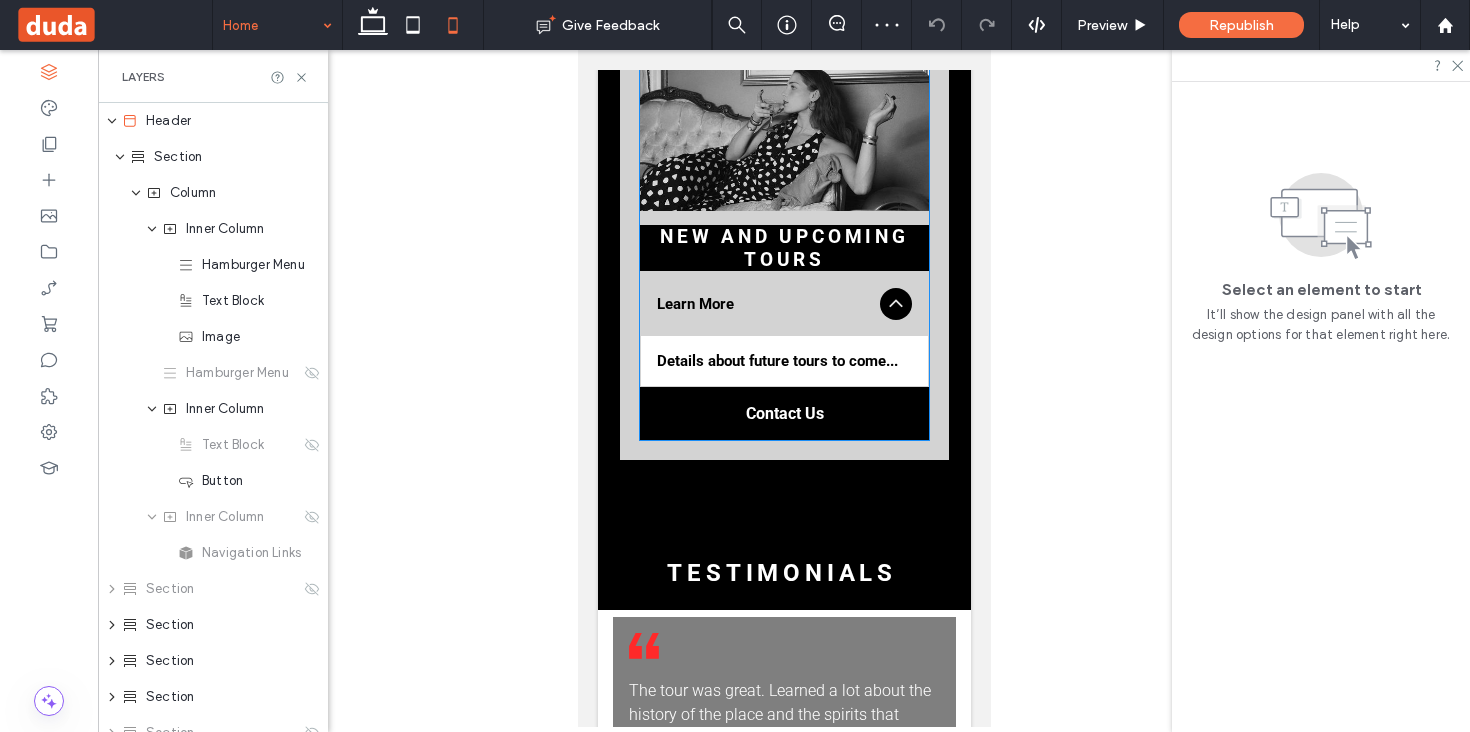 scroll, scrollTop: 11119, scrollLeft: 0, axis: vertical 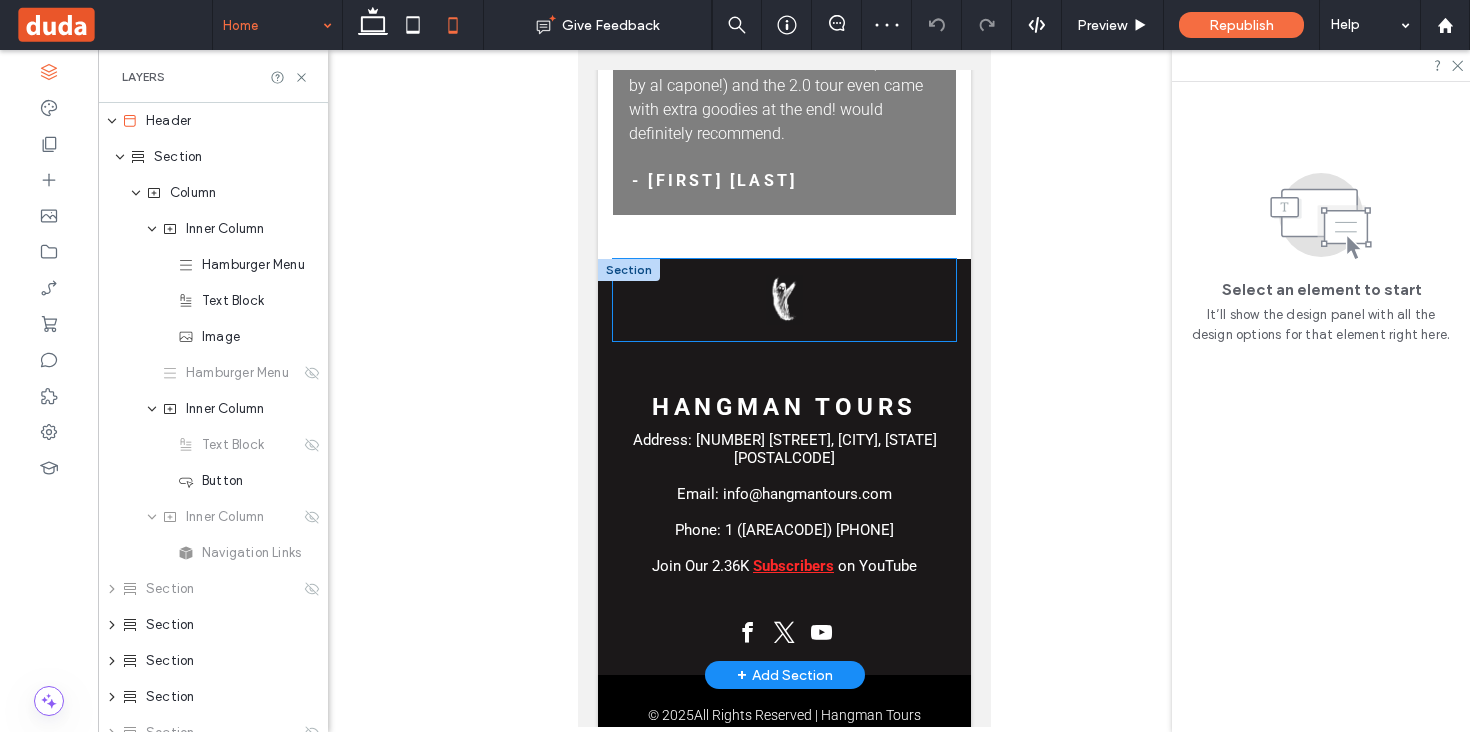 click at bounding box center [783, 300] 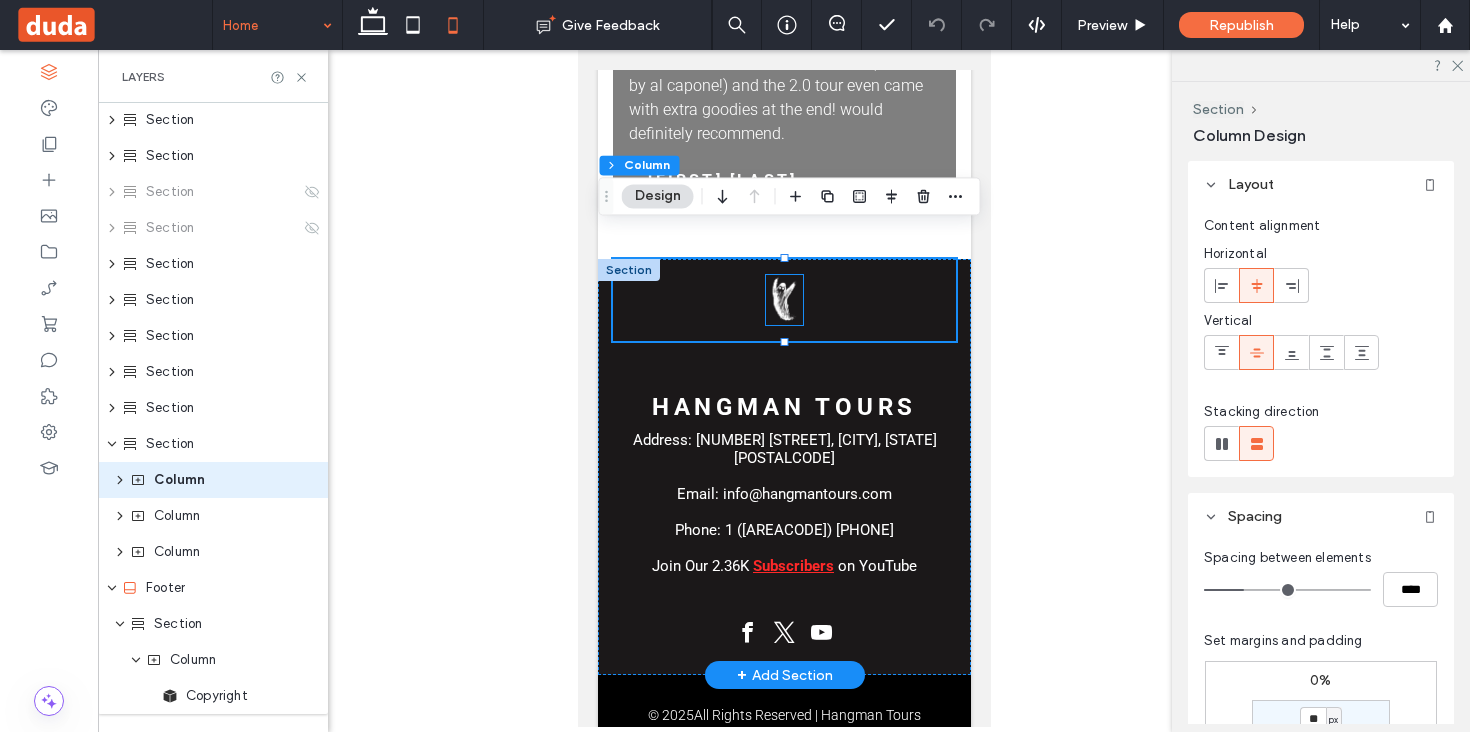 scroll, scrollTop: 603, scrollLeft: 0, axis: vertical 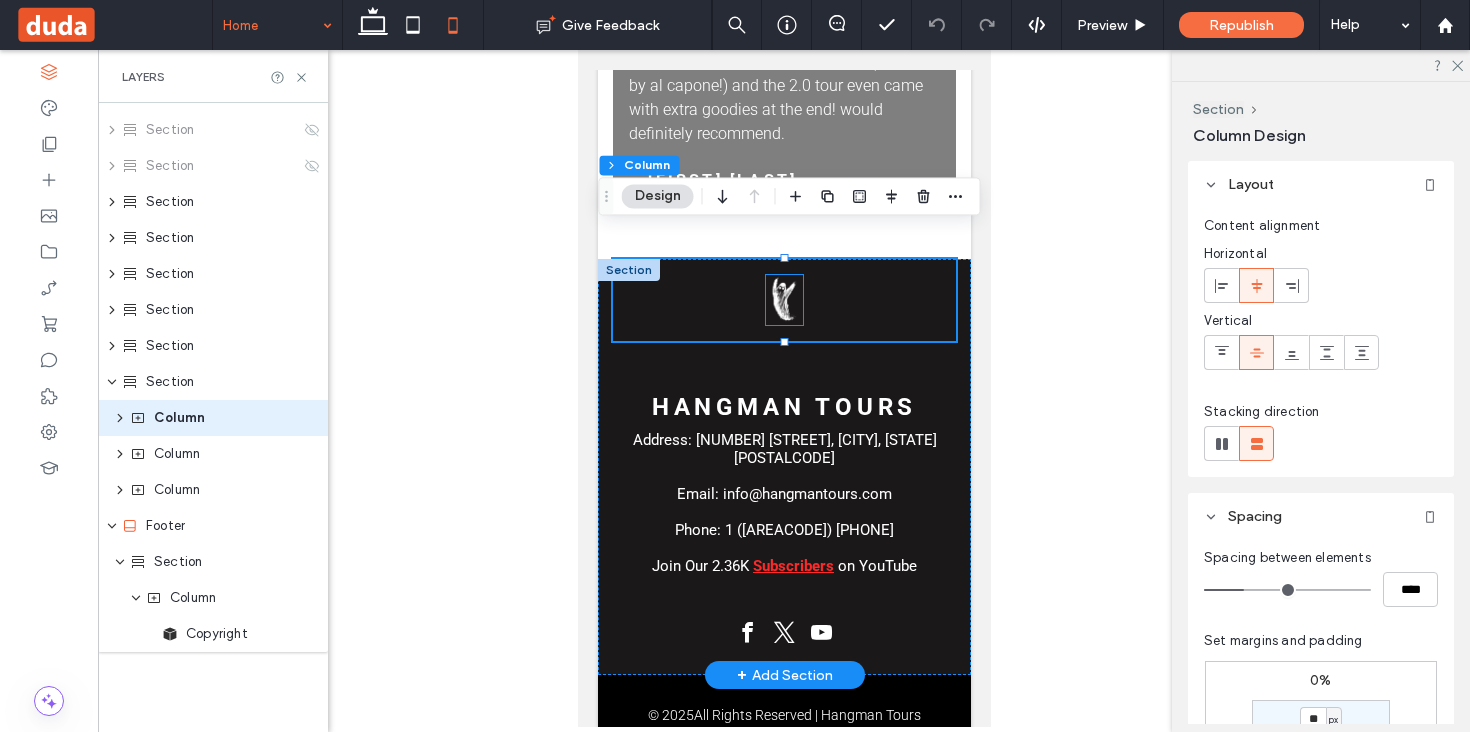 click at bounding box center (783, 300) 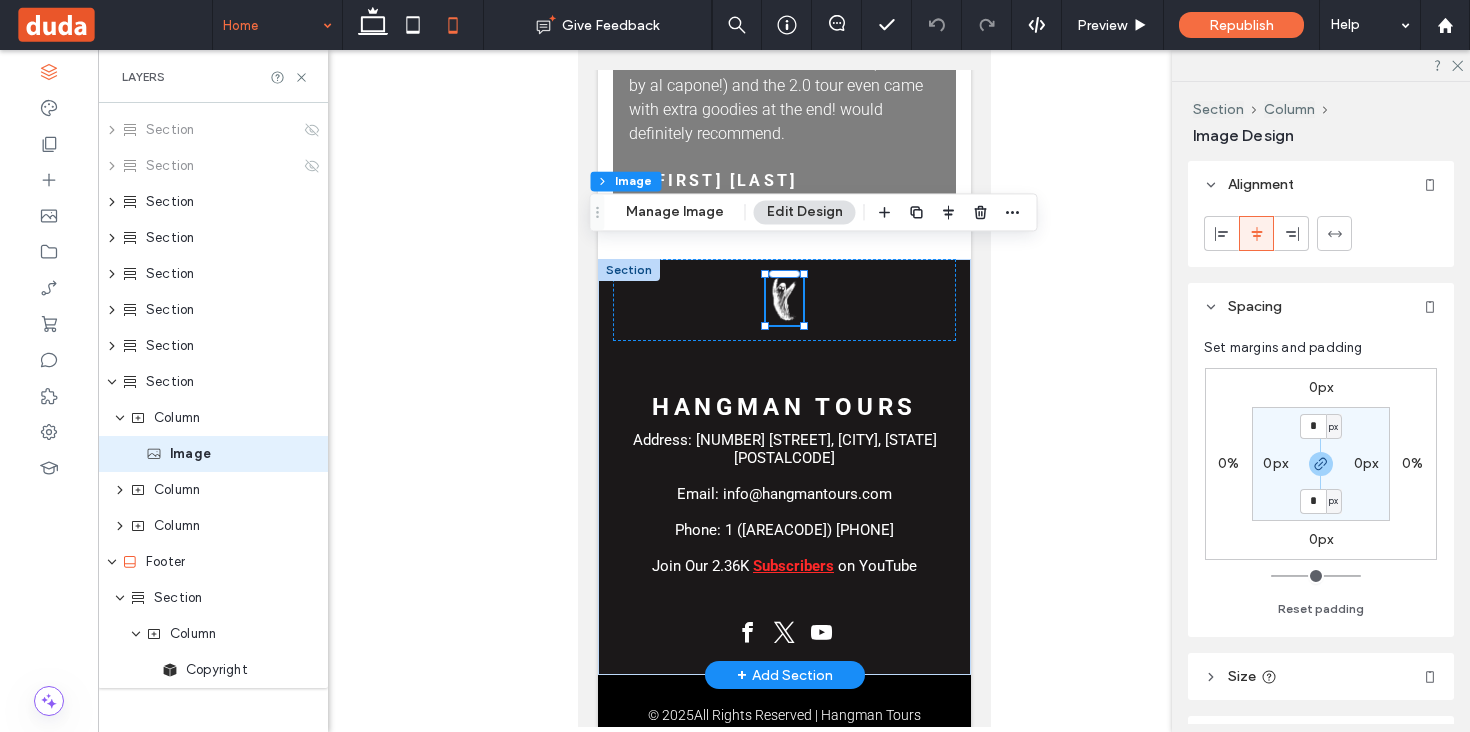 scroll, scrollTop: 639, scrollLeft: 0, axis: vertical 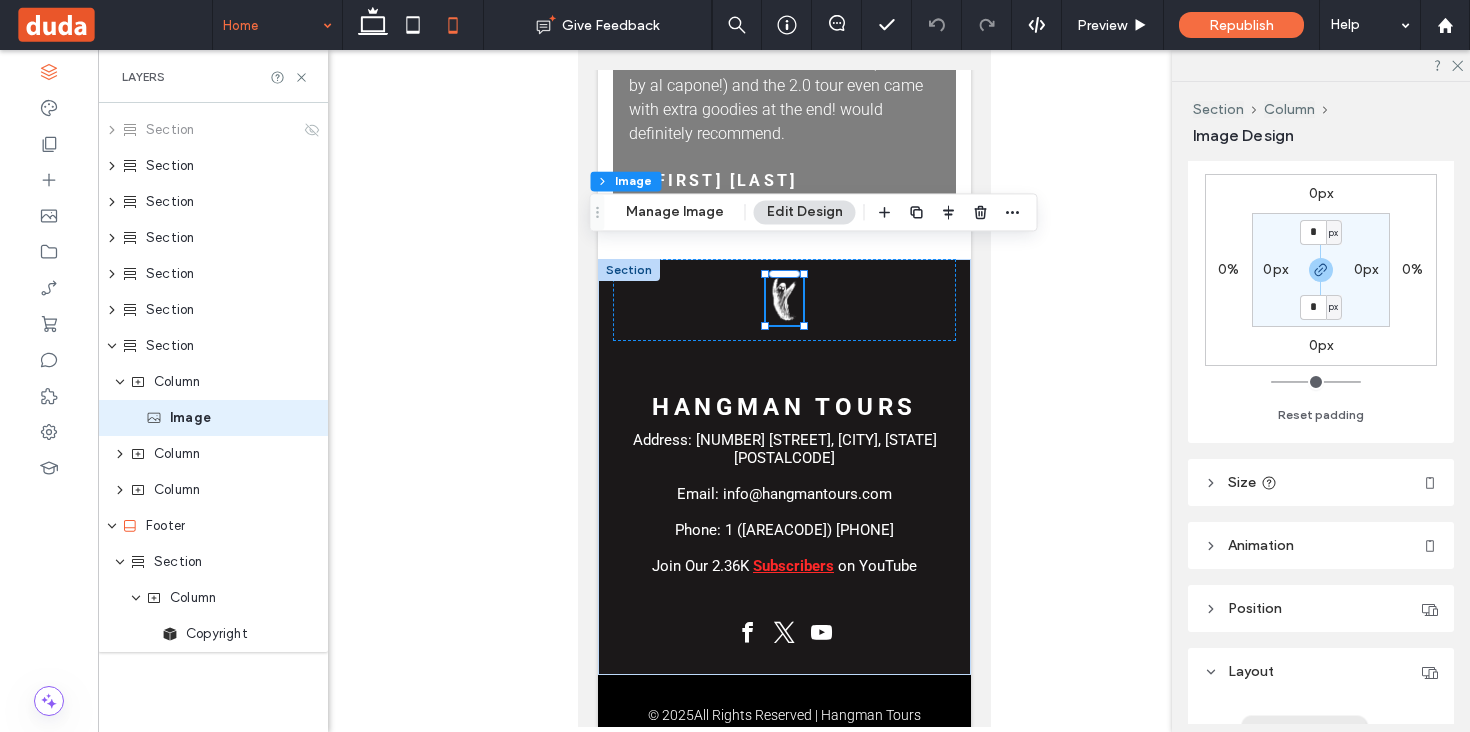click on "Size" at bounding box center [1321, 482] 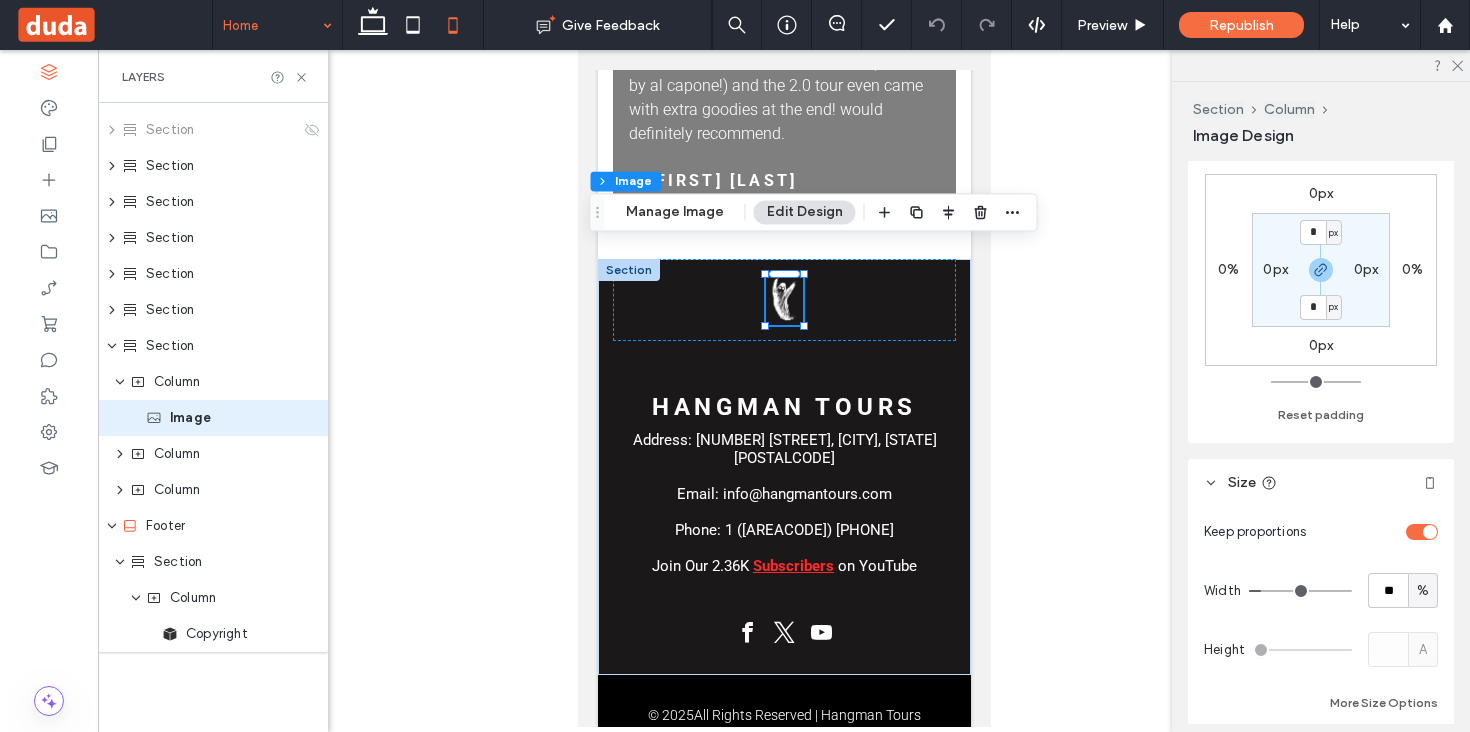 click on "%" at bounding box center [1423, 591] 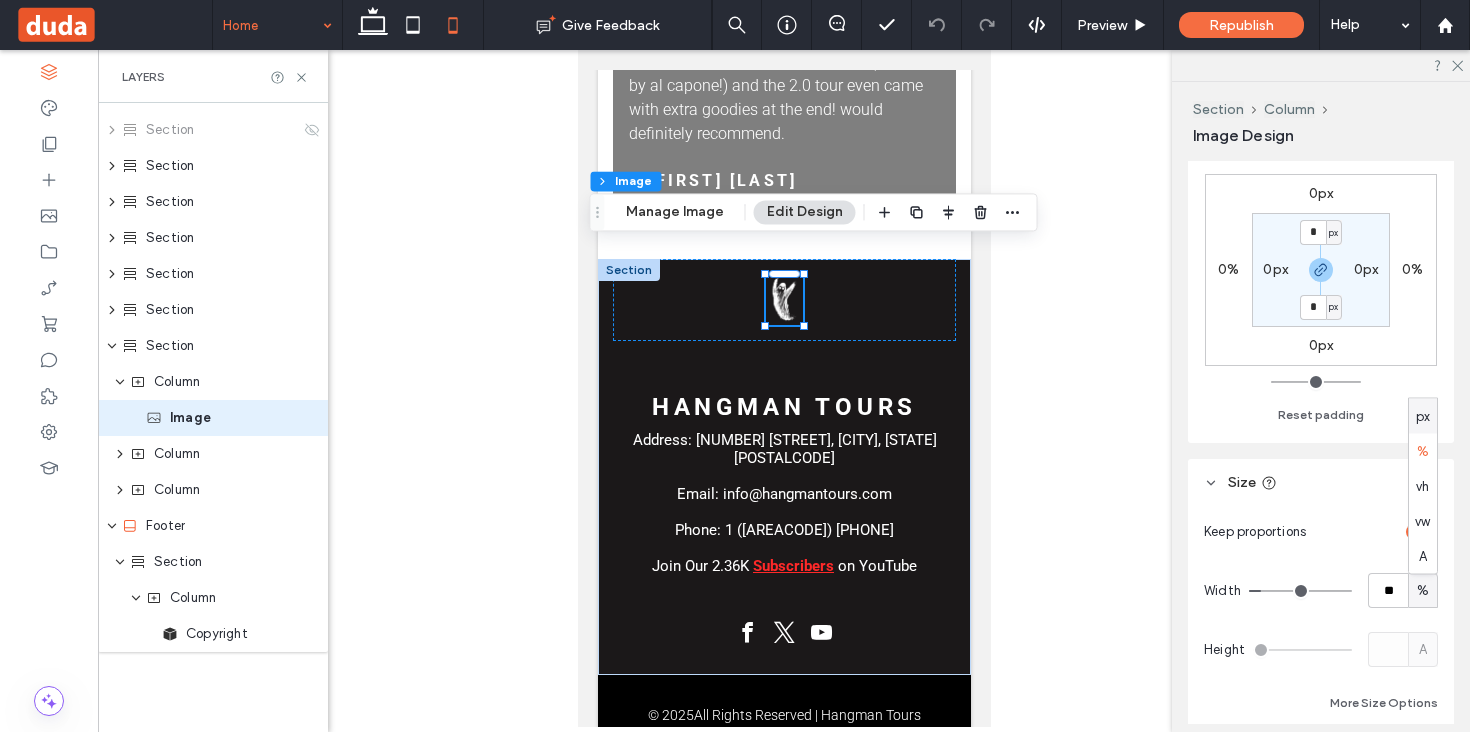 click on "px" at bounding box center (1423, 416) 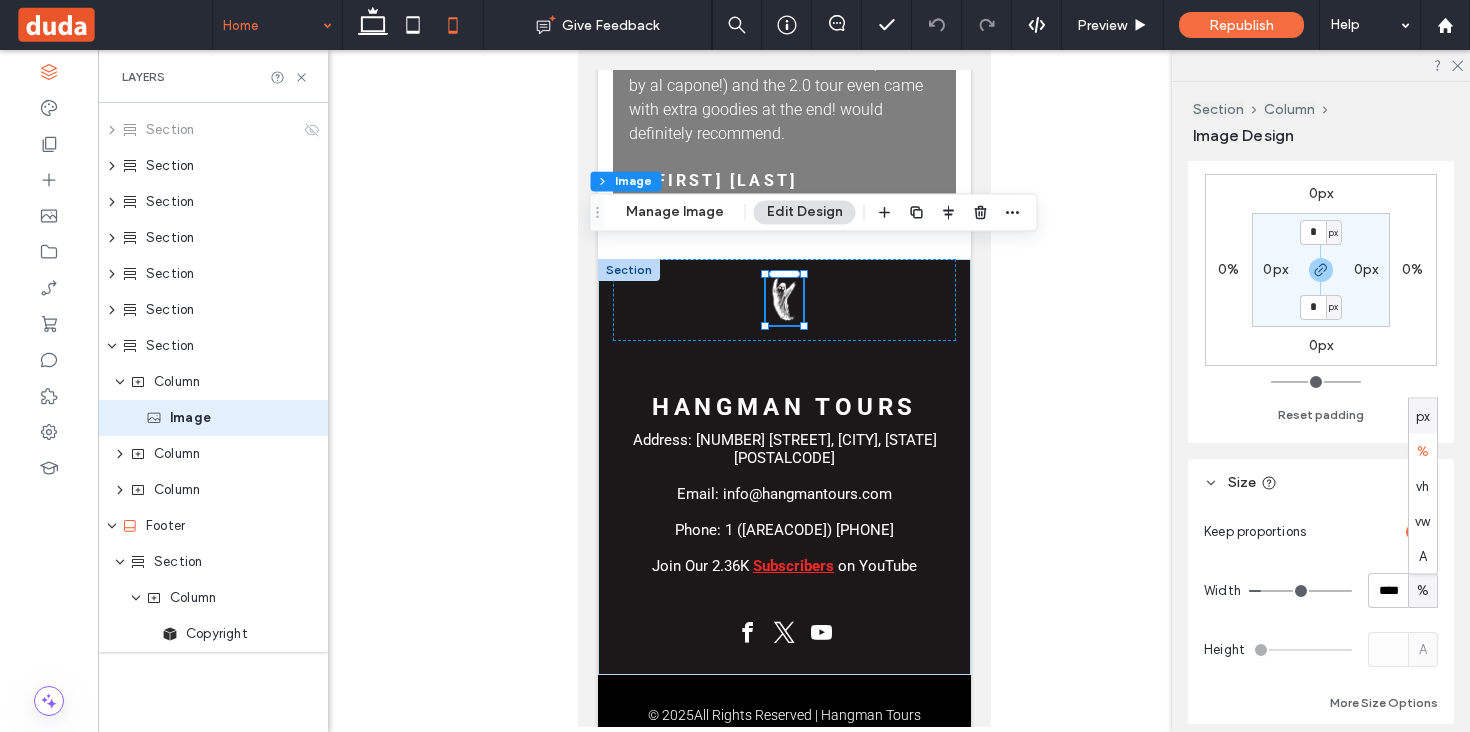 scroll, scrollTop: 11119, scrollLeft: 0, axis: vertical 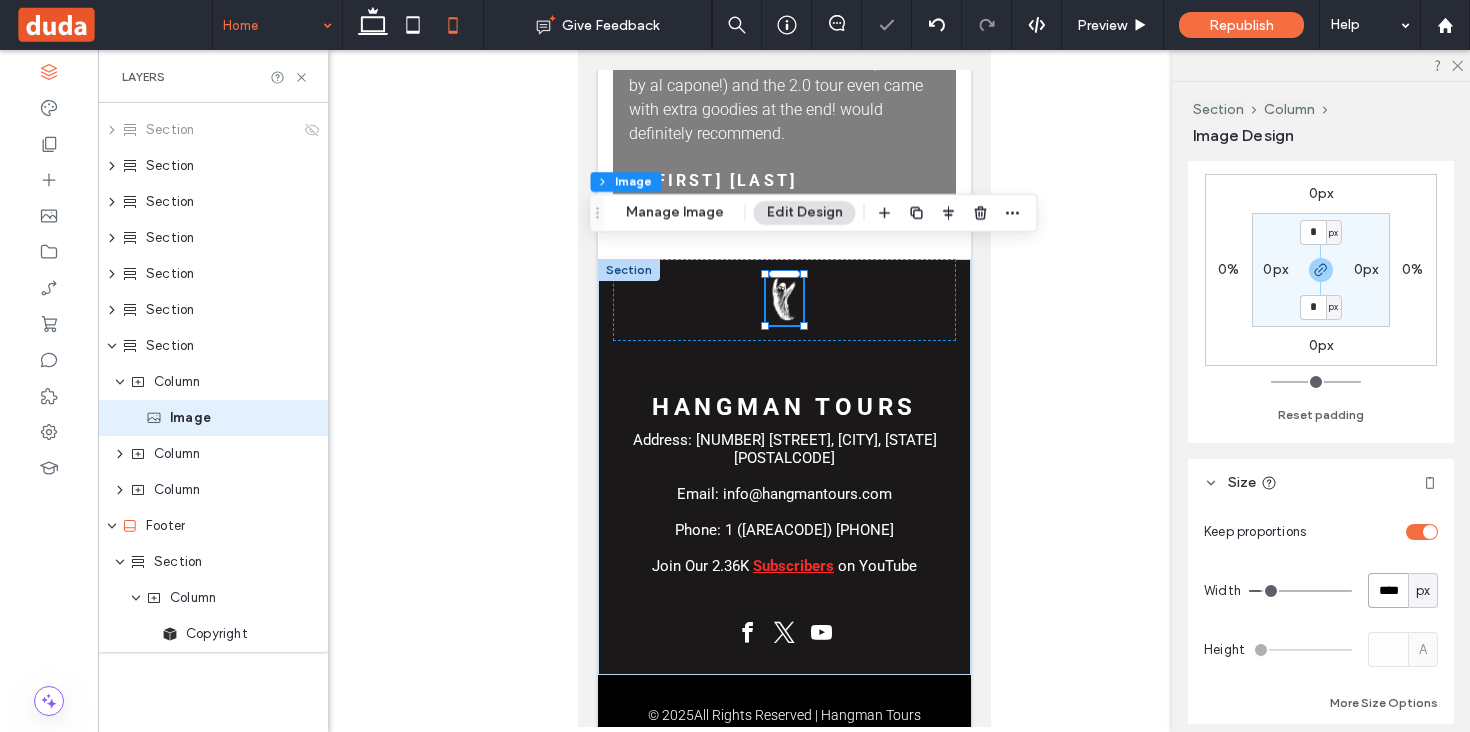 click on "****" at bounding box center [1388, 590] 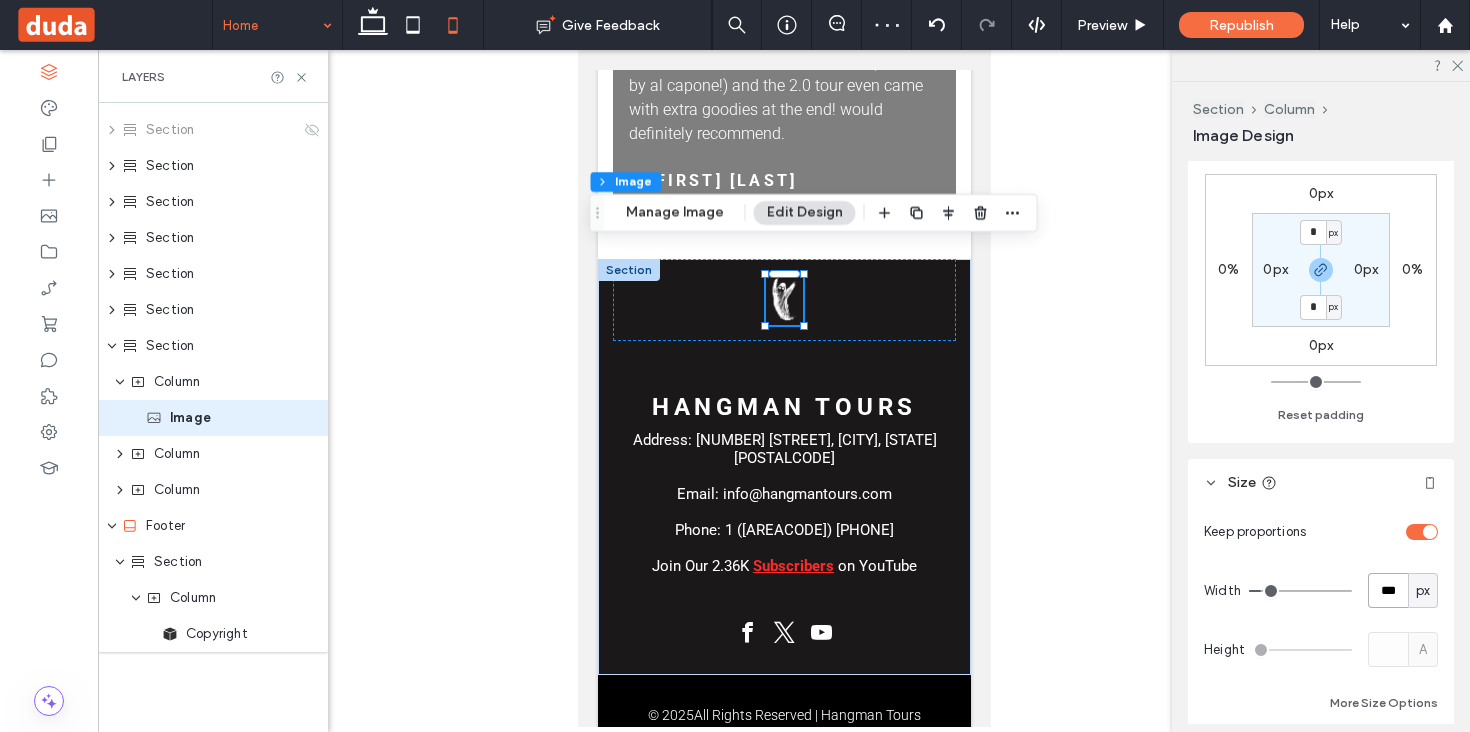 type on "***" 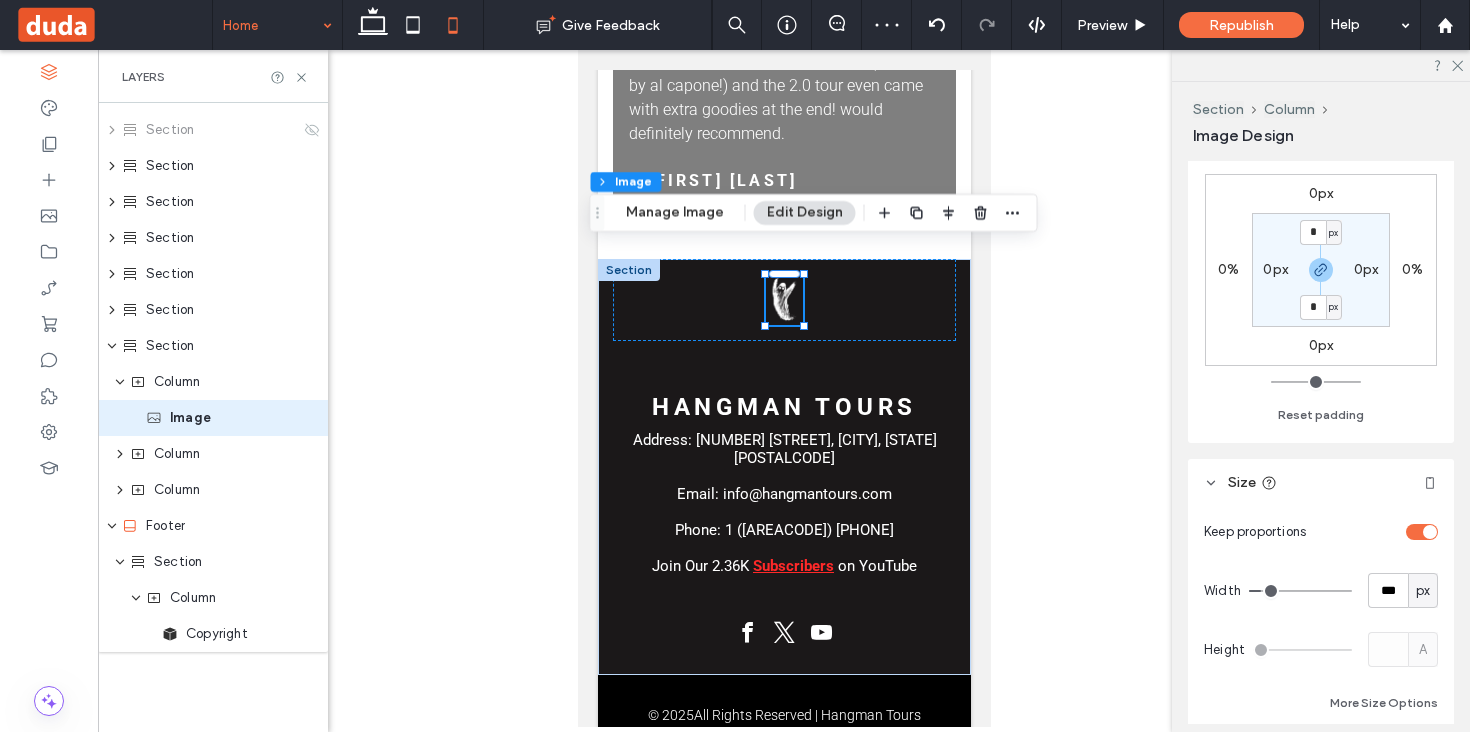 type on "***" 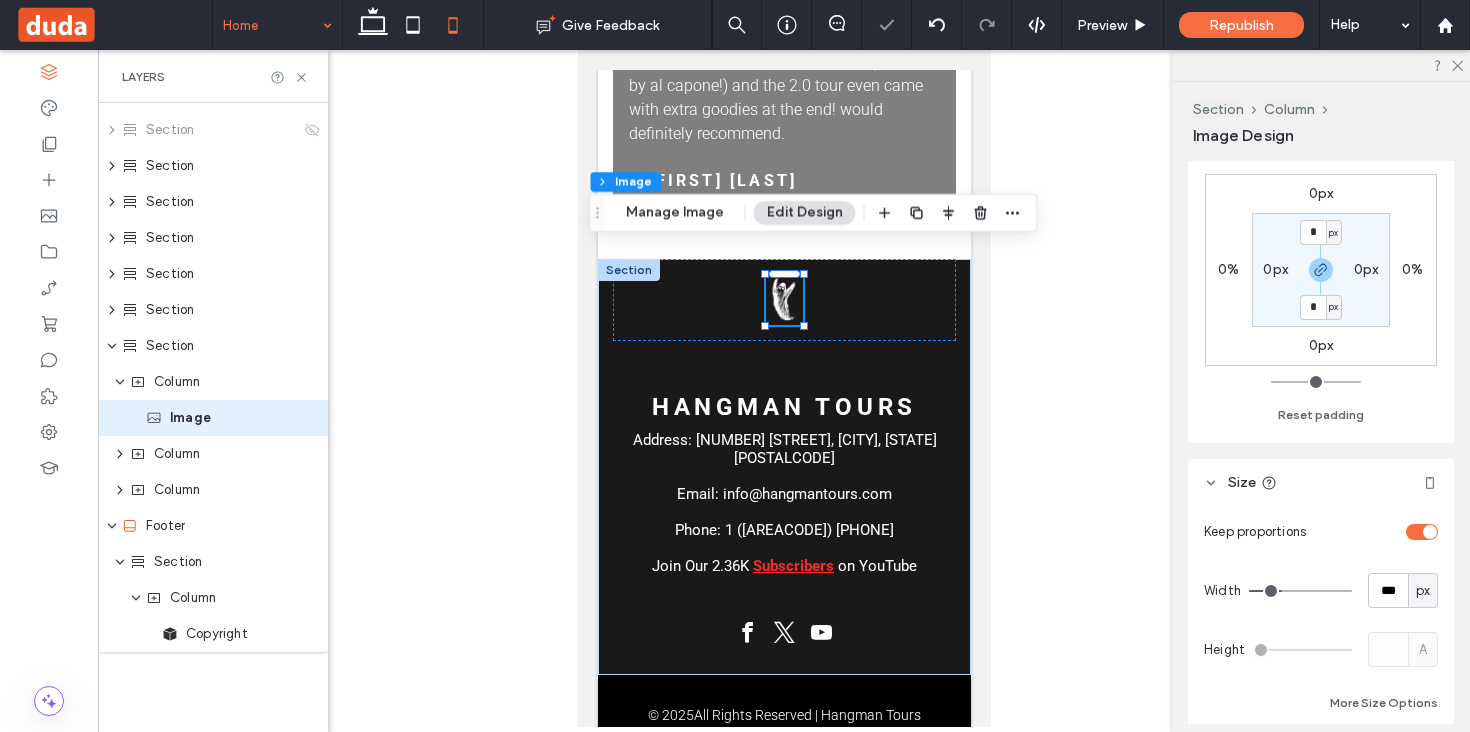 scroll, scrollTop: 11119, scrollLeft: 0, axis: vertical 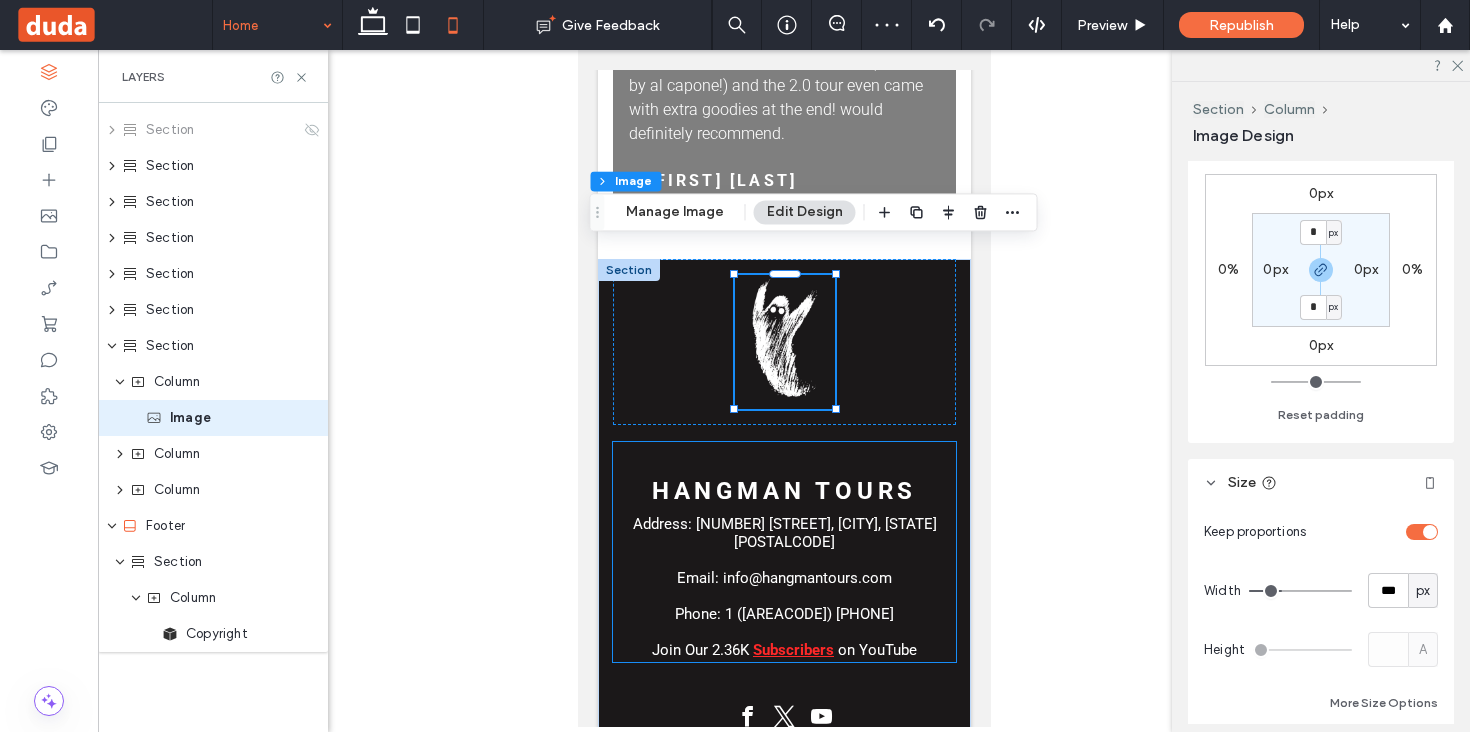 click on "Hangman Tours
Address: 422 South 2nd Street, Milwaukee, Wisconsin 53204
Email: info@hangmantours.com
Phone: 1
(414) 272-4222
Join Our 2.36K
Subscribers   on YouTube" at bounding box center (783, 552) 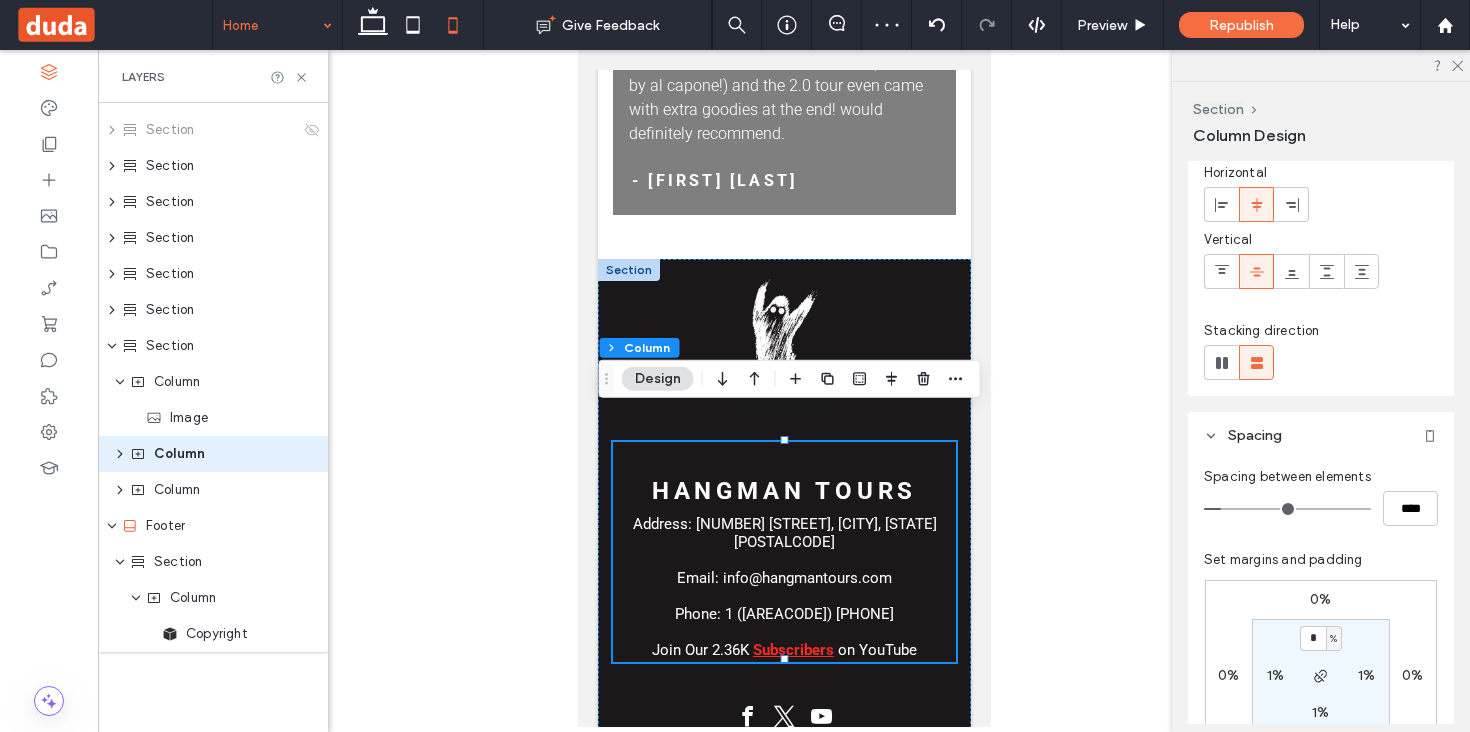 scroll, scrollTop: 131, scrollLeft: 0, axis: vertical 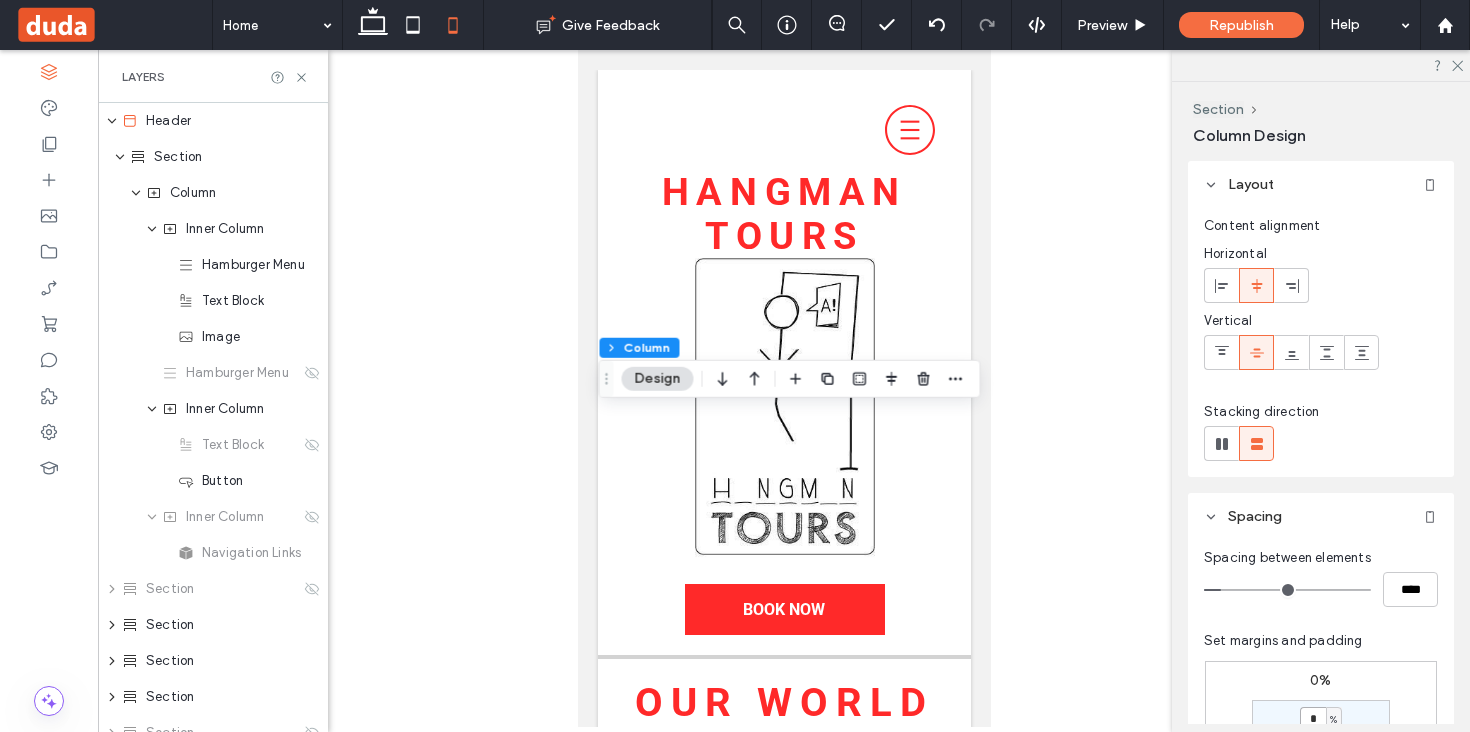 click on "*" at bounding box center [1313, 719] 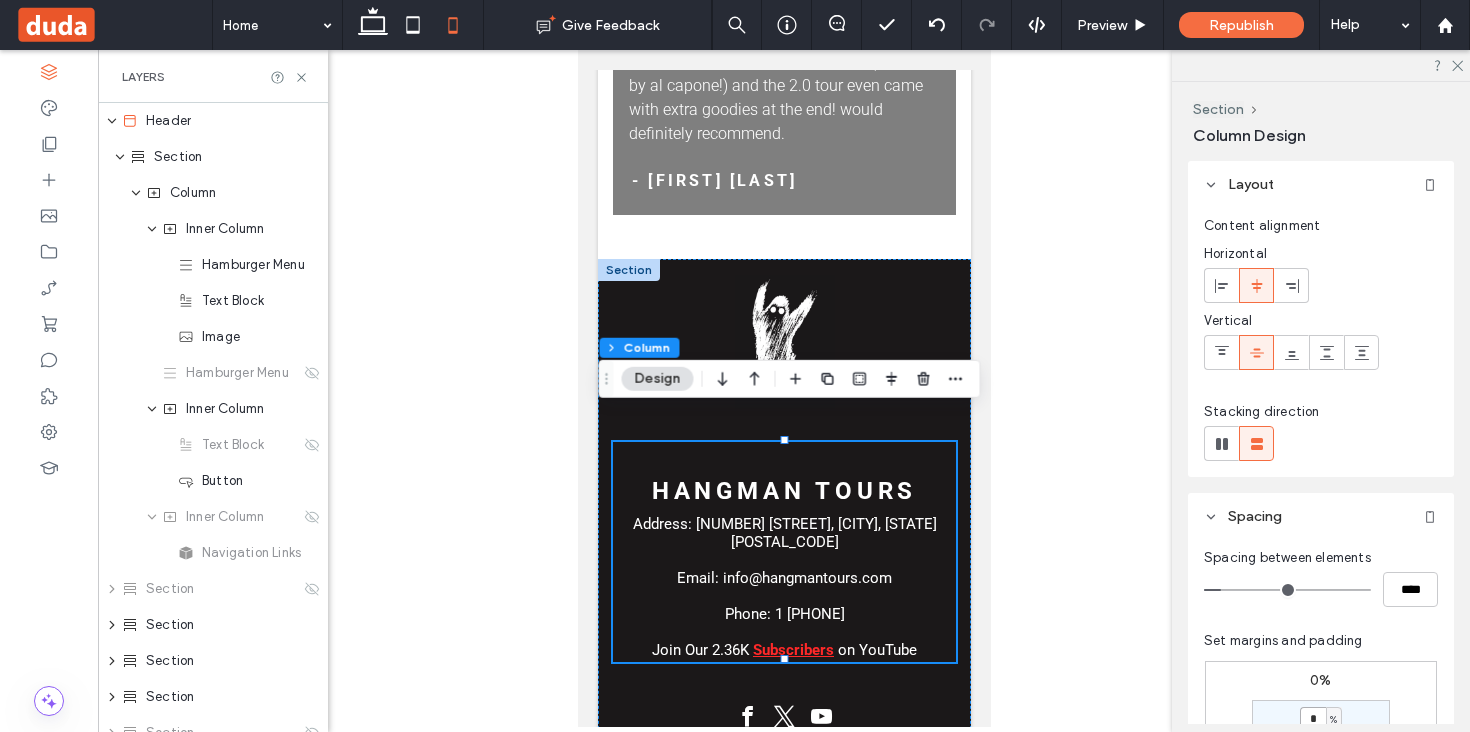 scroll, scrollTop: 639, scrollLeft: 0, axis: vertical 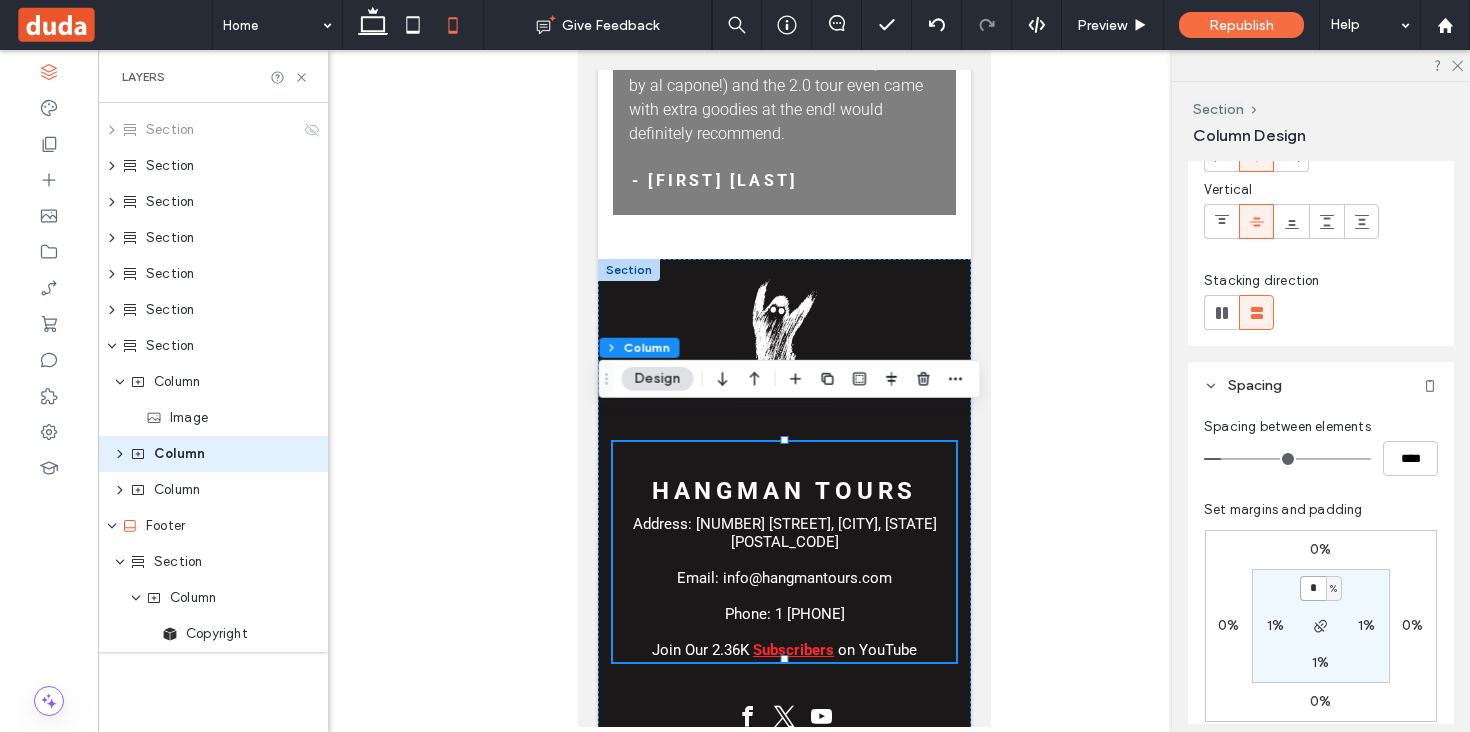 type on "*" 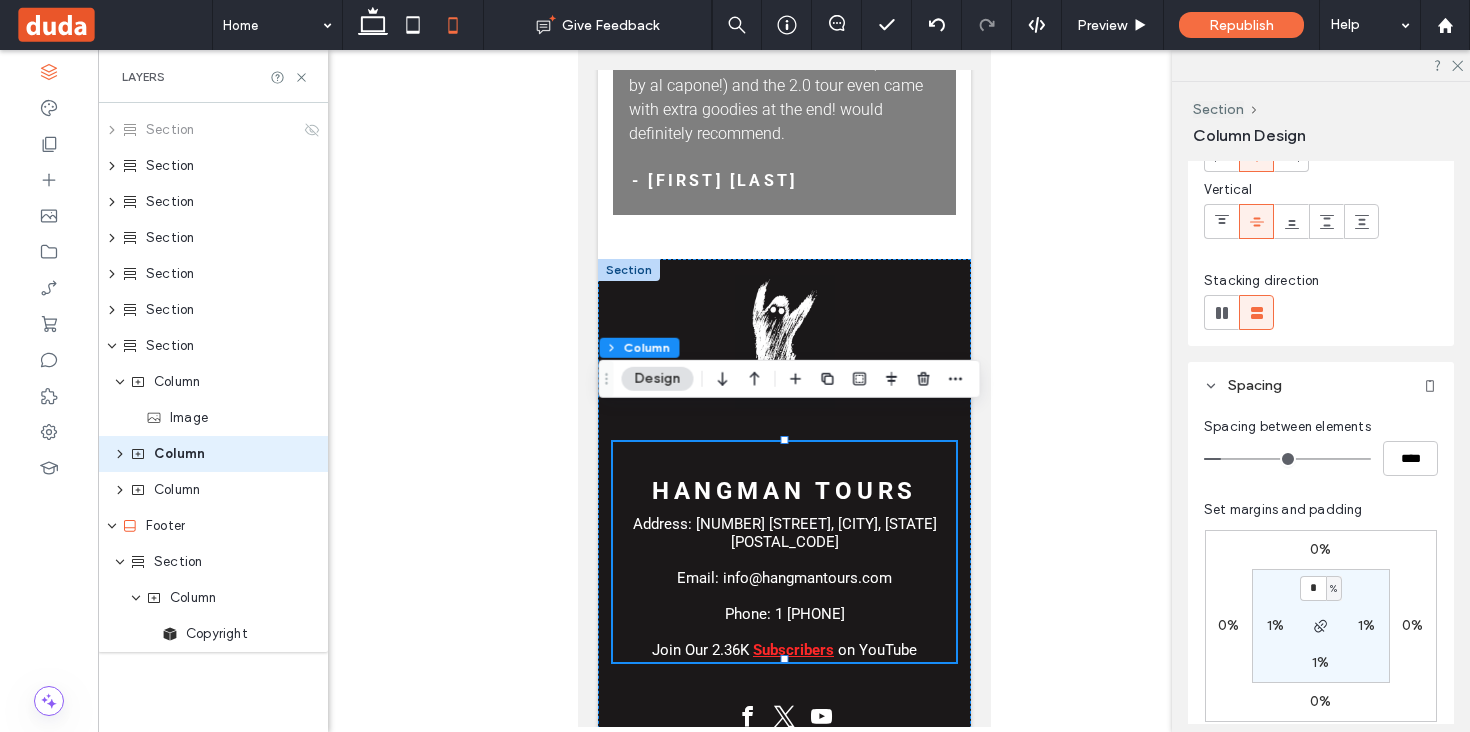 type on "*" 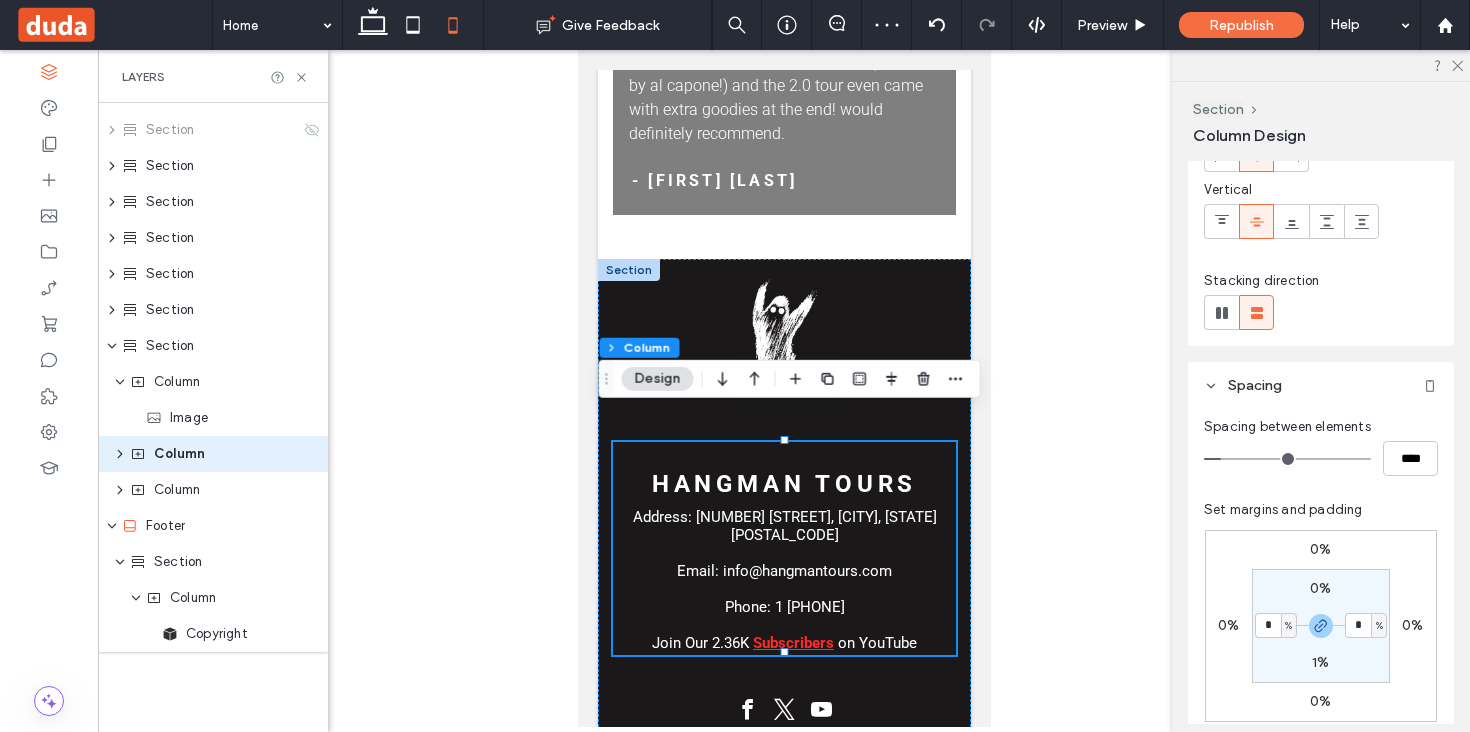 click on "Hangman Tours
Address: 422 South 2nd Street, Milwaukee, Wisconsin 53204
Email: info@hangmantours.com
Phone: 1
(414) 272-4222
Join Our 2.36K
Subscribers   on YouTube" at bounding box center (783, 549) 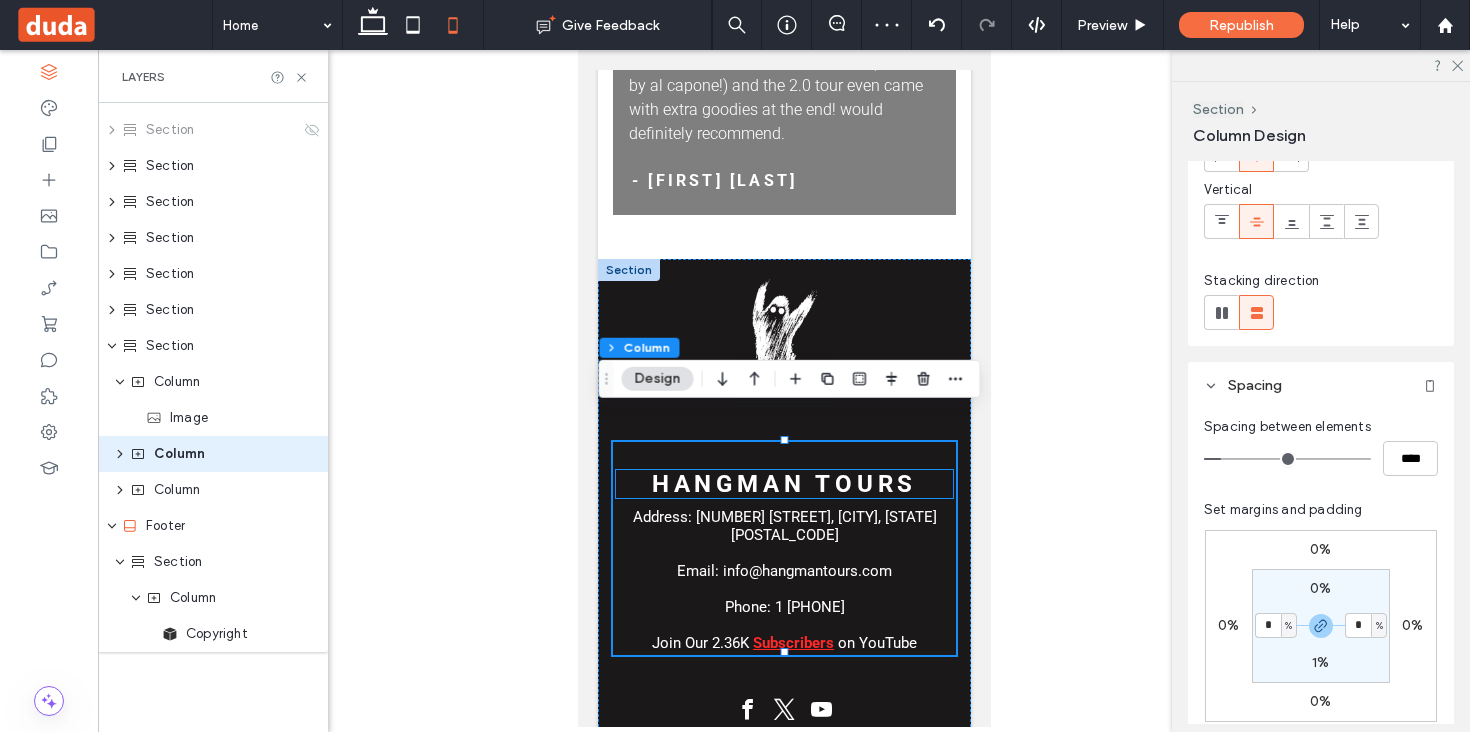 click on "Hangman Tours" at bounding box center [783, 484] 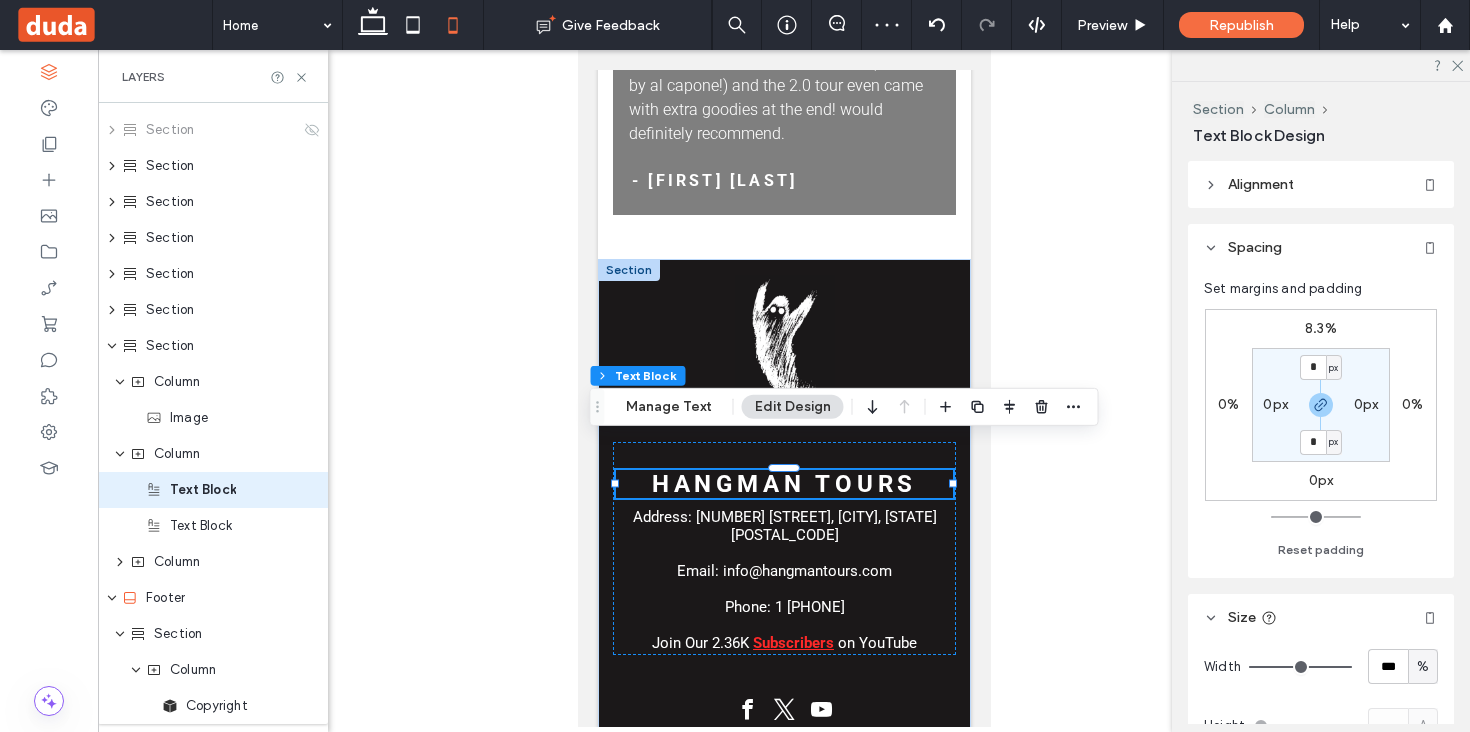 scroll, scrollTop: 711, scrollLeft: 0, axis: vertical 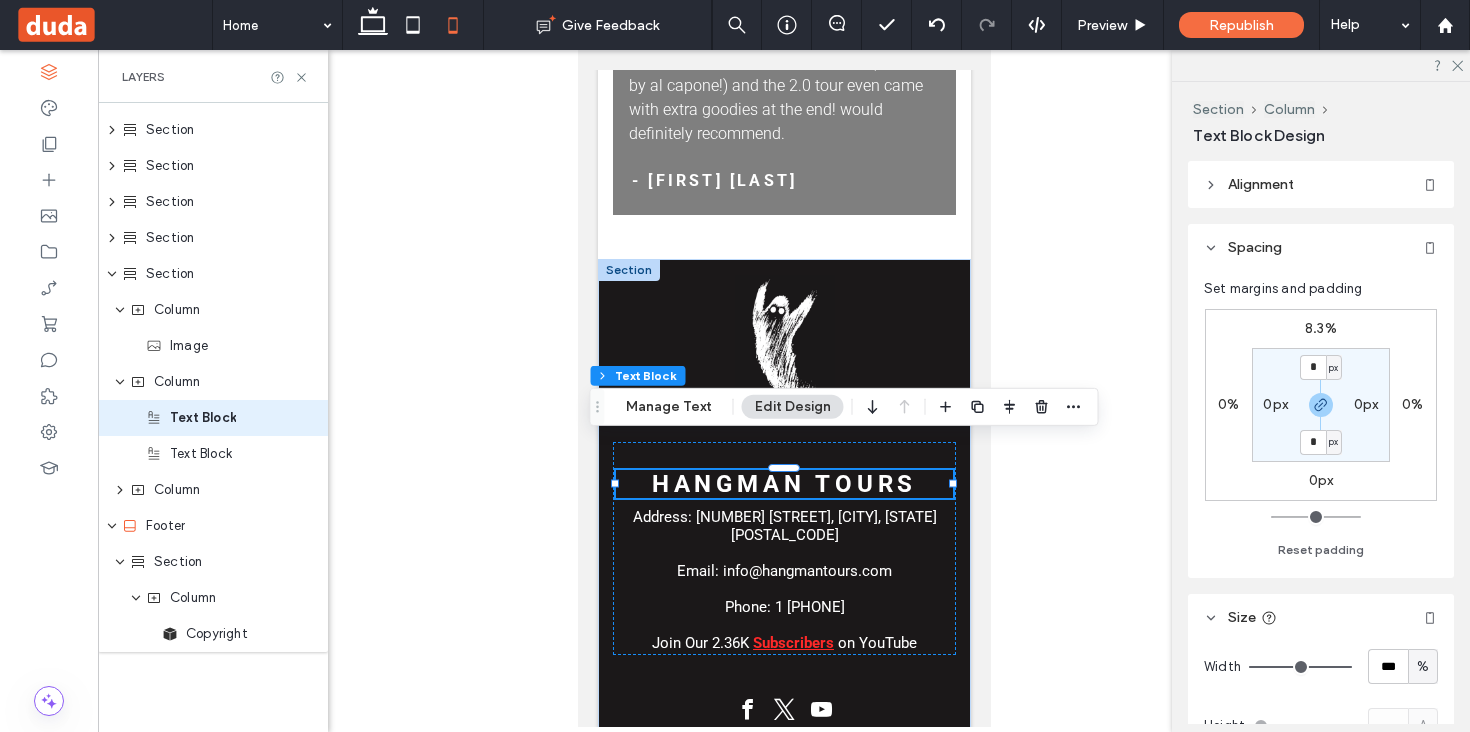 click on "8.3%" at bounding box center [1321, 329] 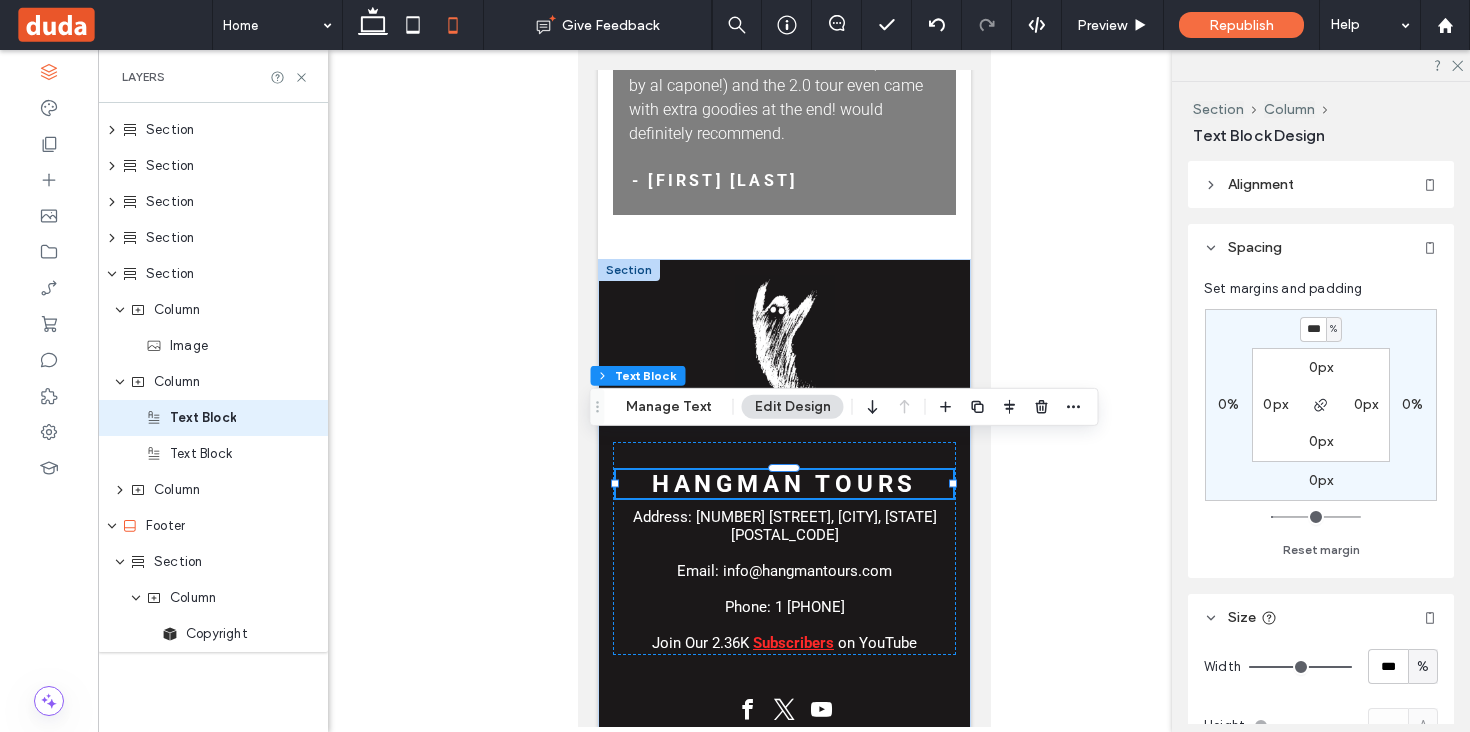 type on "*" 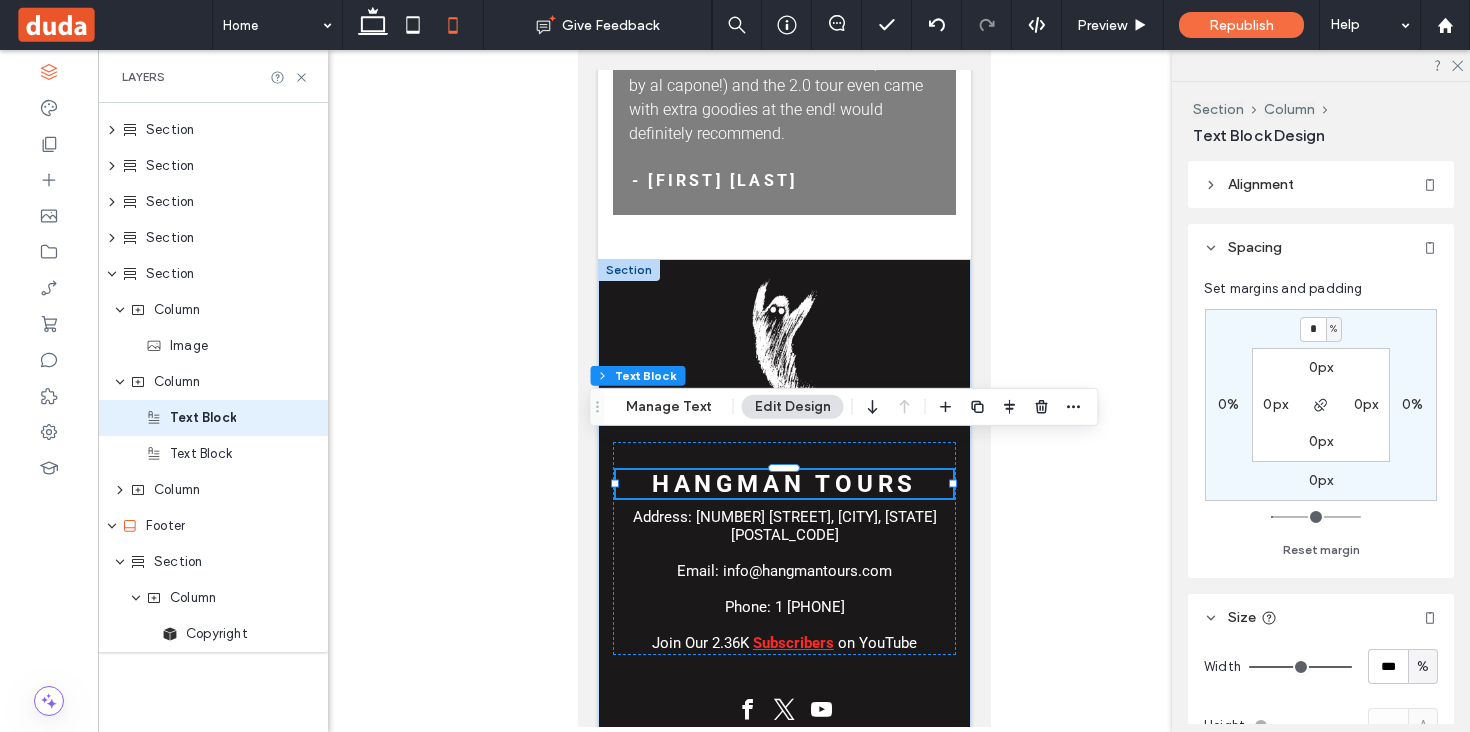 type on "*" 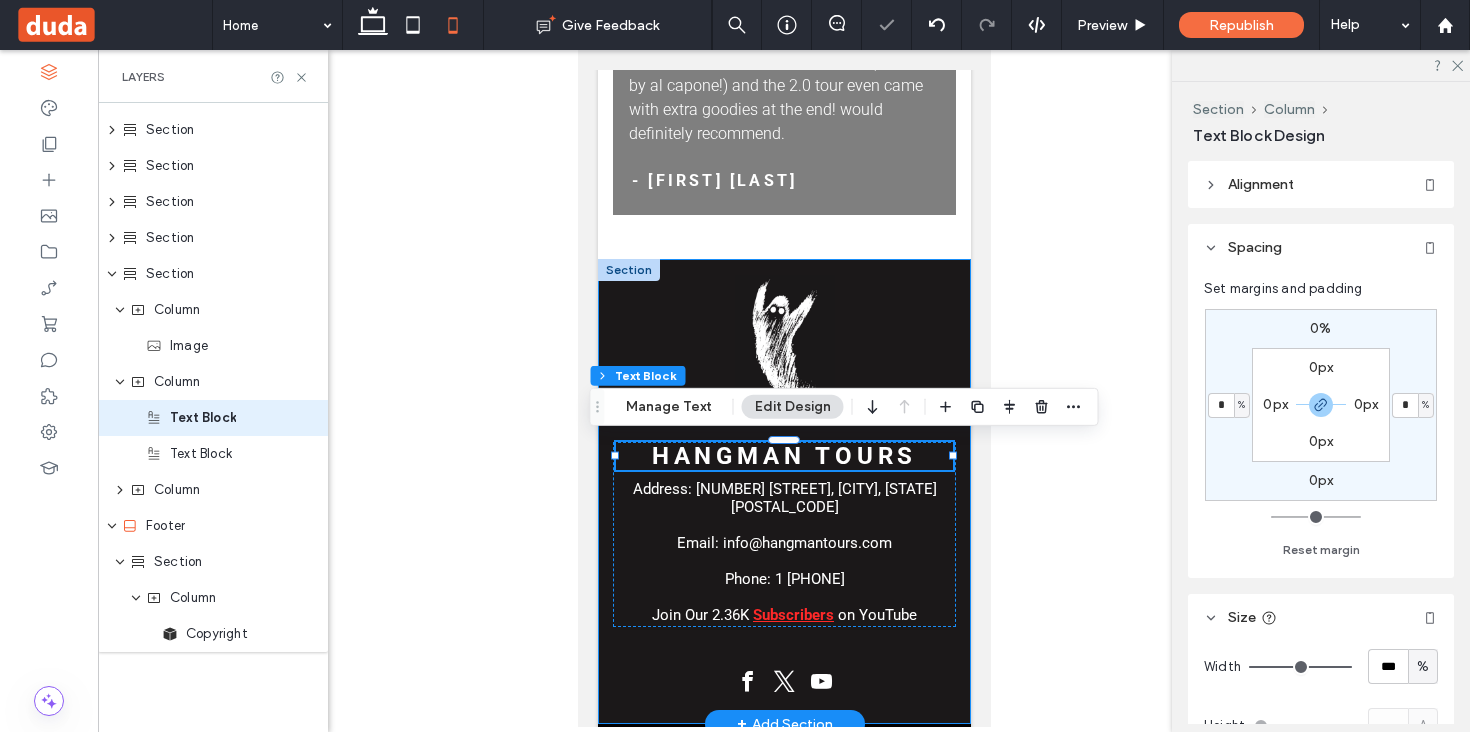 click on "Hangman Tours
Address: 422 South 2nd Street, Milwaukee, Wisconsin 53204
Email: info@hangmantours.com
Phone: 1
(414) 272-4222
Join Our 2.36K
Subscribers   on YouTube" at bounding box center (783, 491) 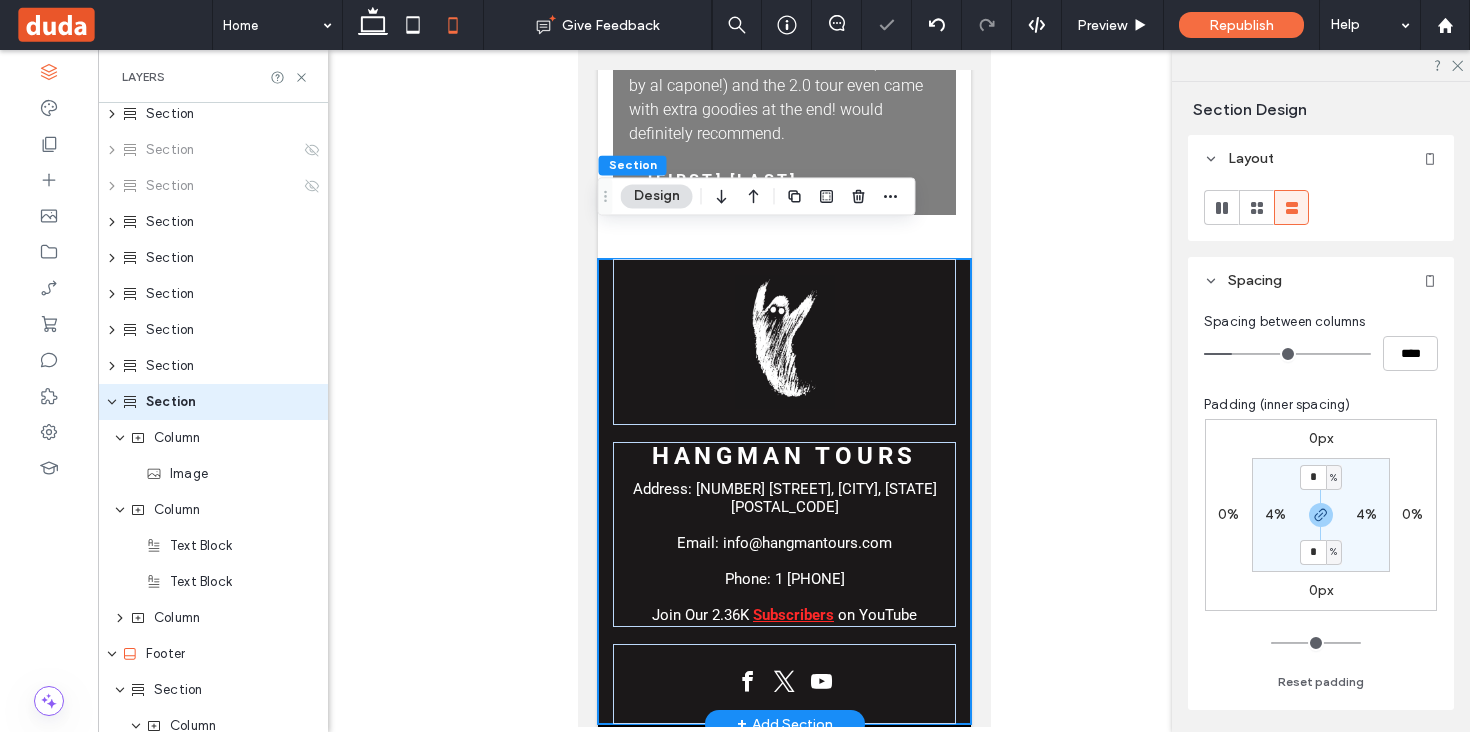 scroll, scrollTop: 567, scrollLeft: 0, axis: vertical 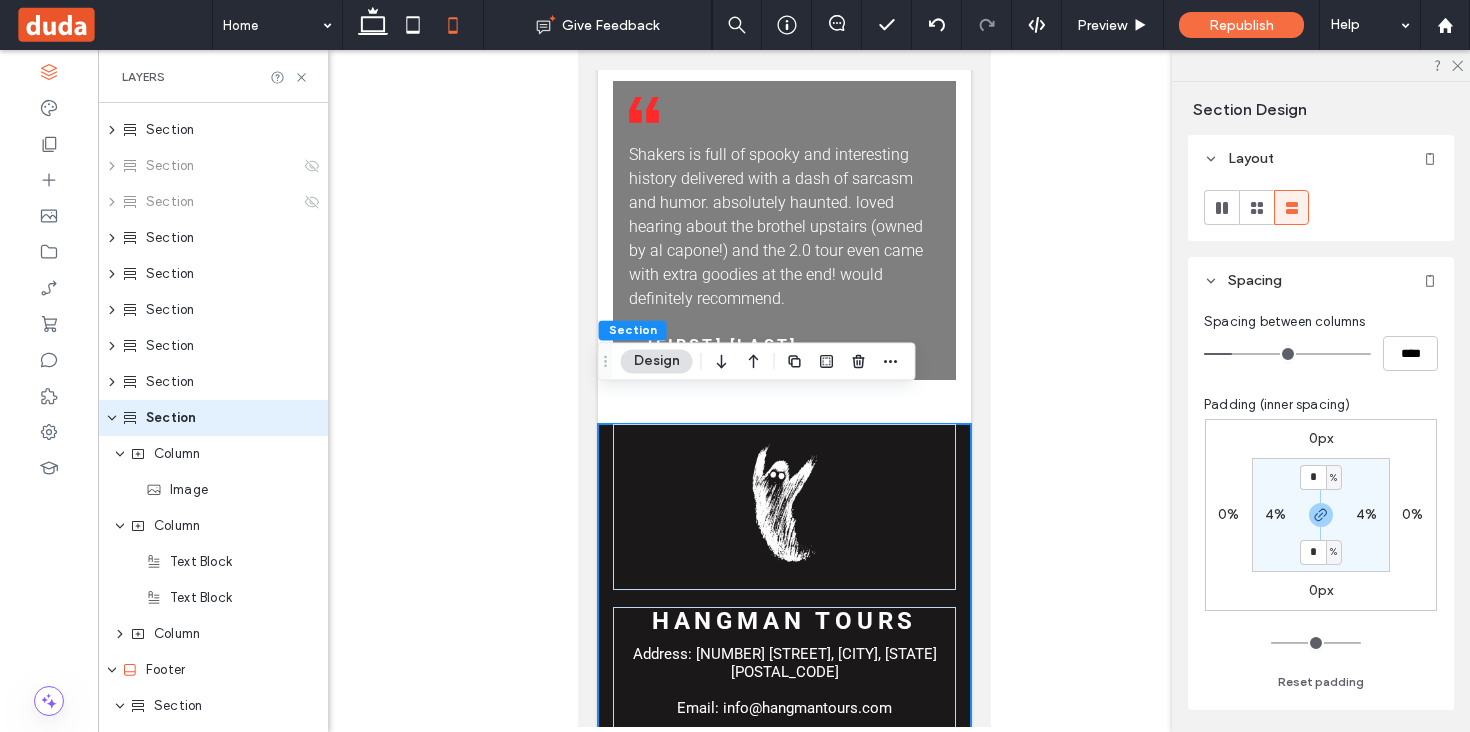 click on "Hangman Tours
Address: [NUMBER] [STREET], [CITY], [STATE] [POSTALCODE]
Email: info@hangmantours.com
Phone: 1
([AREACODE]) [PHONE]
Join Our 2.36K
Subscribers   on YouTube" at bounding box center (783, 656) 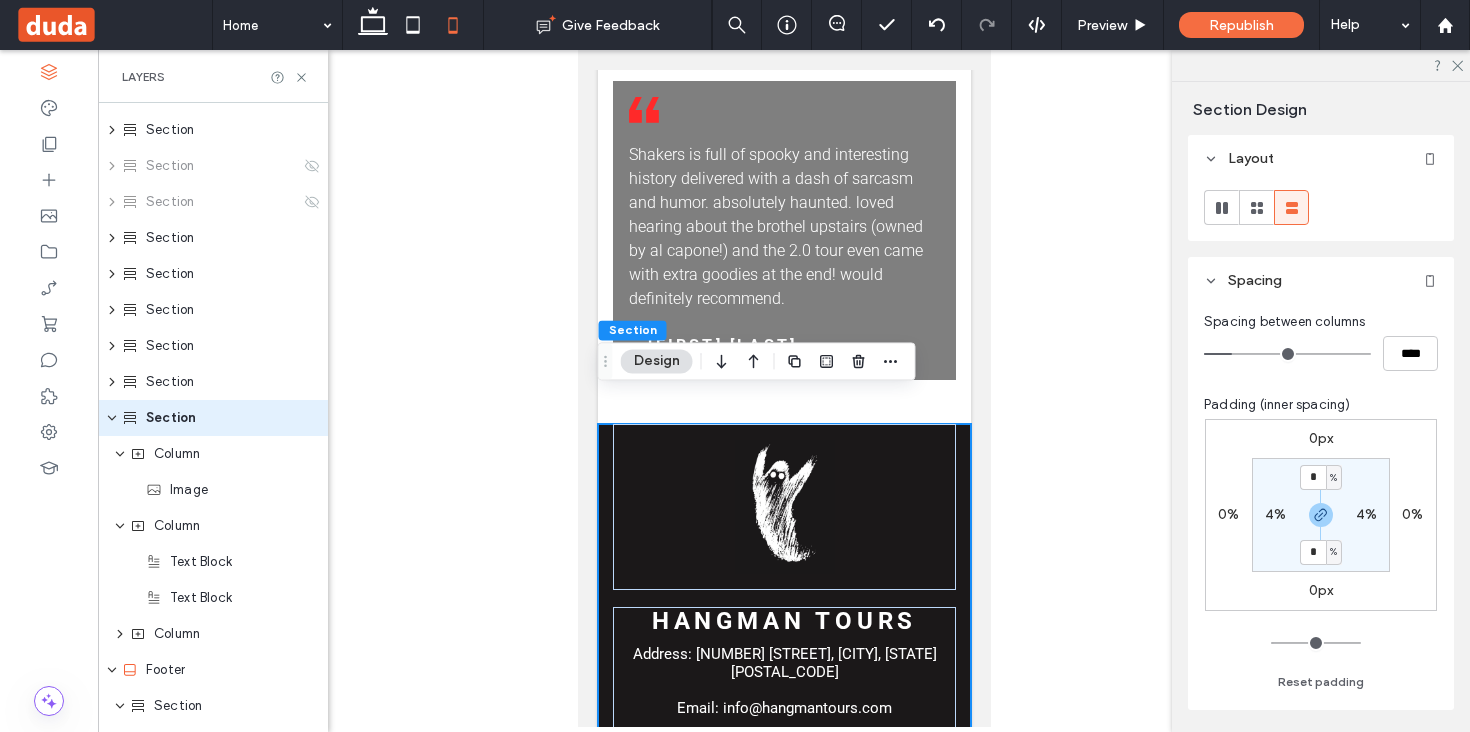 click on "Hangman Tours
Address: [NUMBER] [STREET], [CITY], [STATE] [POSTALCODE]
Email: info@hangmantours.com
Phone: 1
([AREACODE]) [PHONE]
Join Our 2.36K
Subscribers   on YouTube" at bounding box center (783, 656) 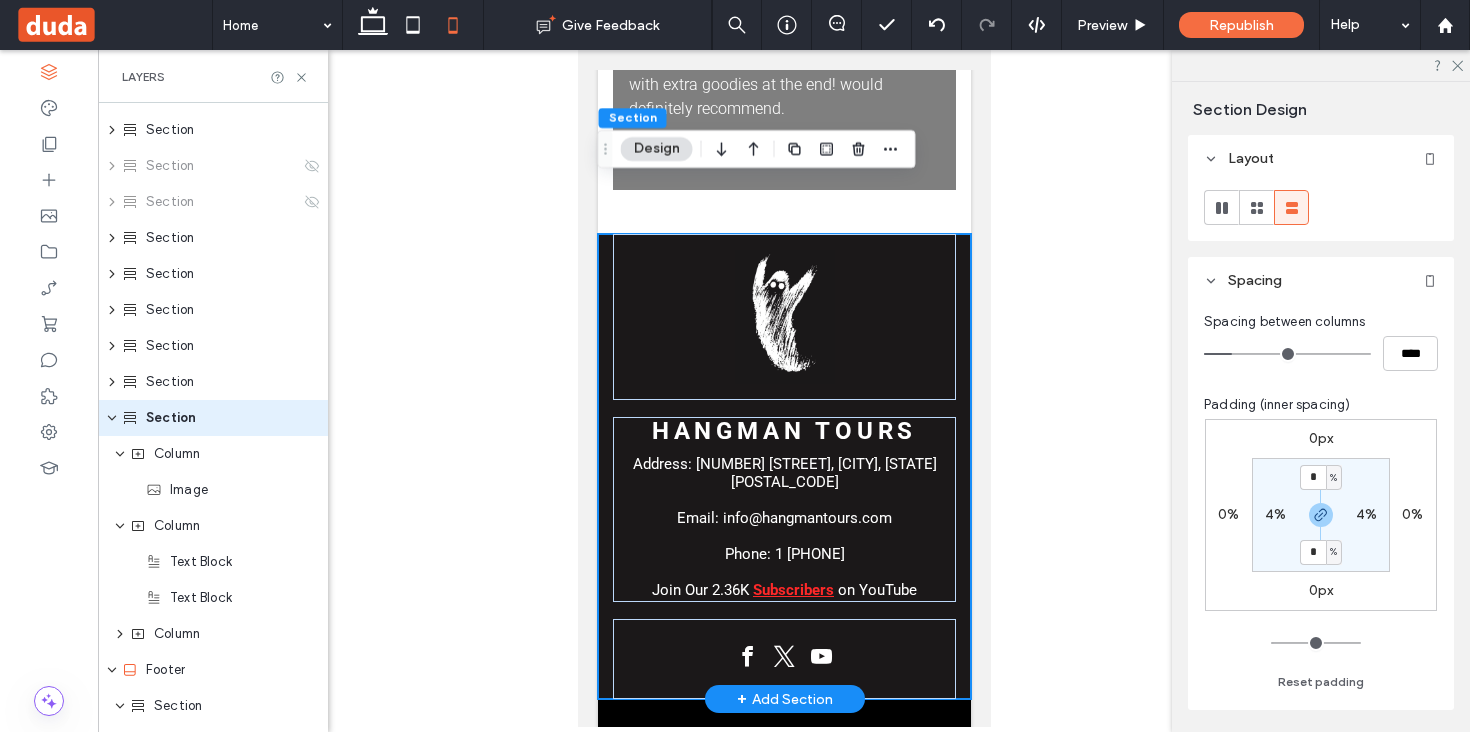 scroll, scrollTop: 11168, scrollLeft: 0, axis: vertical 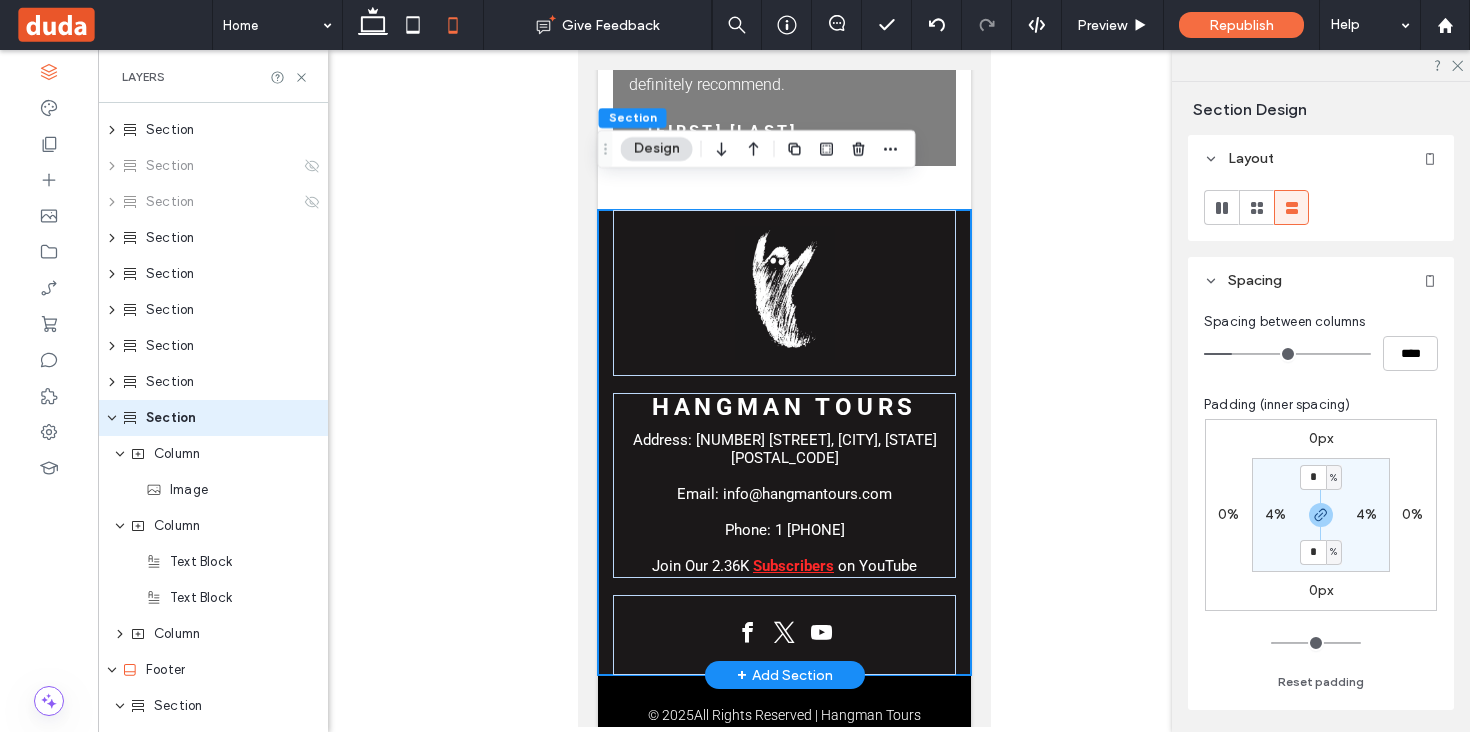 click on "Hangman Tours
Address: [NUMBER] [STREET], [CITY], [STATE] [POSTALCODE]
Email: info@hangmantours.com
Phone: 1
([AREACODE]) [PHONE]
Join Our 2.36K
Subscribers   on YouTube" at bounding box center [783, 442] 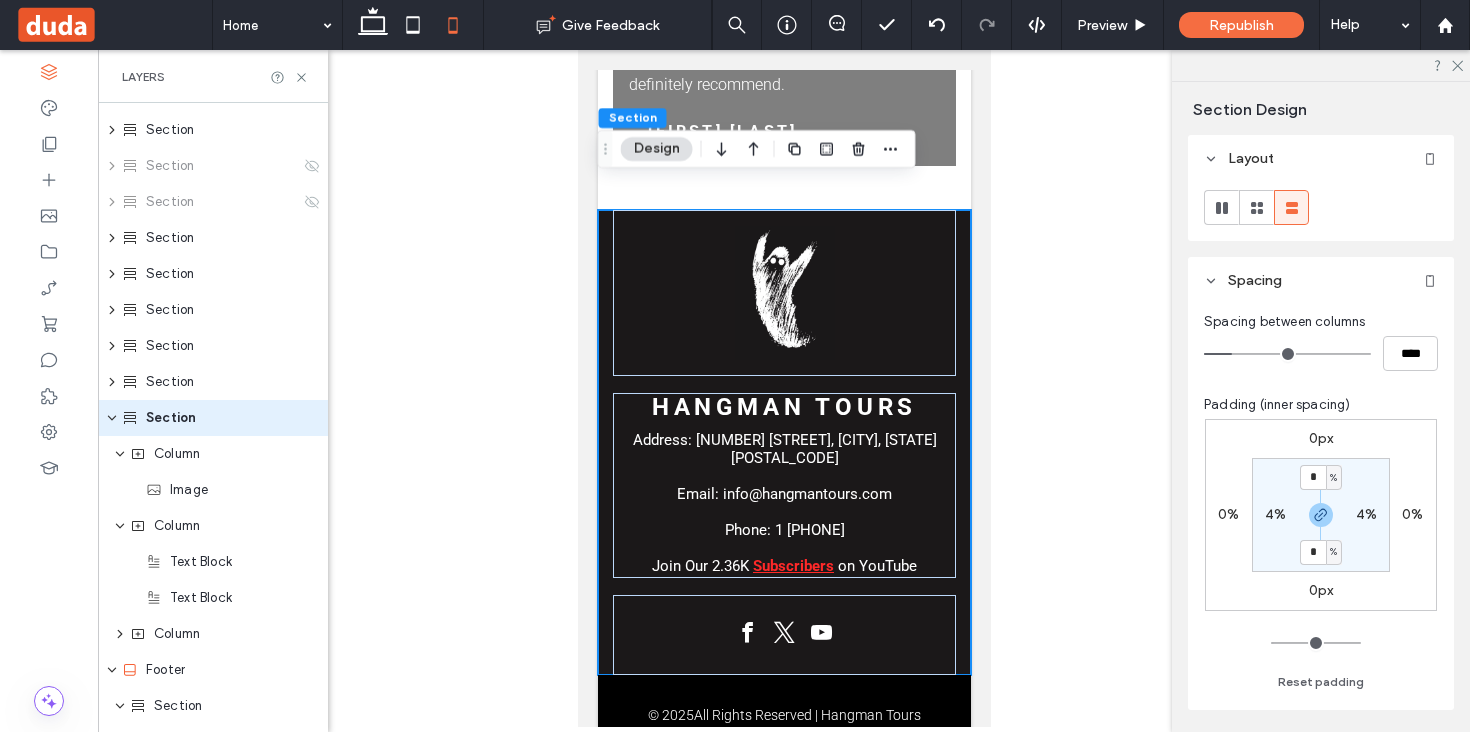 click on "Section Design" at bounding box center (757, 149) 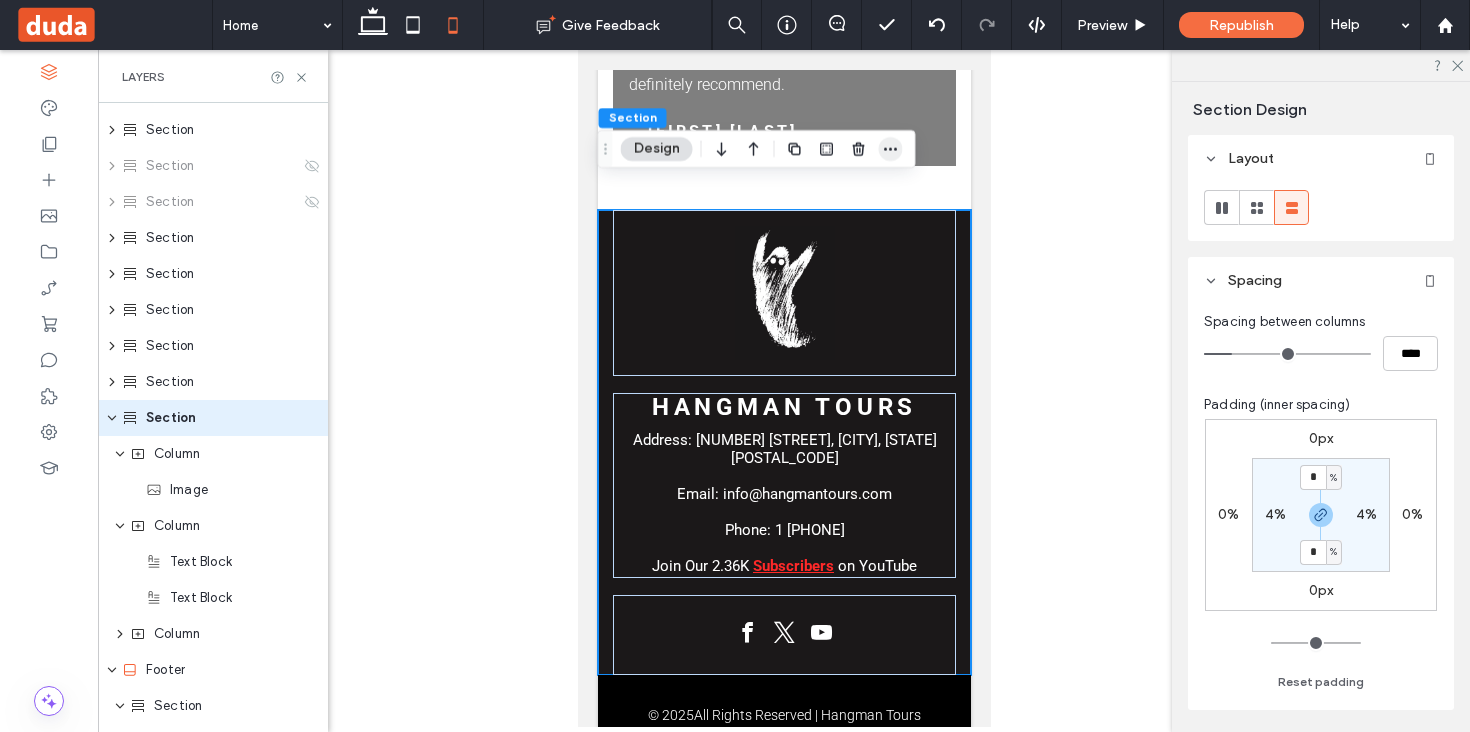 click 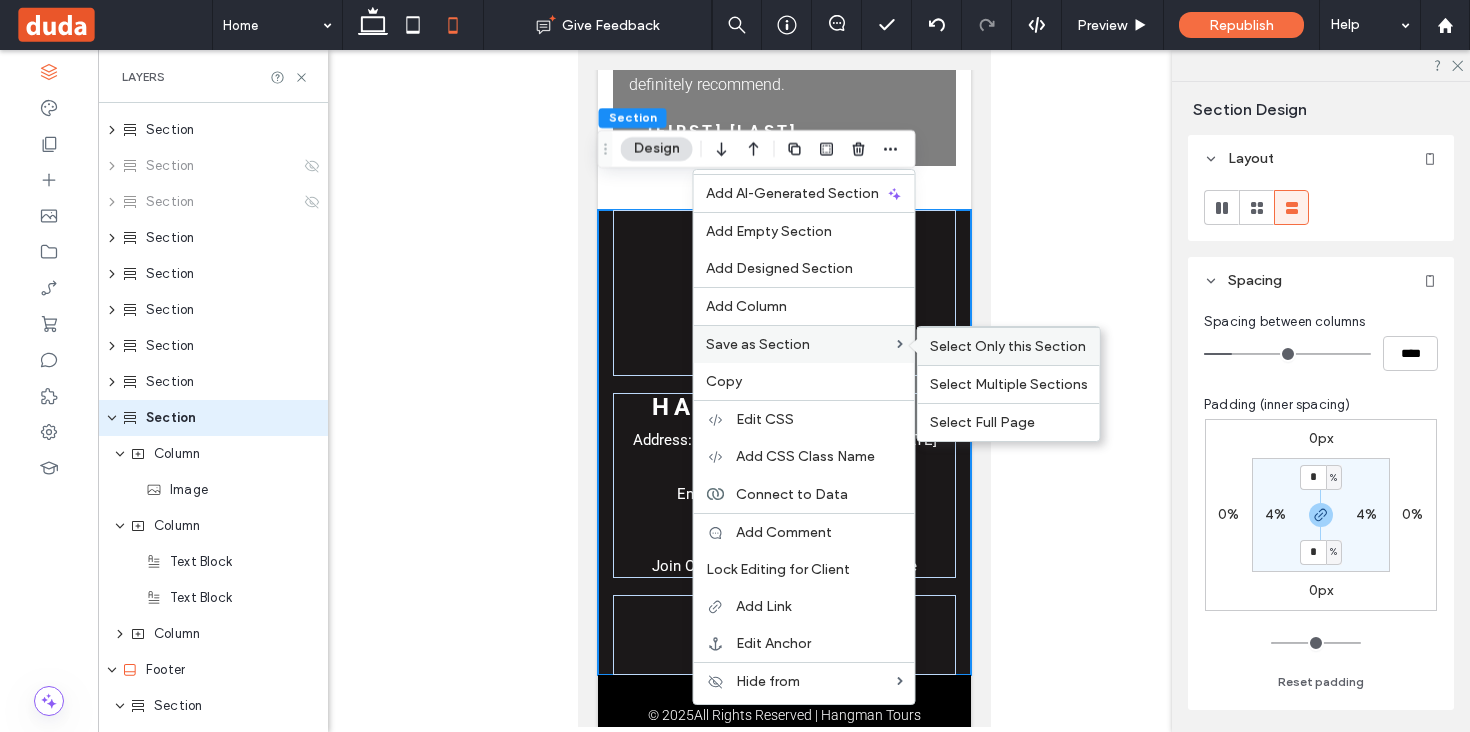 click on "Select Only this Section" at bounding box center (1008, 346) 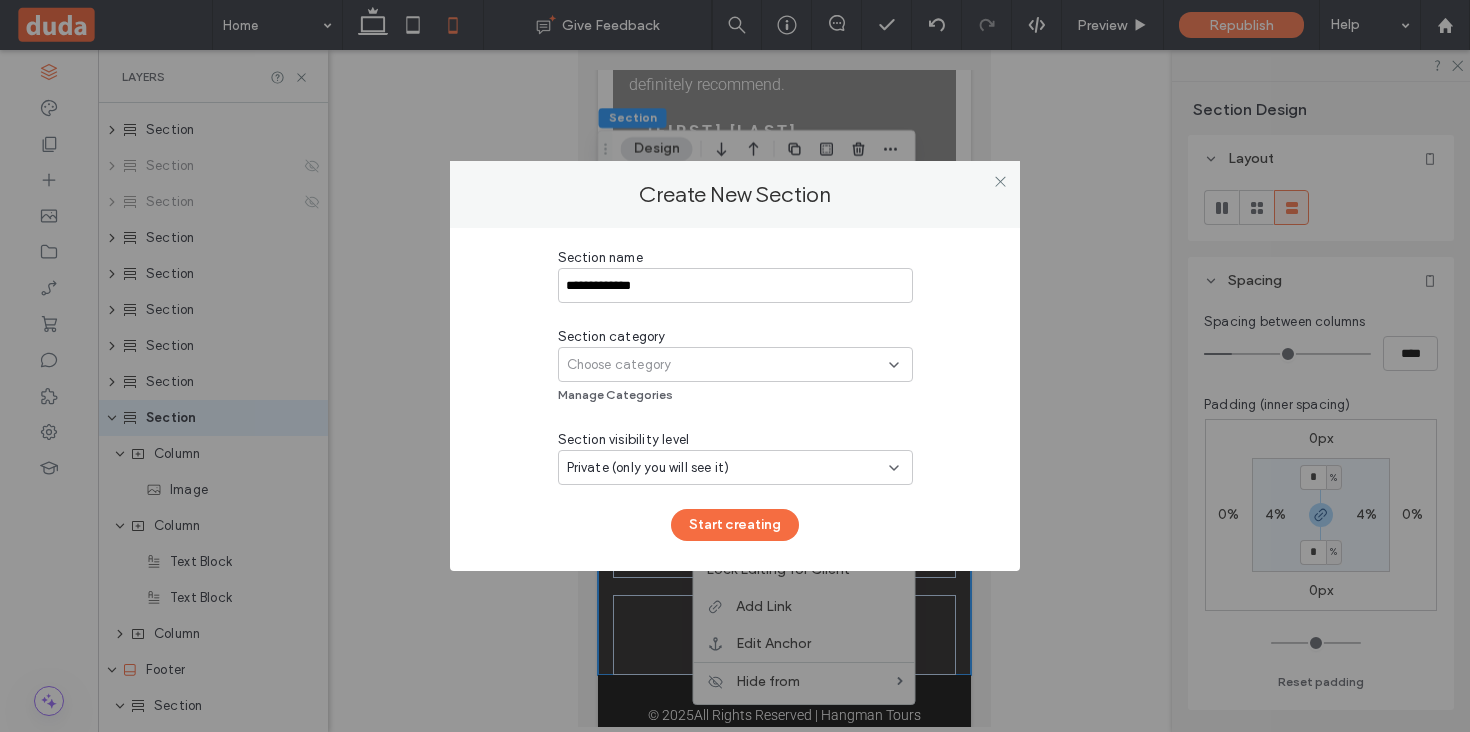 type on "**********" 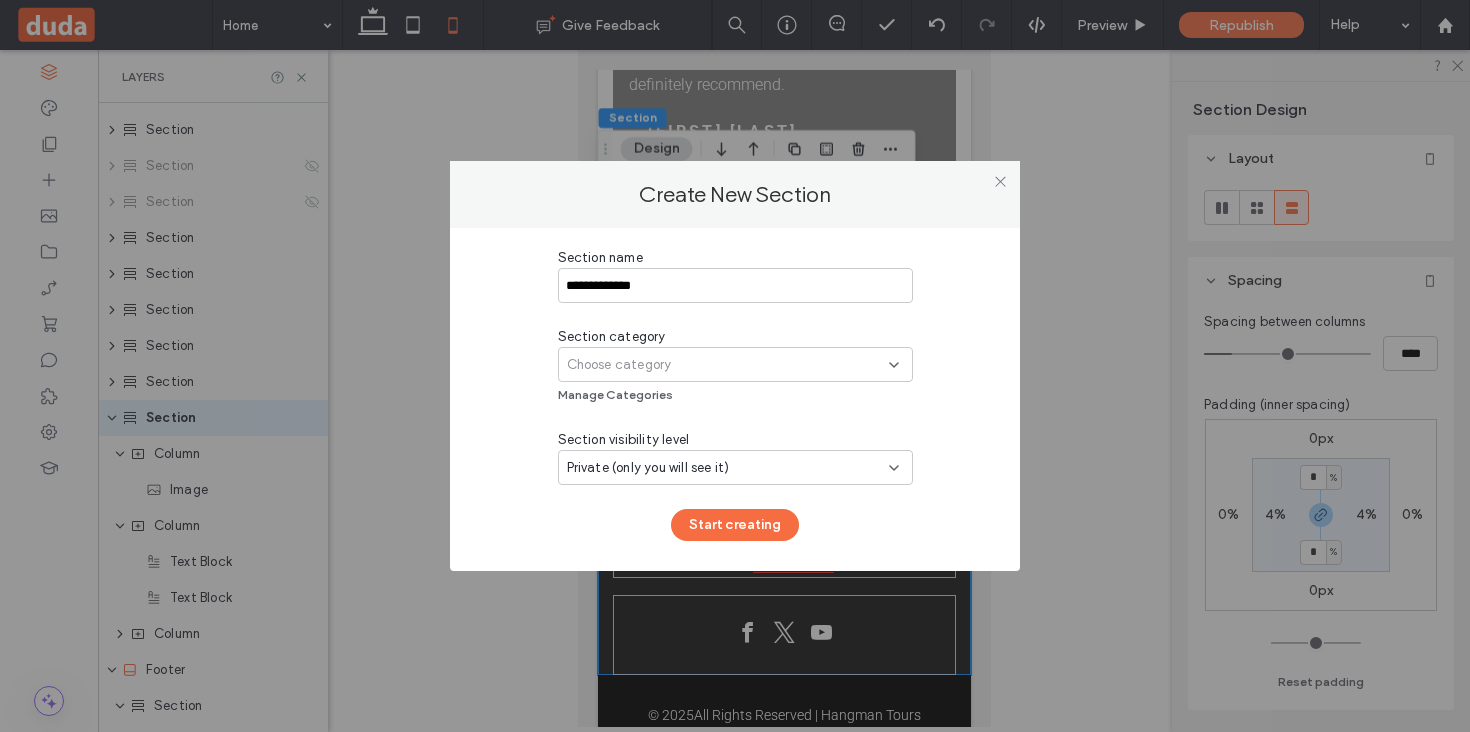 click on "Choose category" at bounding box center (728, 365) 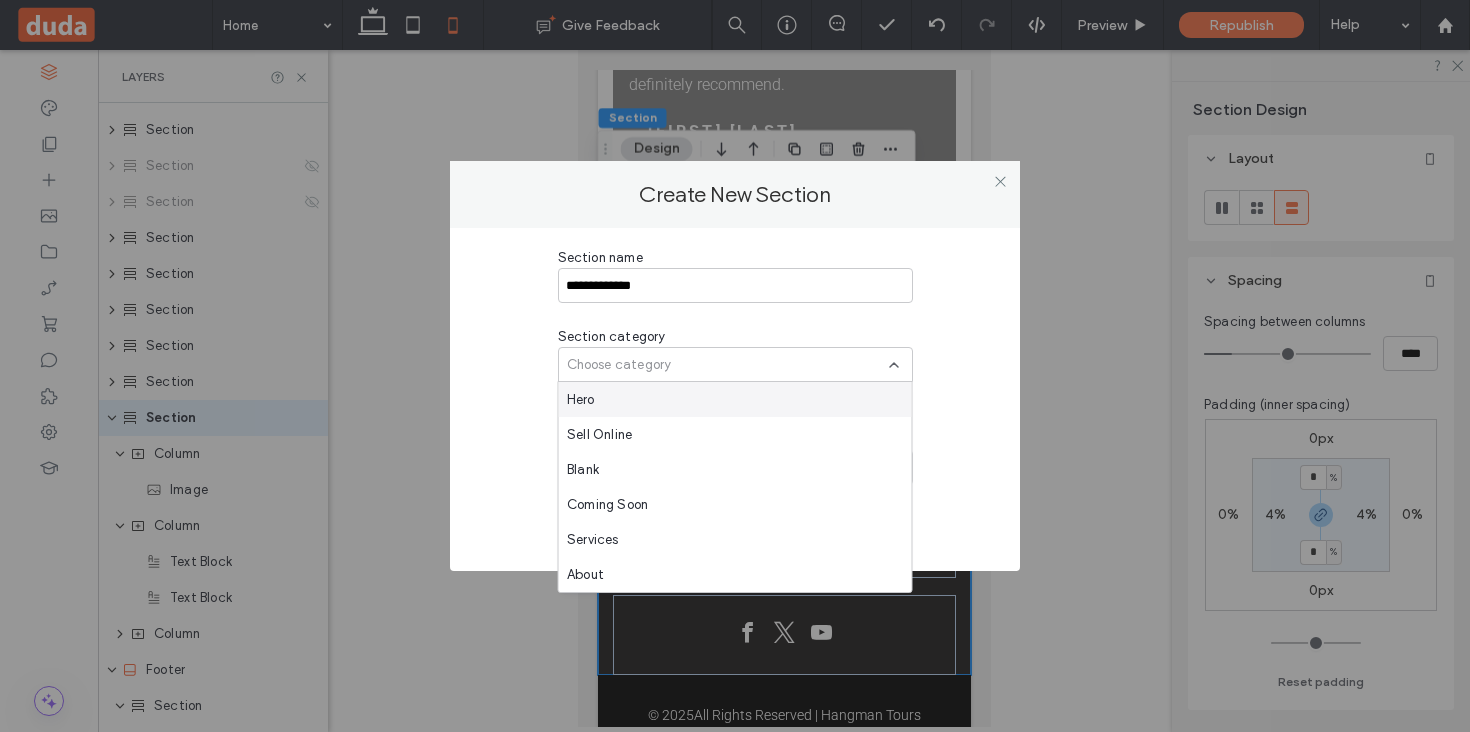 click on "**********" at bounding box center [735, 394] 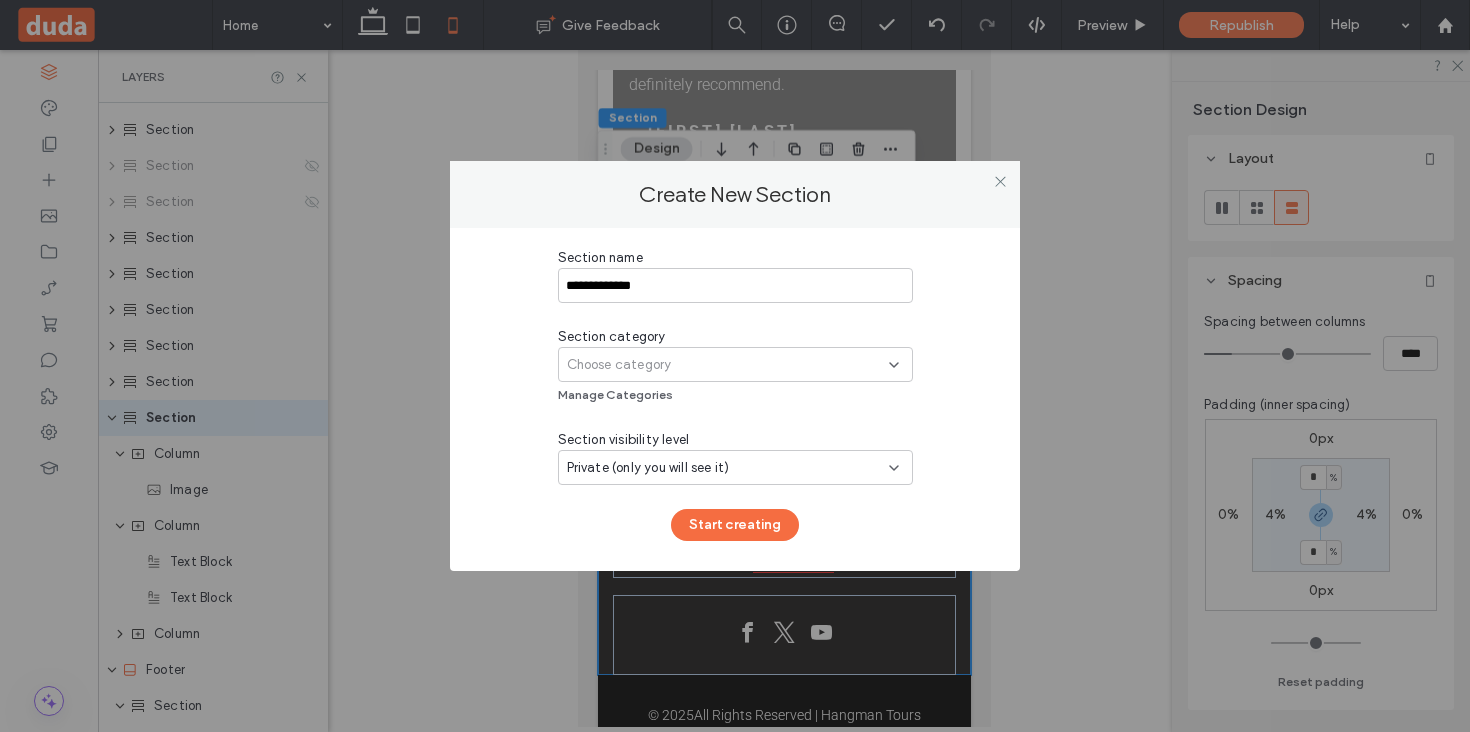 click on "Choose category" at bounding box center [728, 365] 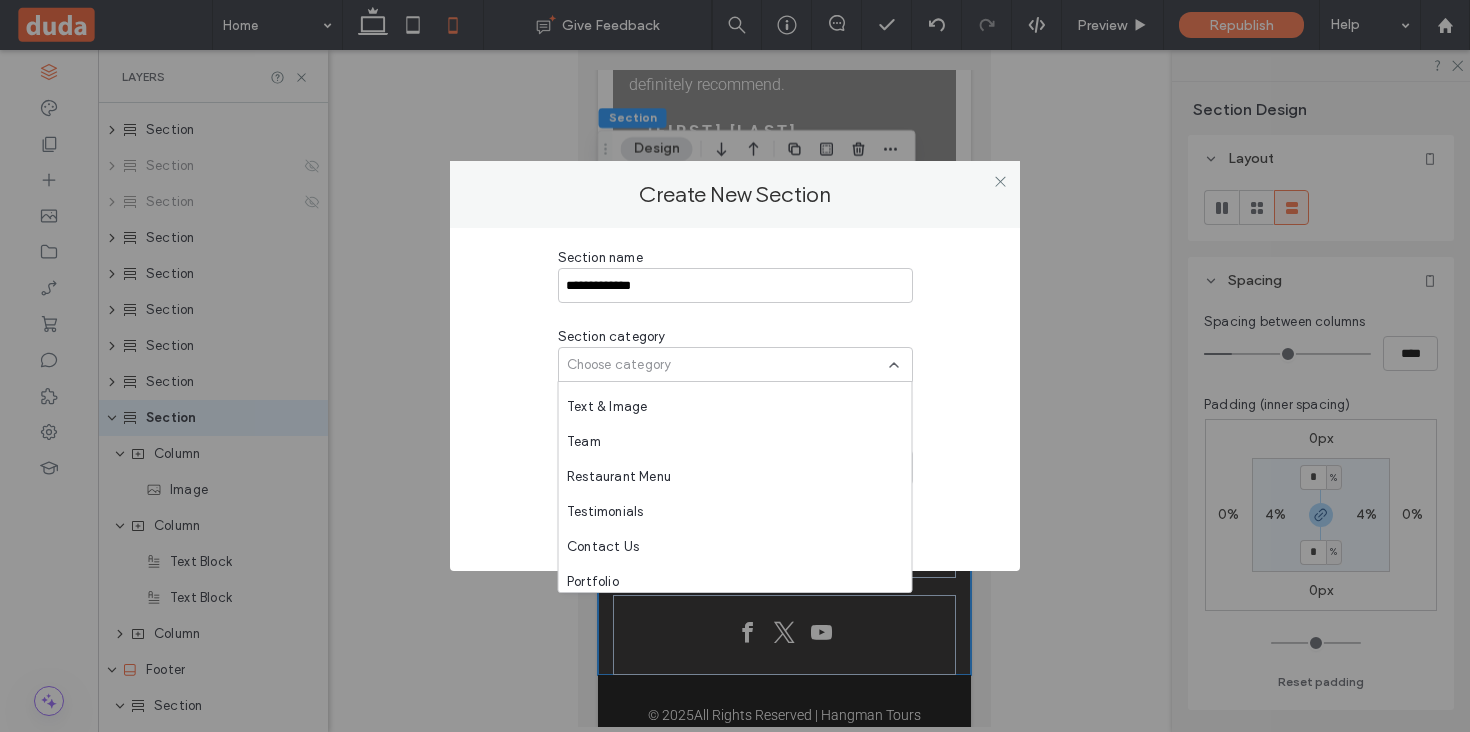 scroll, scrollTop: 349, scrollLeft: 0, axis: vertical 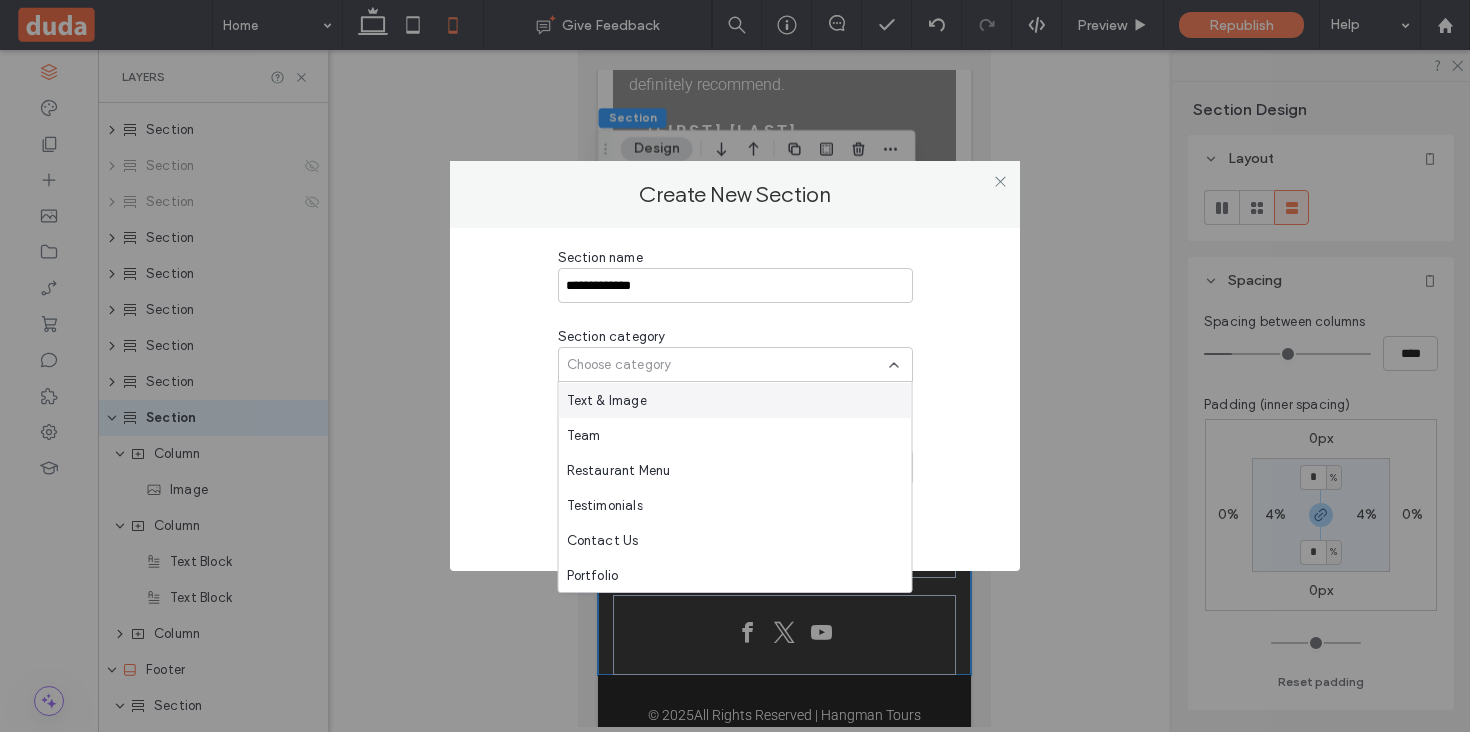 click on "**********" at bounding box center [735, 394] 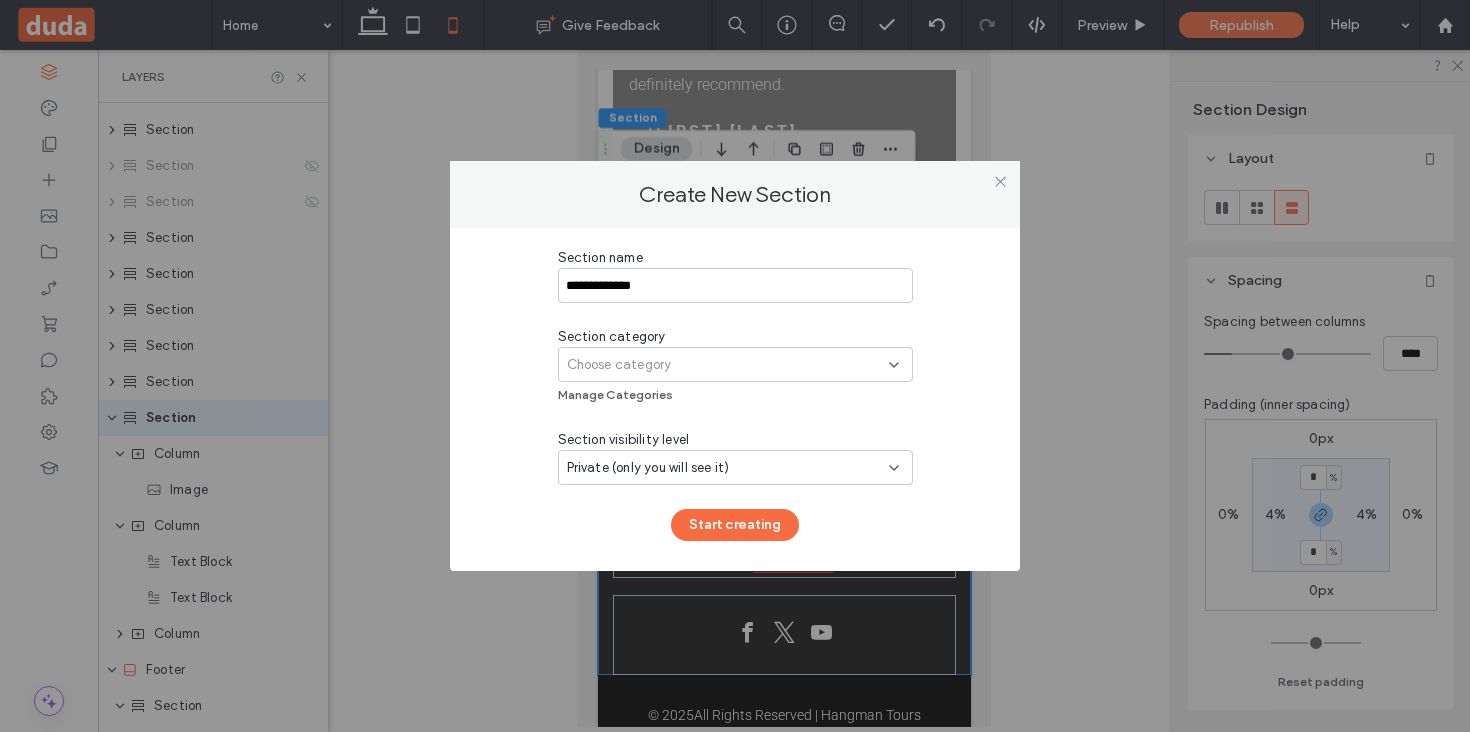 click on "Private (only you will see it)" at bounding box center [735, 467] 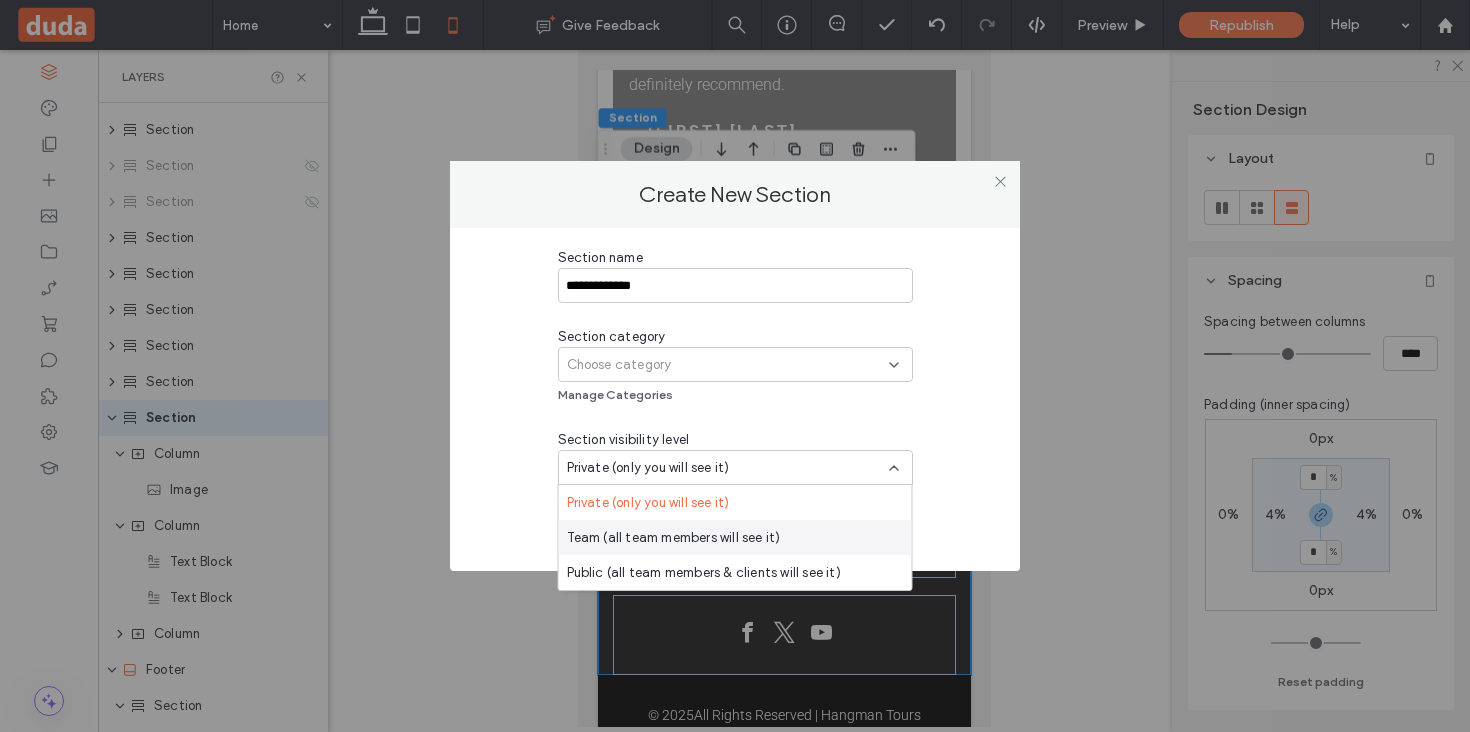 click on "Team (all team members will see it)" at bounding box center [674, 538] 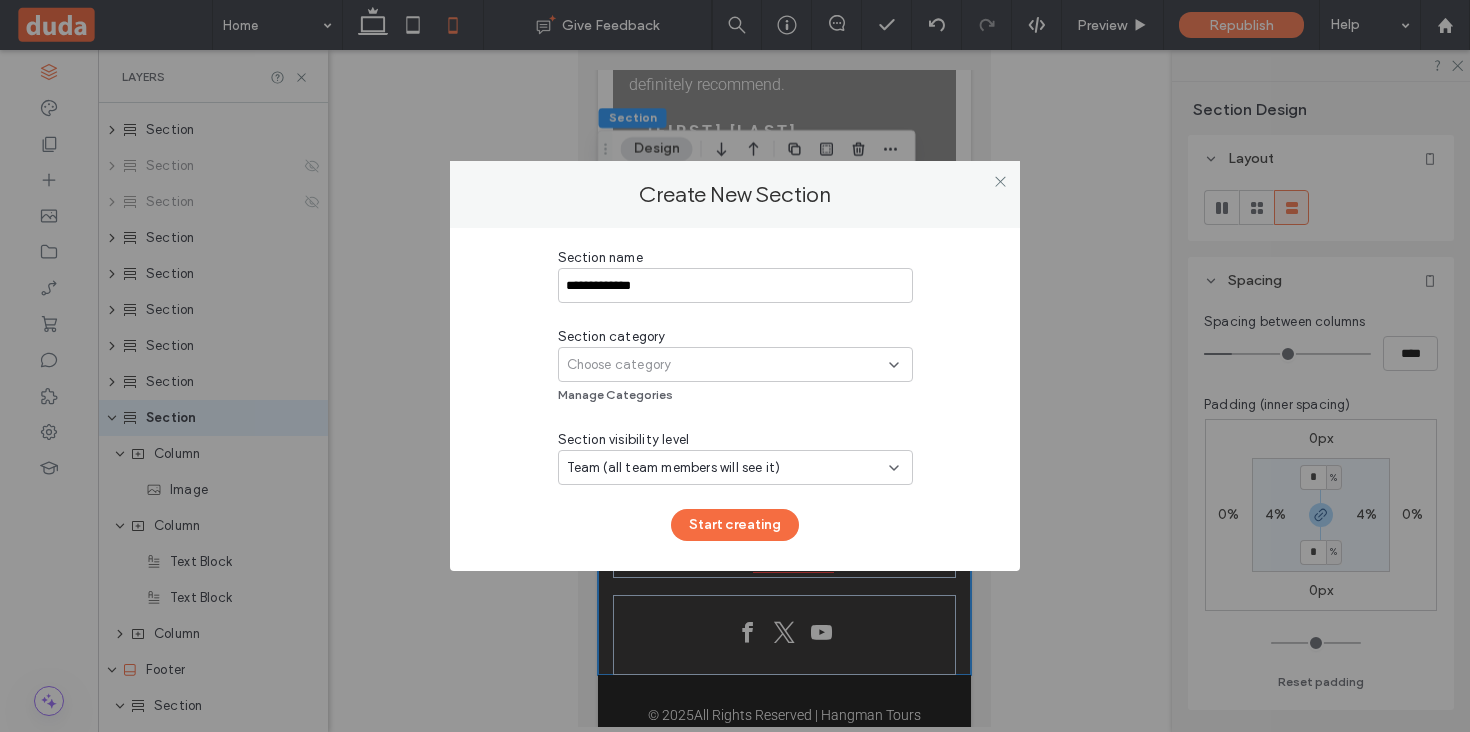 click on "Team (all team members will see it)" at bounding box center (735, 467) 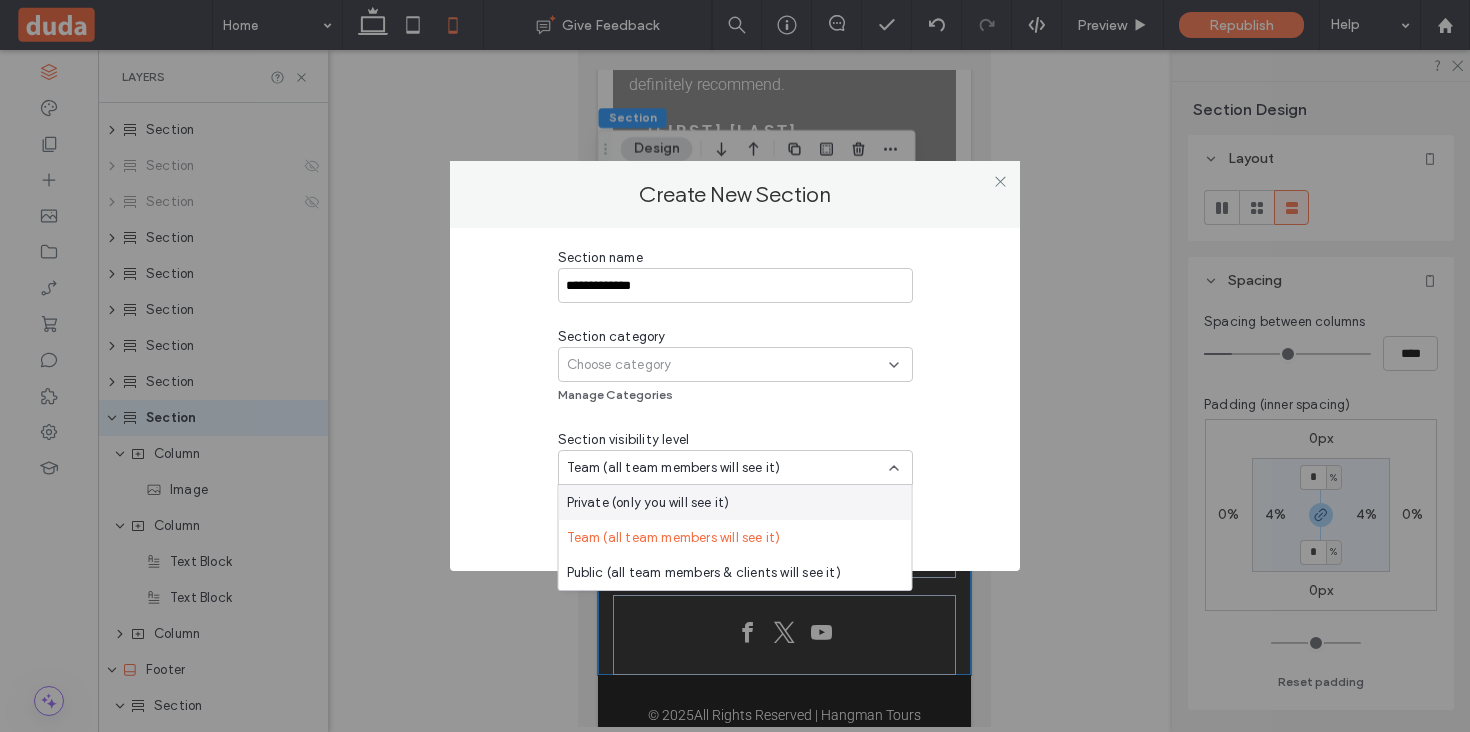 click on "Private (only you will see it)" at bounding box center [648, 503] 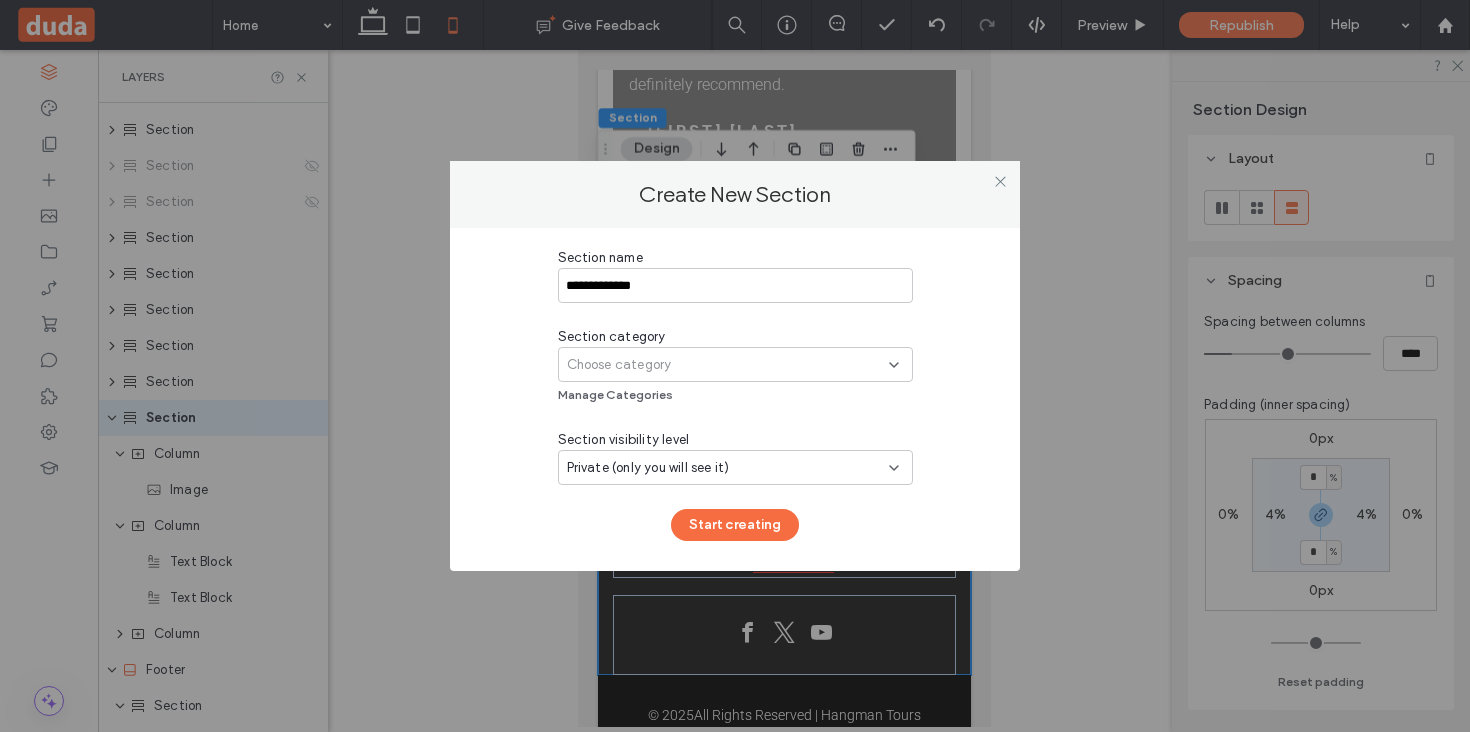 click on "Private (only you will see it)" at bounding box center [648, 468] 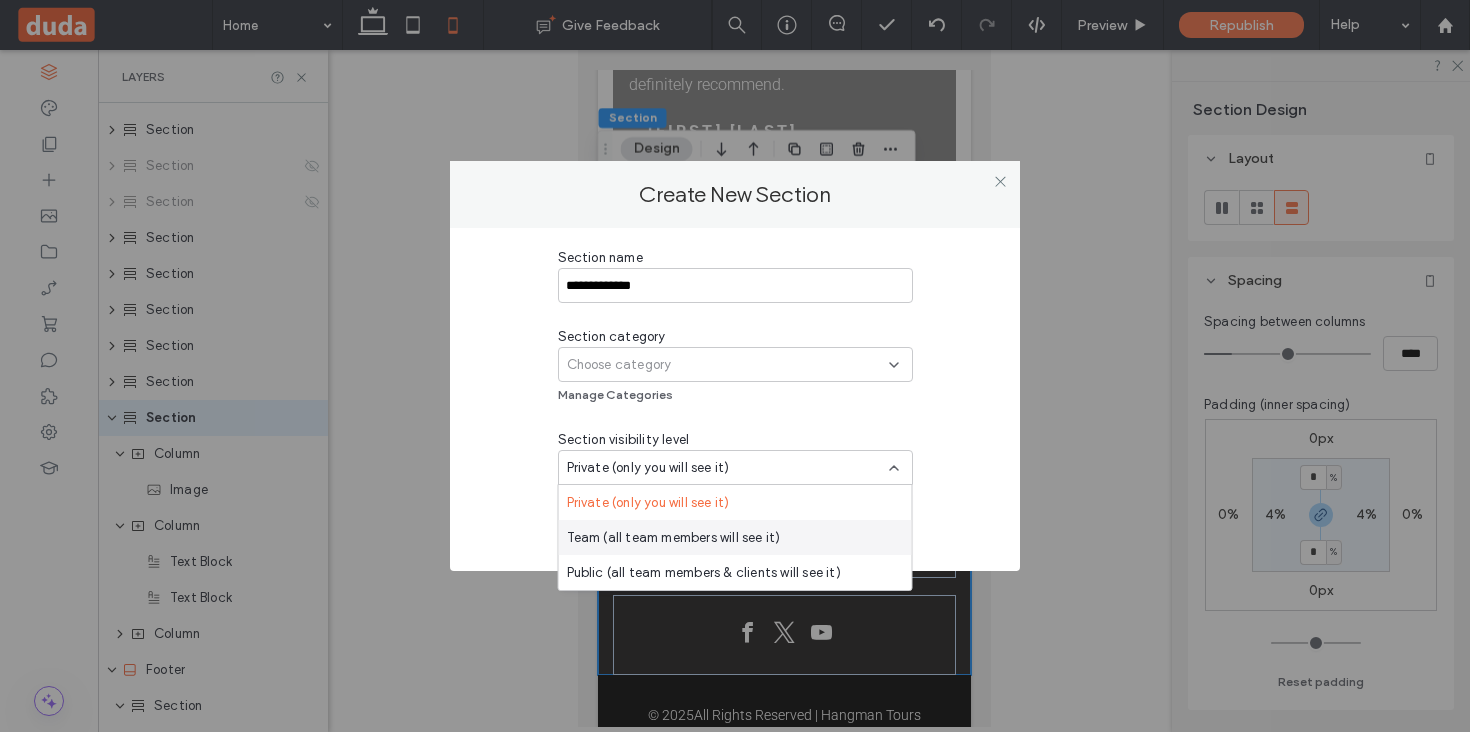 click on "Team (all team members will see it)" at bounding box center (674, 538) 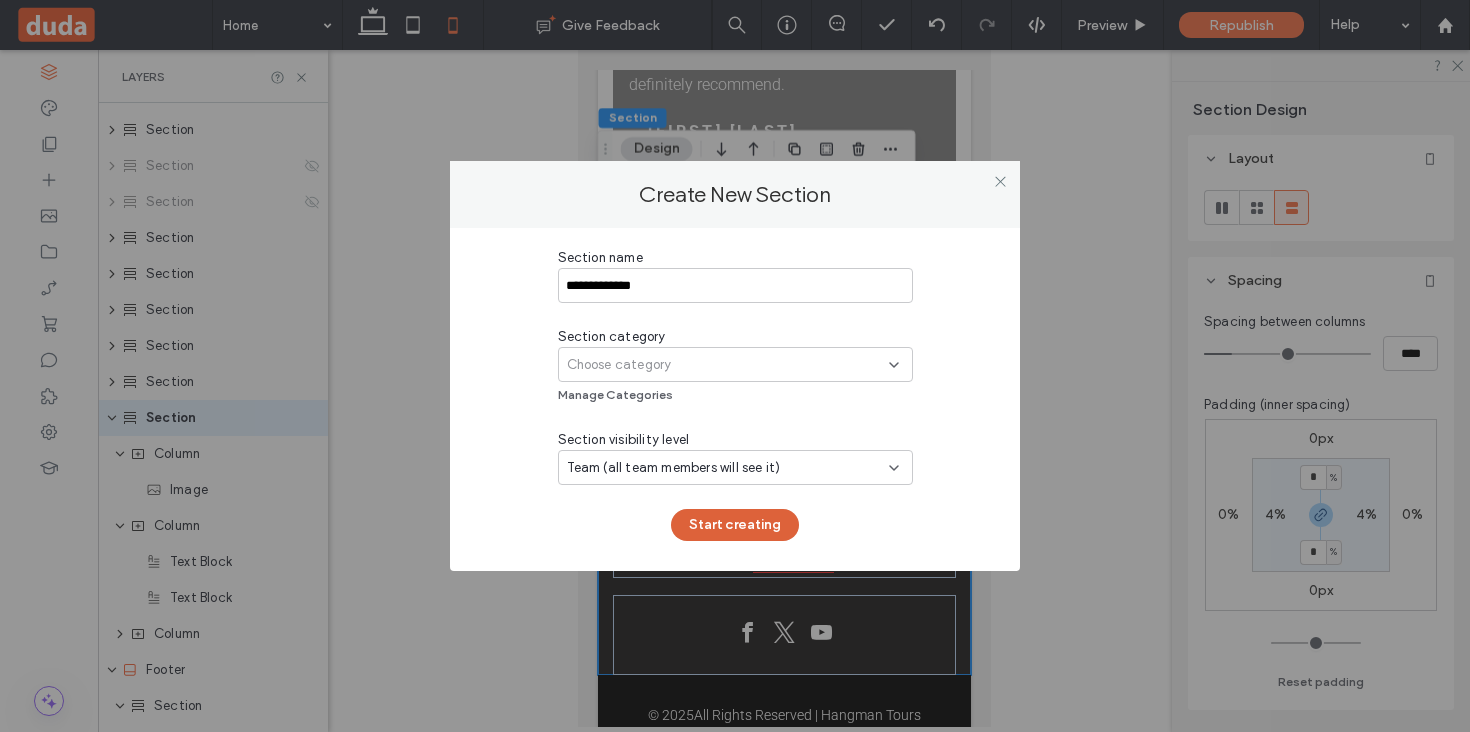 click on "Start creating" at bounding box center (735, 525) 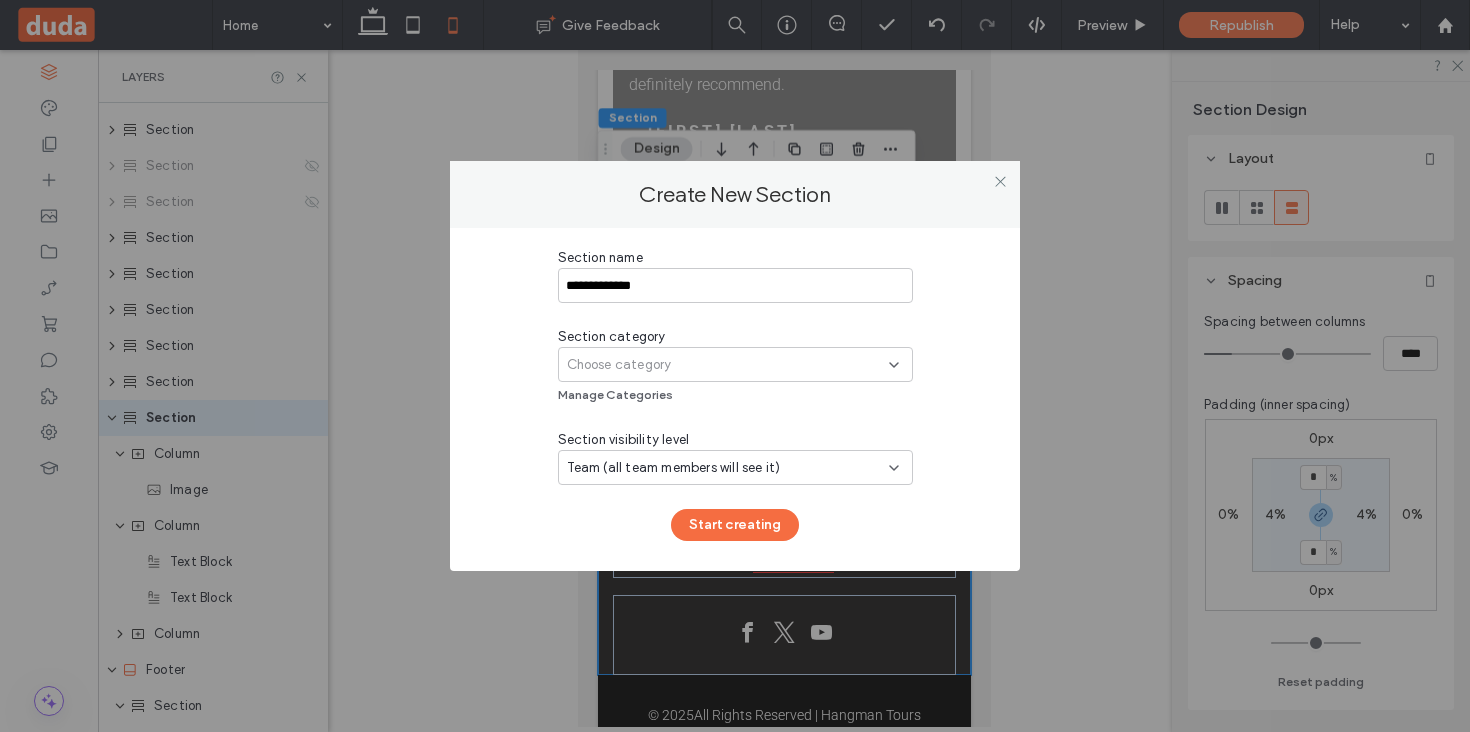 click on "Choose category" at bounding box center [728, 365] 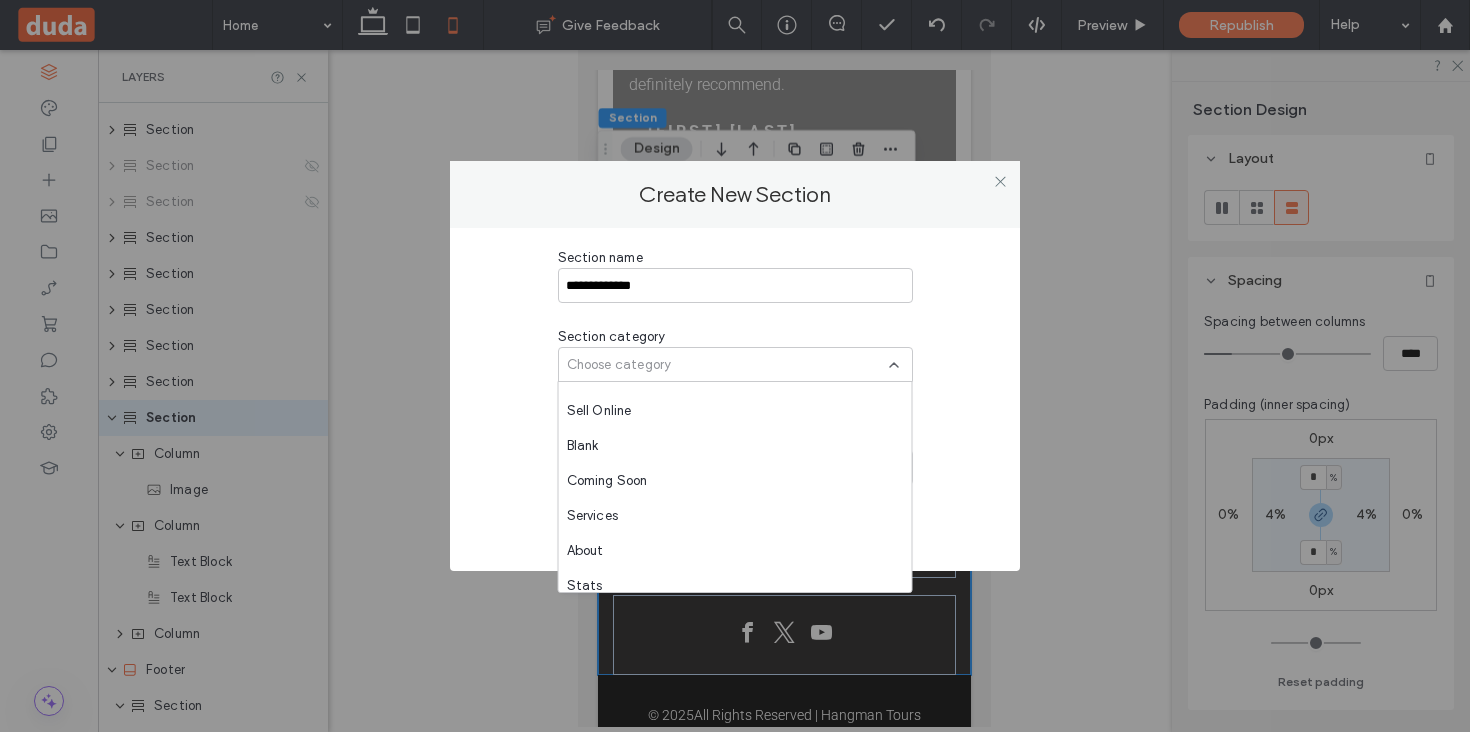 scroll, scrollTop: 0, scrollLeft: 0, axis: both 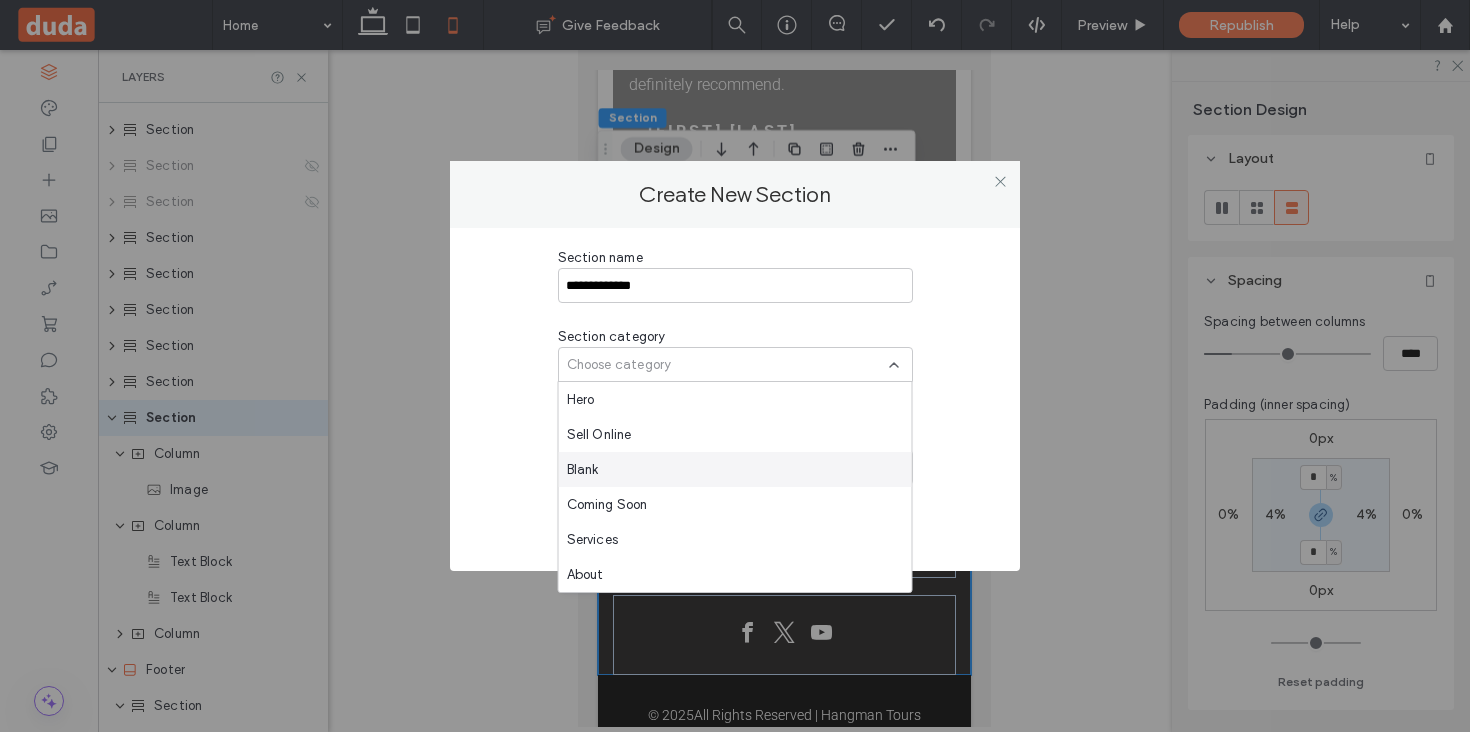 click on "Blank" at bounding box center [735, 469] 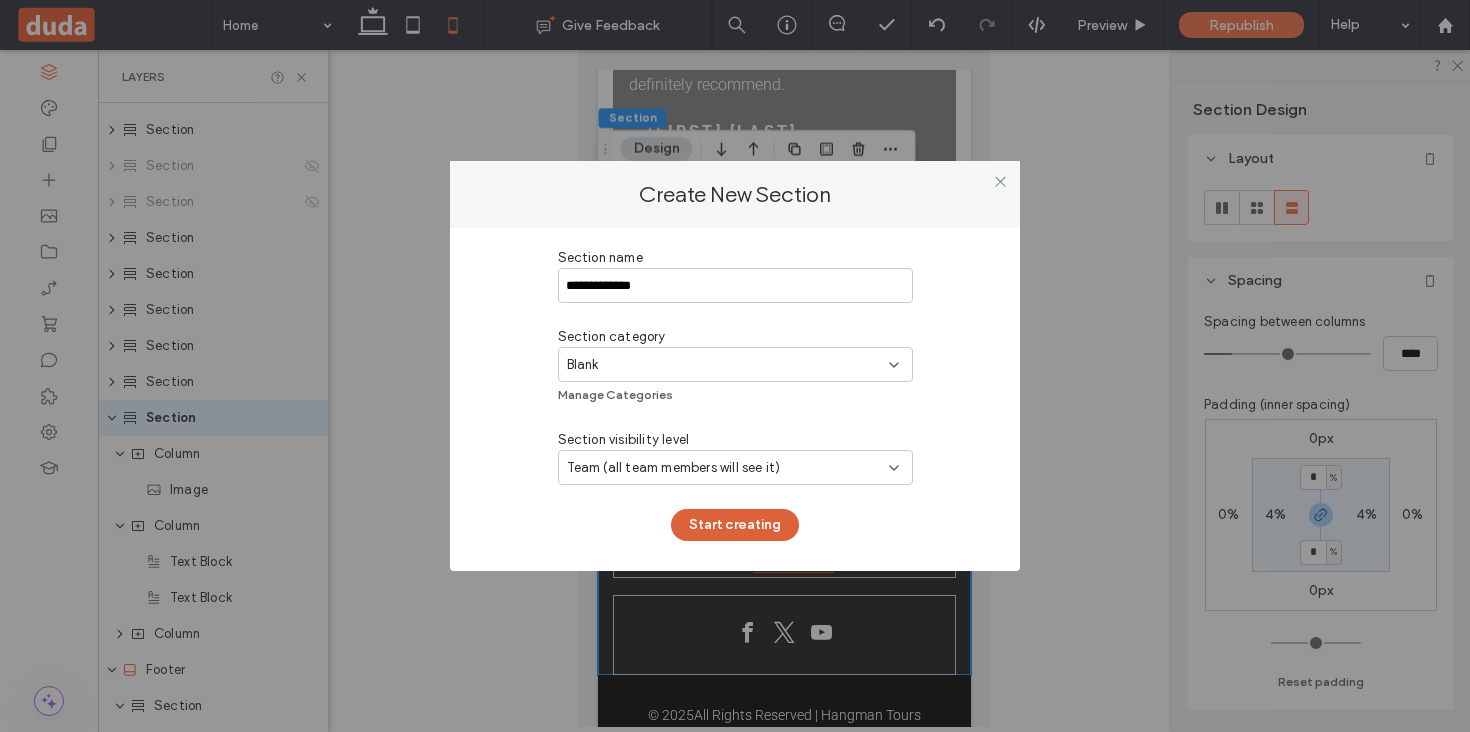 click on "Start creating" at bounding box center (735, 525) 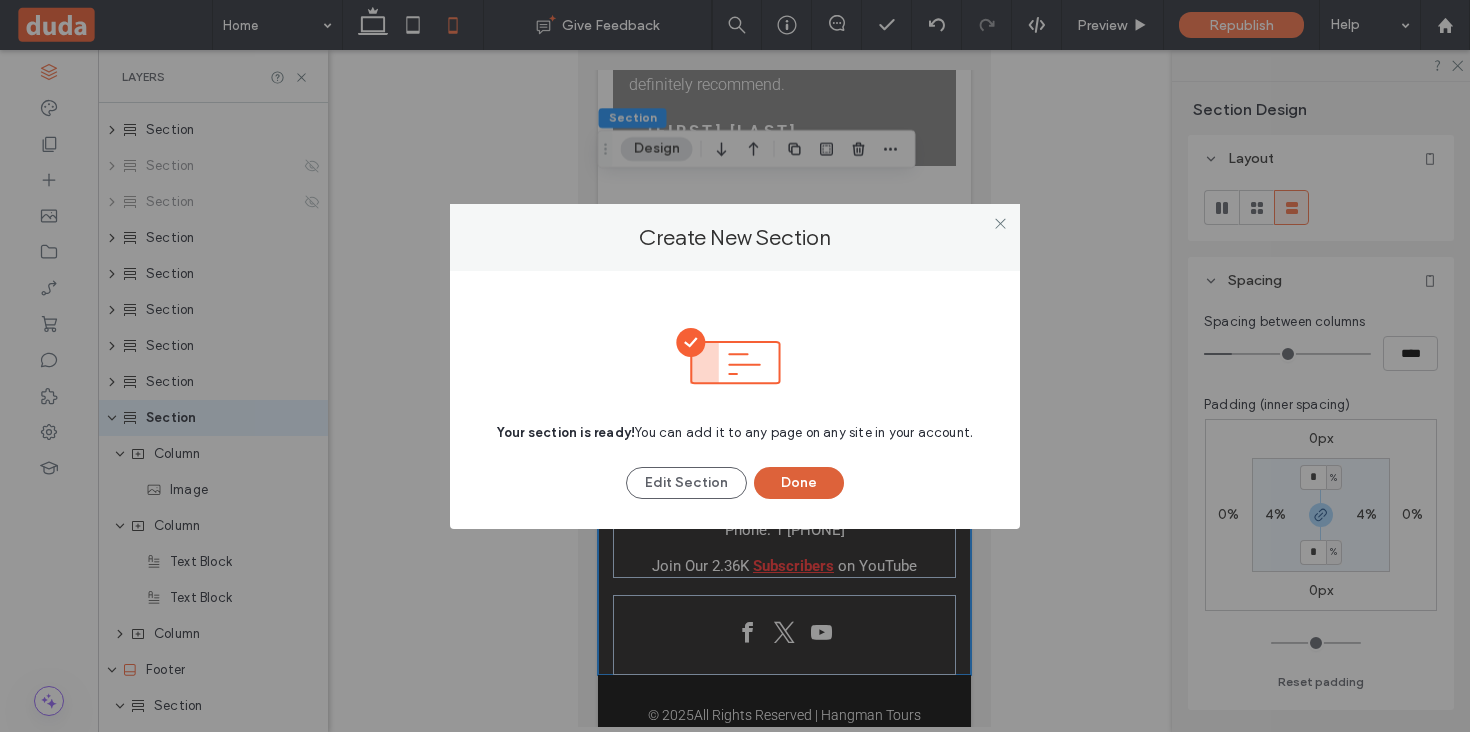 click on "Done" at bounding box center (799, 483) 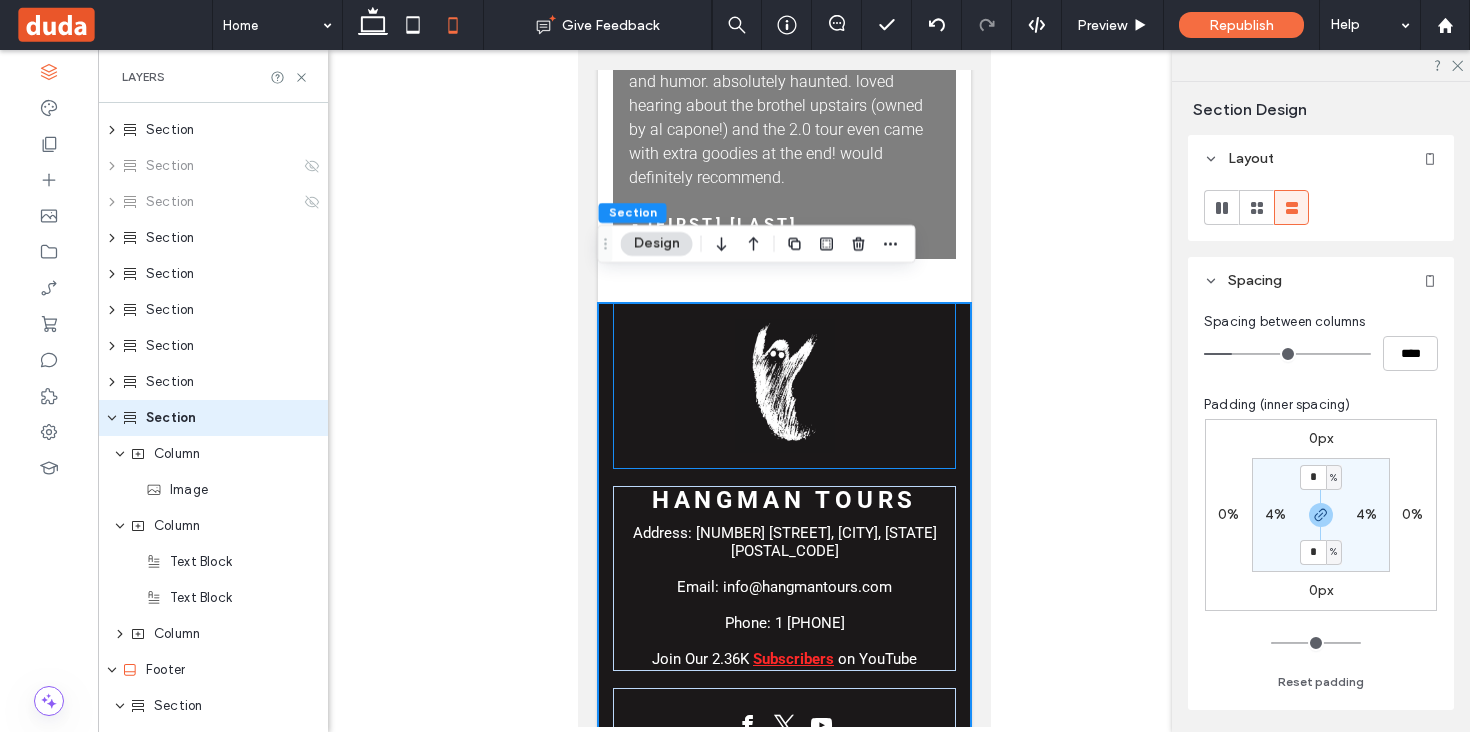 scroll, scrollTop: 11031, scrollLeft: 0, axis: vertical 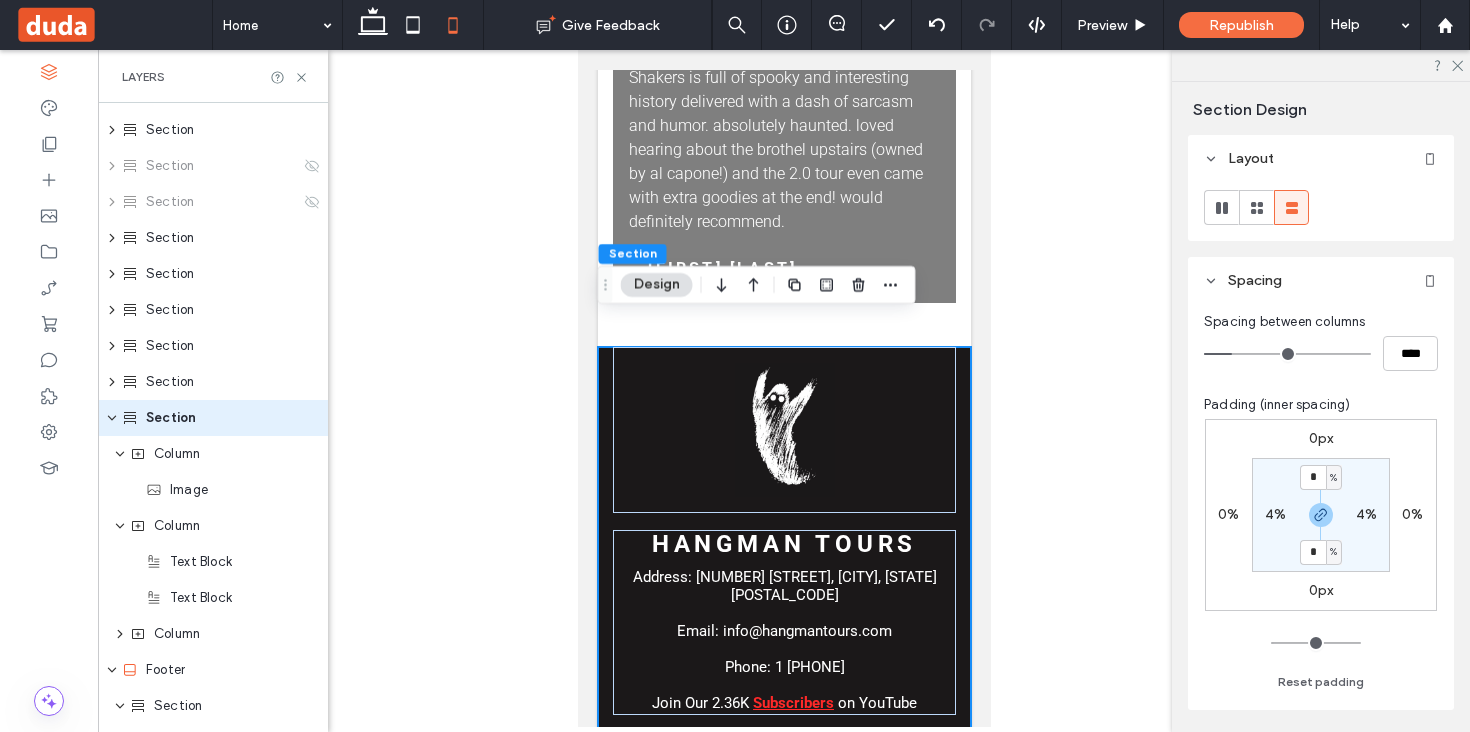 click on "Hangman Tours
Address: 422 South 2nd Street, Milwaukee, Wisconsin 53204
Email: info@hangmantours.com
Phone: 1
(414) 272-4222
Join Our 2.36K
Subscribers   on YouTube" at bounding box center [783, 579] 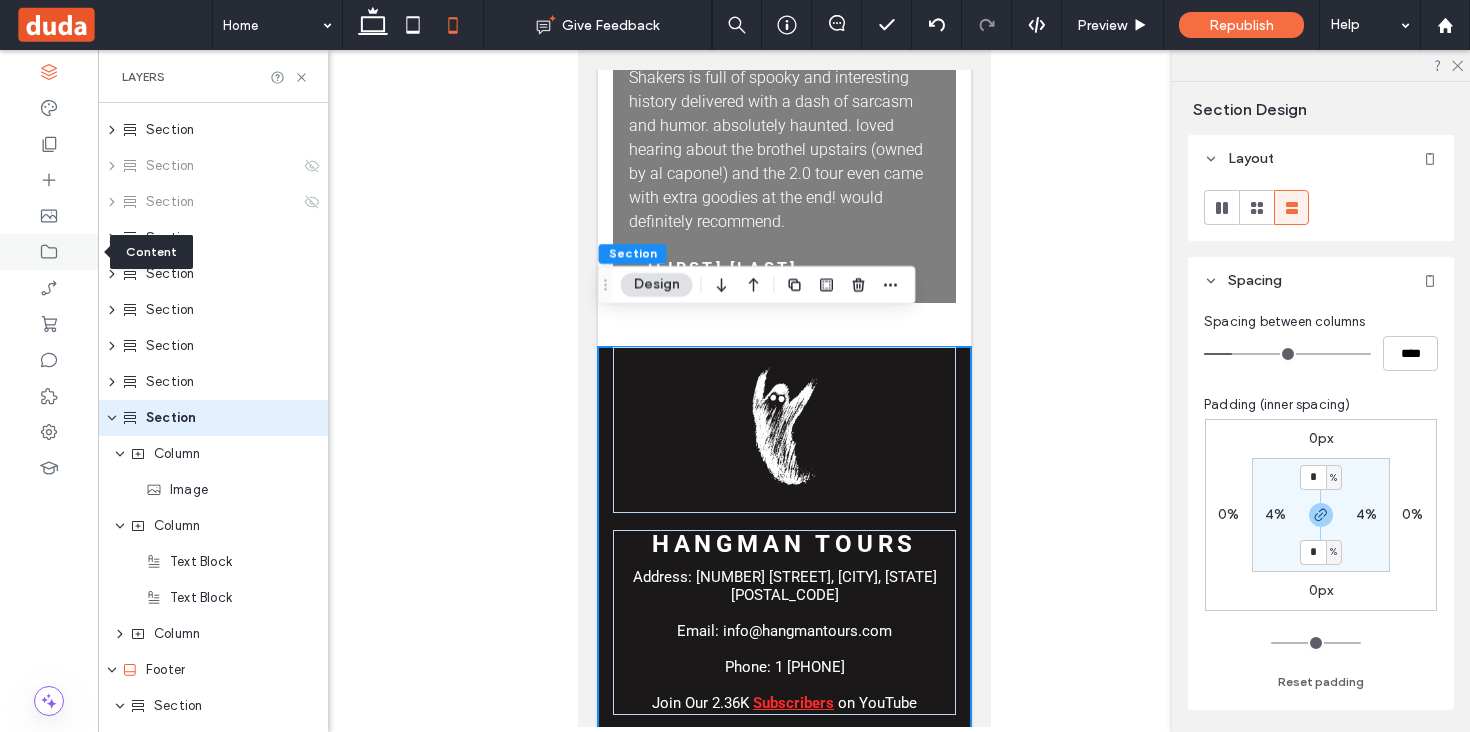 click 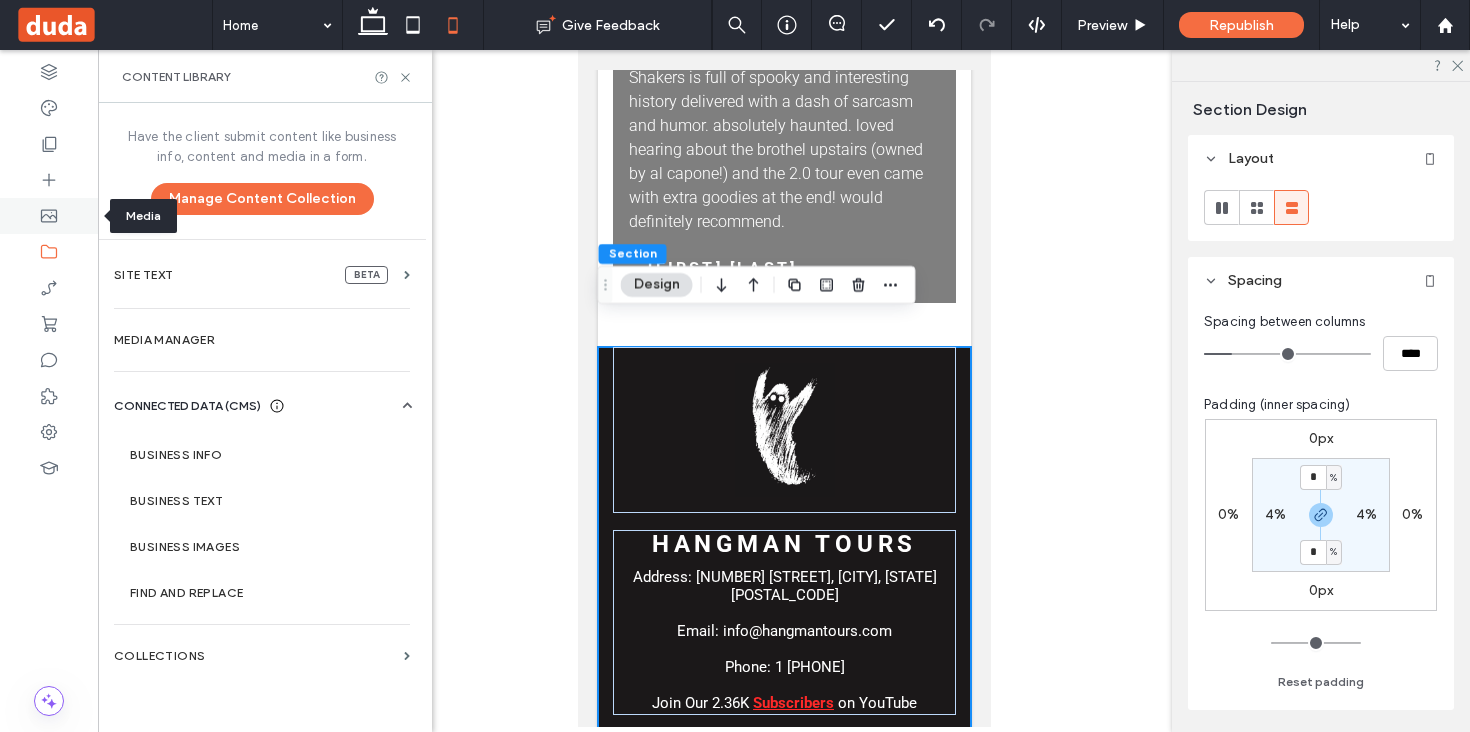click at bounding box center (49, 216) 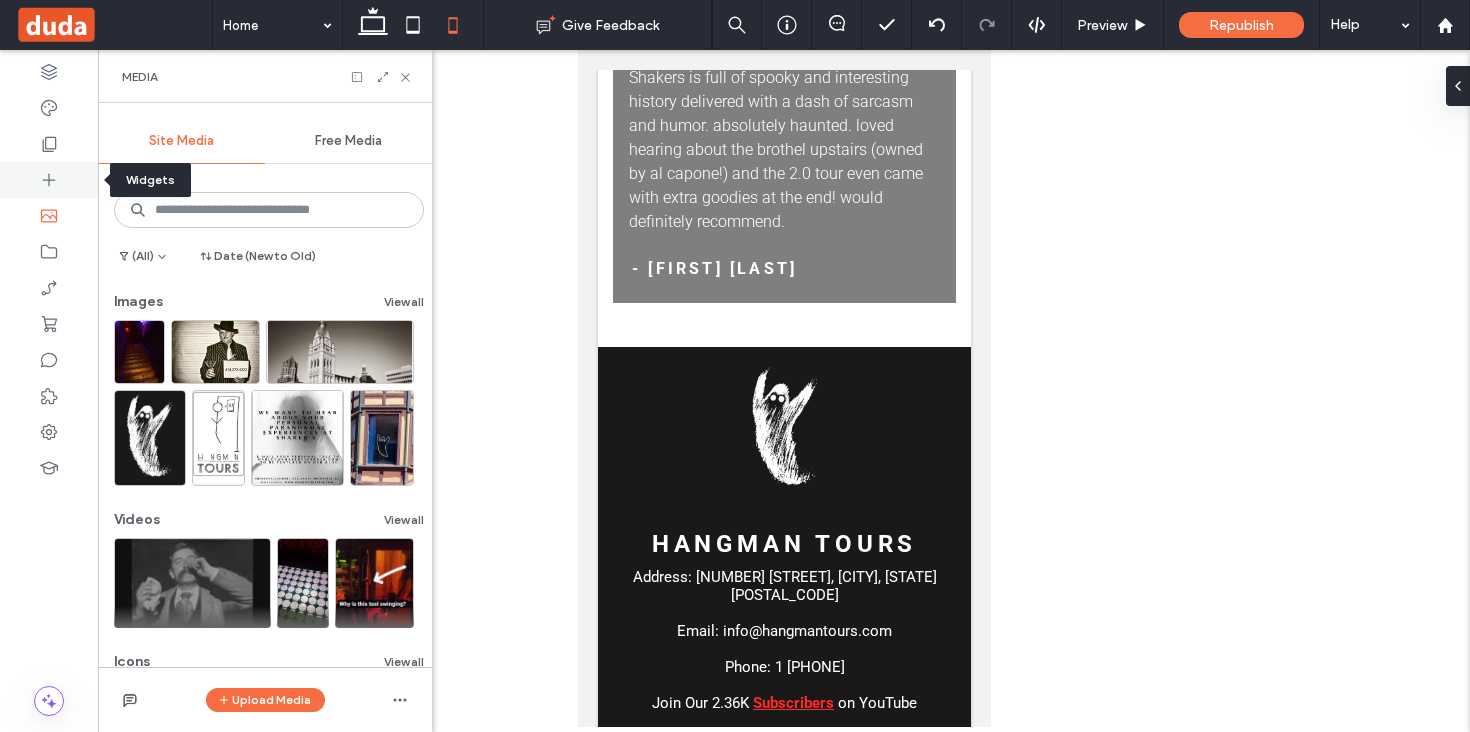 click 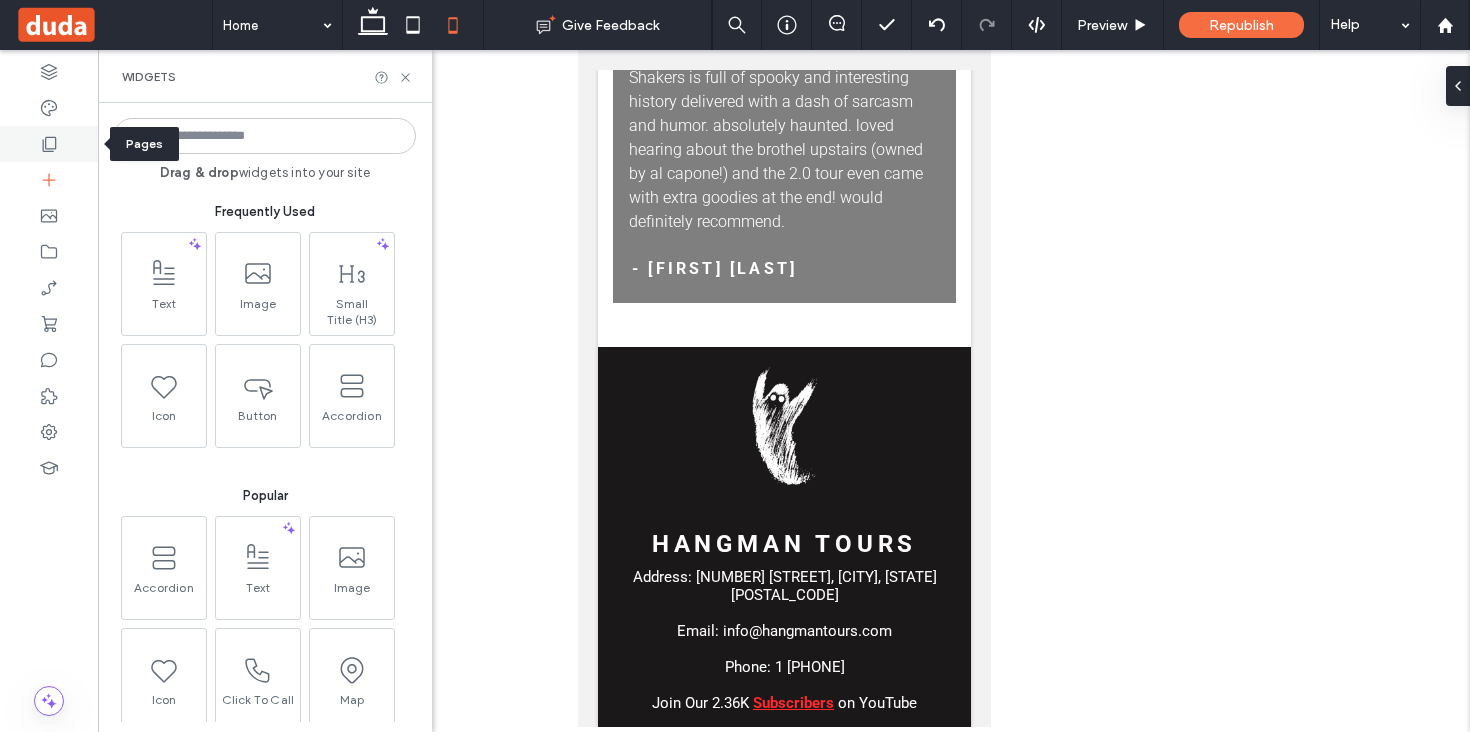click 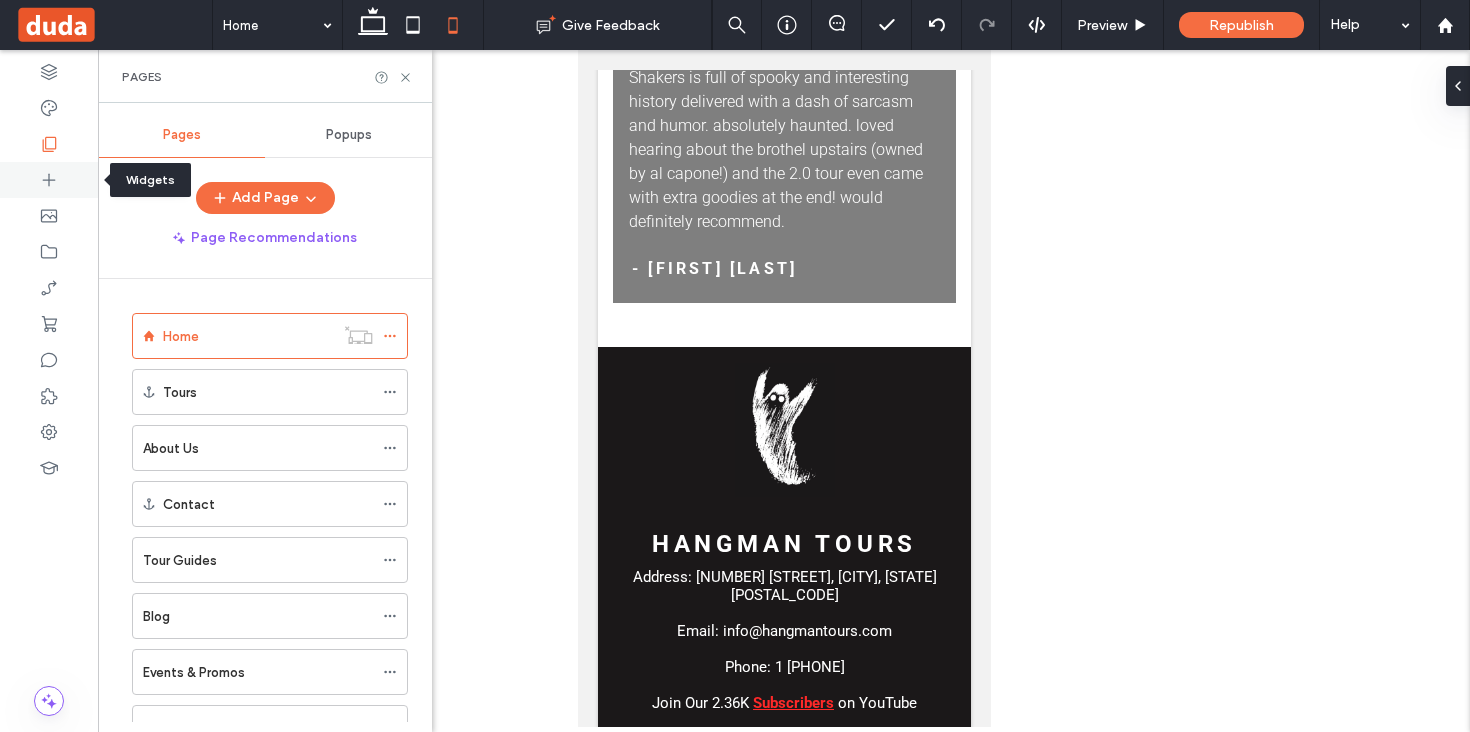 click 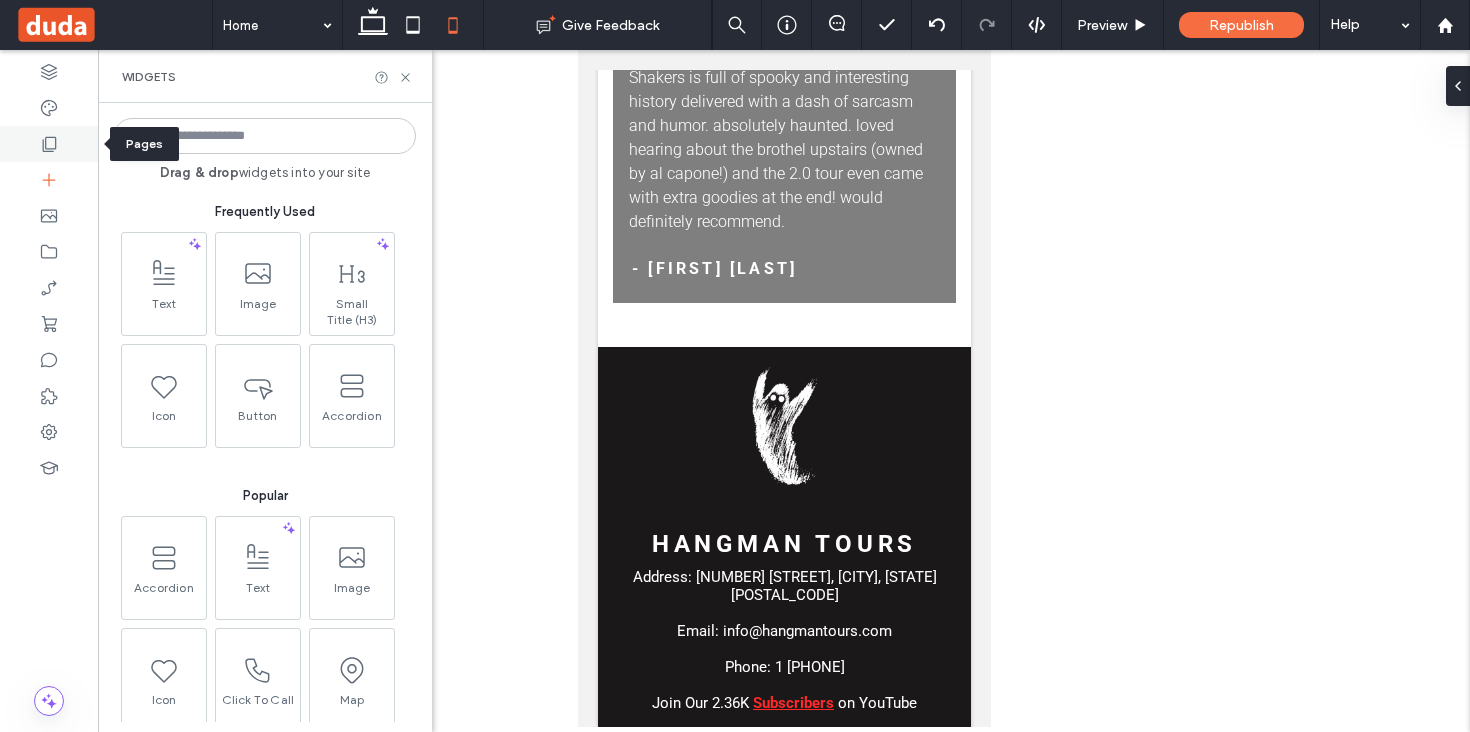 click 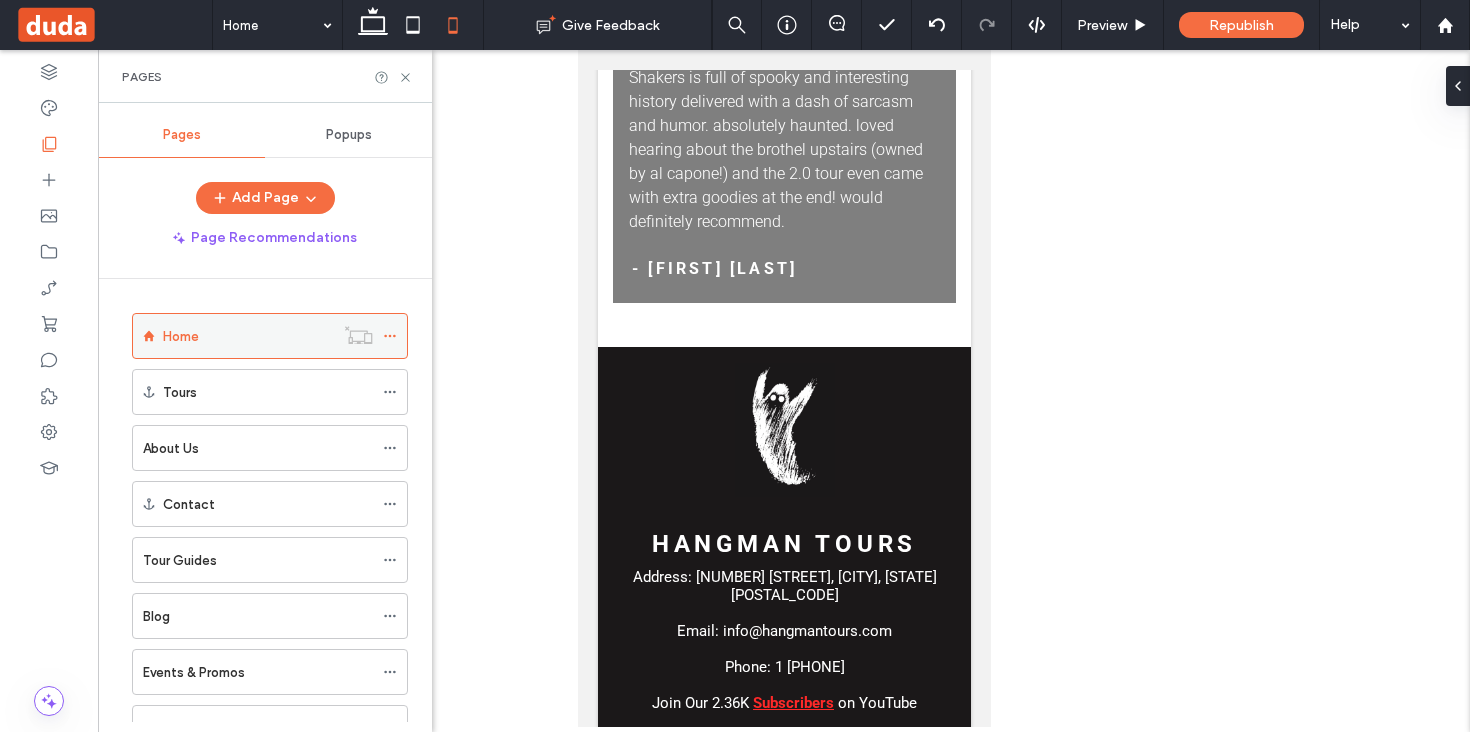 scroll, scrollTop: 79, scrollLeft: 0, axis: vertical 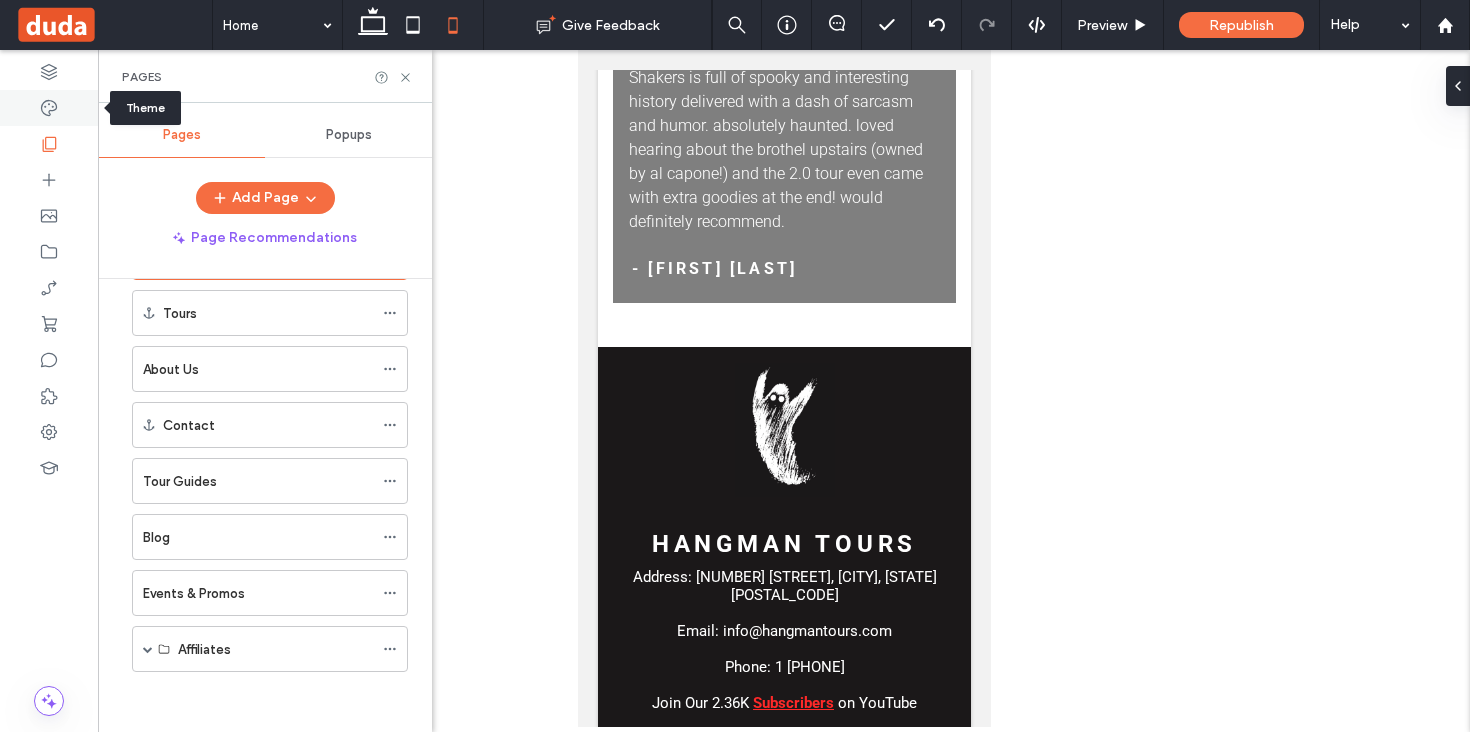 click 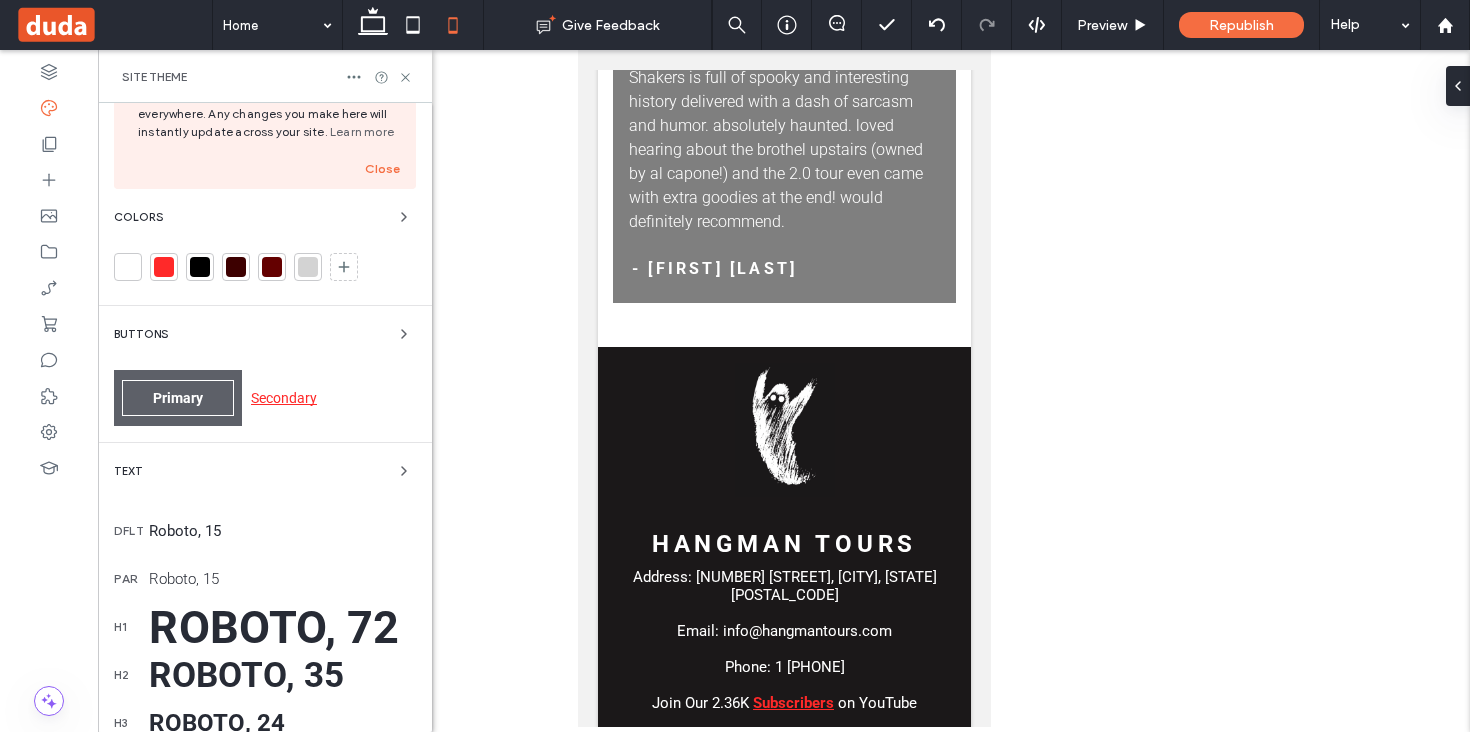 scroll, scrollTop: 0, scrollLeft: 0, axis: both 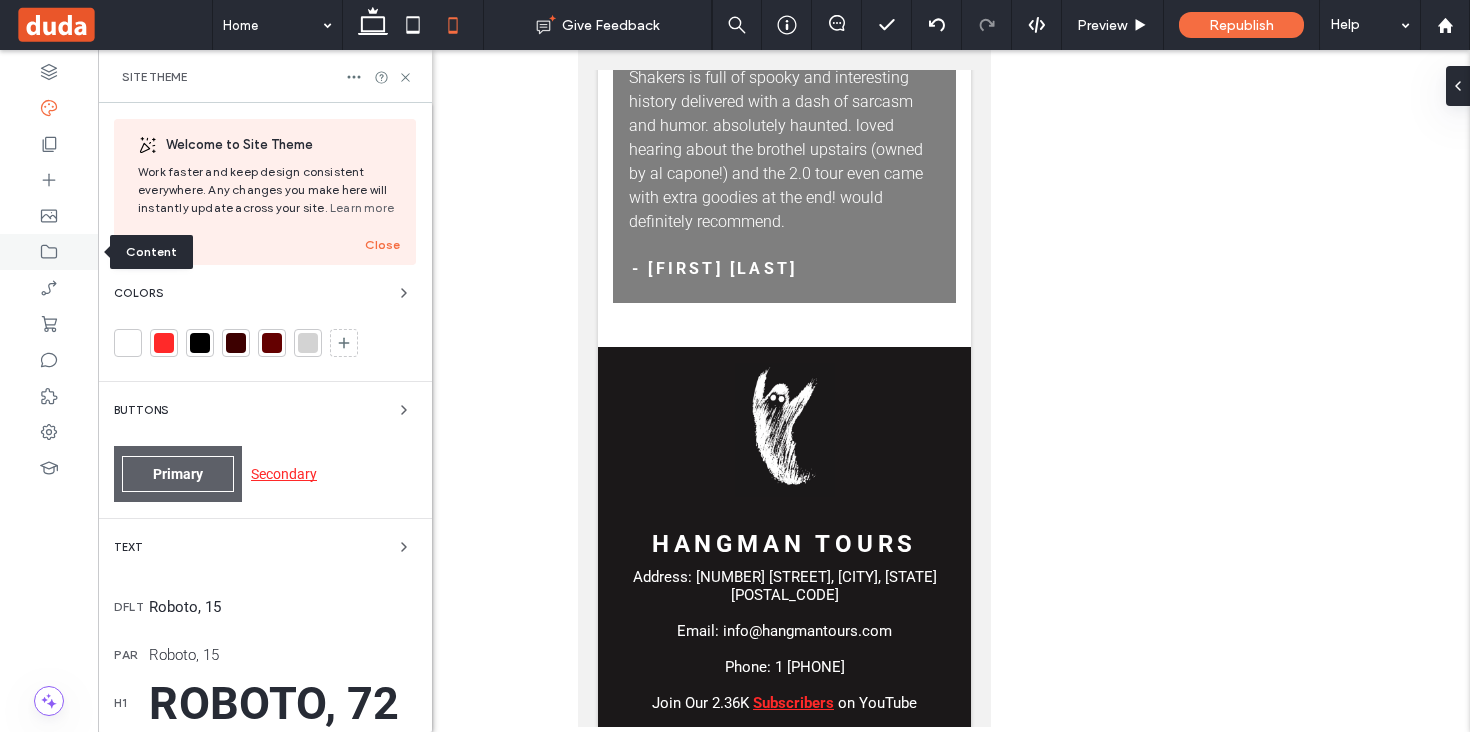 click 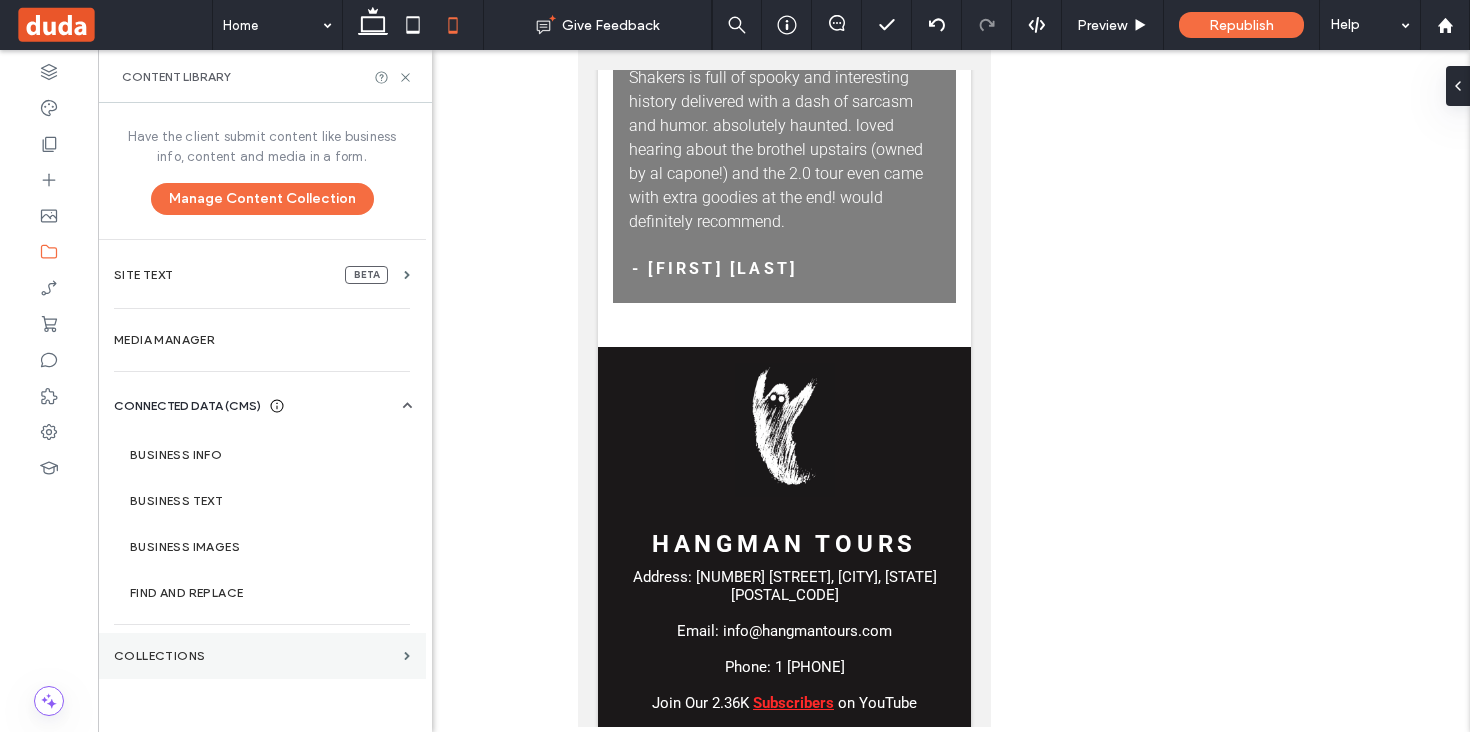 click on "Collections" at bounding box center [255, 656] 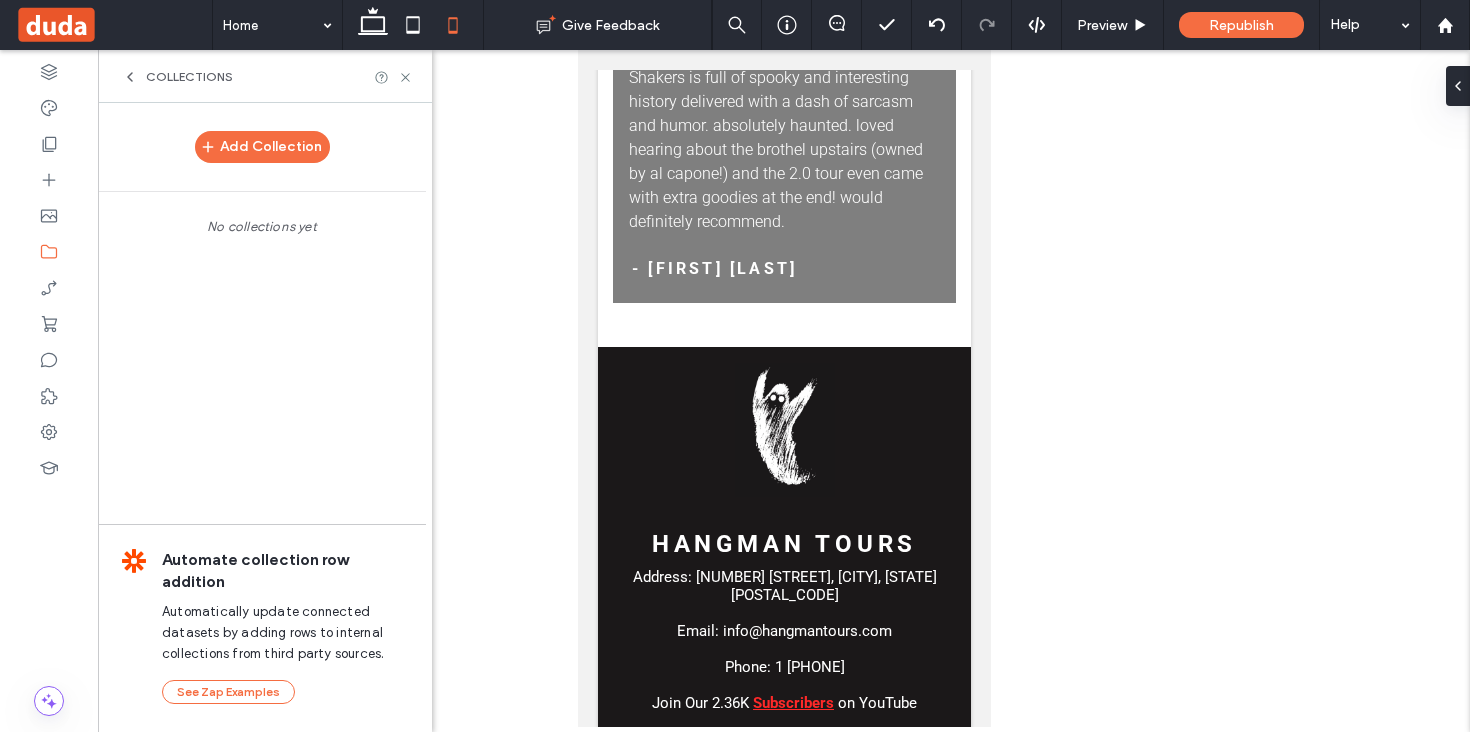 click on "Collections" at bounding box center [189, 77] 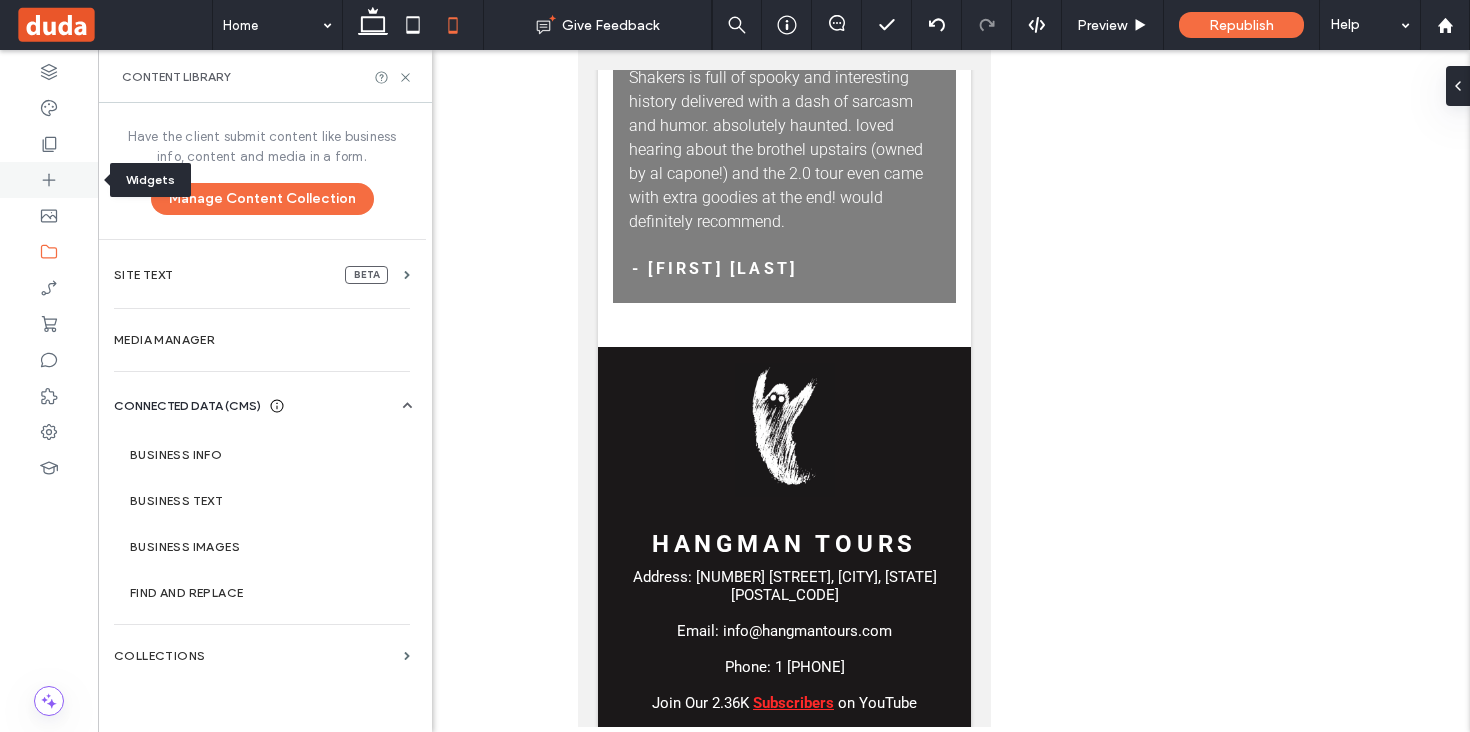 click at bounding box center (49, 180) 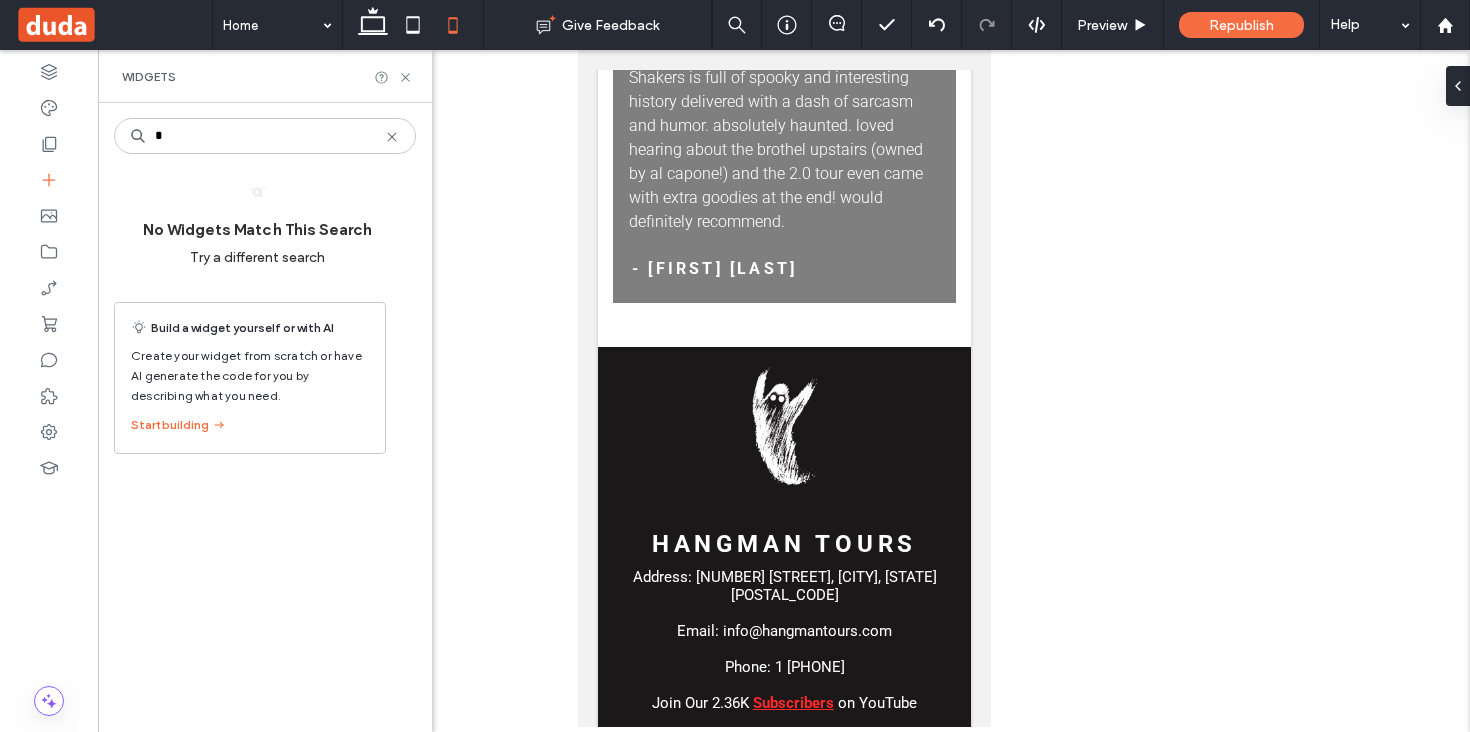 type on "*" 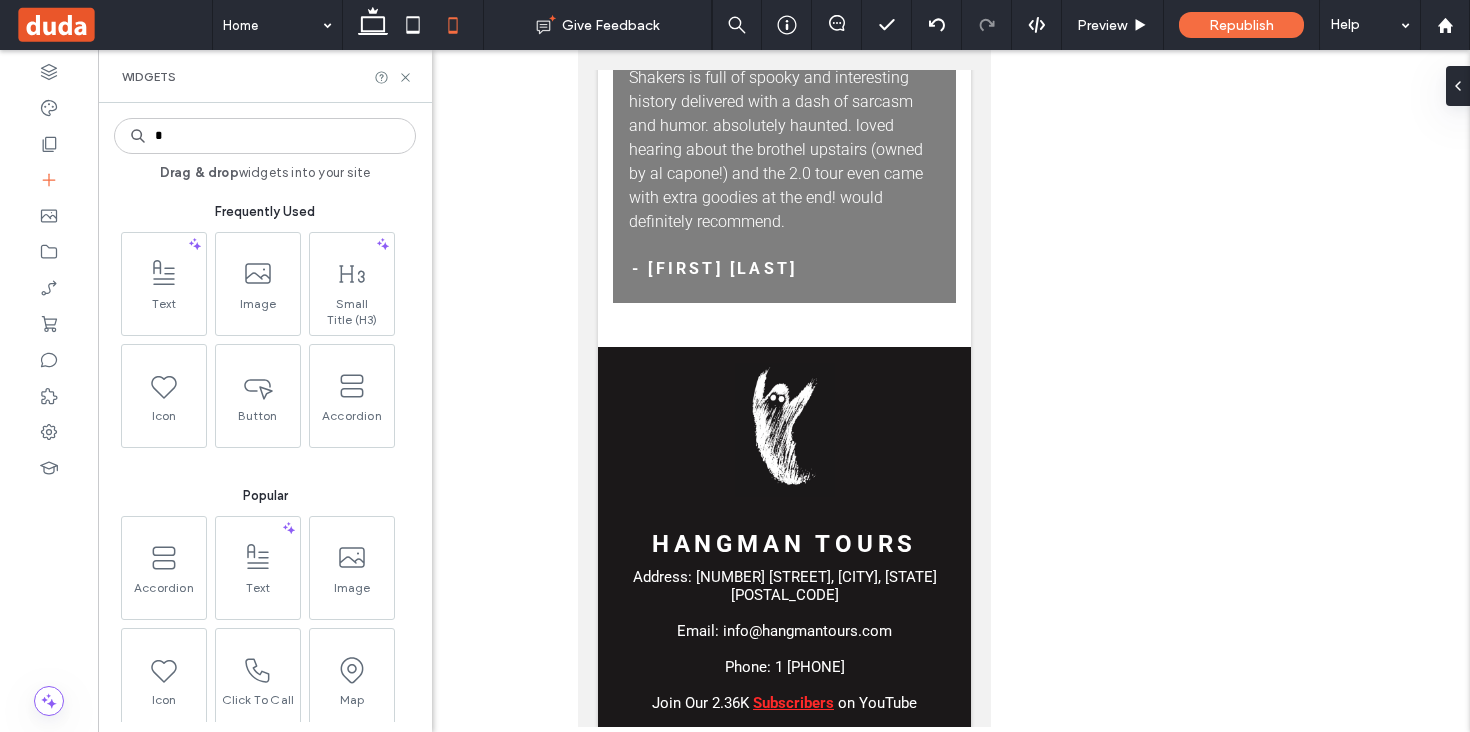 type on "*" 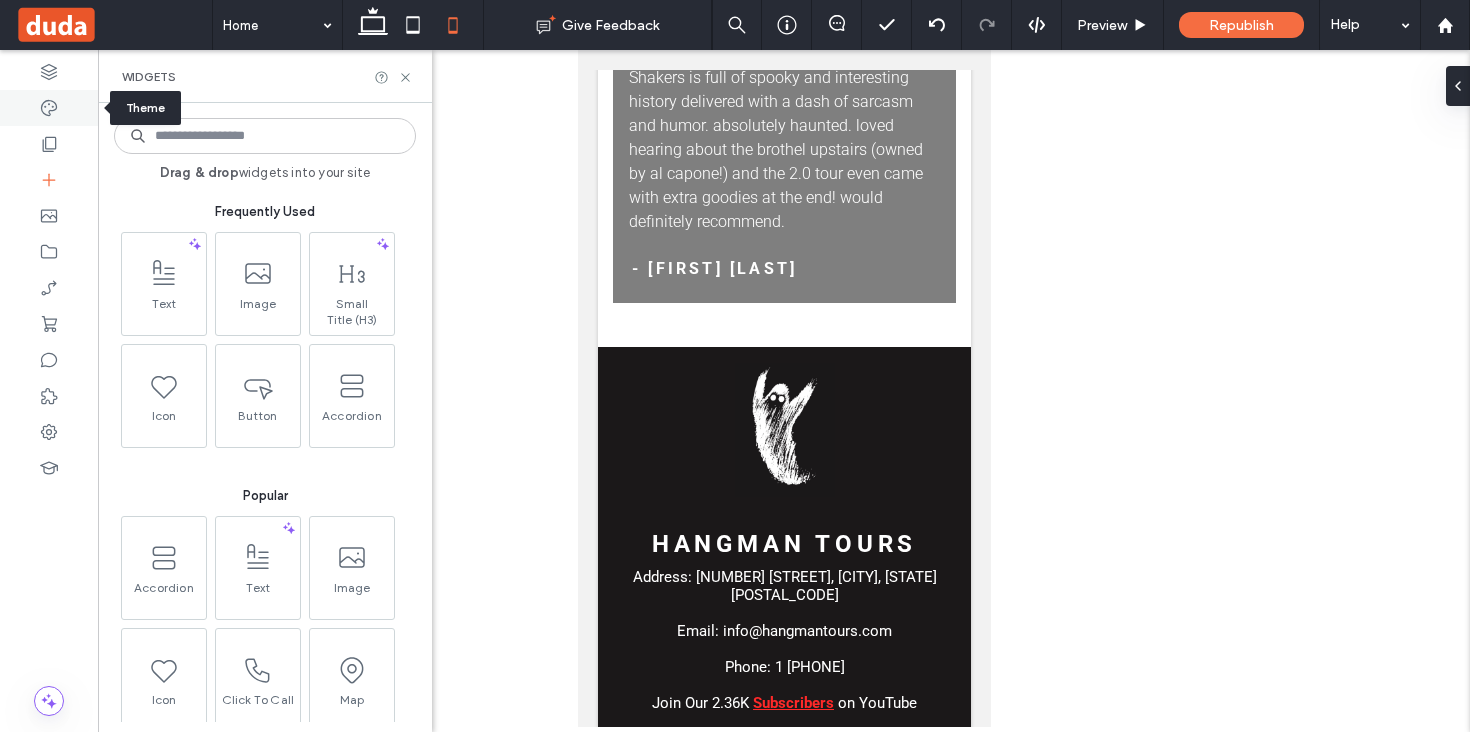 type 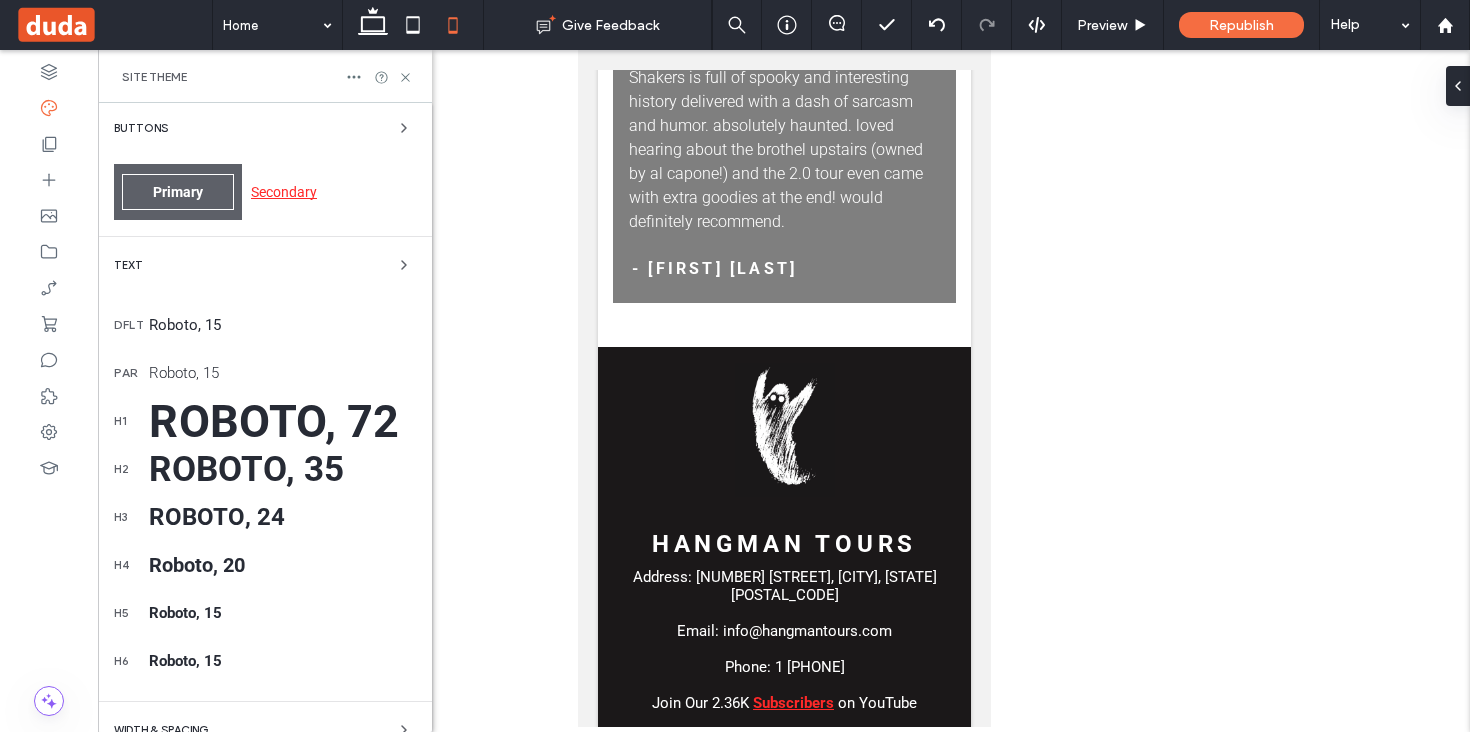 scroll, scrollTop: 423, scrollLeft: 0, axis: vertical 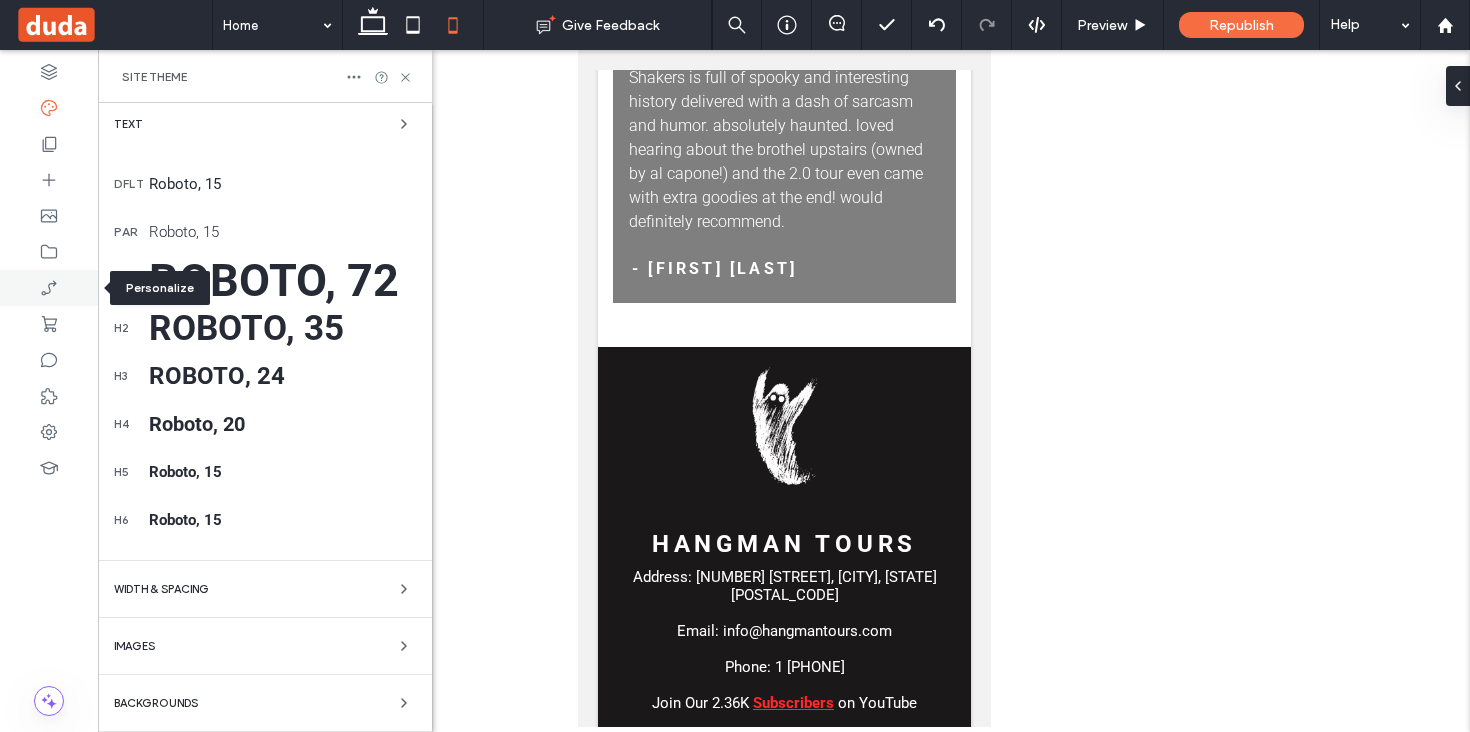 click 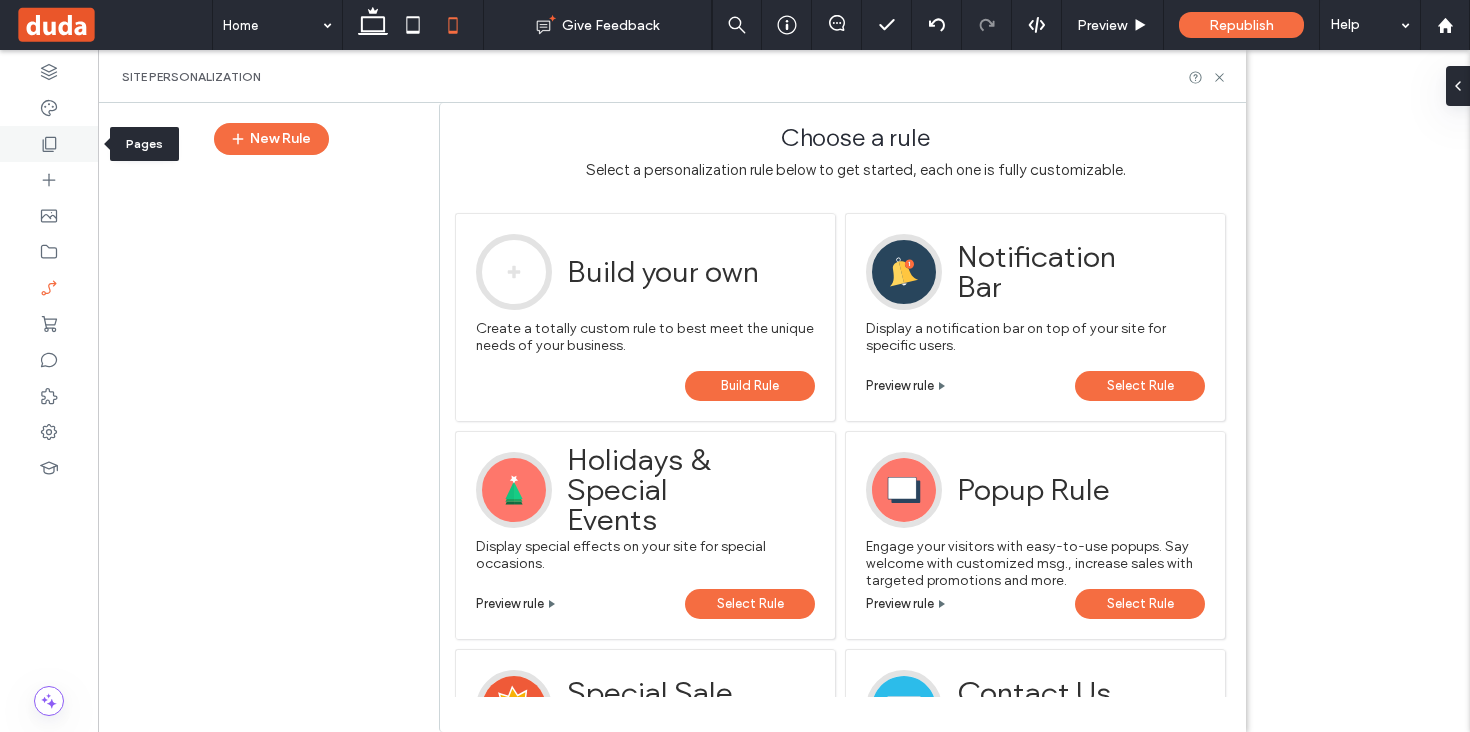 click 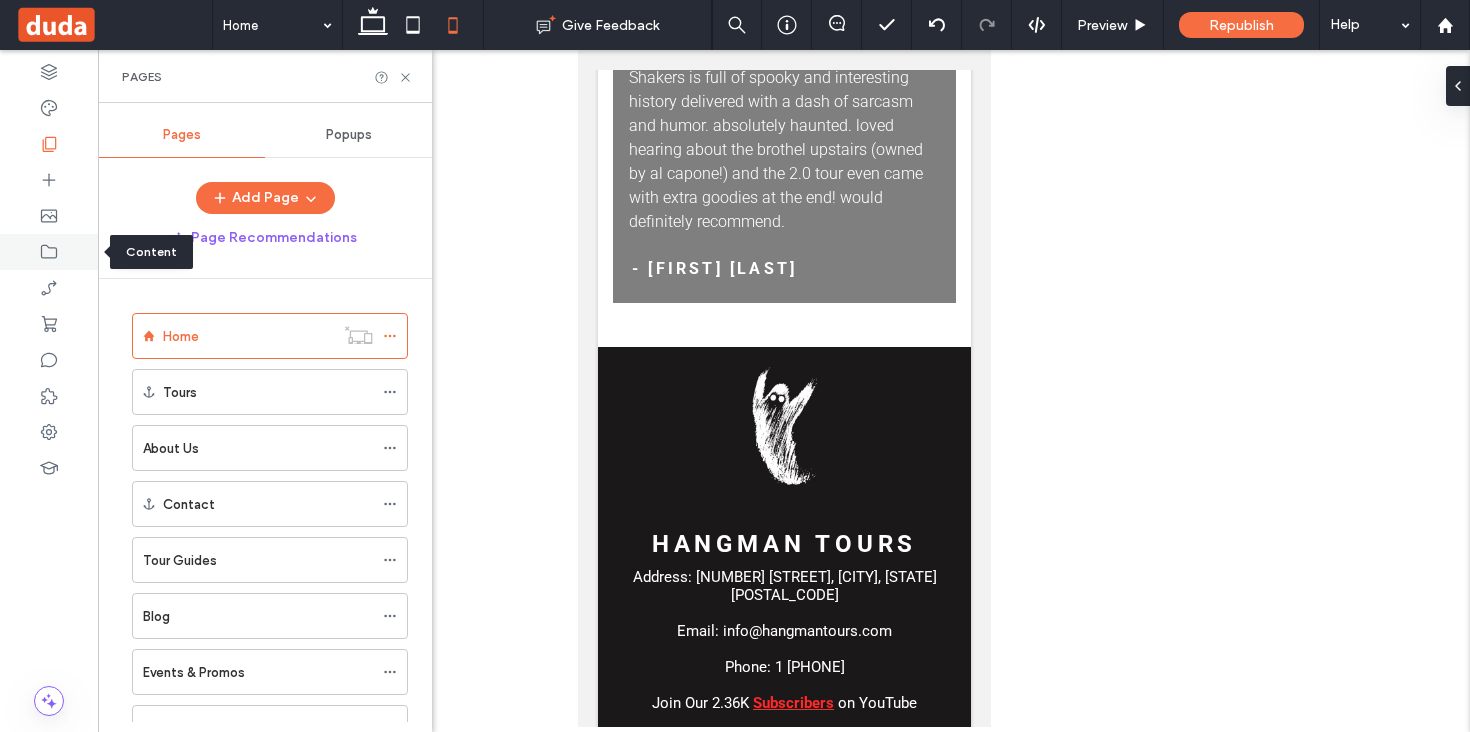 click 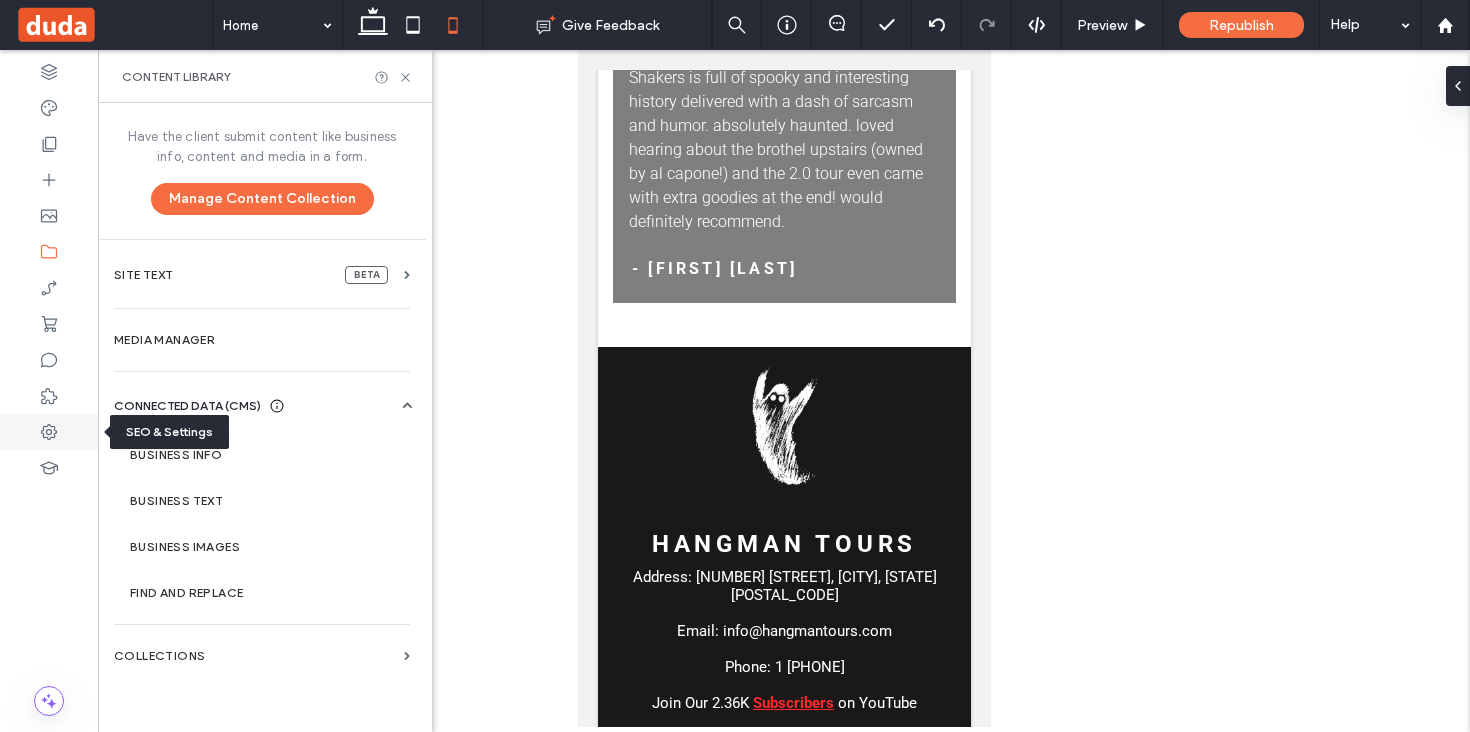 click 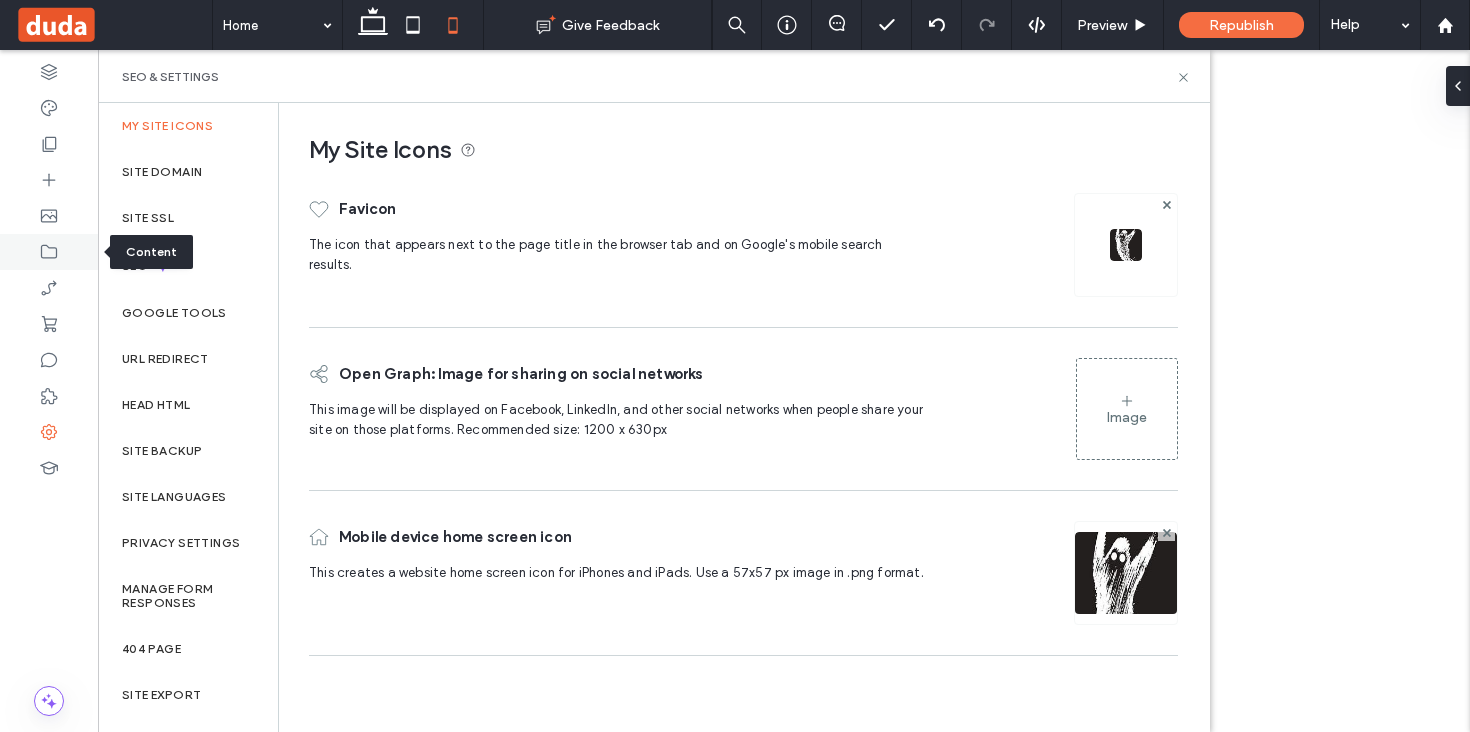 click 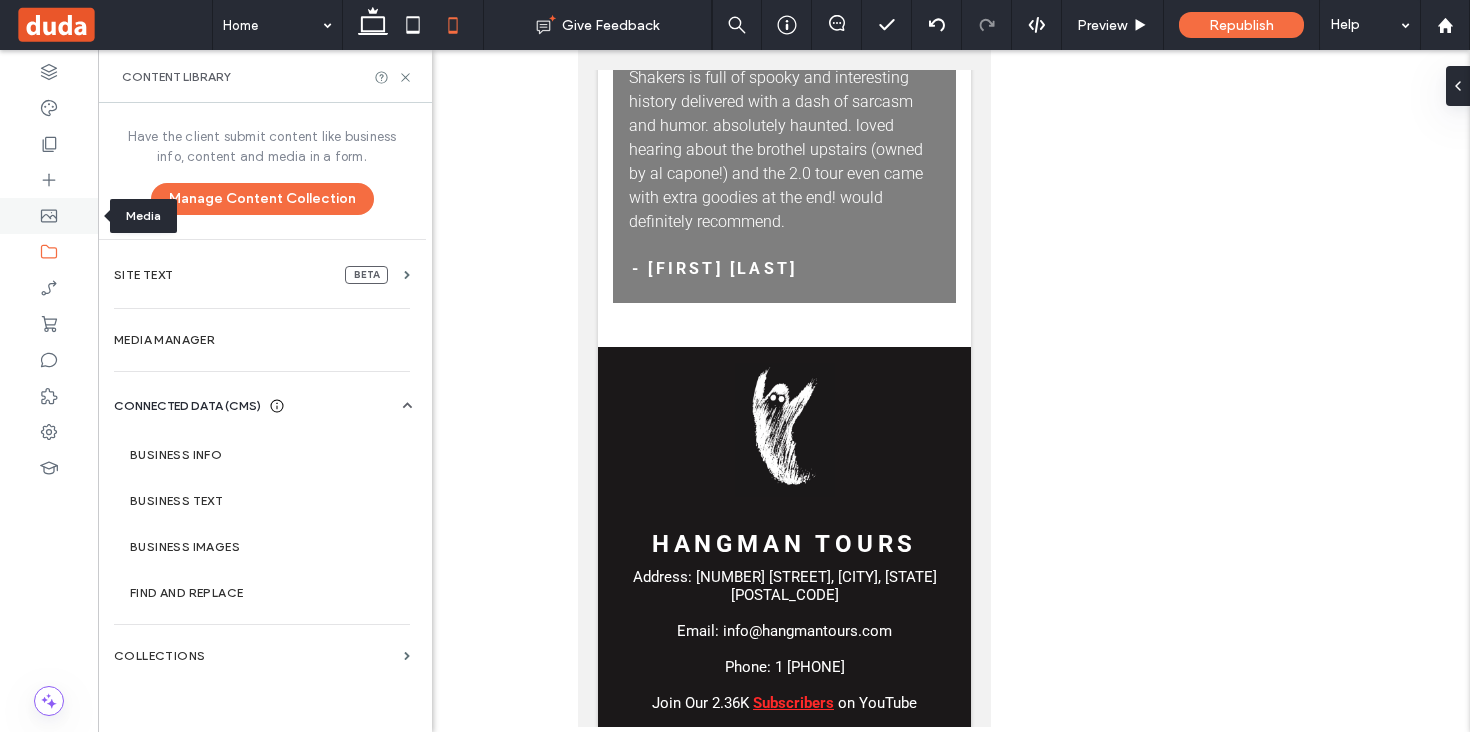 click 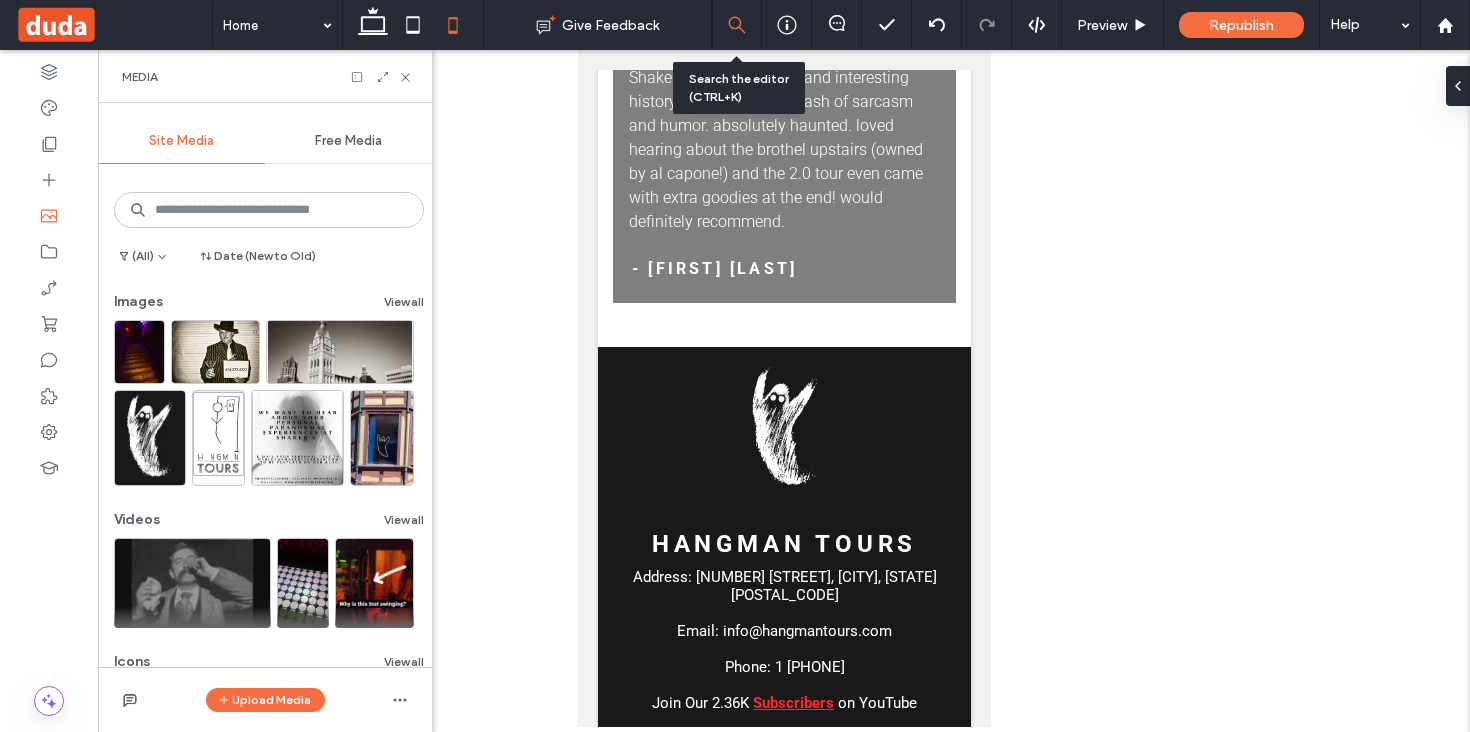 click at bounding box center [737, 25] 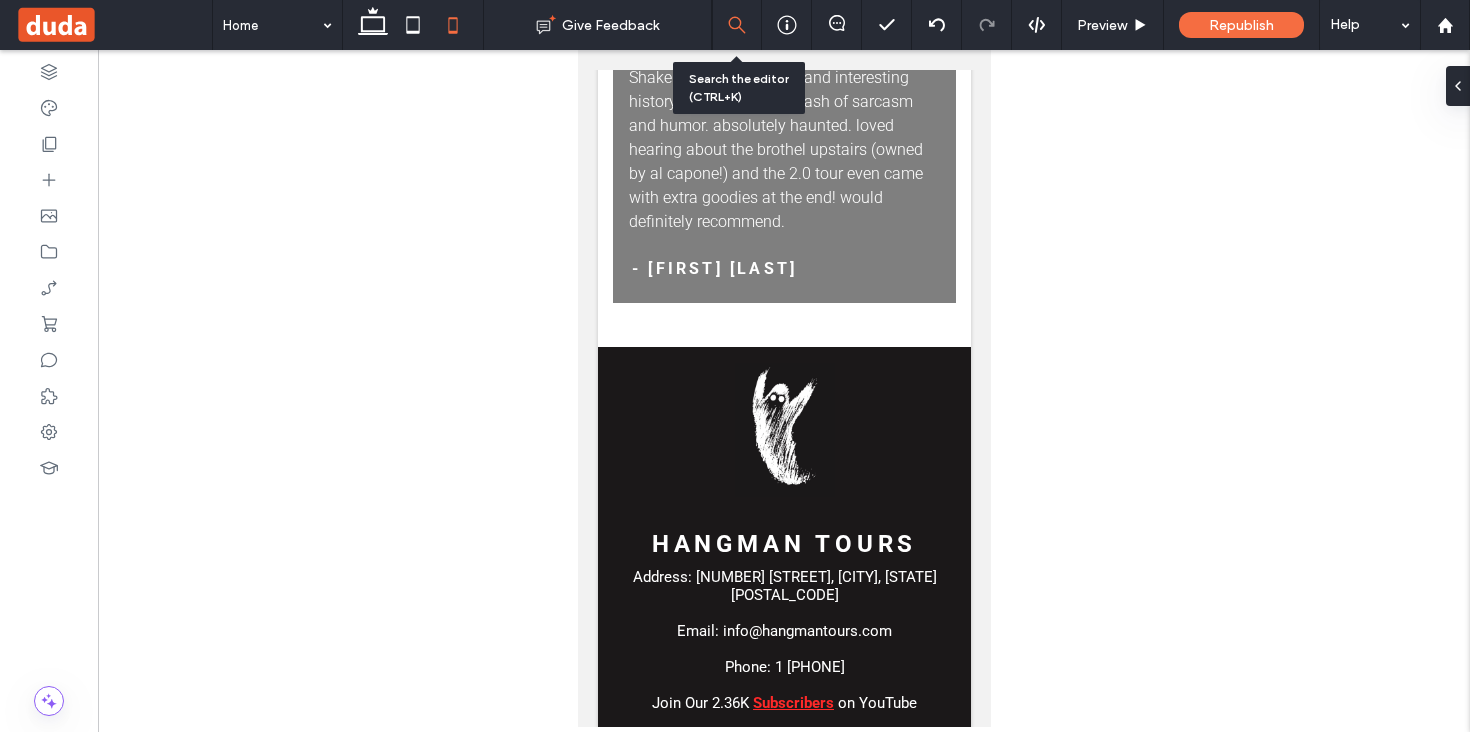click 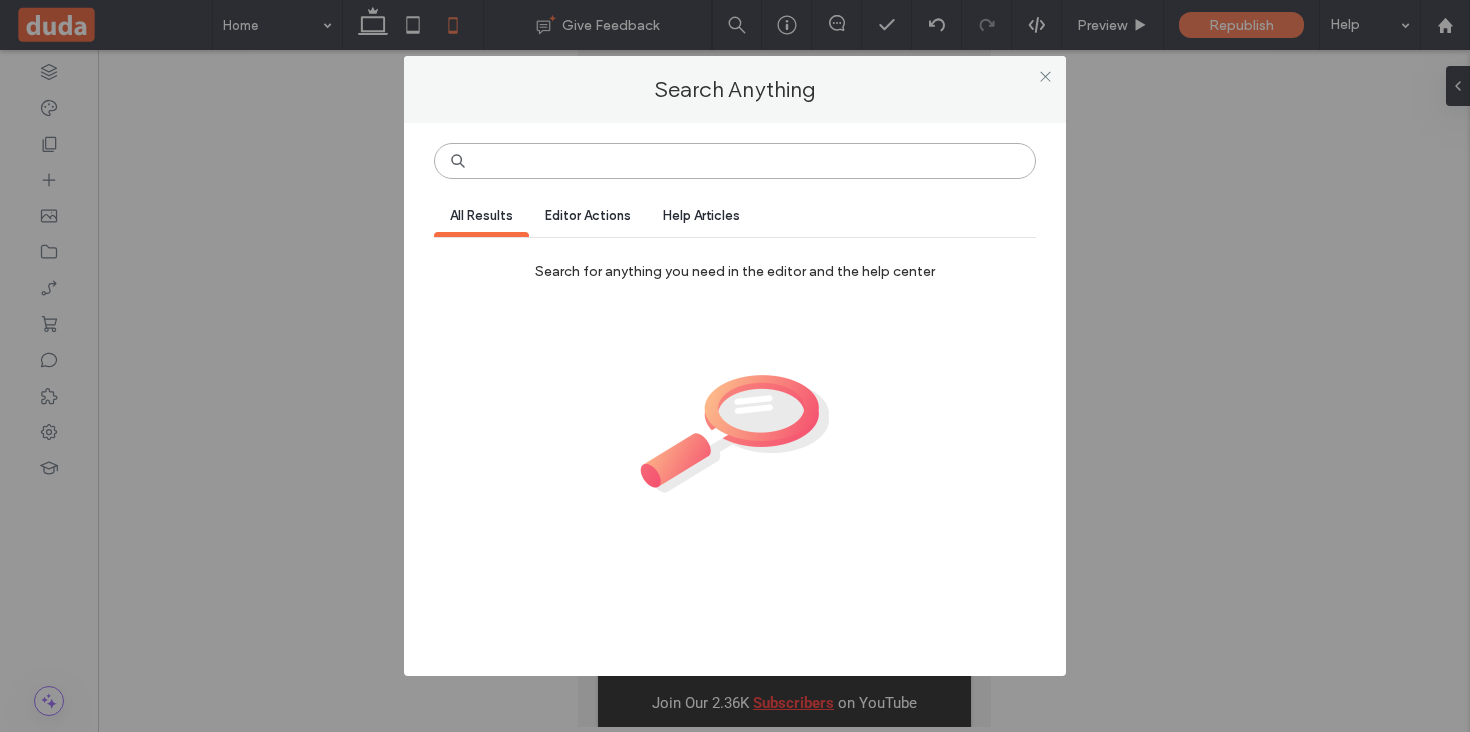 click at bounding box center (735, 161) 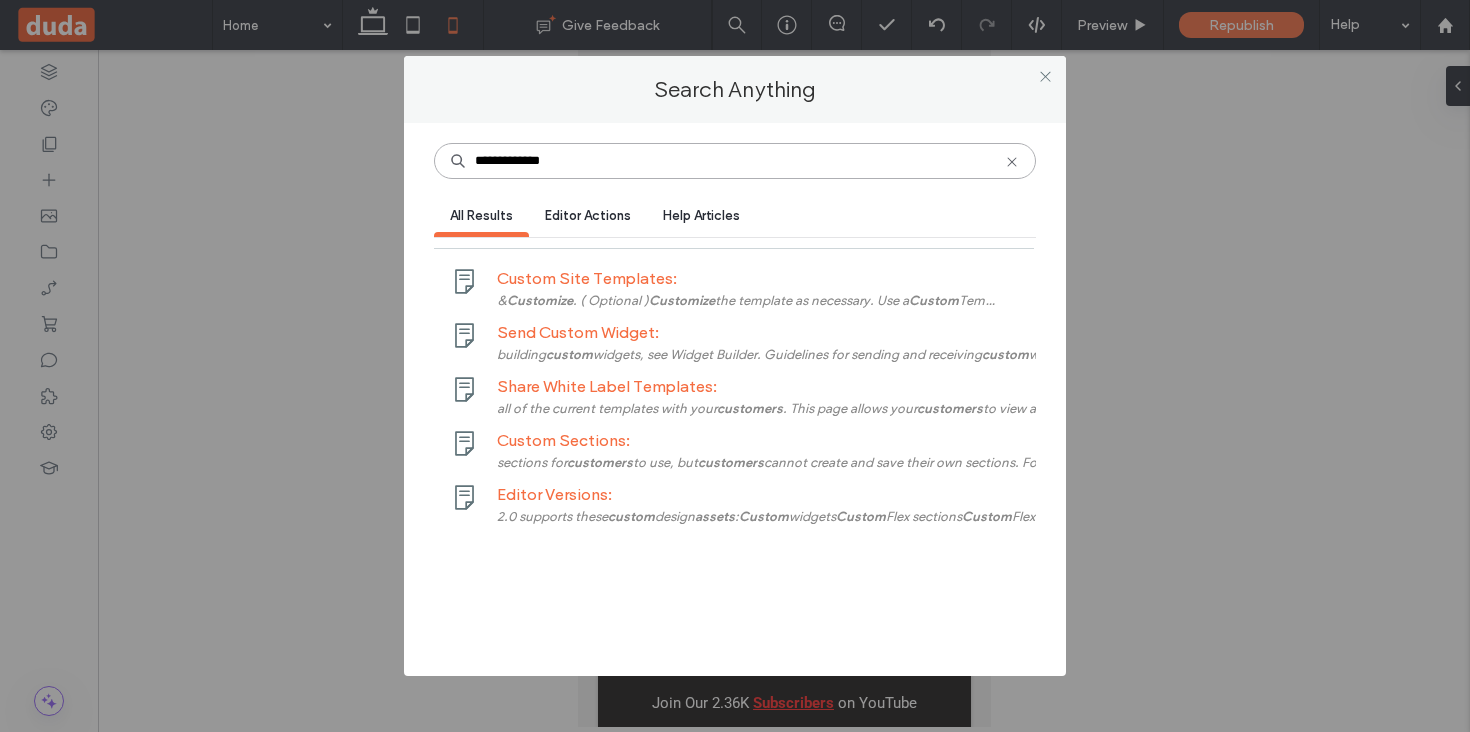 type on "**********" 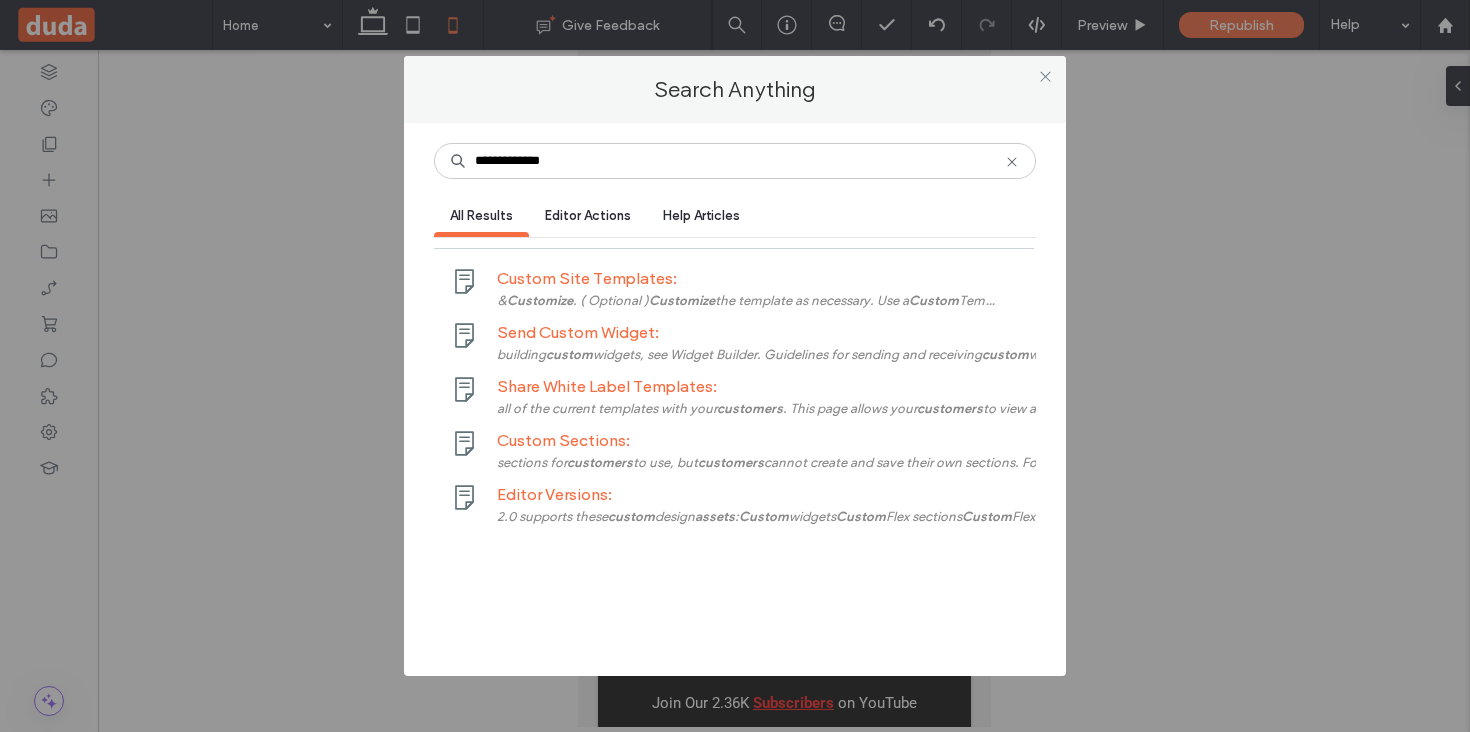 click on "Editor Actions" at bounding box center [588, 215] 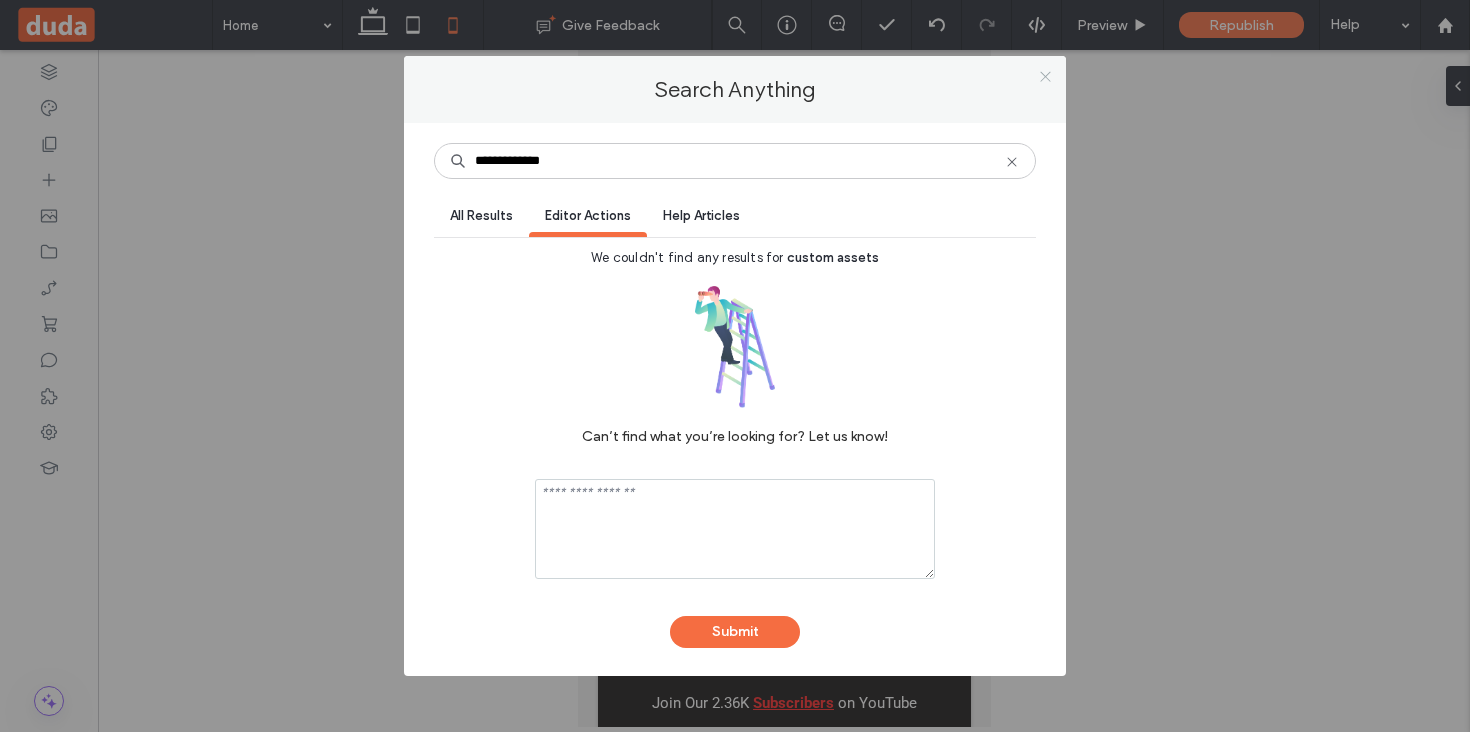 click 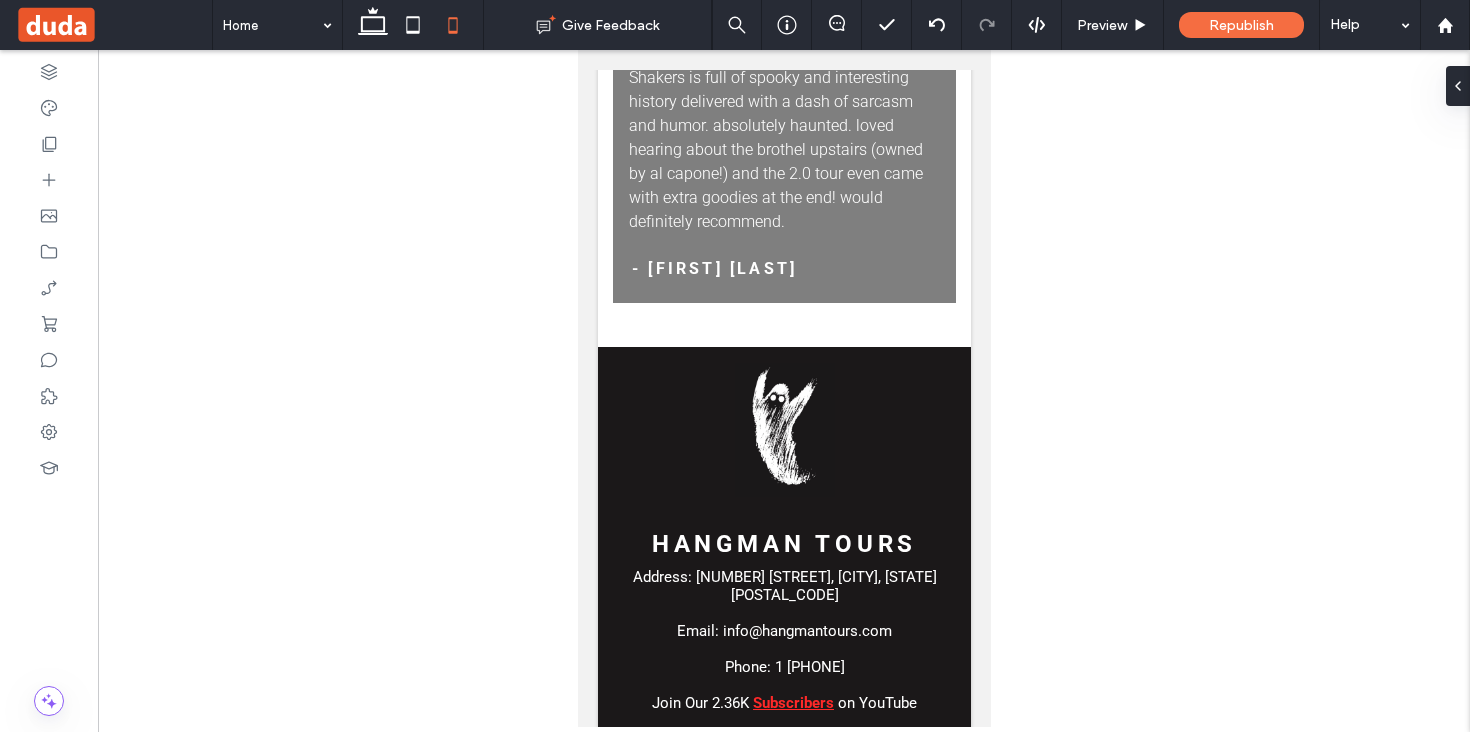 click at bounding box center (113, 25) 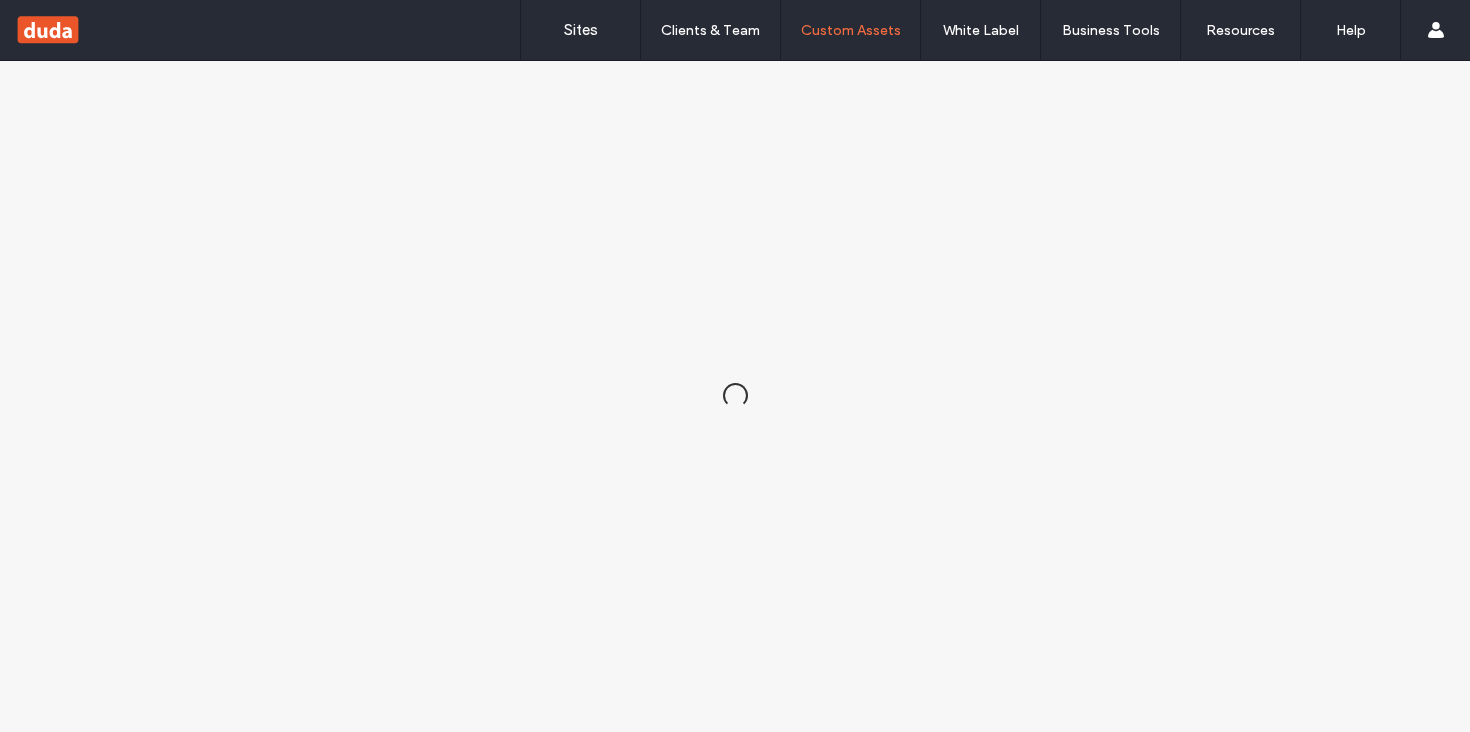 scroll, scrollTop: 0, scrollLeft: 0, axis: both 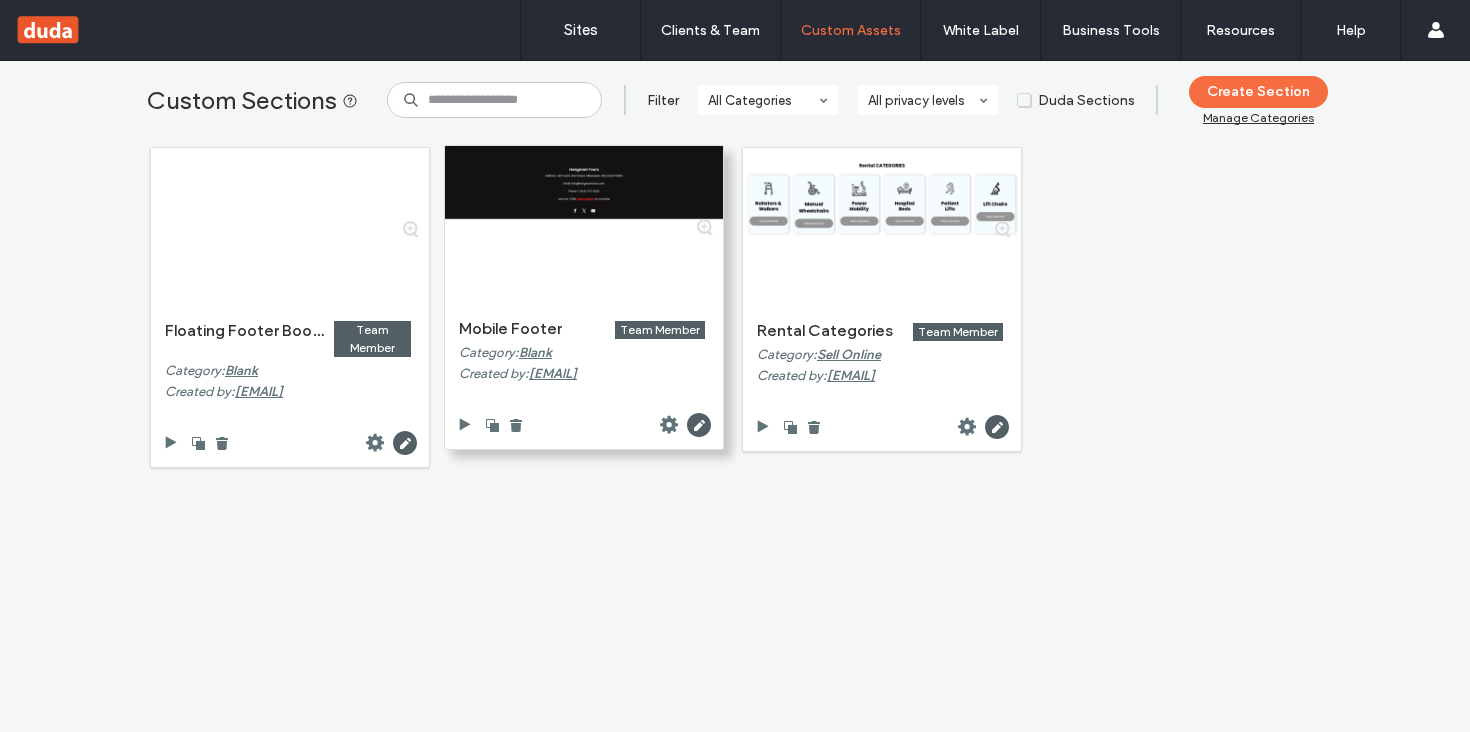 click at bounding box center [584, 226] 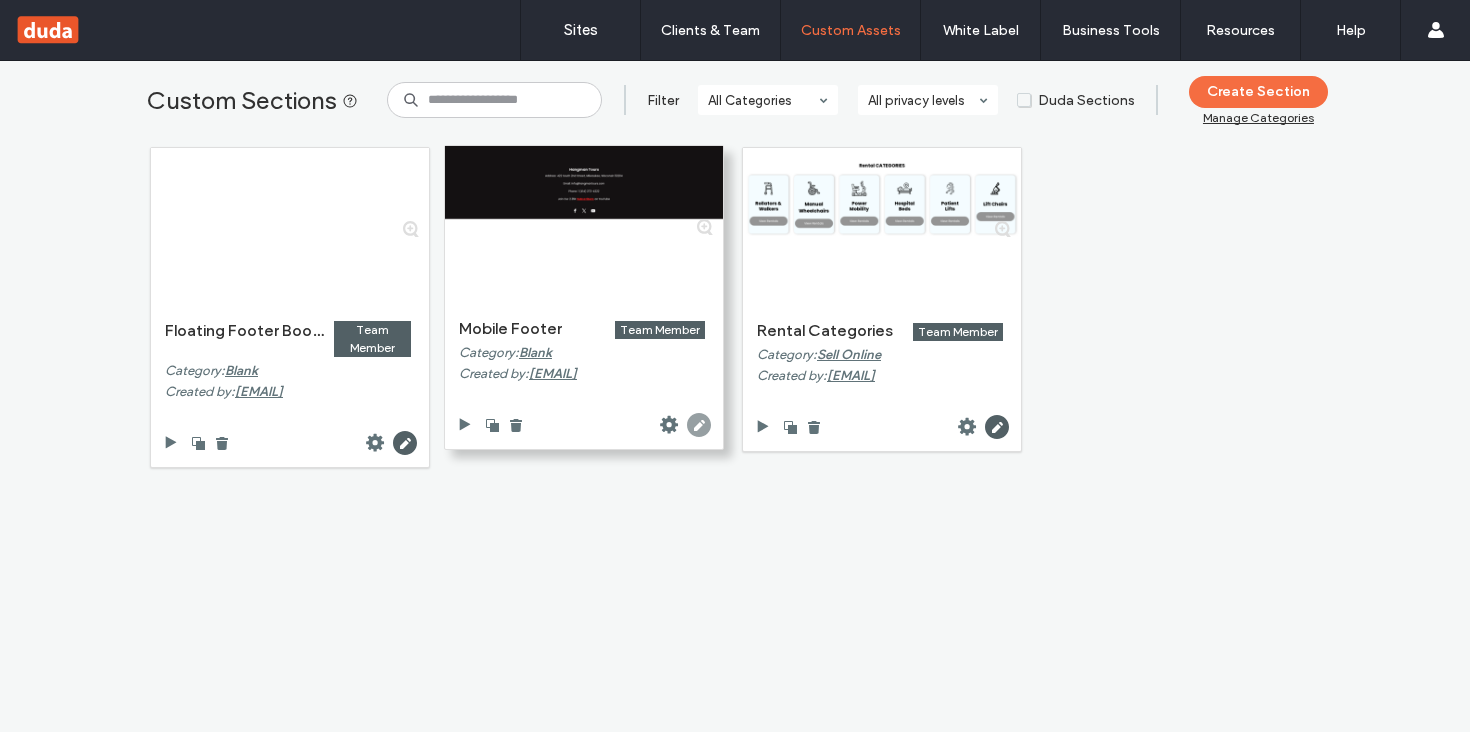 click 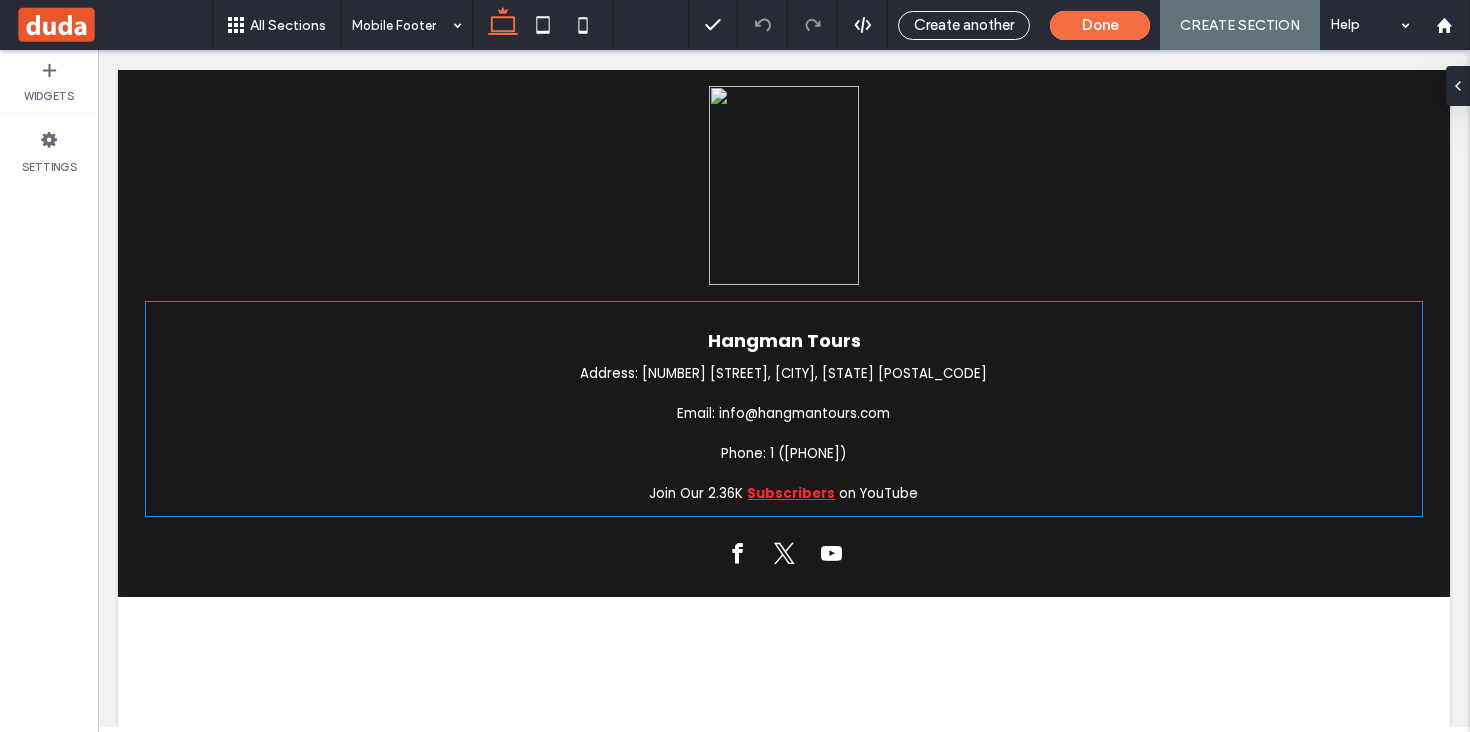 scroll, scrollTop: 0, scrollLeft: 0, axis: both 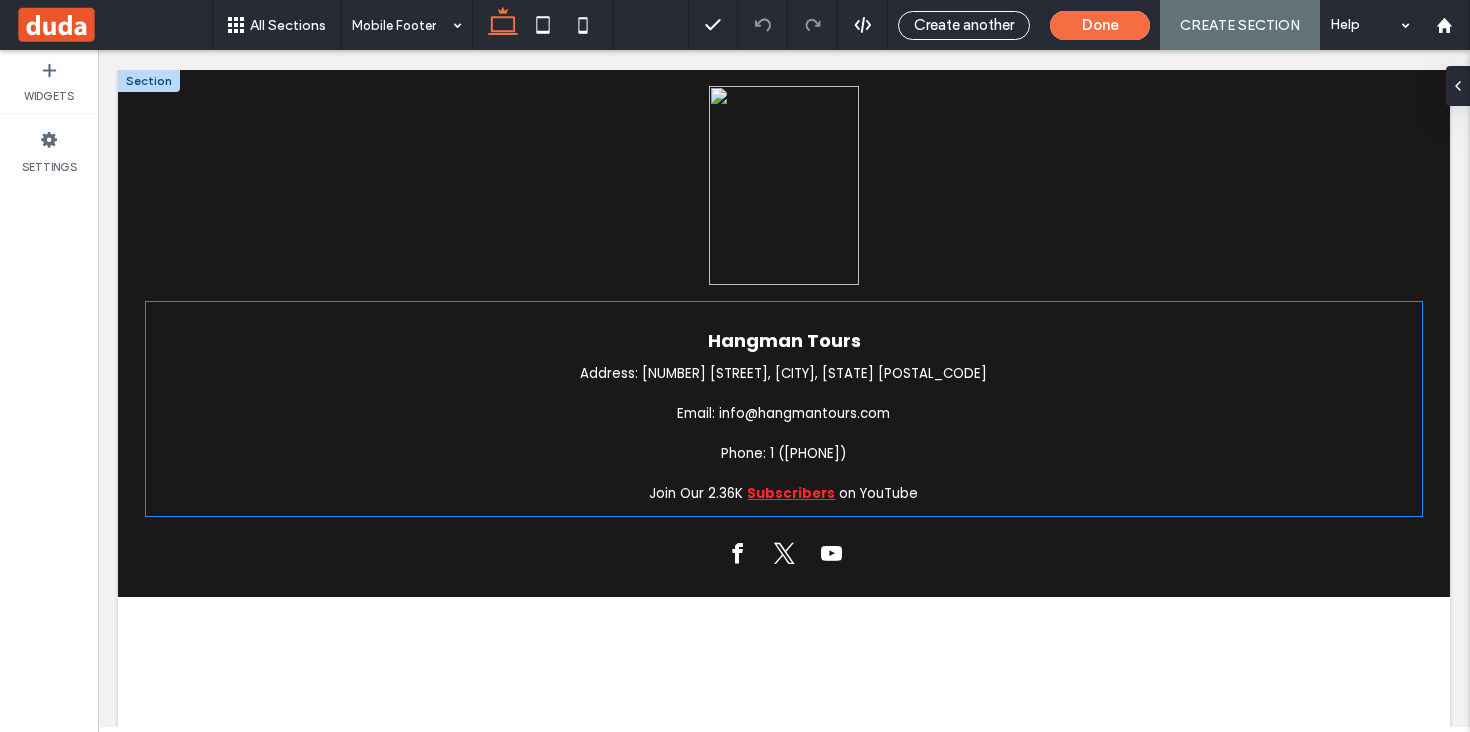click on "Hangman Tours
Address: [NUMBER] [STREET], [CITY], [STATE] [POSTAL_CODE]
Email: [EMAIL]
Phone: [PHONE]
Join Our 2.36K
Subscribers   on YouTube" at bounding box center [784, 408] 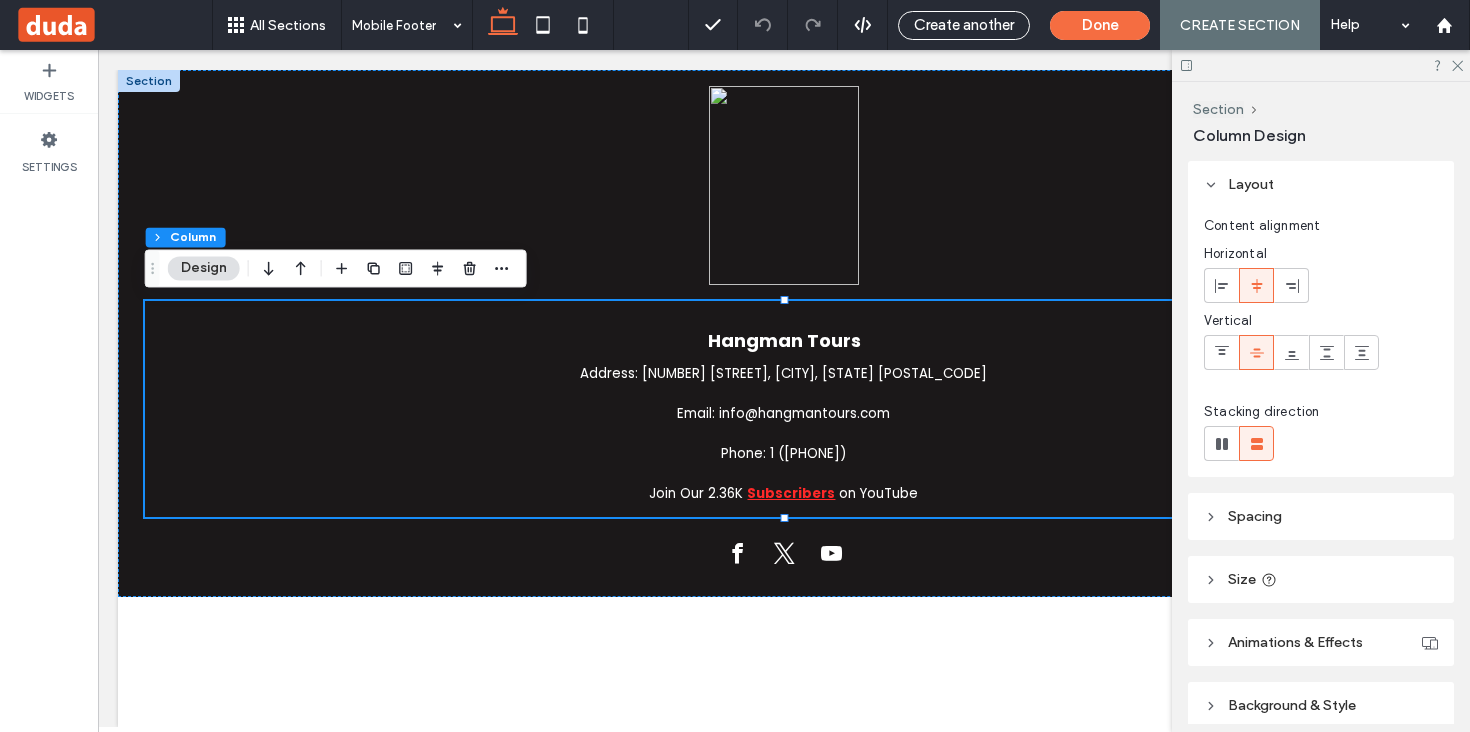 click on "Spacing" at bounding box center (1321, 516) 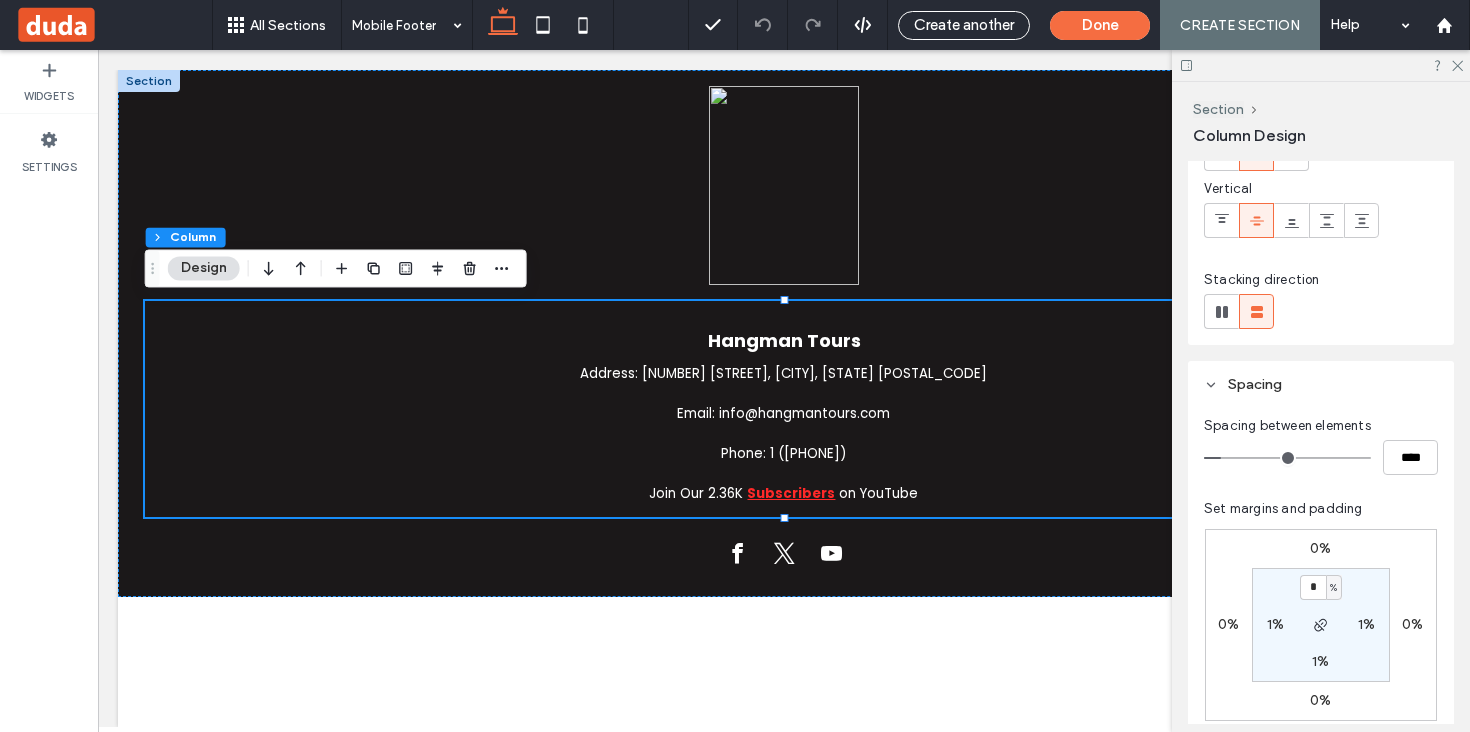 scroll, scrollTop: 198, scrollLeft: 0, axis: vertical 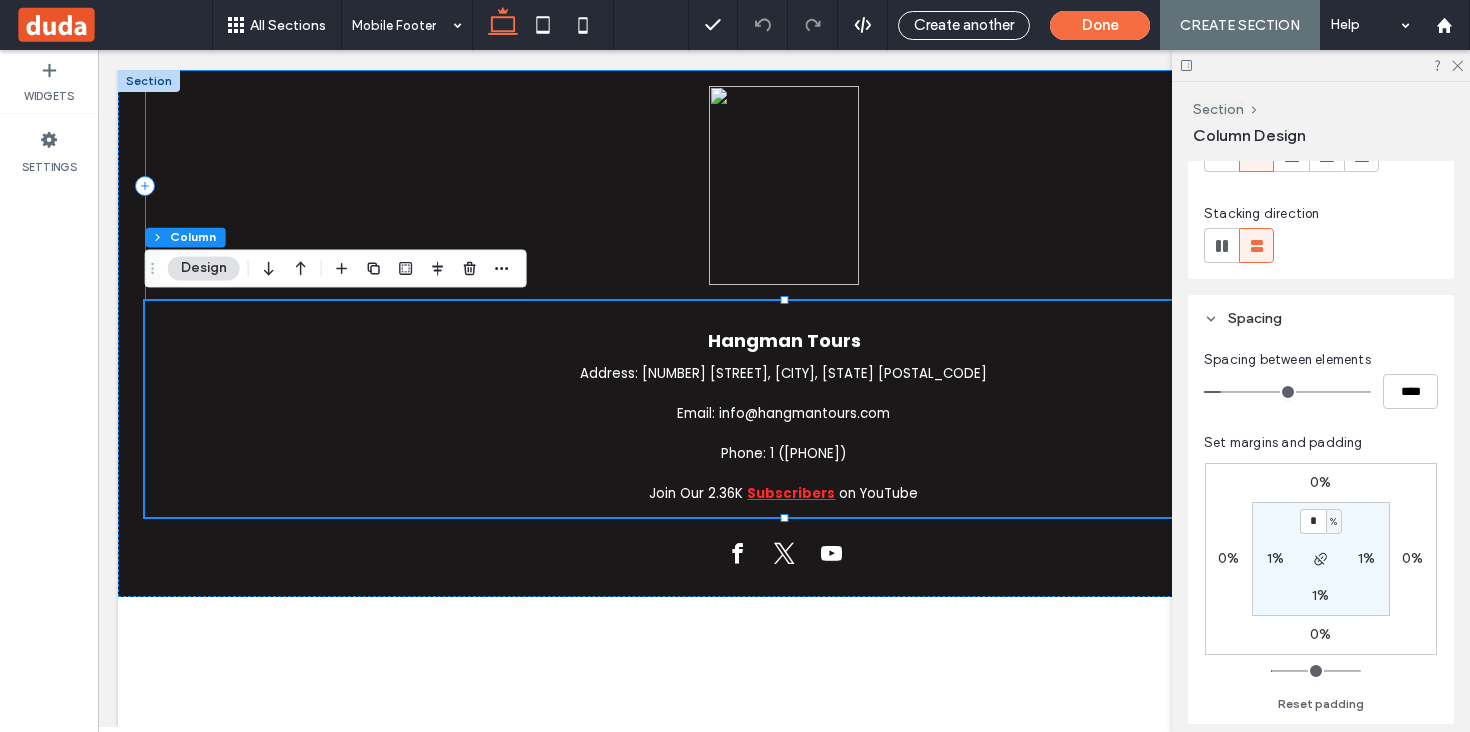 click at bounding box center (784, 185) 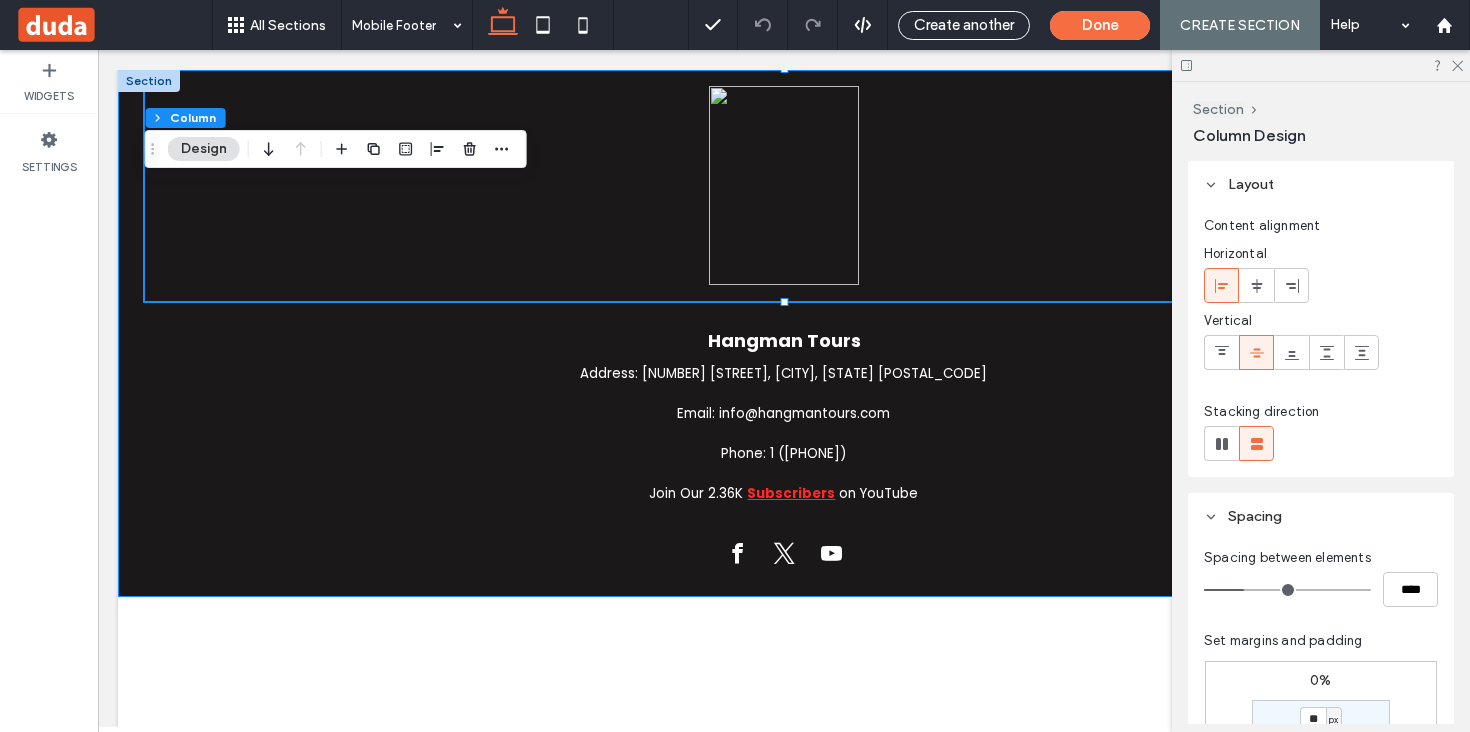 click on "Hangman Tours
Address: 422 South 2nd Street, Milwaukee, Wisconsin 53204
Email: info@hangmantours.com
Phone: 1
(414) 272-4222
Join Our 2.36K
Subscribers   on YouTube" at bounding box center (784, 333) 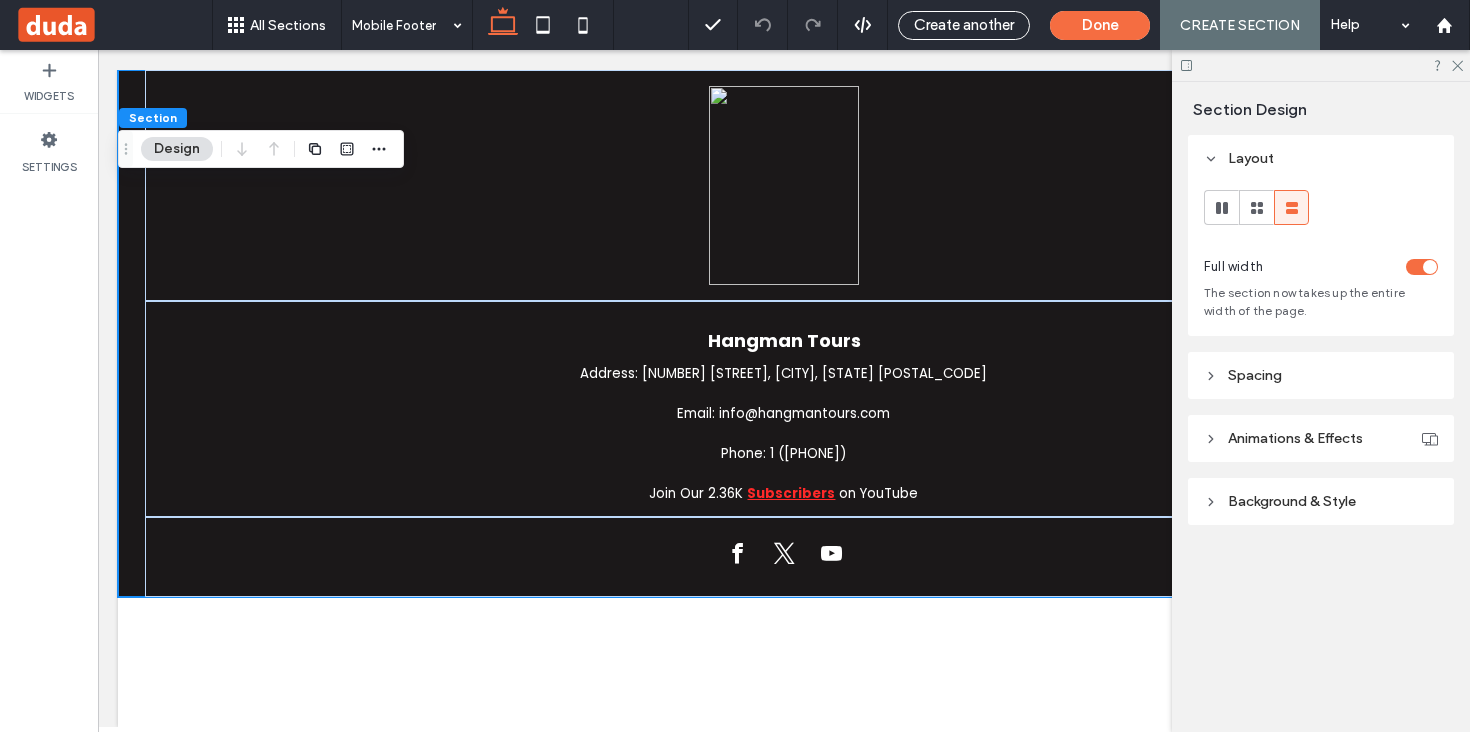 click on "Spacing" at bounding box center [1321, 375] 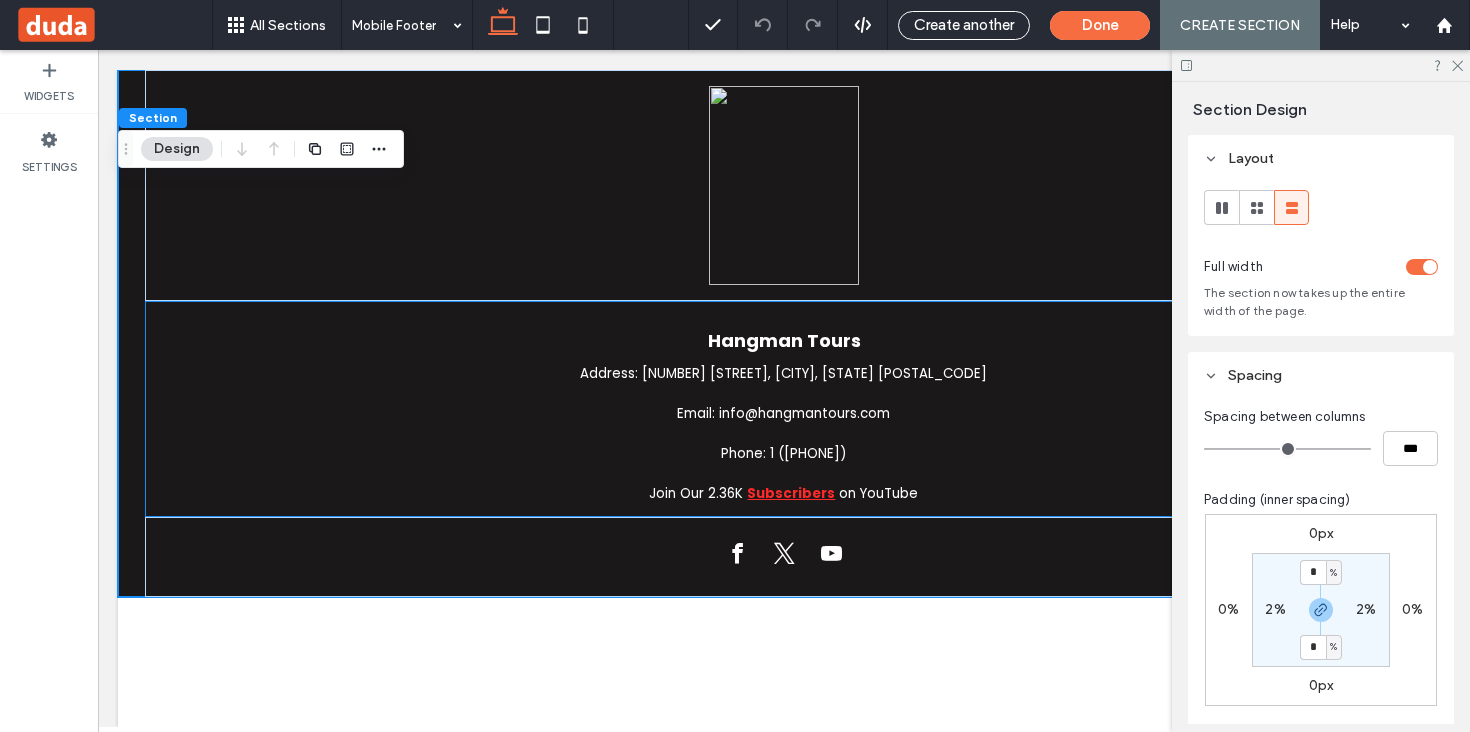 click on "Hangman Tours
Address: 422 South 2nd Street, Milwaukee, Wisconsin 53204
Email: info@hangmantours.com
Phone: 1
(414) 272-4222
Join Our 2.36K
Subscribers   on YouTube" at bounding box center [784, 408] 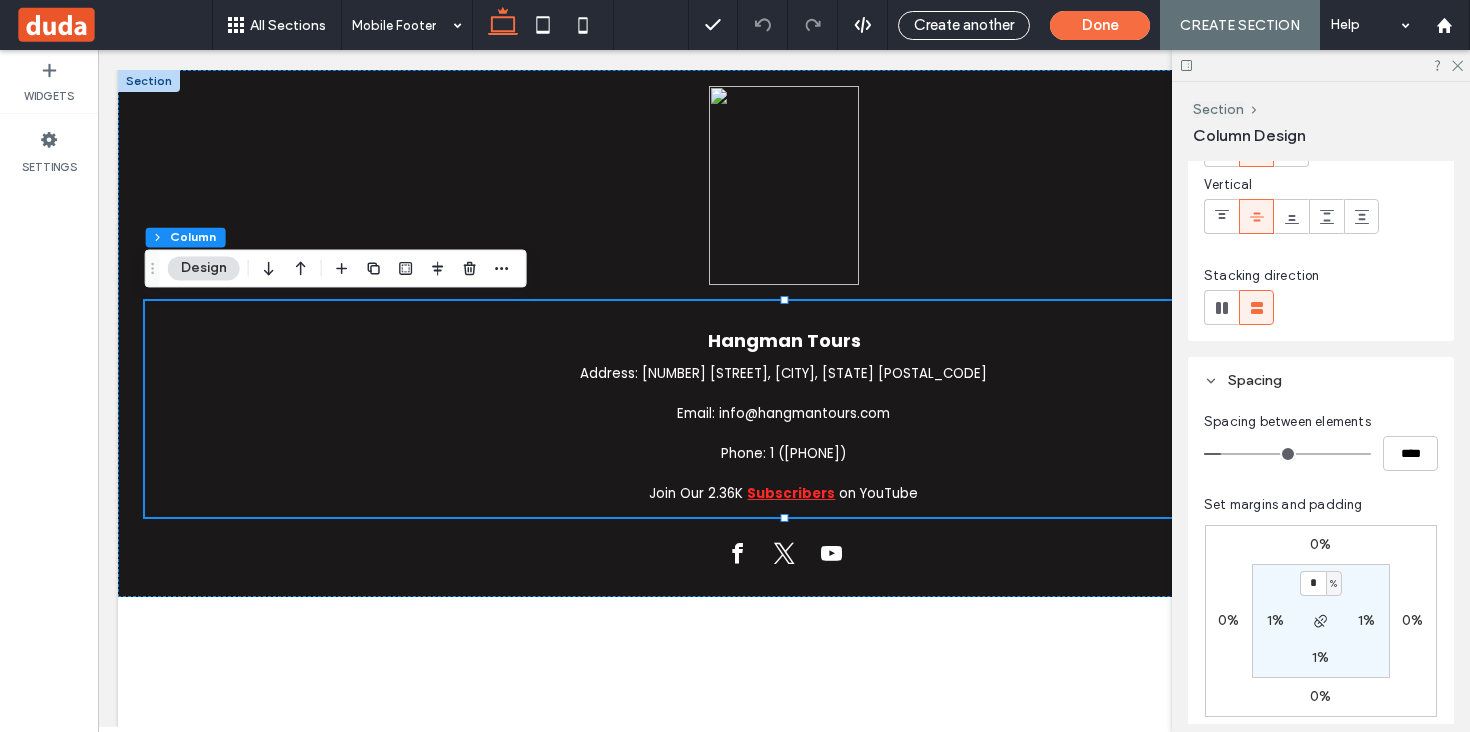 scroll, scrollTop: 148, scrollLeft: 0, axis: vertical 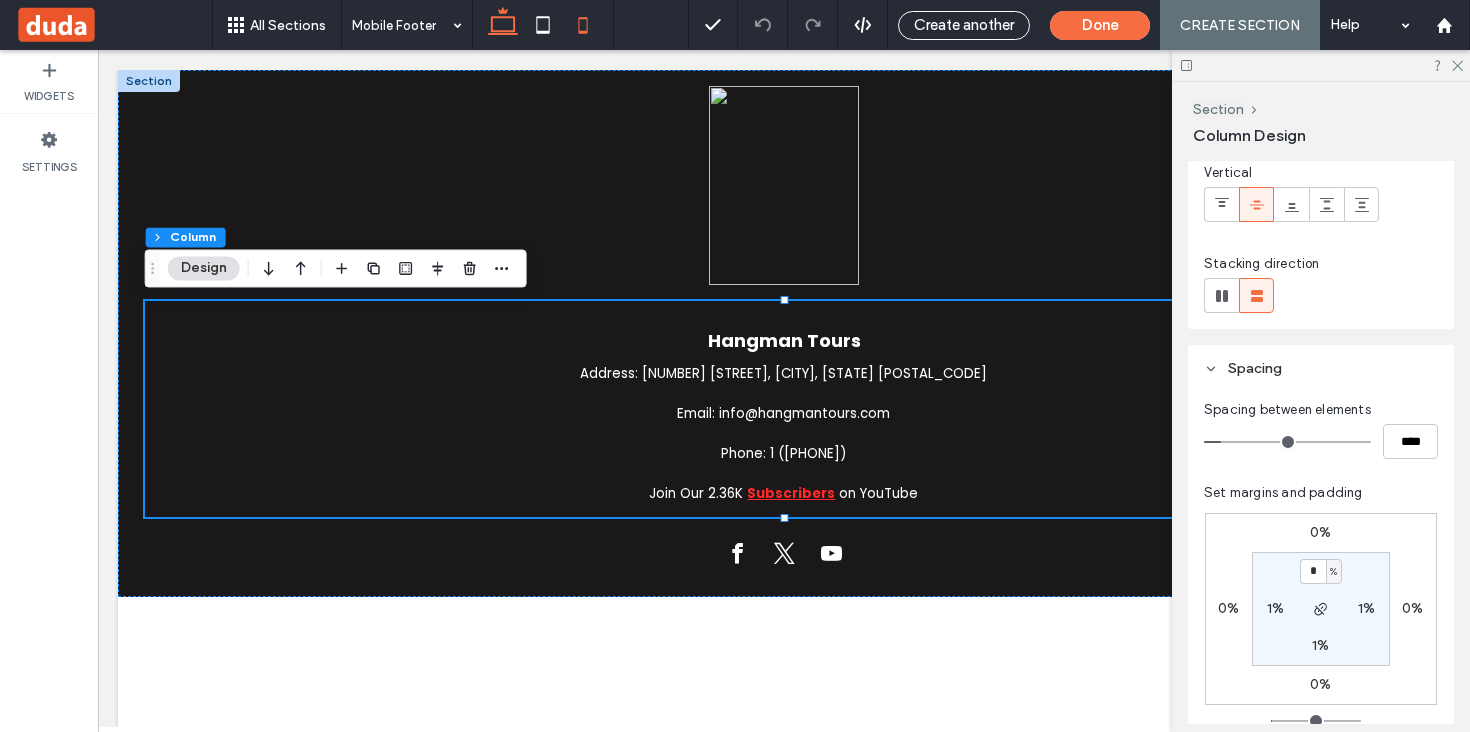 click 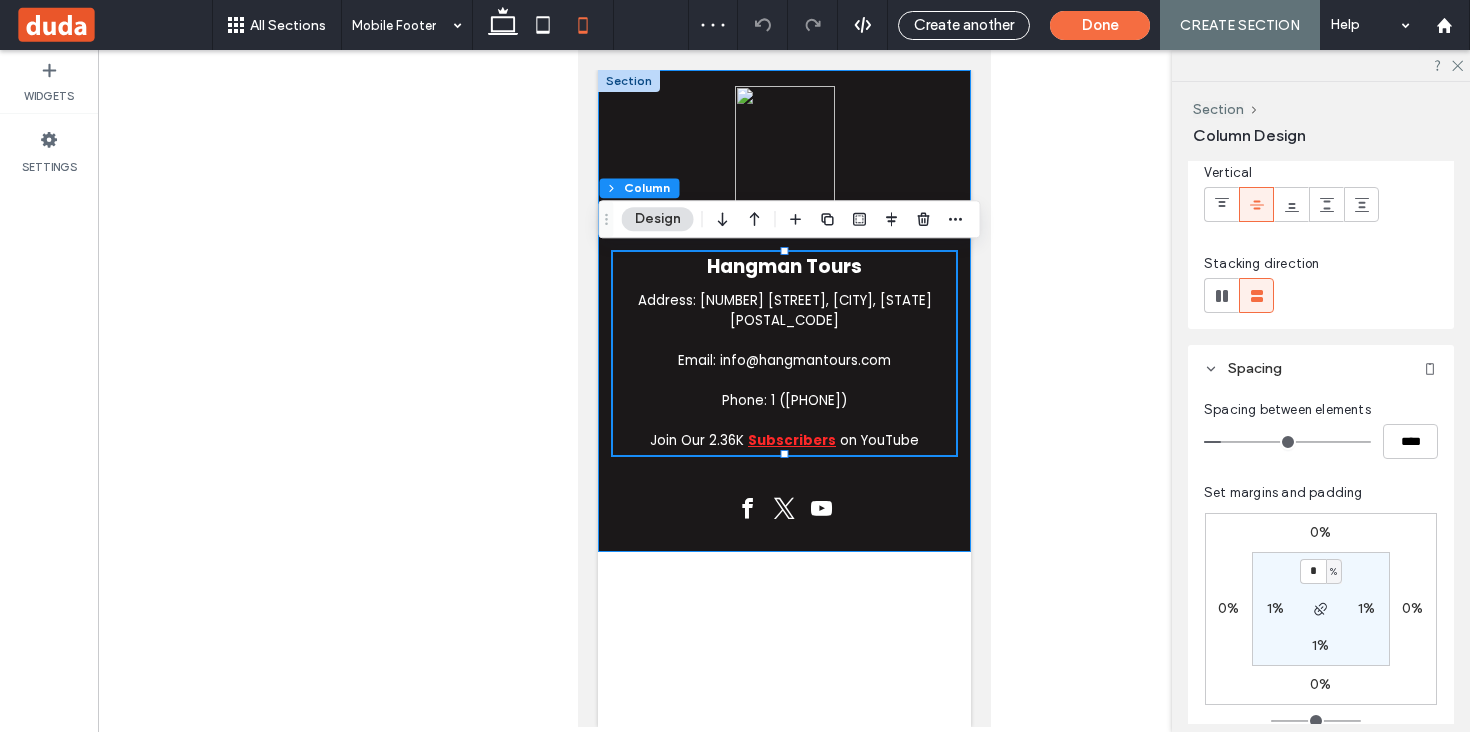 click on "Hangman Tours
Address: 422 South 2nd Street, Milwaukee, Wisconsin 53204
Email: info@hangmantours.com
Phone: 1
(414) 272-4222
Join Our 2.36K
Subscribers   on YouTube" at bounding box center [783, 311] 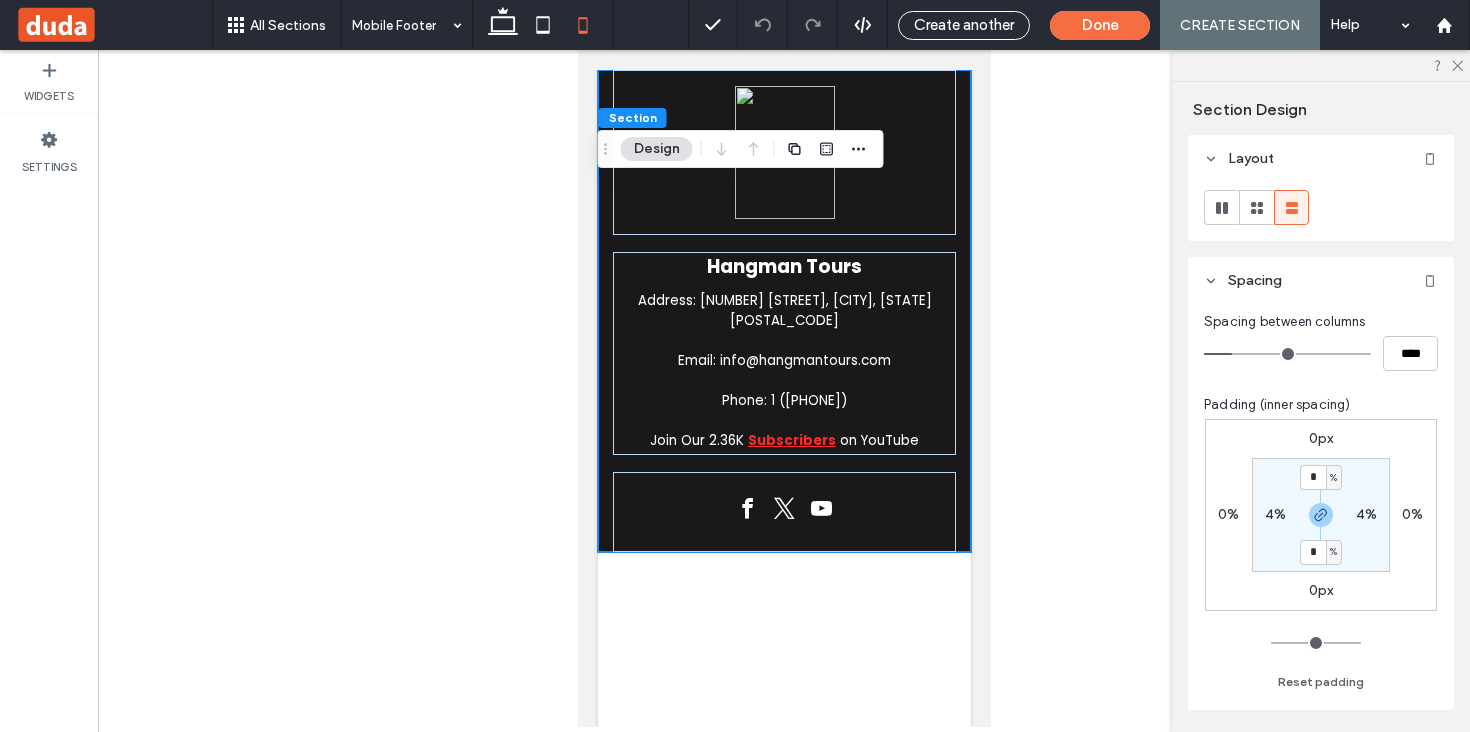 type on "**" 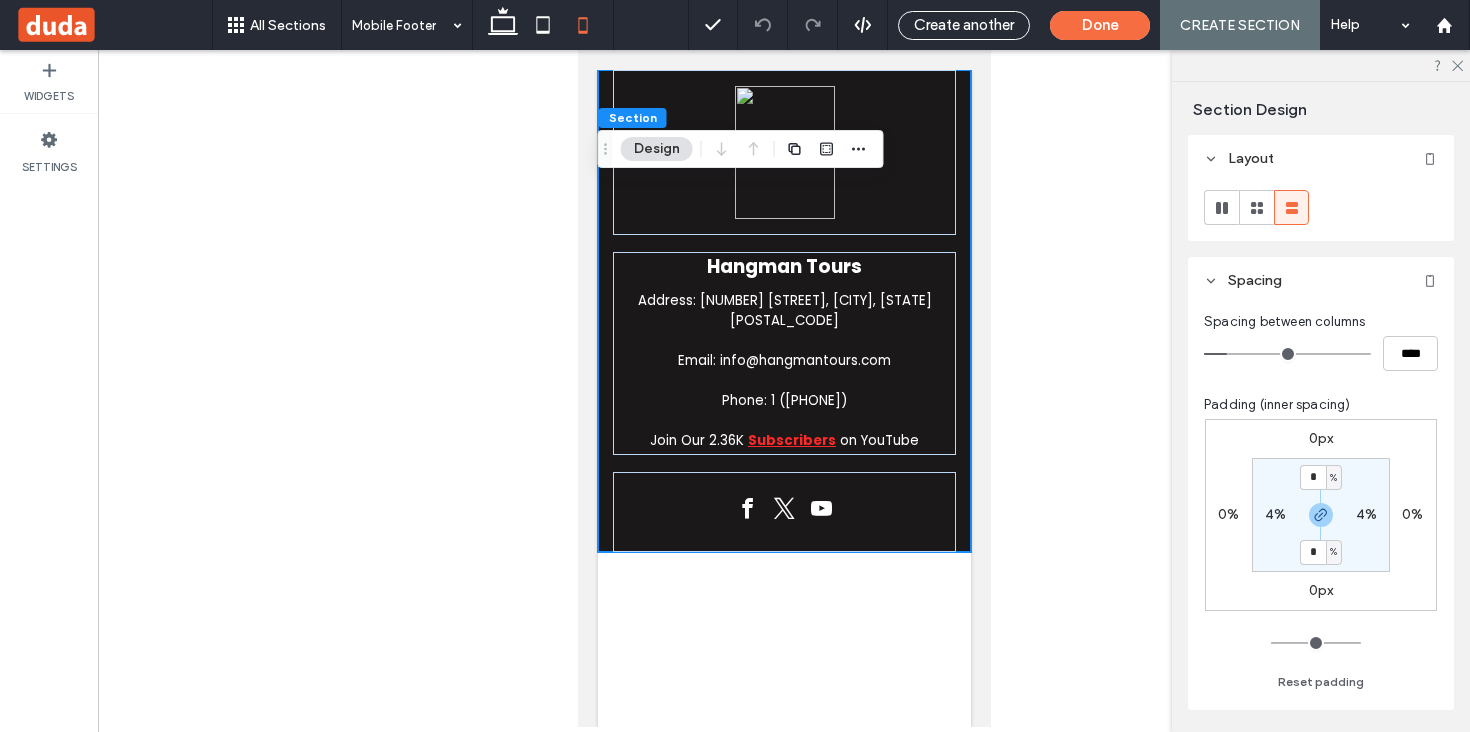 type on "**" 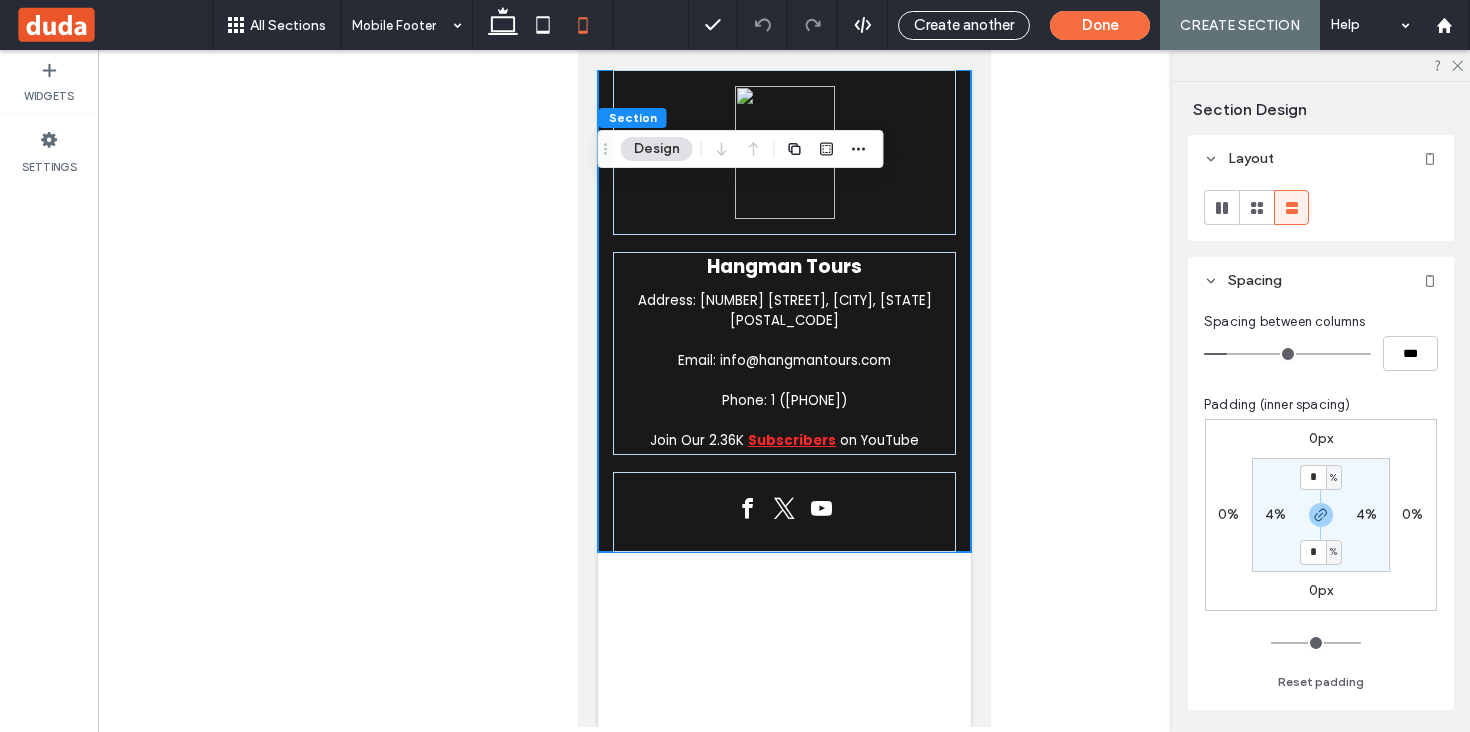type on "*" 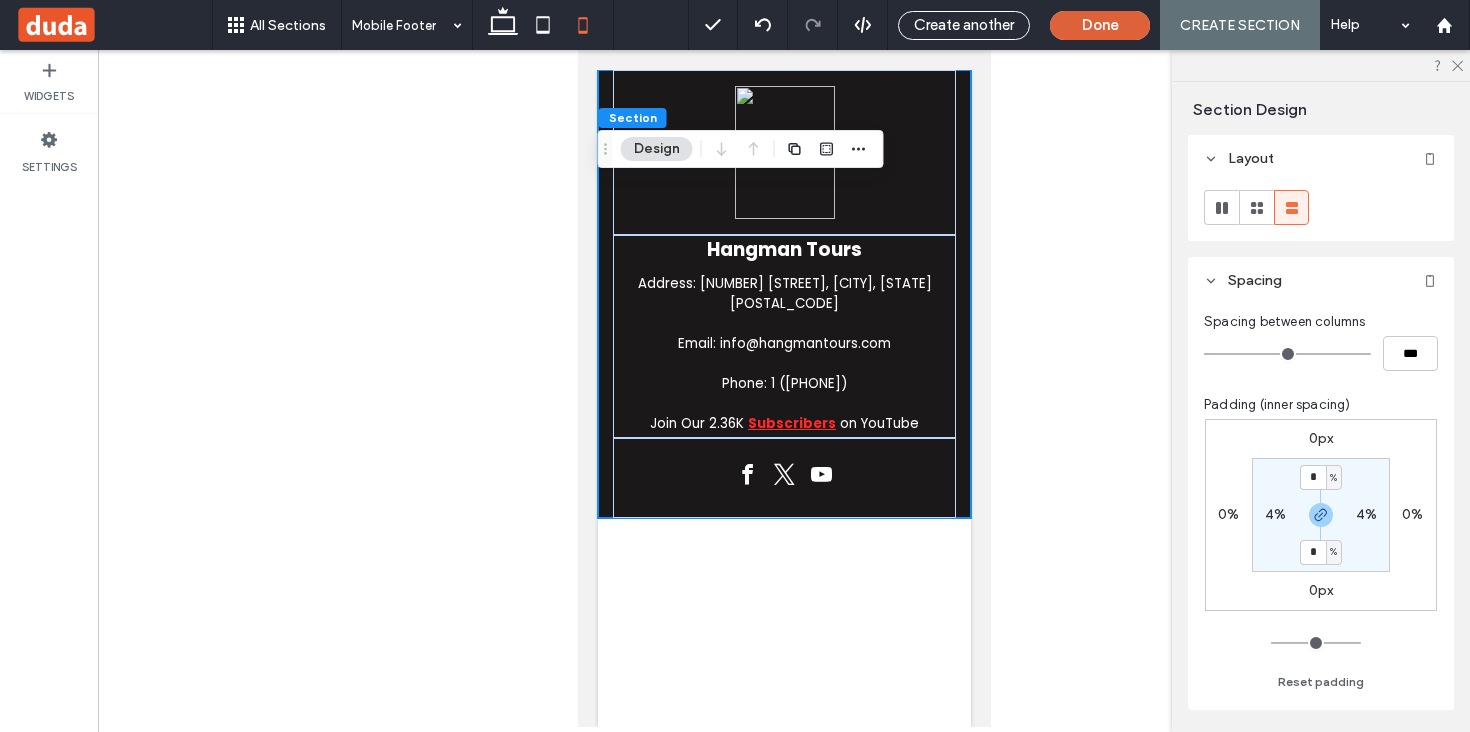 click on "Done" at bounding box center (1100, 25) 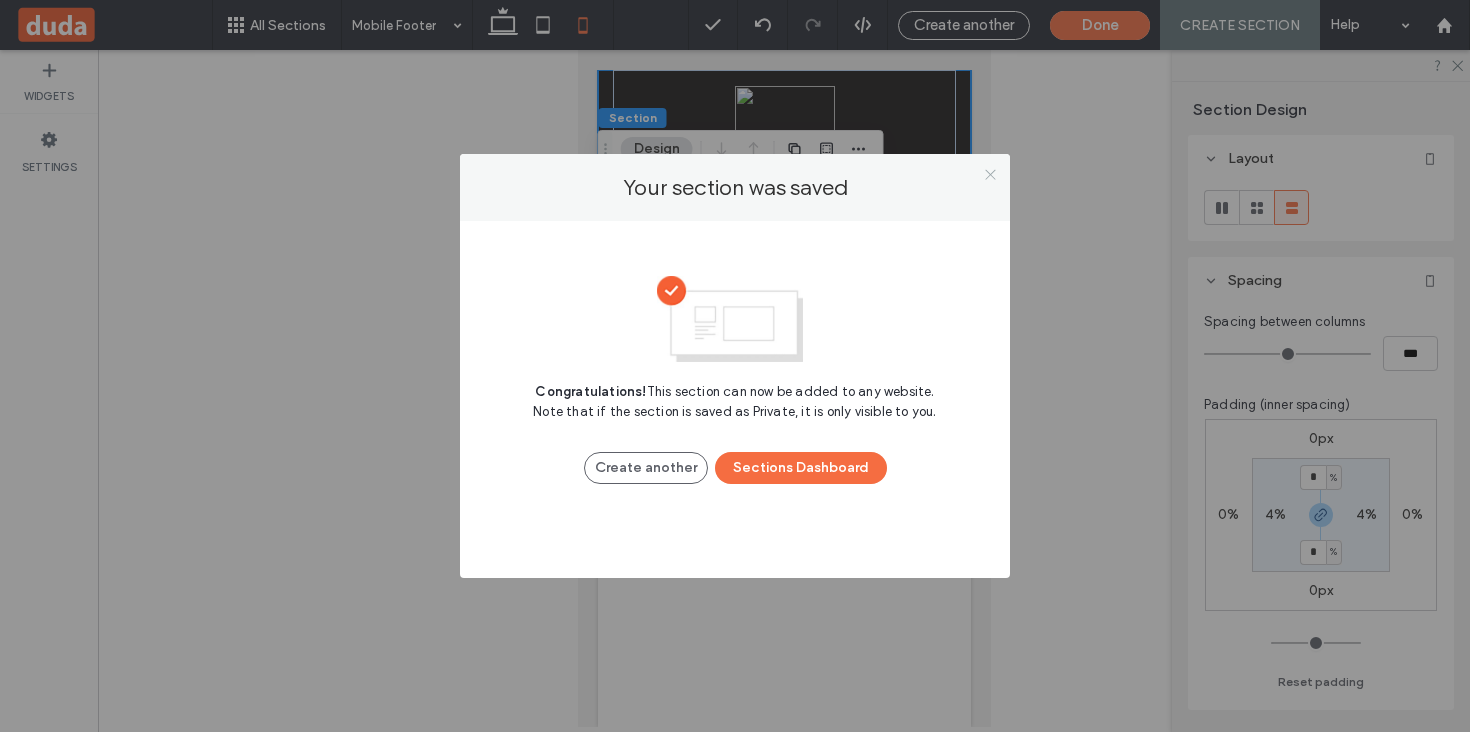 click 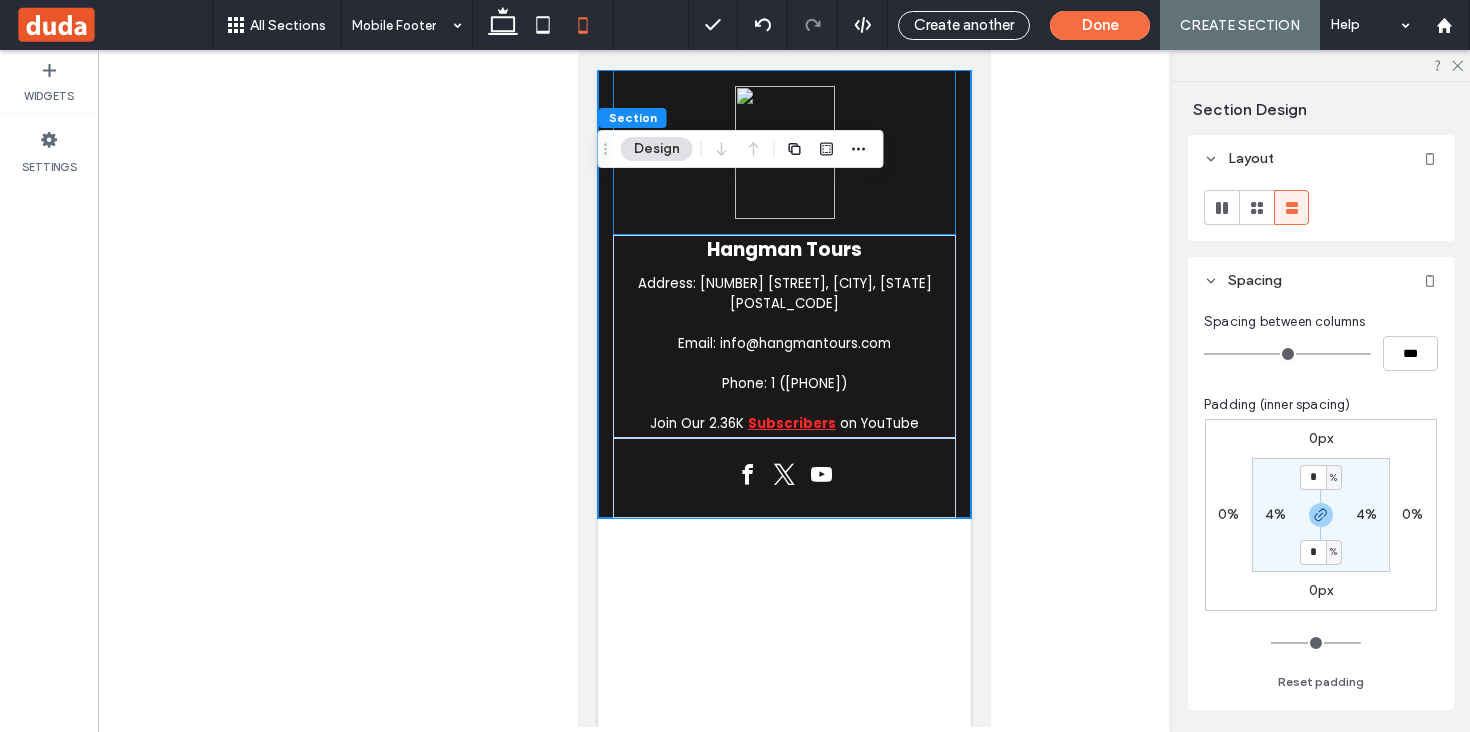 click at bounding box center (783, 152) 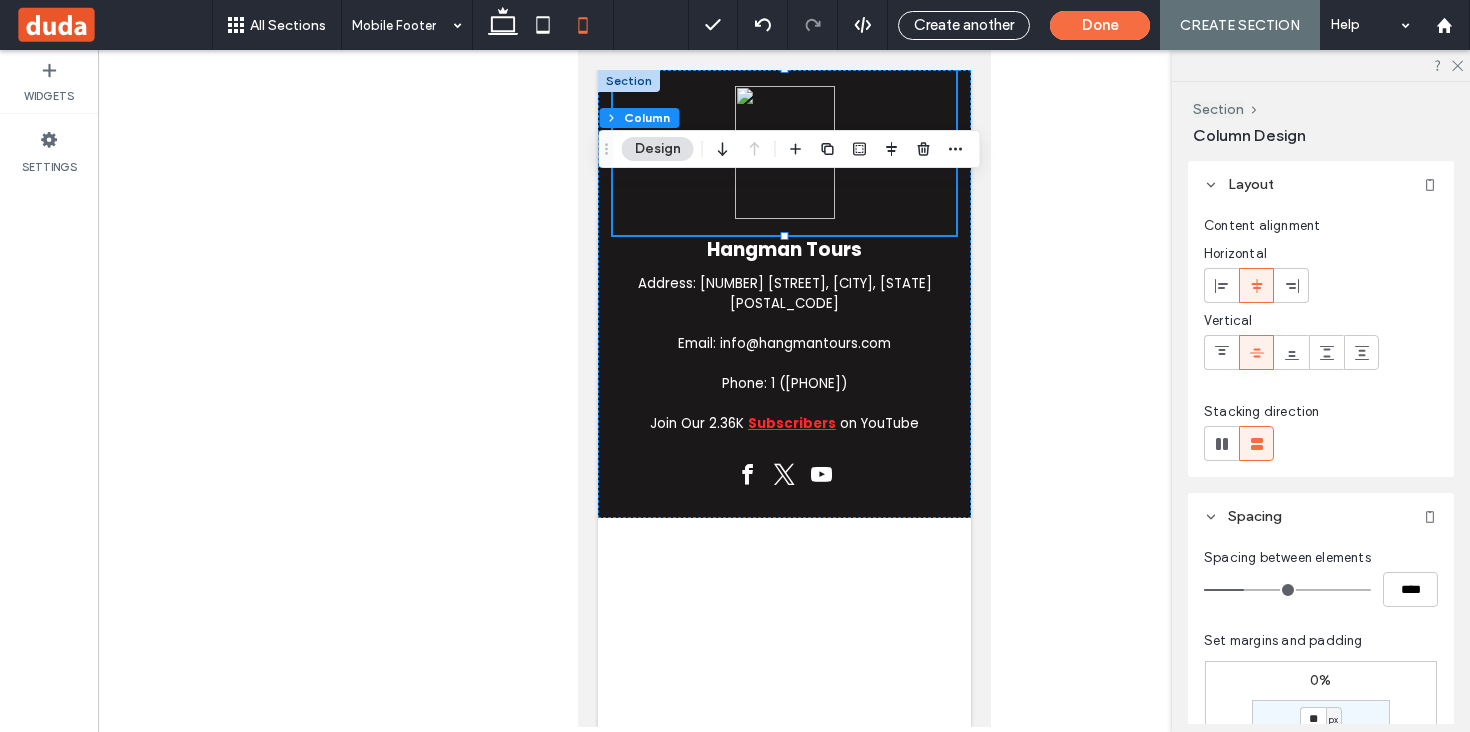 click at bounding box center [113, 25] 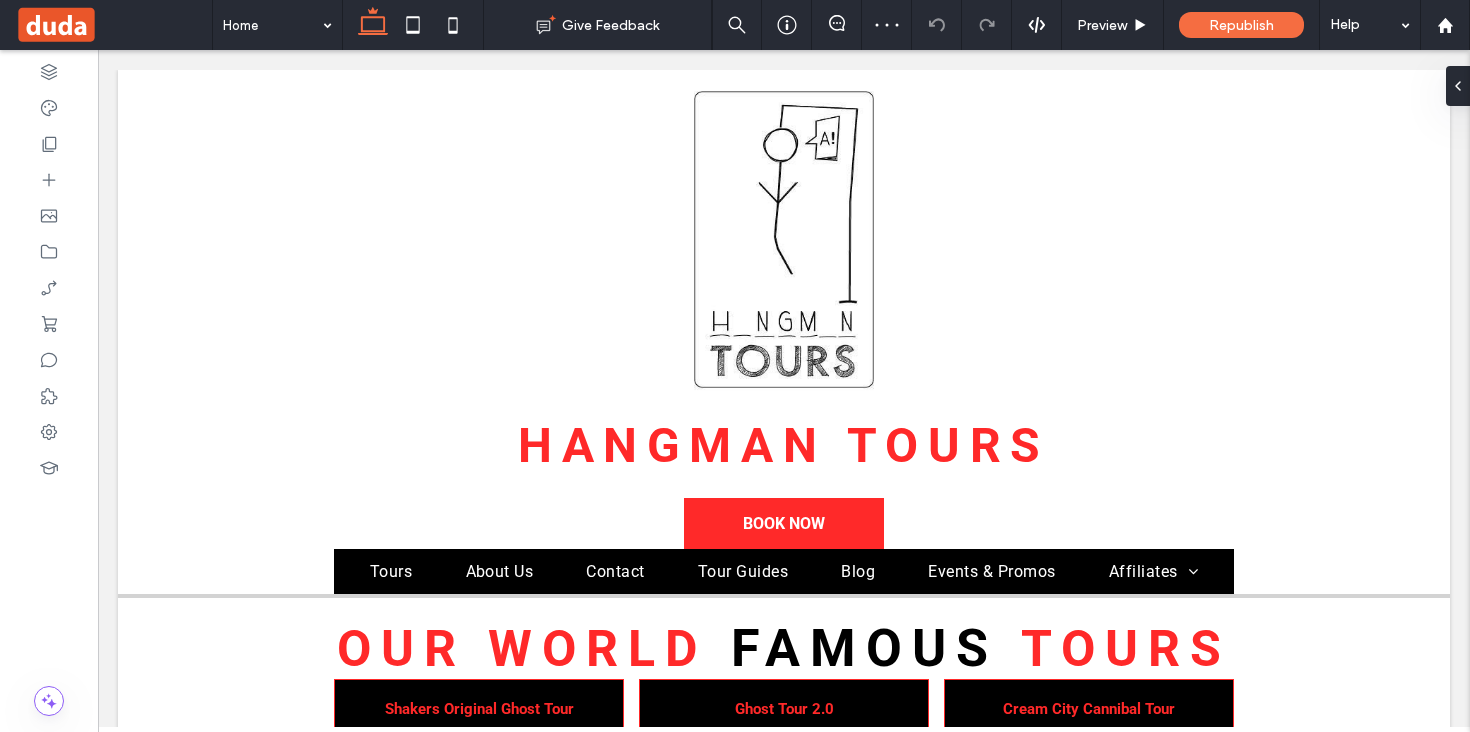 scroll, scrollTop: 6074, scrollLeft: 0, axis: vertical 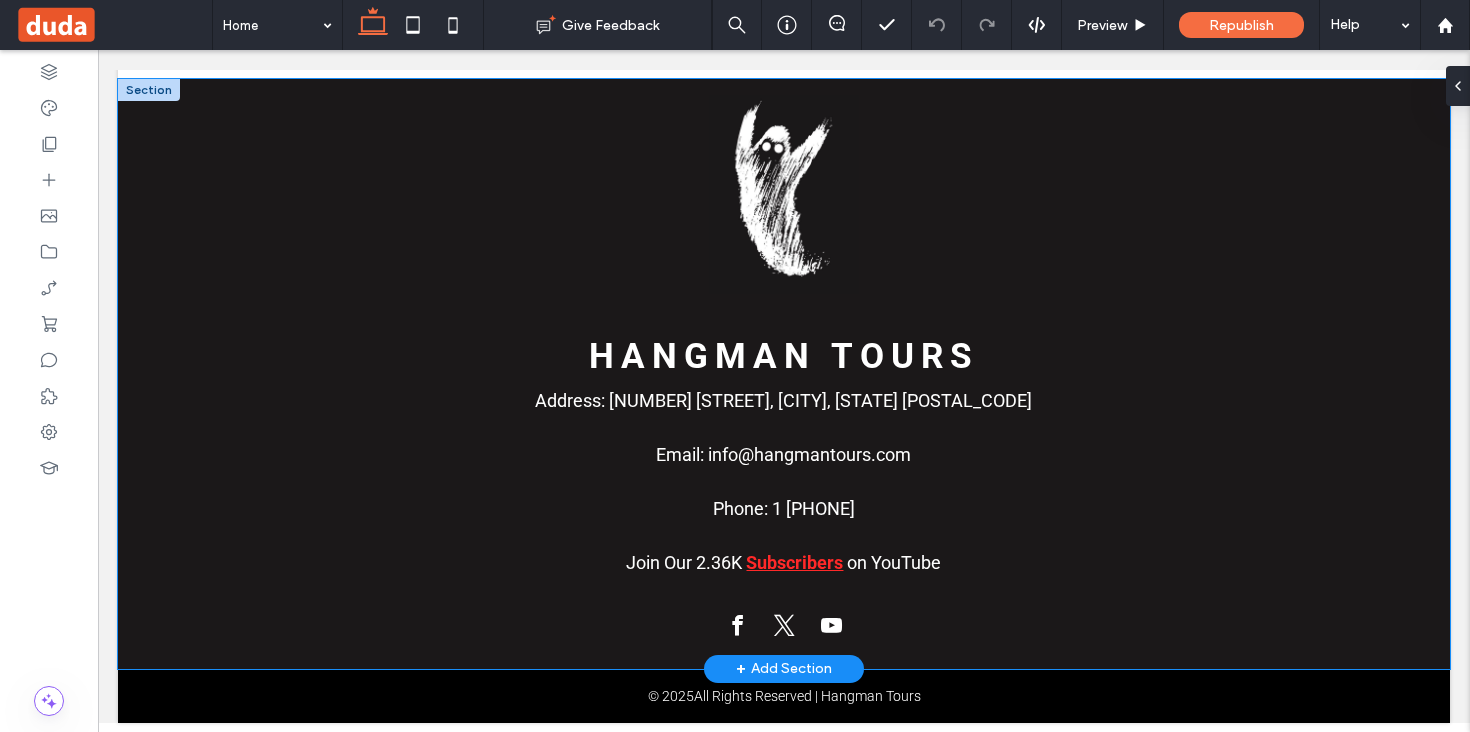 click on "Hangman Tours
Address: 422 South 2nd Street, Milwaukee, Wisconsin 53204
Email: info@hangmantours.com
Phone: 1
(414) 272-4222
Join Our 2.36K
Subscribers   on YouTube" at bounding box center (784, 374) 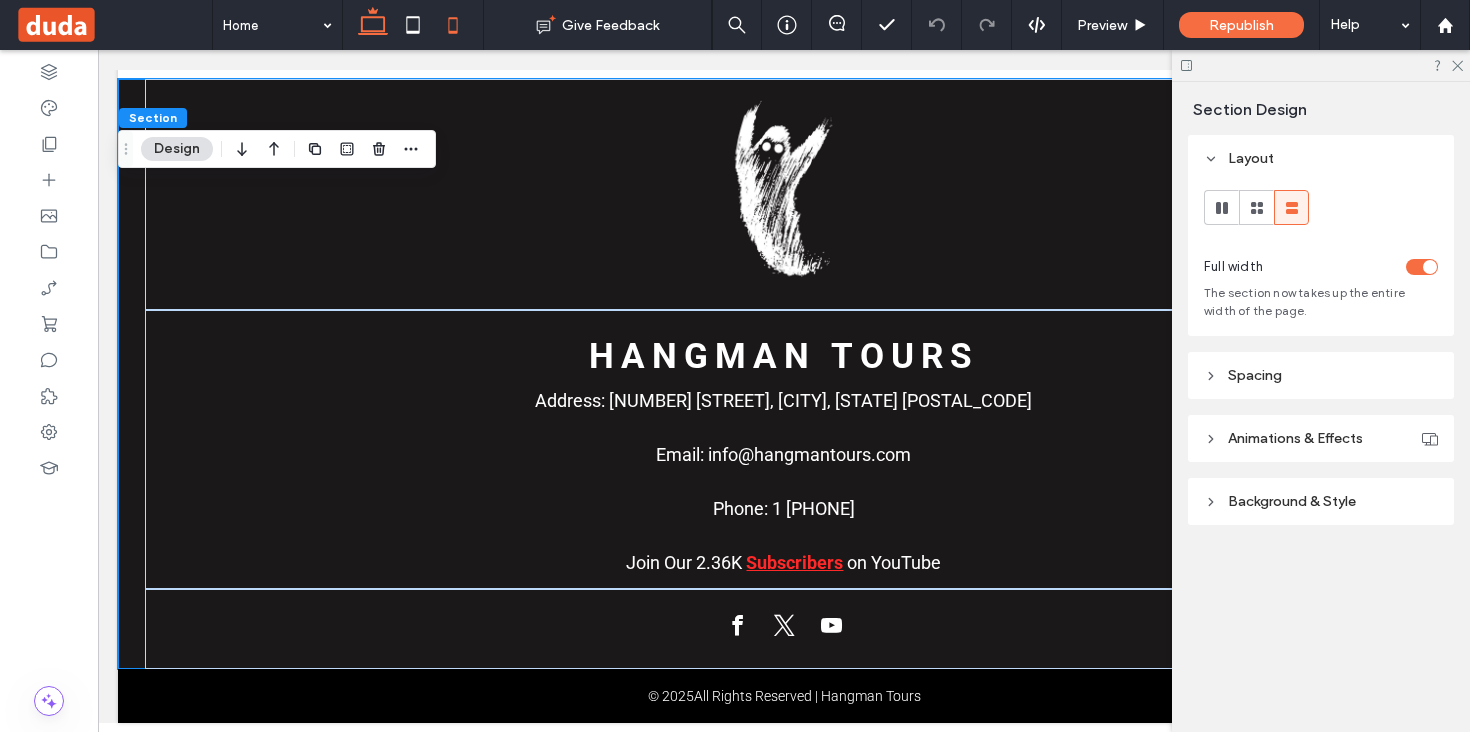 click 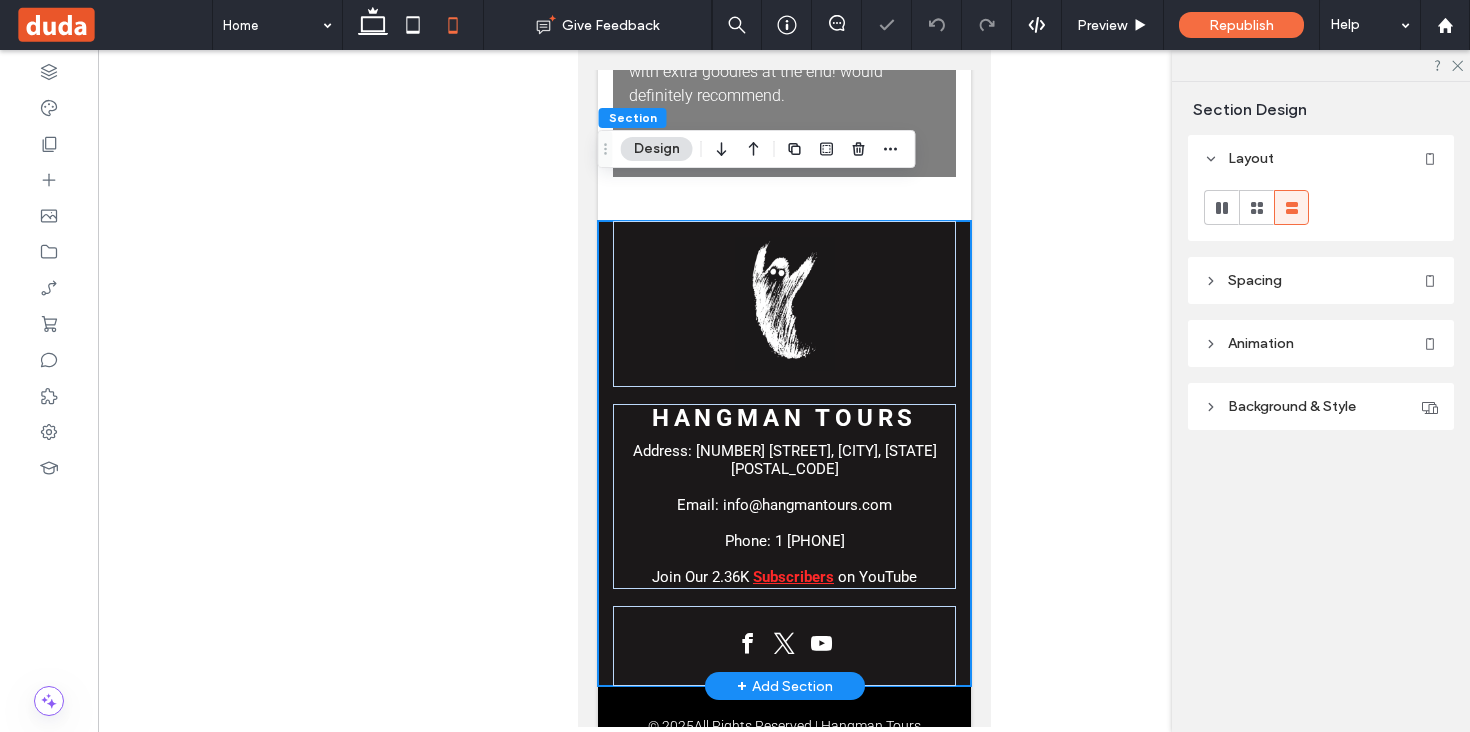 click on "Hangman Tours
Address: 422 South 2nd Street, Milwaukee, Wisconsin 53204
Email: info@hangmantours.com
Phone: 1
(414) 272-4222
Join Our 2.36K
Subscribers   on YouTube" at bounding box center [783, 453] 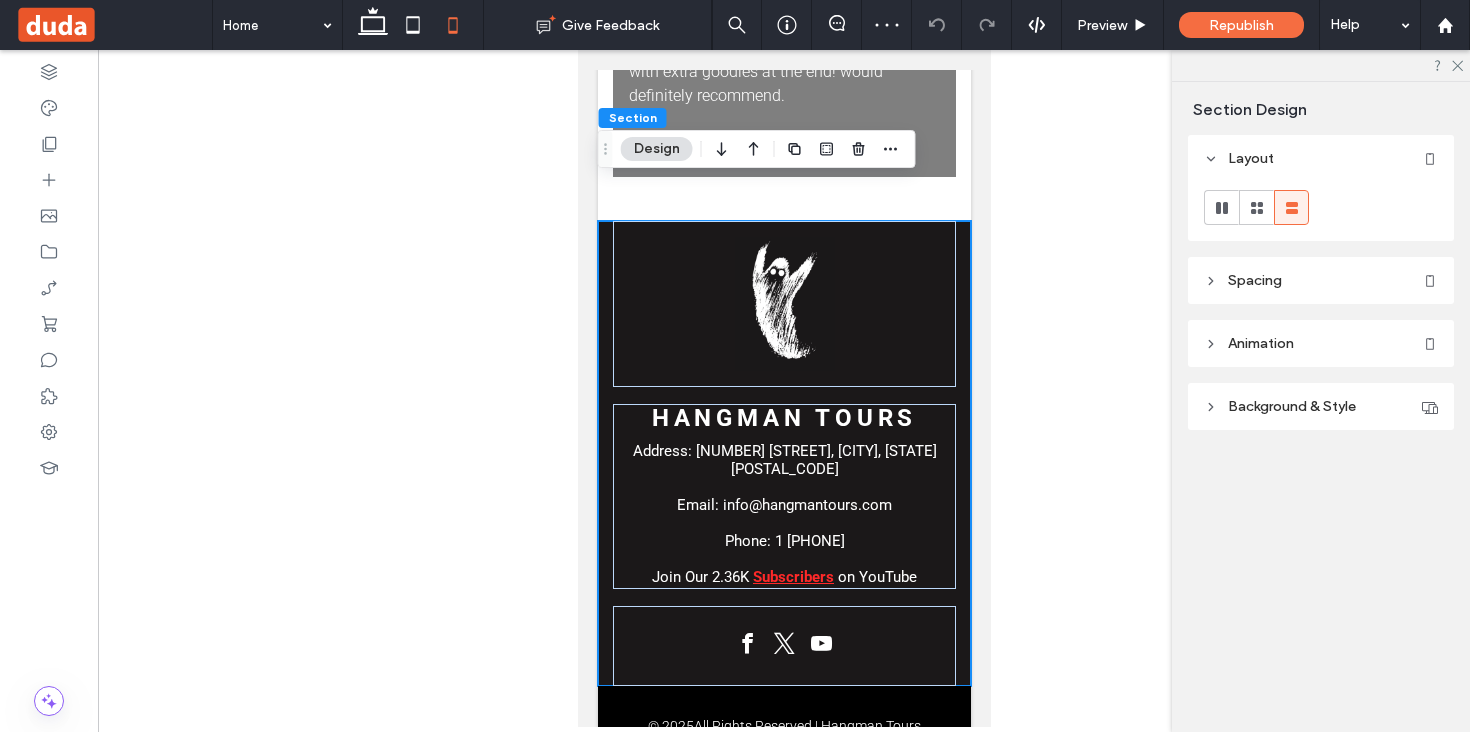 click on "Spacing" at bounding box center (1321, 280) 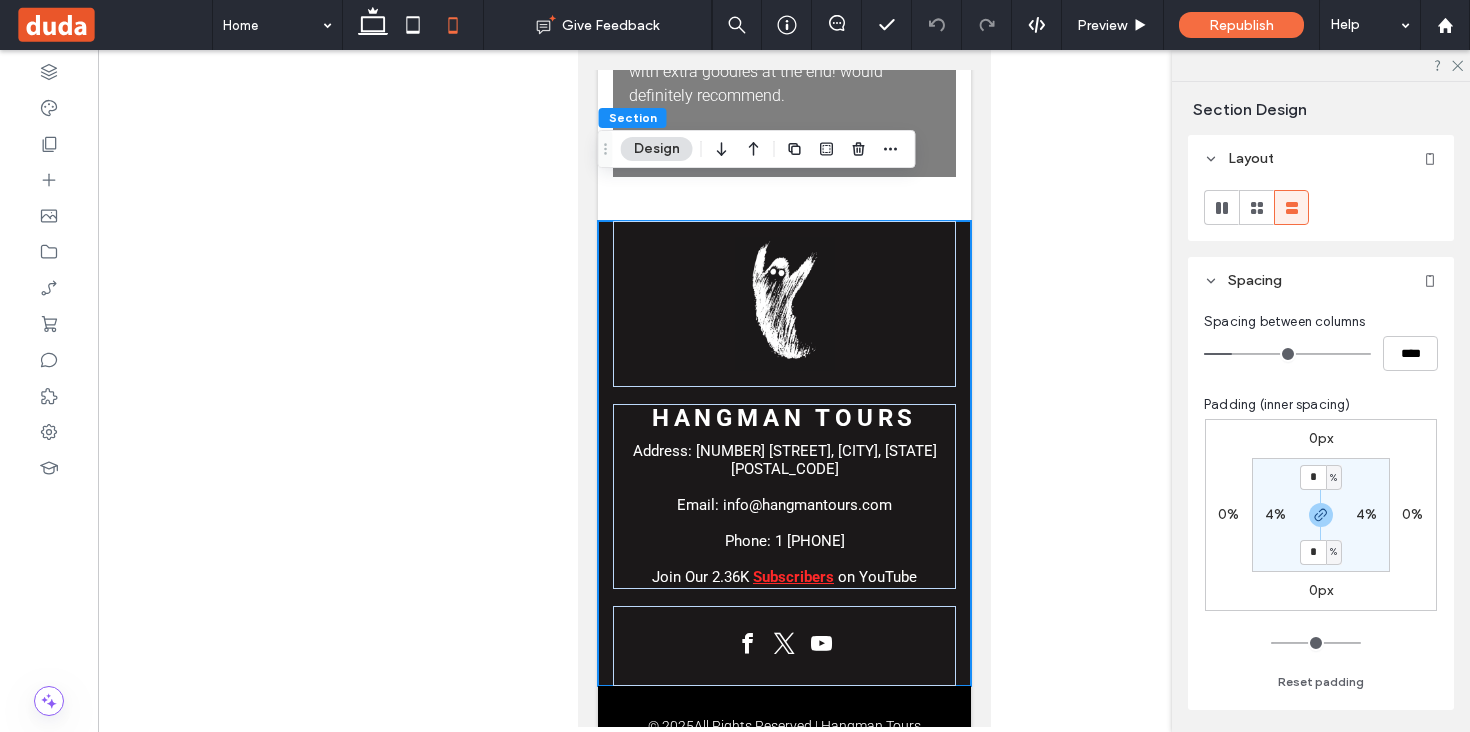 type on "**" 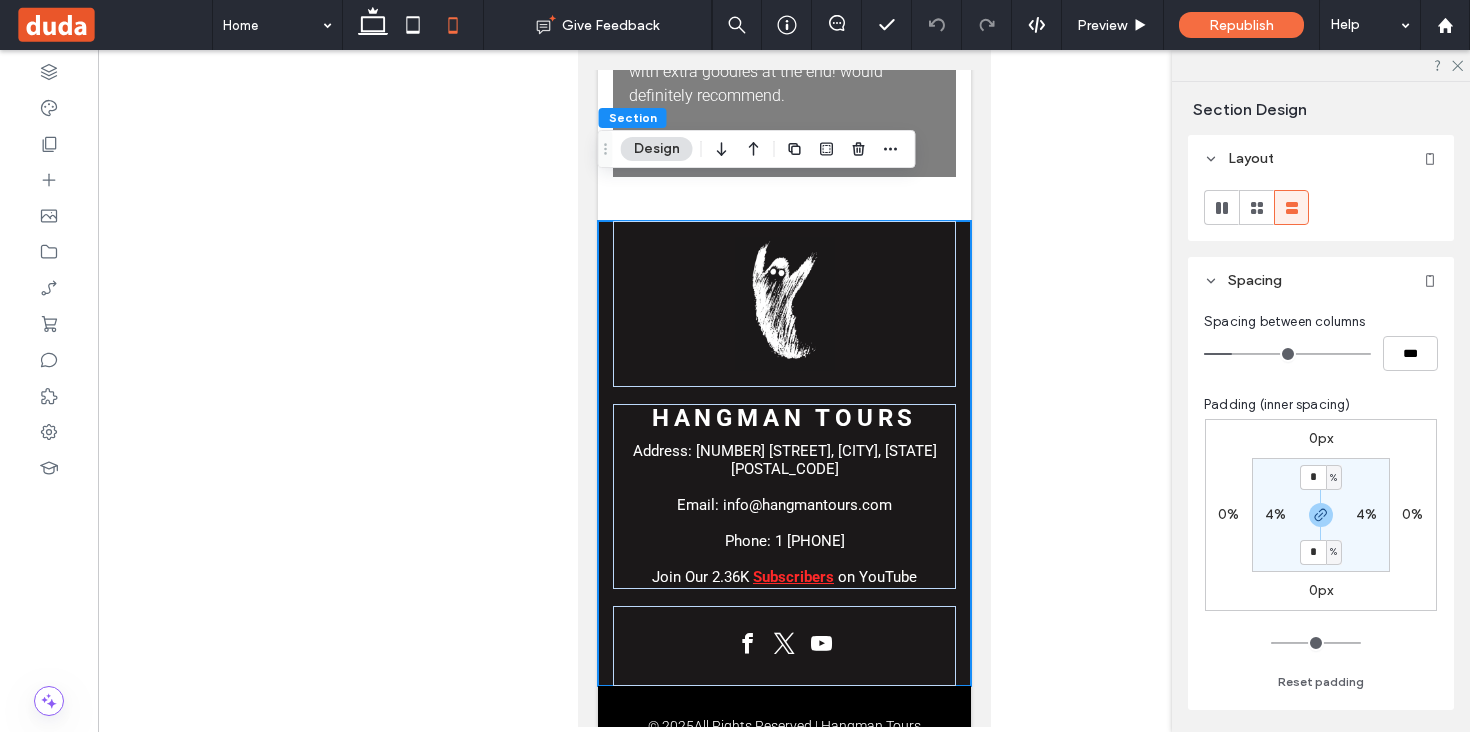 type on "*" 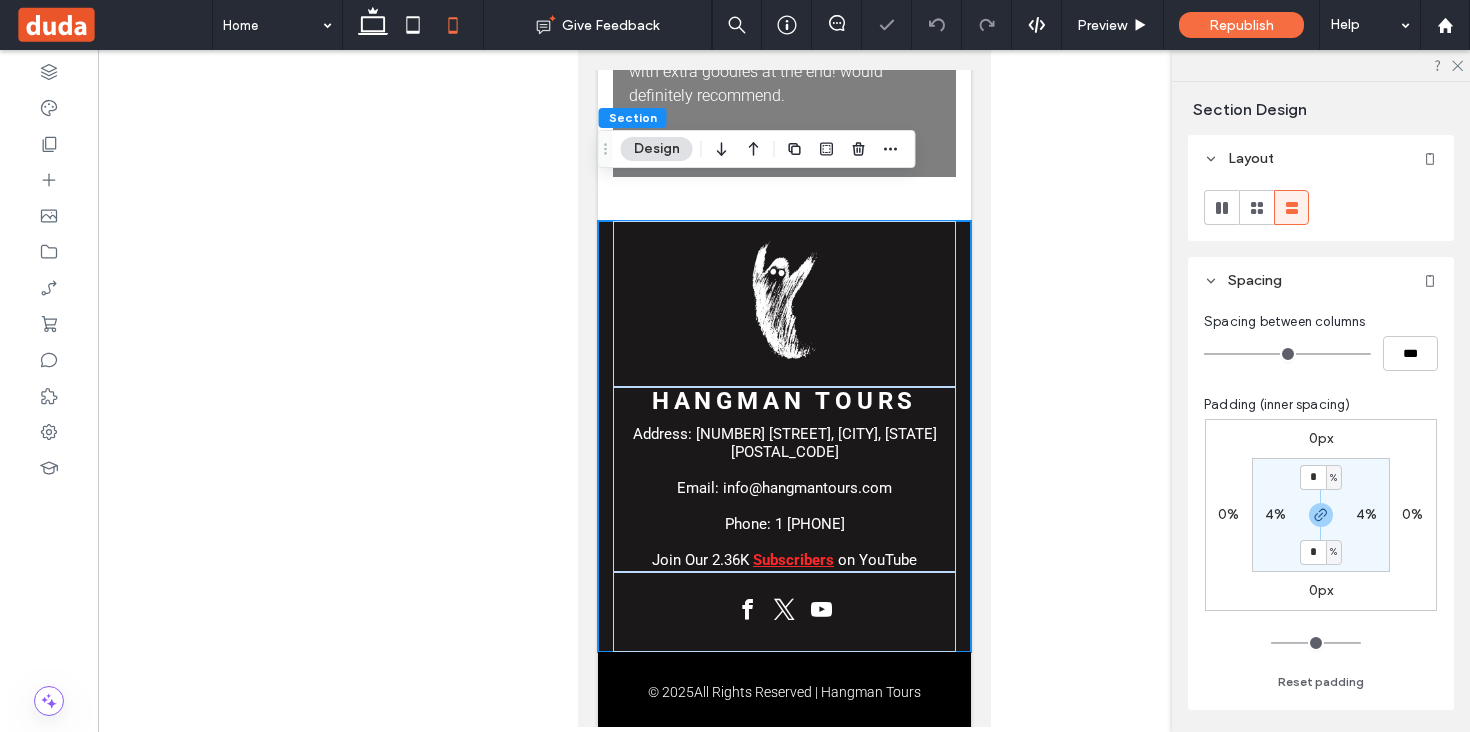 scroll, scrollTop: 11074, scrollLeft: 0, axis: vertical 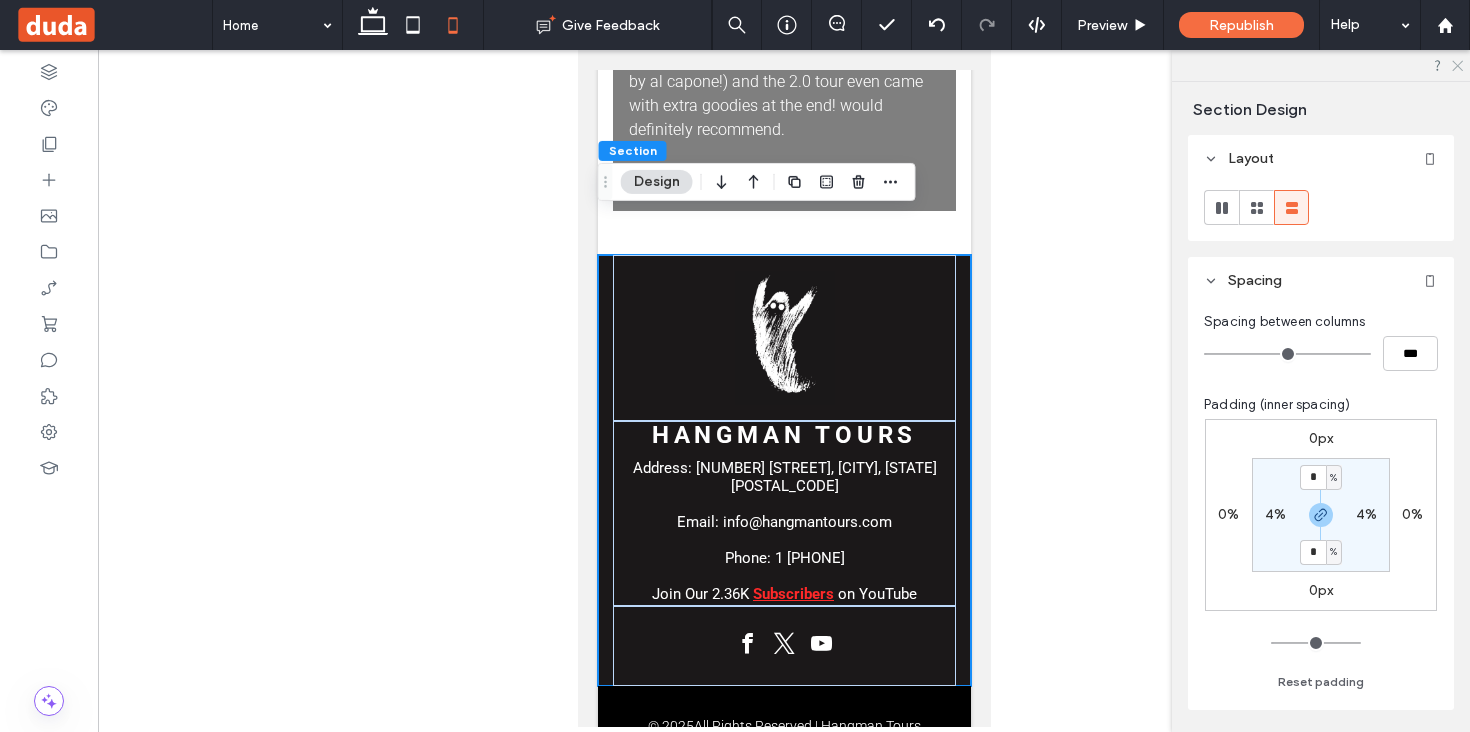click 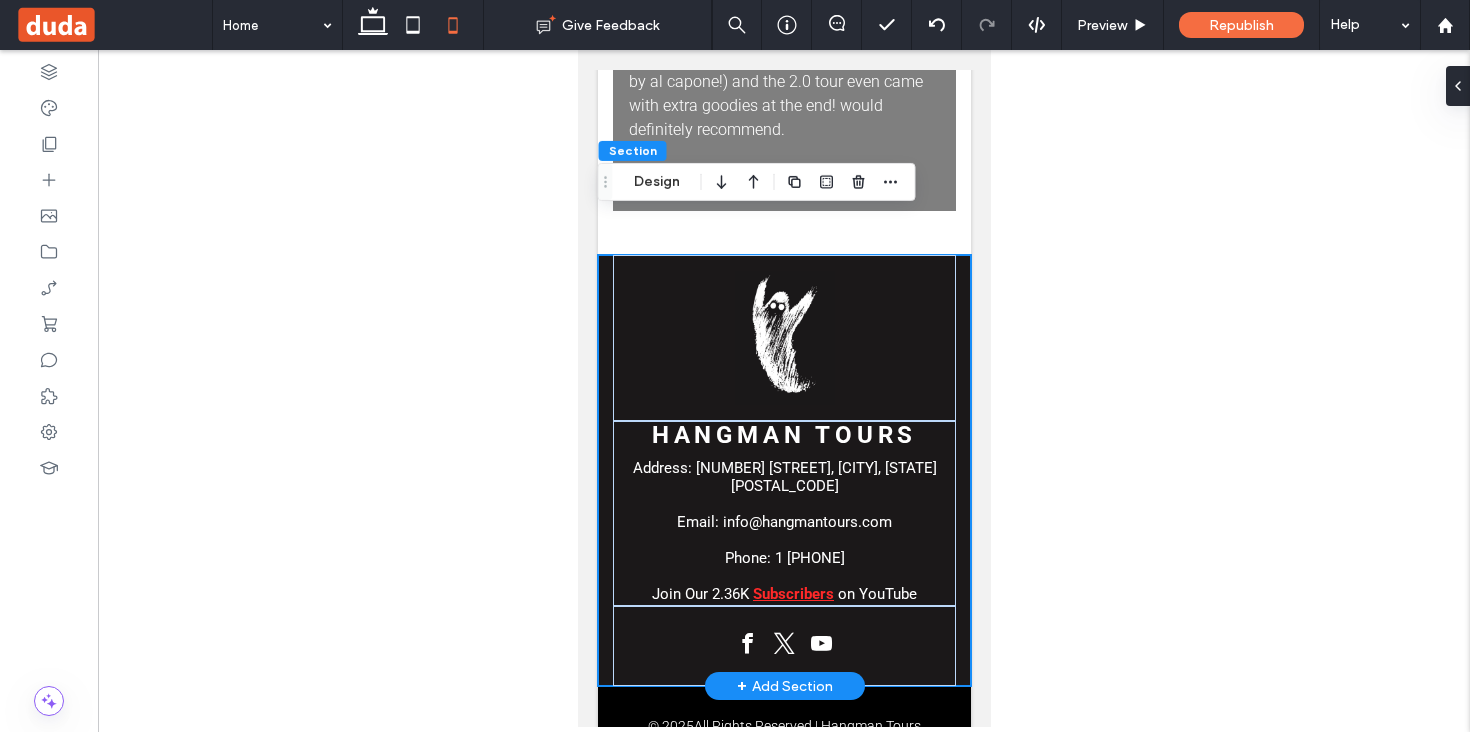 click on "Hangman Tours
Address: 422 South 2nd Street, Milwaukee, Wisconsin 53204
Email: info@hangmantours.com
Phone: 1
(414) 272-4222
Join Our 2.36K
Subscribers   on YouTube" at bounding box center (783, 470) 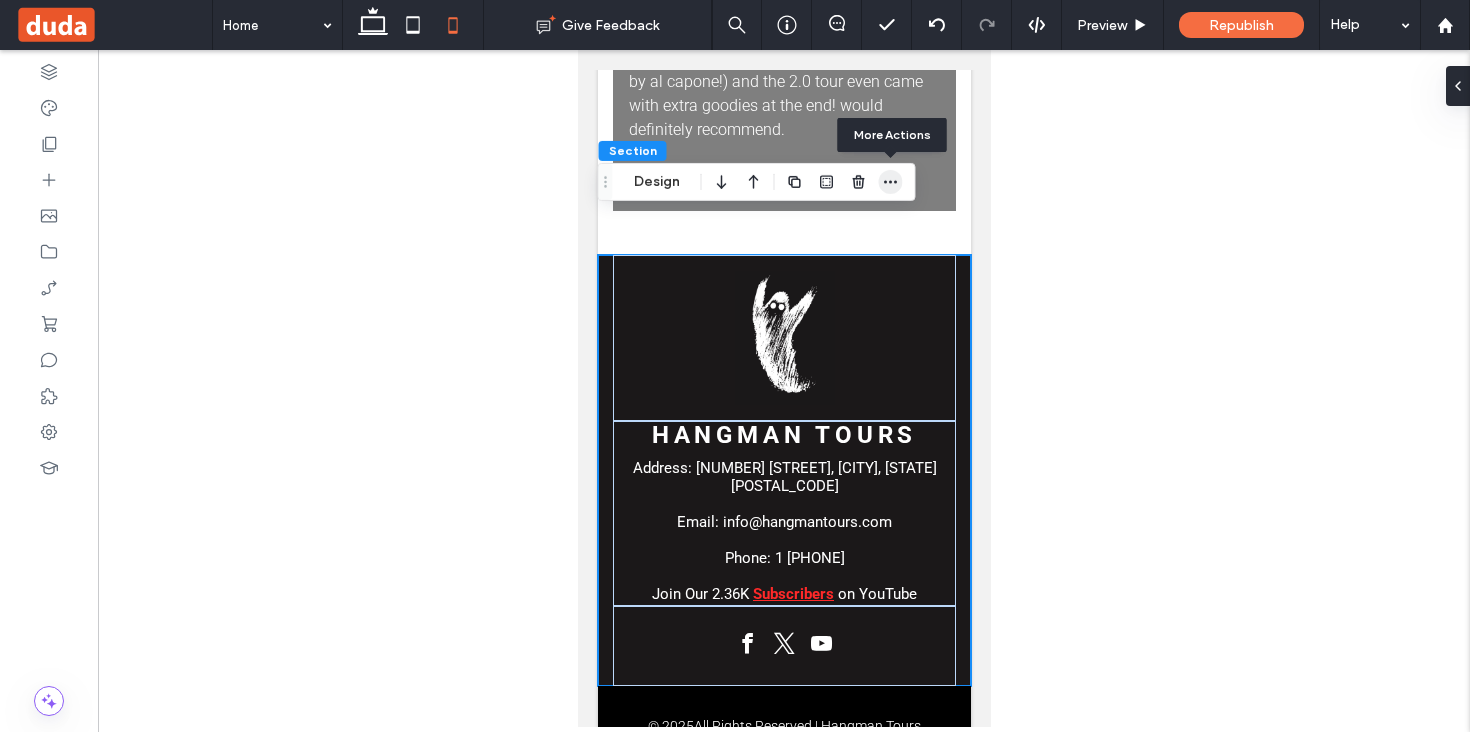 click 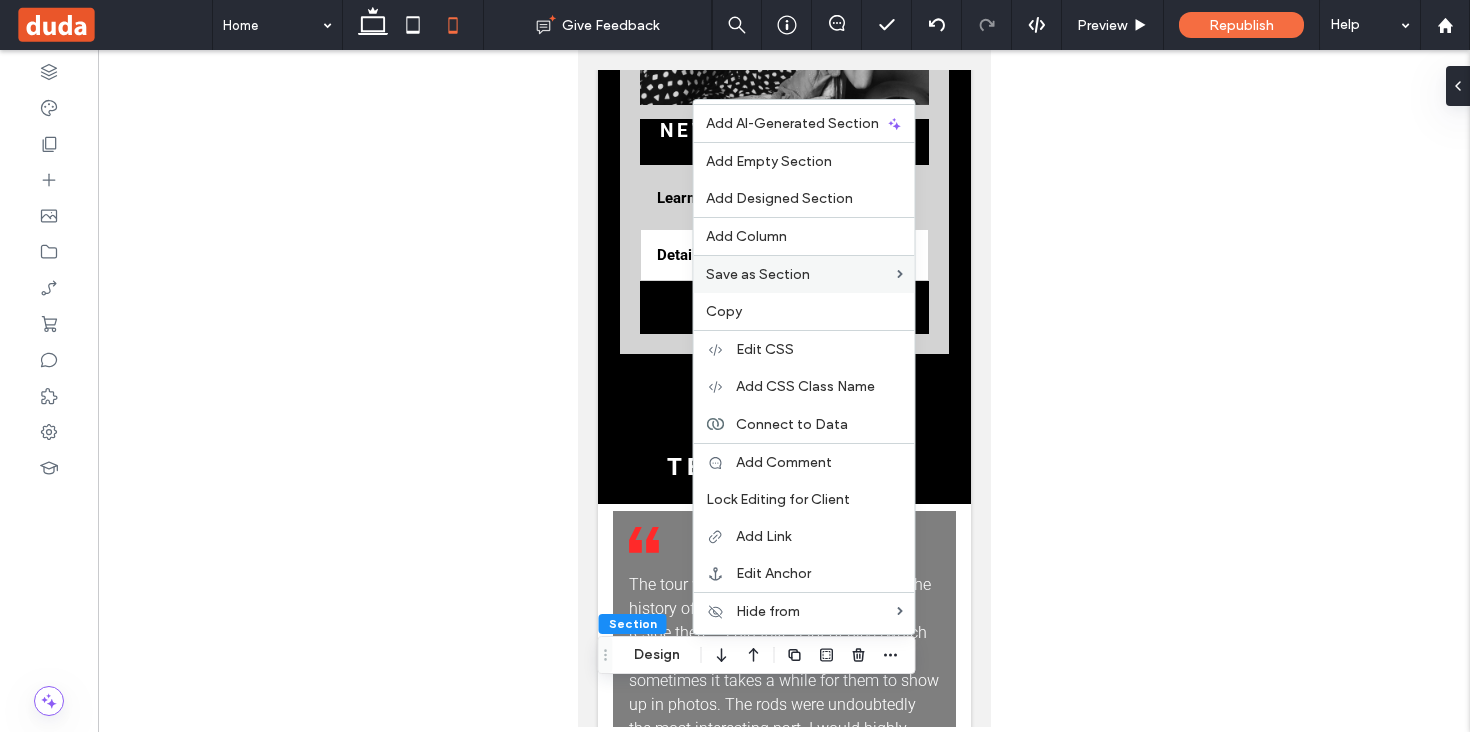 scroll, scrollTop: 9774, scrollLeft: 0, axis: vertical 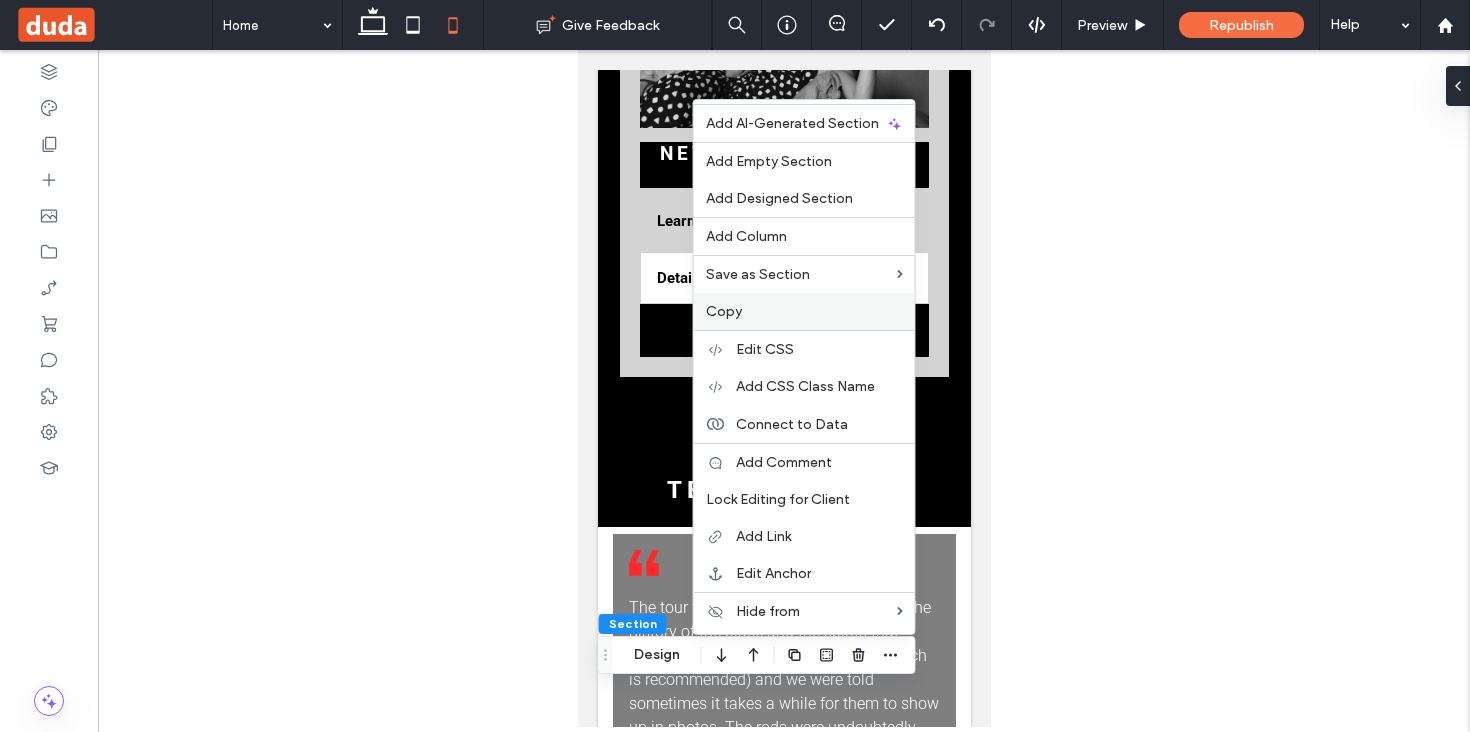 click on "Copy" at bounding box center (804, 311) 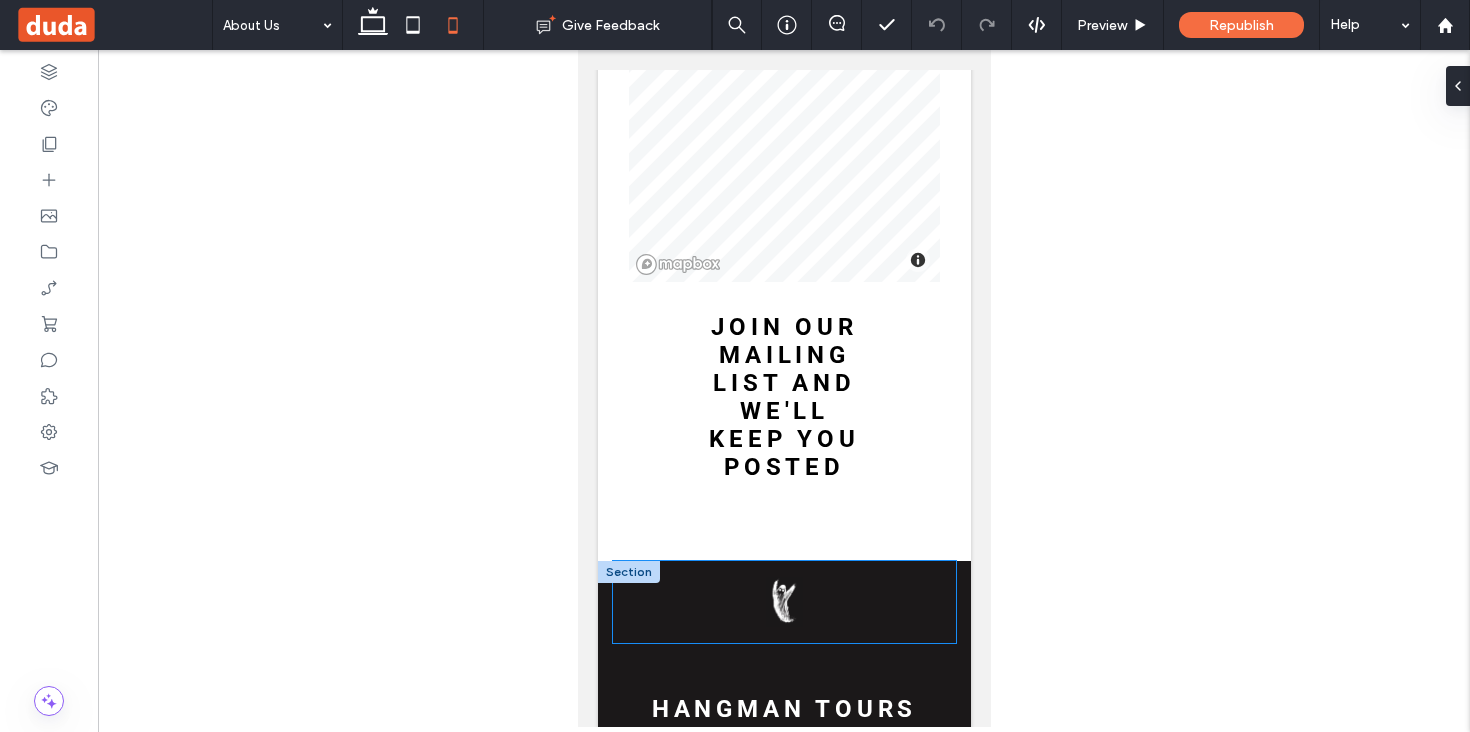 scroll, scrollTop: 5030, scrollLeft: 0, axis: vertical 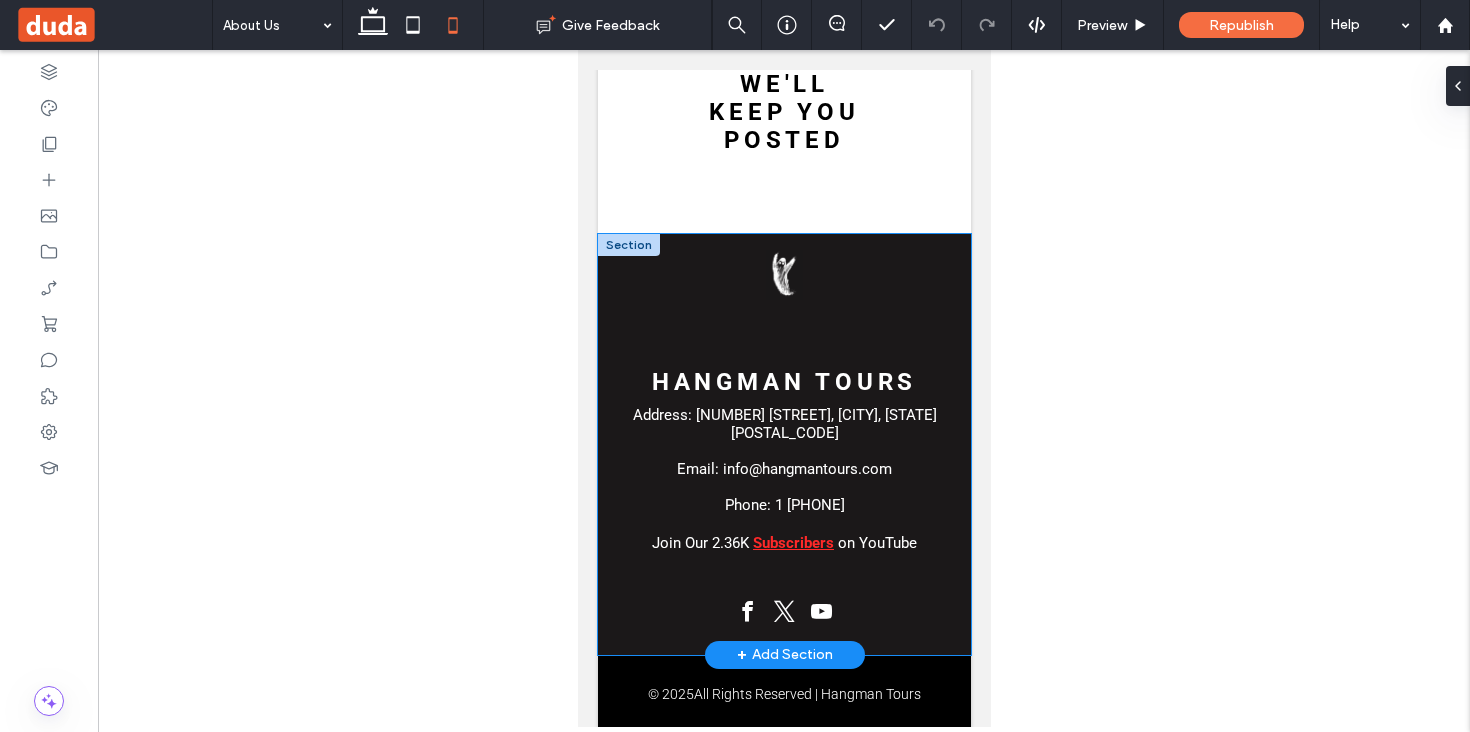 click on "Hangman Tours
Address: 422 South 2nd Street, Milwaukee, Wisconsin 53204
Email: info@hangmantours.com
Phone: 1
(414) 272-4222
Join Our 2.36K
Subscribers   on YouTube" at bounding box center (783, 444) 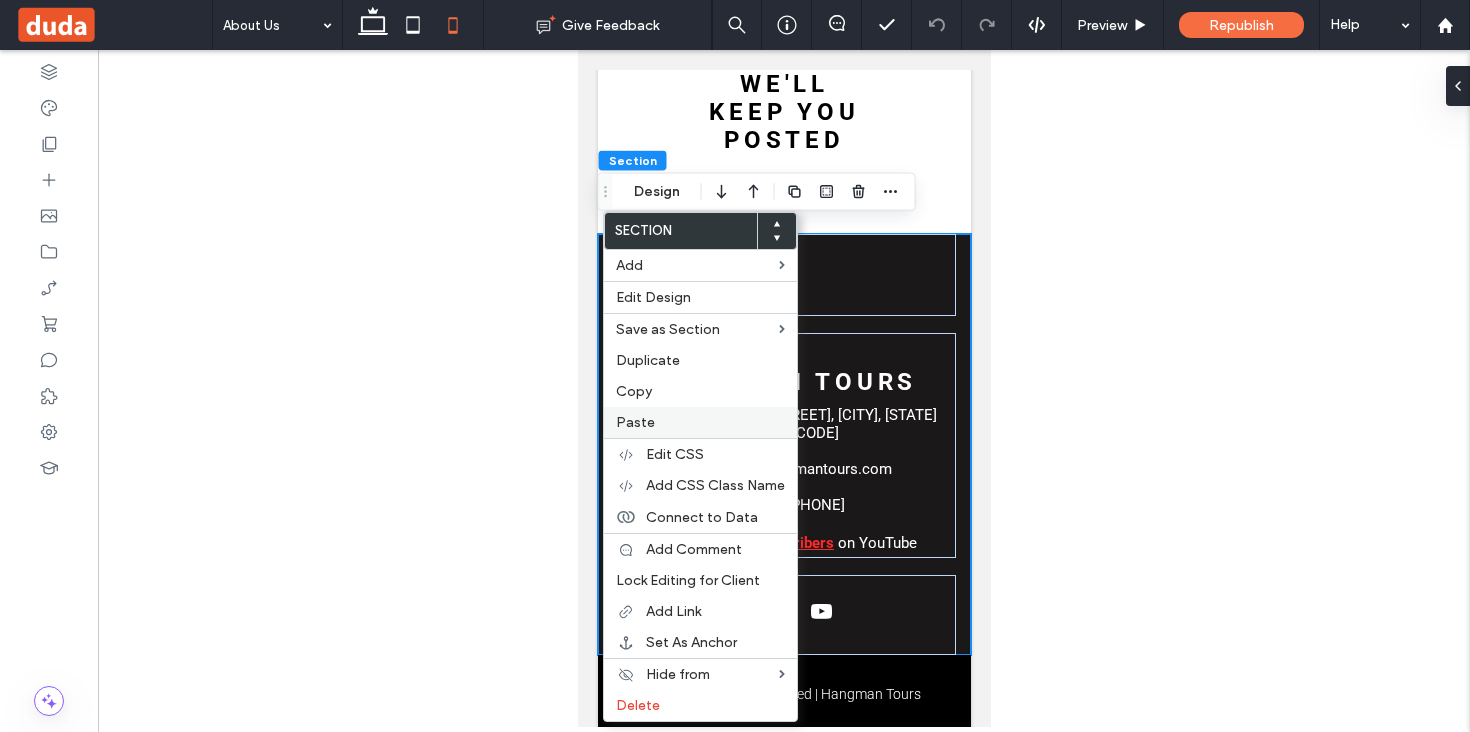 click on "Paste" at bounding box center [700, 422] 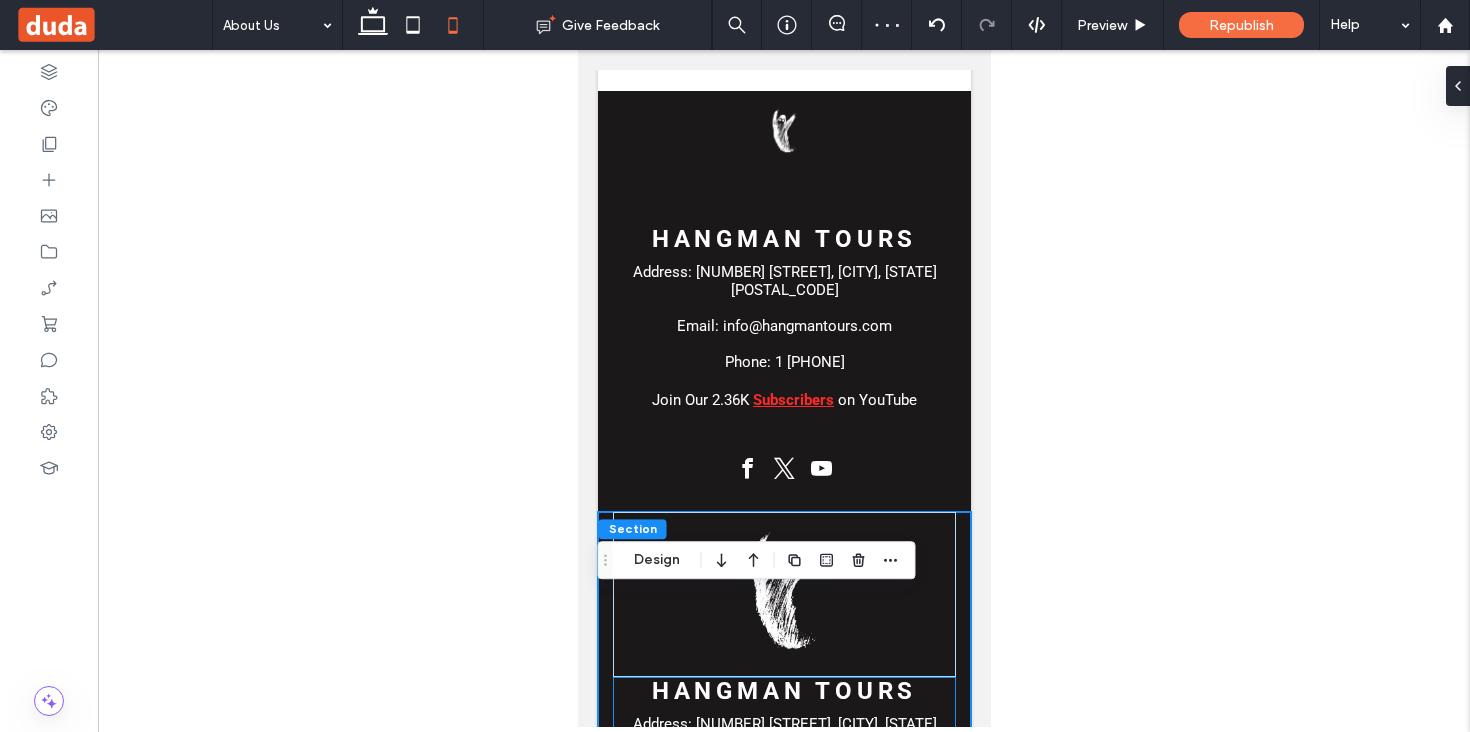 scroll, scrollTop: 5065, scrollLeft: 0, axis: vertical 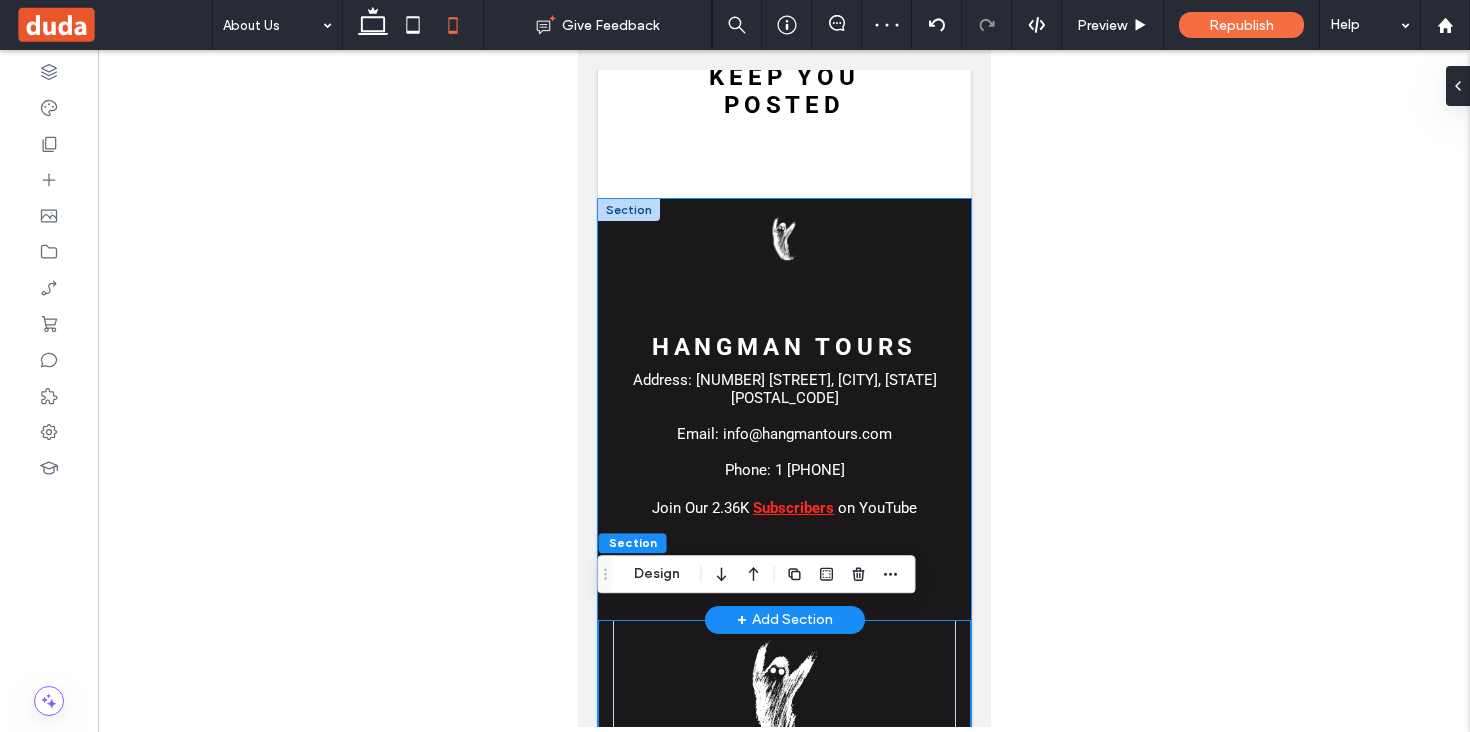 click on "Hangman Tours
Address: 422 South 2nd Street, Milwaukee, Wisconsin 53204
Email: info@hangmantours.com
Phone: 1
(414) 272-4222
Join Our 2.36K
Subscribers   on YouTube" at bounding box center (783, 409) 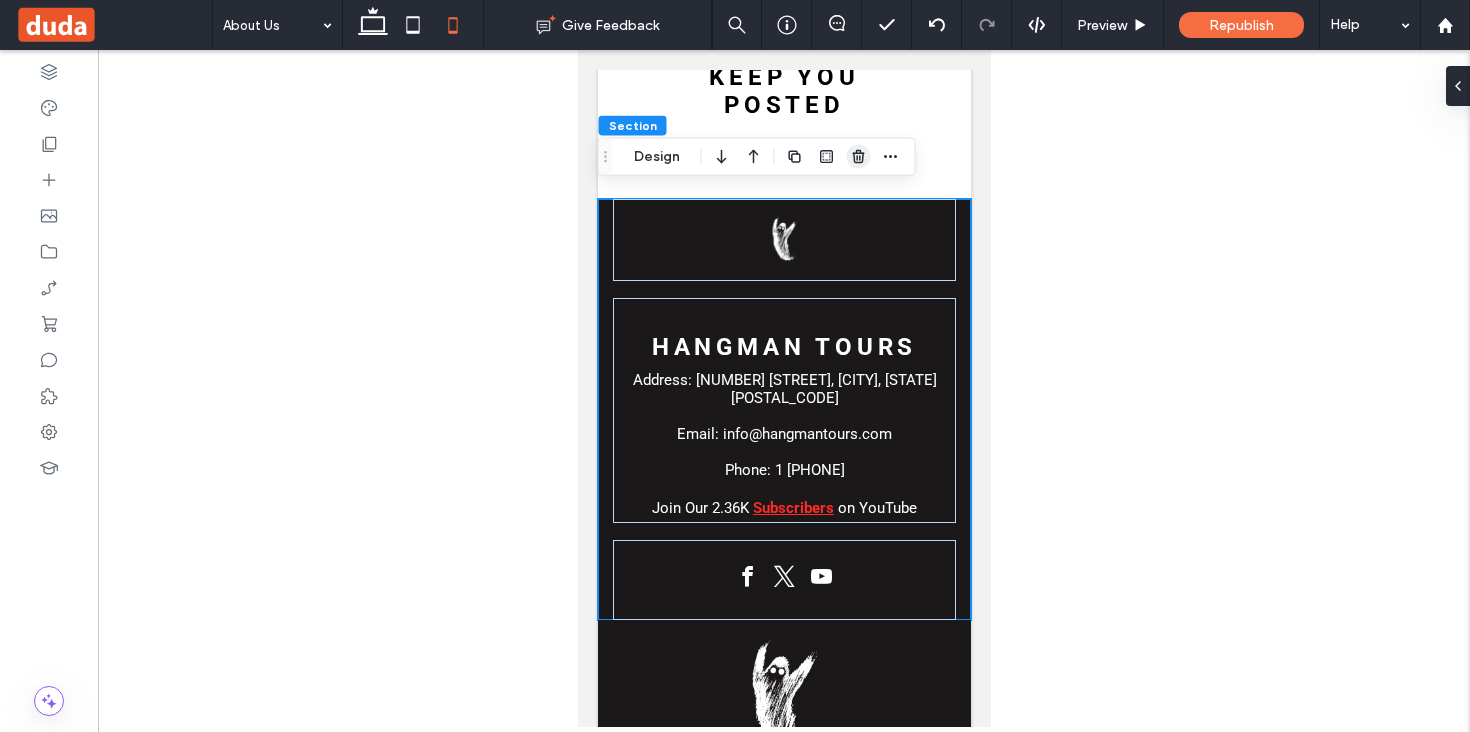 click 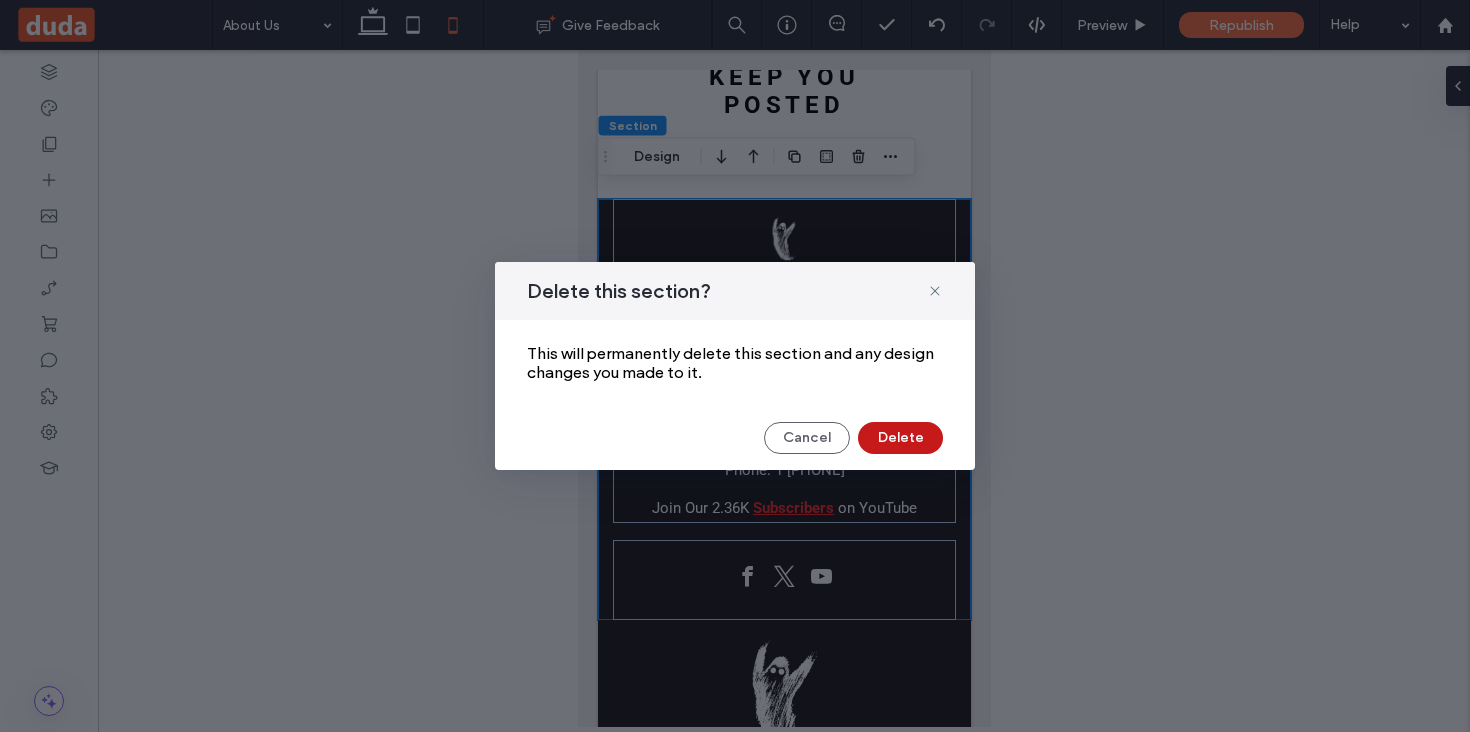 click on "Delete" at bounding box center (900, 438) 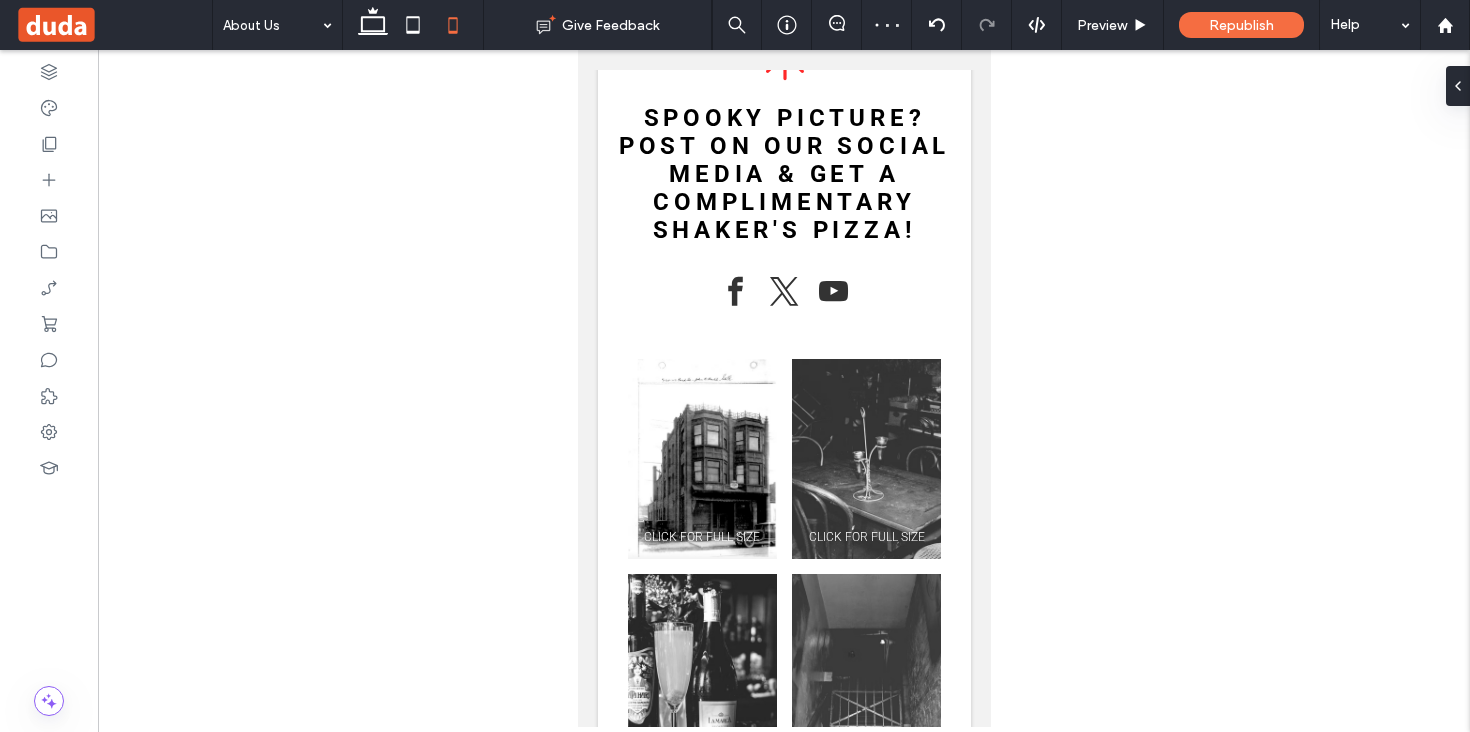 scroll, scrollTop: 2368, scrollLeft: 0, axis: vertical 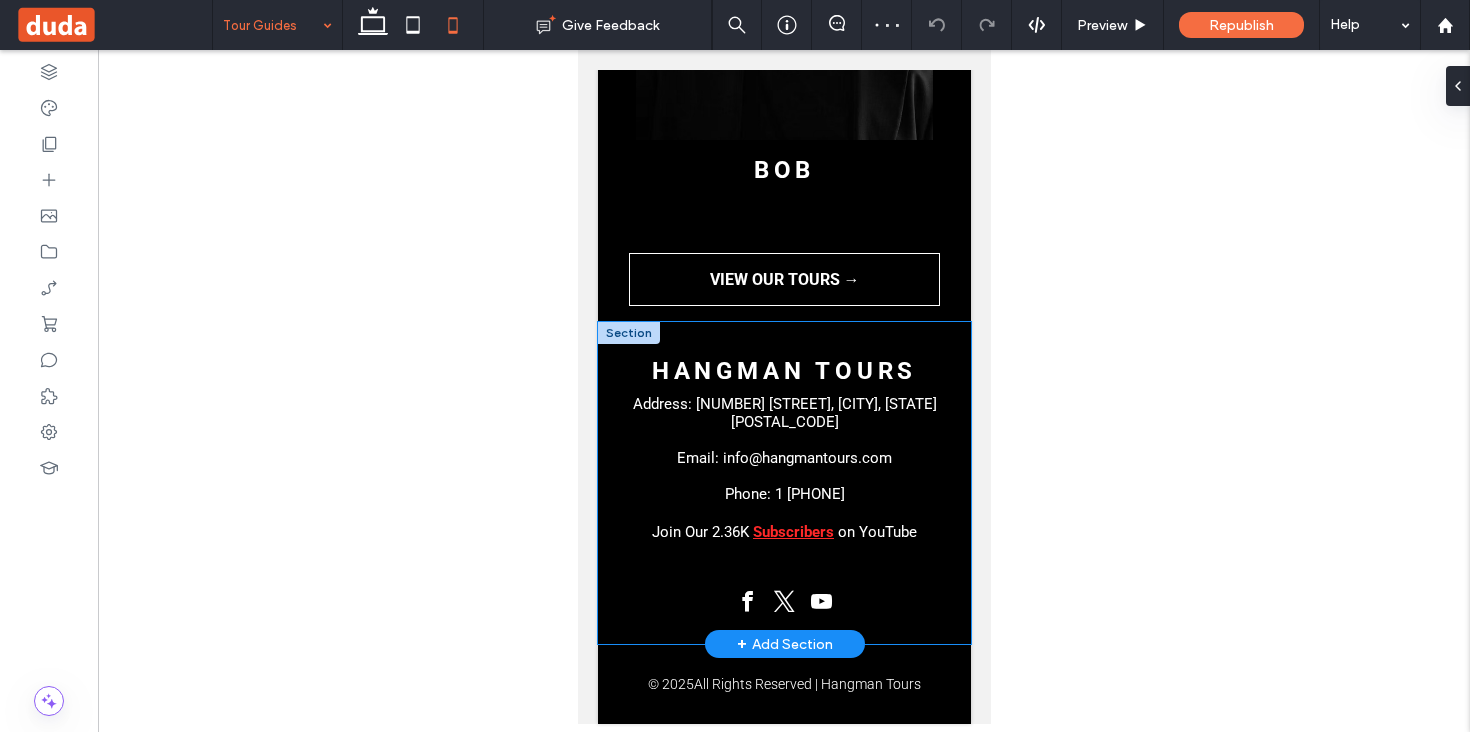 click on "Hangman Tours
Address: 422 South 2nd Street, Milwaukee, Wisconsin 53204
Email: info@hangmantours.com
Phone: 1
(414) 272-4222
﻿
Join Our 2.36K
Subscribers   on YouTube" at bounding box center (783, 483) 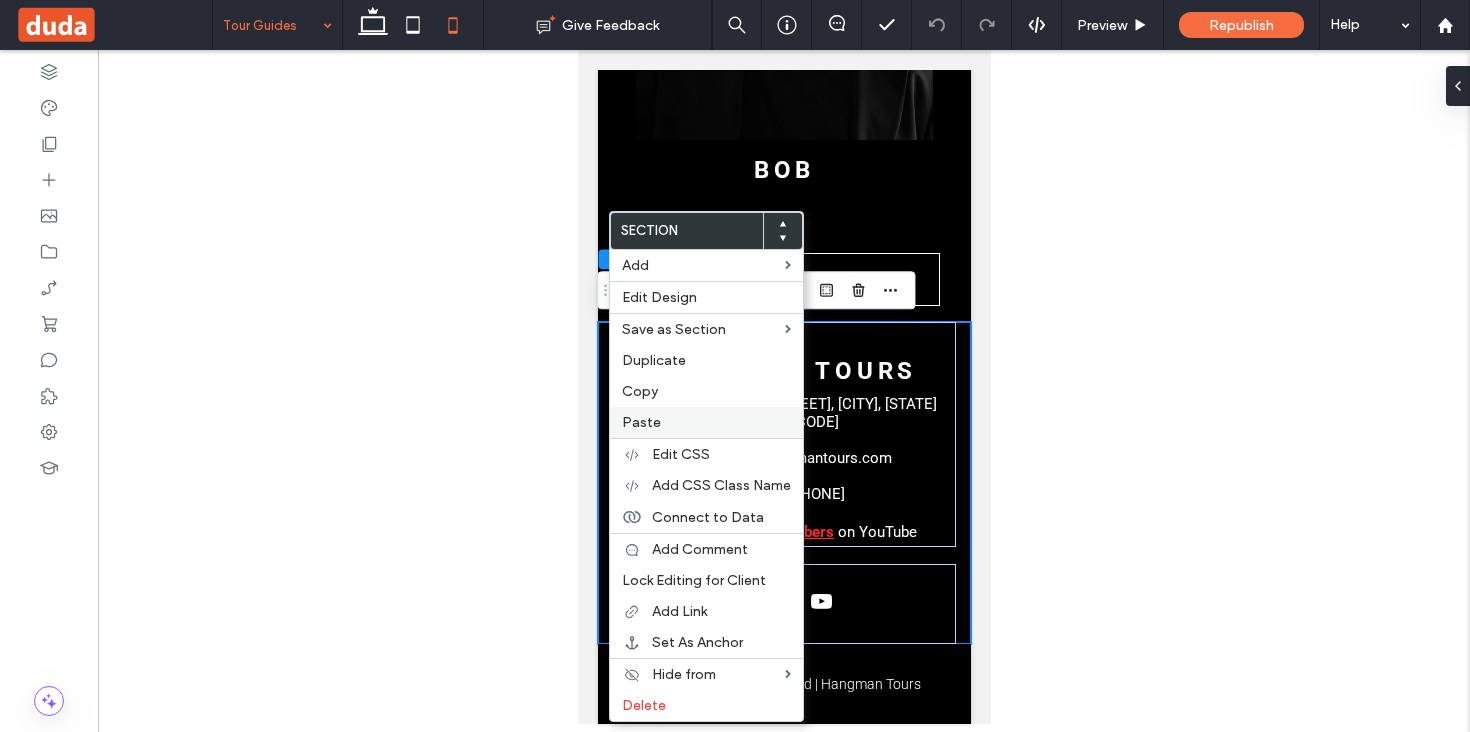 click on "Paste" at bounding box center (641, 422) 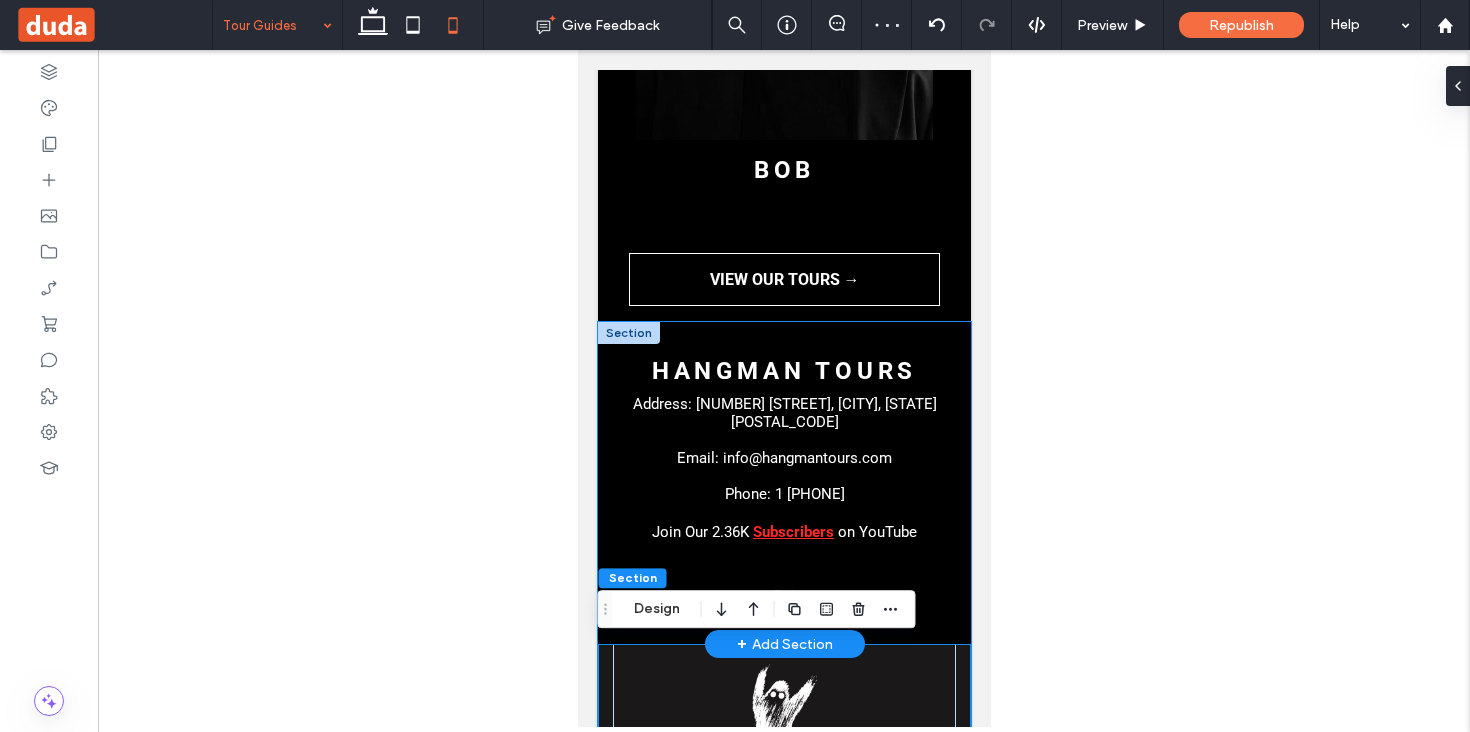 click on "Hangman Tours
Address: 422 South 2nd Street, Milwaukee, Wisconsin 53204
Email: info@hangmantours.com
Phone: 1
(414) 272-4222
﻿
Join Our 2.36K
Subscribers   on YouTube" at bounding box center [783, 483] 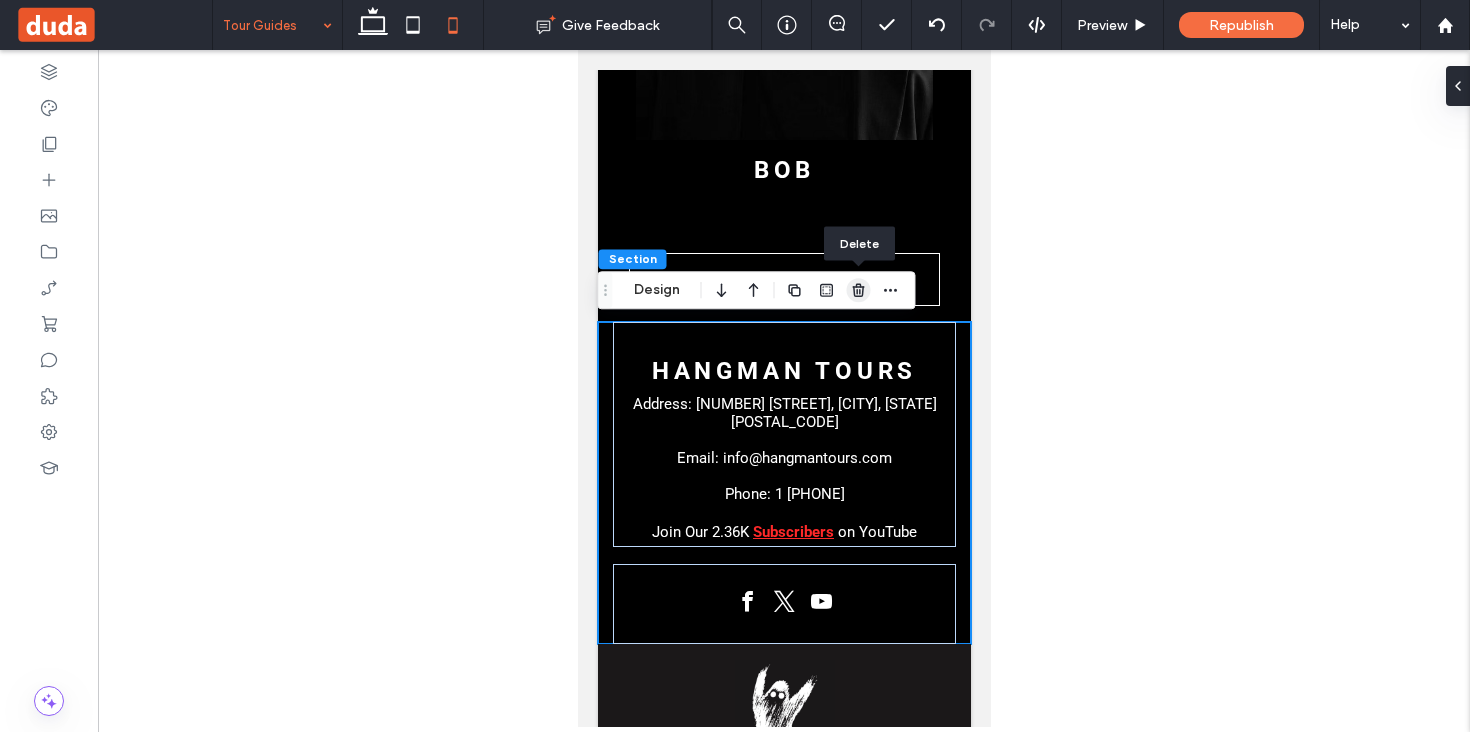 click 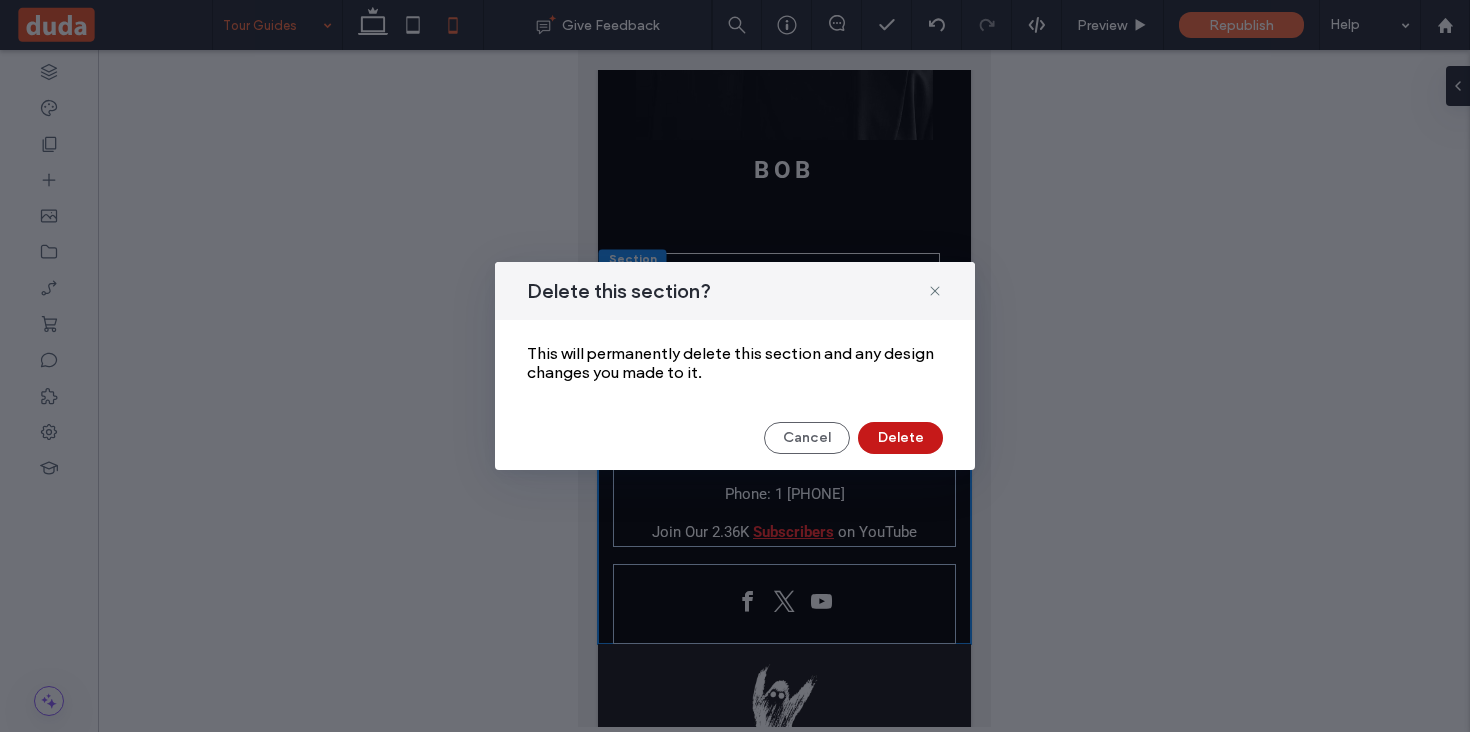 click on "Delete" at bounding box center (900, 438) 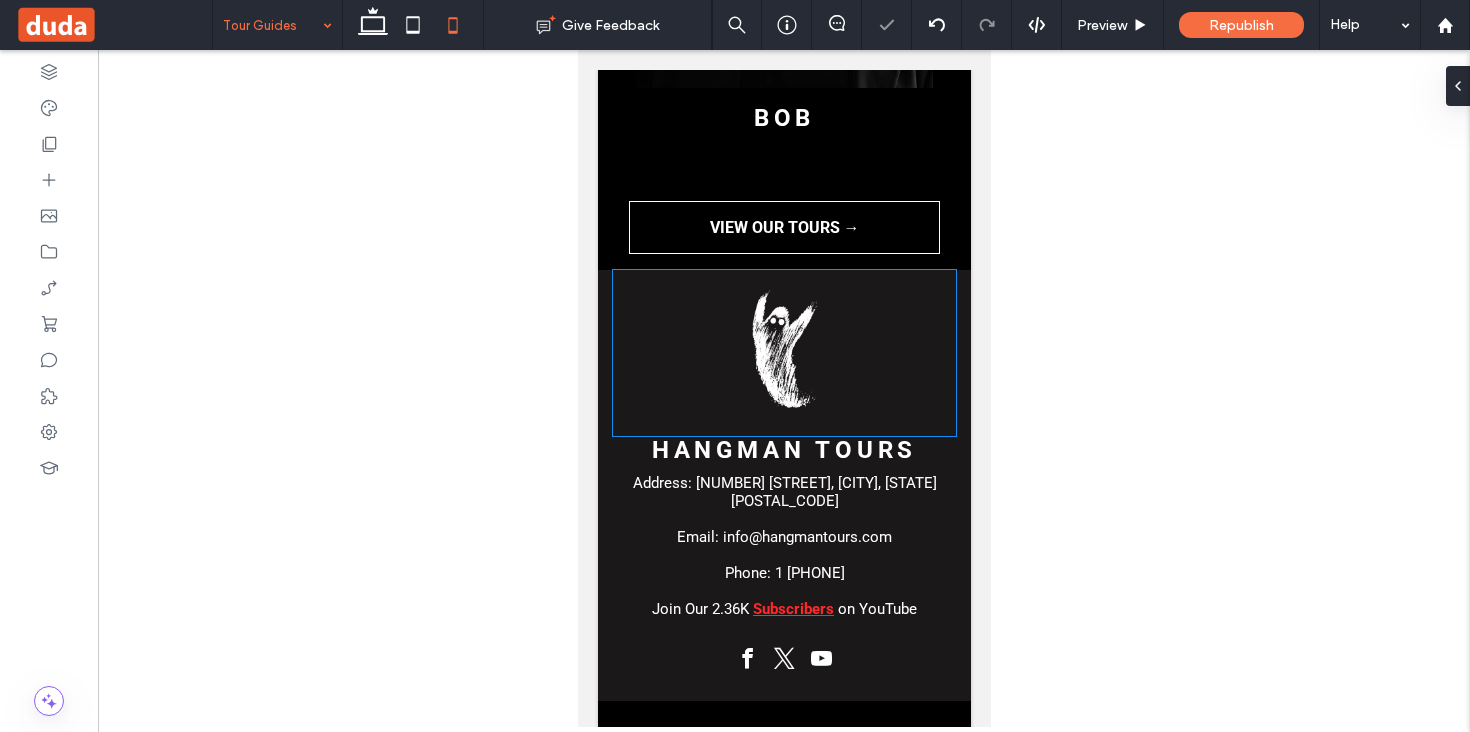 scroll, scrollTop: 3780, scrollLeft: 0, axis: vertical 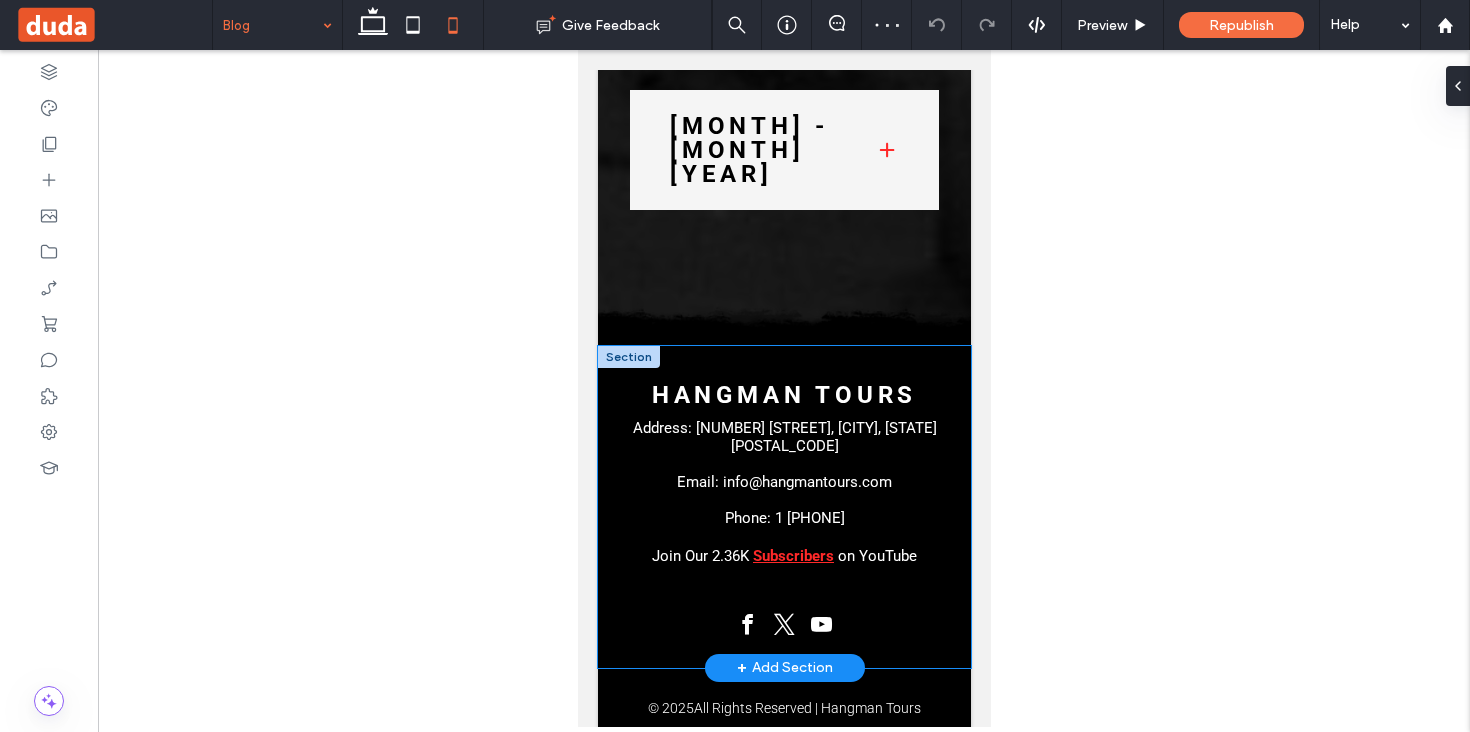 click on "Hangman Tours
Address: 422 South 2nd Street, Milwaukee, Wisconsin 53204
Email: info@hangmantours.com
Phone: 1
(414) 272-4222
Join Our 2.36K
Subscribers   on YouTube" at bounding box center [783, 507] 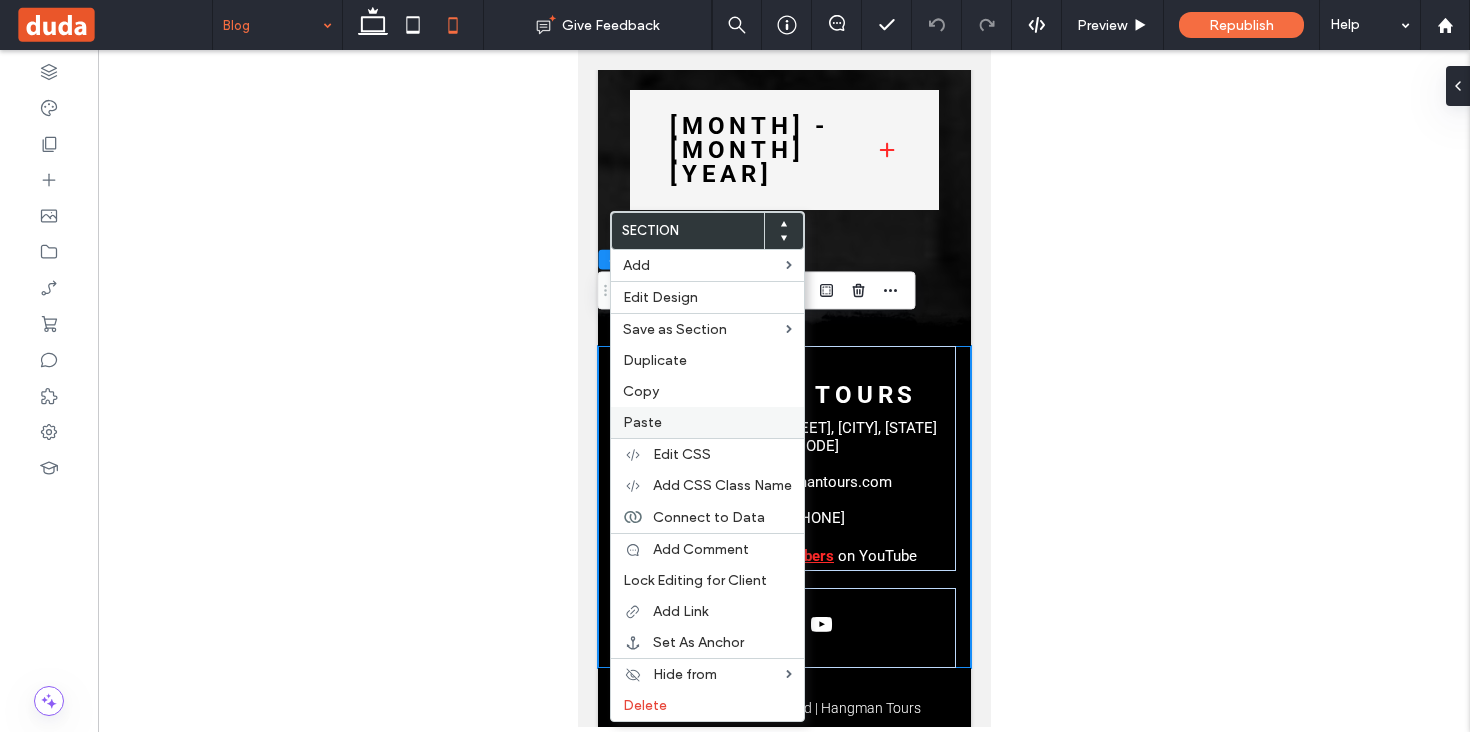 click on "Paste" at bounding box center (707, 422) 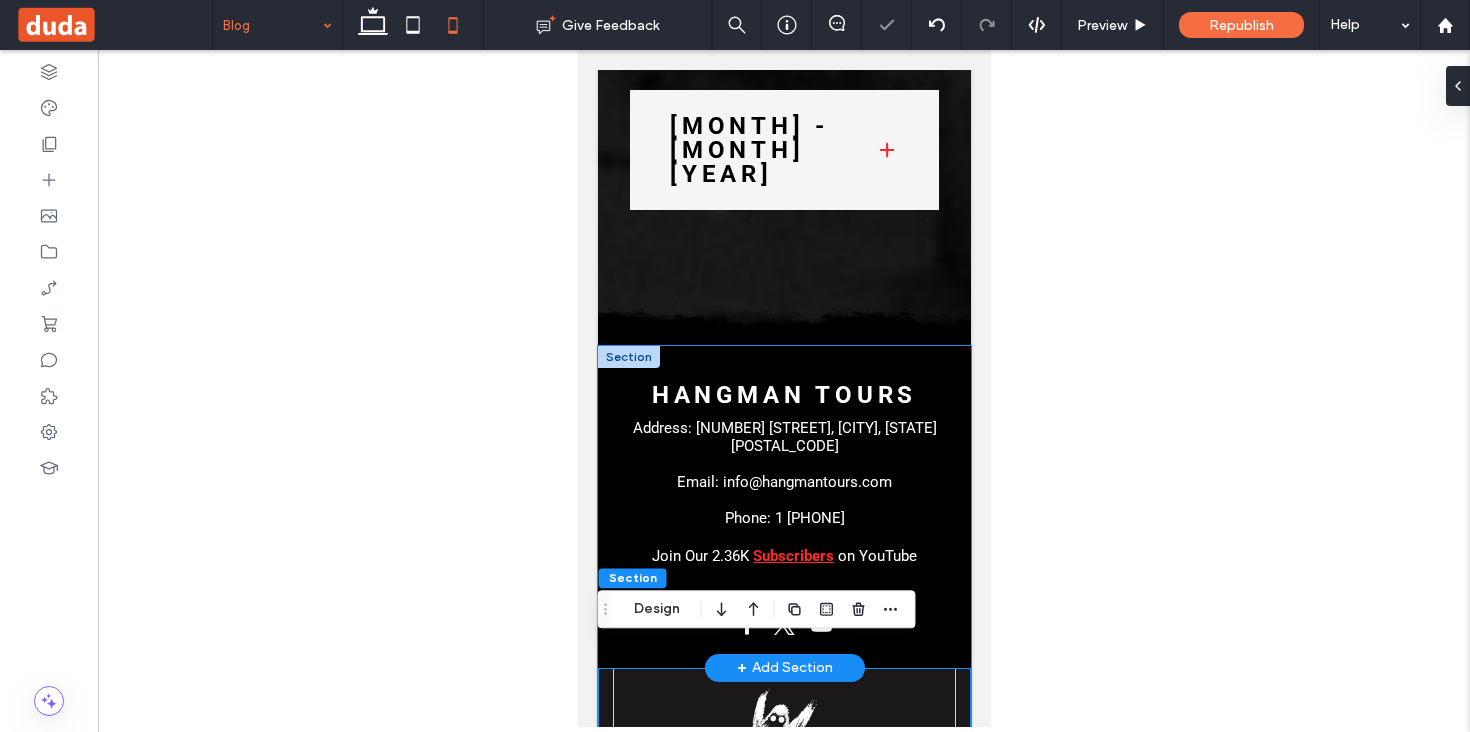 click on "Hangman Tours
Address: 422 South 2nd Street, Milwaukee, Wisconsin 53204
Email: info@hangmantours.com
Phone: 1
(414) 272-4222
Join Our 2.36K
Subscribers   on YouTube" at bounding box center (783, 507) 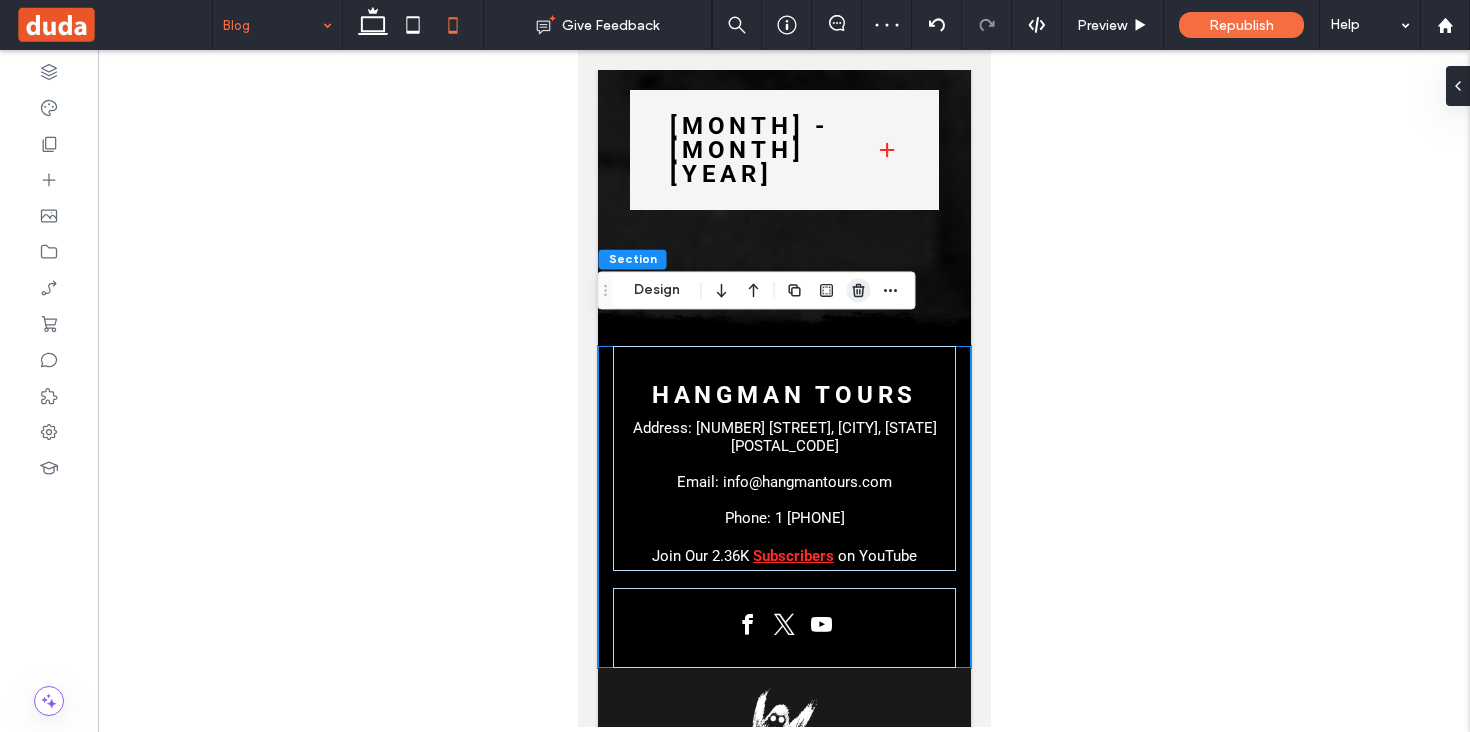 click 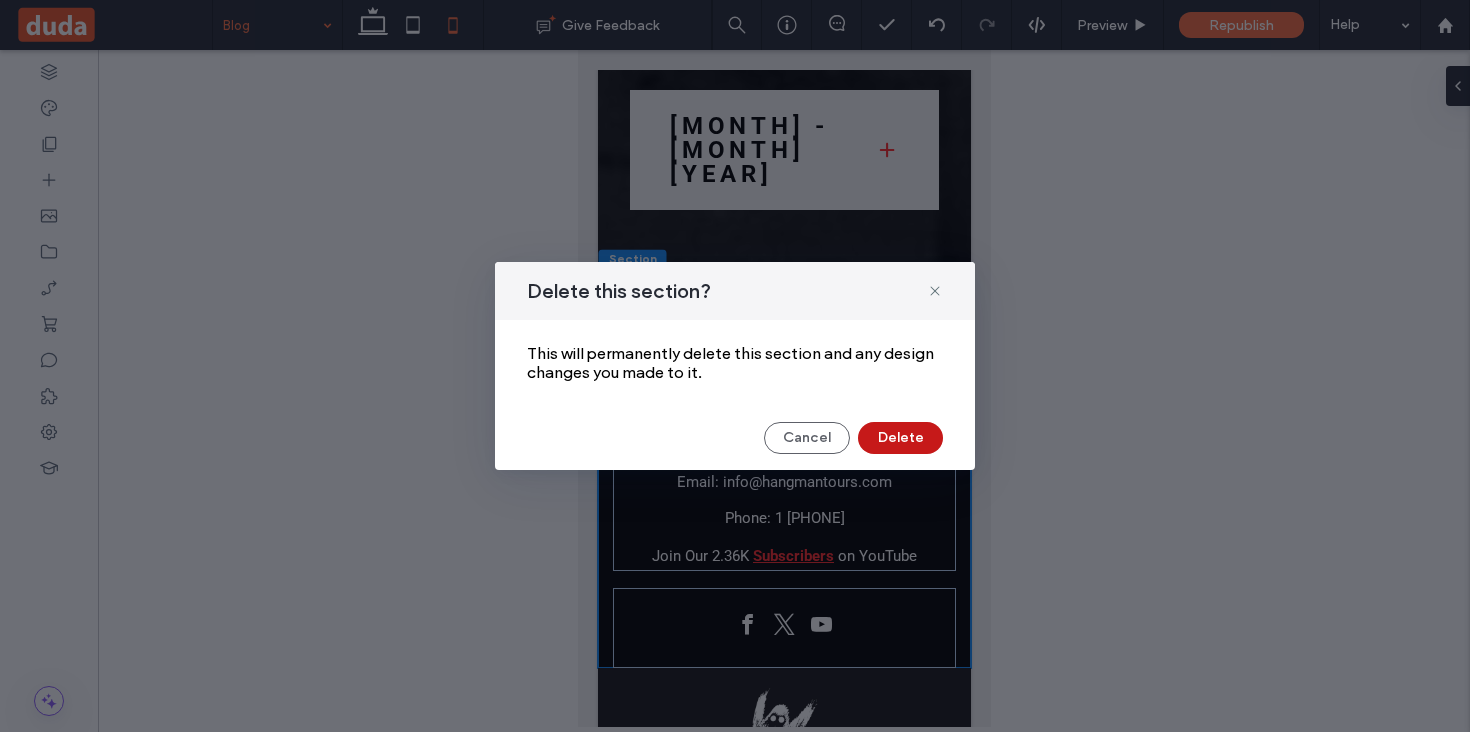 click on "Delete" at bounding box center (900, 438) 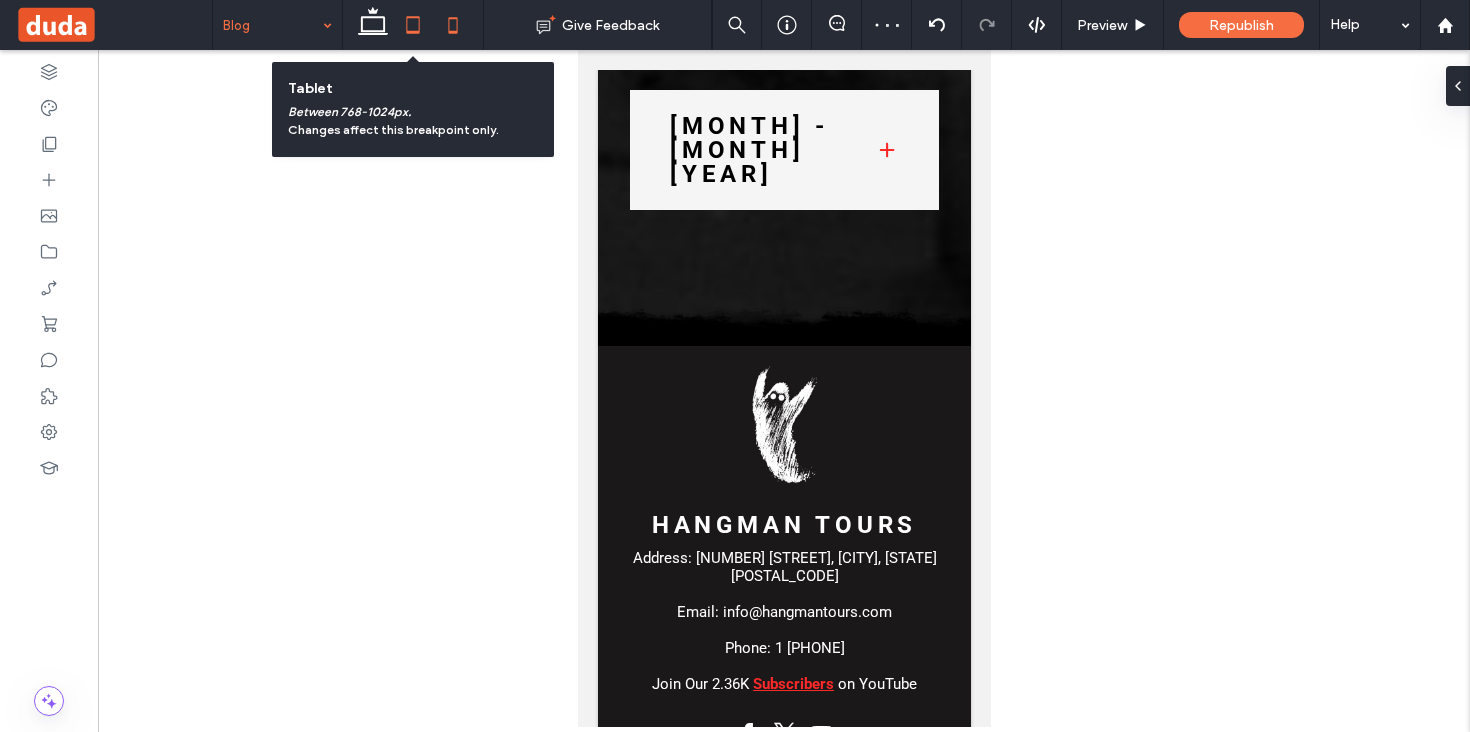 click 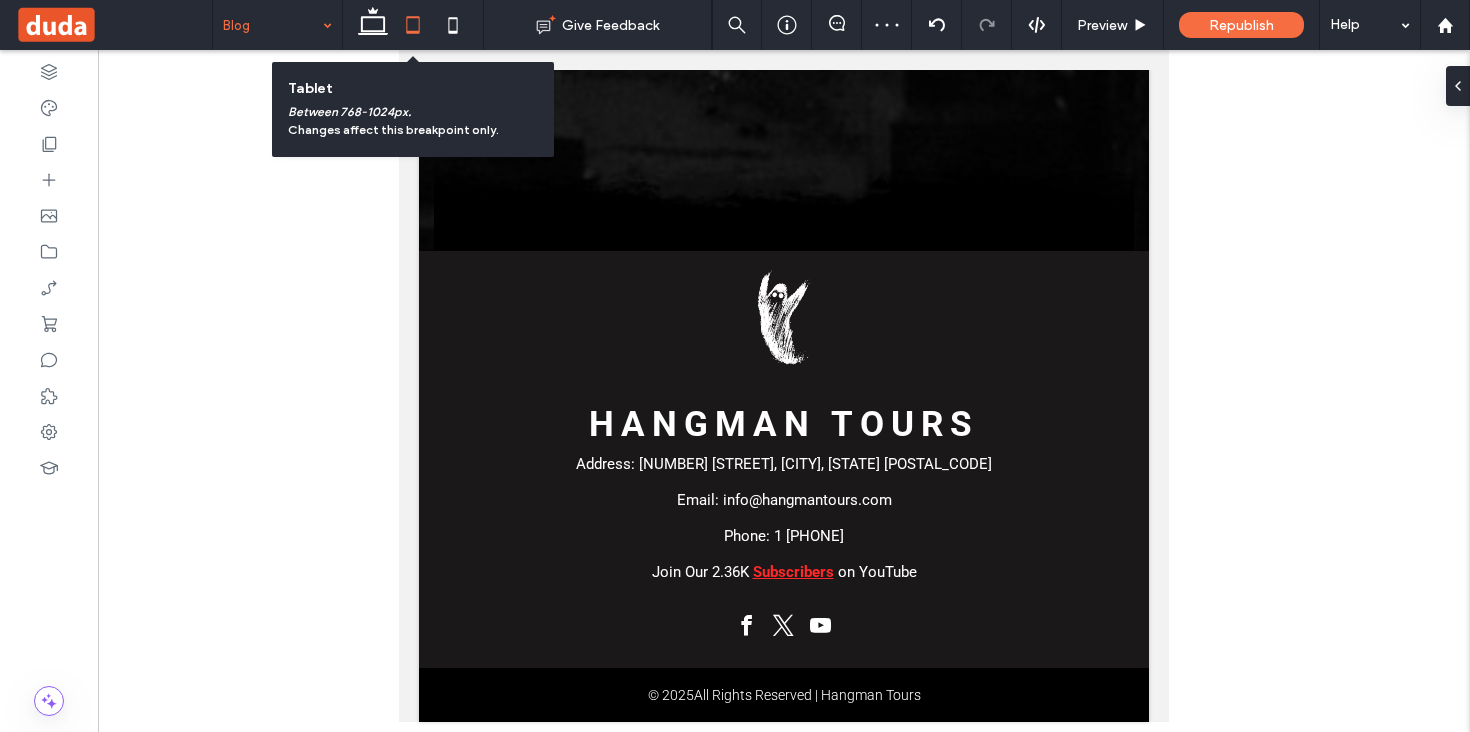 scroll, scrollTop: 3670, scrollLeft: 0, axis: vertical 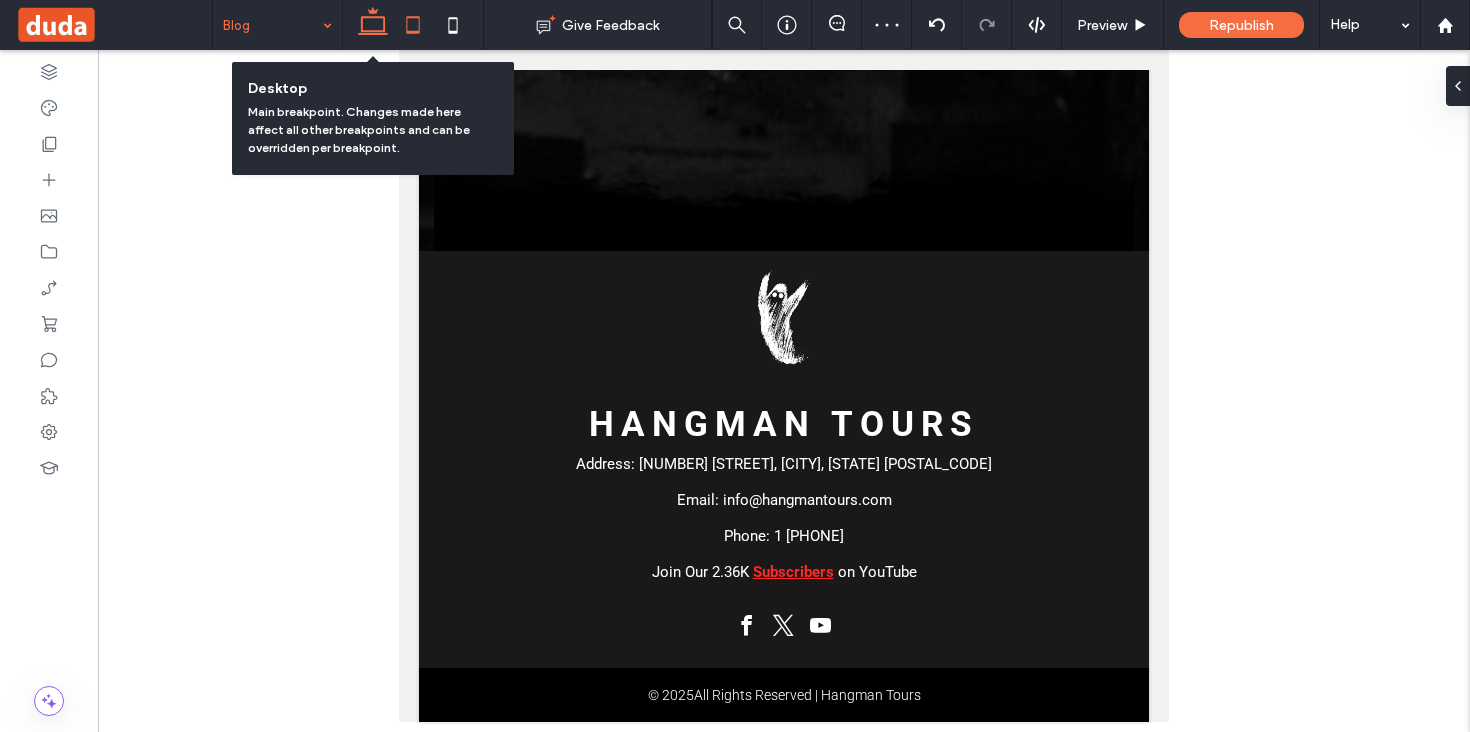 click 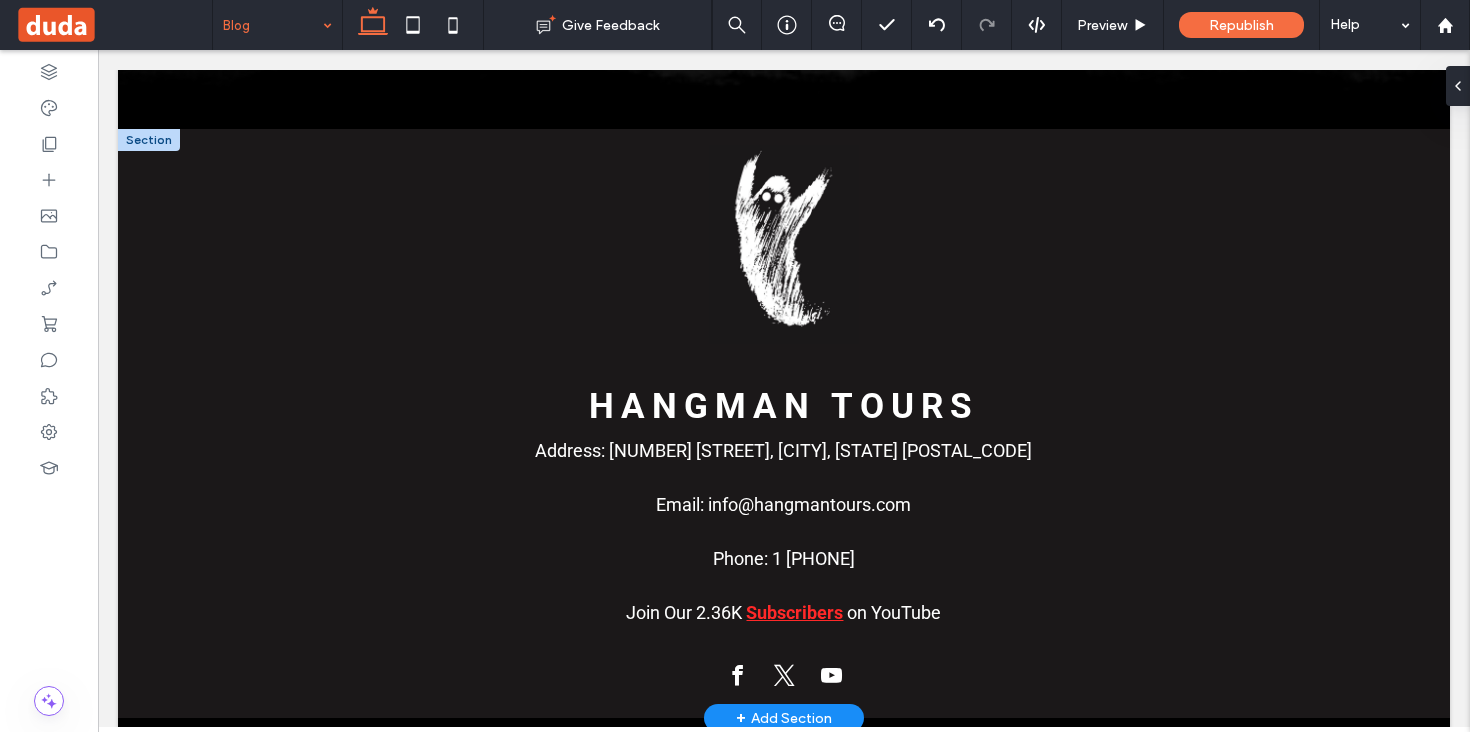 scroll, scrollTop: 3597, scrollLeft: 0, axis: vertical 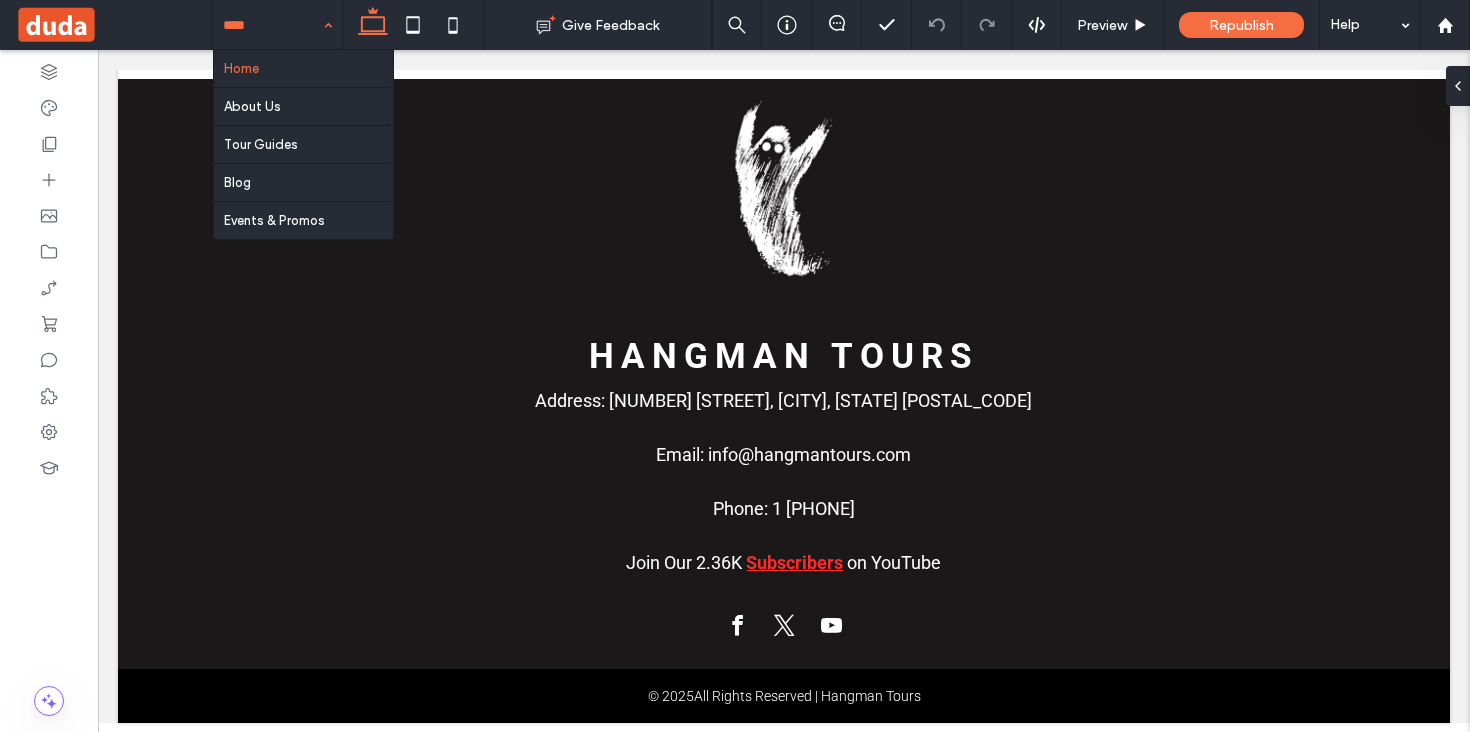 click at bounding box center (272, 25) 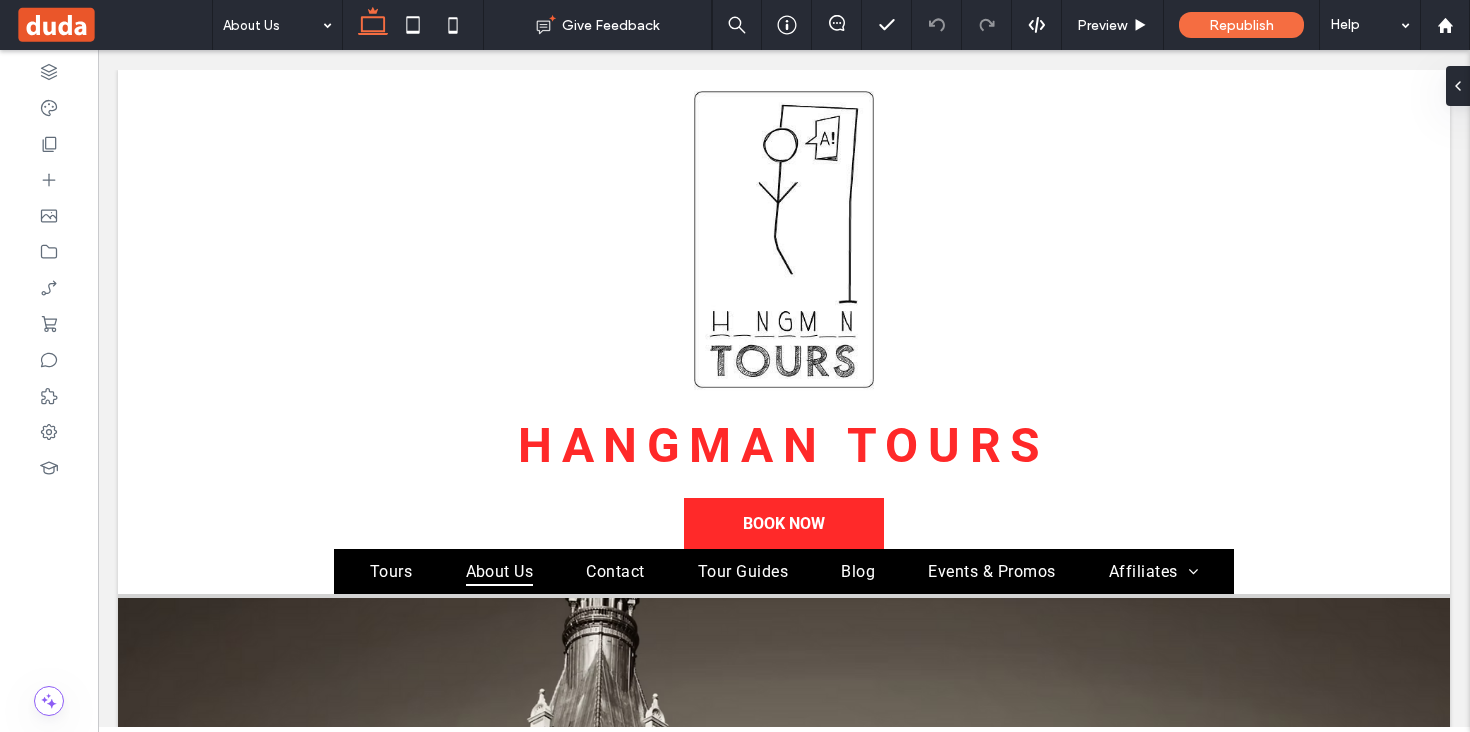 scroll, scrollTop: 0, scrollLeft: 0, axis: both 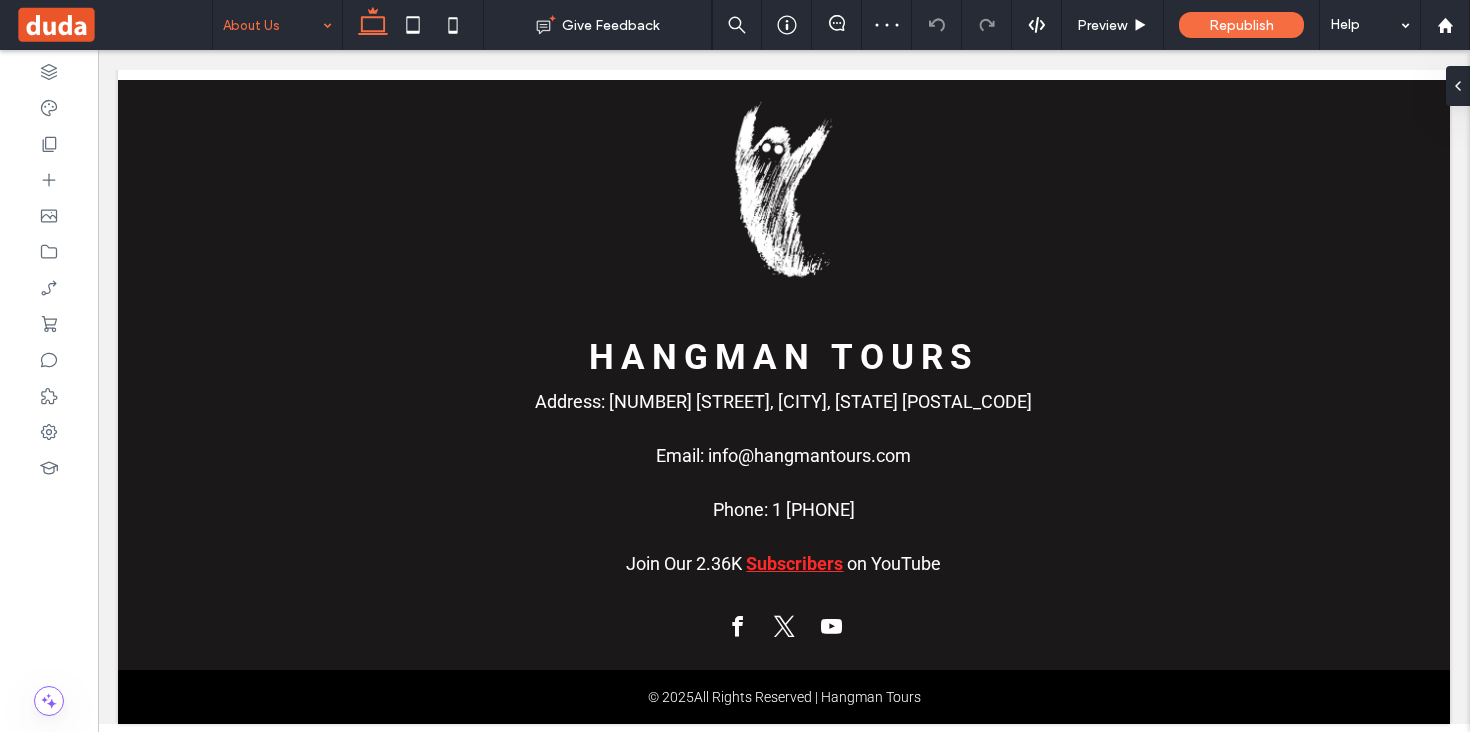 click at bounding box center [272, 25] 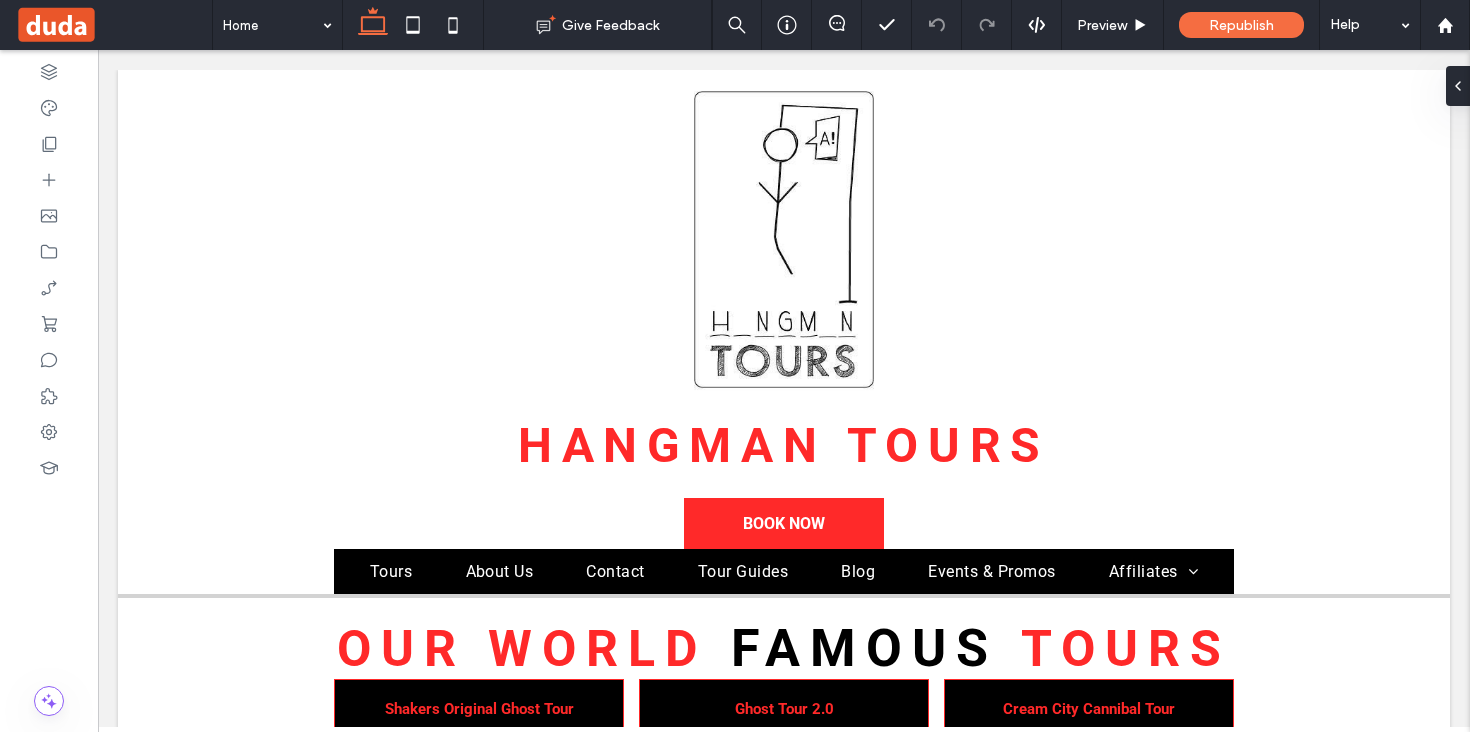 scroll, scrollTop: 0, scrollLeft: 0, axis: both 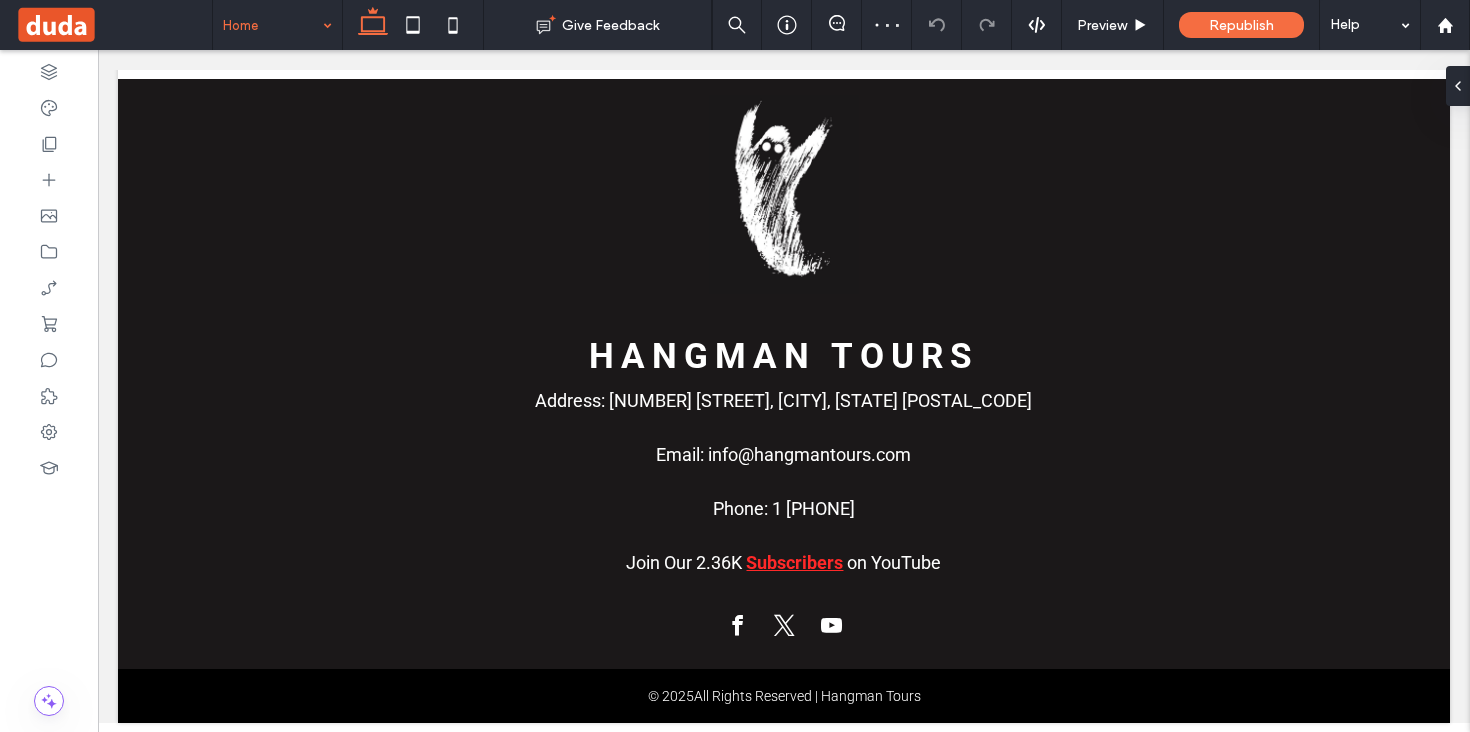 click at bounding box center [272, 25] 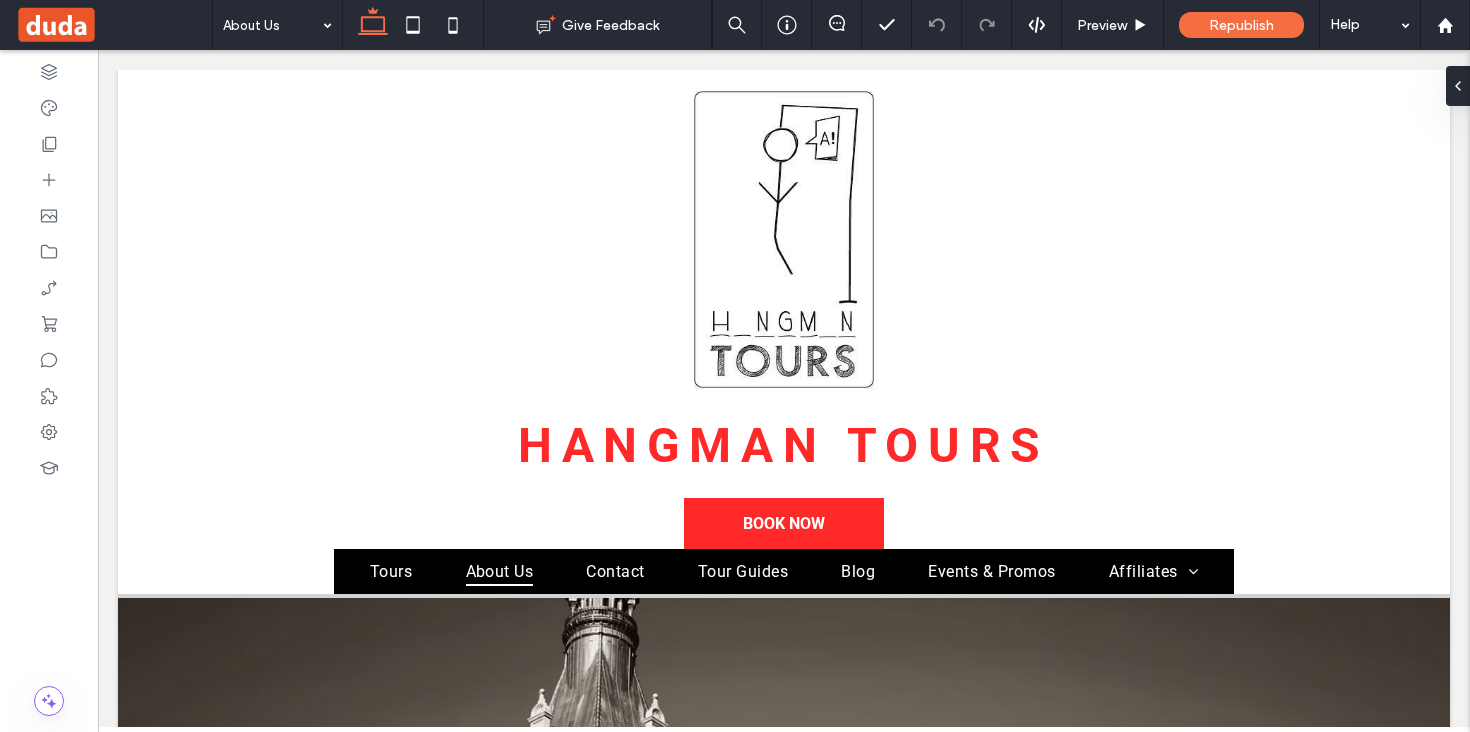 scroll, scrollTop: 0, scrollLeft: 0, axis: both 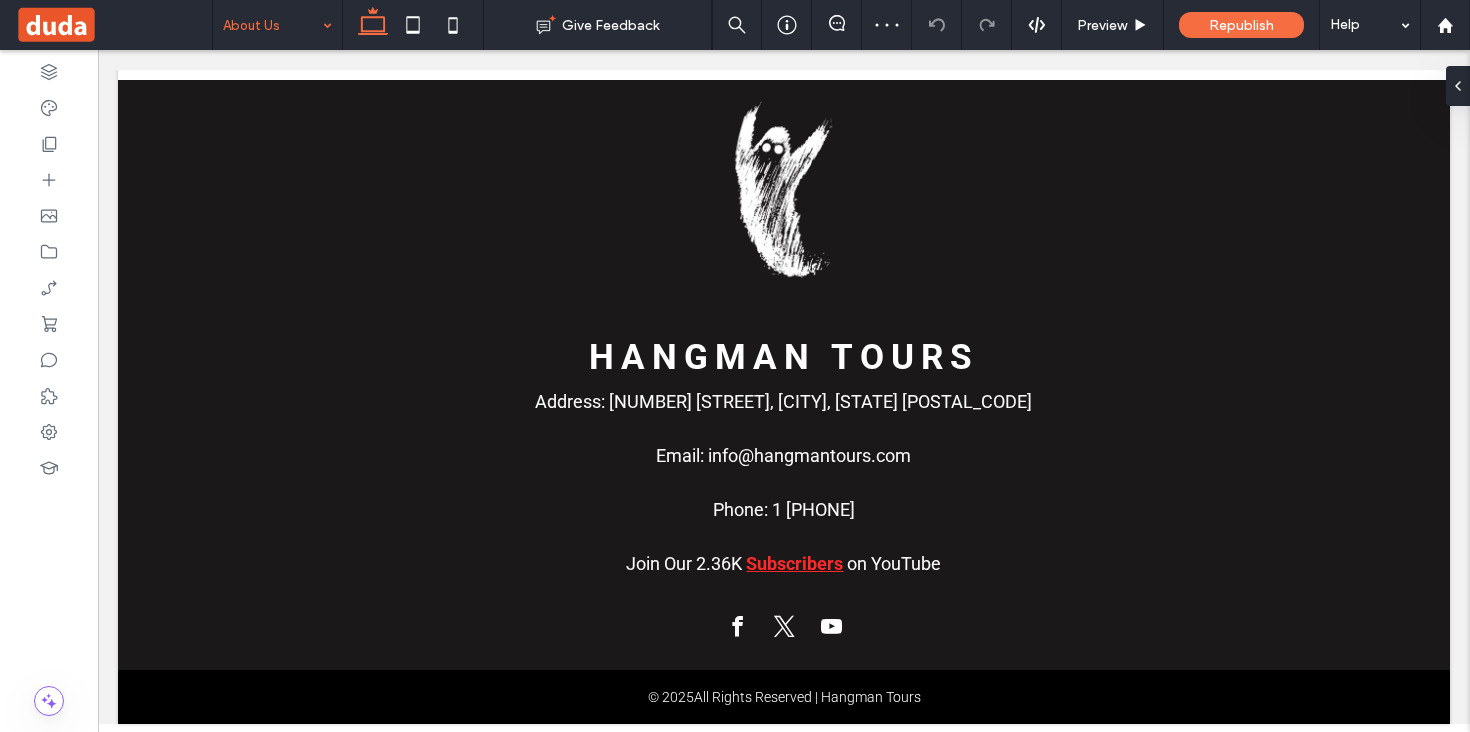 click at bounding box center [272, 25] 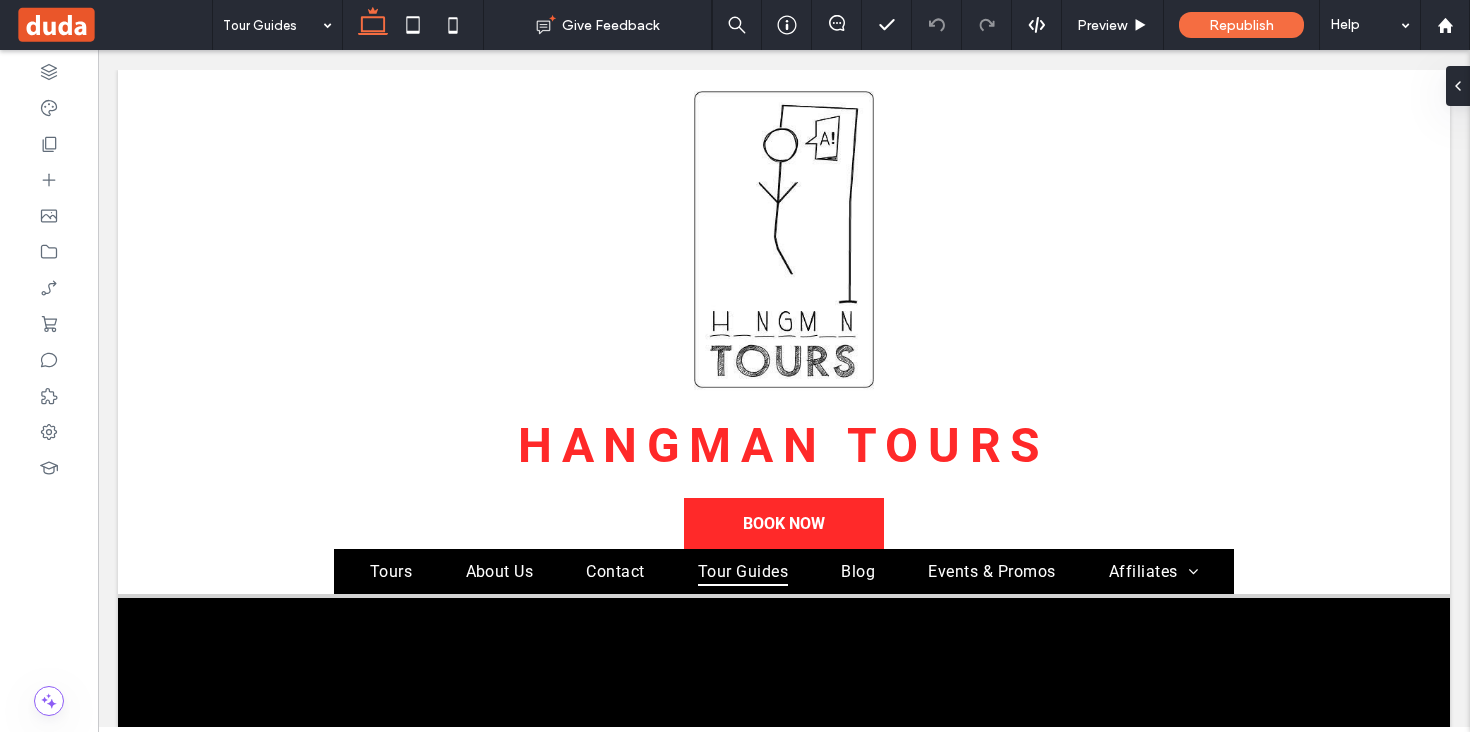 scroll, scrollTop: 0, scrollLeft: 0, axis: both 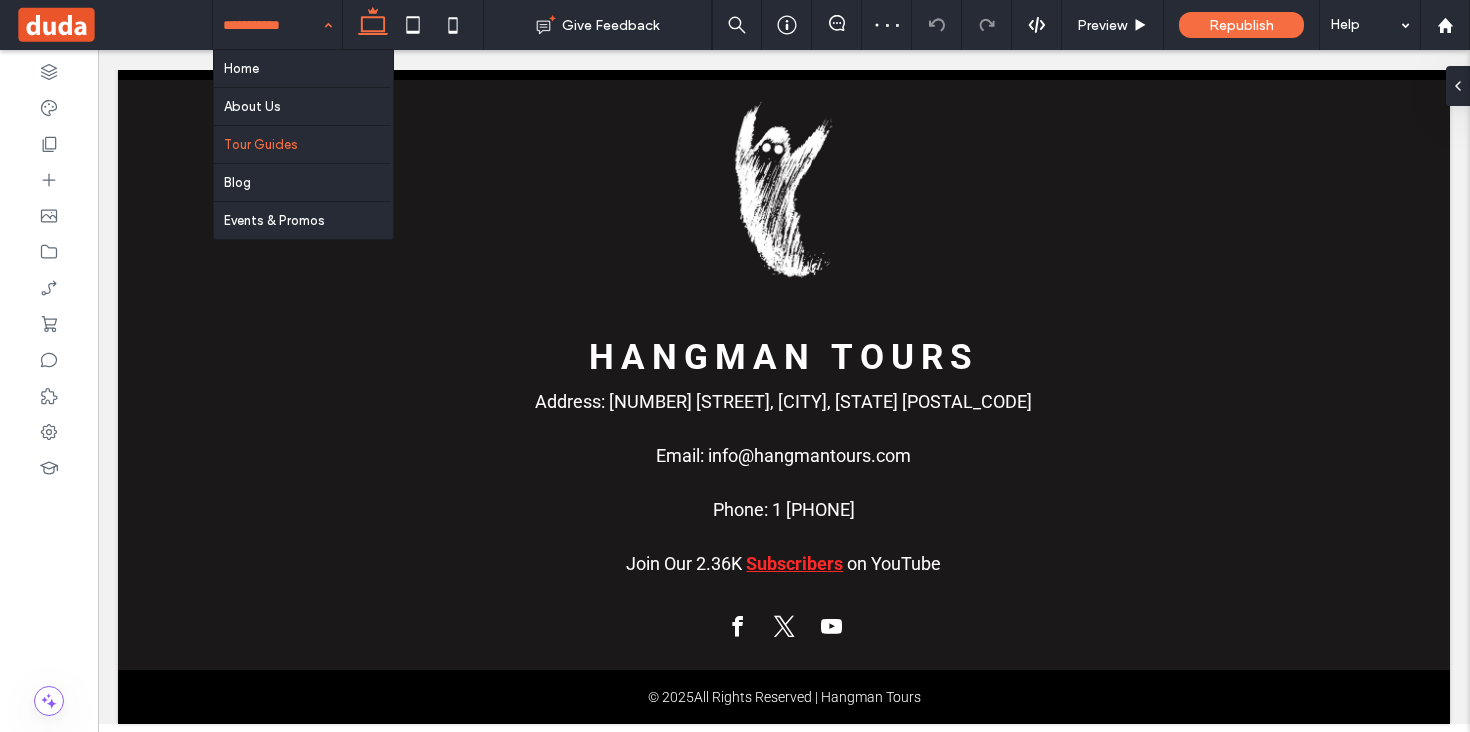 click at bounding box center (272, 25) 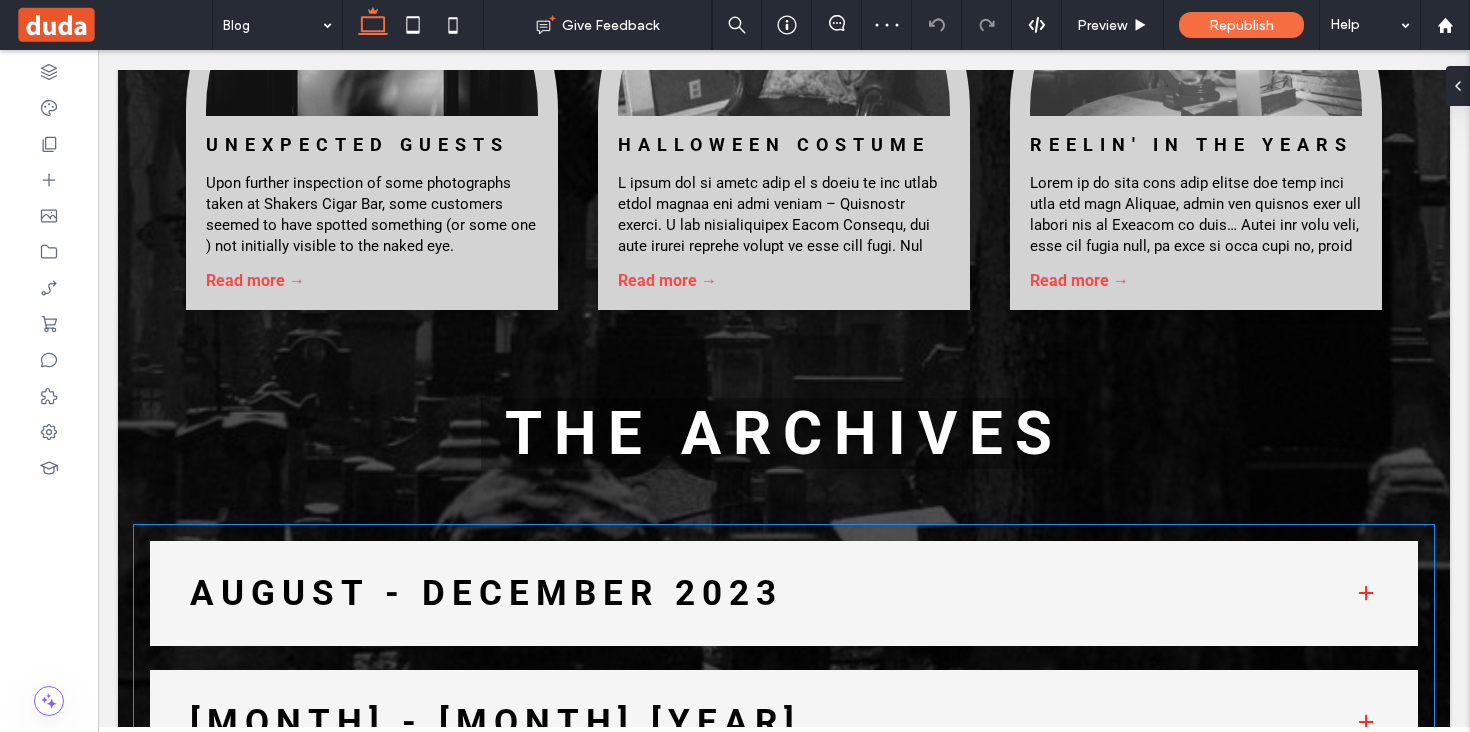 scroll, scrollTop: 3634, scrollLeft: 0, axis: vertical 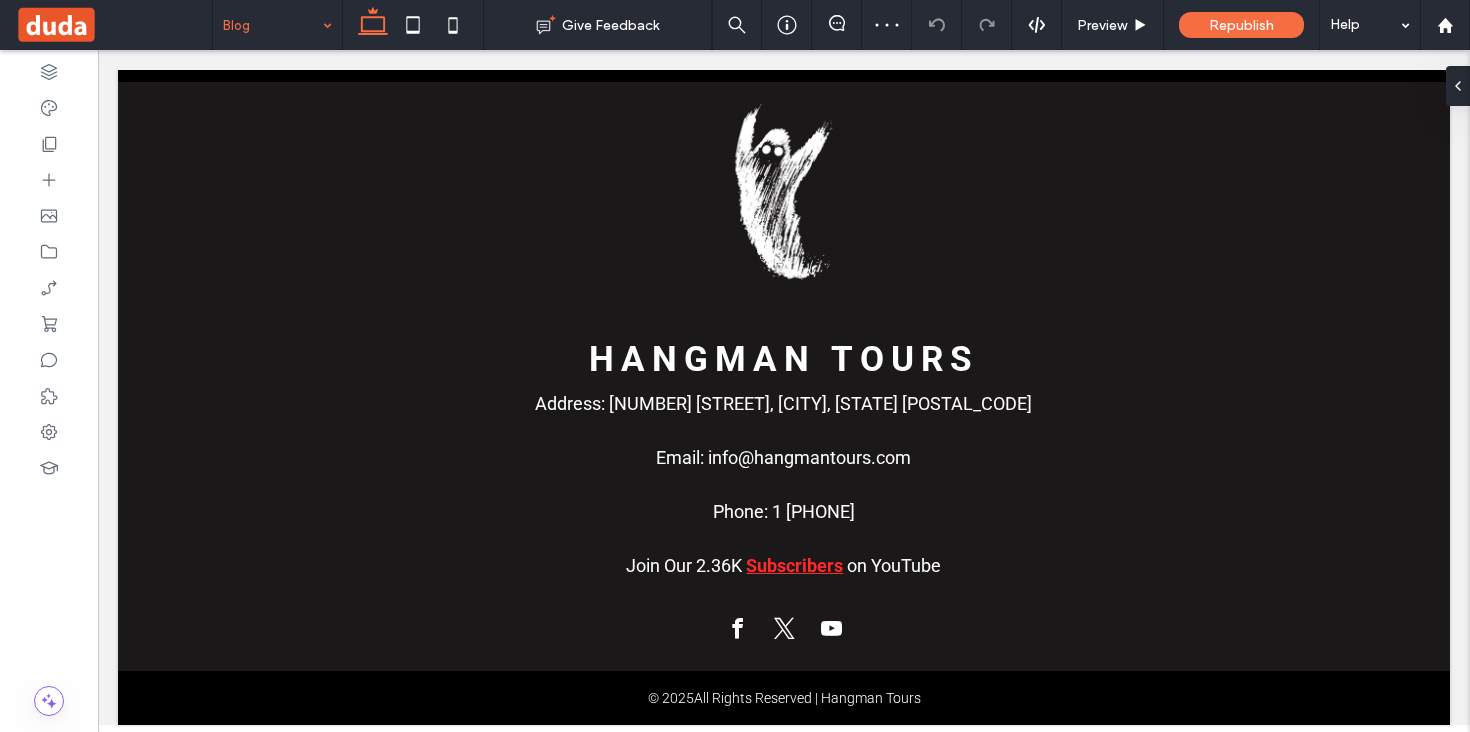 click at bounding box center [272, 25] 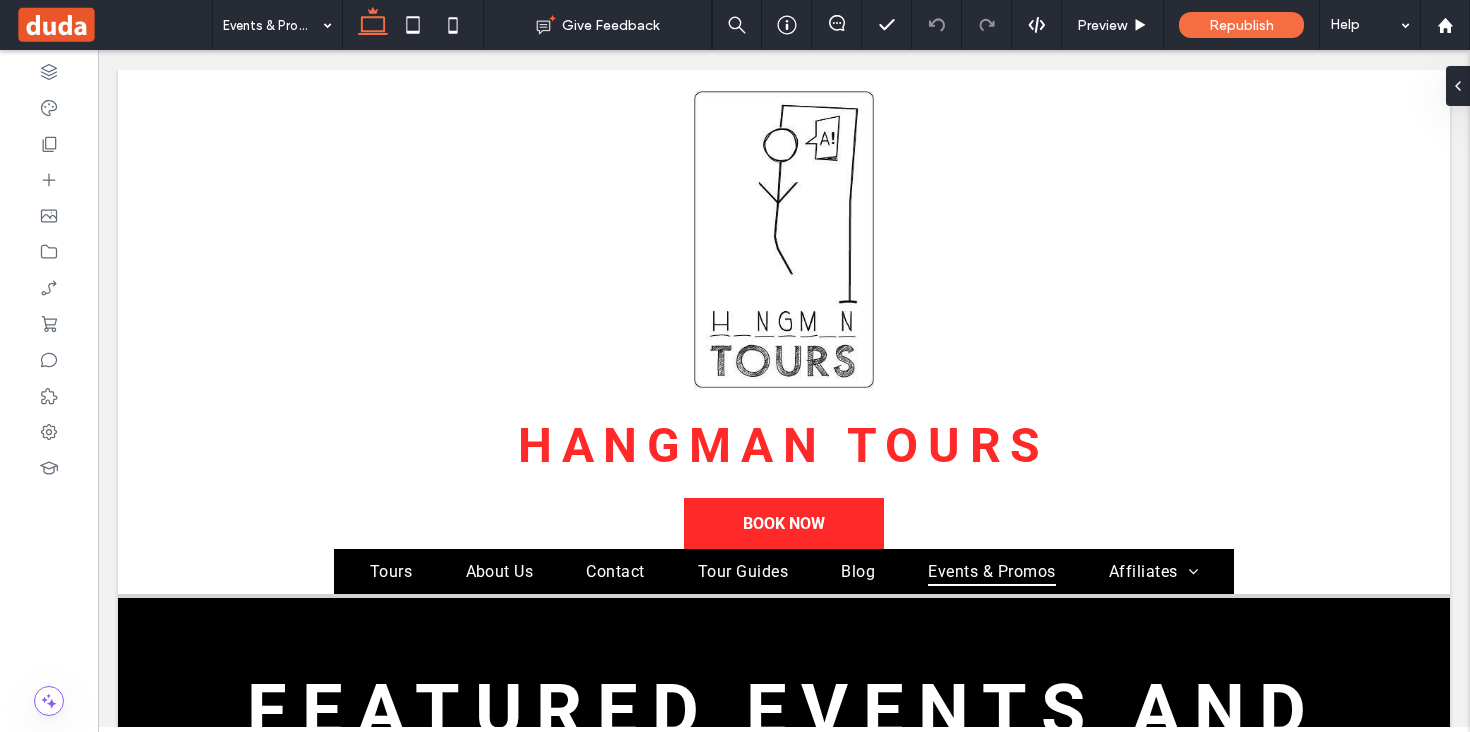 scroll, scrollTop: 0, scrollLeft: 0, axis: both 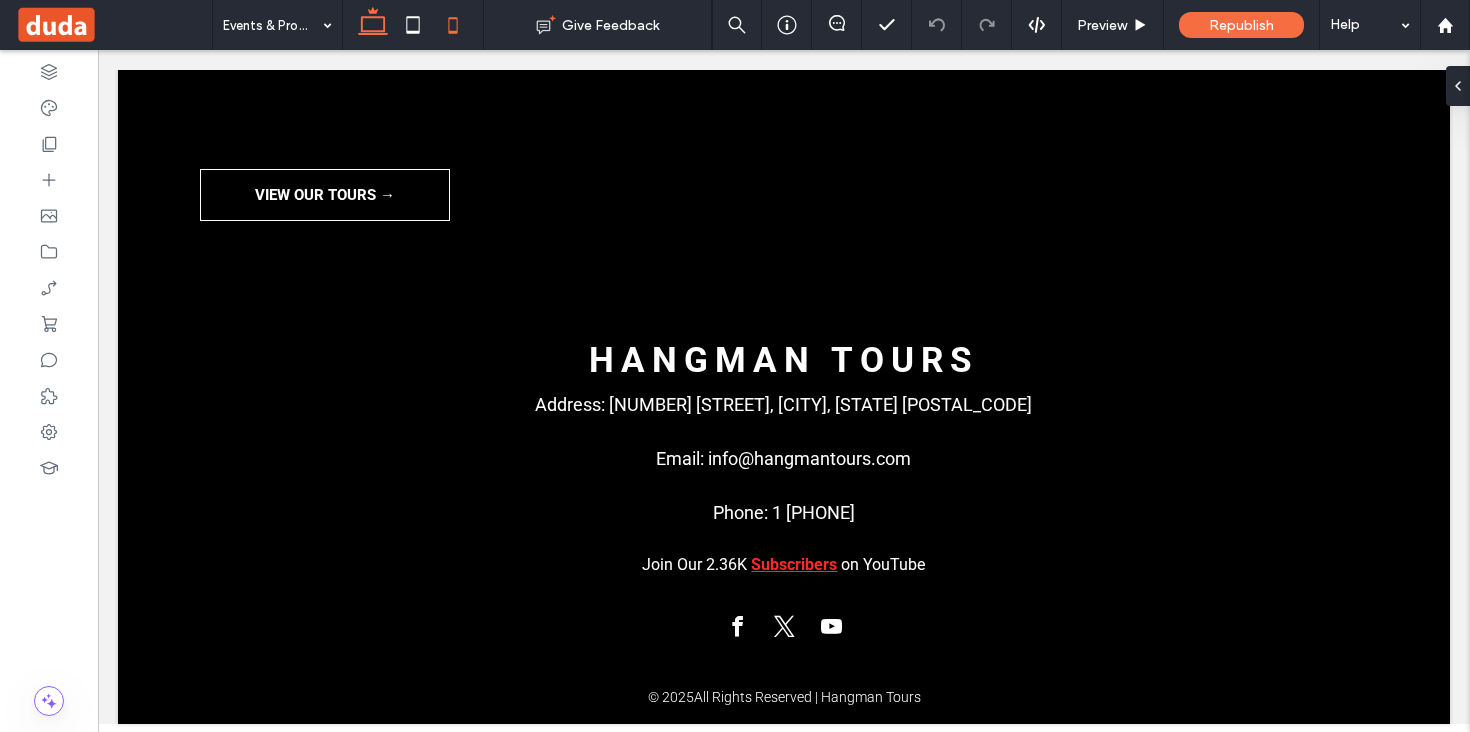 click 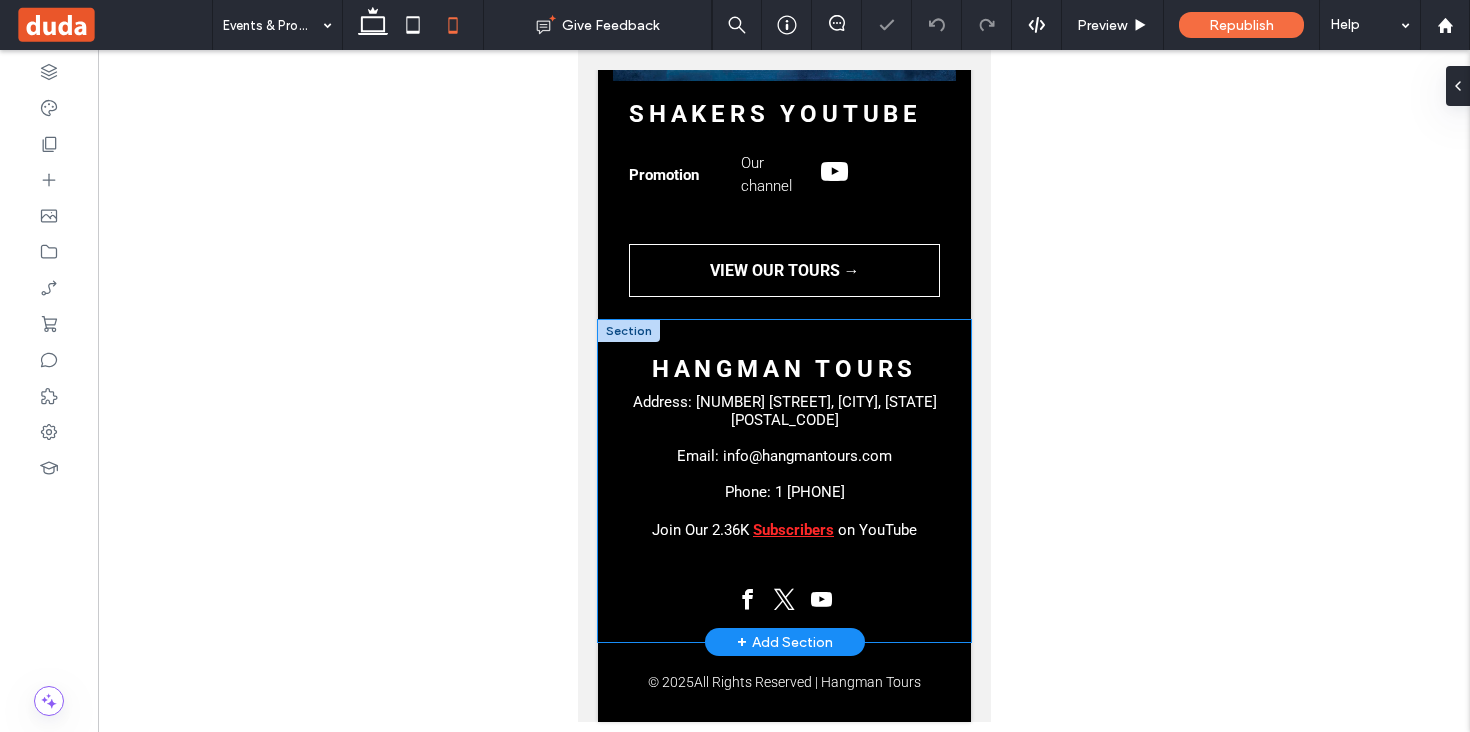 click on "Hangman Tours
Address: 422 South 2nd Street, Milwaukee, Wisconsin 53204
Email: info@hangmantours.com
Phone: 1
(414) 272-4222
Join Our 2.36K
Subscribers   on YouTube" at bounding box center (783, 481) 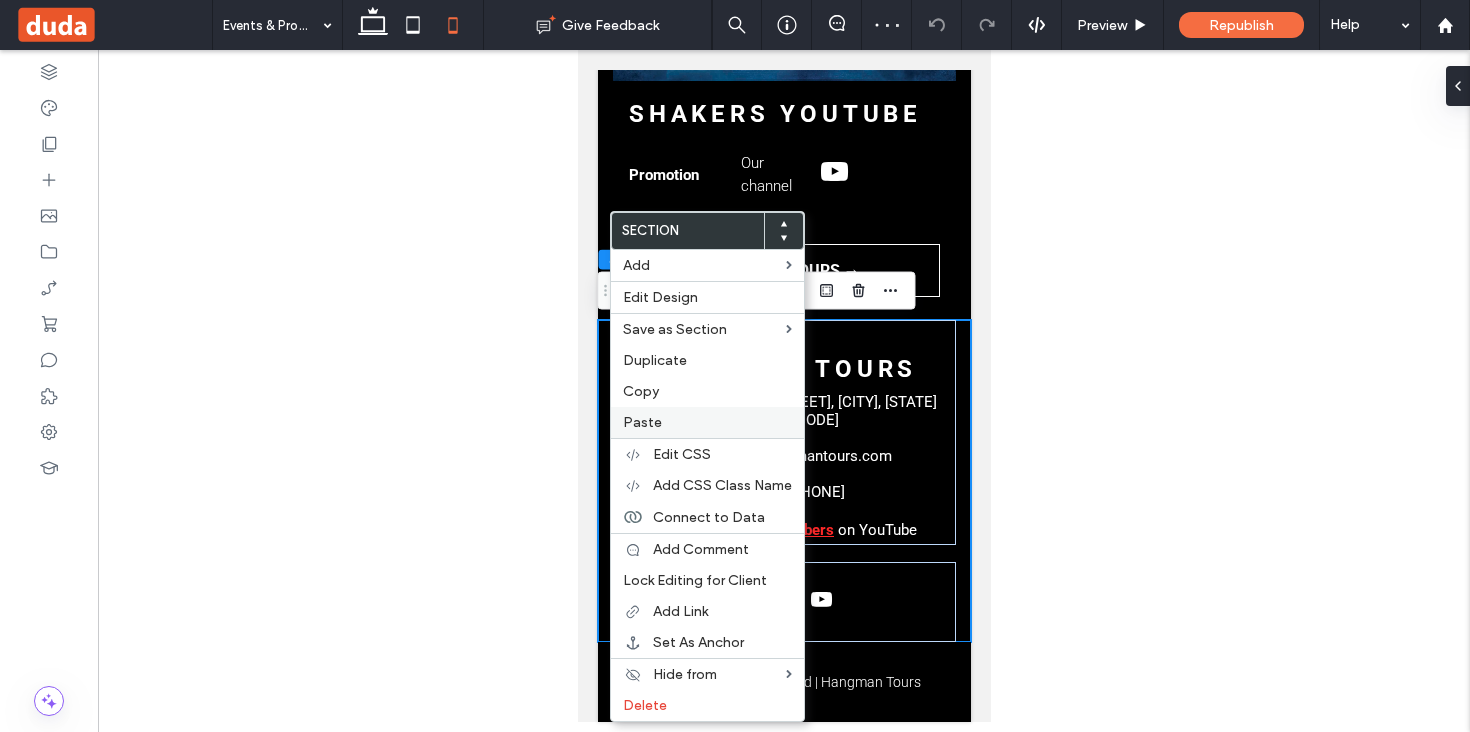 click on "Paste" at bounding box center [707, 422] 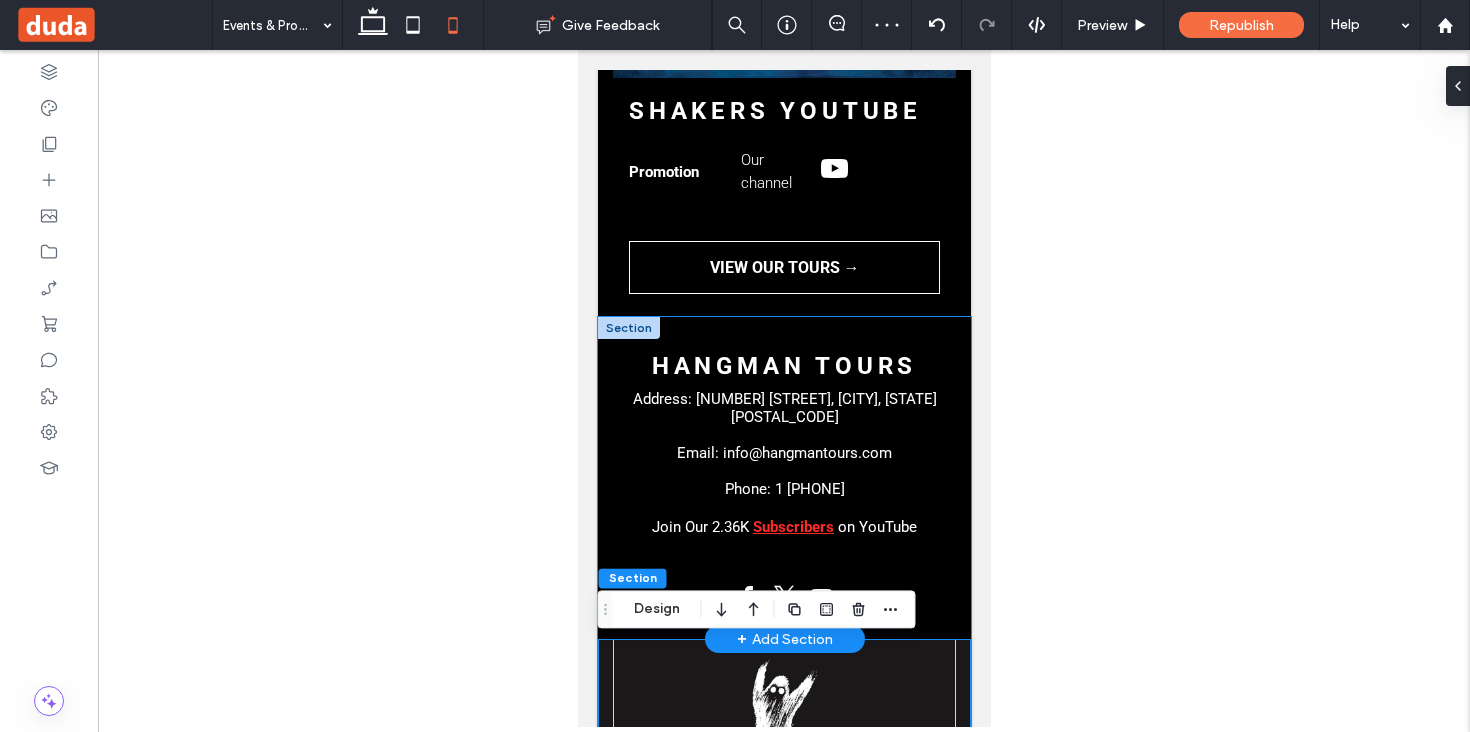 click on "Hangman Tours
Address: 422 South 2nd Street, Milwaukee, Wisconsin 53204
Email: info@hangmantours.com
Phone: 1
(414) 272-4222
Join Our 2.36K
Subscribers   on YouTube" at bounding box center [783, 478] 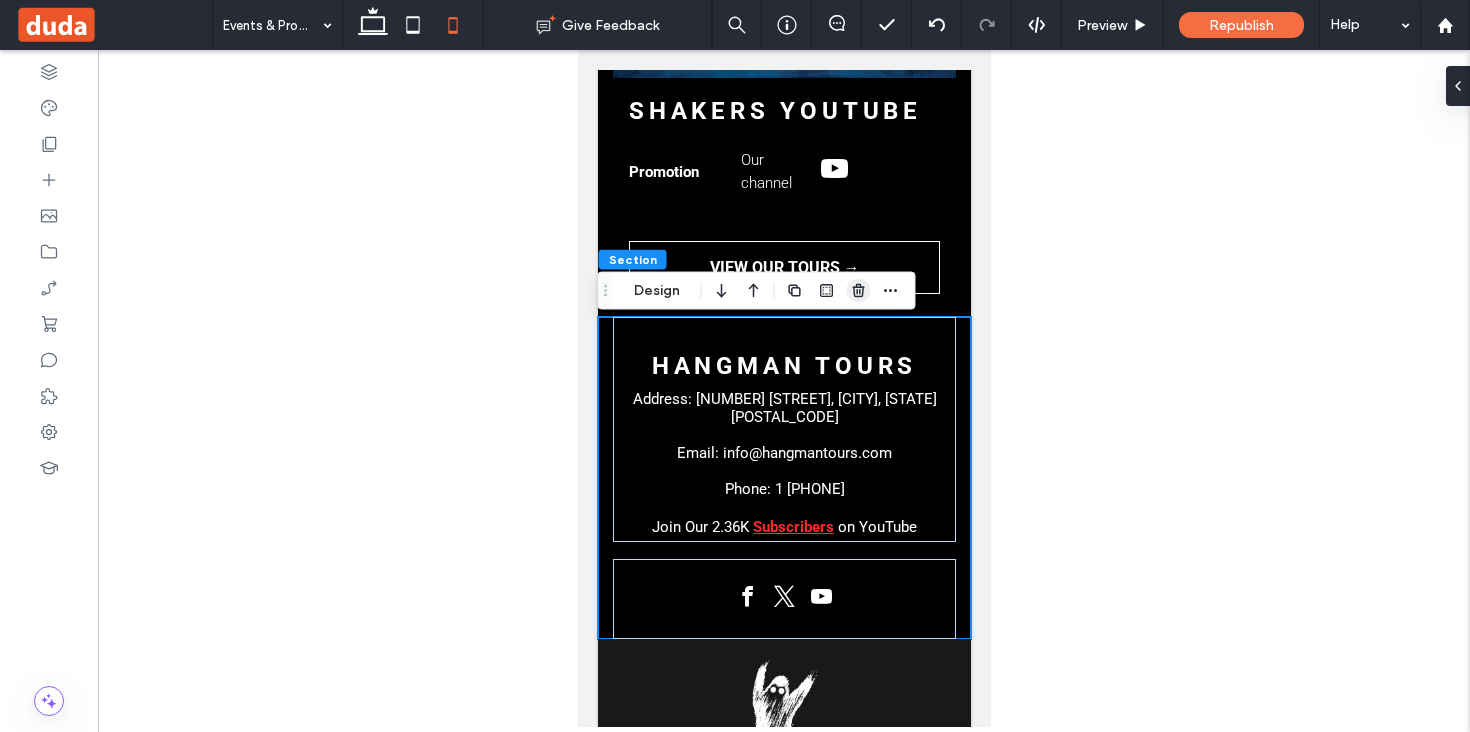 click 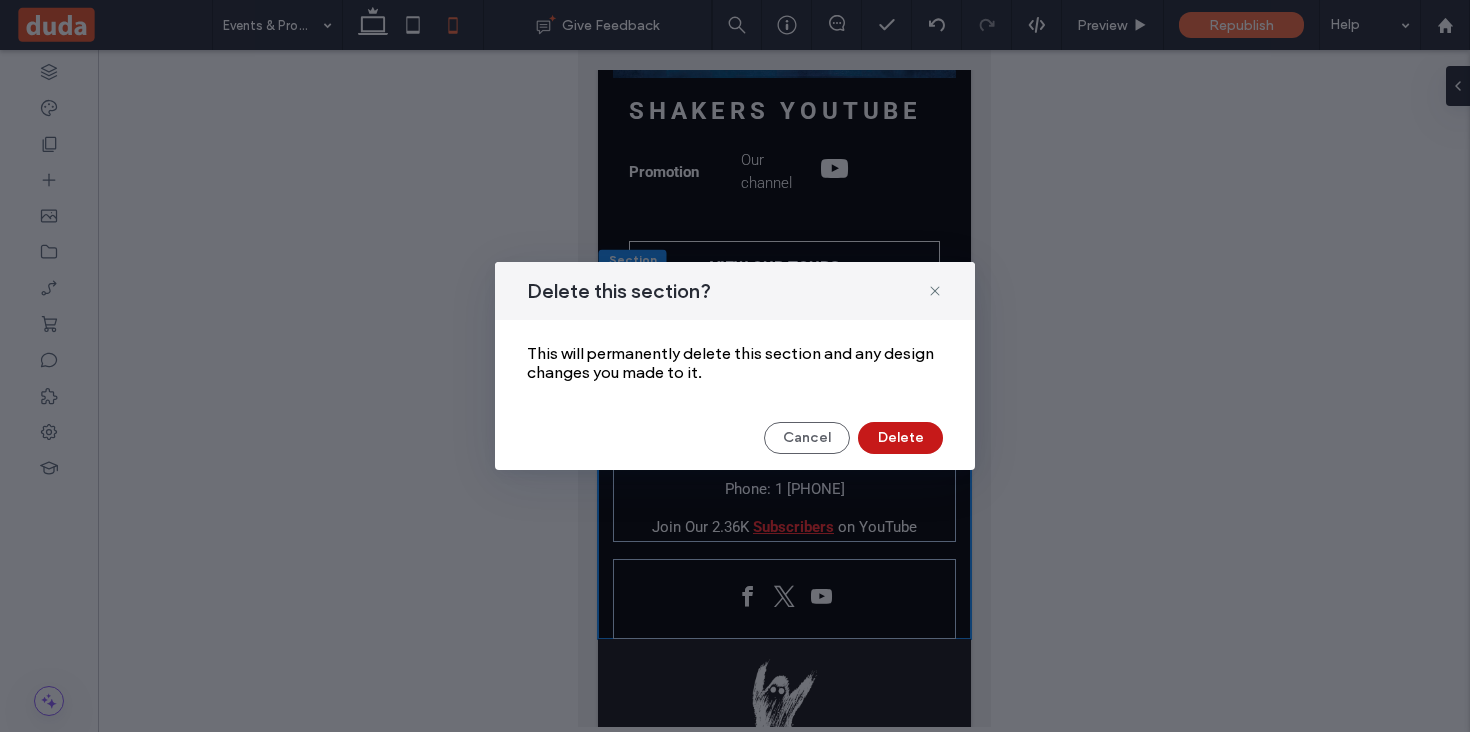 click on "Delete" at bounding box center (900, 438) 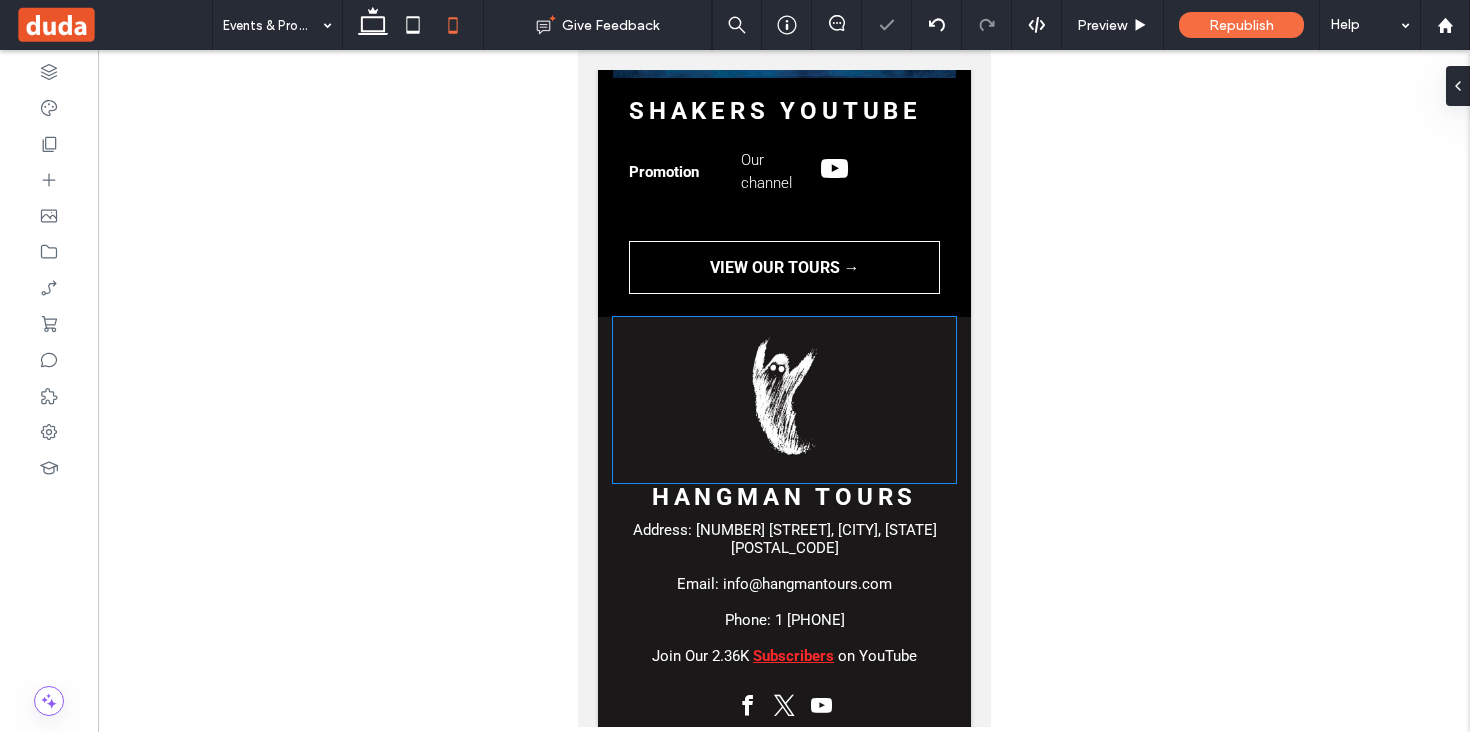 scroll, scrollTop: 2755, scrollLeft: 0, axis: vertical 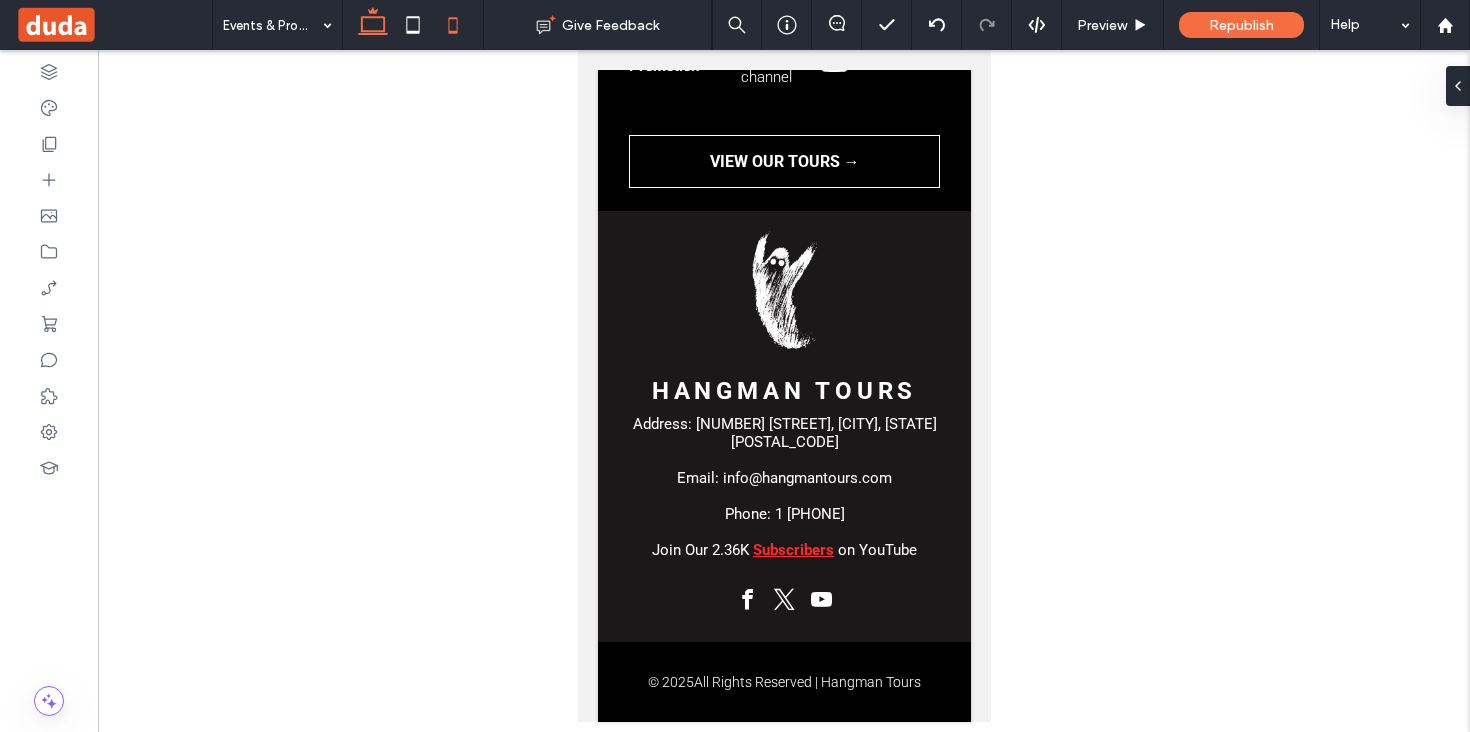 click 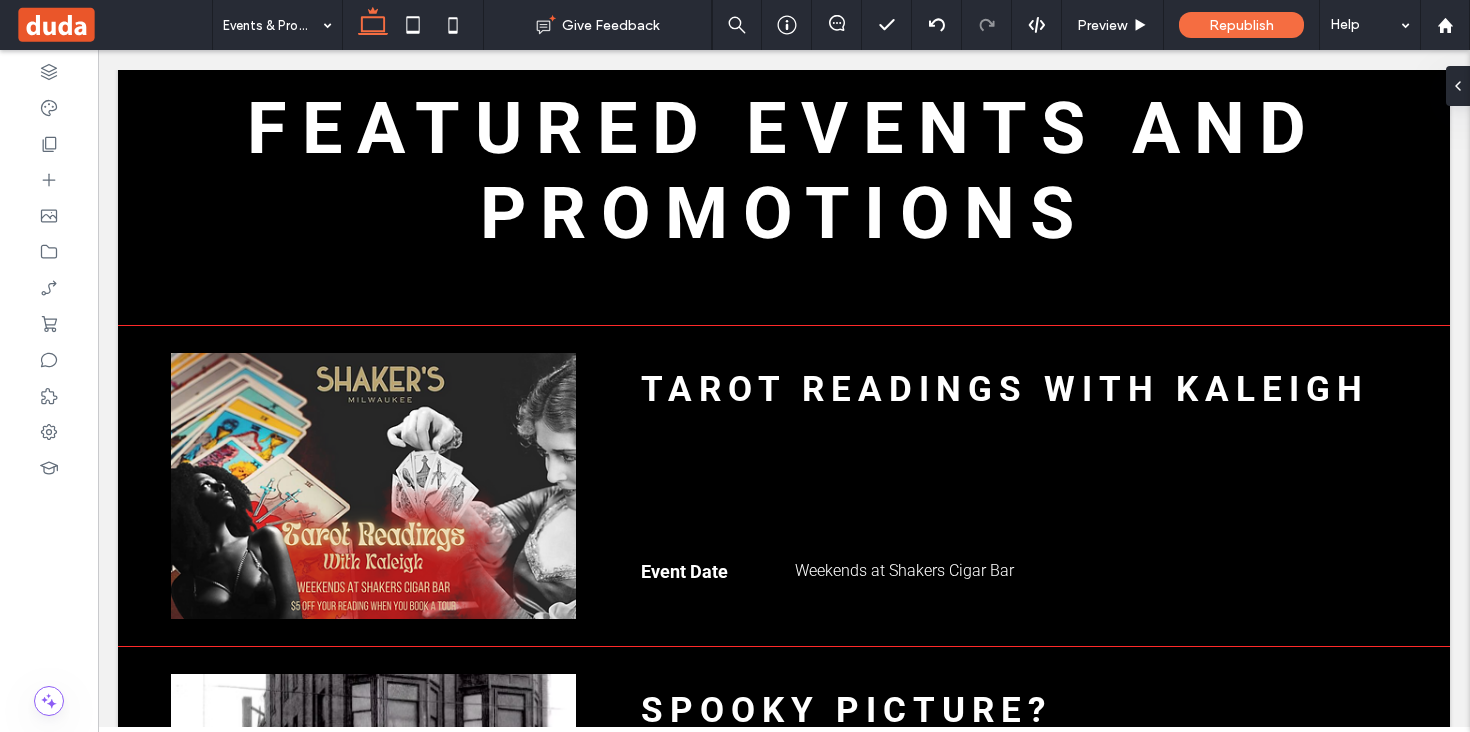scroll, scrollTop: 0, scrollLeft: 0, axis: both 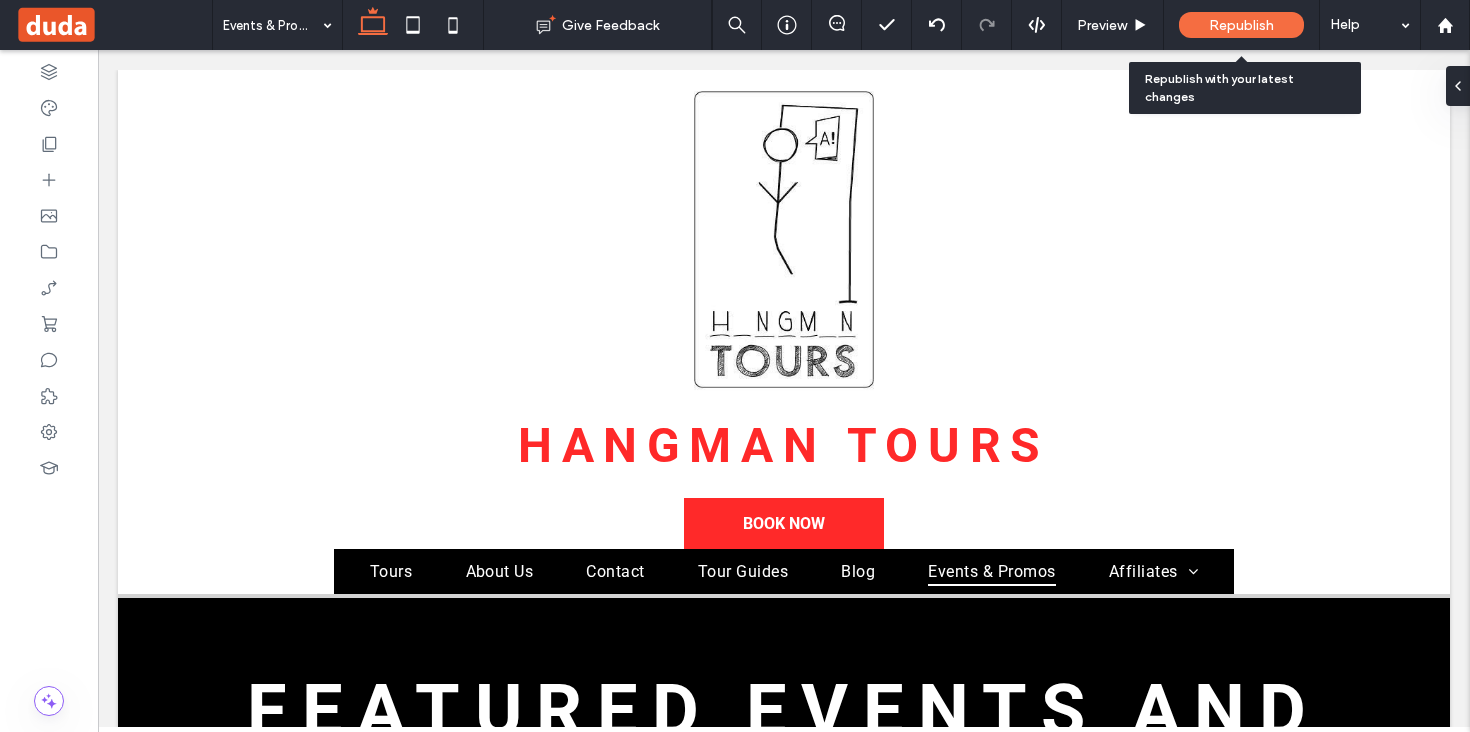 click on "Republish" at bounding box center (1241, 25) 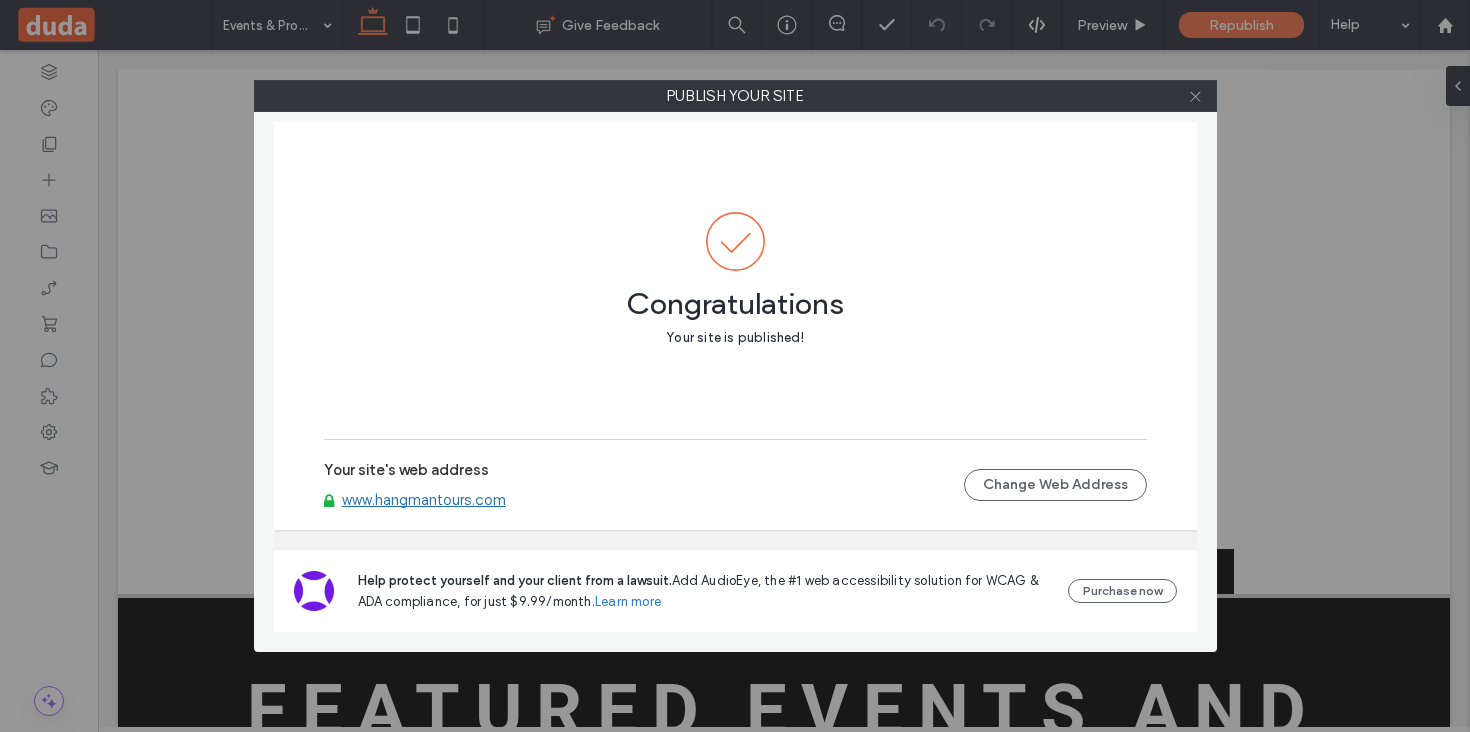 click 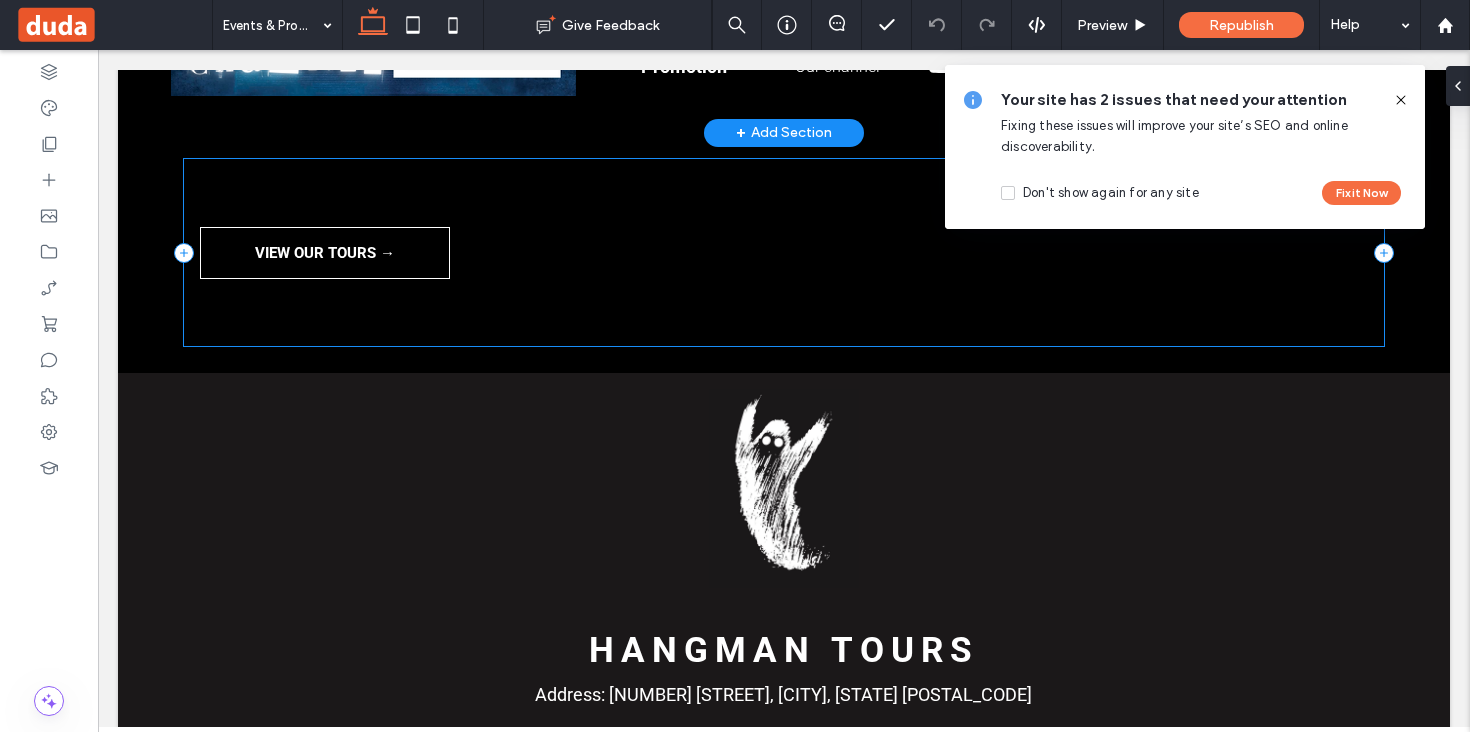 scroll, scrollTop: 2410, scrollLeft: 0, axis: vertical 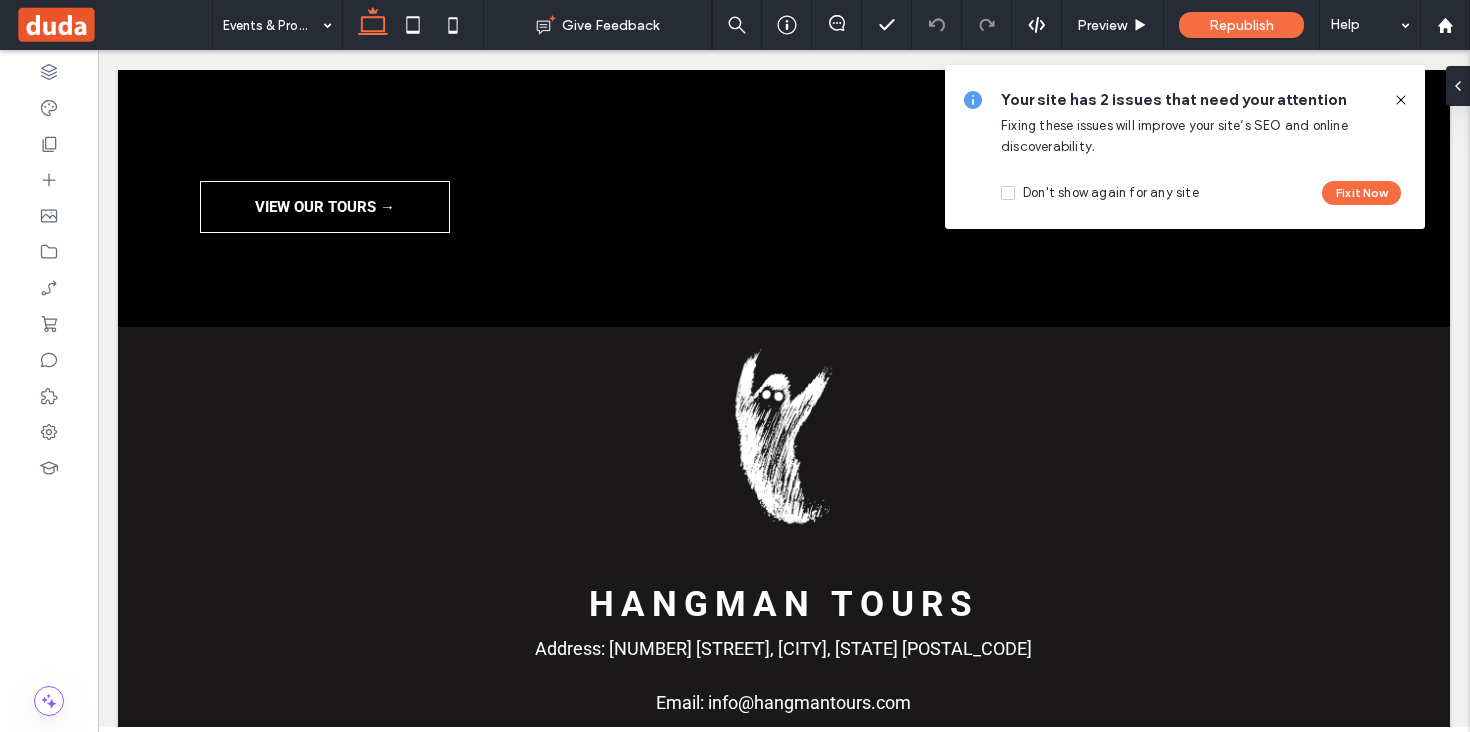 click 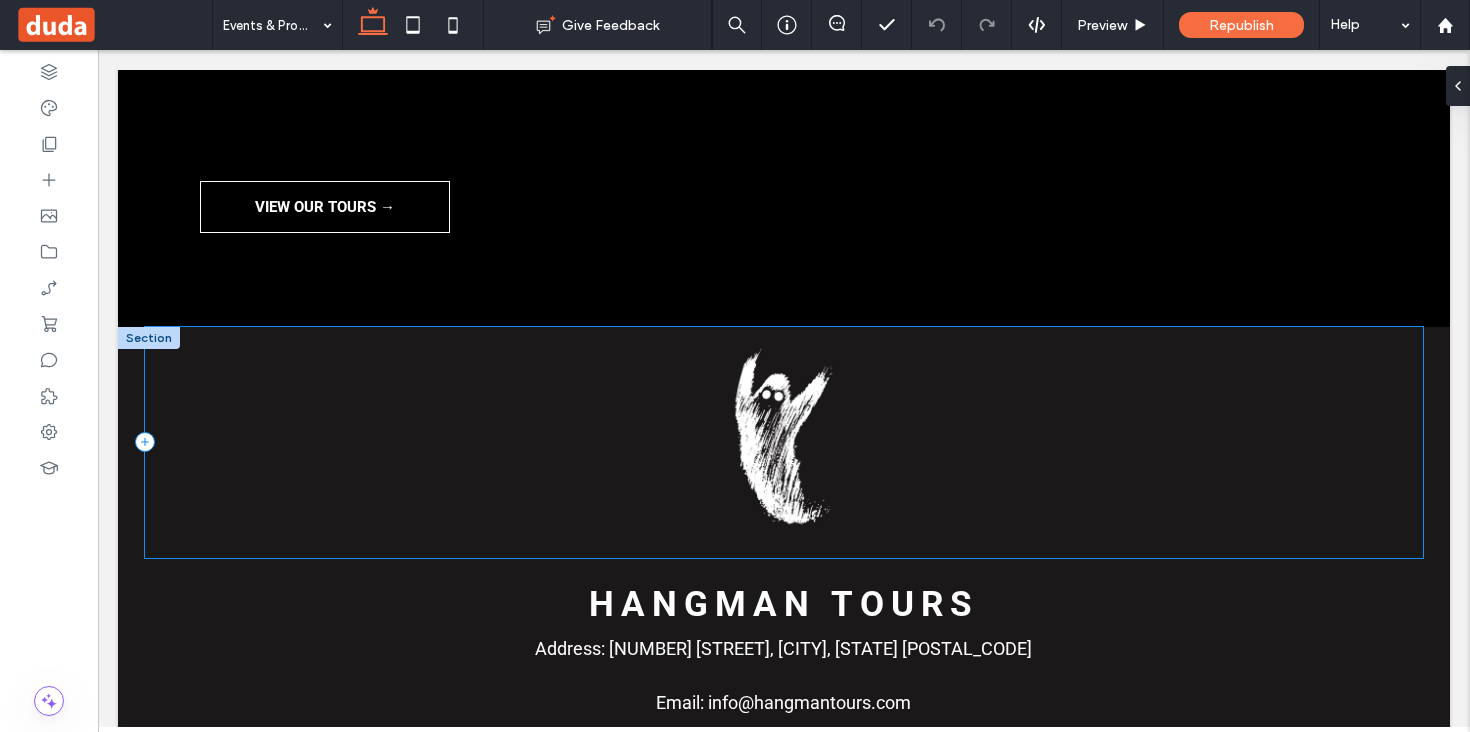 scroll, scrollTop: 2656, scrollLeft: 0, axis: vertical 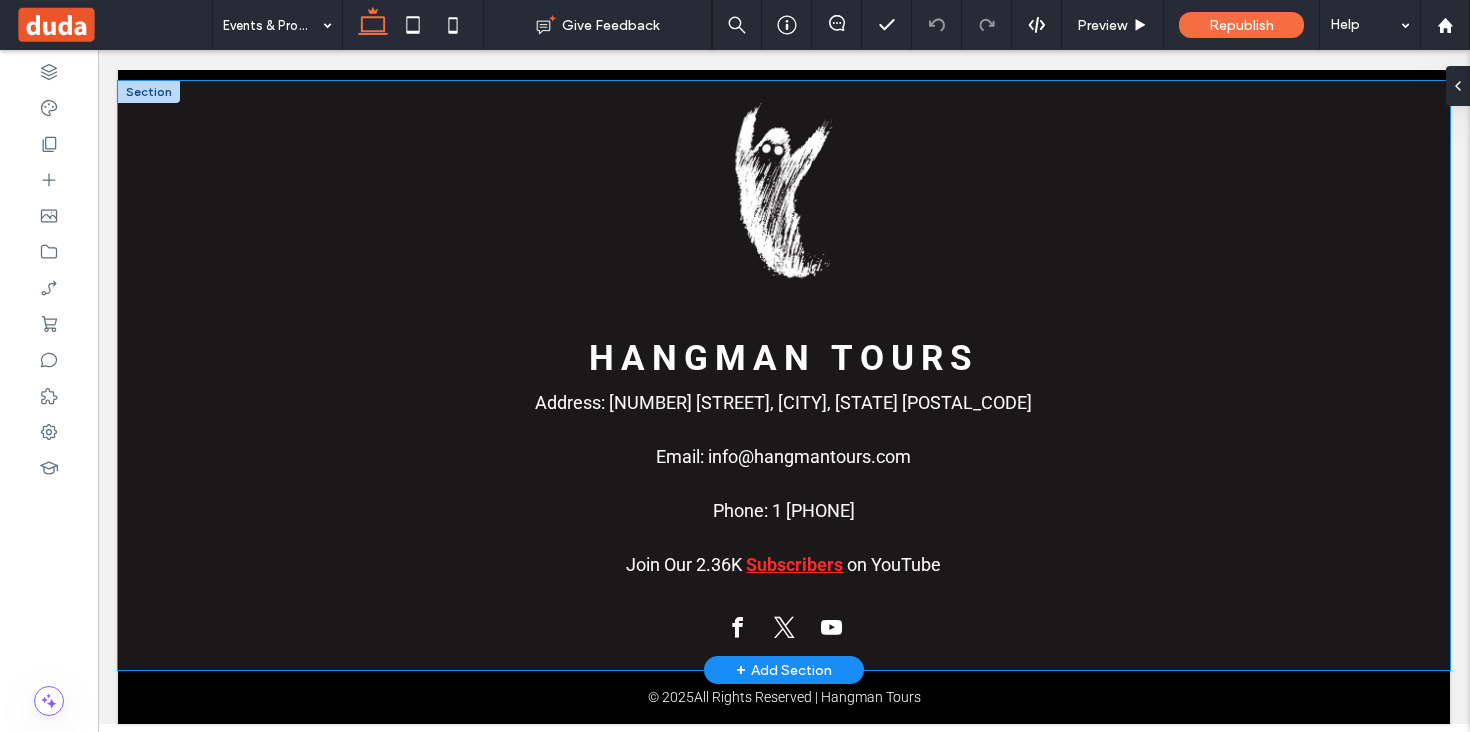click on "Hangman Tours
Address: 422 South 2nd Street, Milwaukee, Wisconsin 53204
Email: info@hangmantours.com
Phone: 1
(414) 272-4222
Join Our 2.36K
Subscribers   on YouTube" at bounding box center (784, 376) 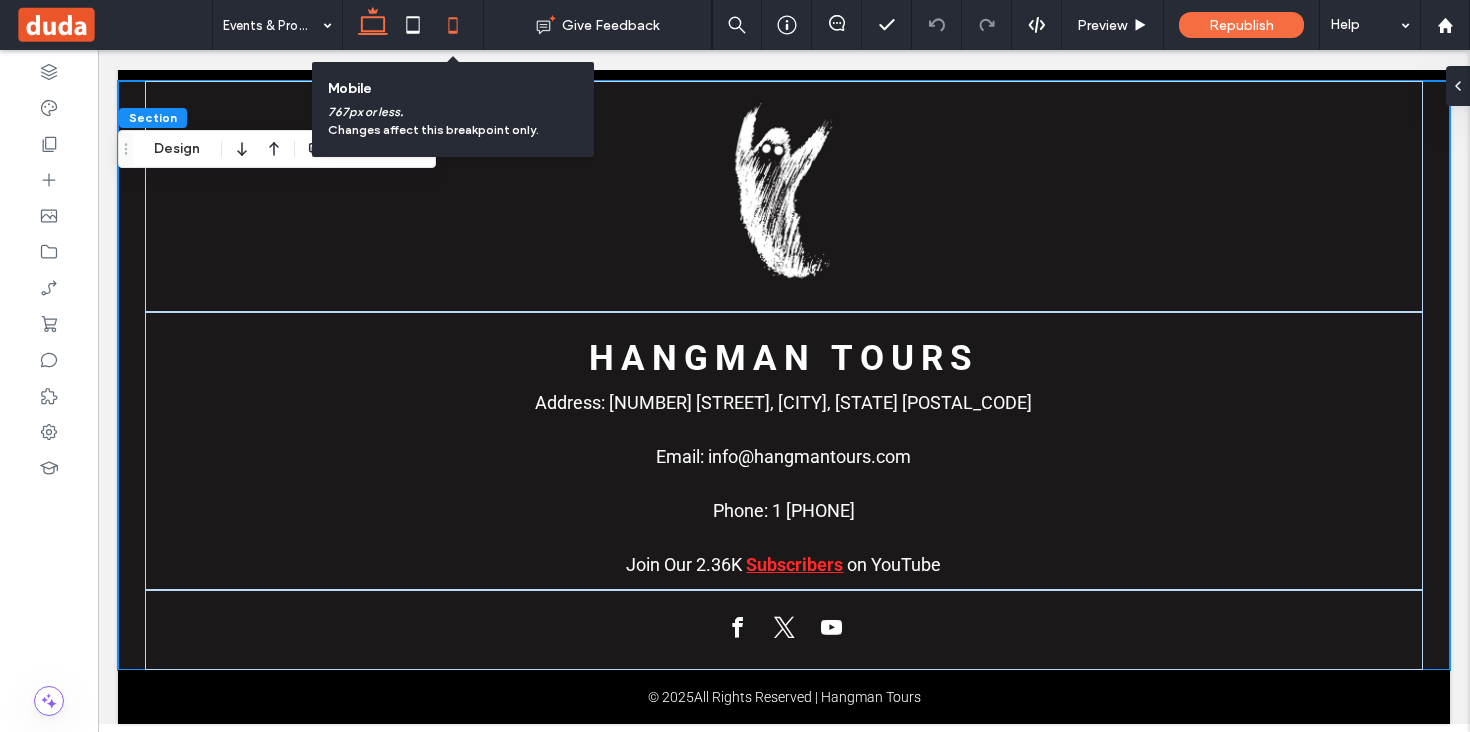 click 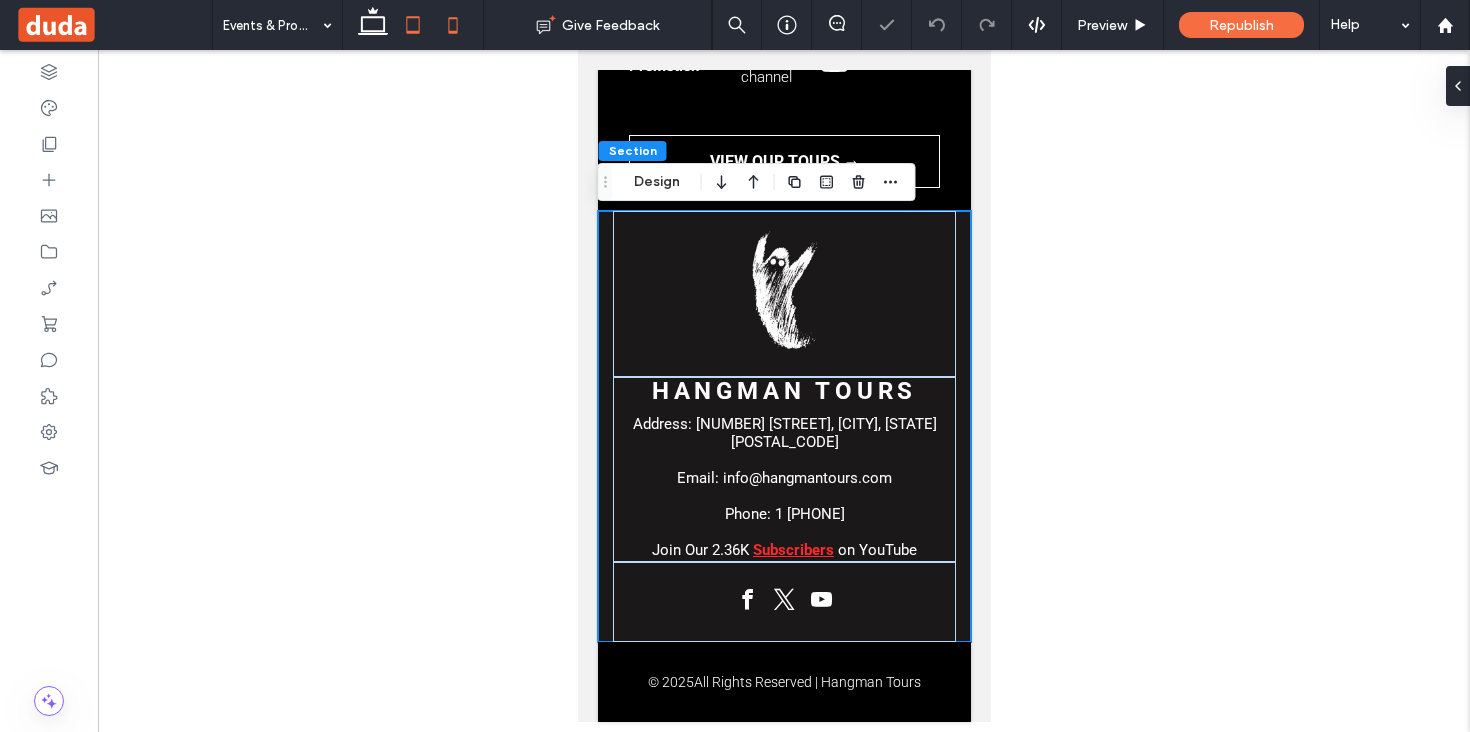 click 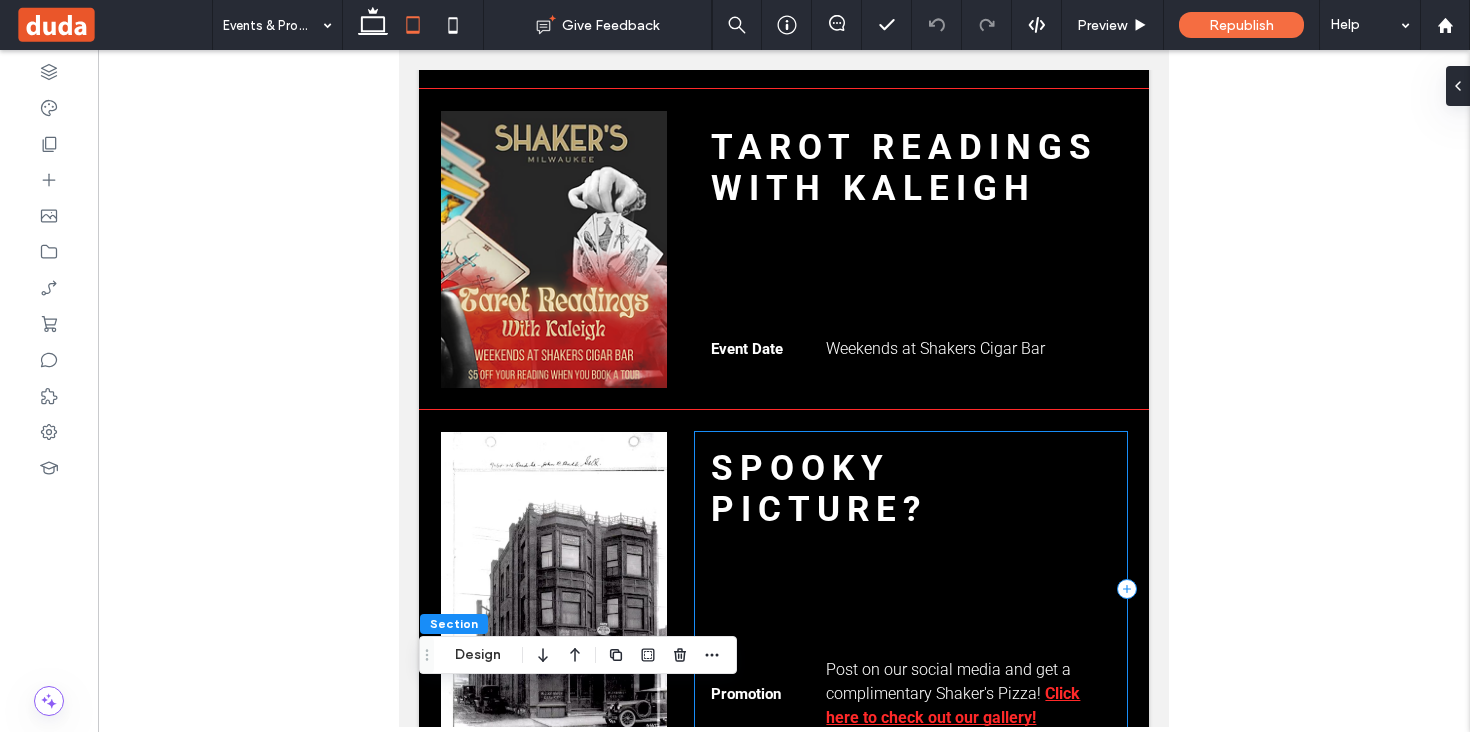 scroll, scrollTop: 0, scrollLeft: 0, axis: both 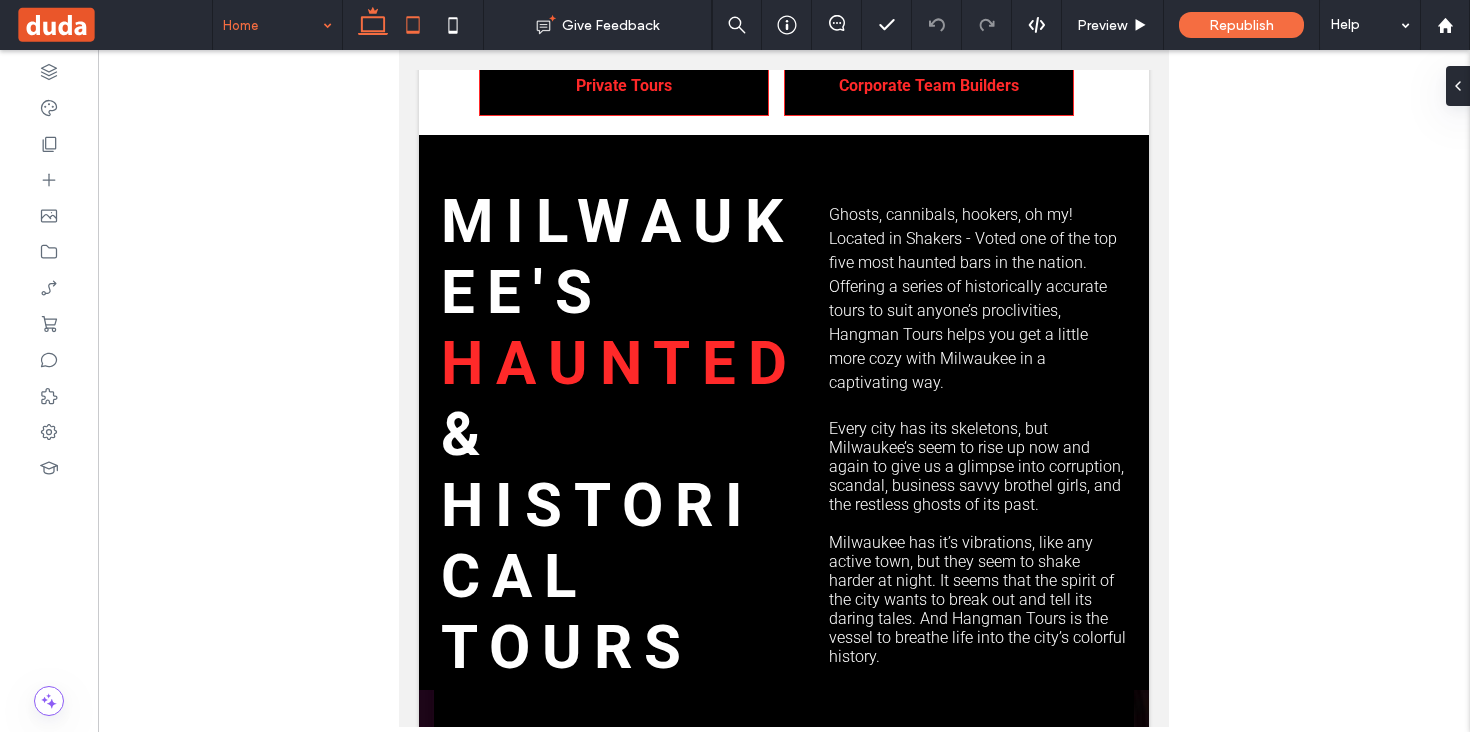 click 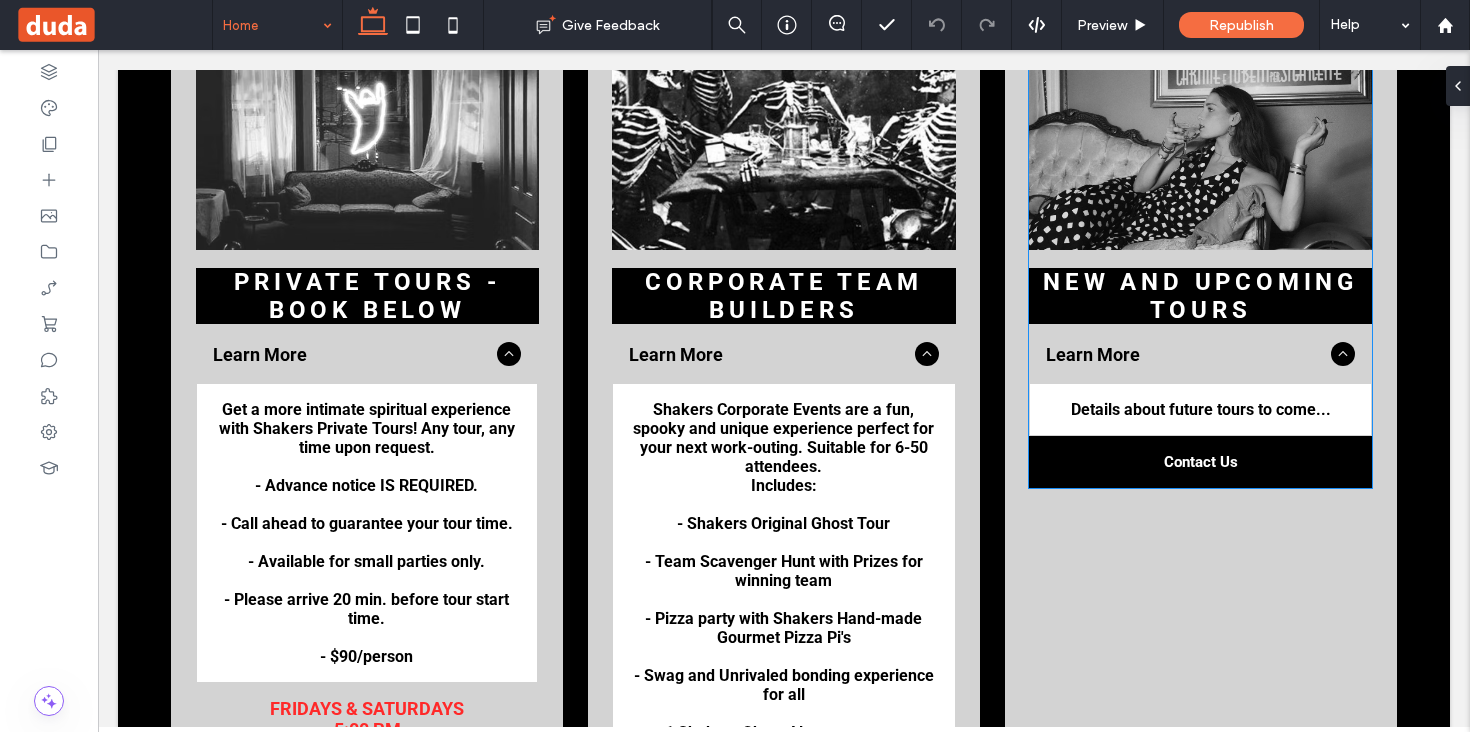 scroll, scrollTop: 4292, scrollLeft: 0, axis: vertical 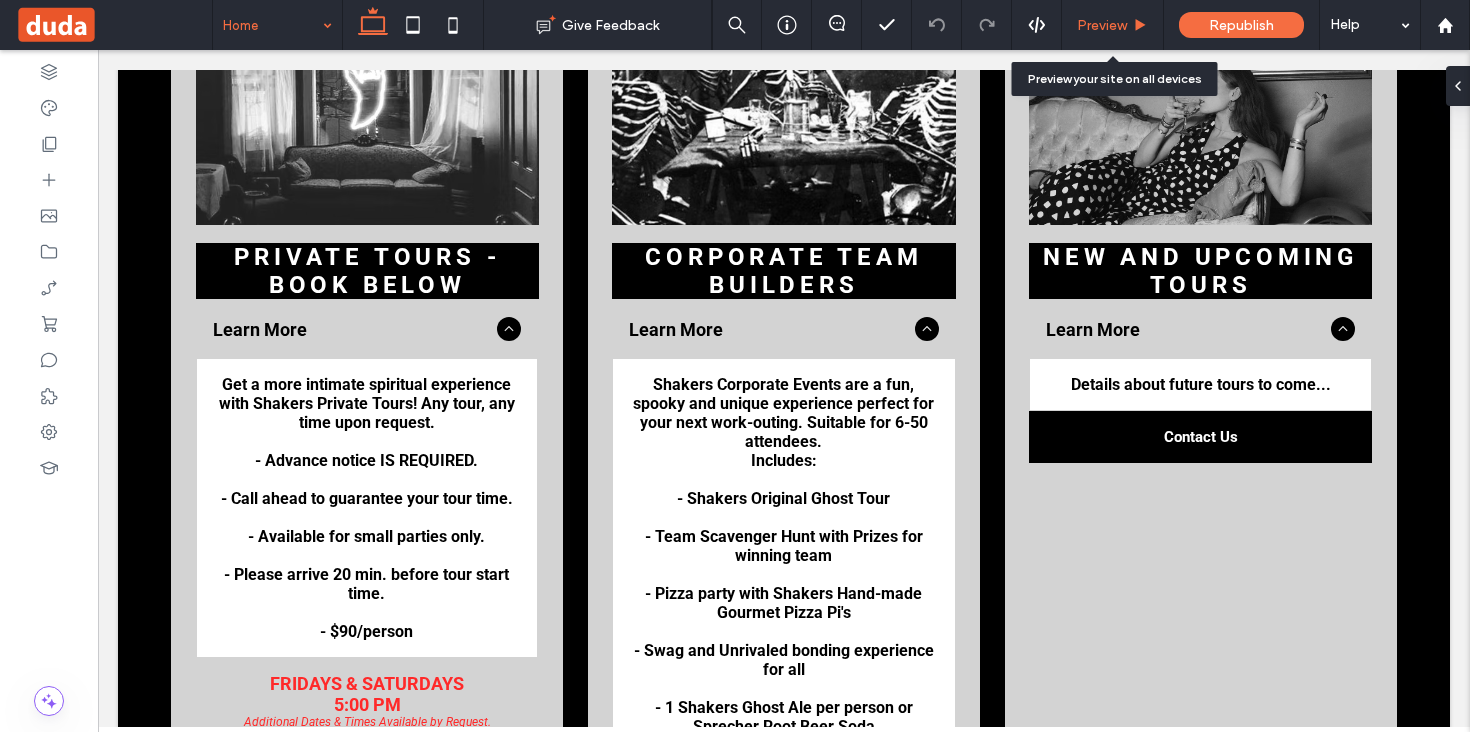 click on "Preview" at bounding box center (1102, 25) 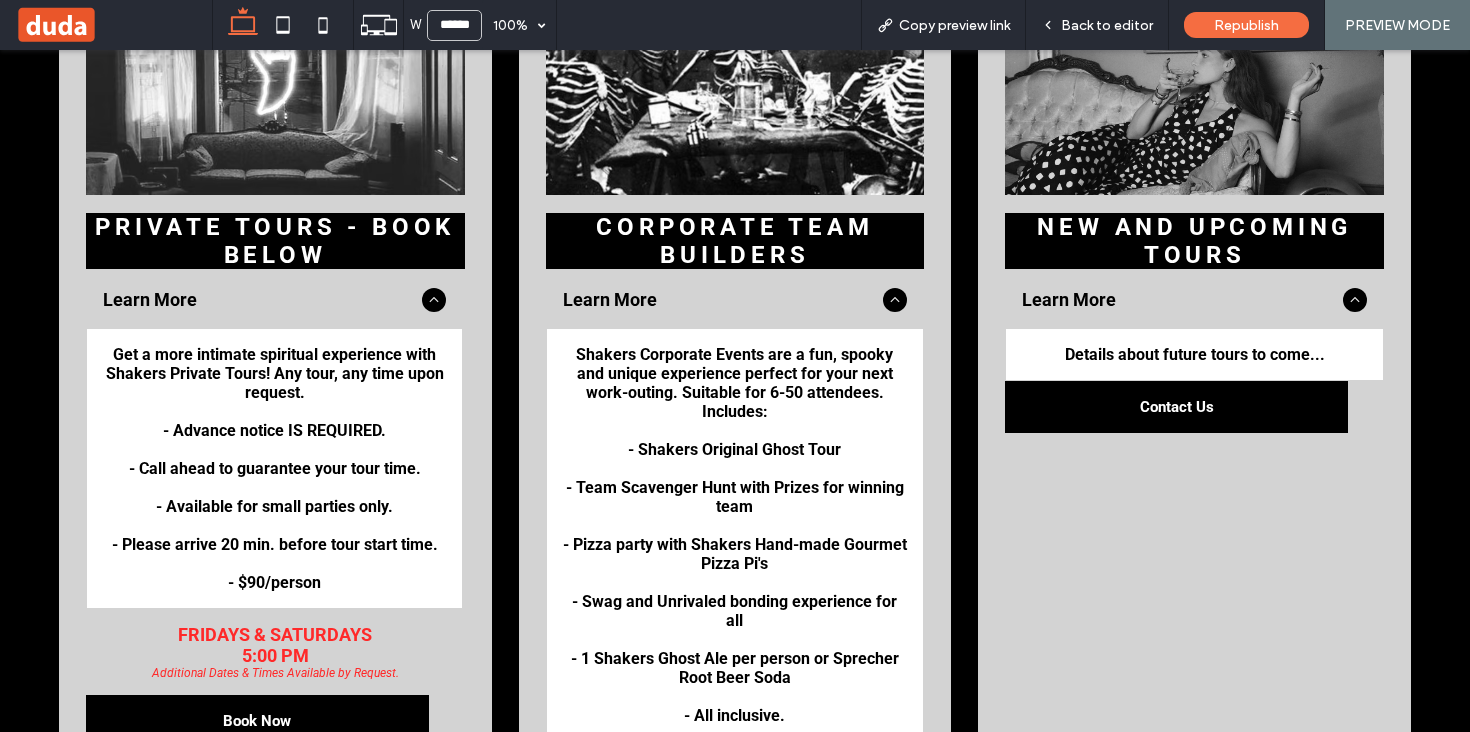 scroll, scrollTop: 4748, scrollLeft: 0, axis: vertical 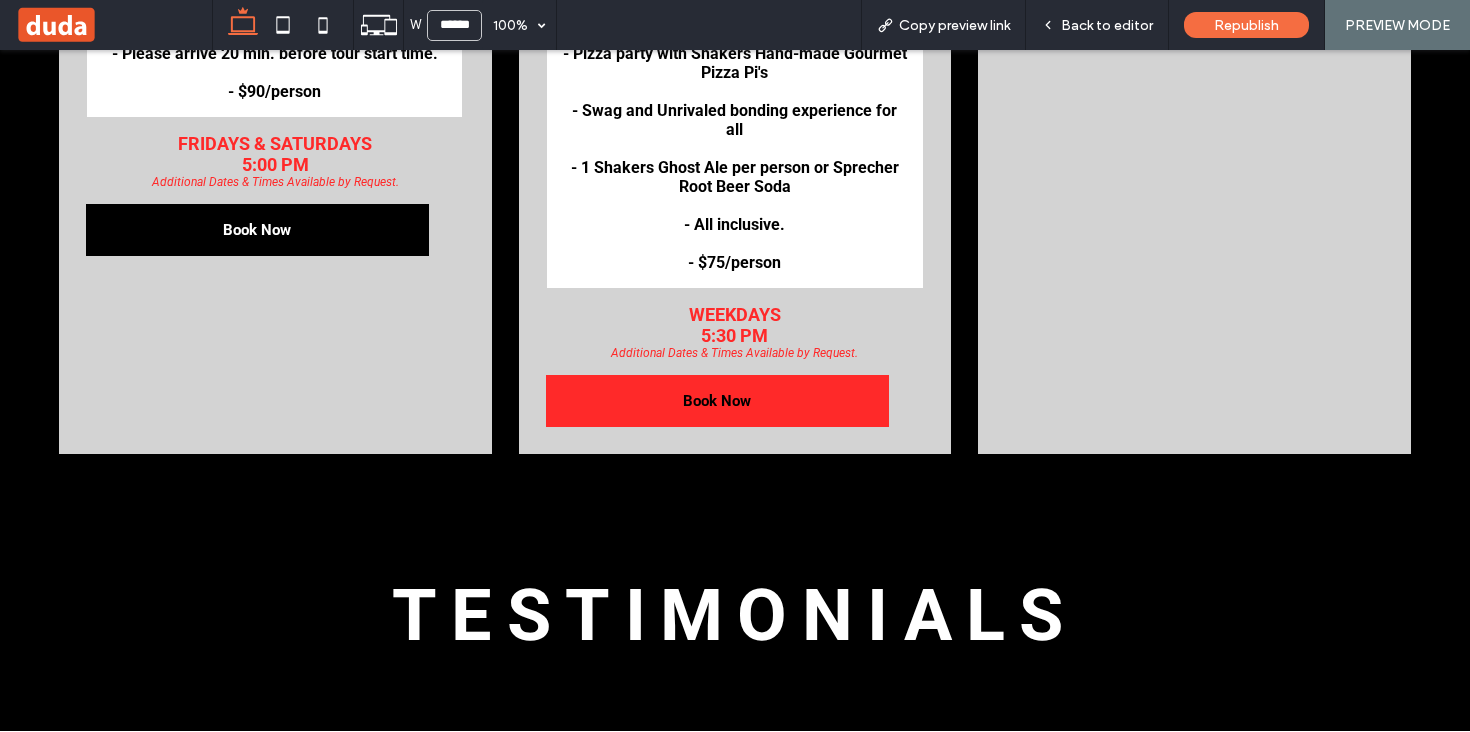 click on "Book Now" at bounding box center (717, 401) 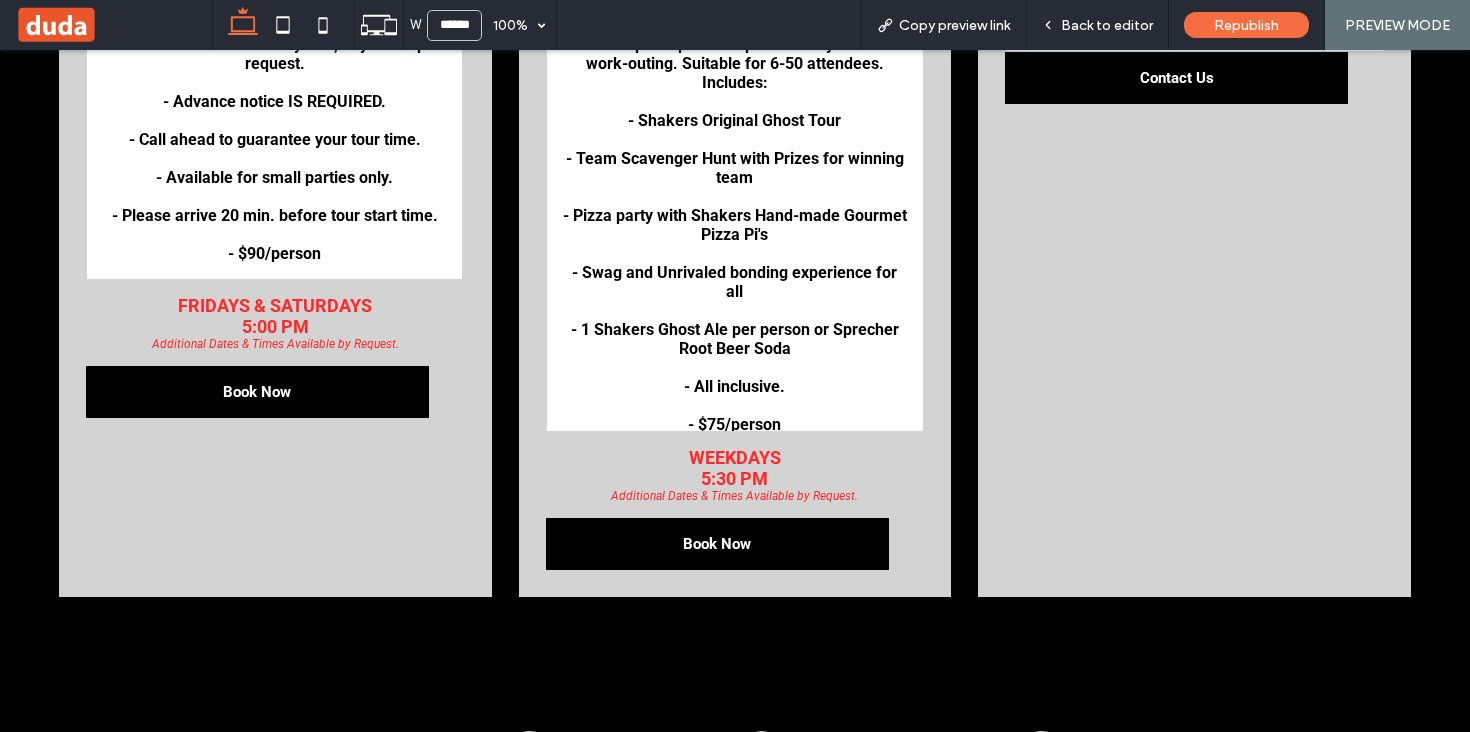 scroll, scrollTop: 4269, scrollLeft: 0, axis: vertical 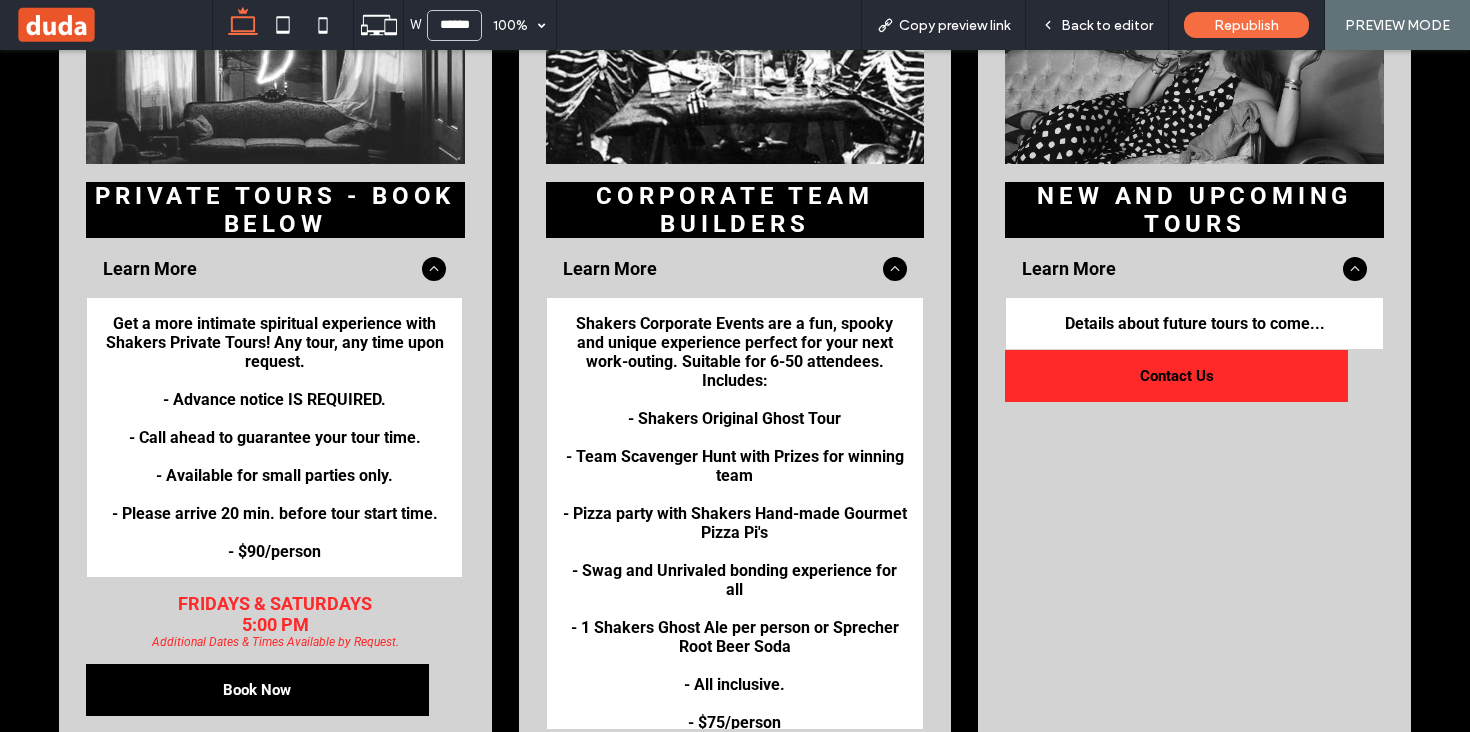 click on "Contact Us" at bounding box center (1176, 376) 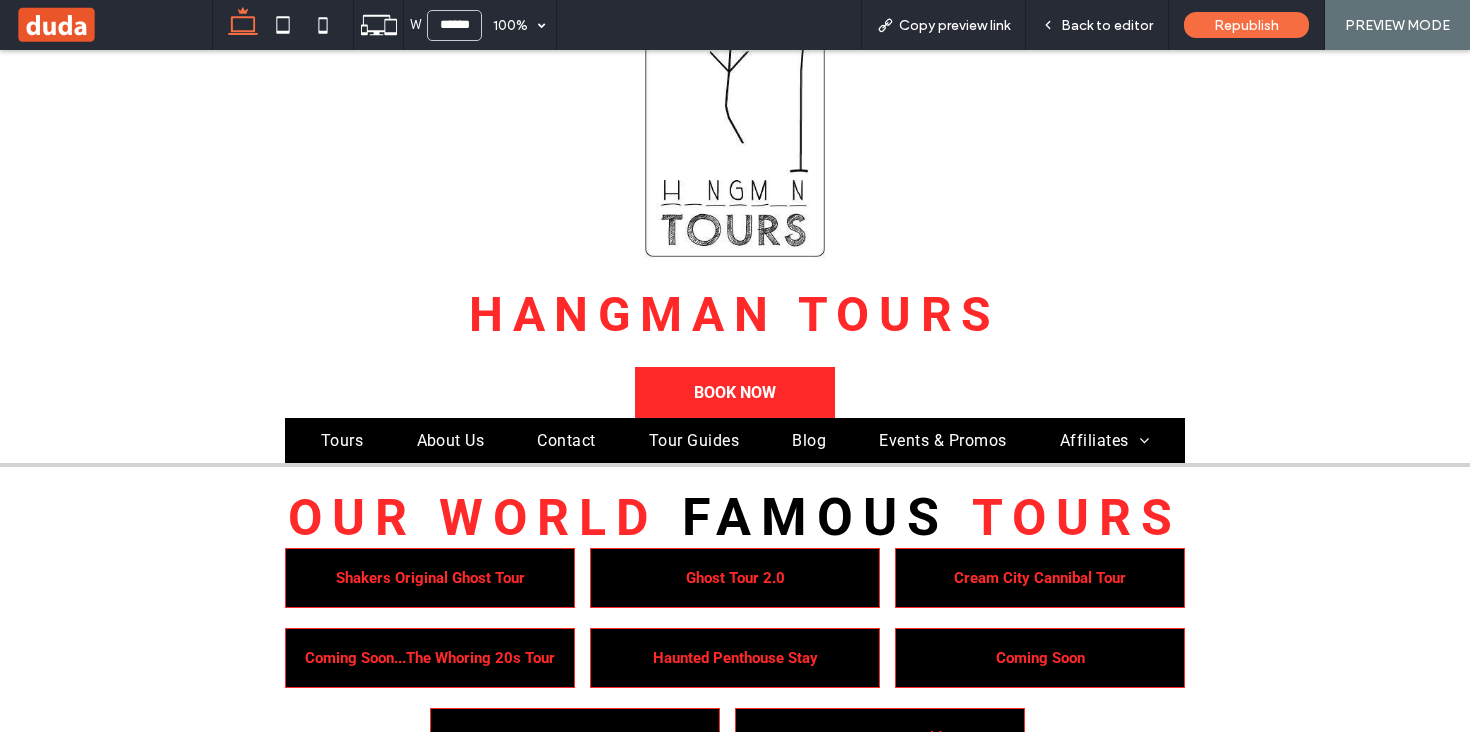 scroll, scrollTop: 0, scrollLeft: 0, axis: both 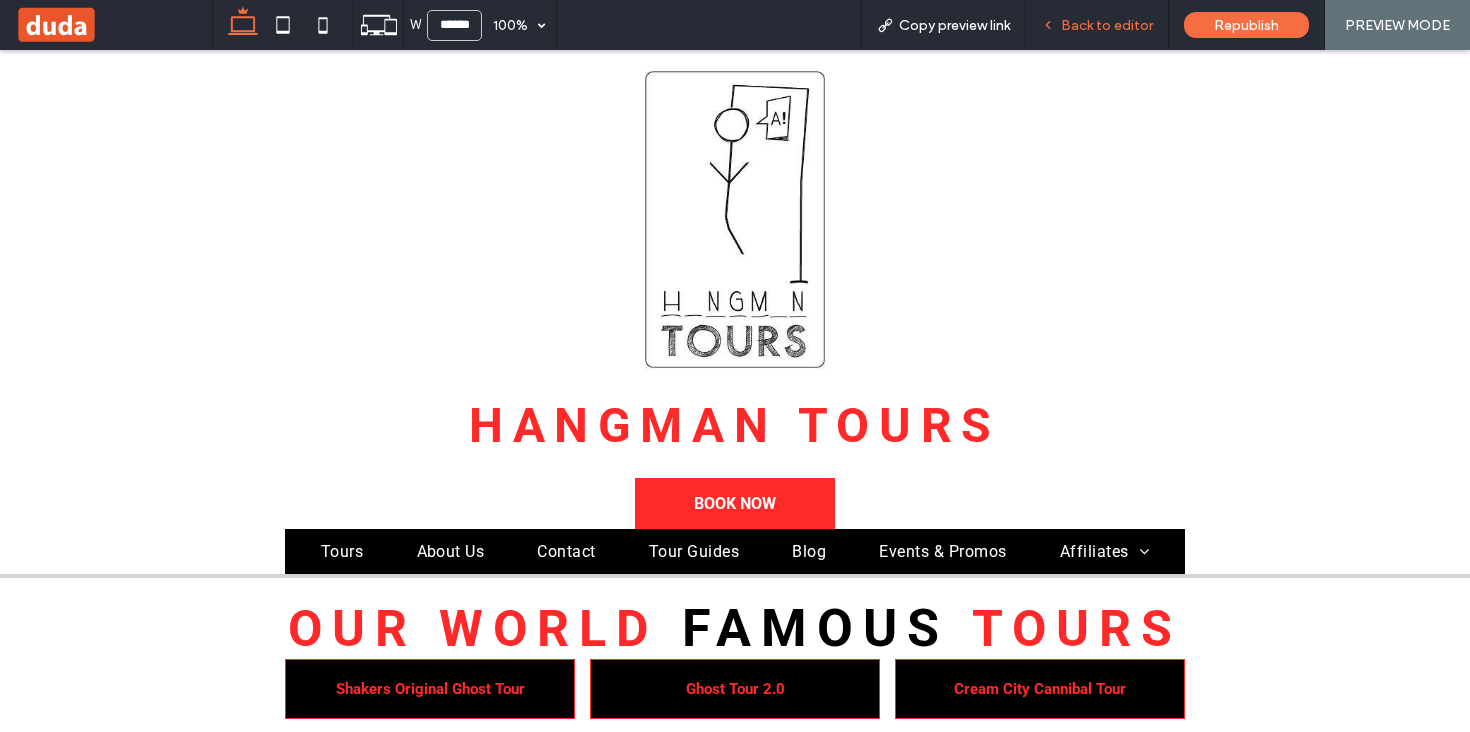click on "Back to editor" at bounding box center [1097, 25] 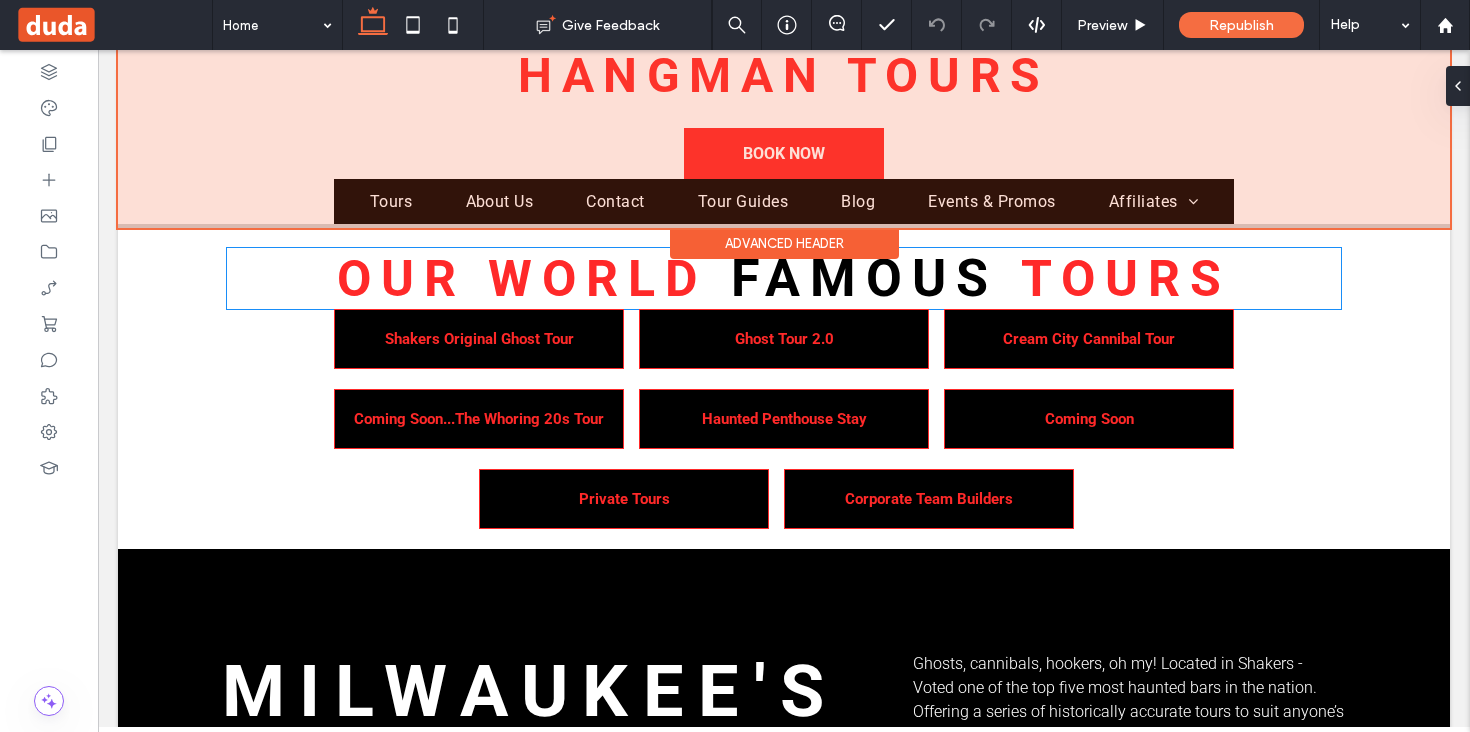 scroll, scrollTop: 375, scrollLeft: 0, axis: vertical 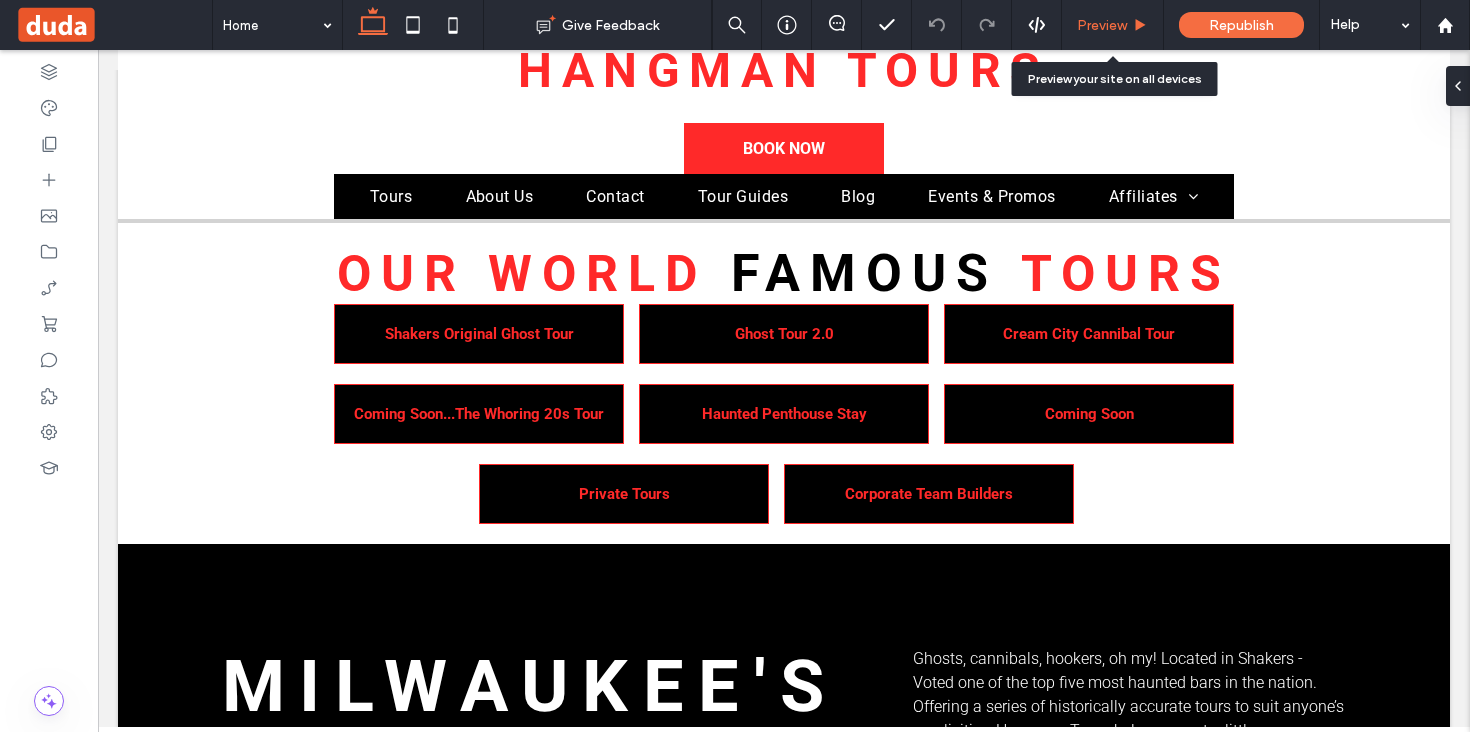 click on "Preview" at bounding box center [1102, 25] 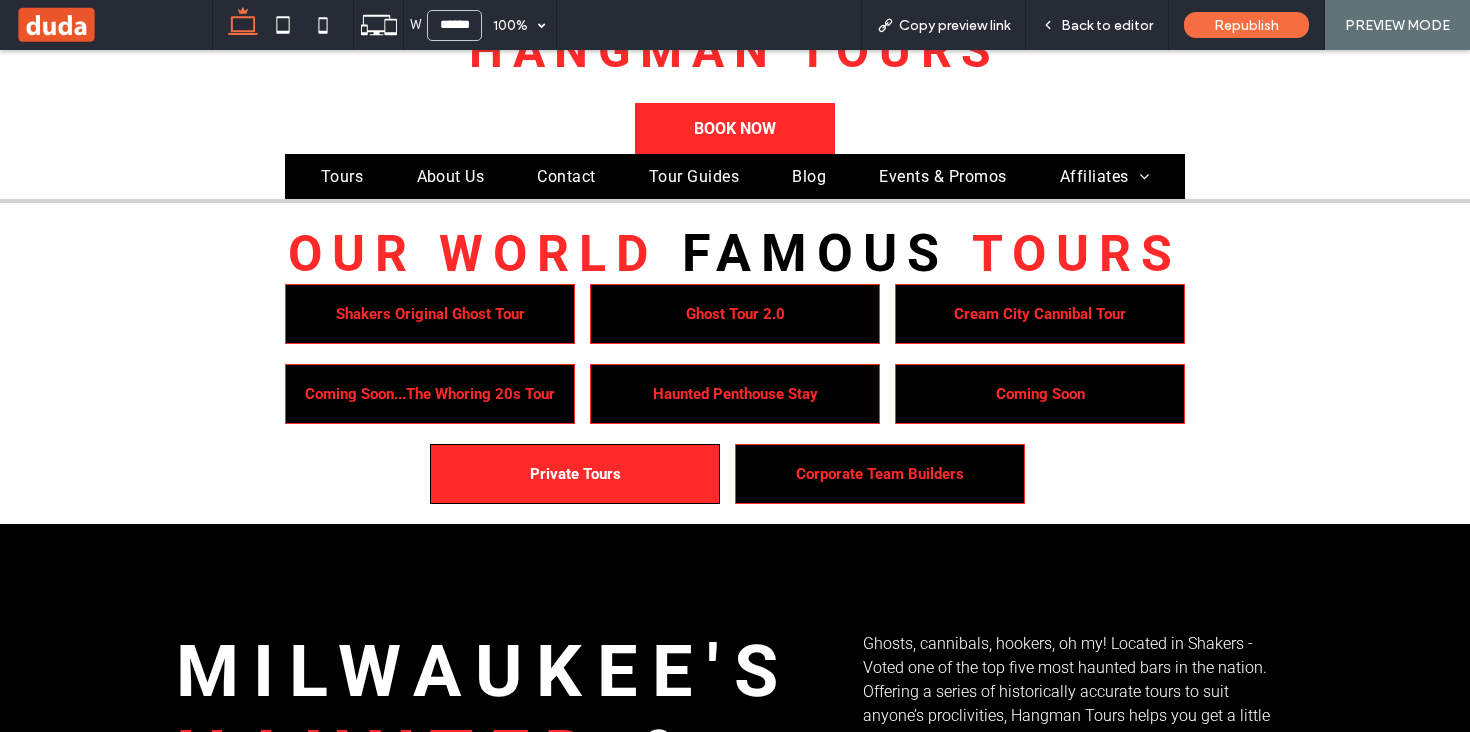 click on "Private Tours" at bounding box center [575, 474] 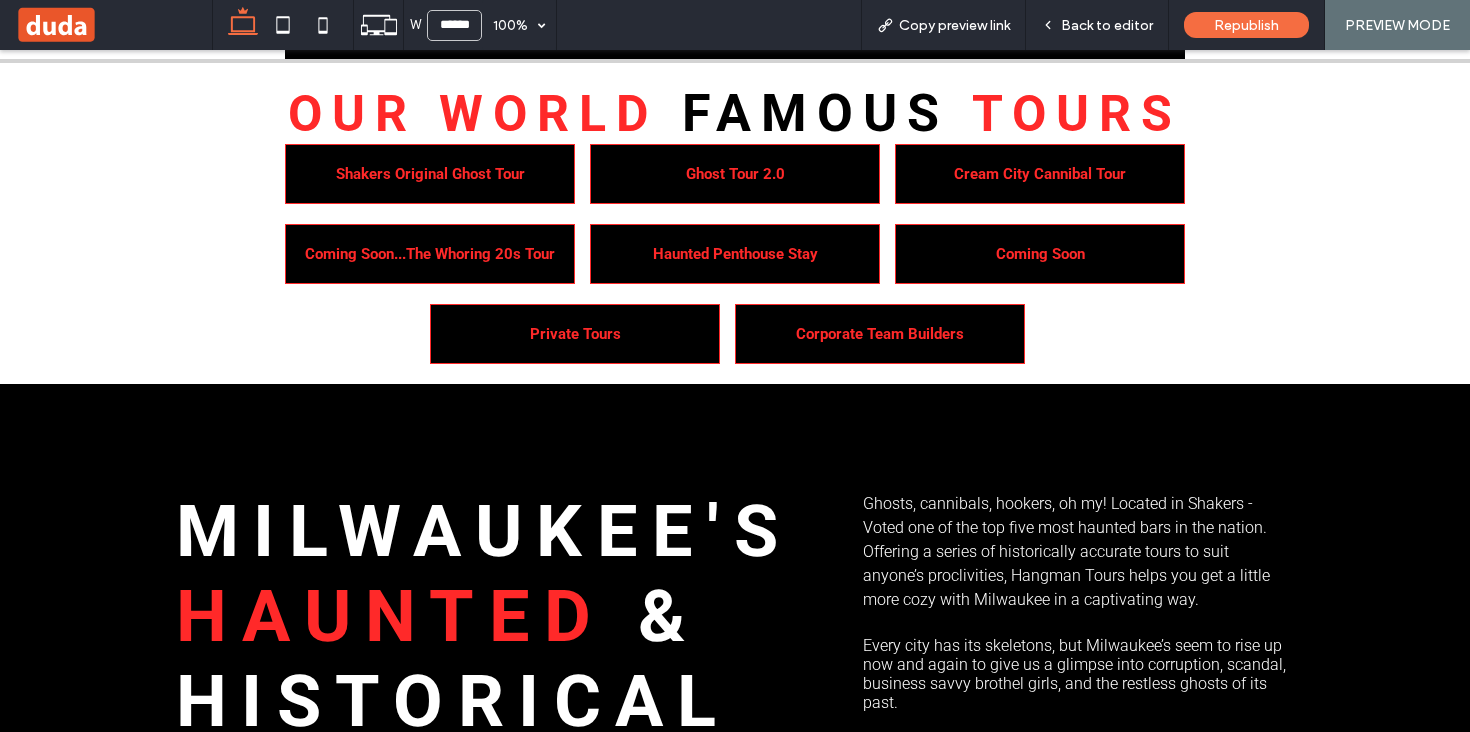 scroll, scrollTop: 510, scrollLeft: 0, axis: vertical 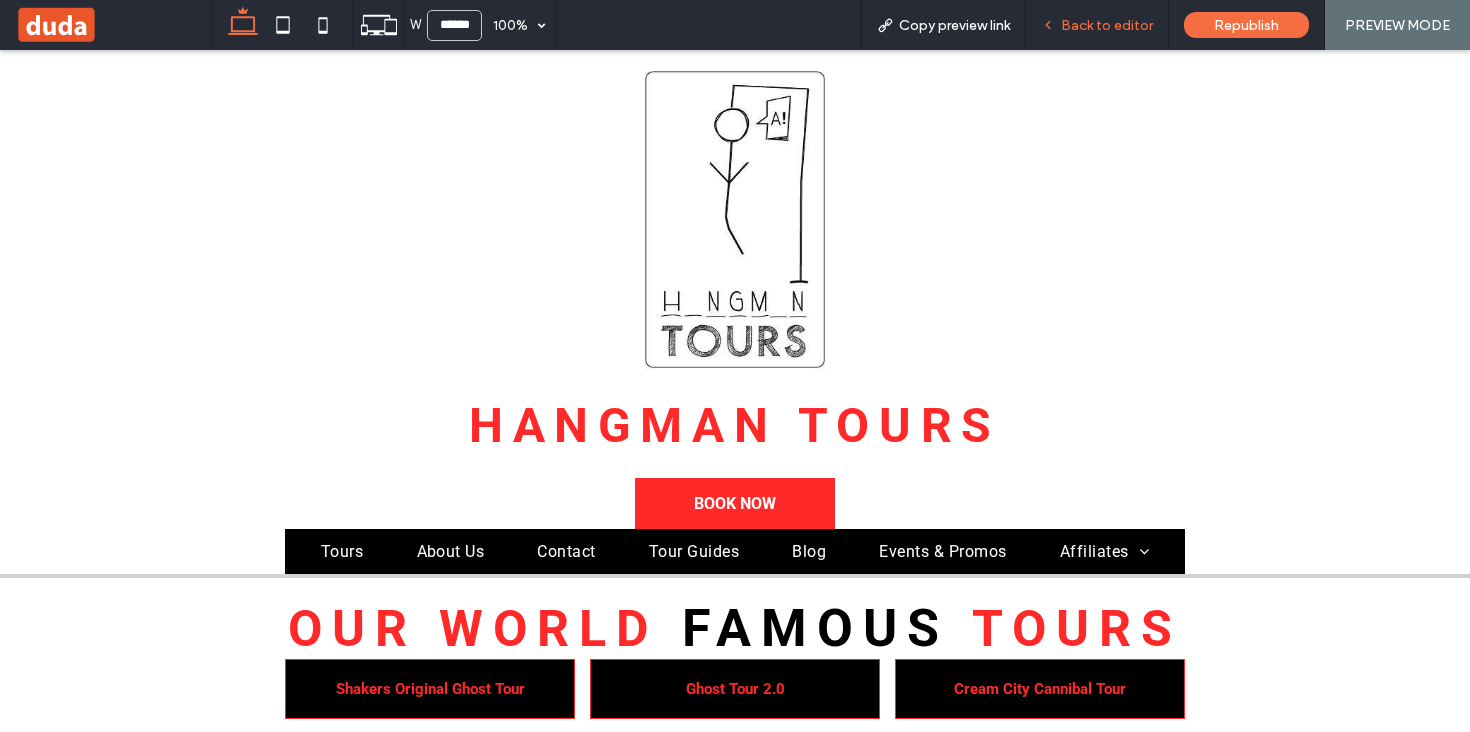 click on "Back to editor" at bounding box center [1107, 25] 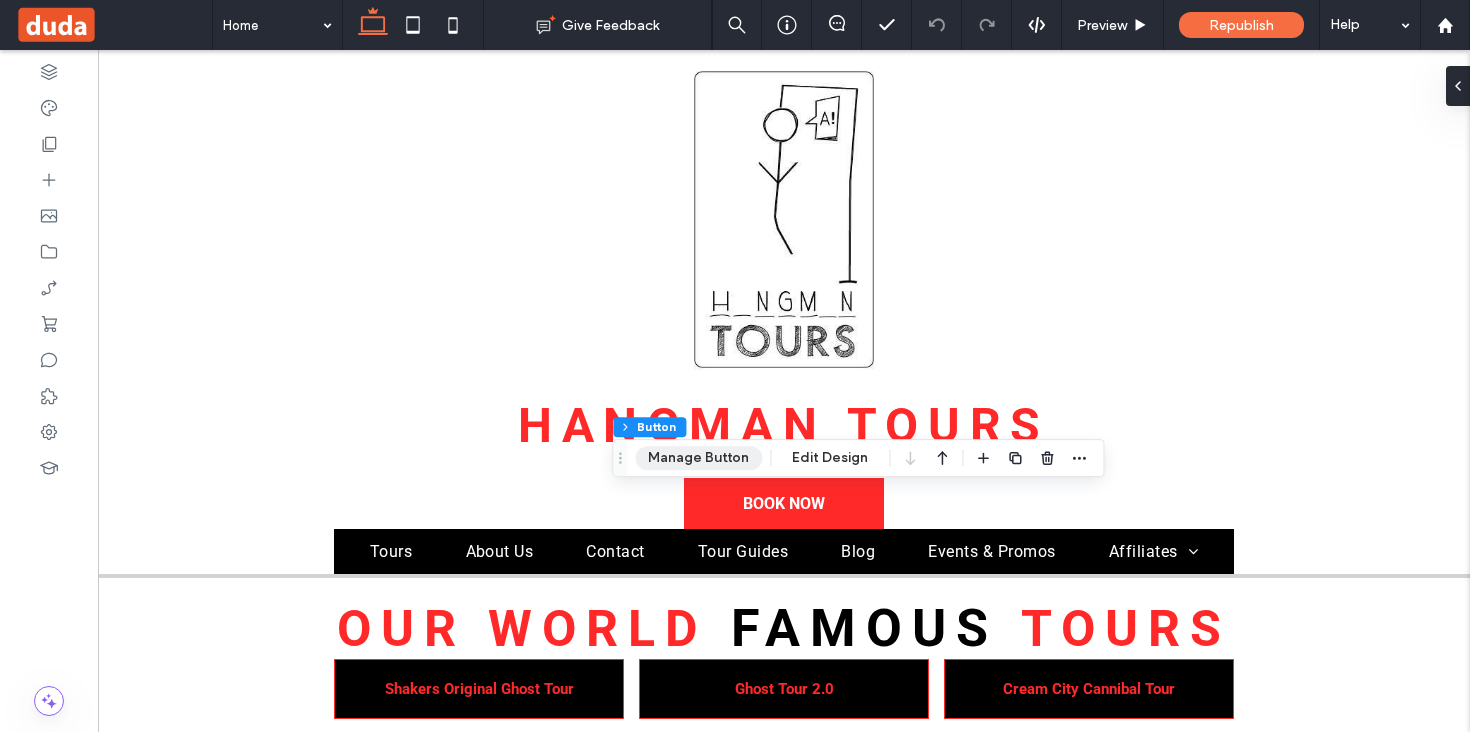 click on "Manage Button" at bounding box center (698, 458) 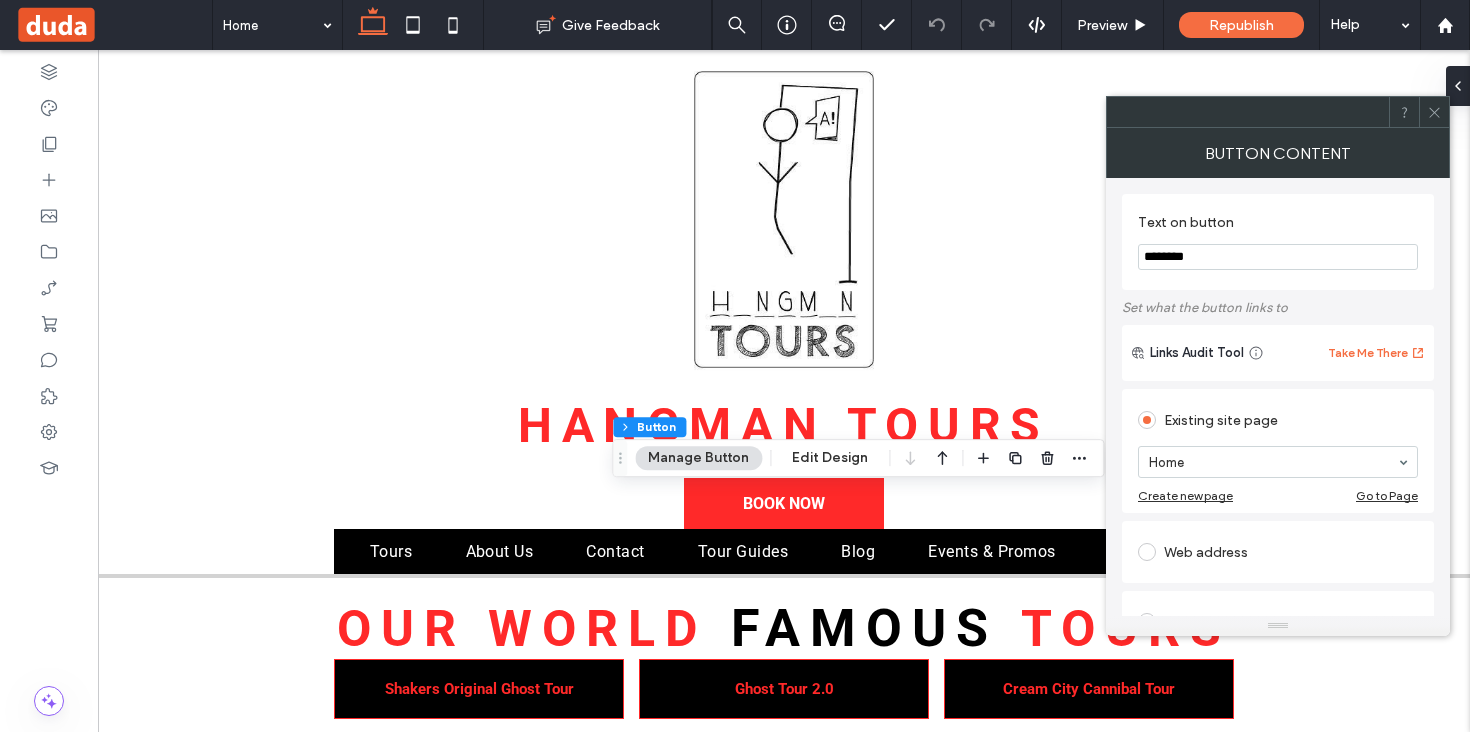 click on "********" at bounding box center (1278, 257) 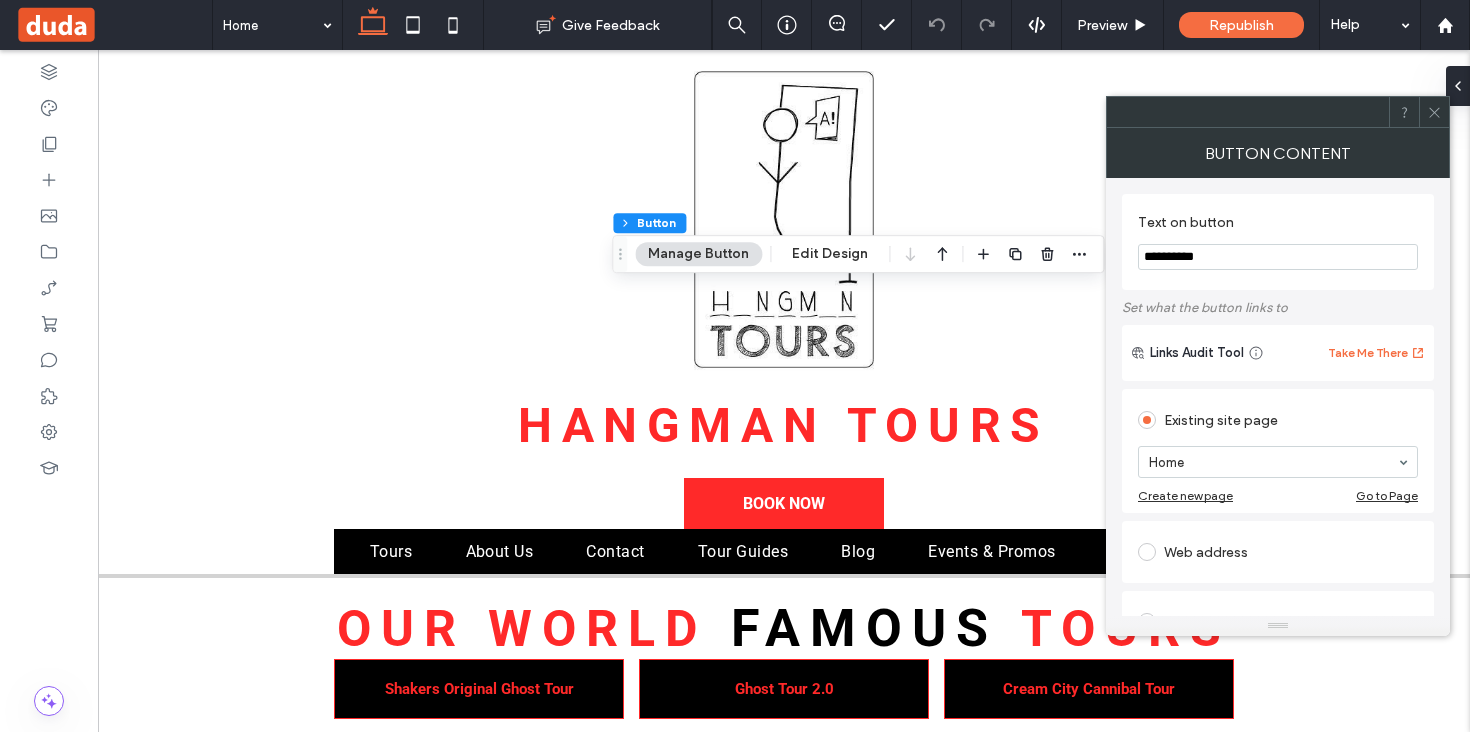 scroll, scrollTop: 182, scrollLeft: 0, axis: vertical 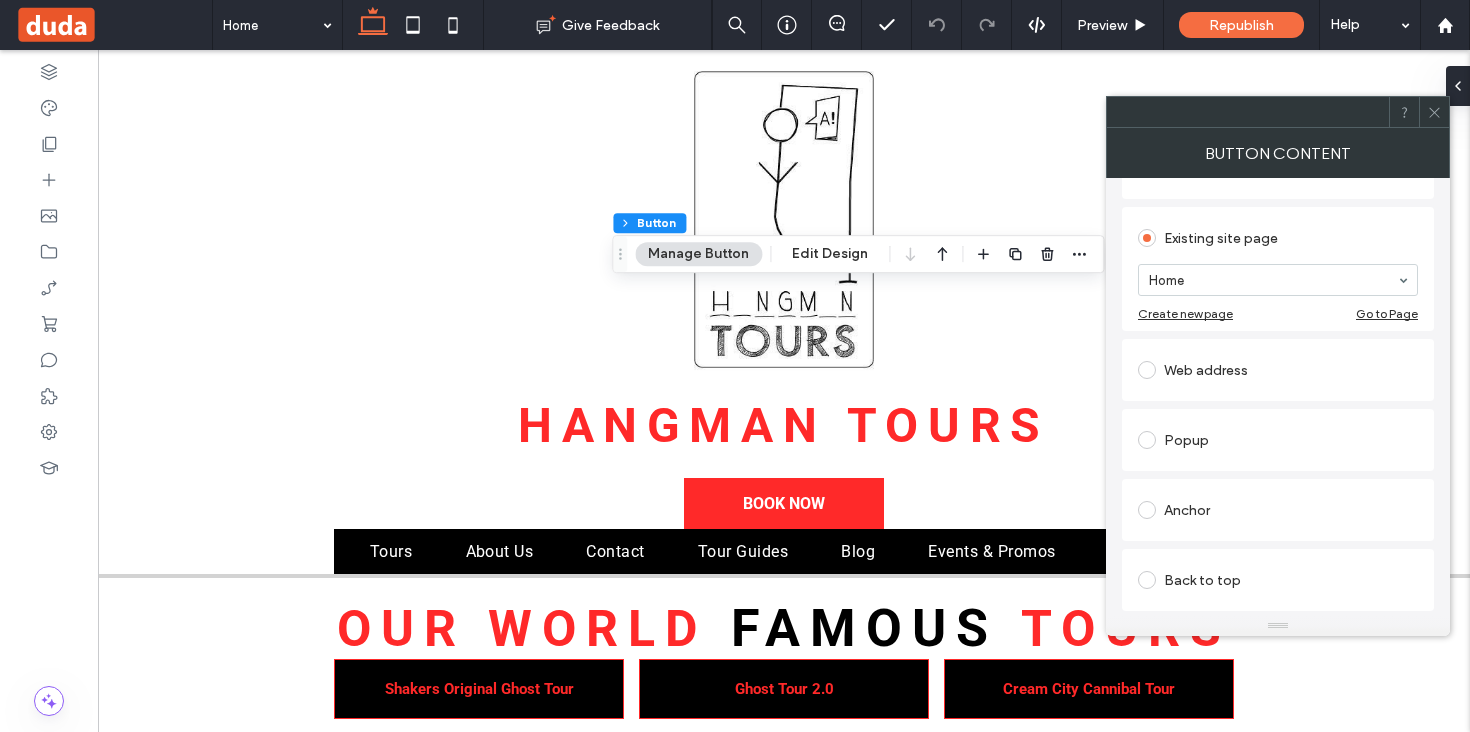 type on "**********" 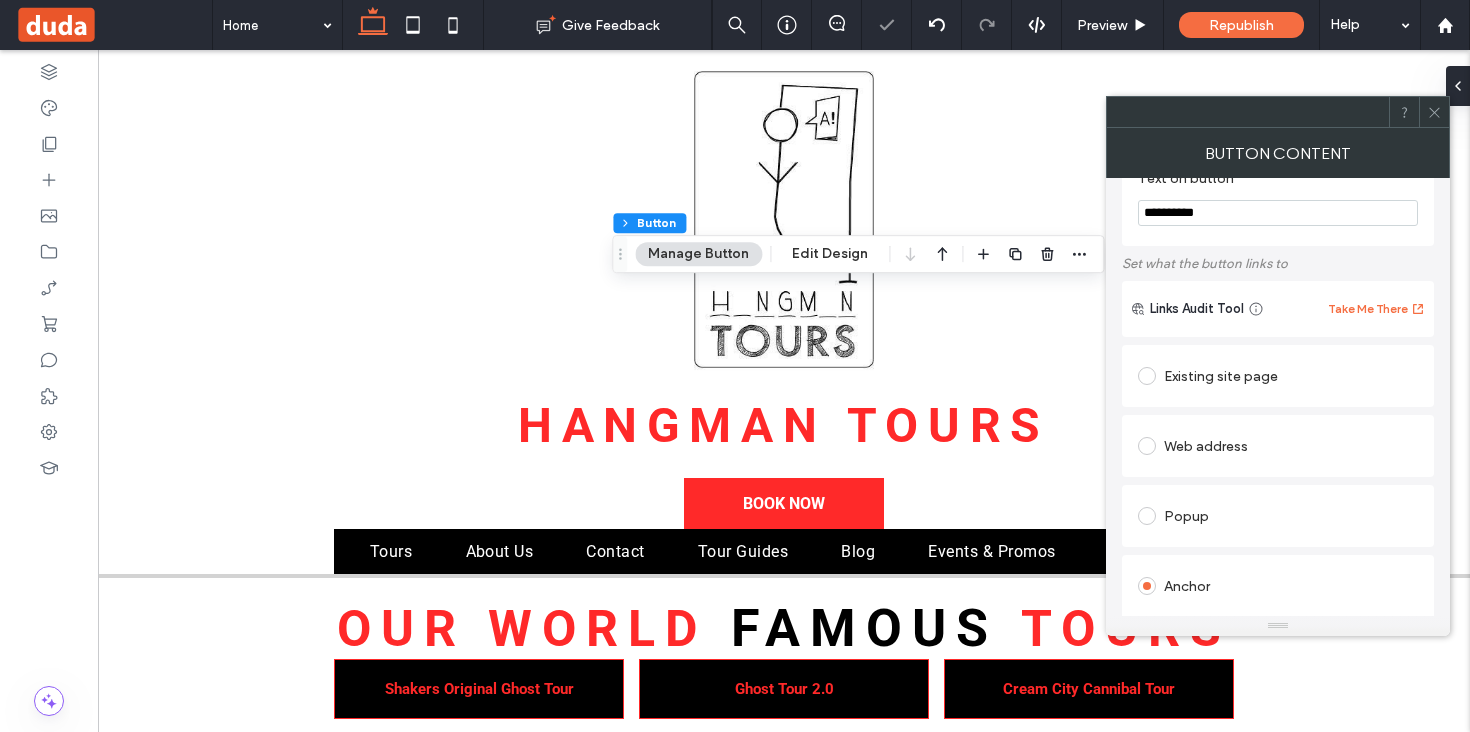 scroll, scrollTop: 0, scrollLeft: 0, axis: both 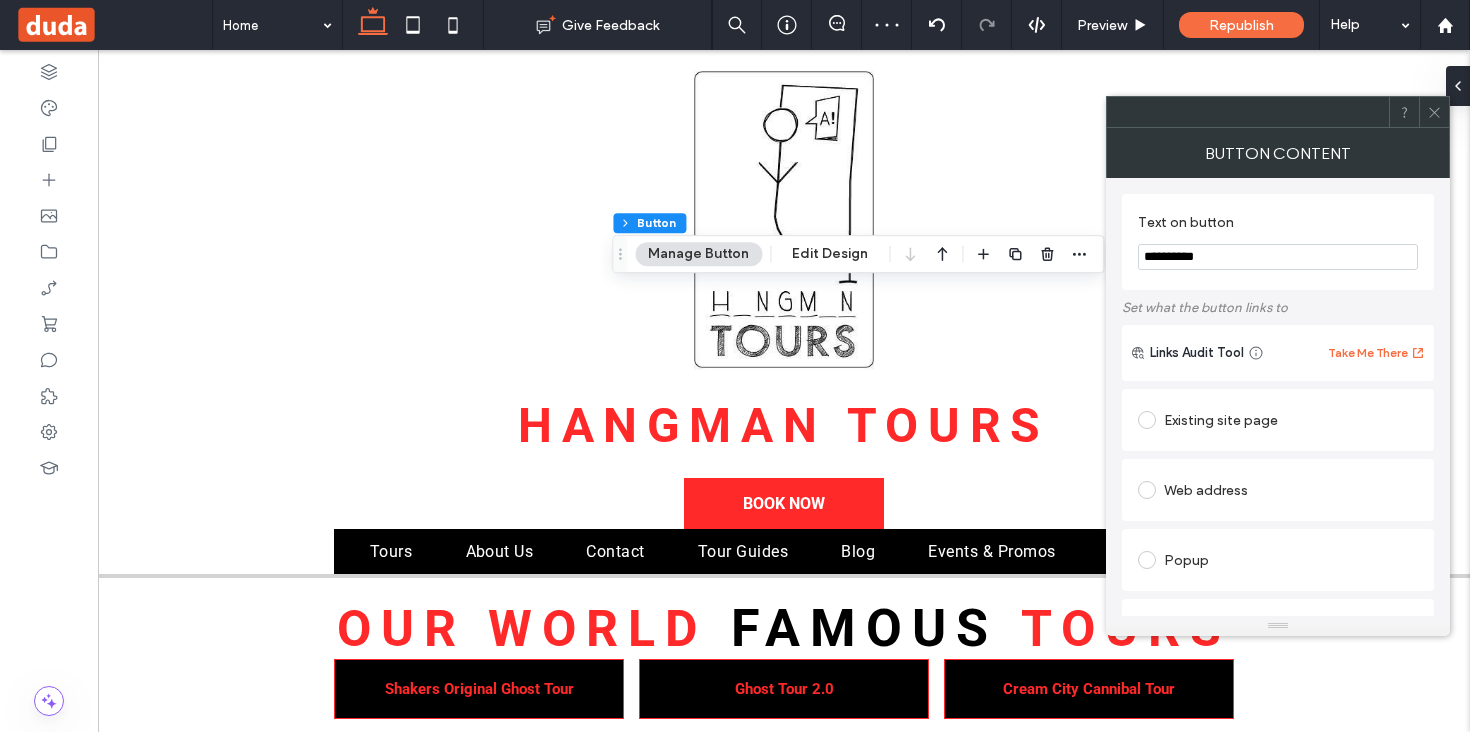 click on "**********" at bounding box center [1278, 257] 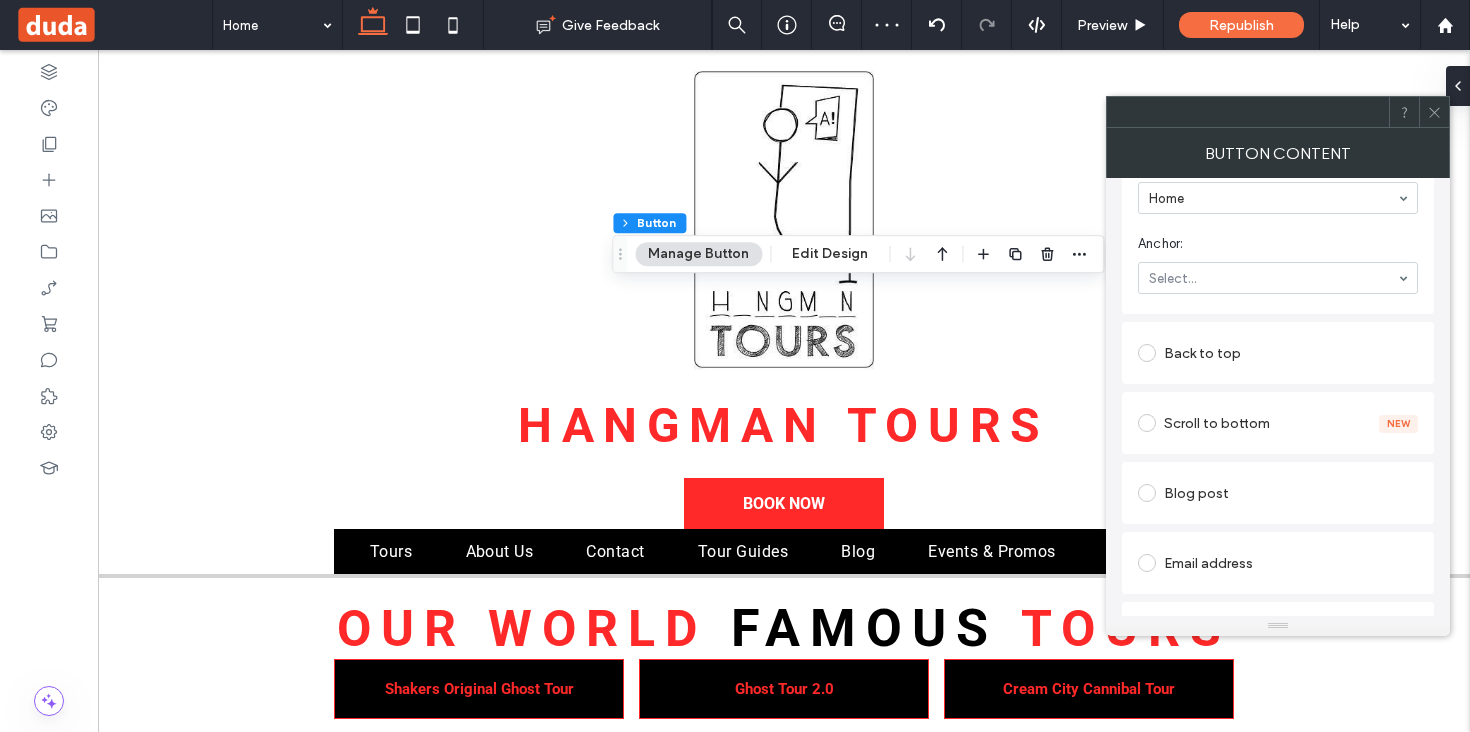 scroll, scrollTop: 452, scrollLeft: 0, axis: vertical 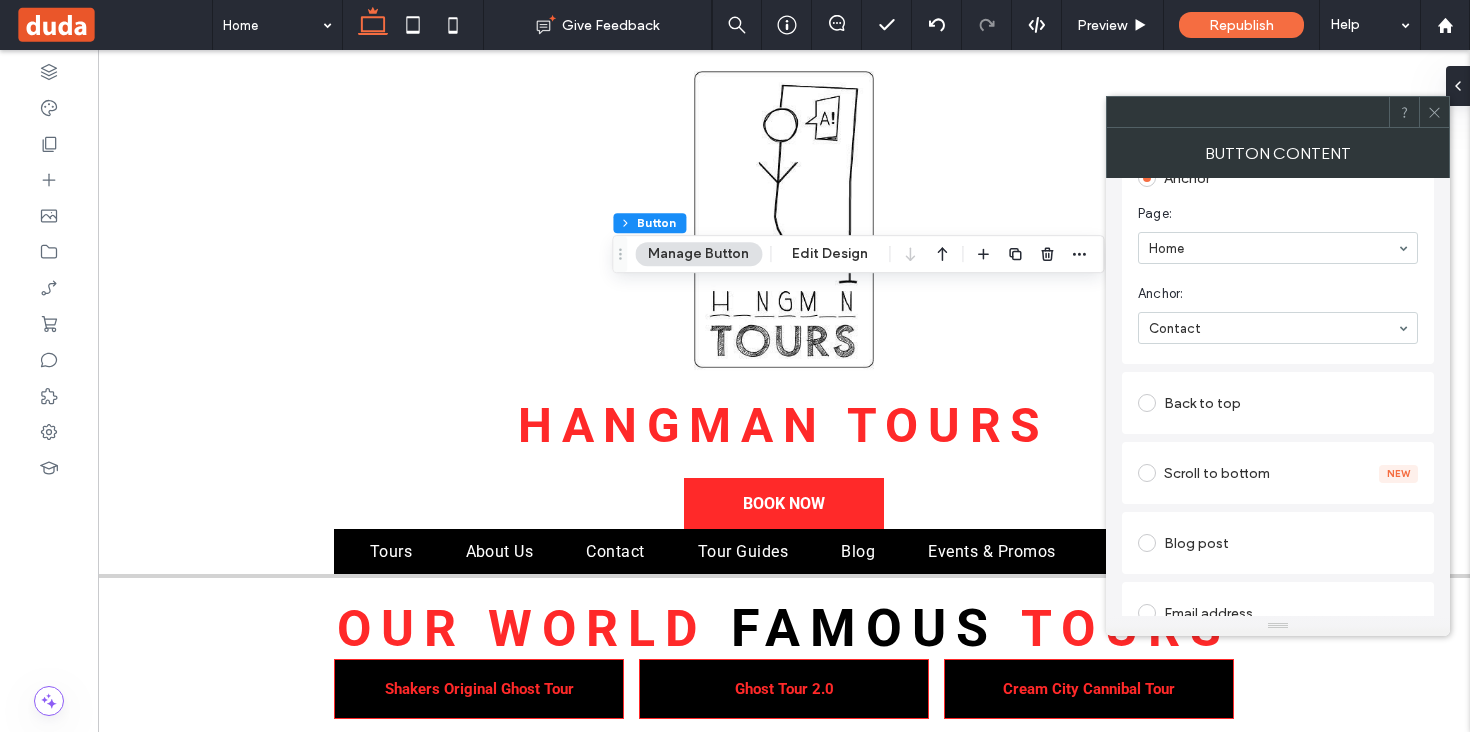 click 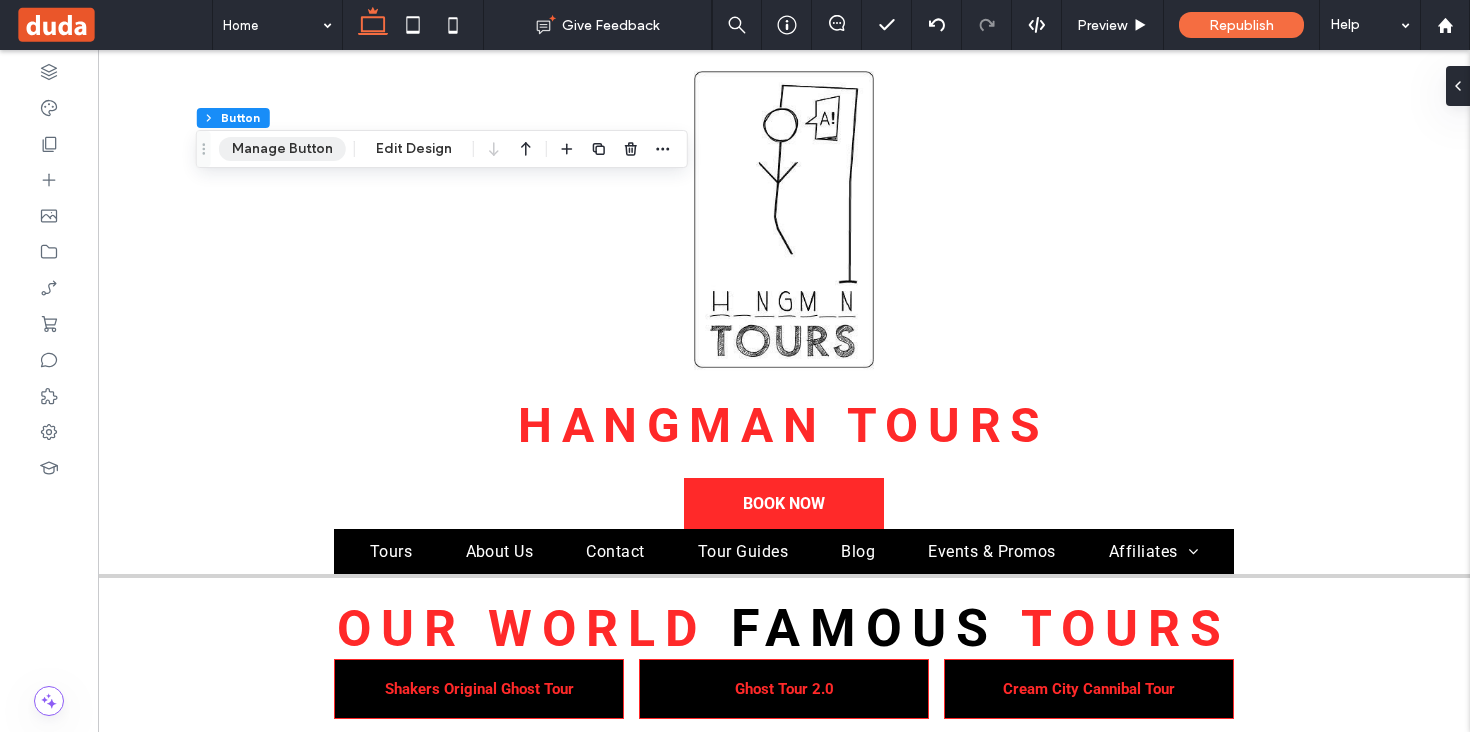 click on "Manage Button" at bounding box center [282, 149] 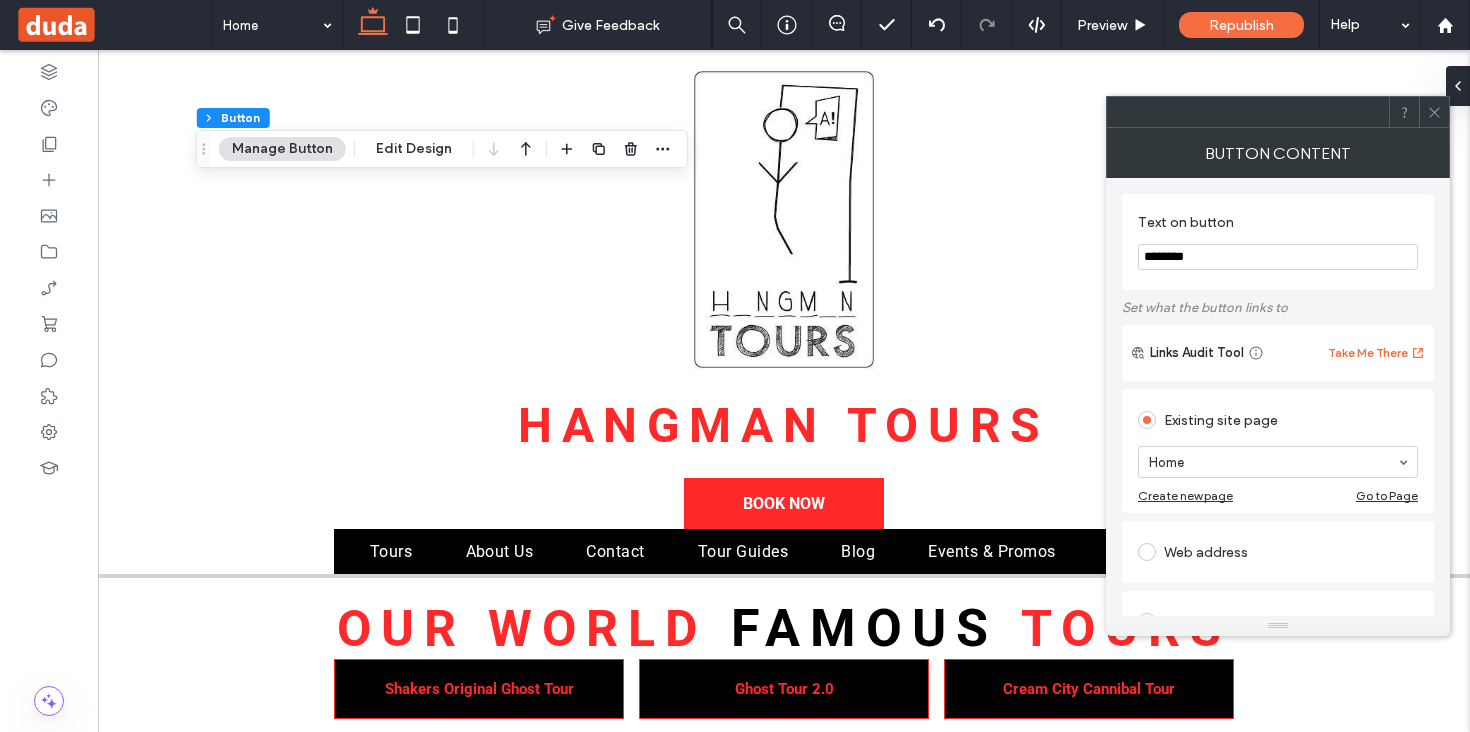 click on "********" at bounding box center [1278, 257] 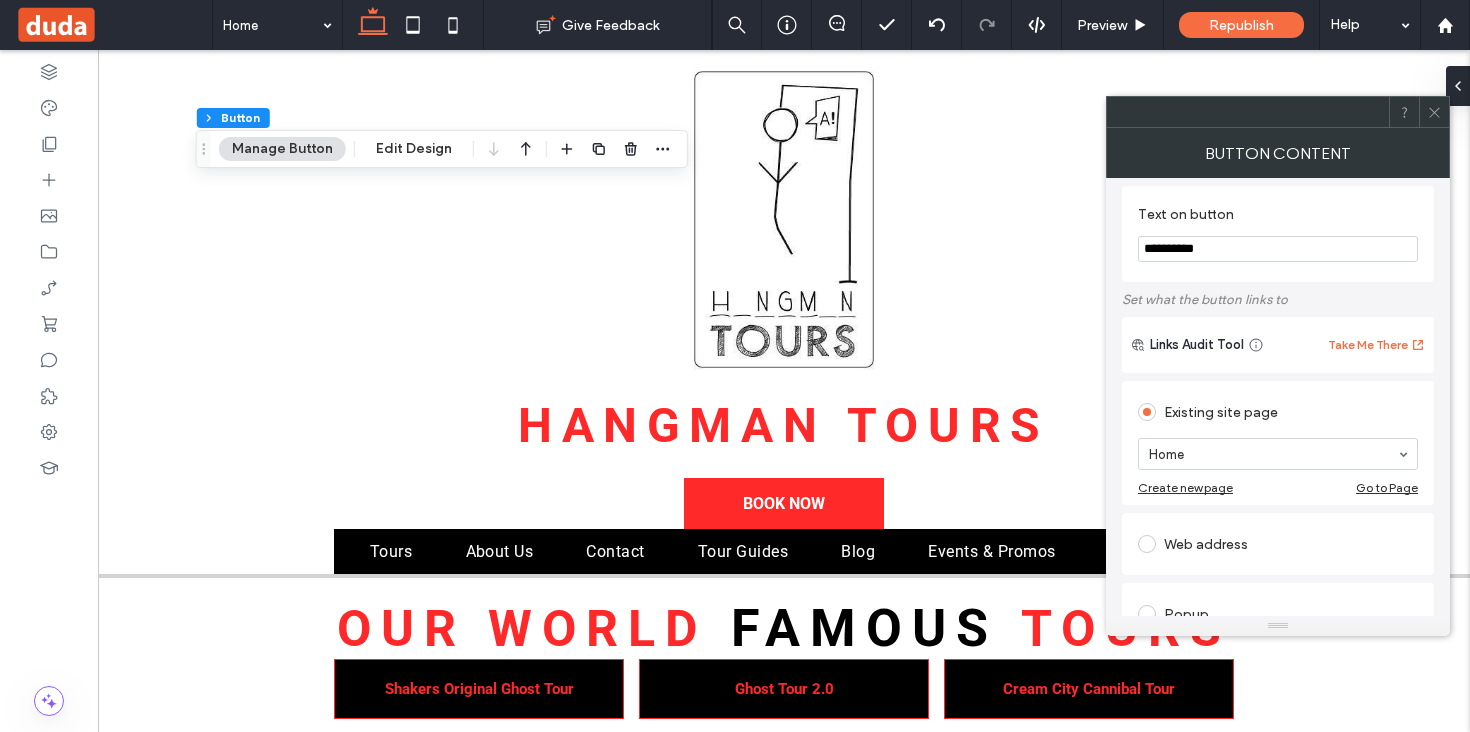 scroll, scrollTop: 0, scrollLeft: 0, axis: both 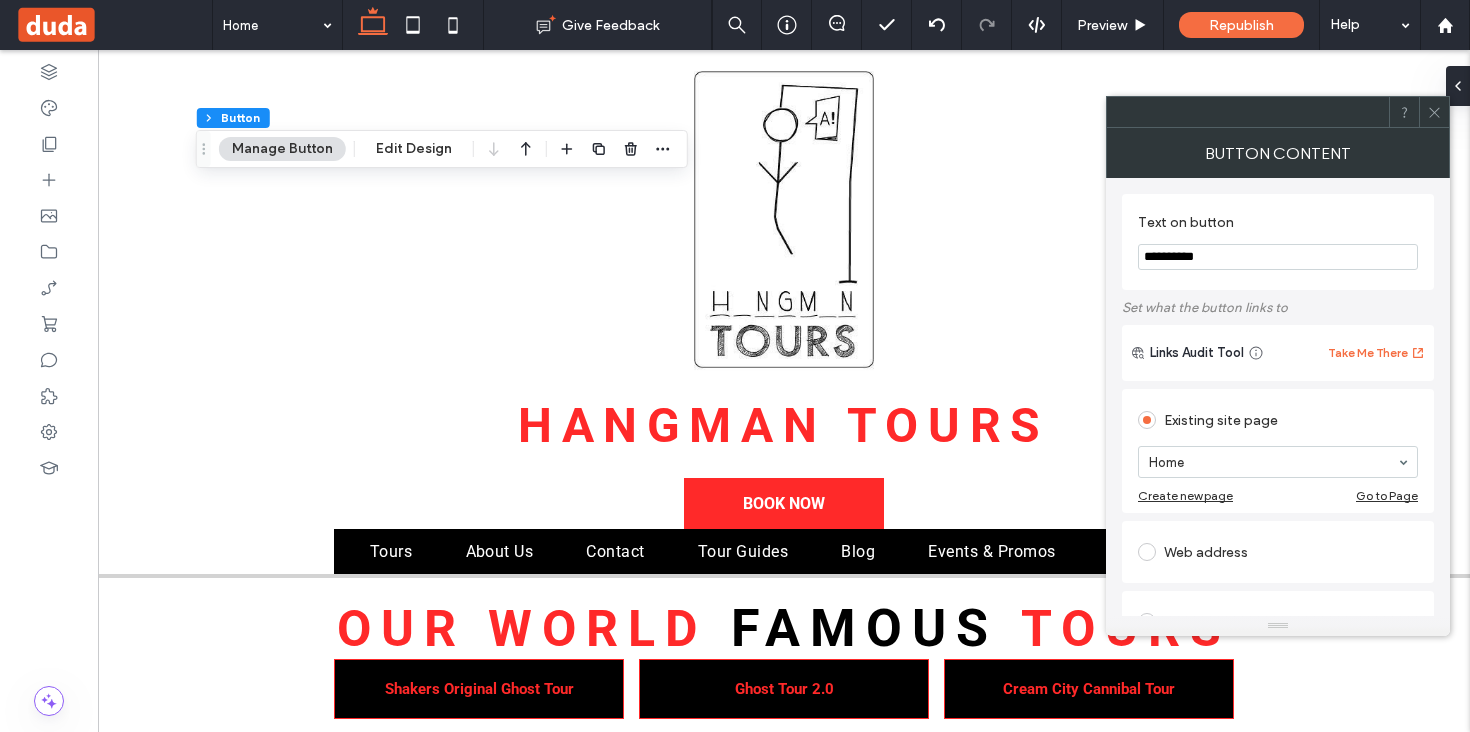type on "**********" 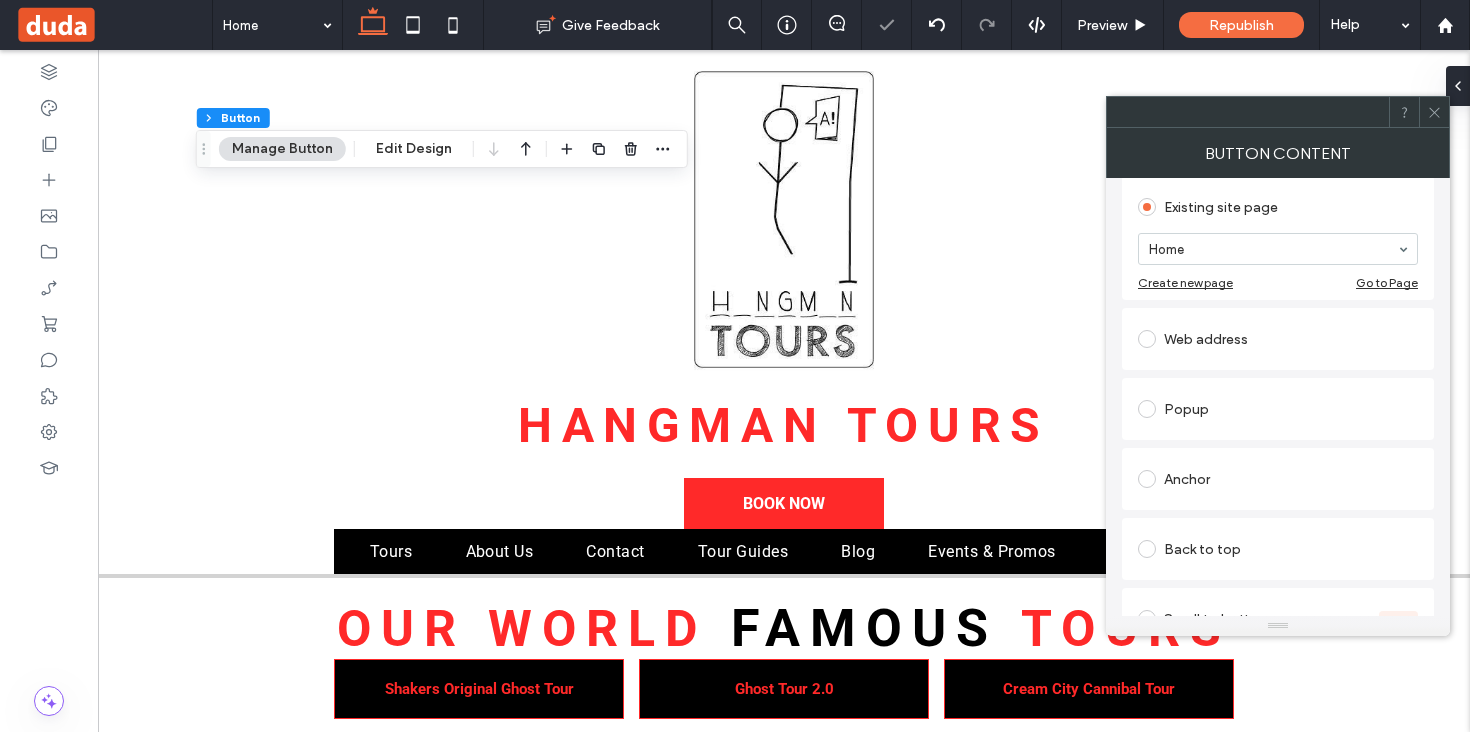 scroll, scrollTop: 235, scrollLeft: 0, axis: vertical 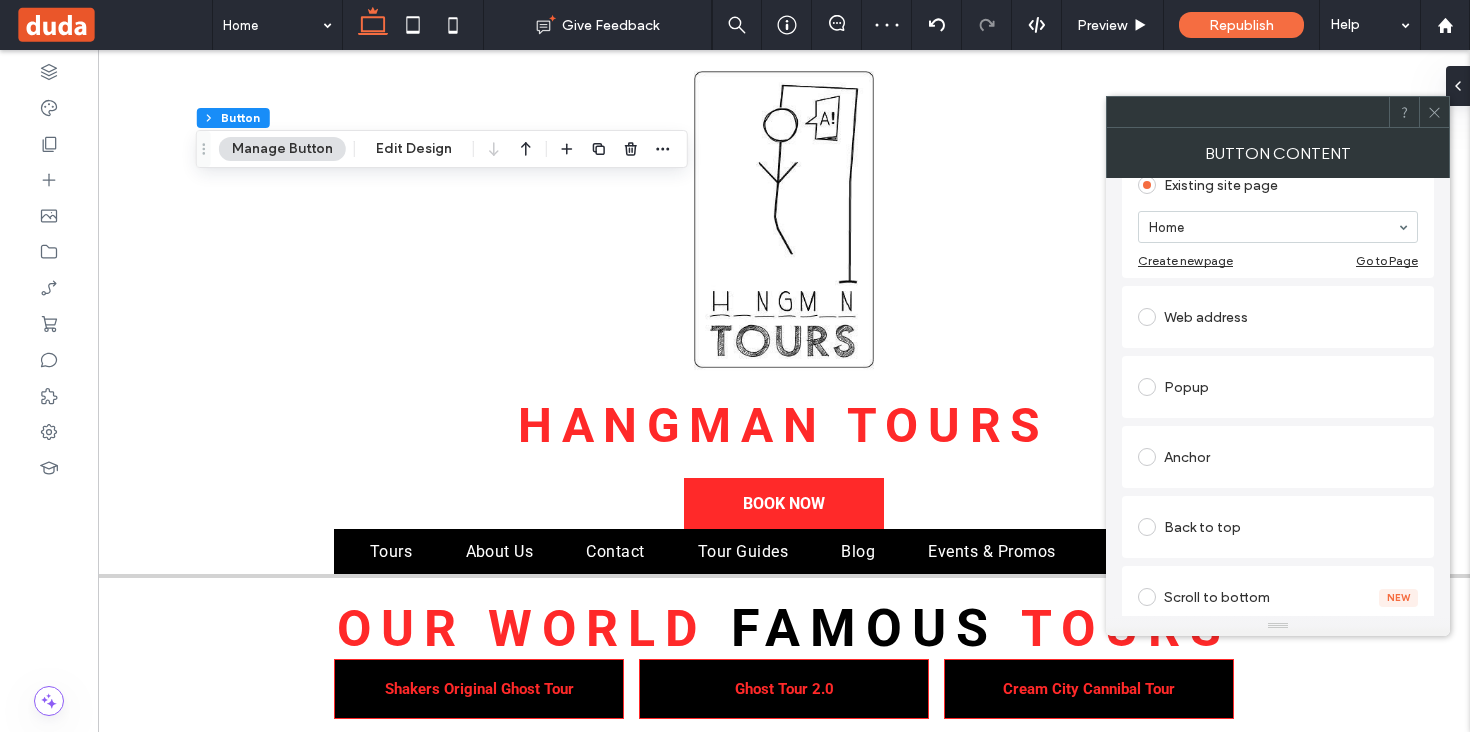 click at bounding box center (1147, 457) 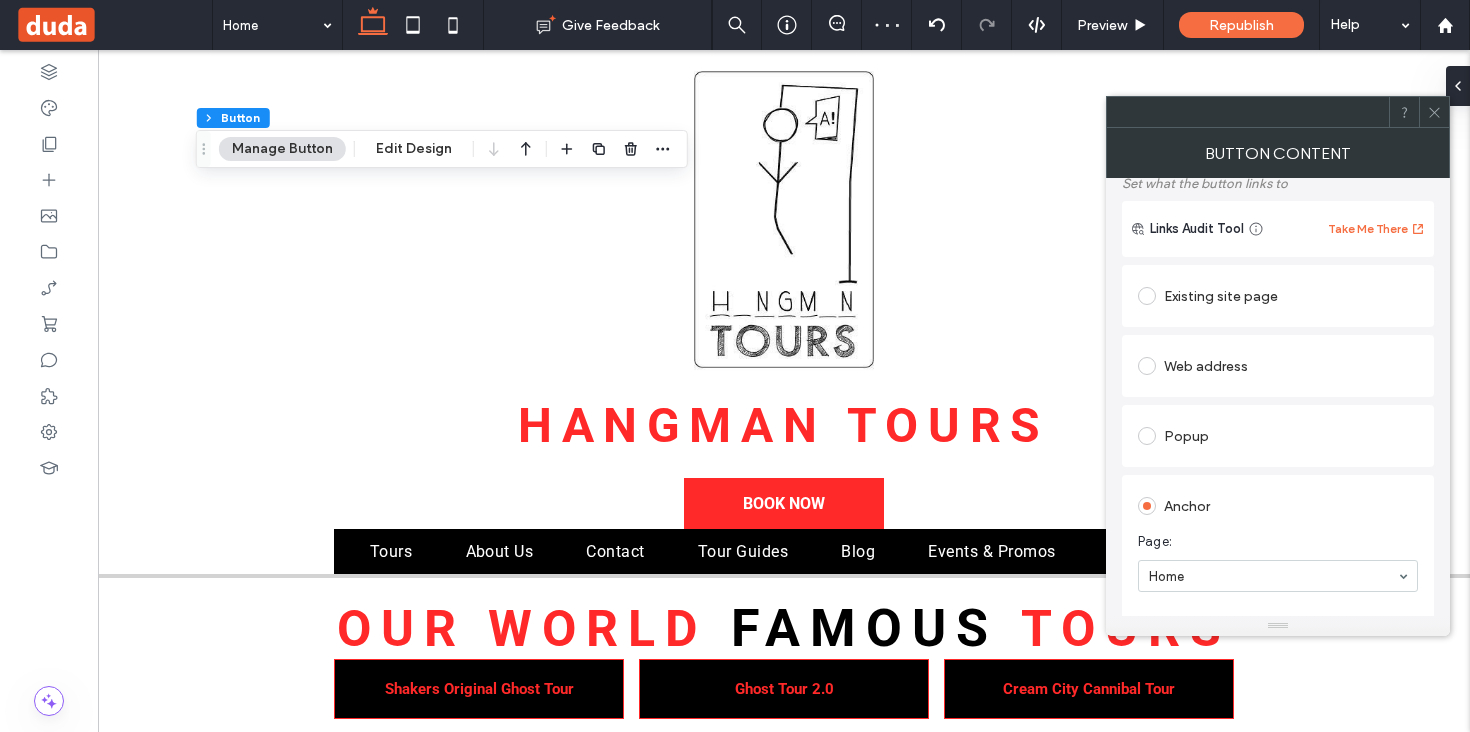 scroll, scrollTop: 0, scrollLeft: 0, axis: both 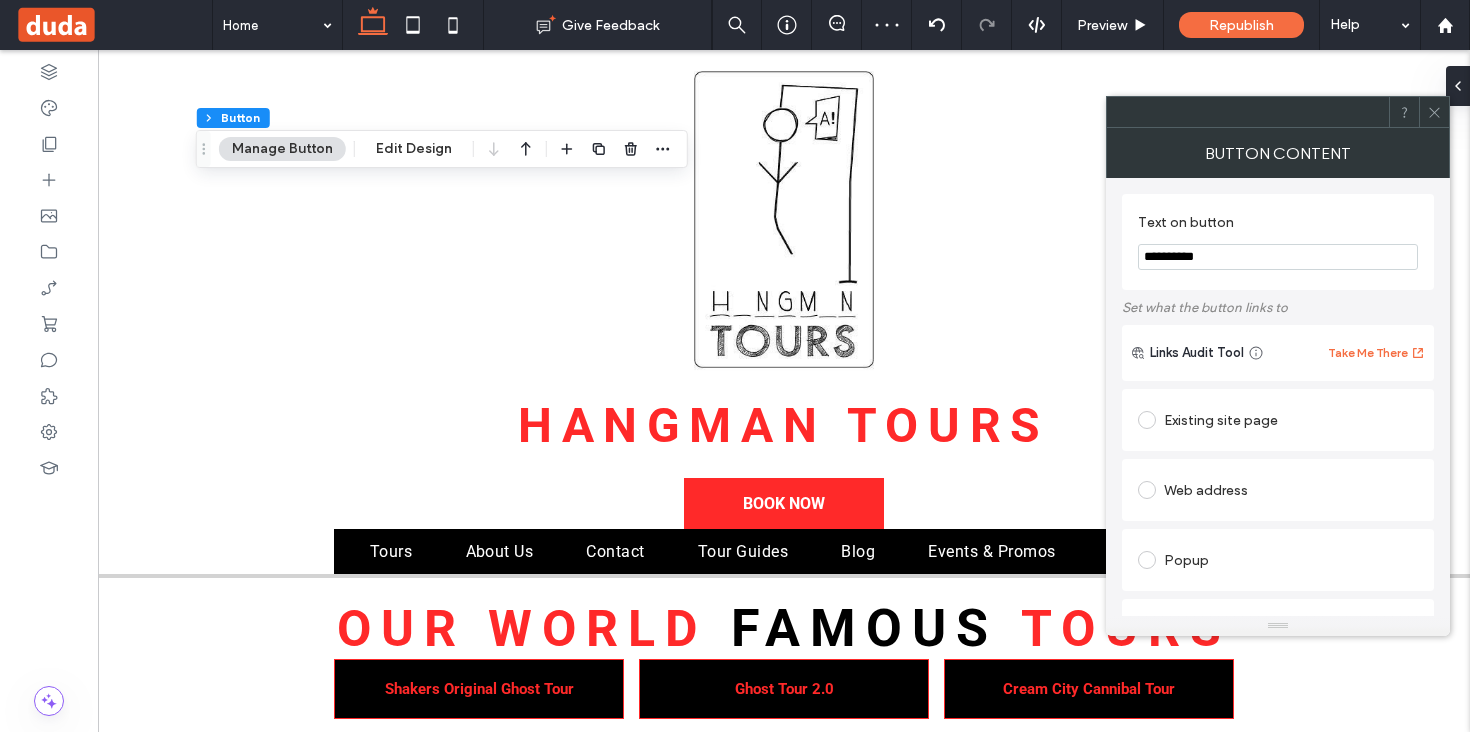 click 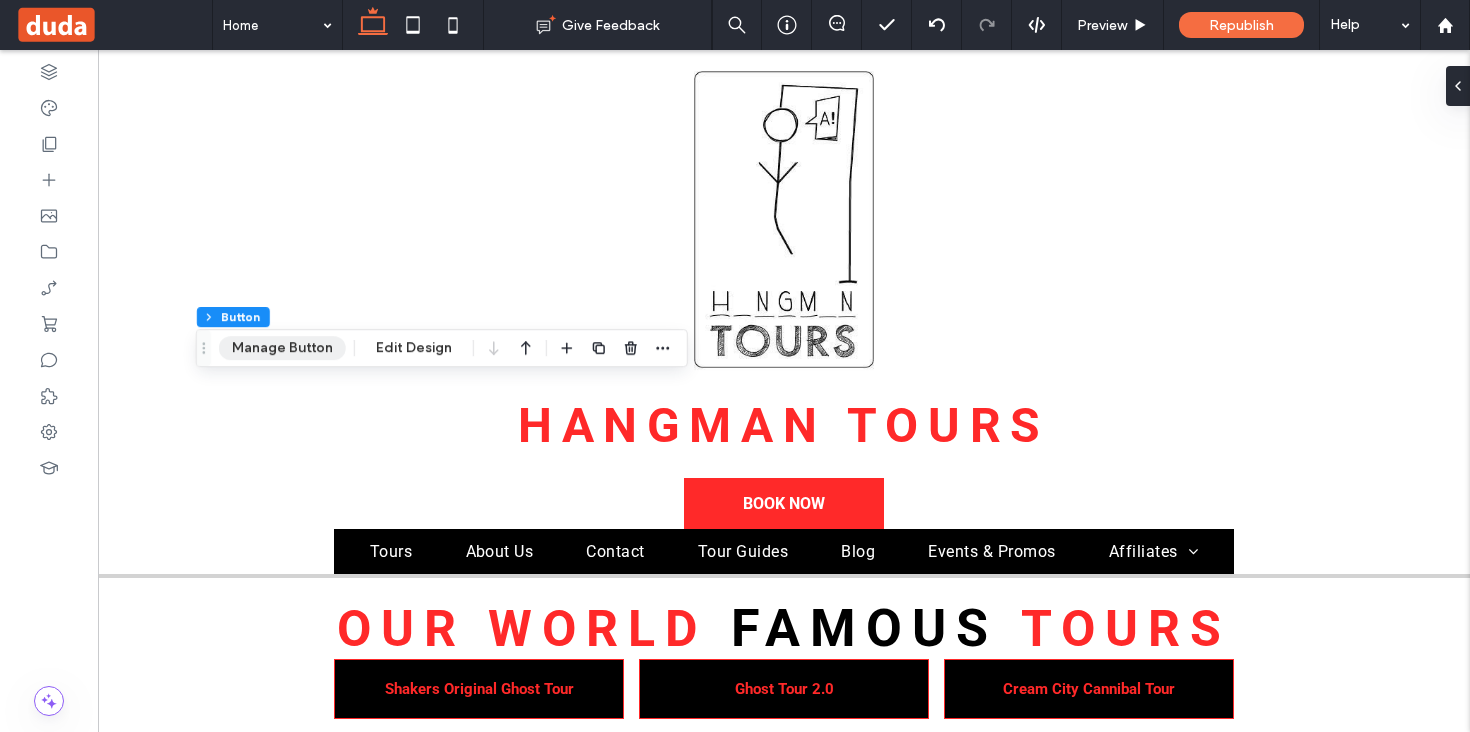 click on "Manage Button" at bounding box center [282, 348] 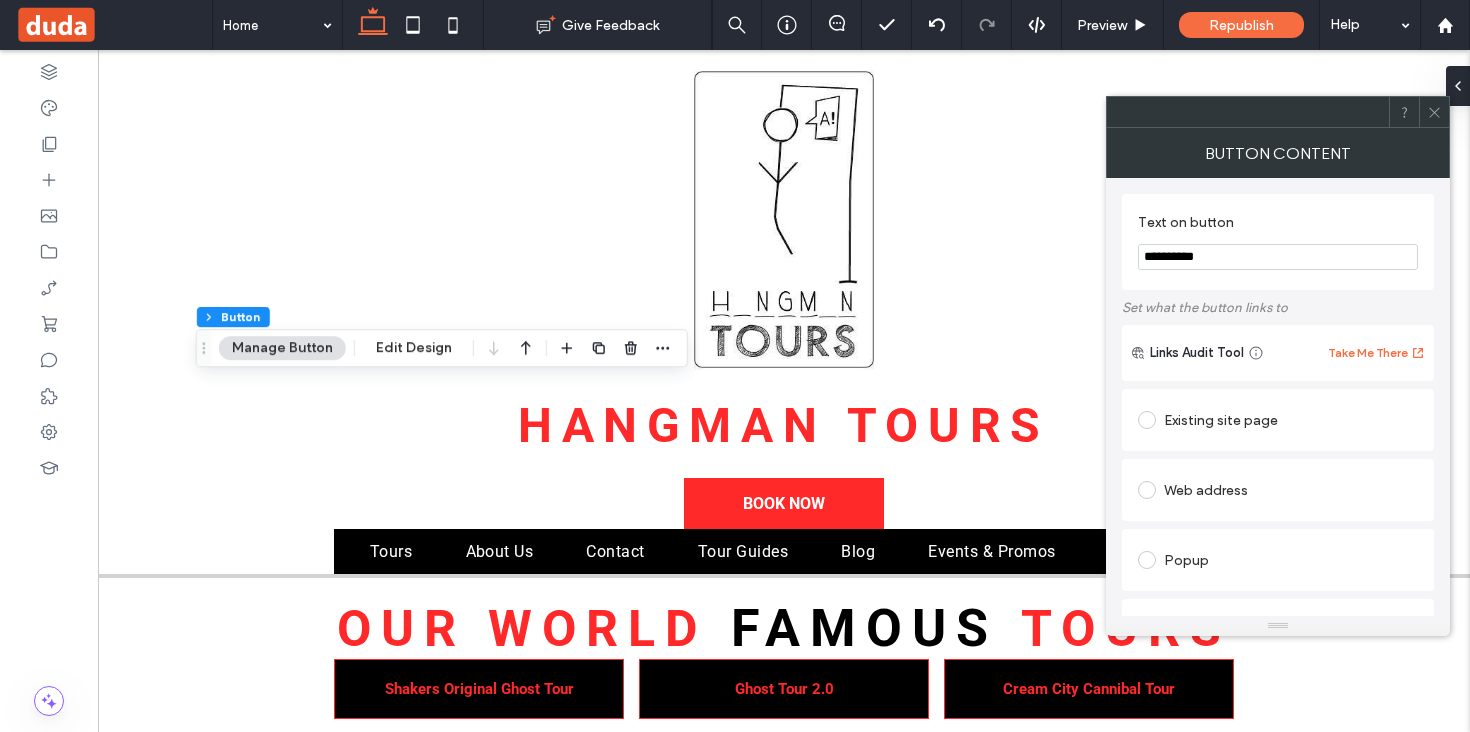scroll, scrollTop: 175, scrollLeft: 0, axis: vertical 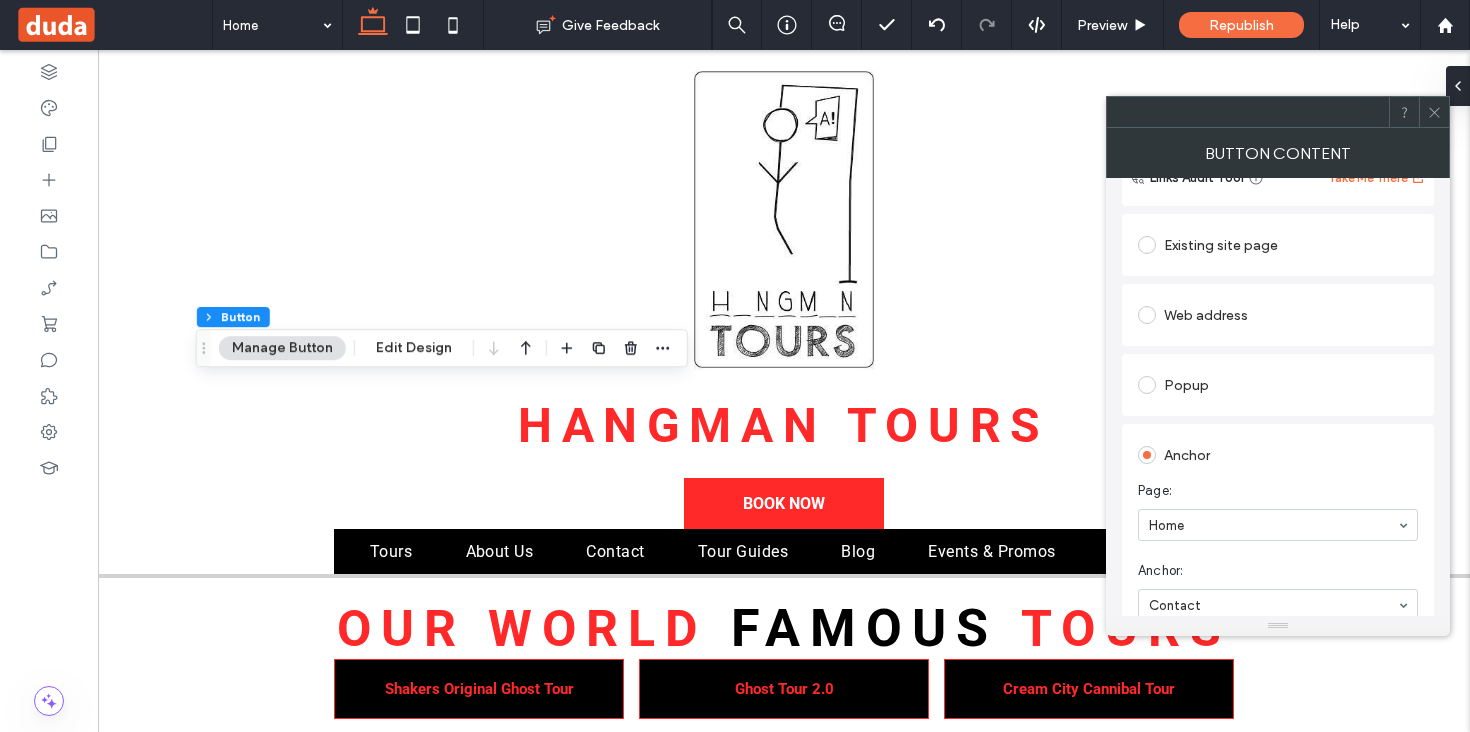click 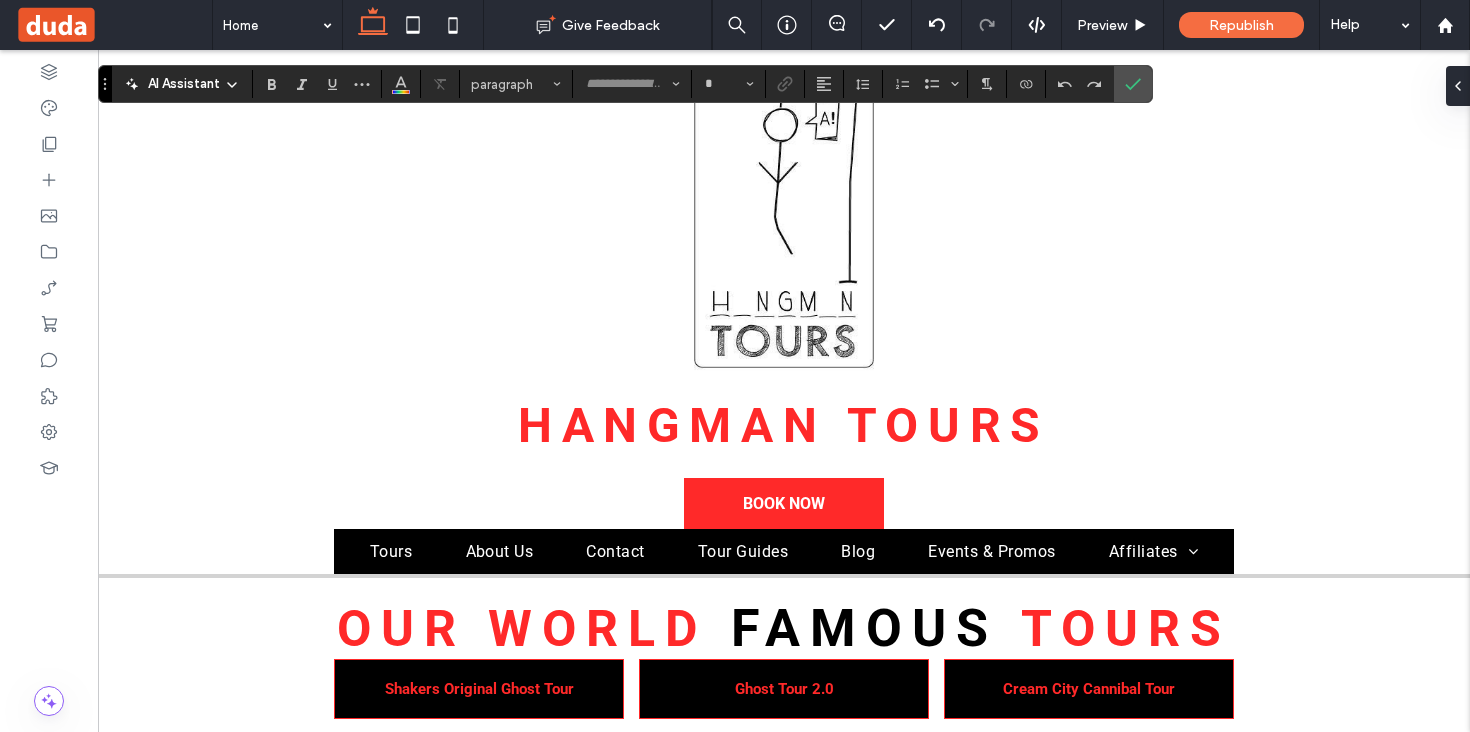 type on "******" 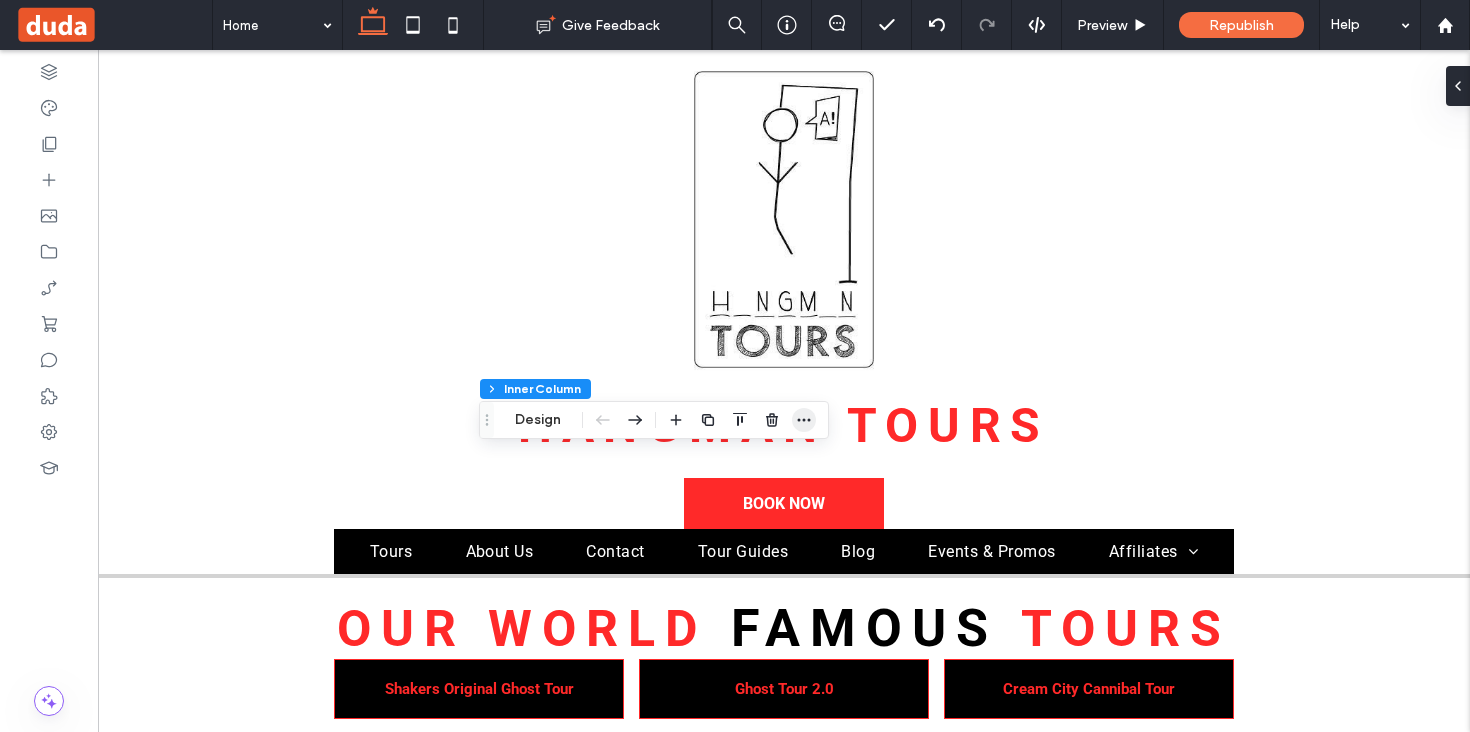 click 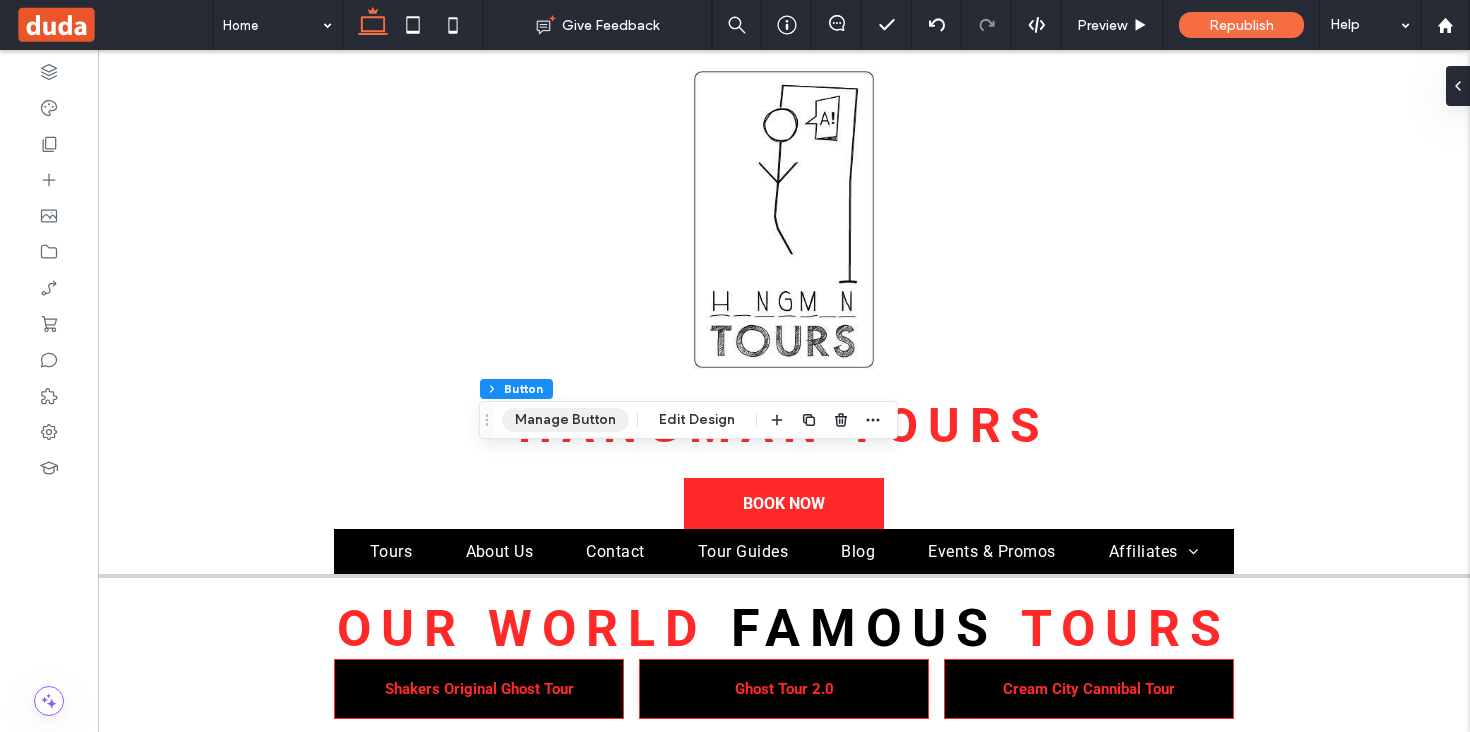 click on "Manage Button" at bounding box center [565, 420] 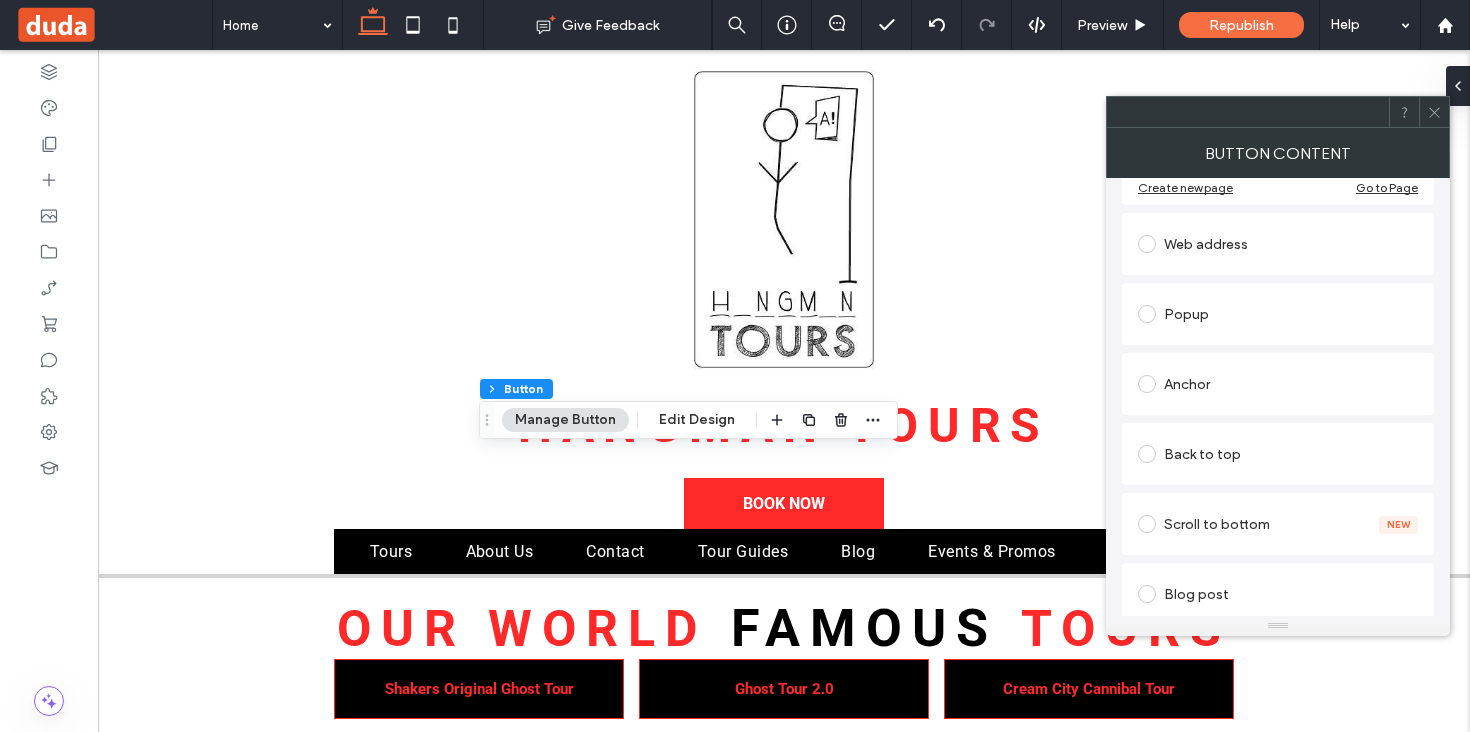 scroll, scrollTop: 312, scrollLeft: 0, axis: vertical 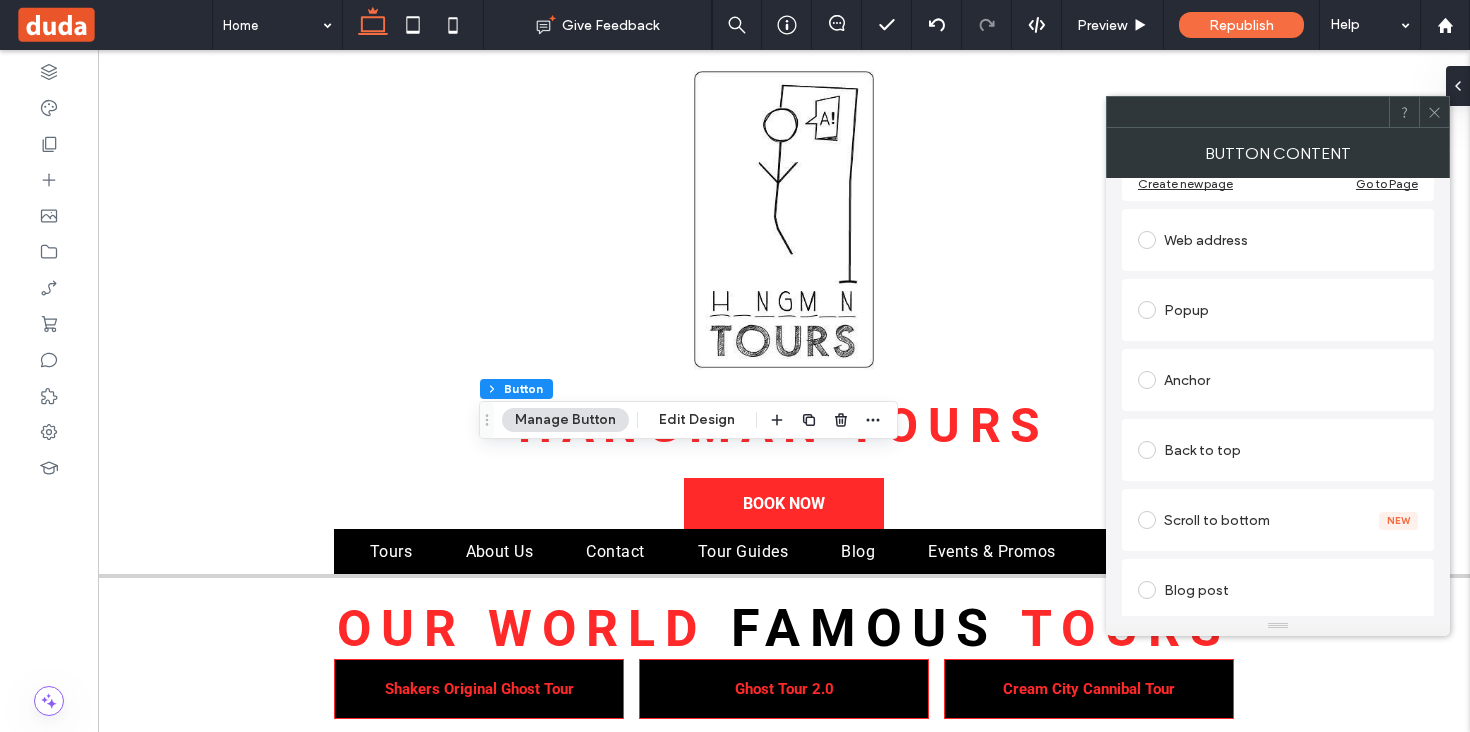 click on "Anchor" at bounding box center (1278, 380) 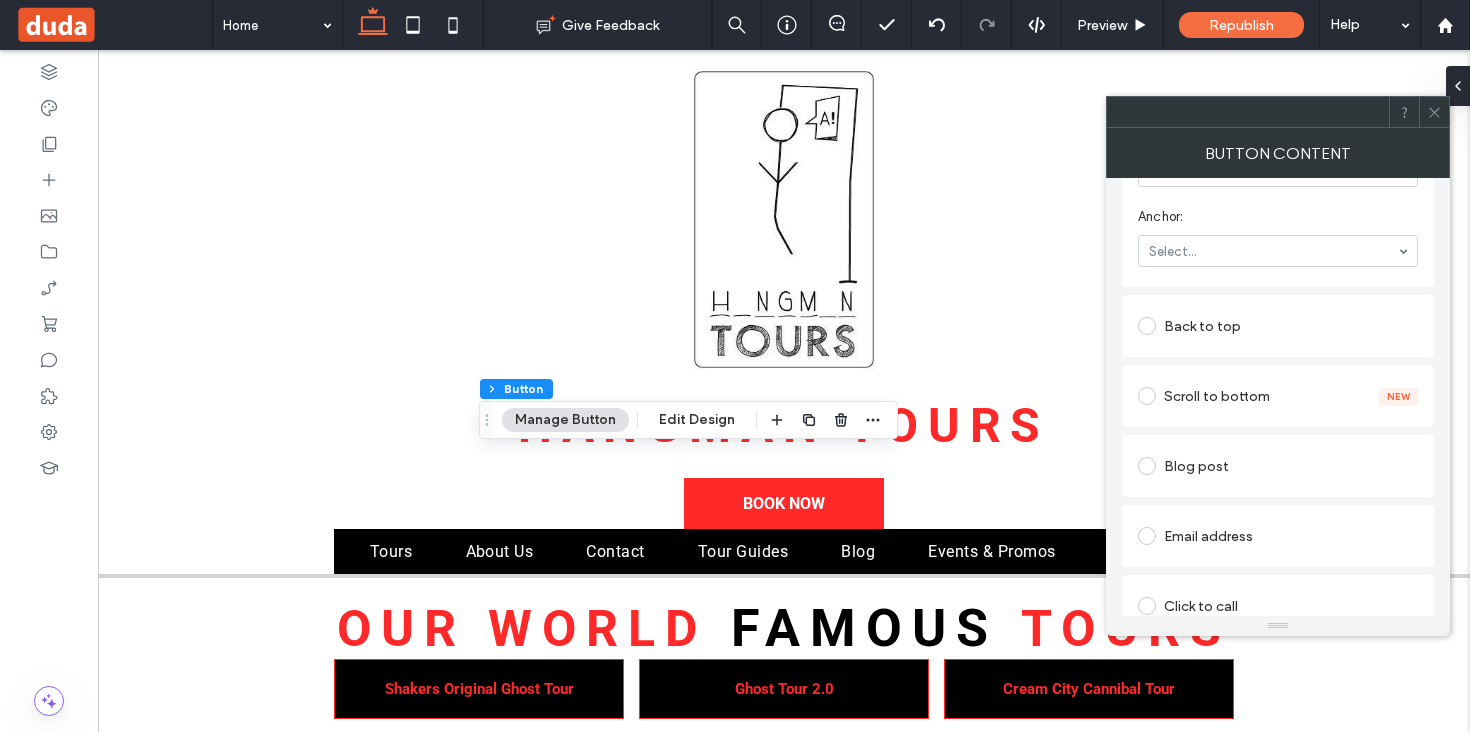scroll, scrollTop: 451, scrollLeft: 0, axis: vertical 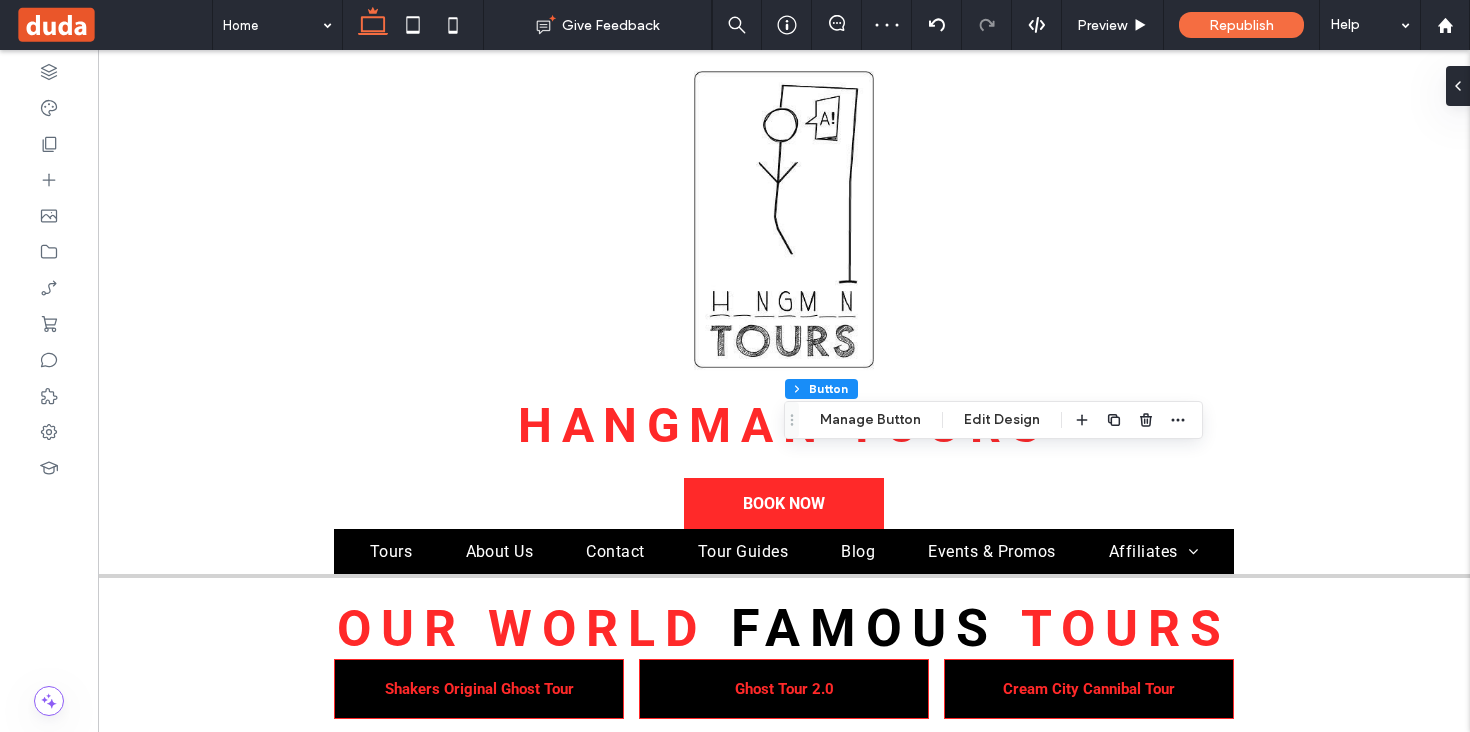 click on "Section Column Inner Column Button Manage Button Edit Design" at bounding box center (993, 420) 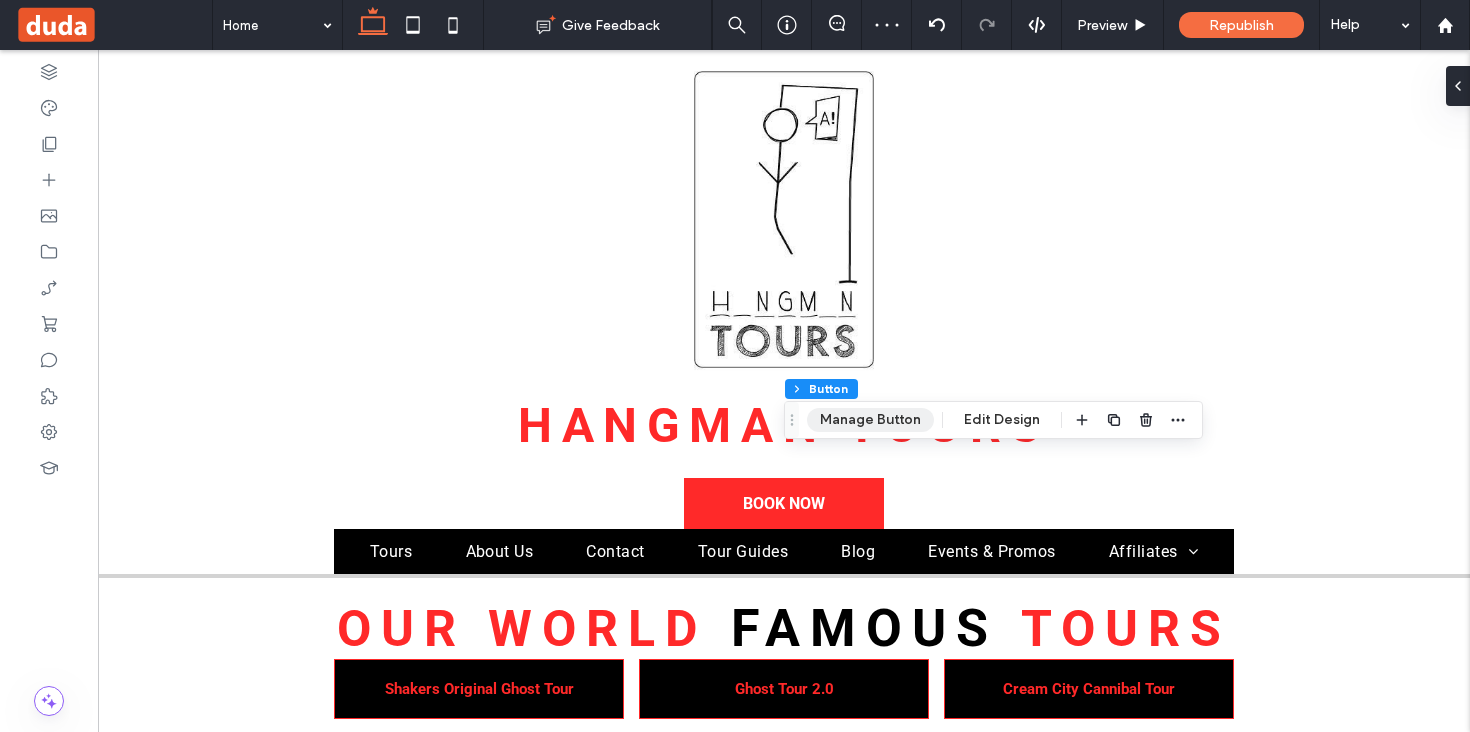 click on "Manage Button" at bounding box center (870, 420) 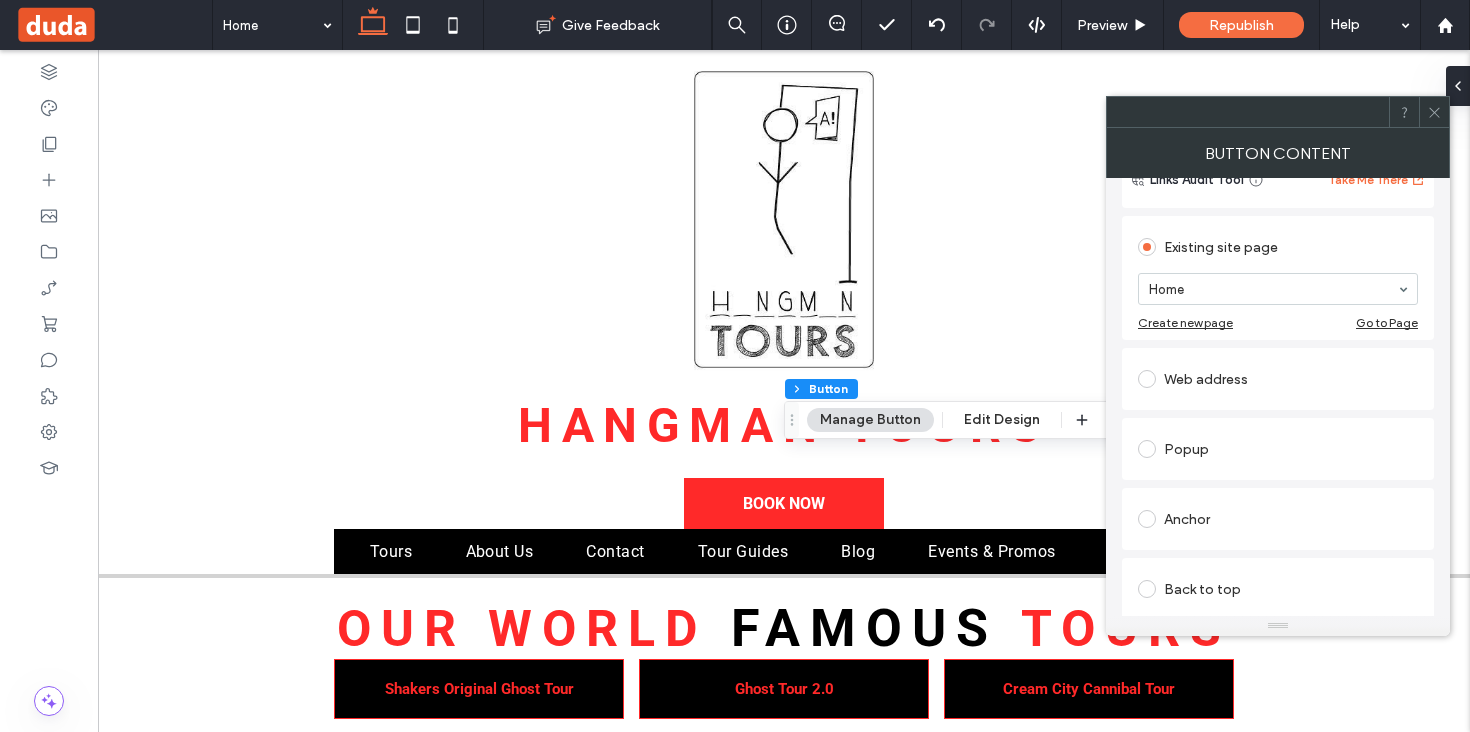 scroll, scrollTop: 191, scrollLeft: 0, axis: vertical 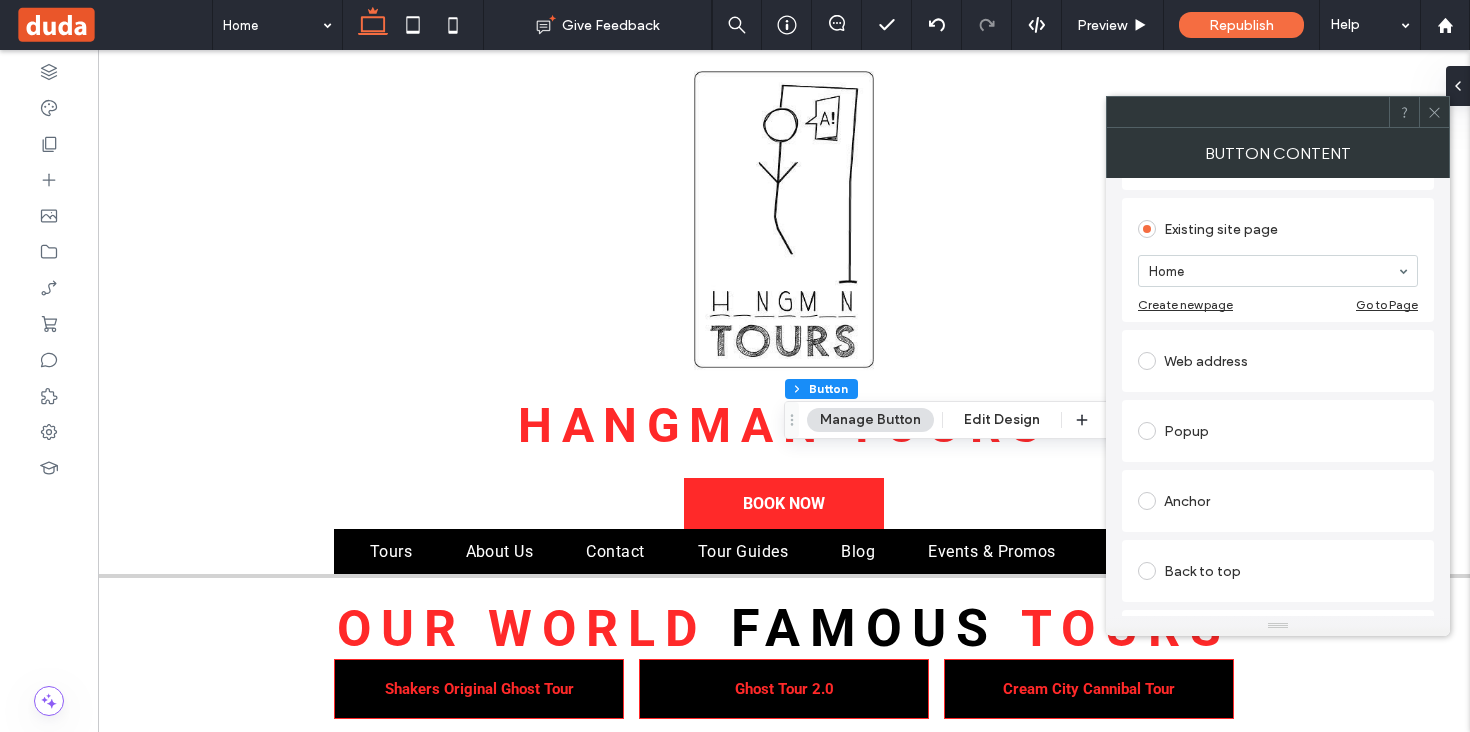 click on "Anchor" at bounding box center (1278, 501) 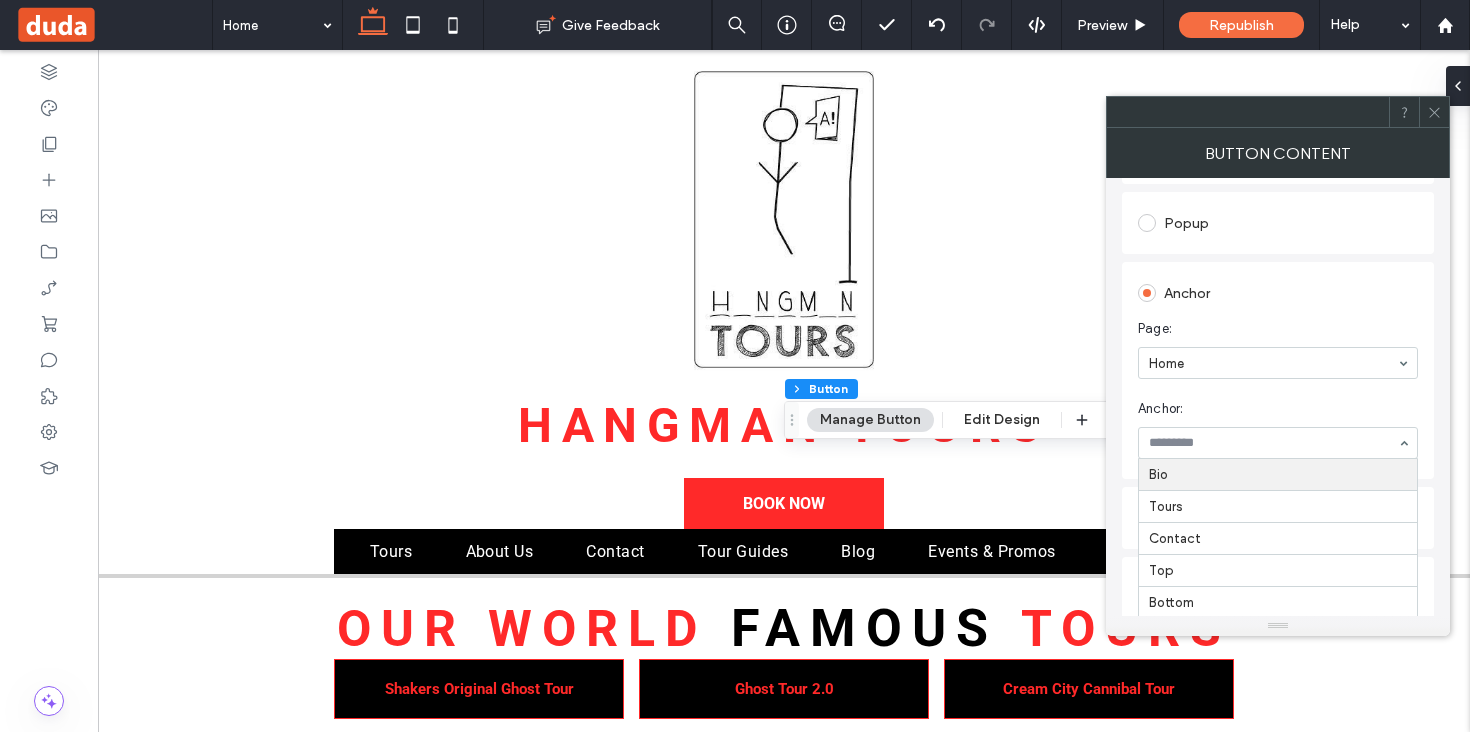 scroll, scrollTop: 396, scrollLeft: 0, axis: vertical 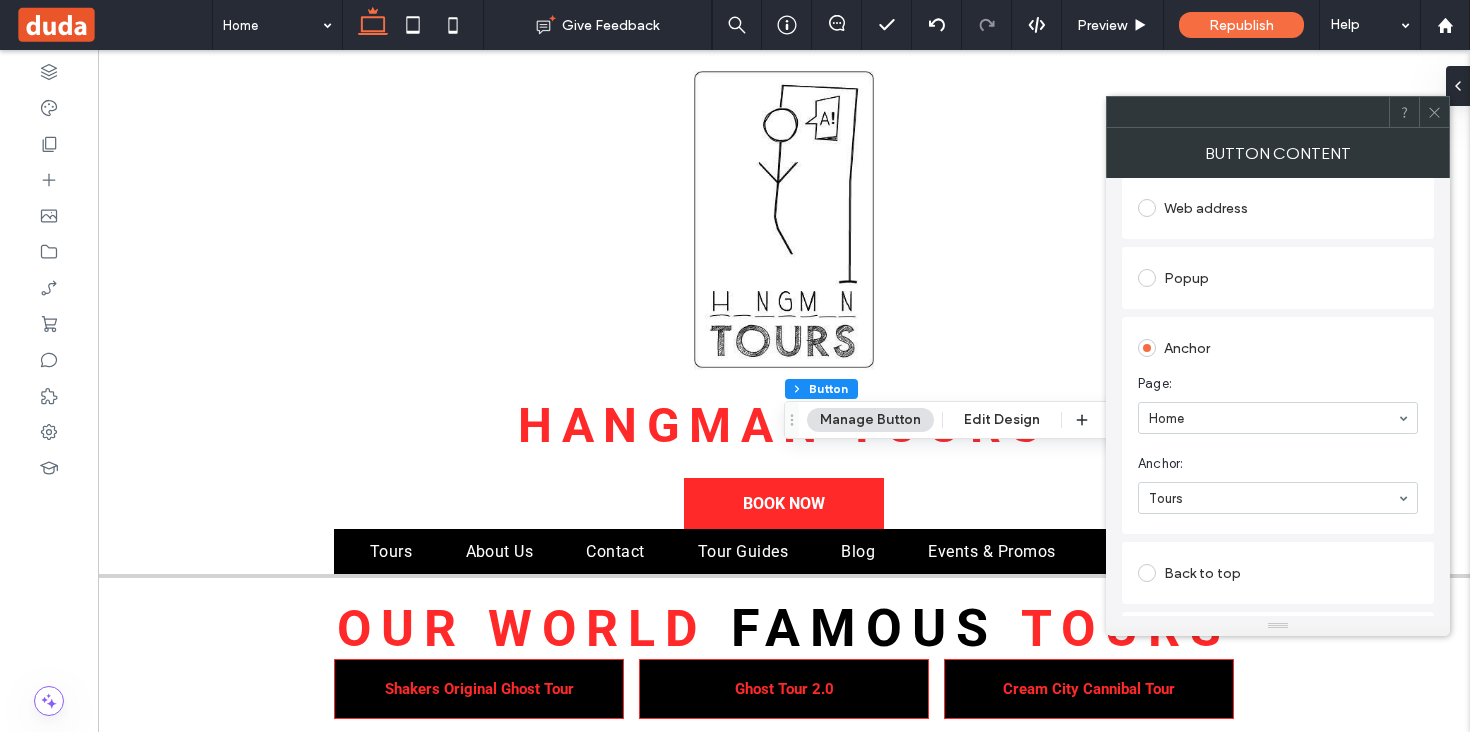 click 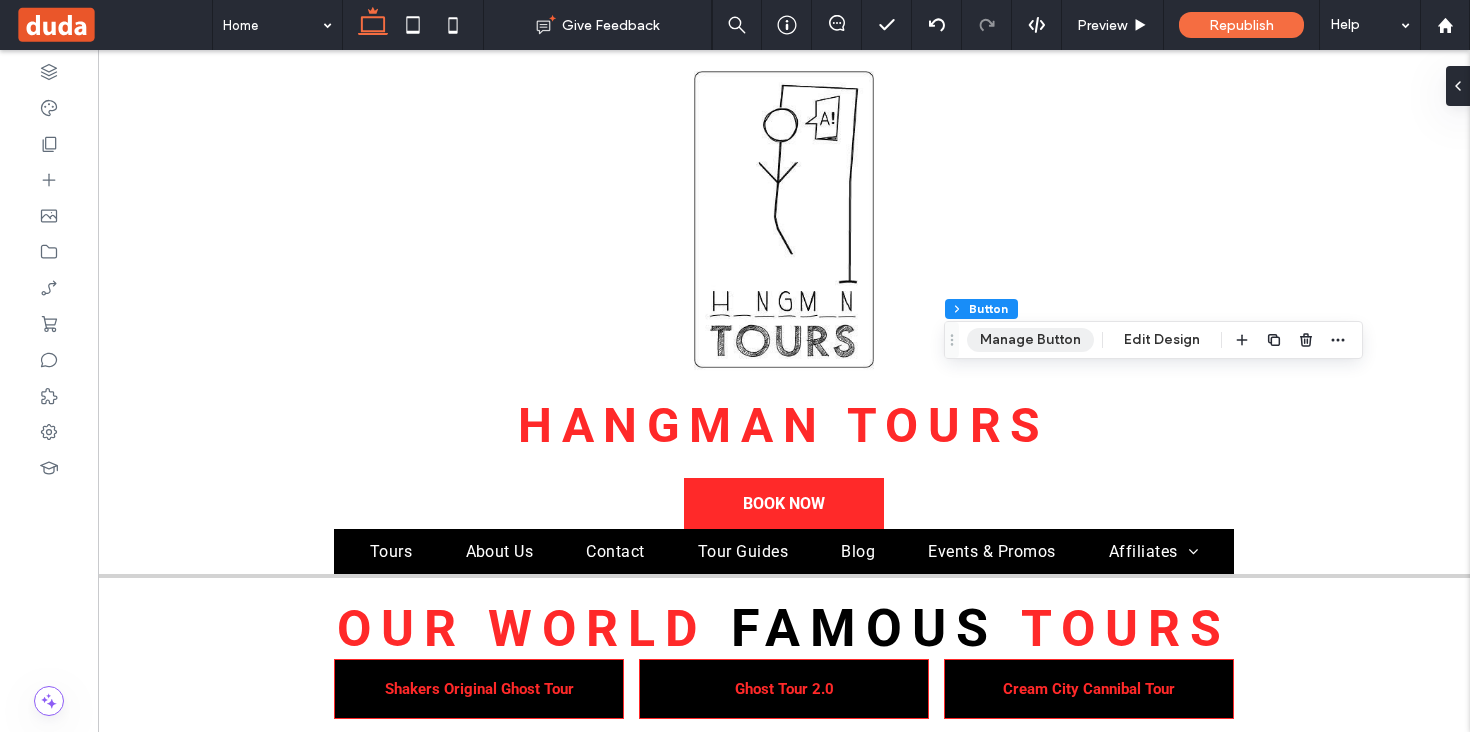 click on "Manage Button" at bounding box center (1030, 340) 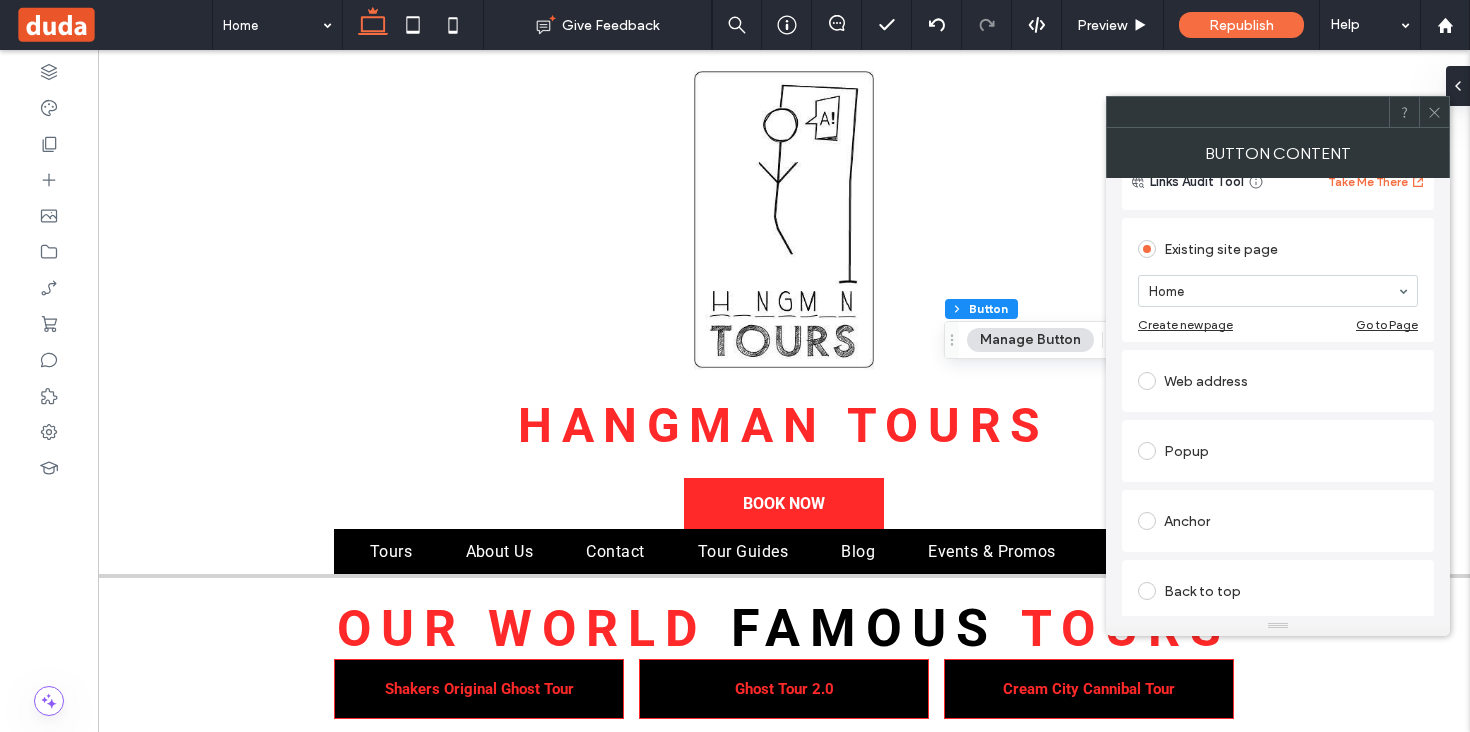scroll, scrollTop: 208, scrollLeft: 0, axis: vertical 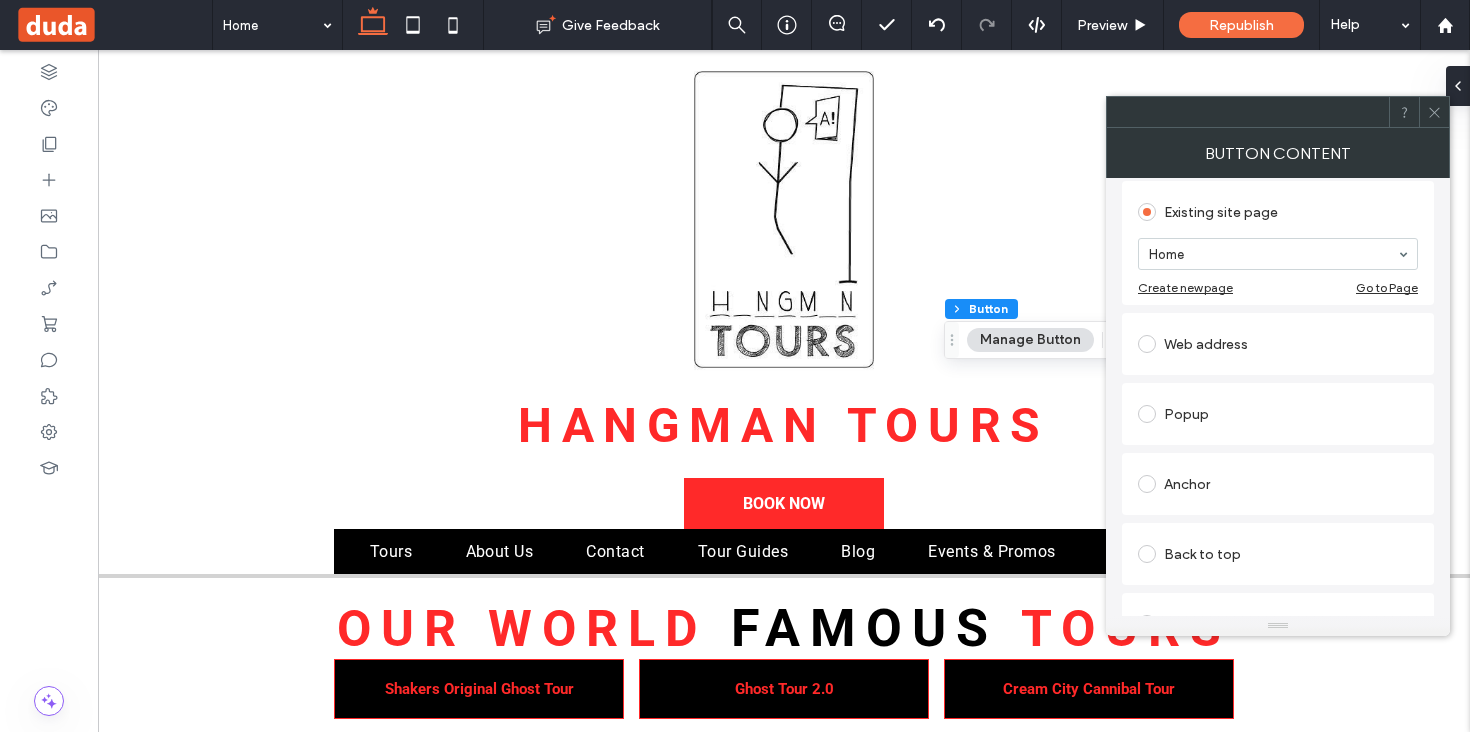 click on "Anchor" at bounding box center [1278, 484] 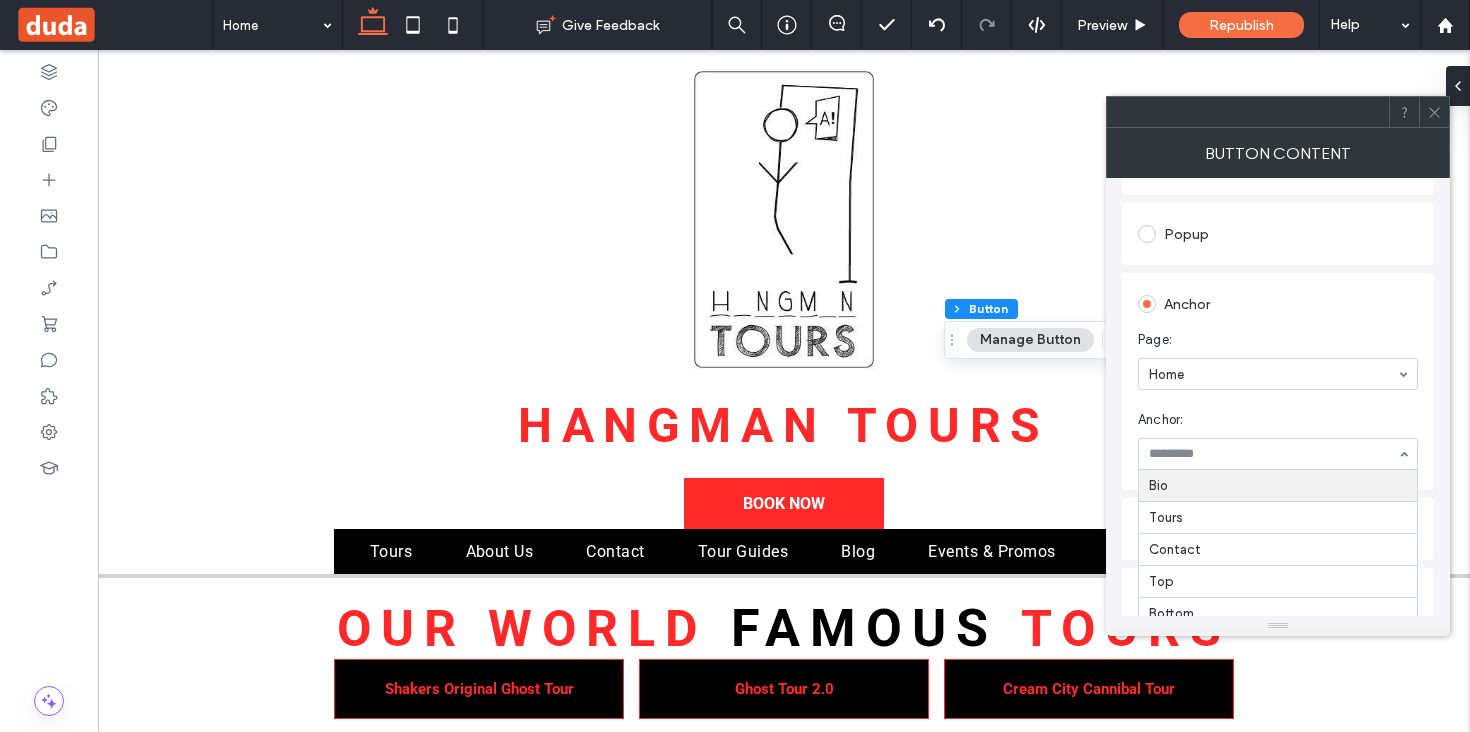 scroll, scrollTop: 338, scrollLeft: 0, axis: vertical 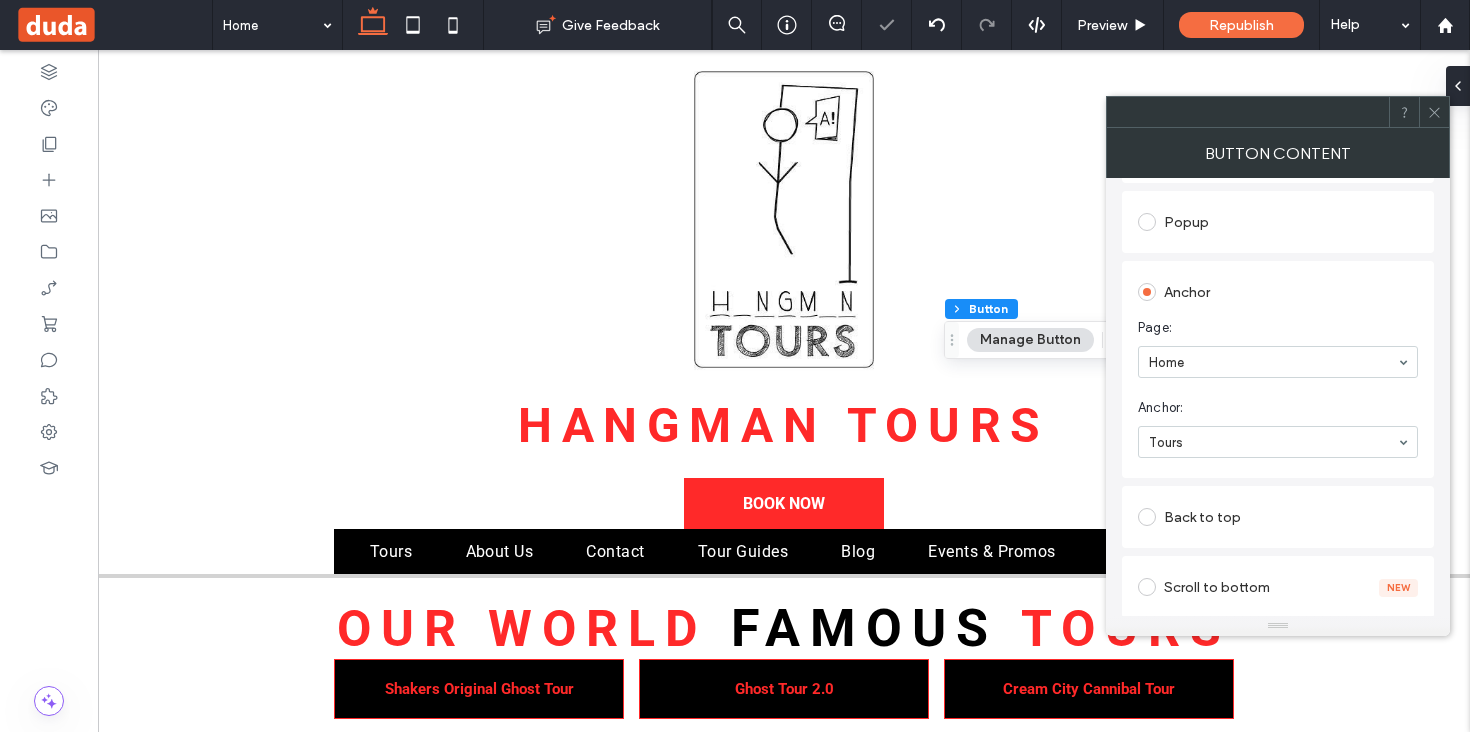 click 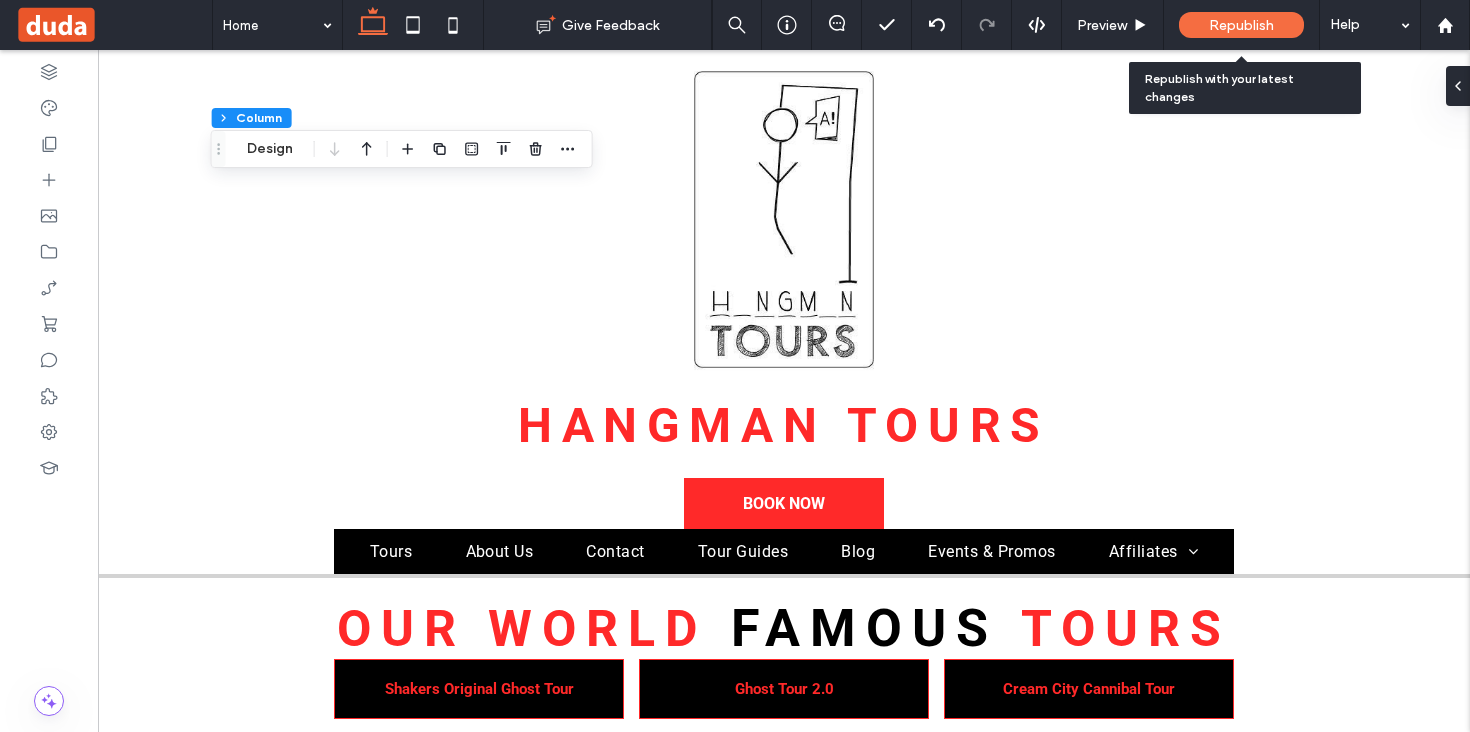 click on "Republish" at bounding box center [1241, 25] 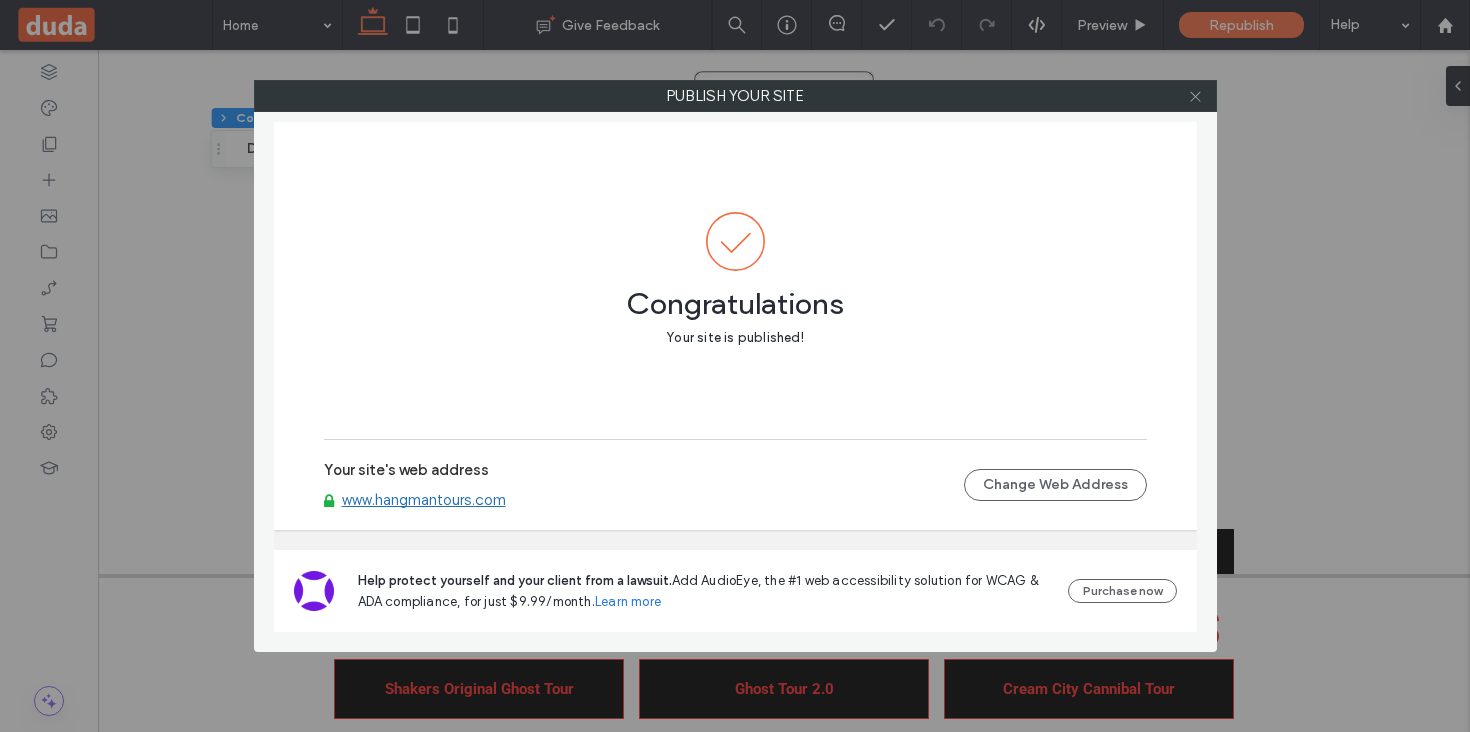 click 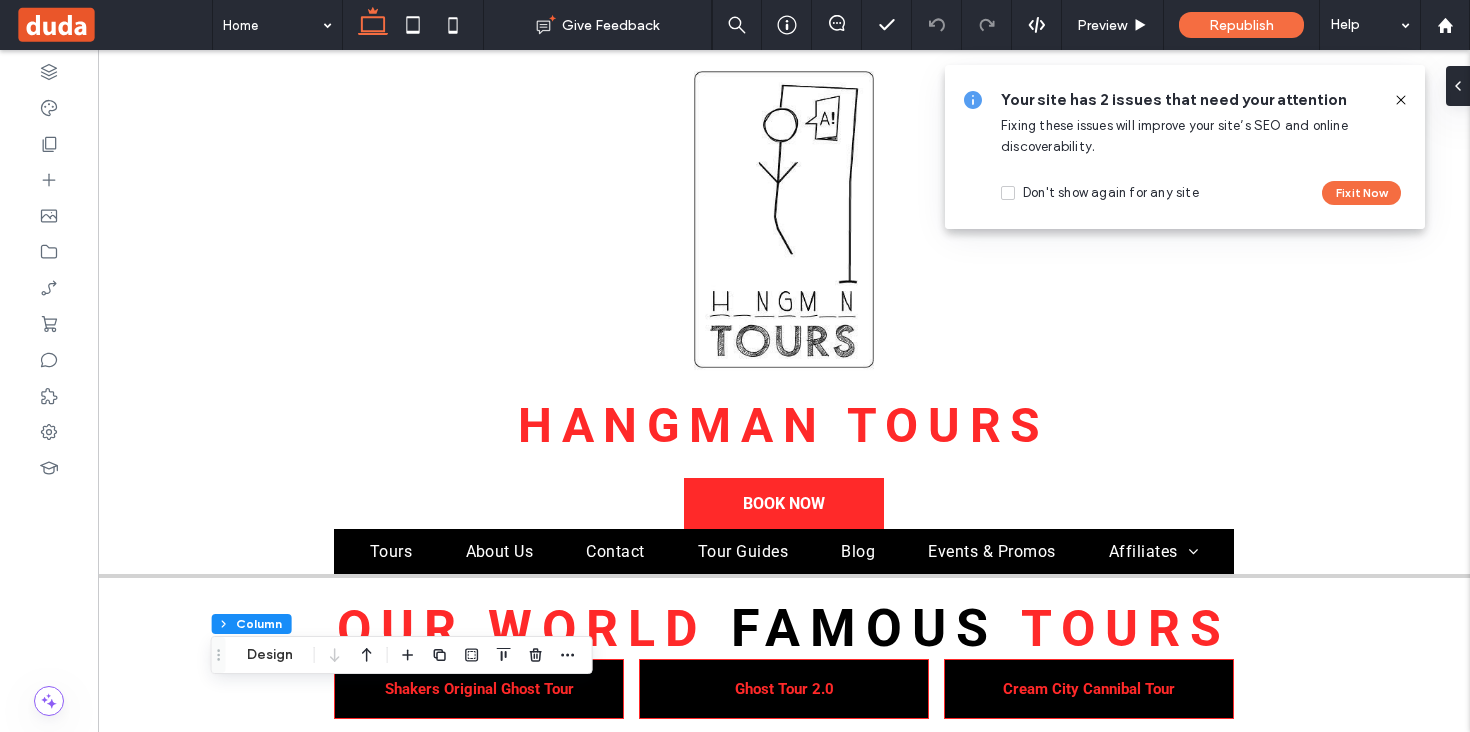 click 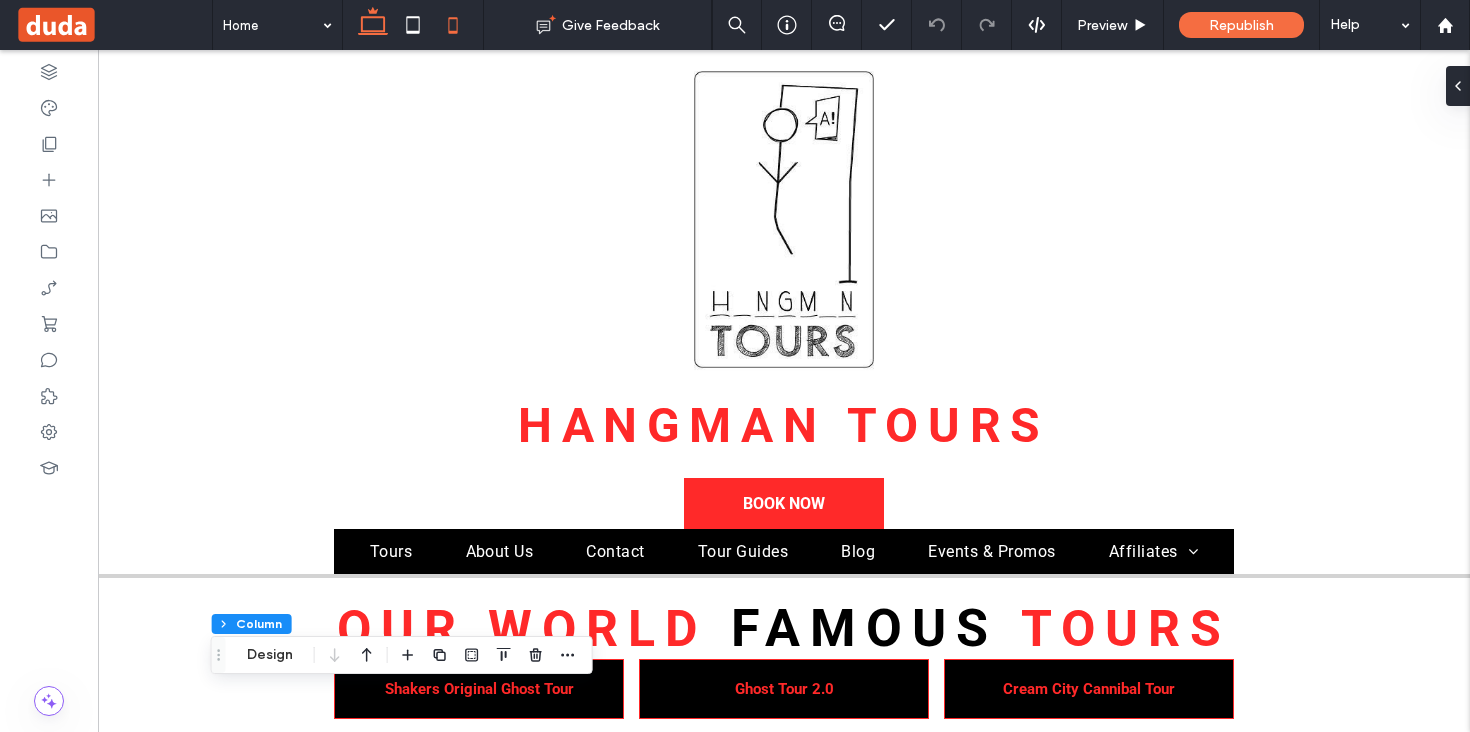 click 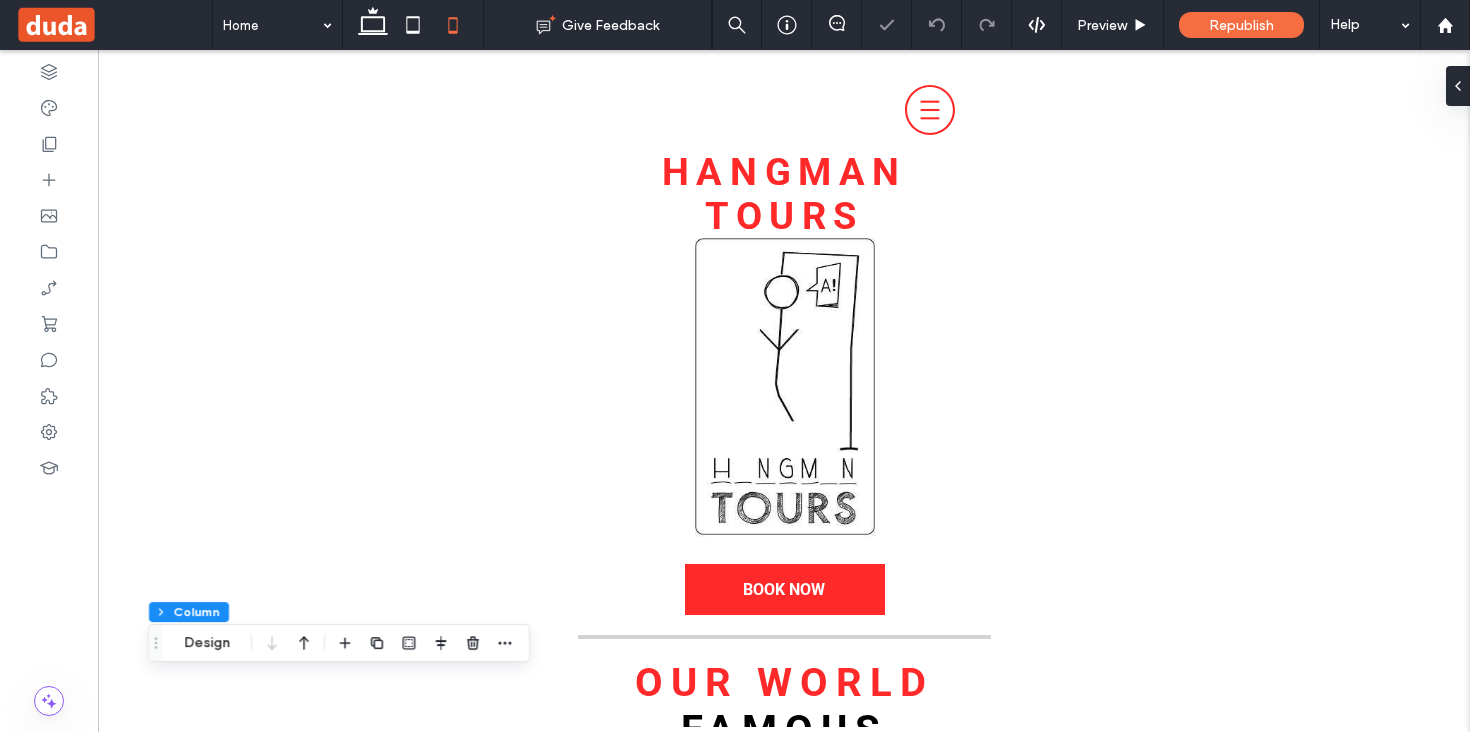 type on "**" 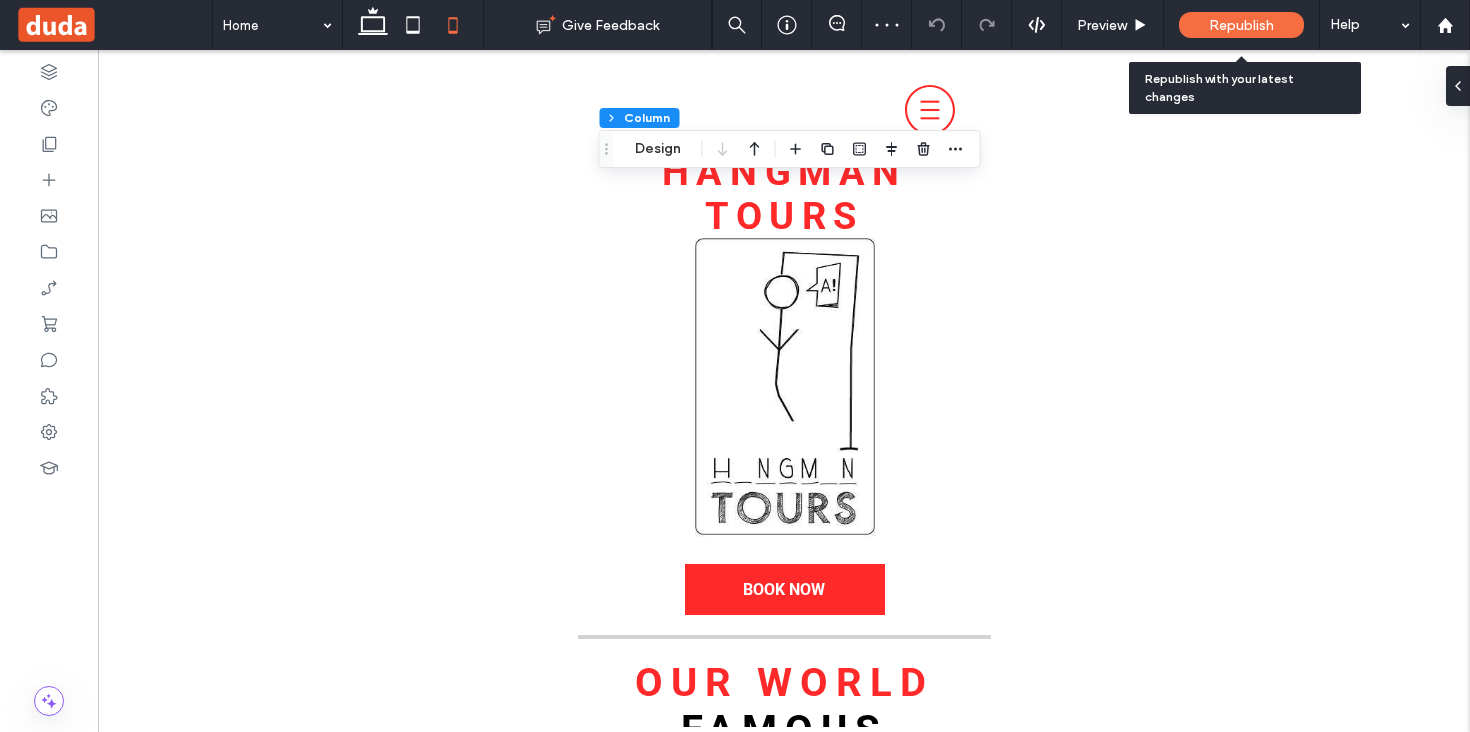 click on "Republish" at bounding box center (1241, 25) 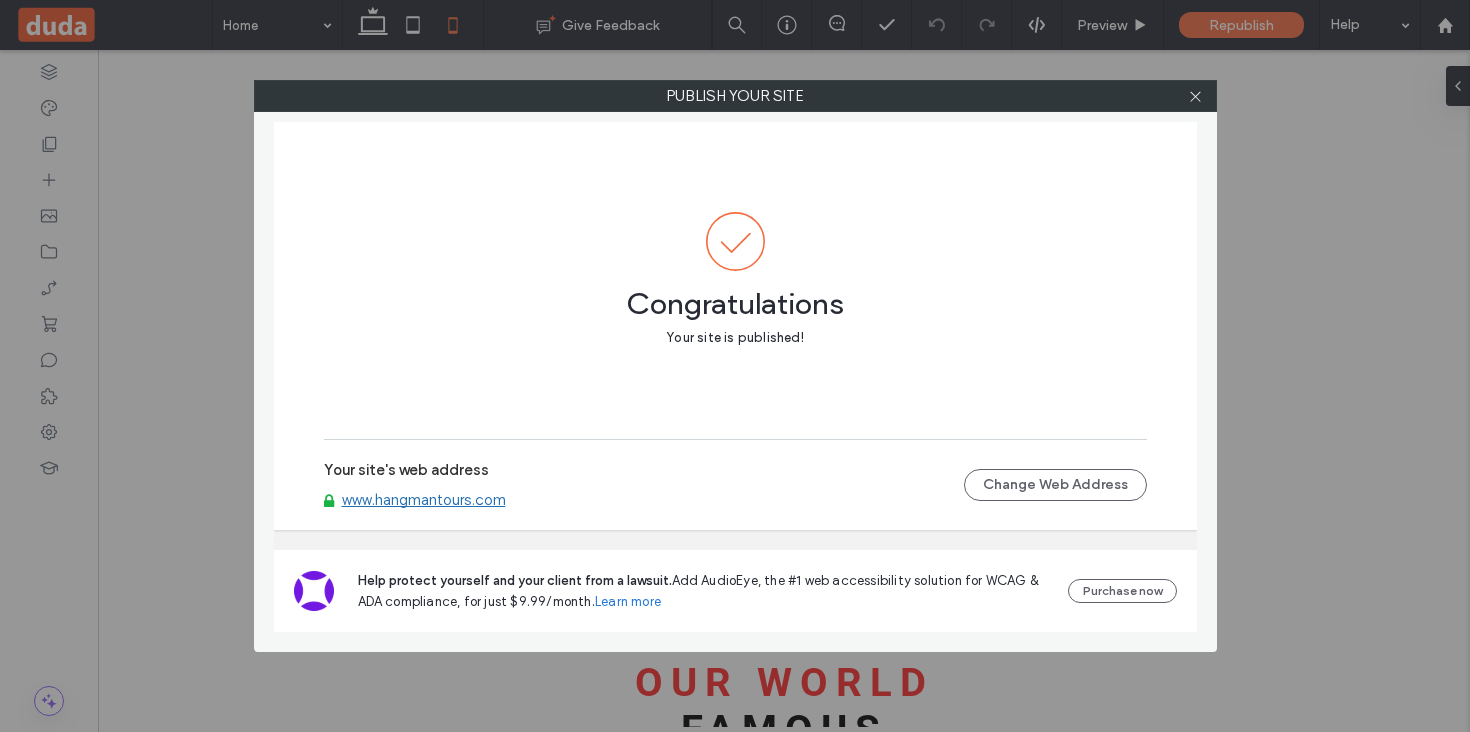 click on "www.hangmantours.com" at bounding box center (424, 500) 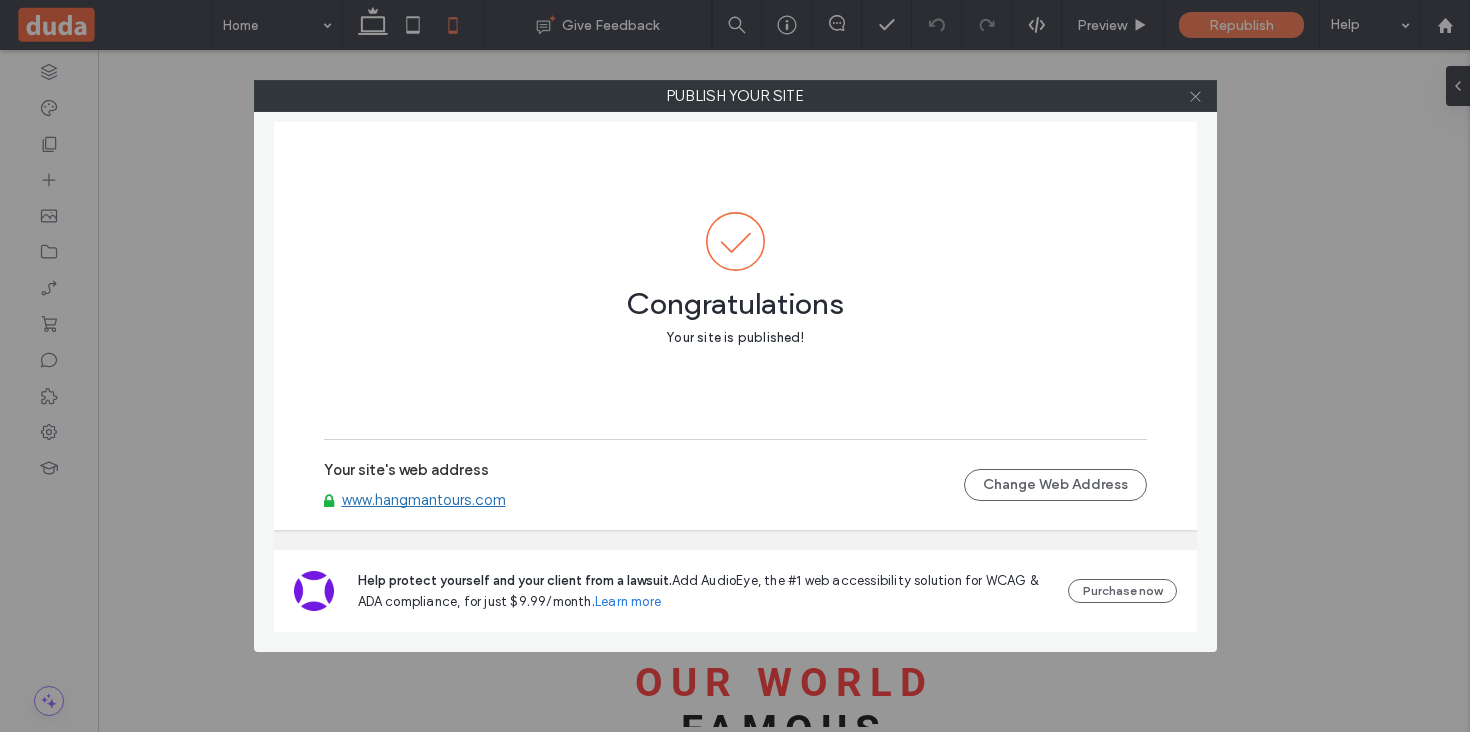 click 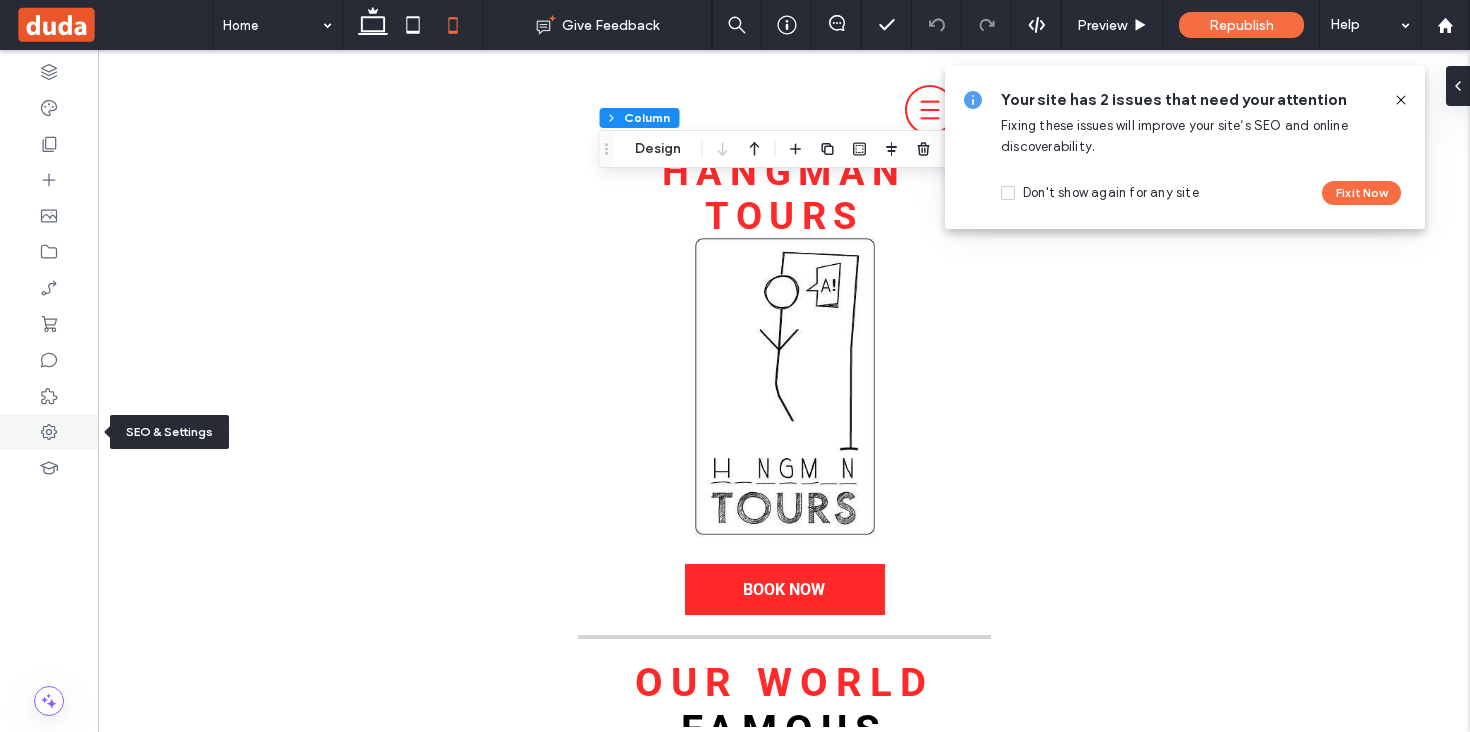 click 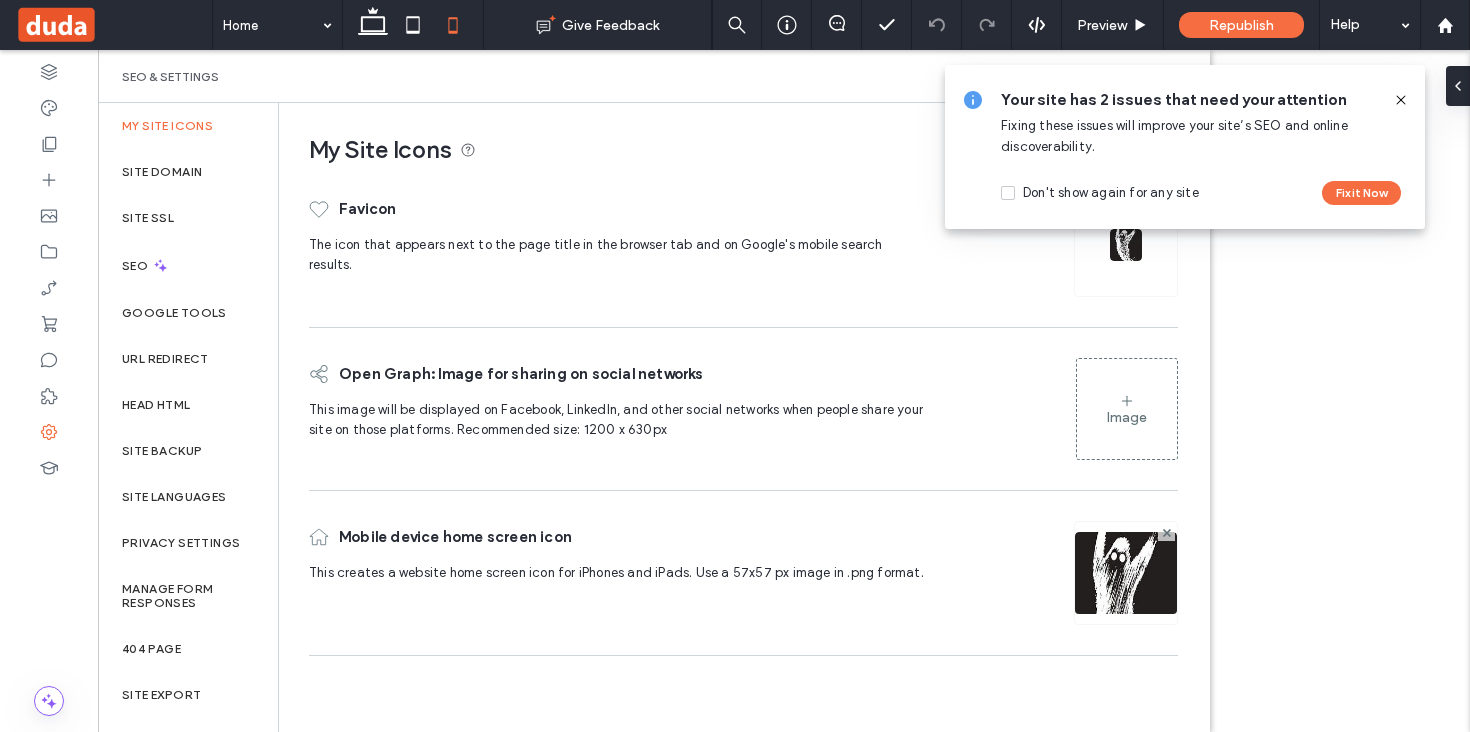 click at bounding box center (1401, 100) 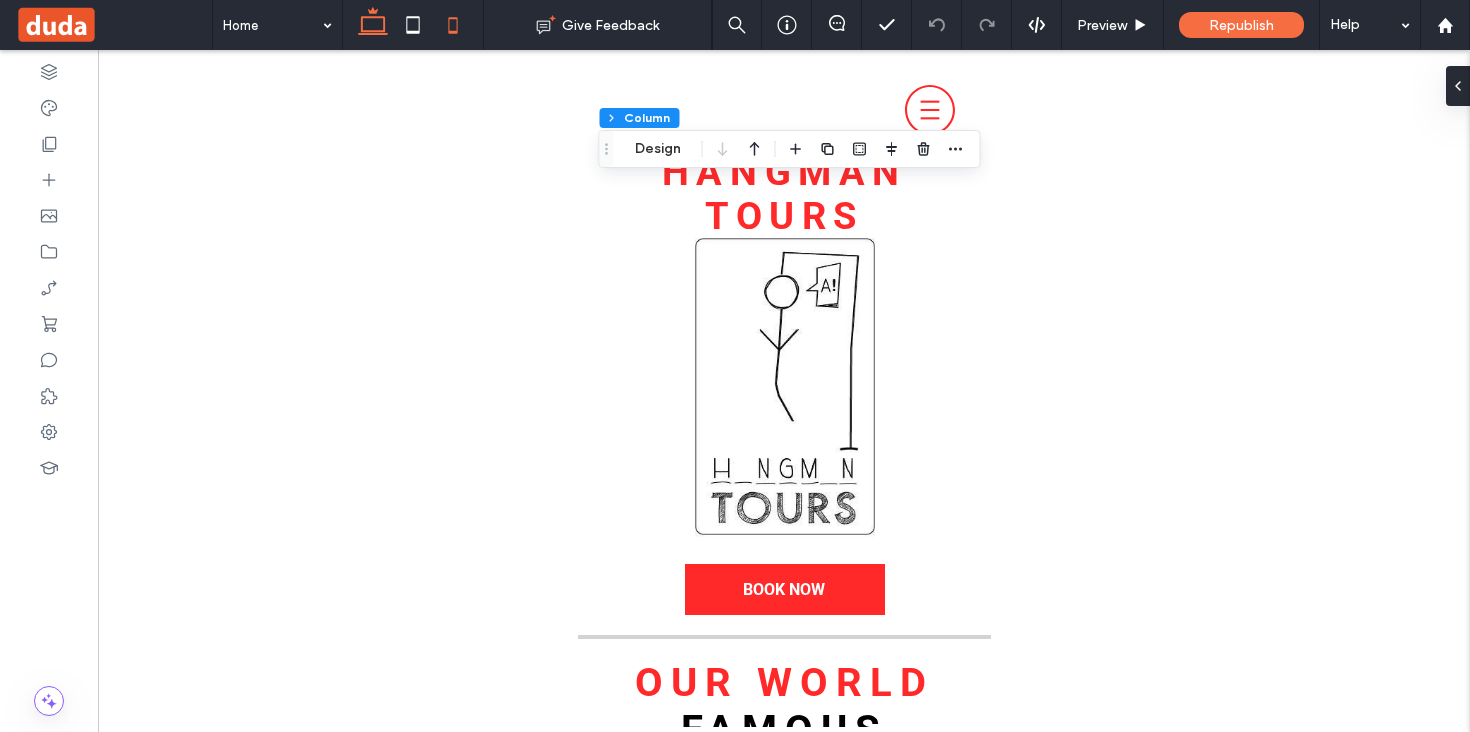 click 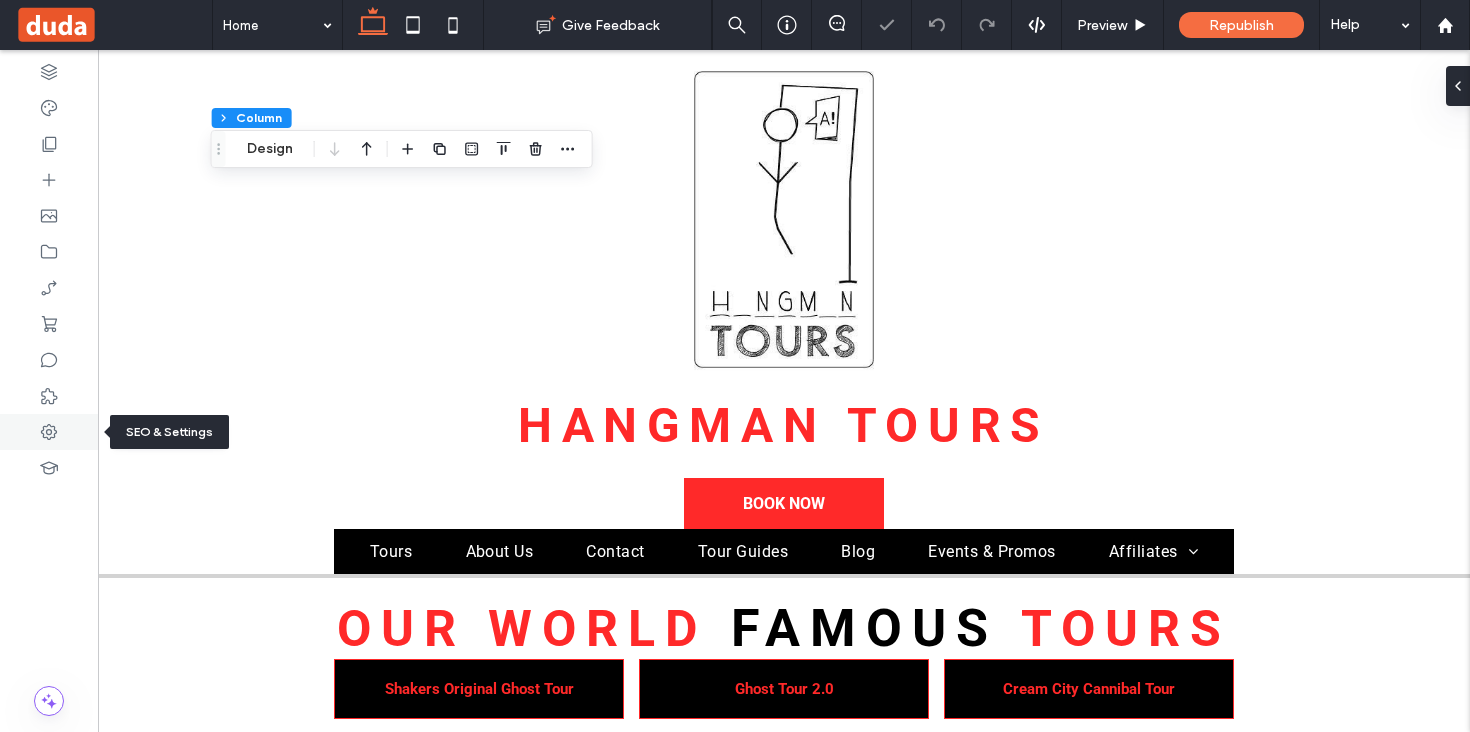 click 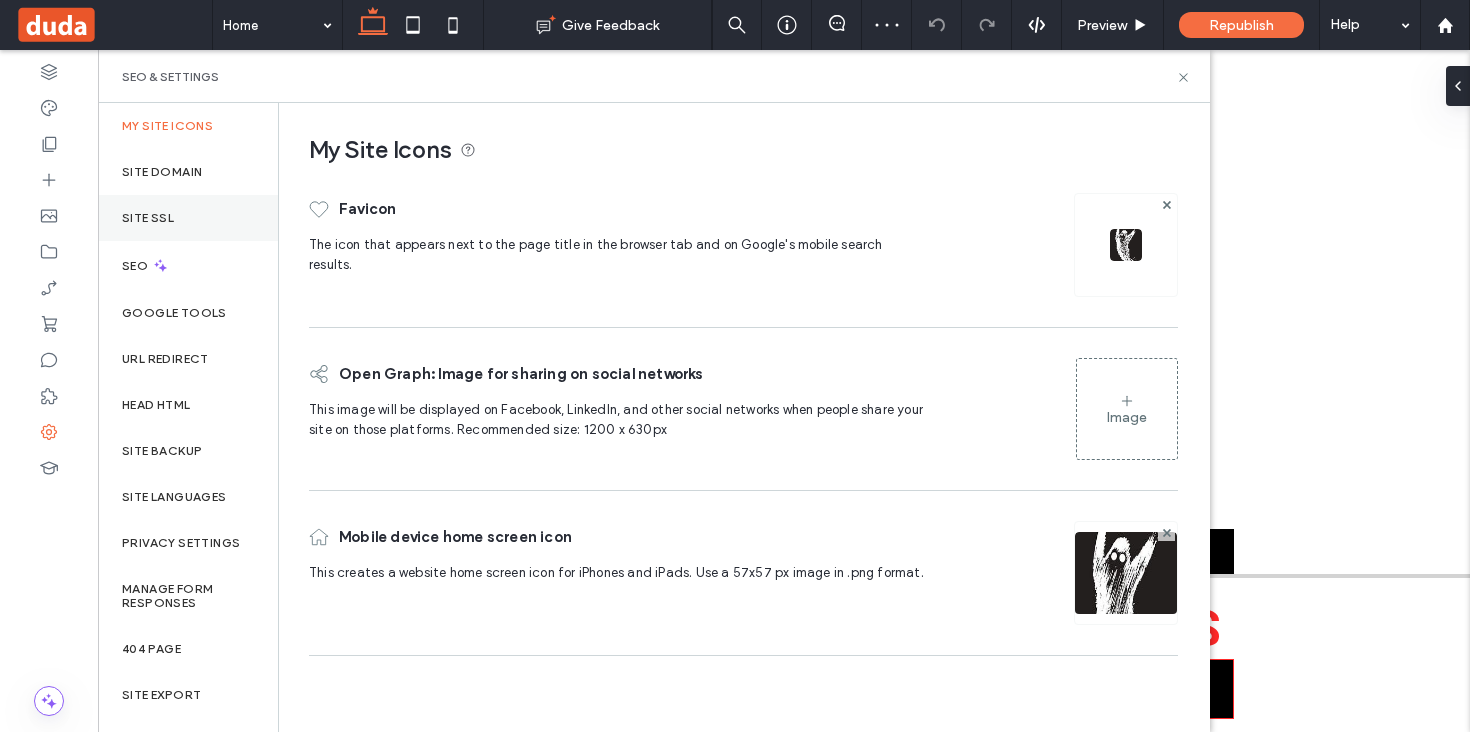 click on "Site SSL" at bounding box center (148, 218) 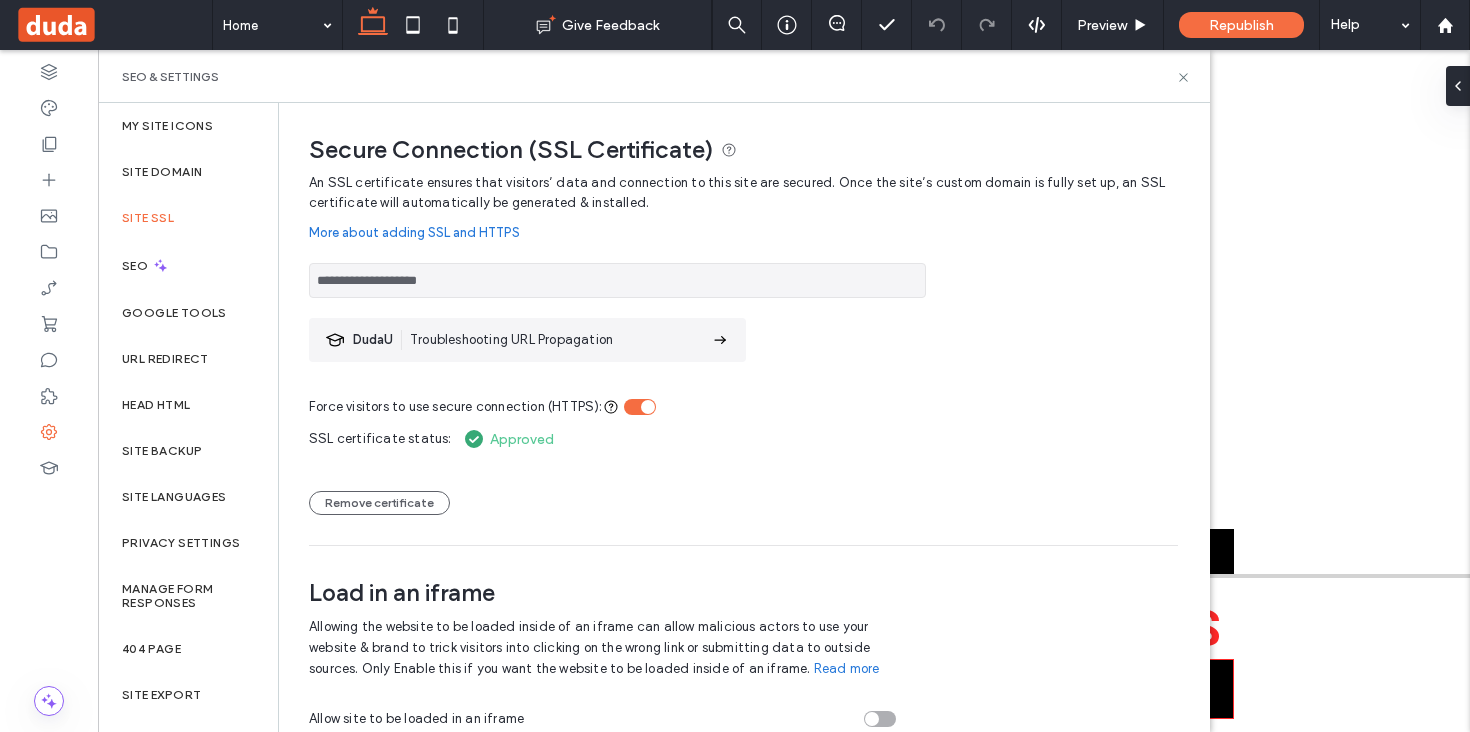 scroll, scrollTop: 14, scrollLeft: 0, axis: vertical 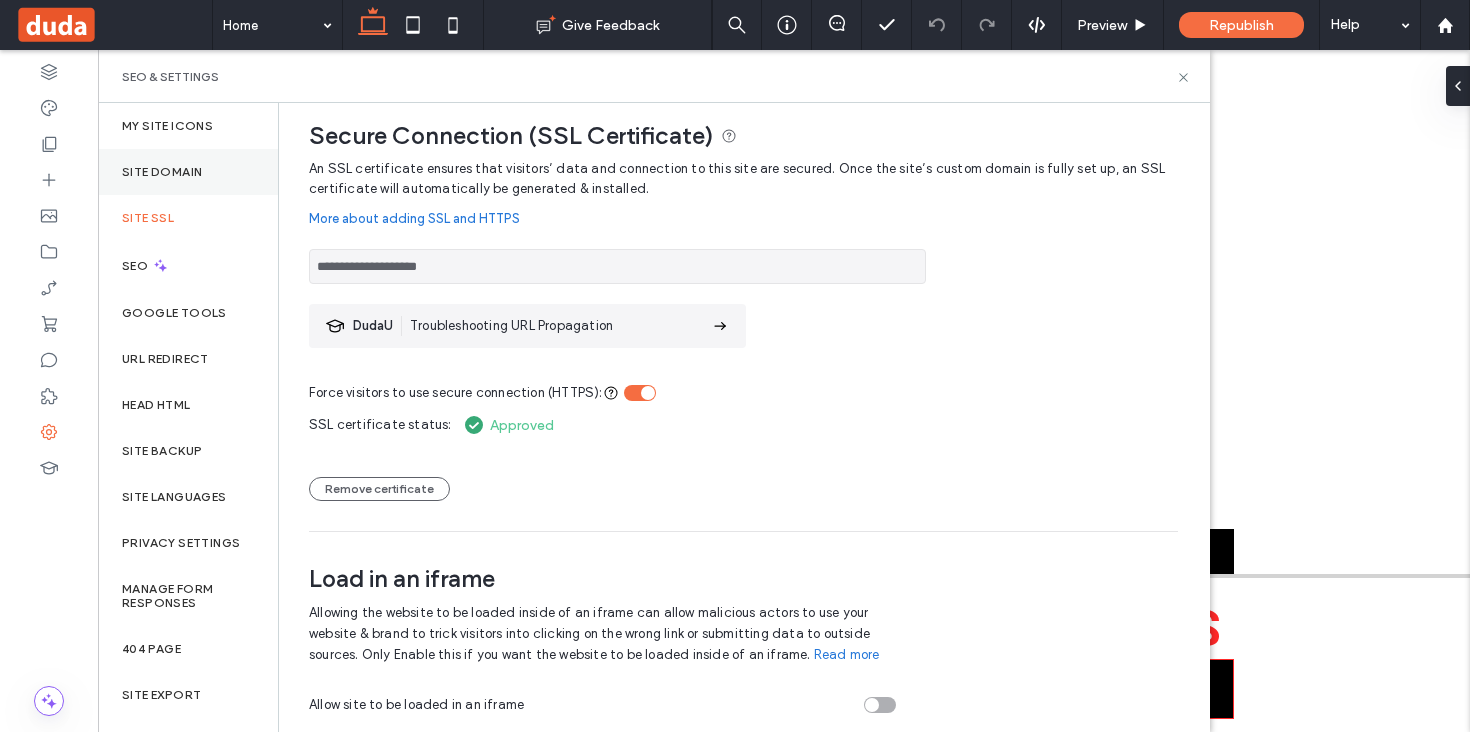 click on "Site Domain" at bounding box center (162, 172) 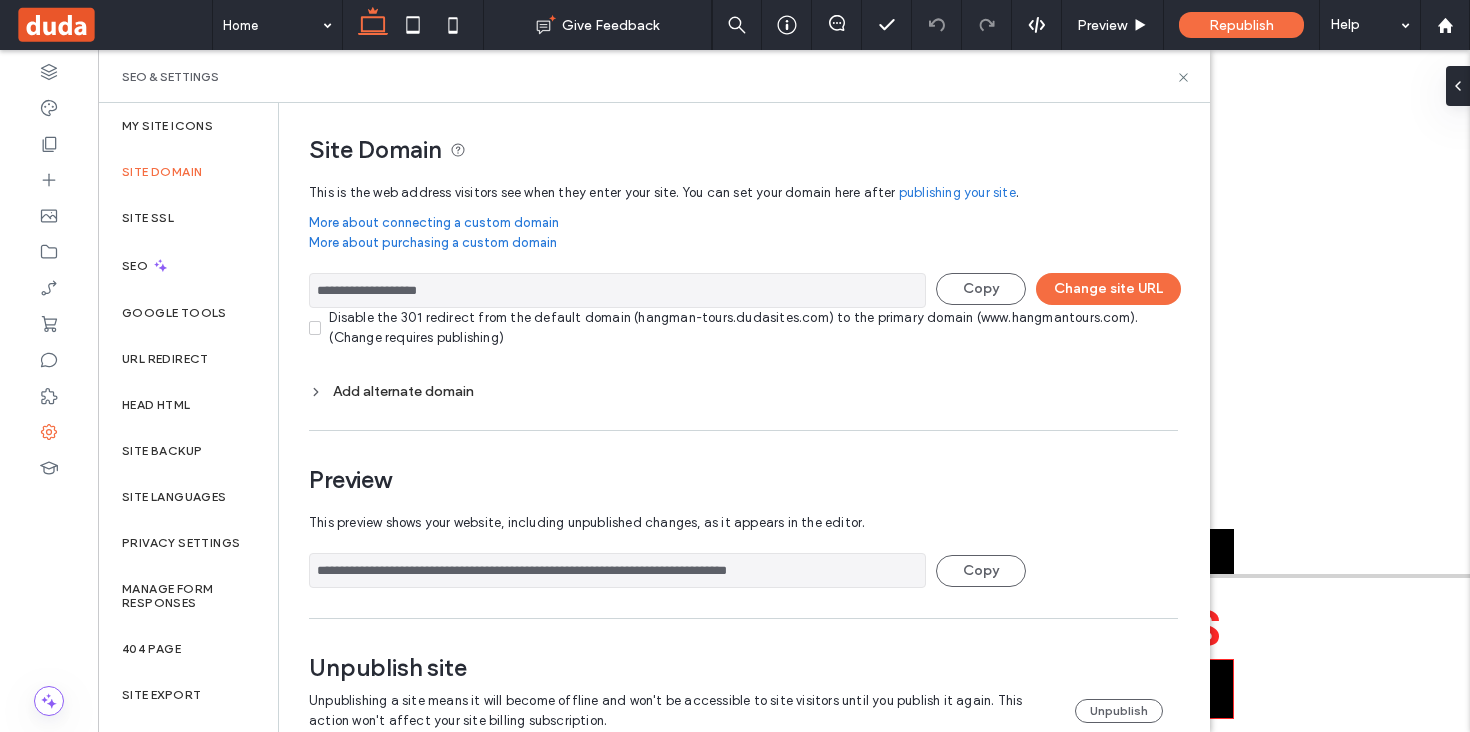 scroll, scrollTop: 41, scrollLeft: 0, axis: vertical 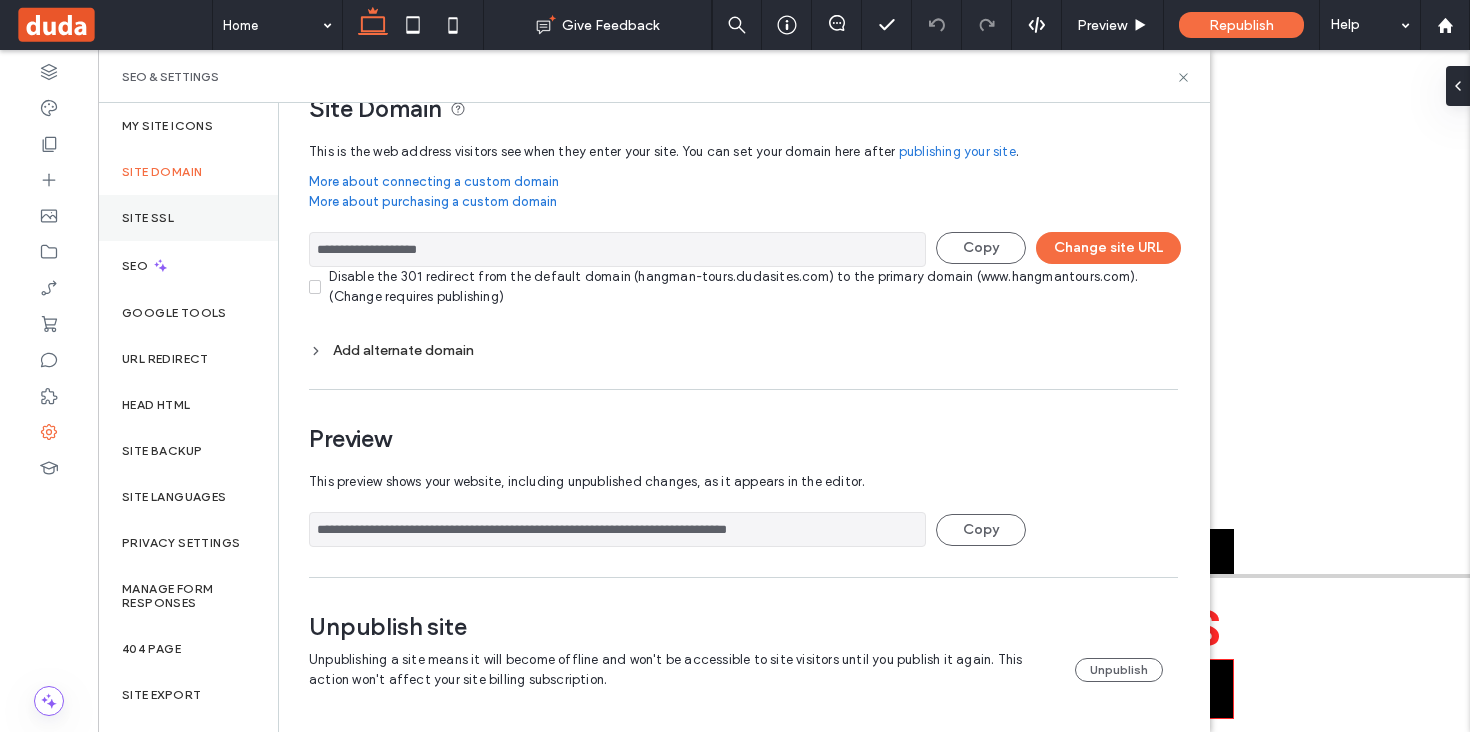 click on "Site SSL" at bounding box center [148, 218] 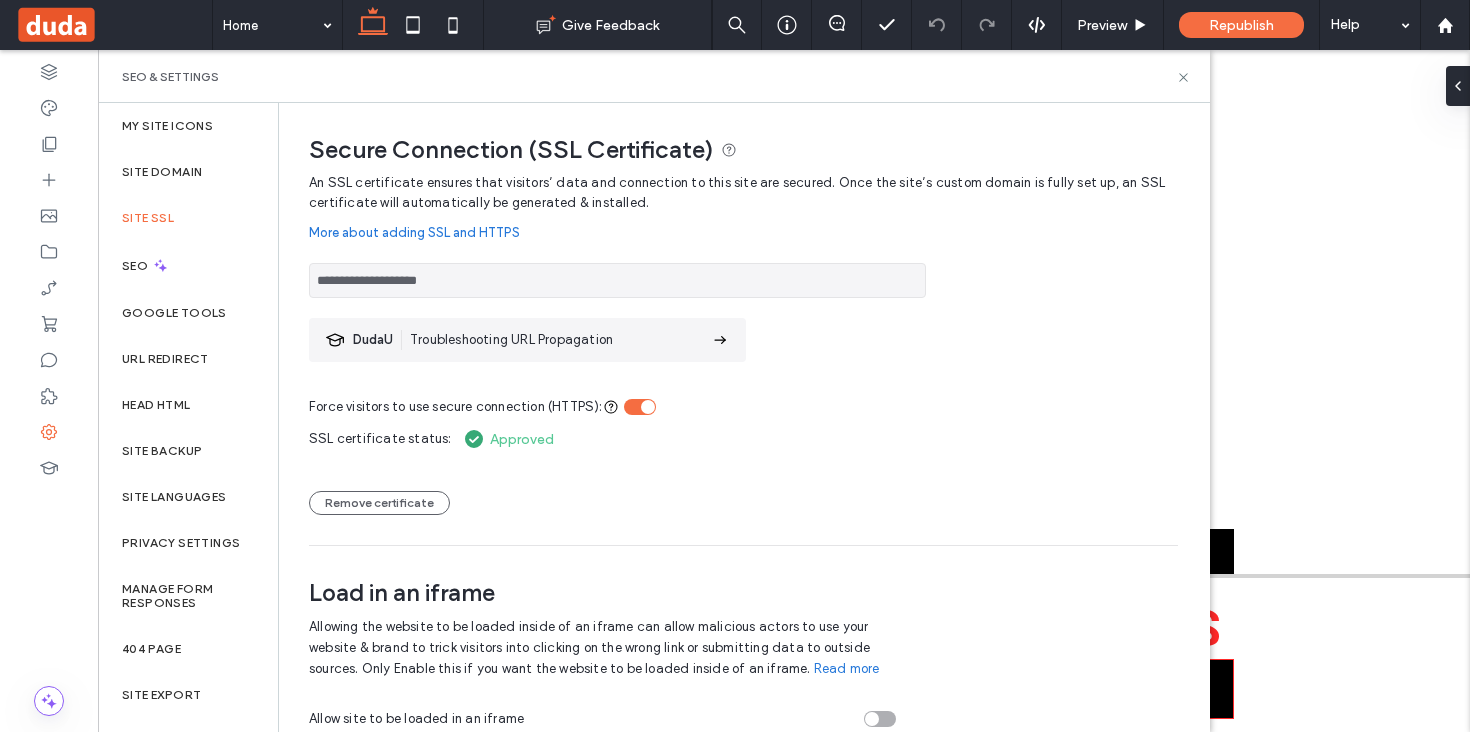 scroll, scrollTop: 14, scrollLeft: 0, axis: vertical 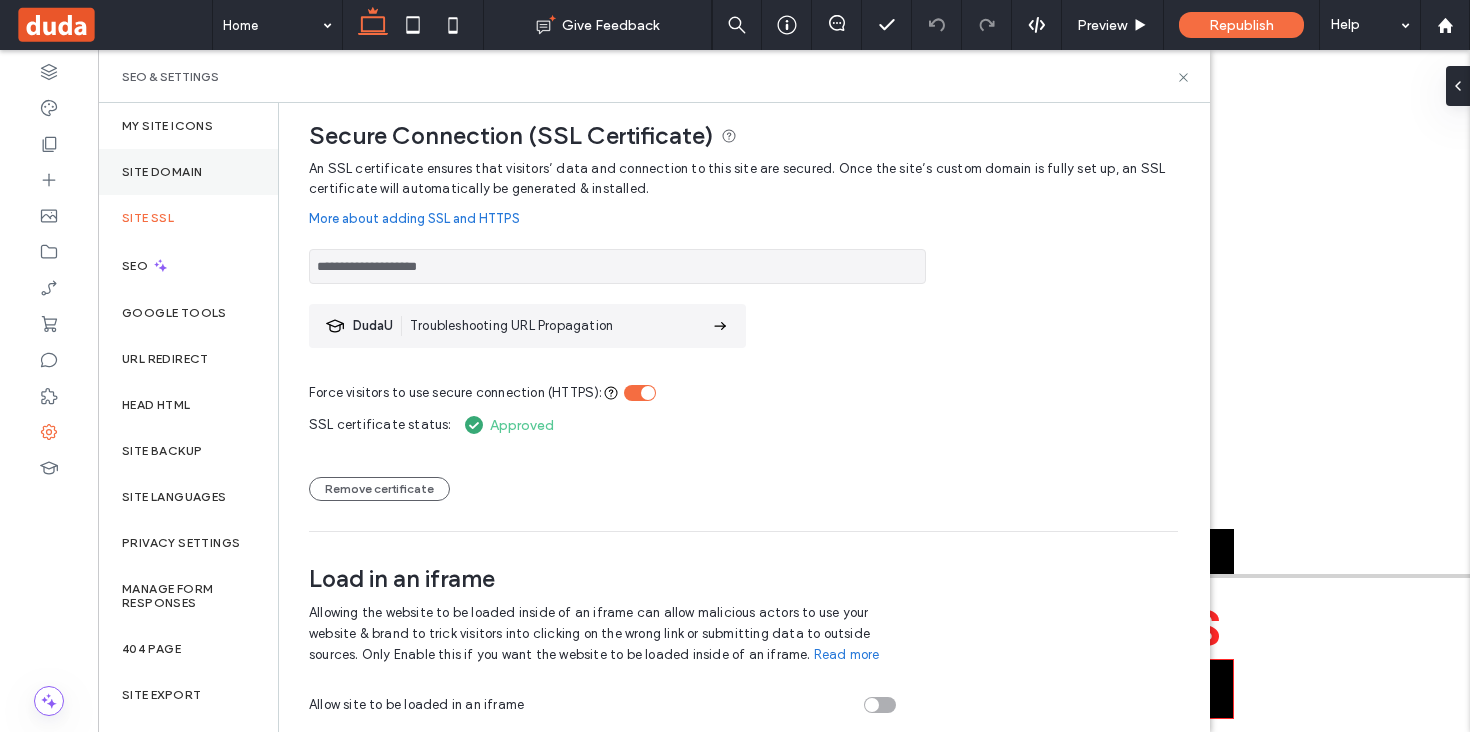click on "Site Domain" at bounding box center (162, 172) 